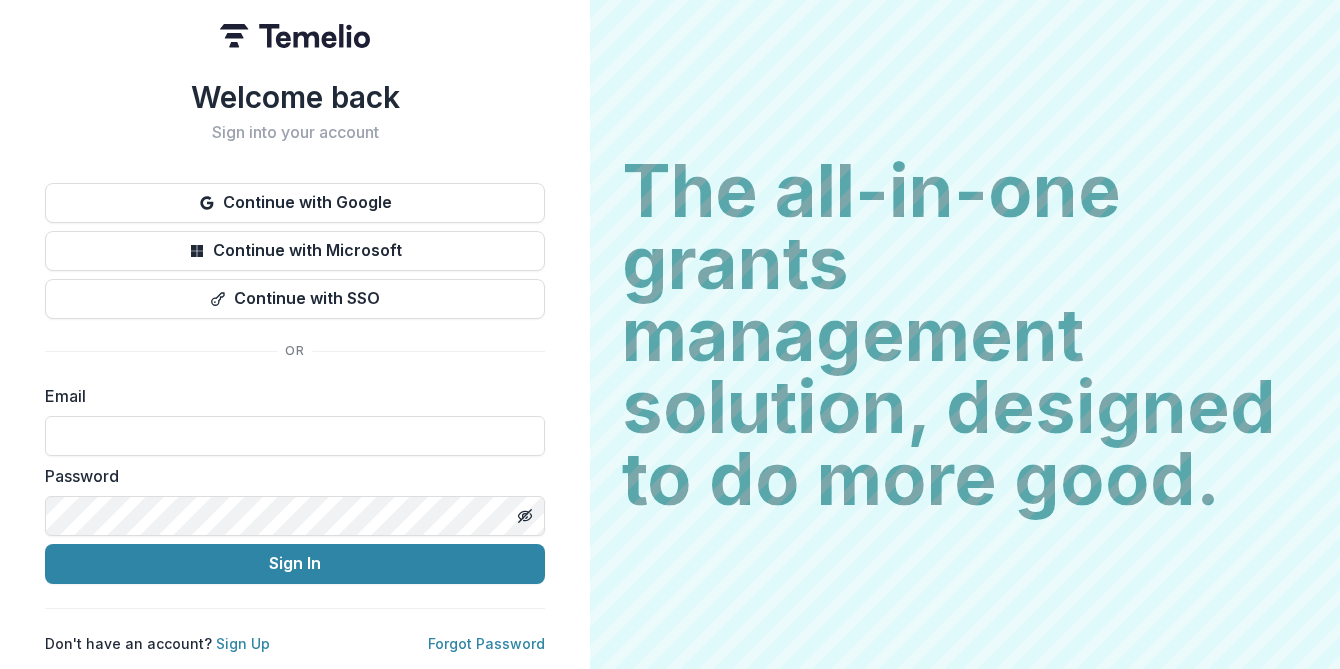 scroll, scrollTop: 0, scrollLeft: 0, axis: both 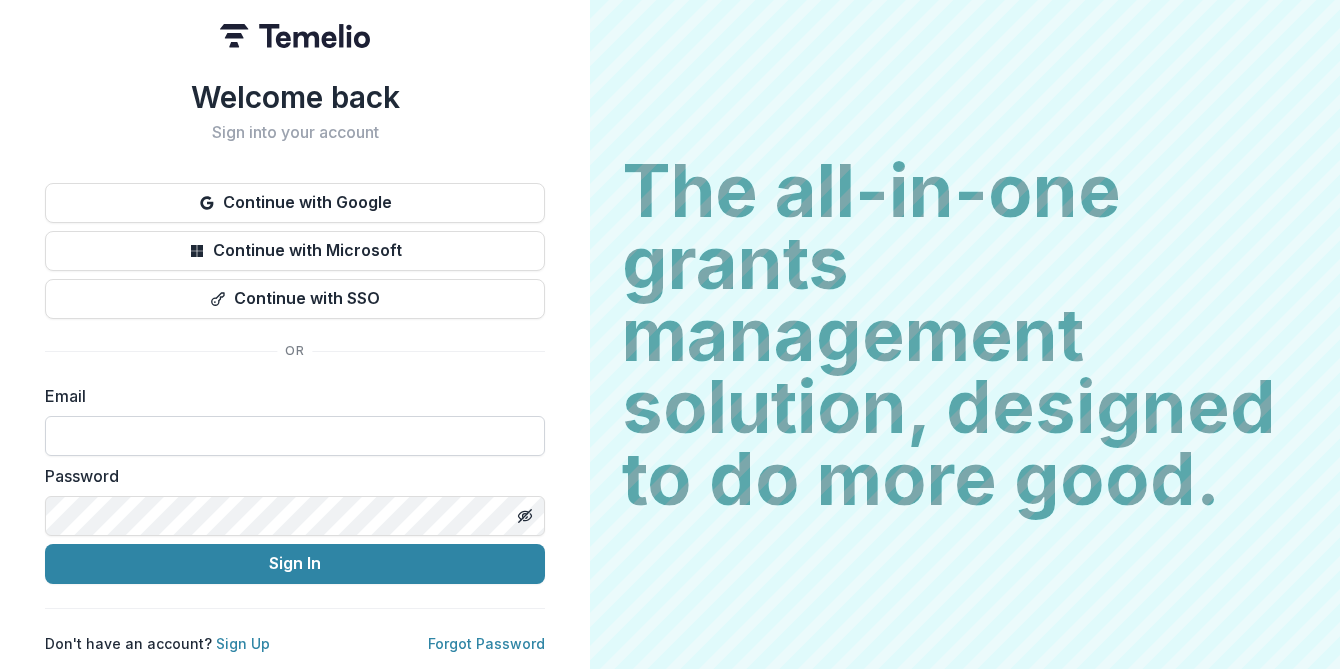 click at bounding box center (295, 436) 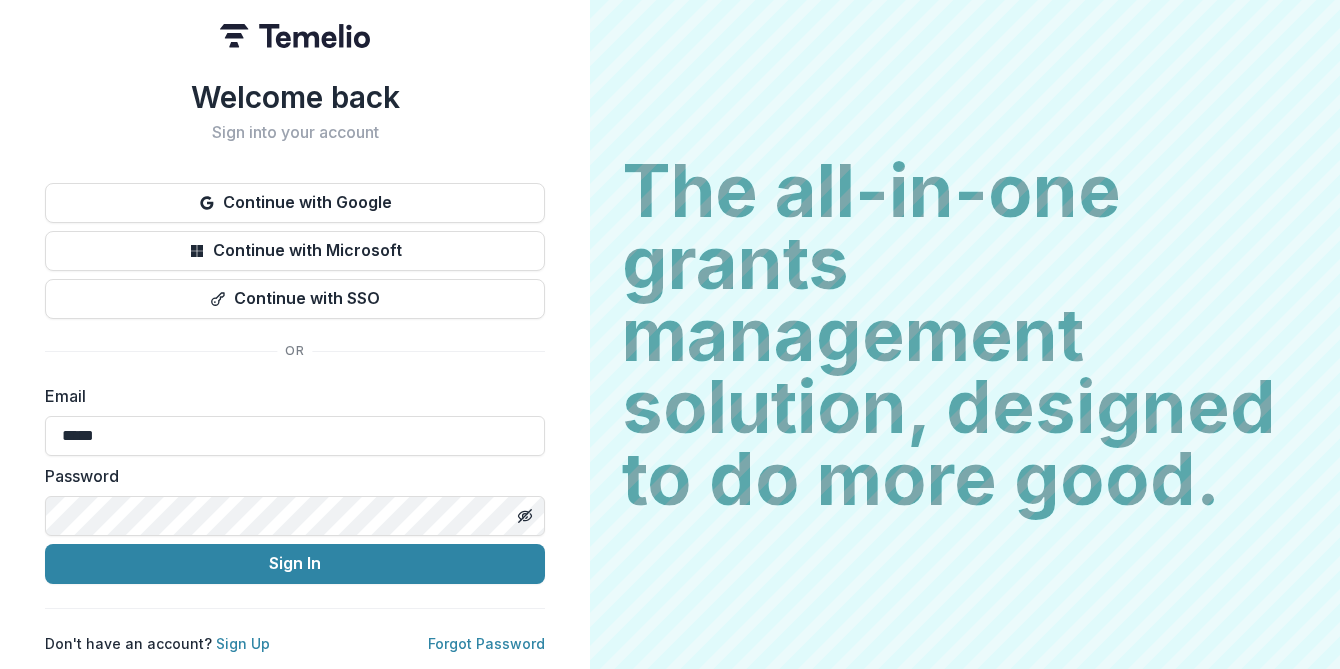 type on "**********" 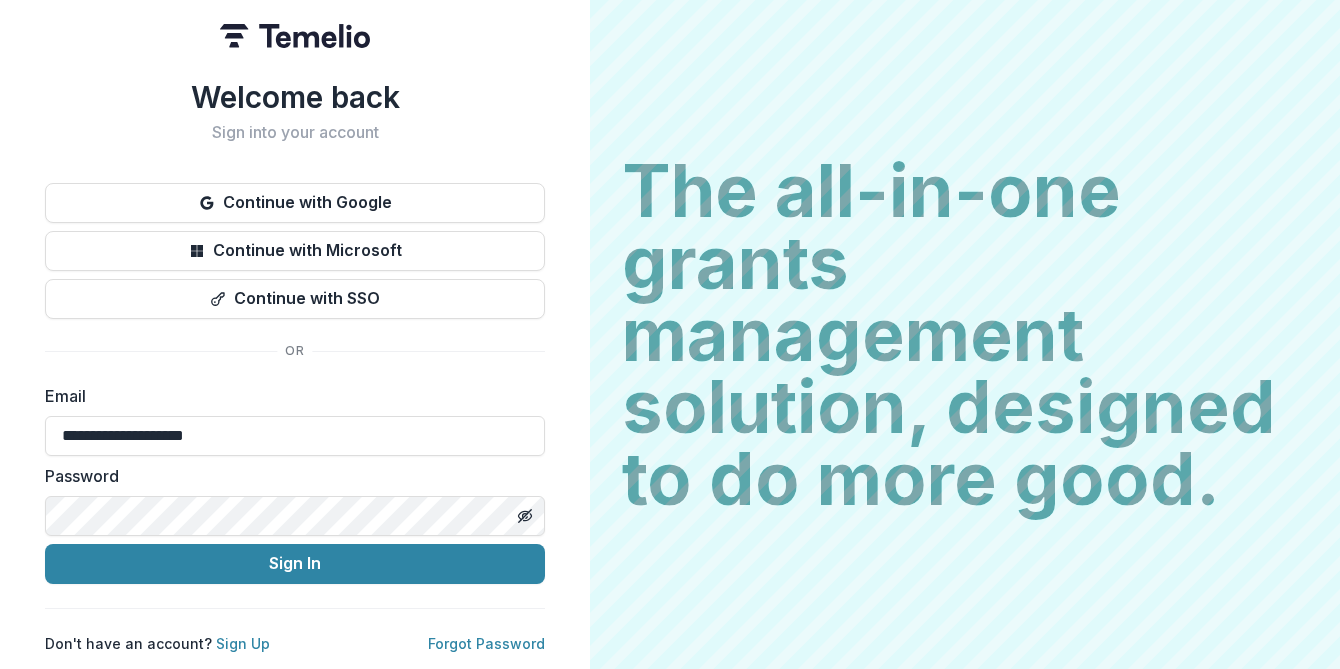 click on "Sign In" at bounding box center (295, 564) 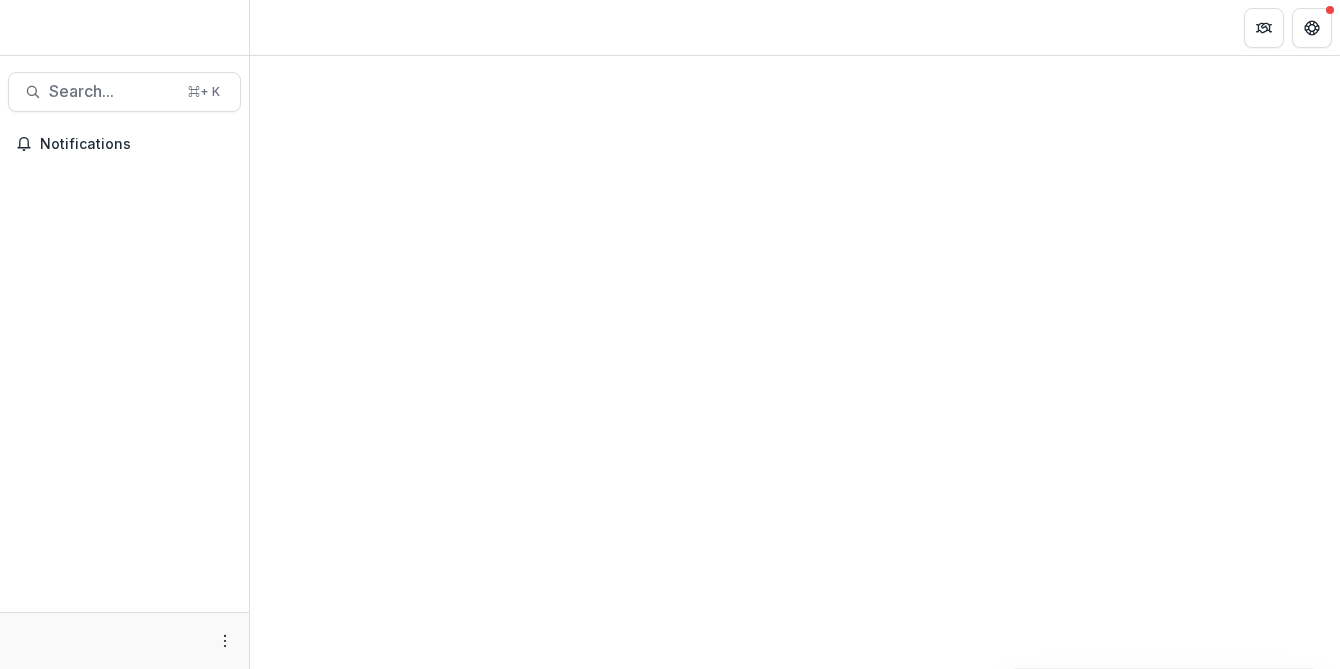 scroll, scrollTop: 0, scrollLeft: 0, axis: both 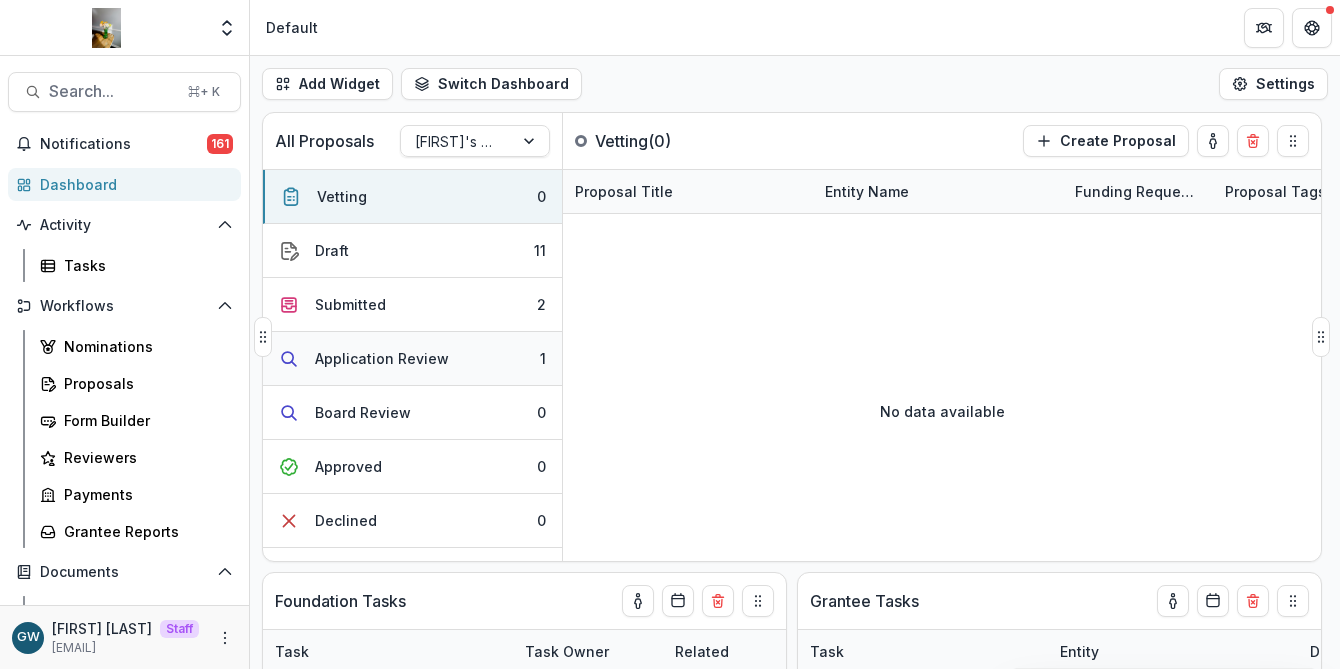select on "******" 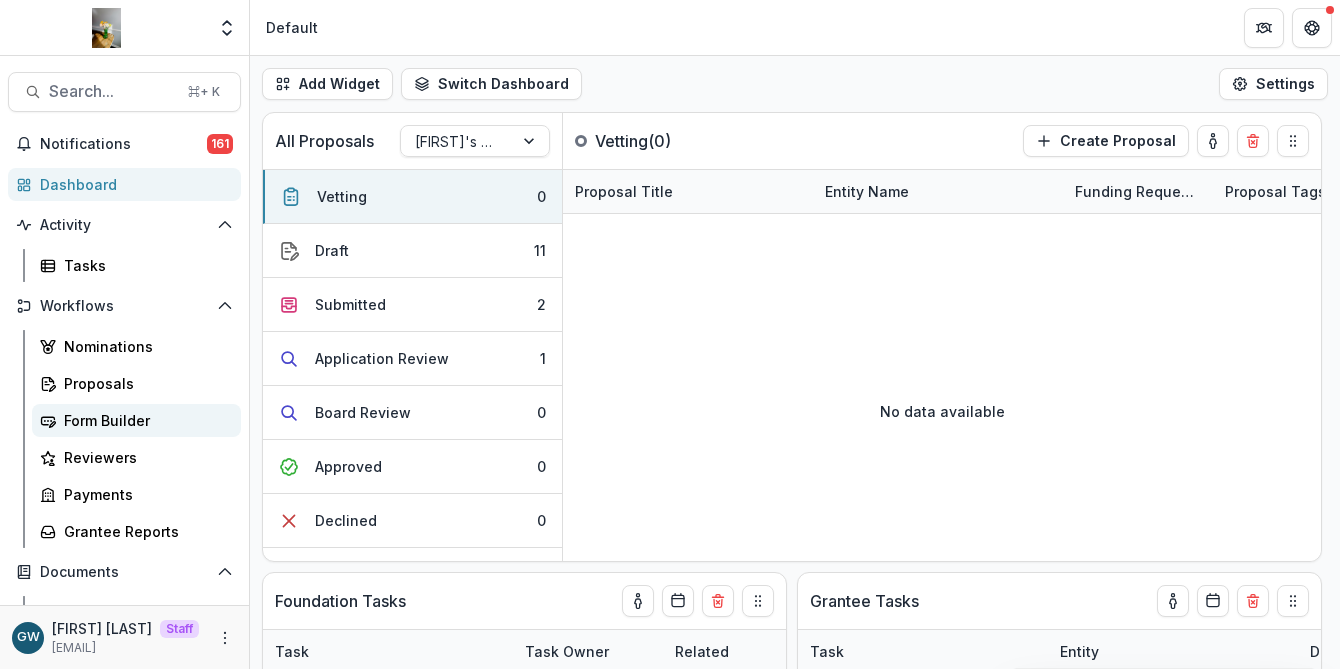 select on "******" 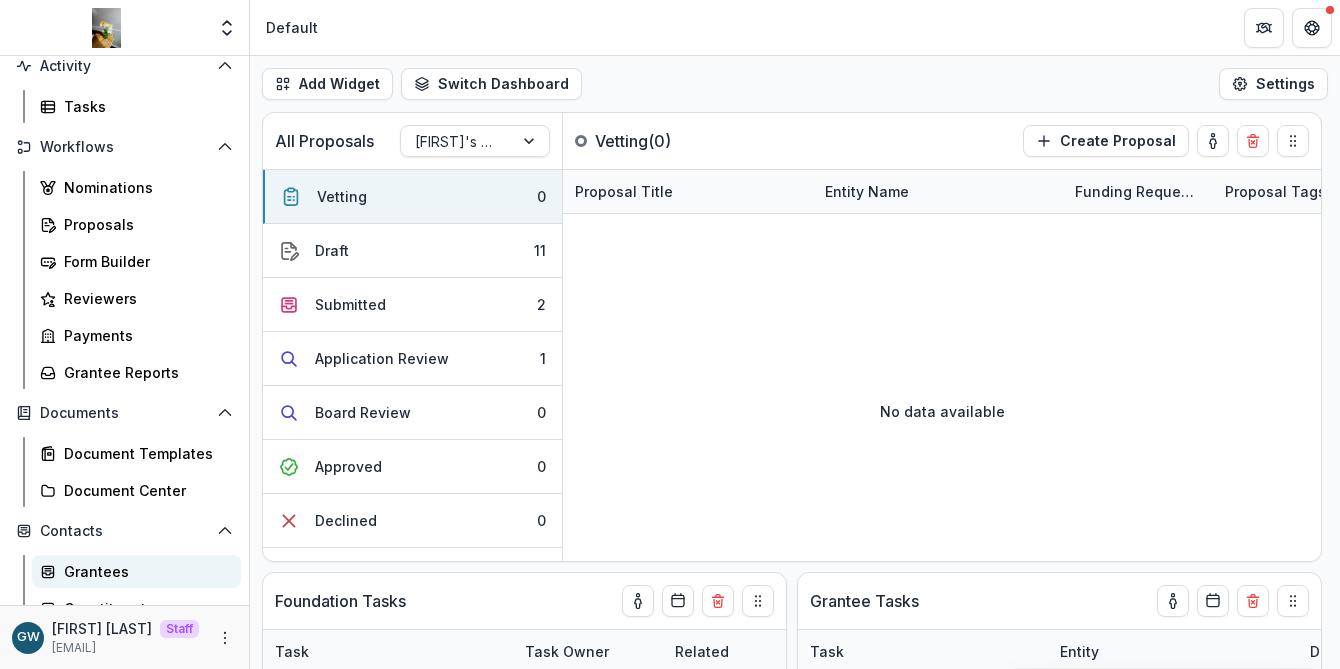 scroll, scrollTop: 160, scrollLeft: 0, axis: vertical 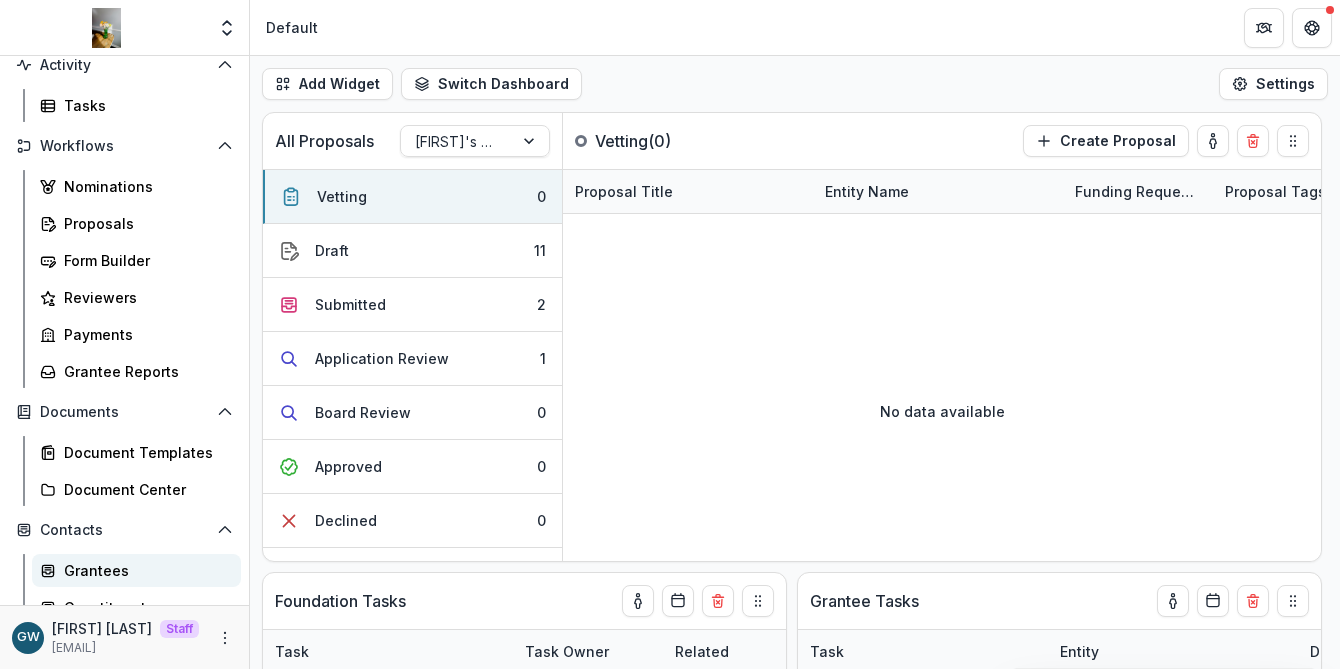 click on "Grantees" at bounding box center [144, 570] 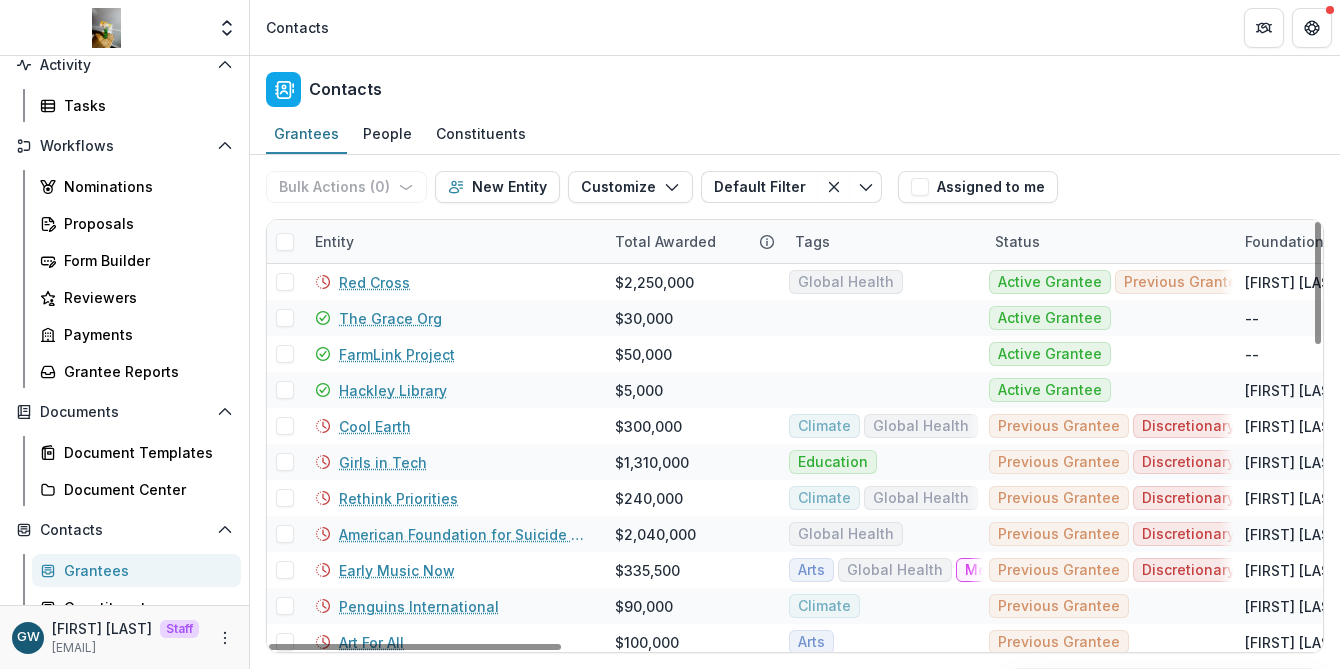 click on "Entity" at bounding box center [453, 241] 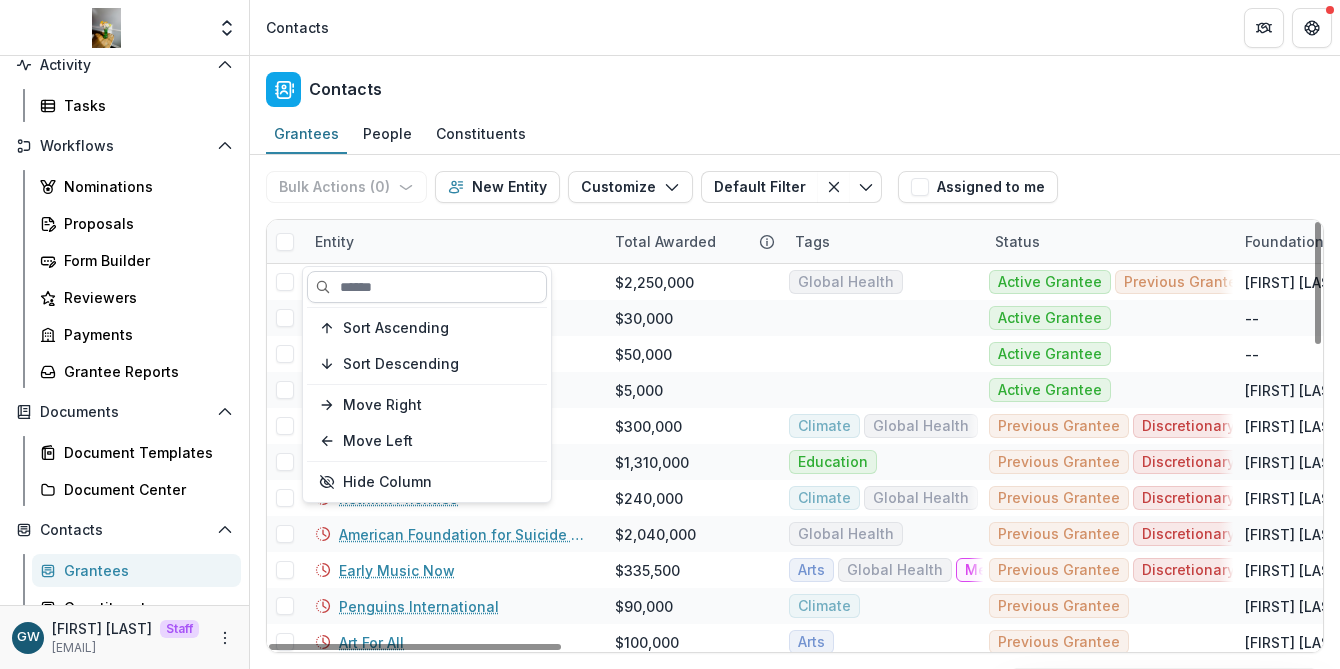 click at bounding box center [427, 287] 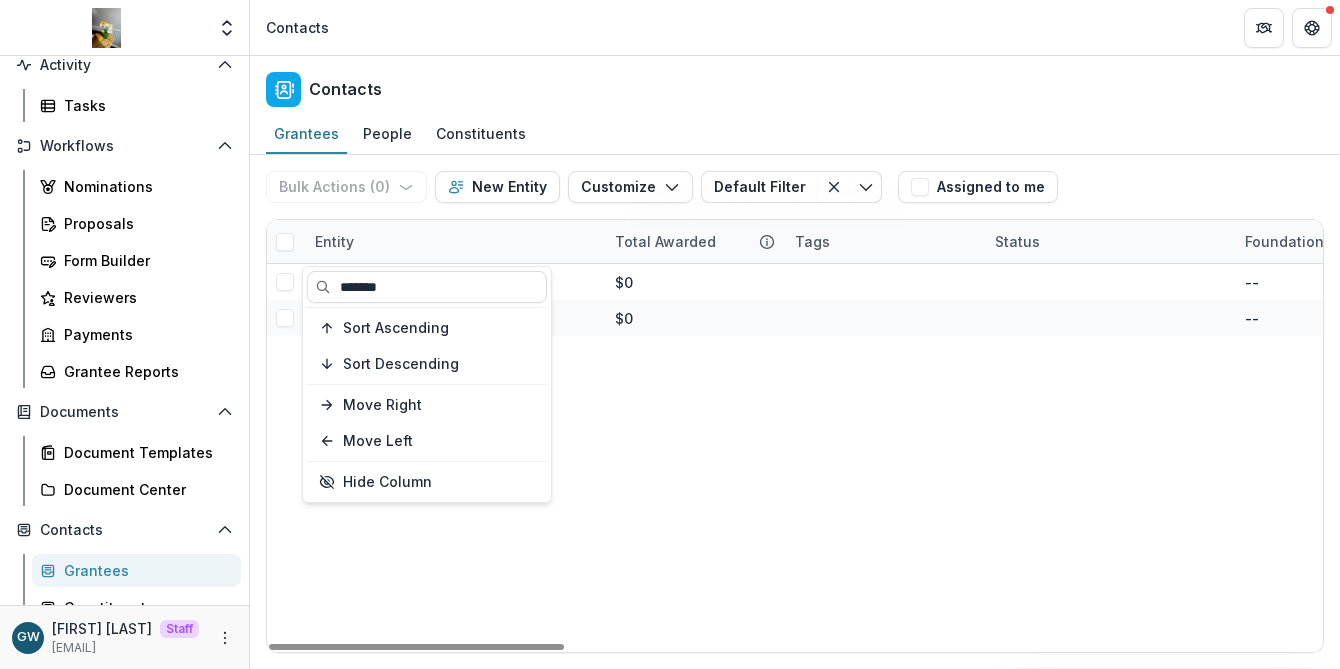 type on "*******" 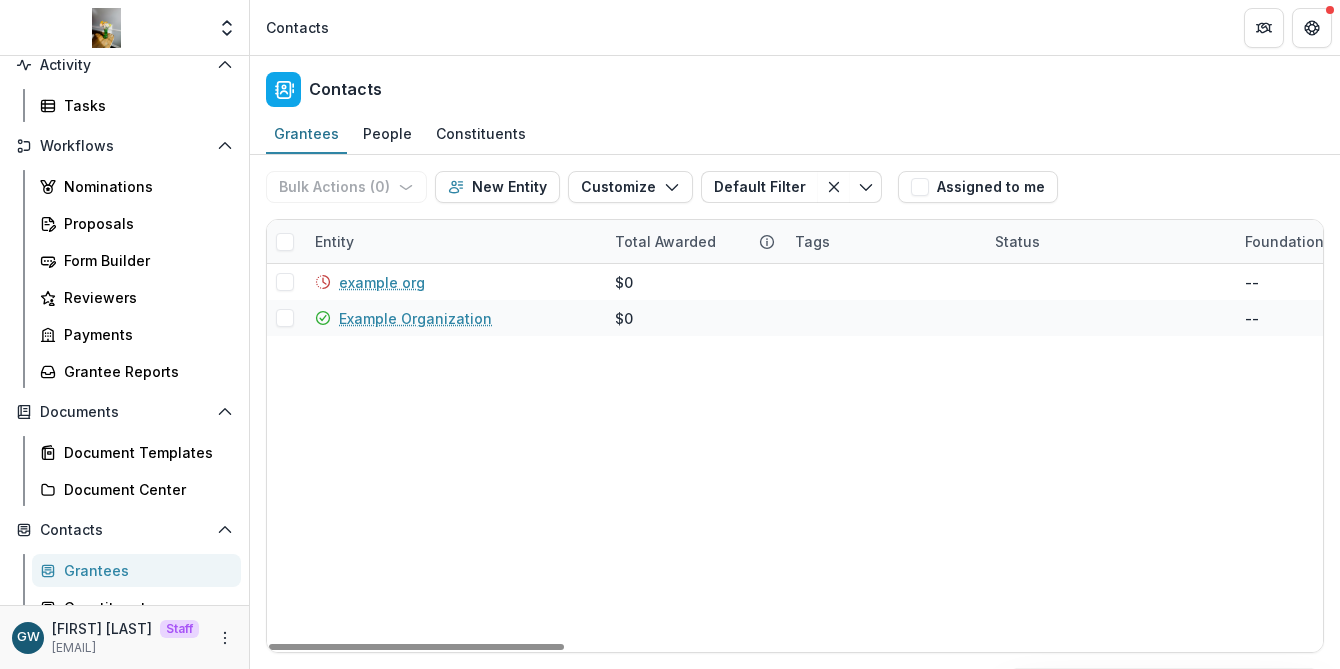 click on "Bulk Actions ( 0 ) Send Email Create Proposals Create Tasks New Entity Customize New Custom Field Manage Custom Fields Manage Grantee Status Default Filter Default Filter Save changes New Filter Assigned to me" at bounding box center (795, 187) 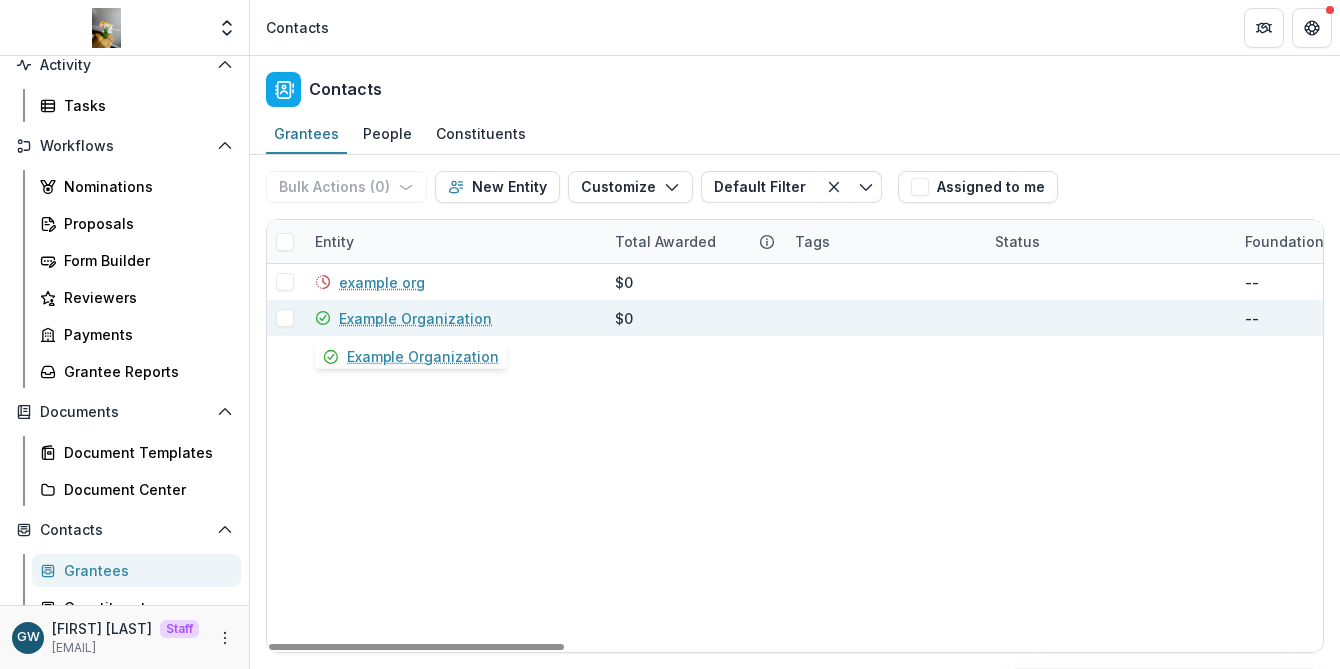 click on "Example Organization" at bounding box center [415, 318] 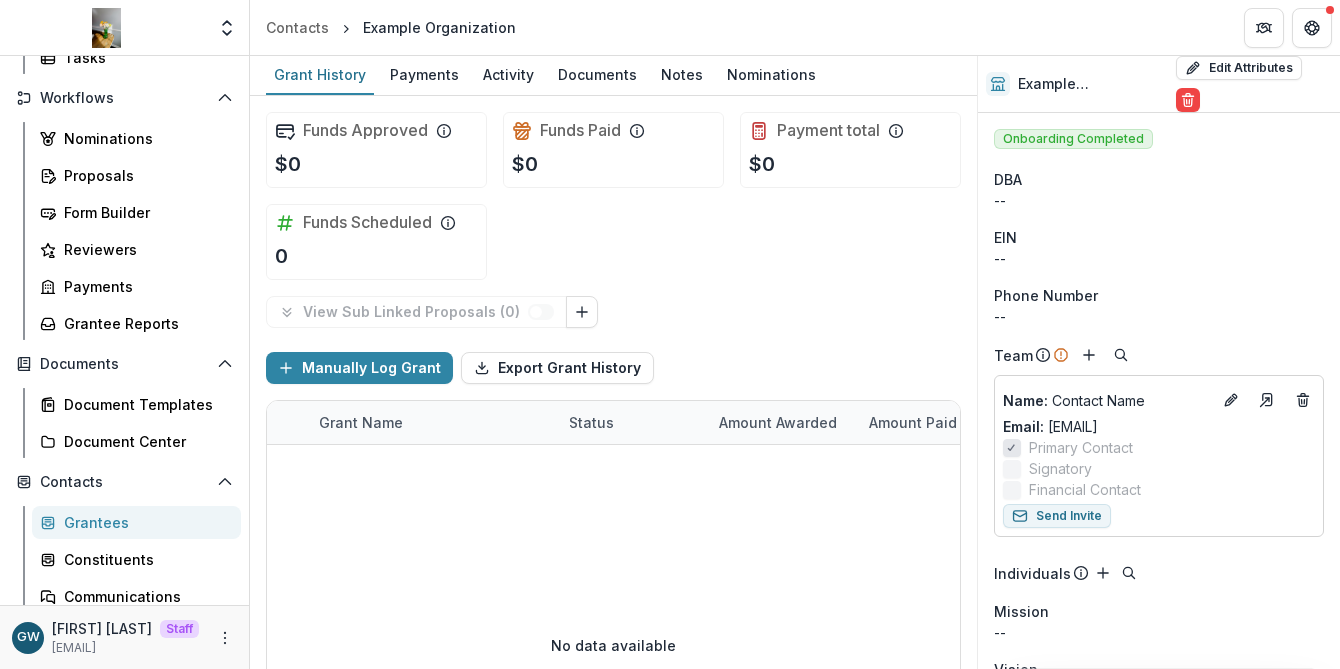 scroll, scrollTop: 217, scrollLeft: 0, axis: vertical 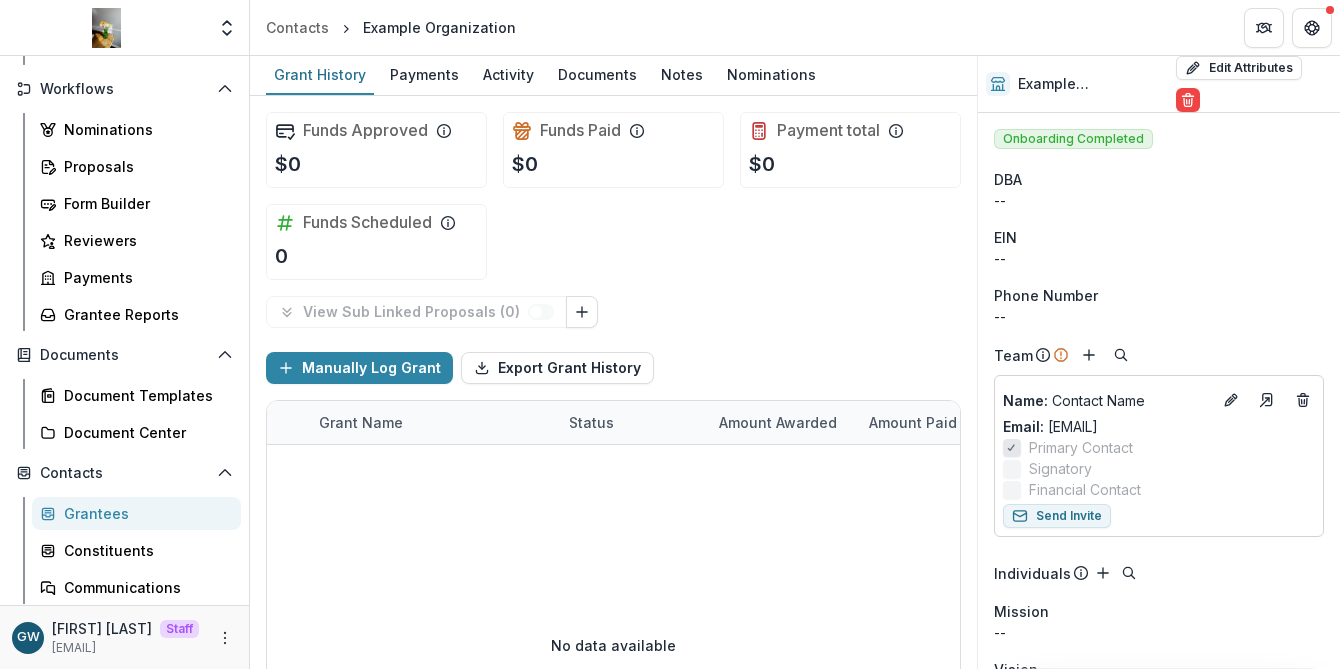 click on "Grantees" at bounding box center [144, 513] 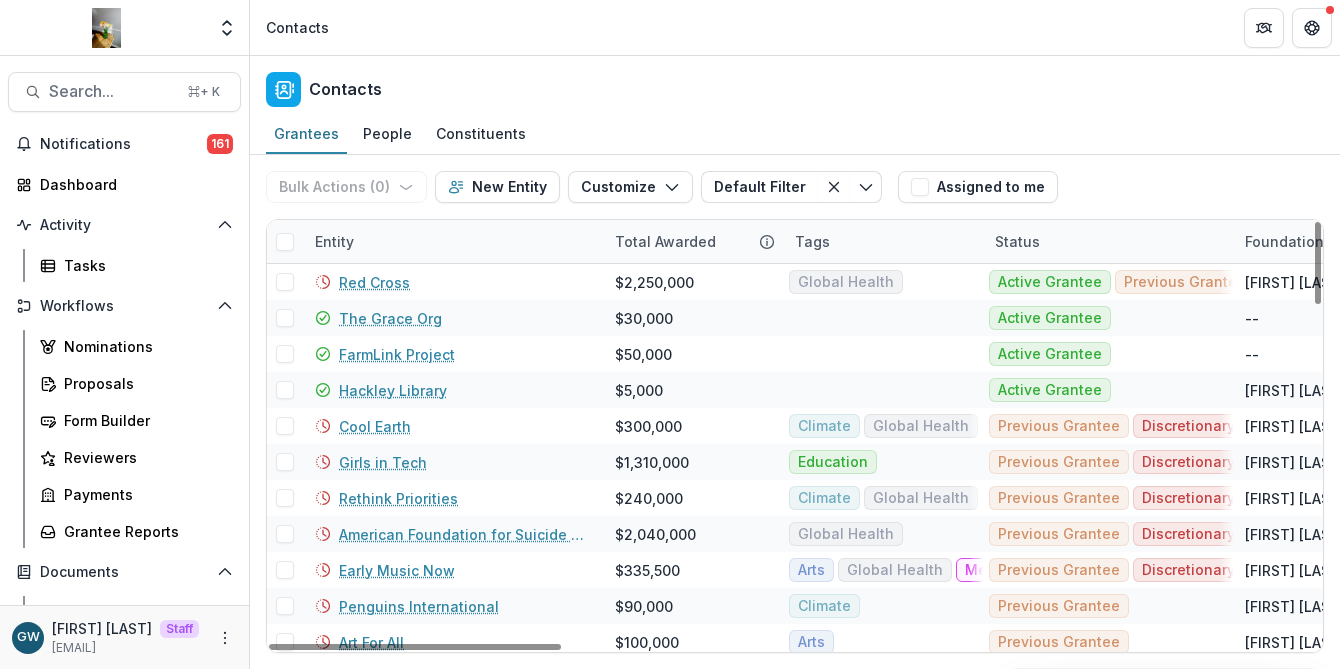 drag, startPoint x: 359, startPoint y: 242, endPoint x: 355, endPoint y: 259, distance: 17.464249 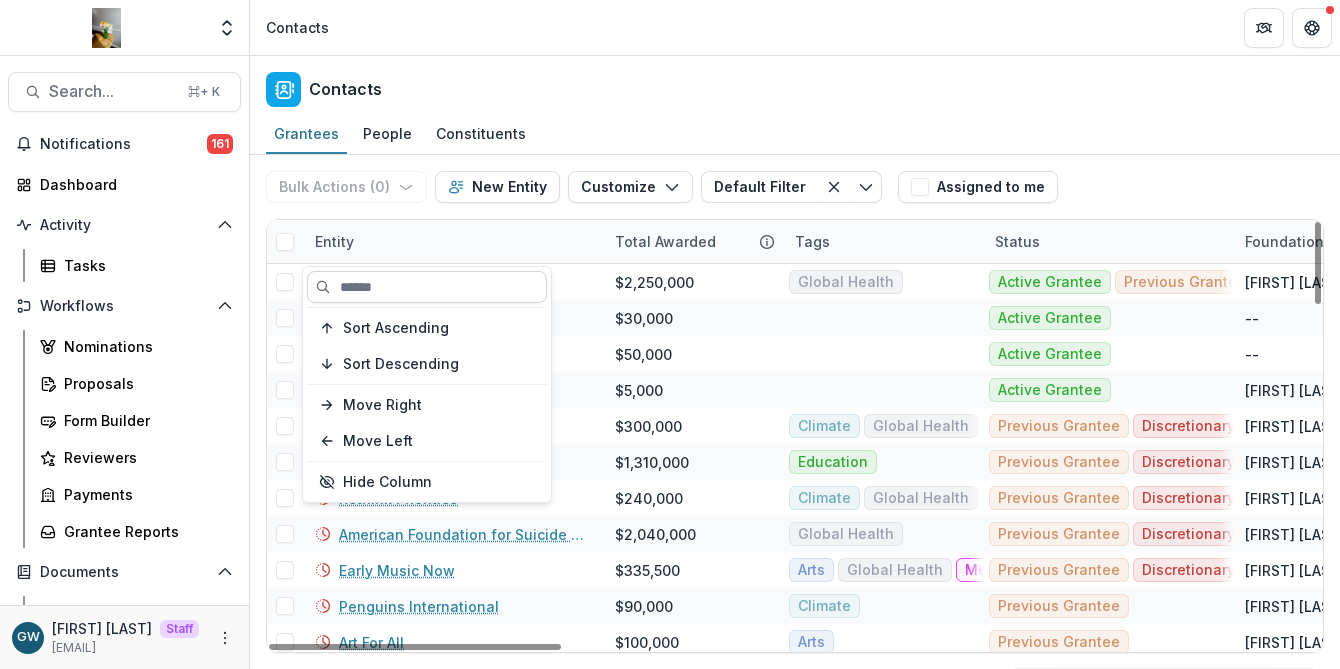 click at bounding box center [427, 287] 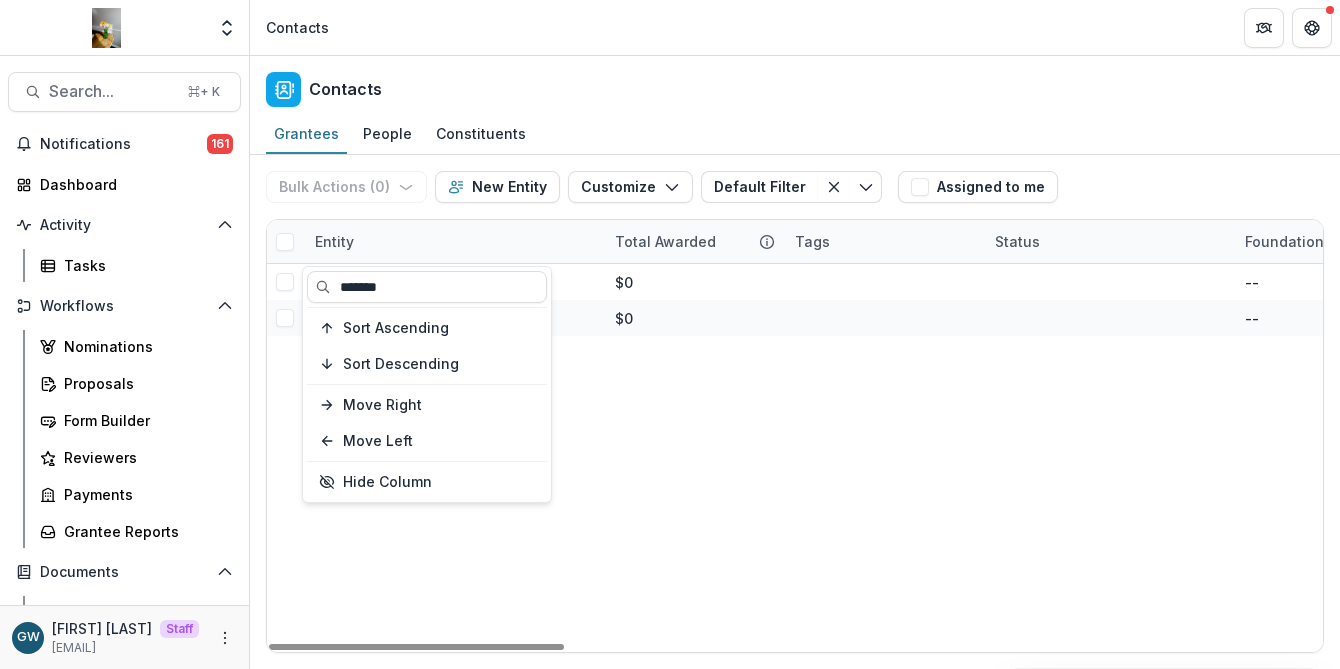 type on "*******" 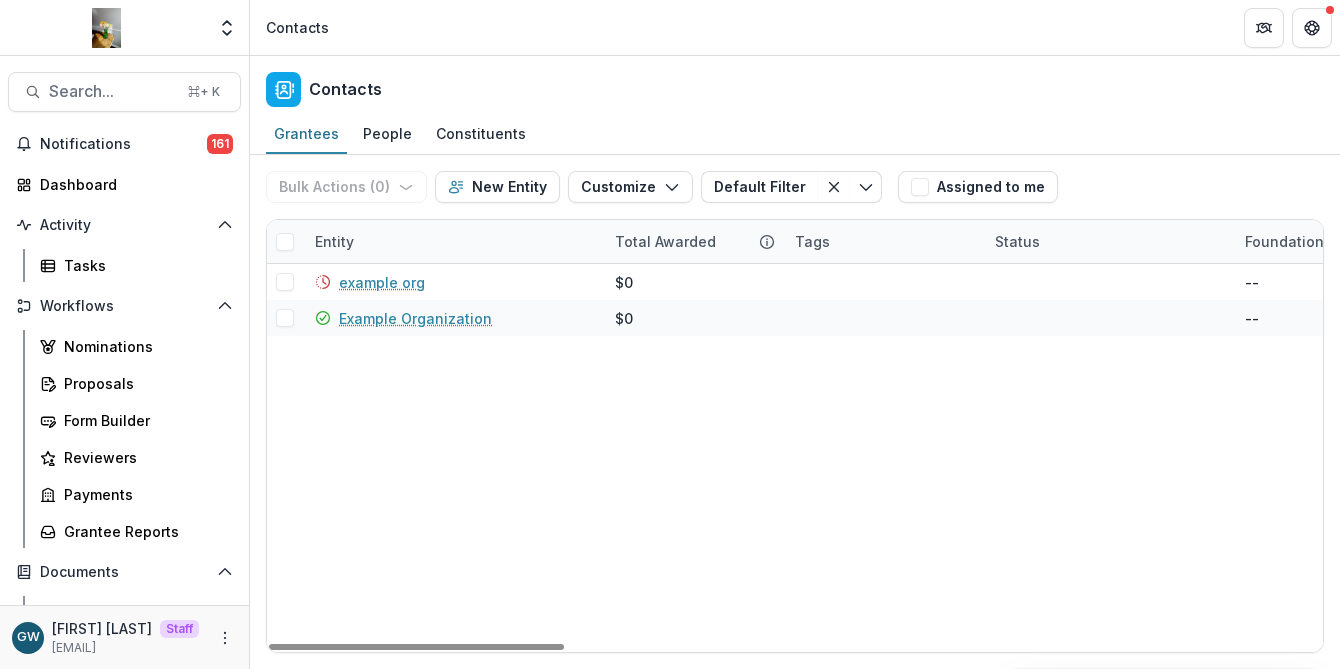click on "Bulk Actions ( 0 ) Send Email Create Proposals Create Tasks New Entity Customize New Custom Field Manage Custom Fields Manage Grantee Status Default Filter Default Filter Save changes New Filter Assigned to me" at bounding box center (795, 187) 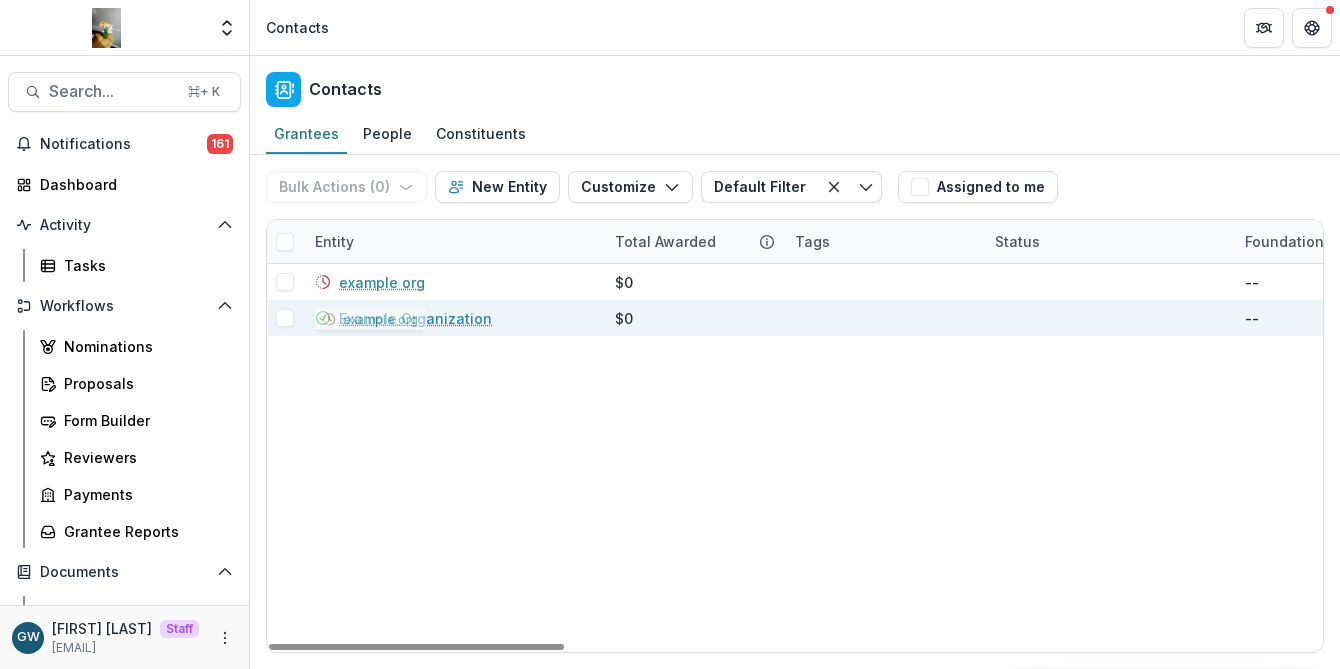 click on "Example Organization" at bounding box center (415, 318) 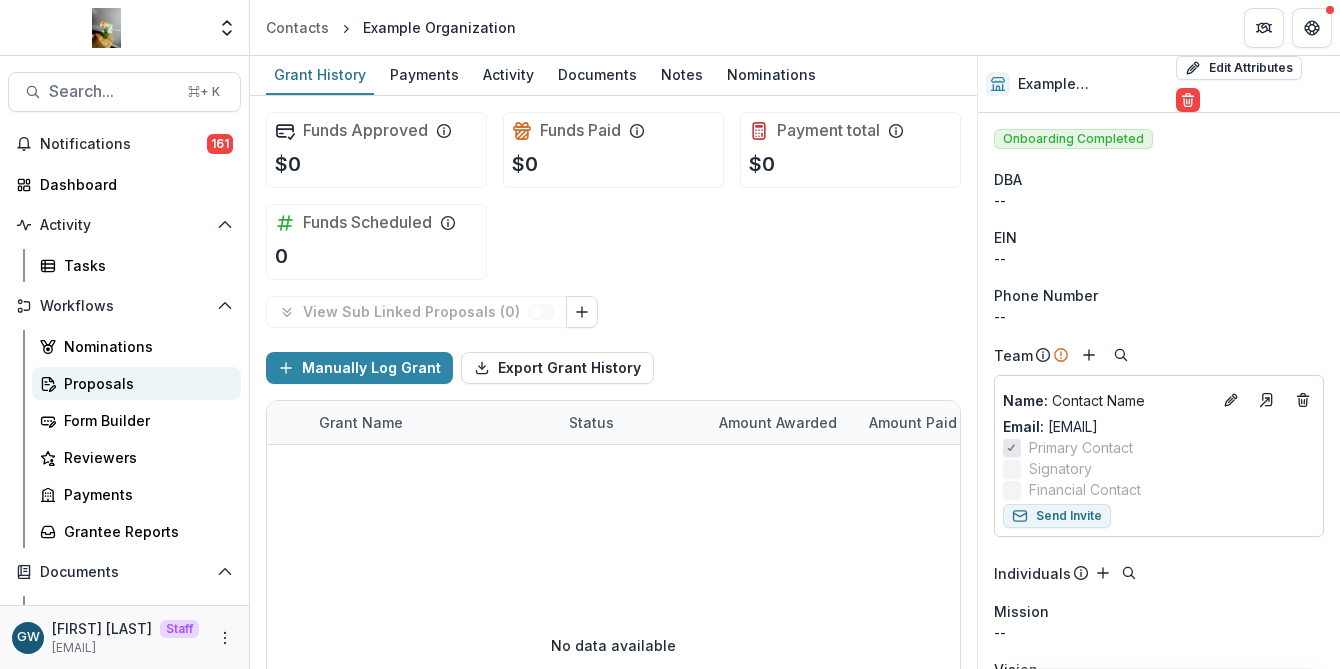 click on "Proposals" at bounding box center (144, 383) 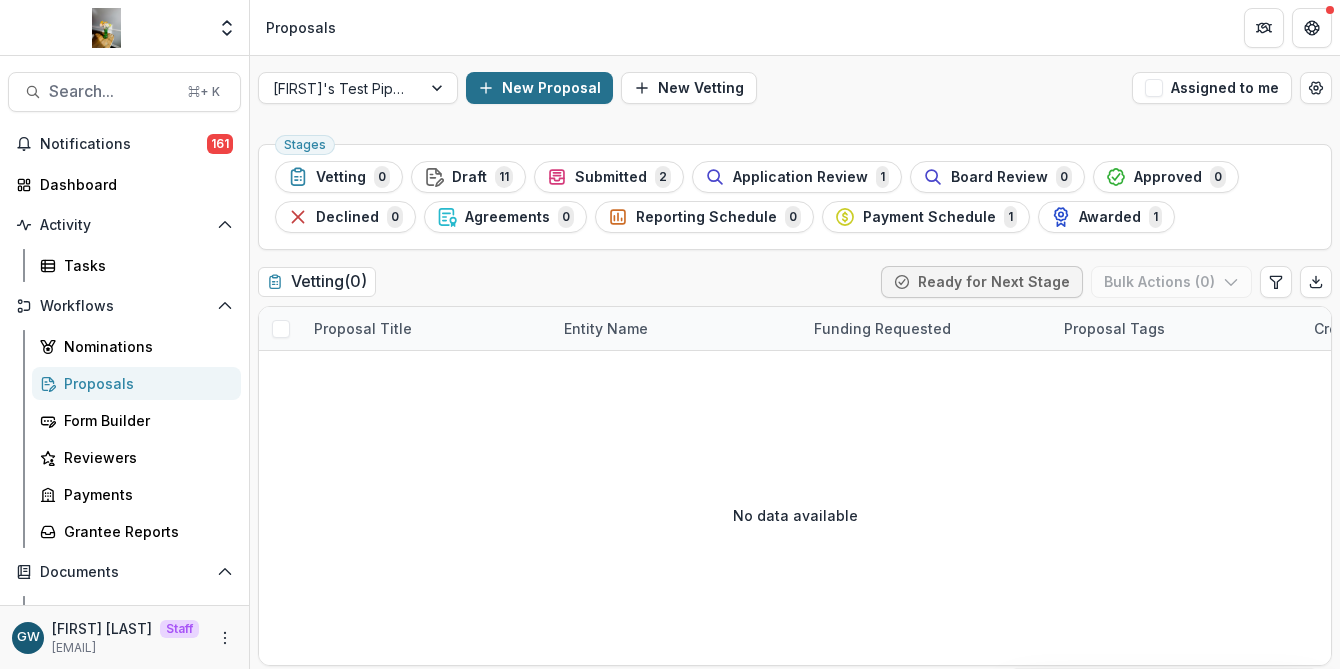 click on "New Proposal" at bounding box center (539, 88) 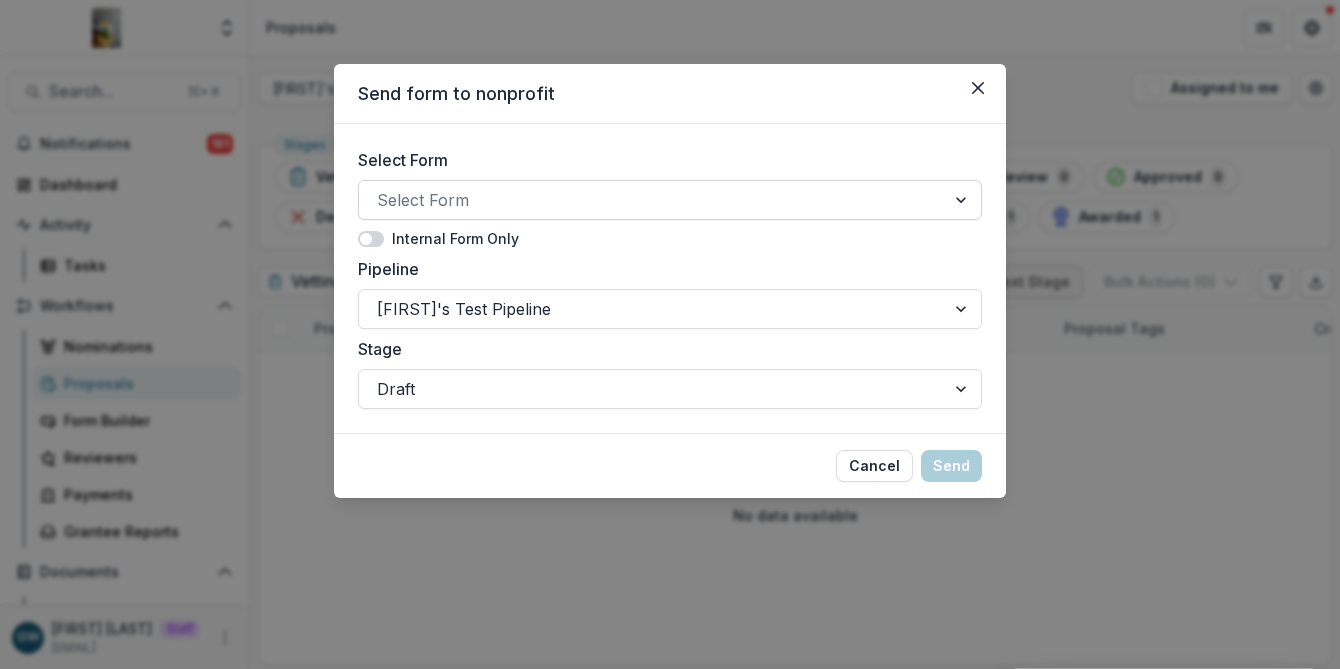 click at bounding box center (652, 200) 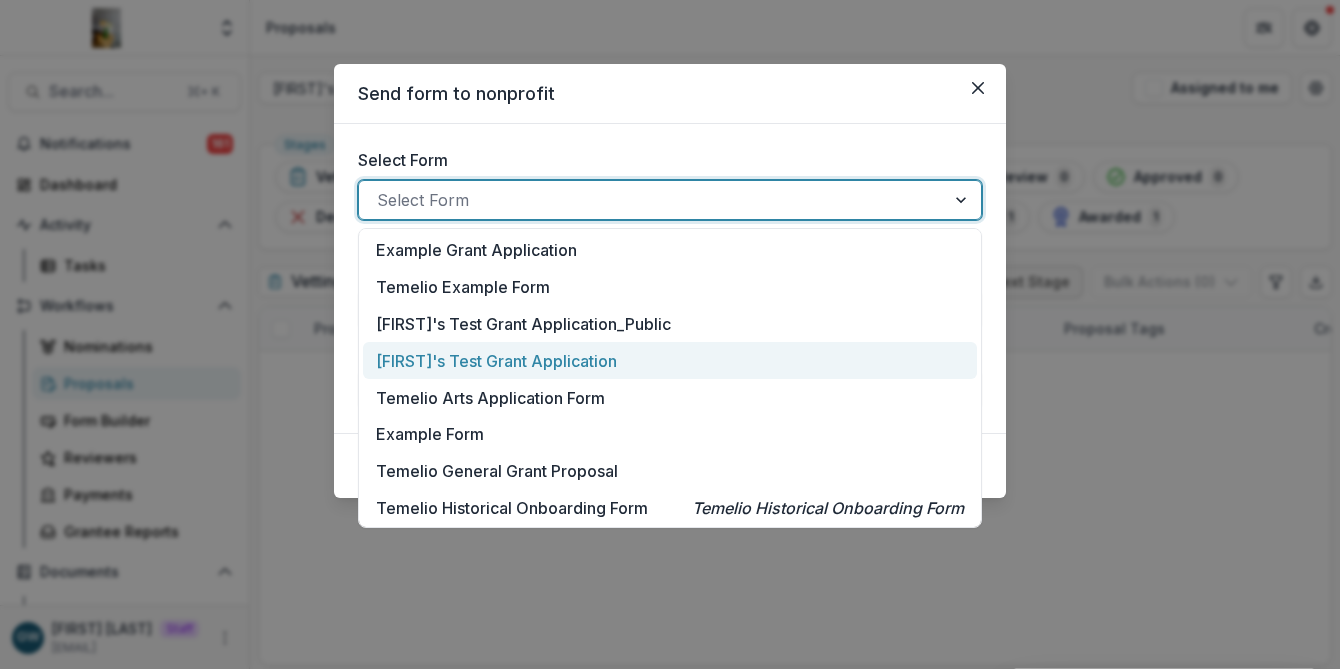 scroll, scrollTop: 0, scrollLeft: 0, axis: both 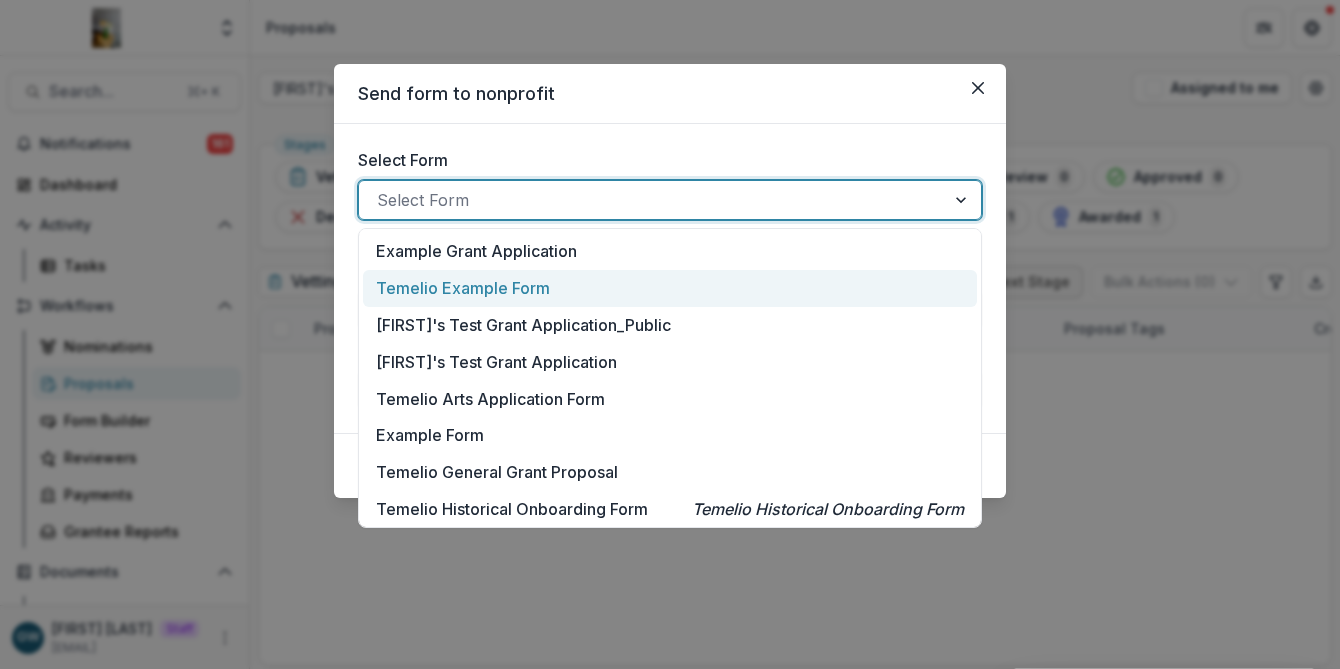 drag, startPoint x: 981, startPoint y: 84, endPoint x: 844, endPoint y: 157, distance: 155.2353 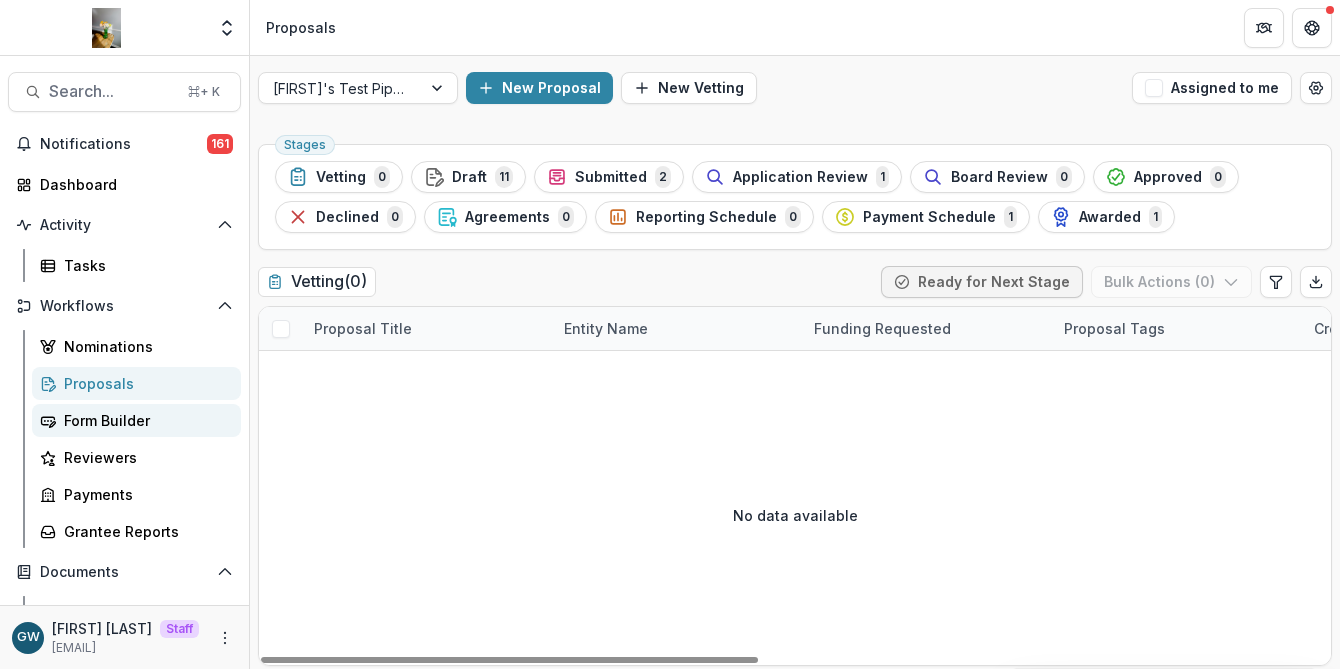 click on "Form Builder" at bounding box center (144, 420) 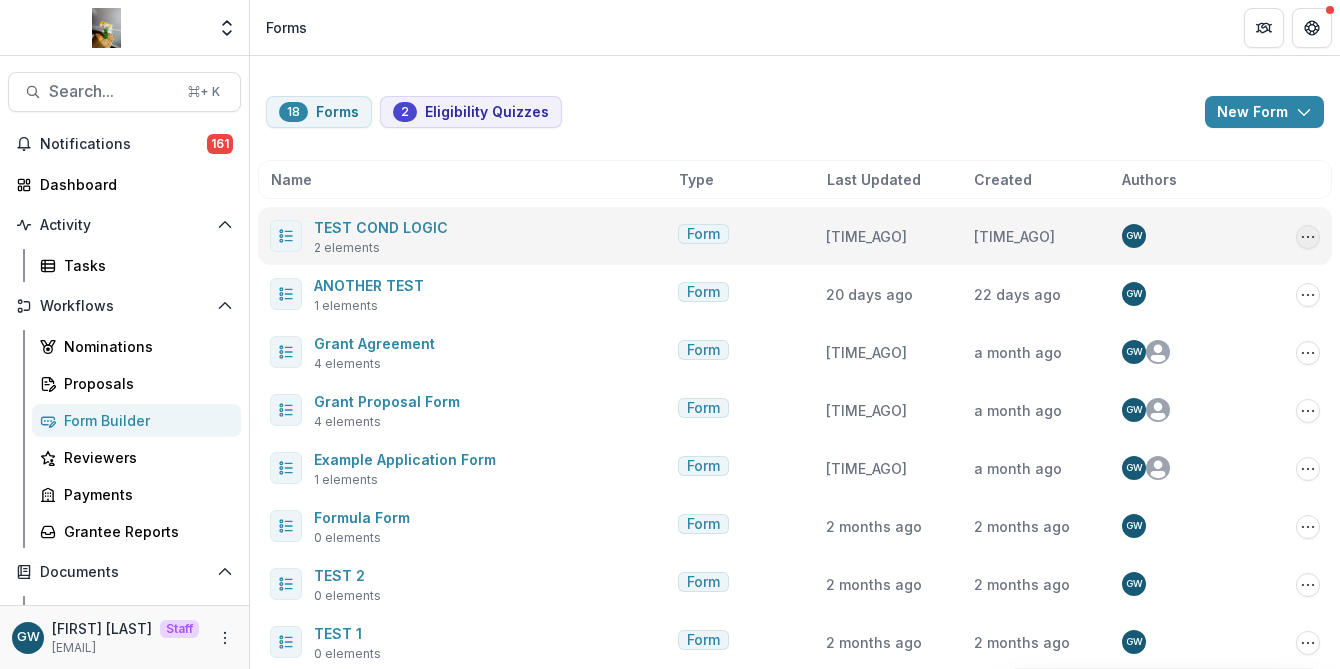 click 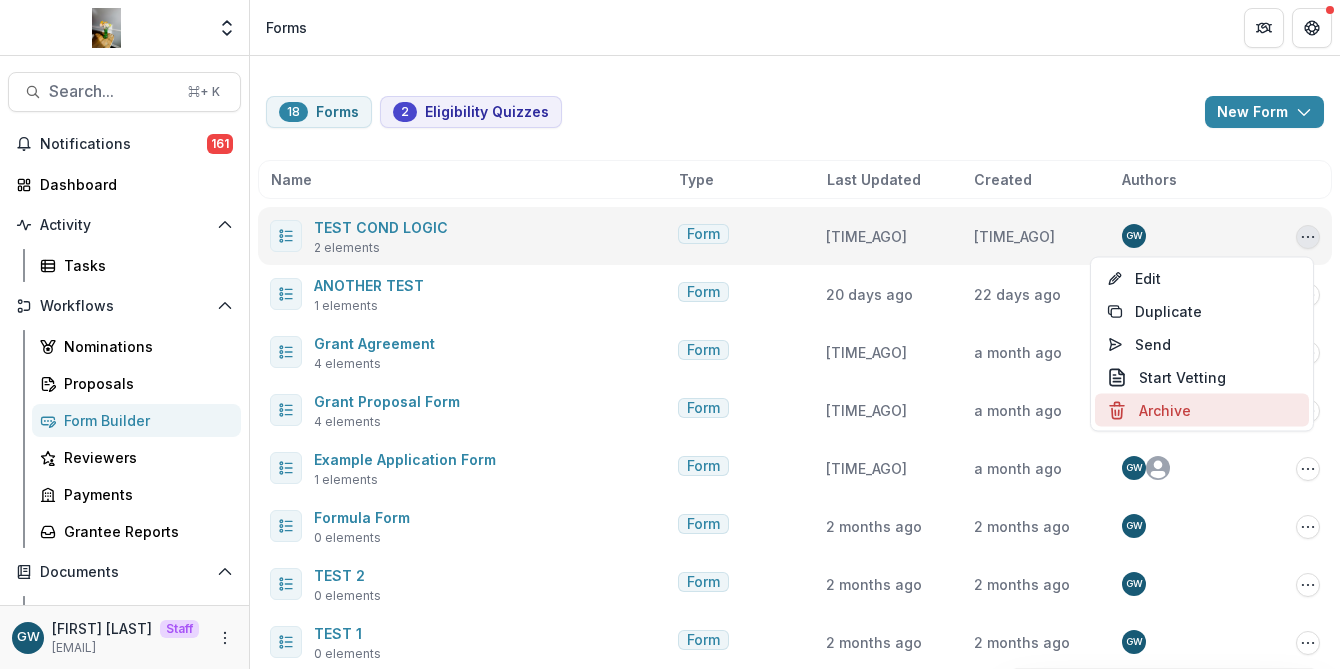 click on "Archive" at bounding box center [1202, 410] 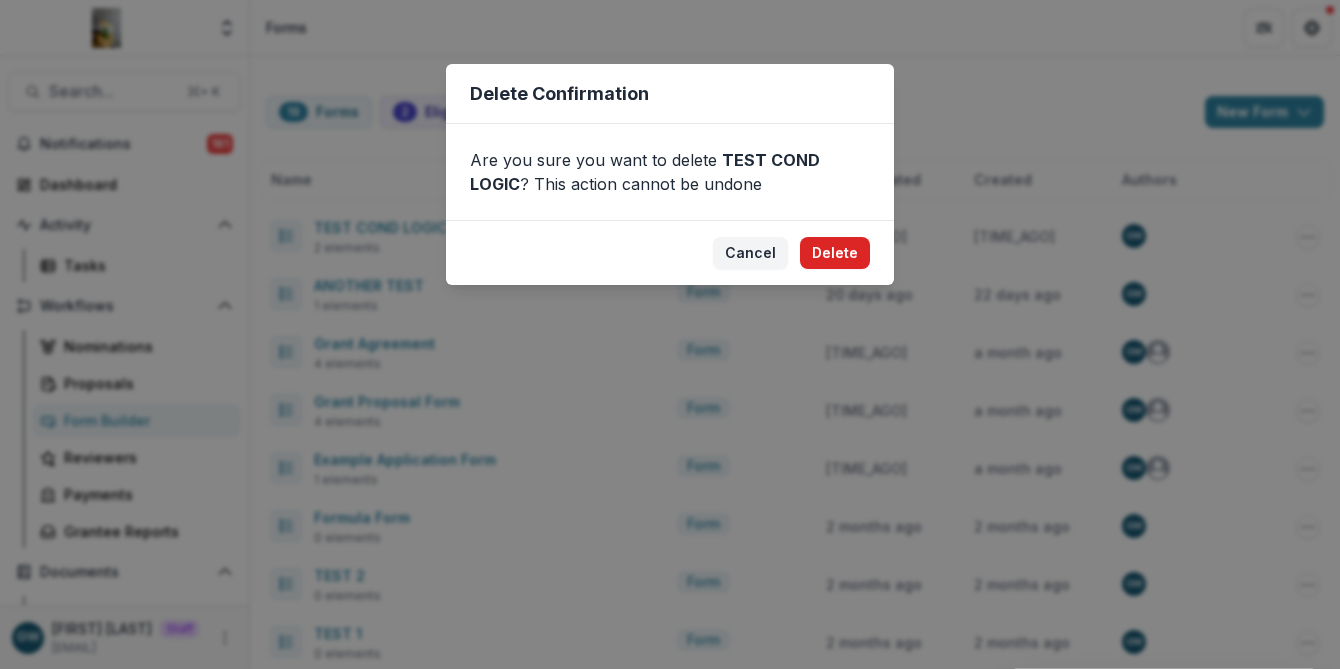 click on "Delete" at bounding box center (835, 253) 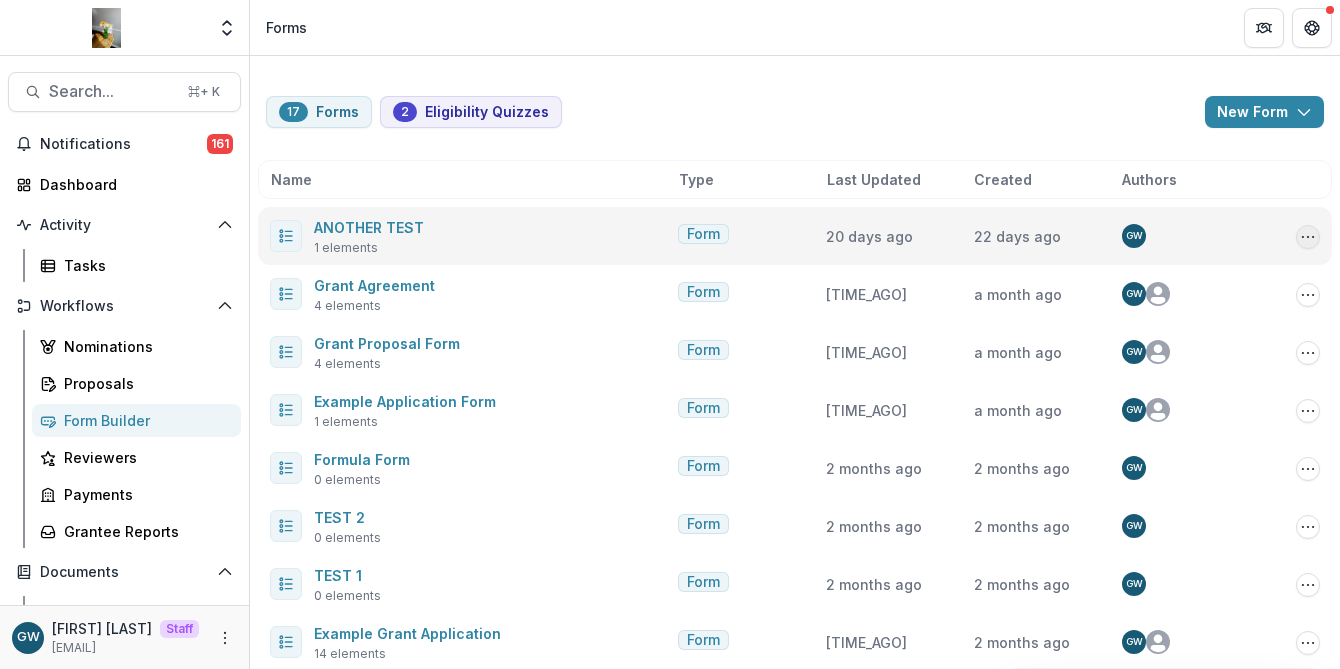 click 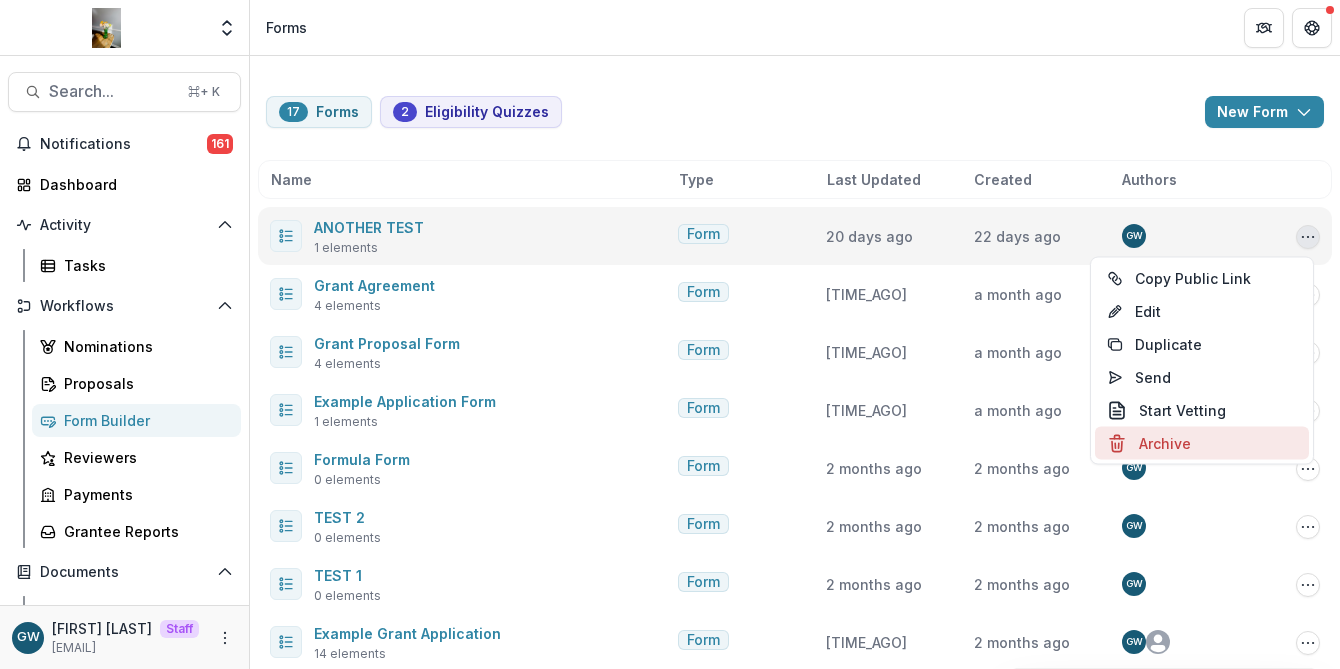 click on "Archive" at bounding box center [1202, 443] 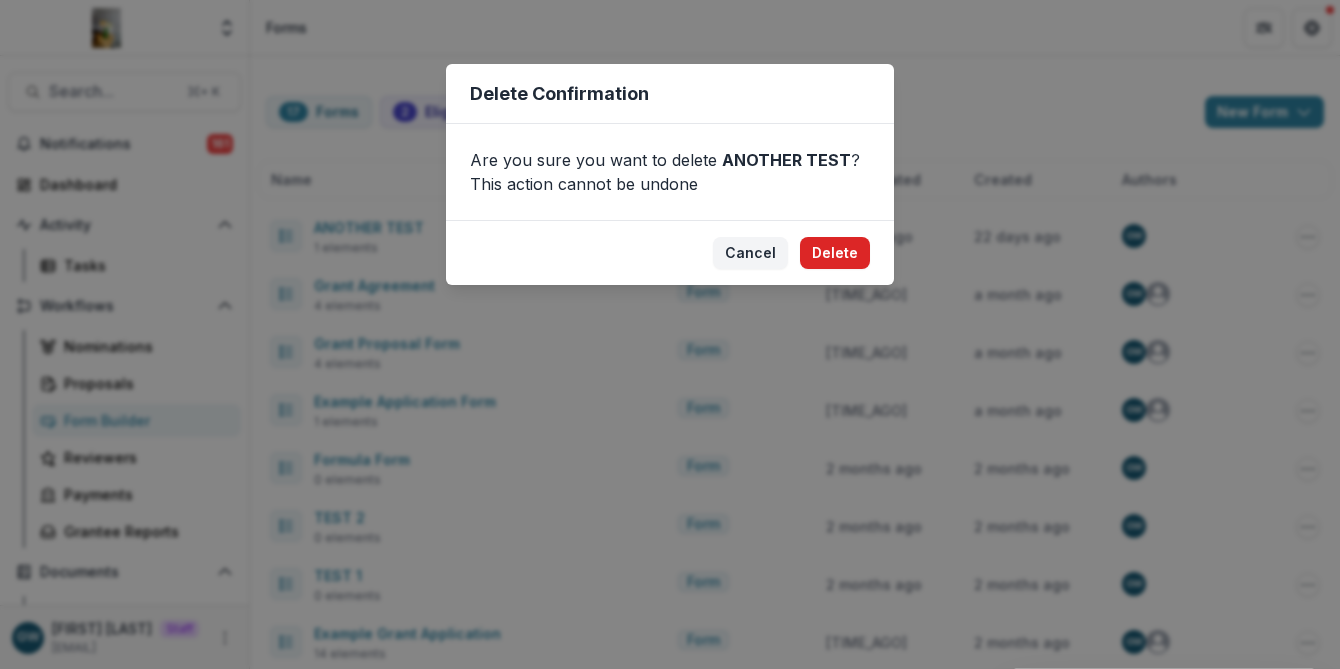 click on "Delete" at bounding box center [835, 253] 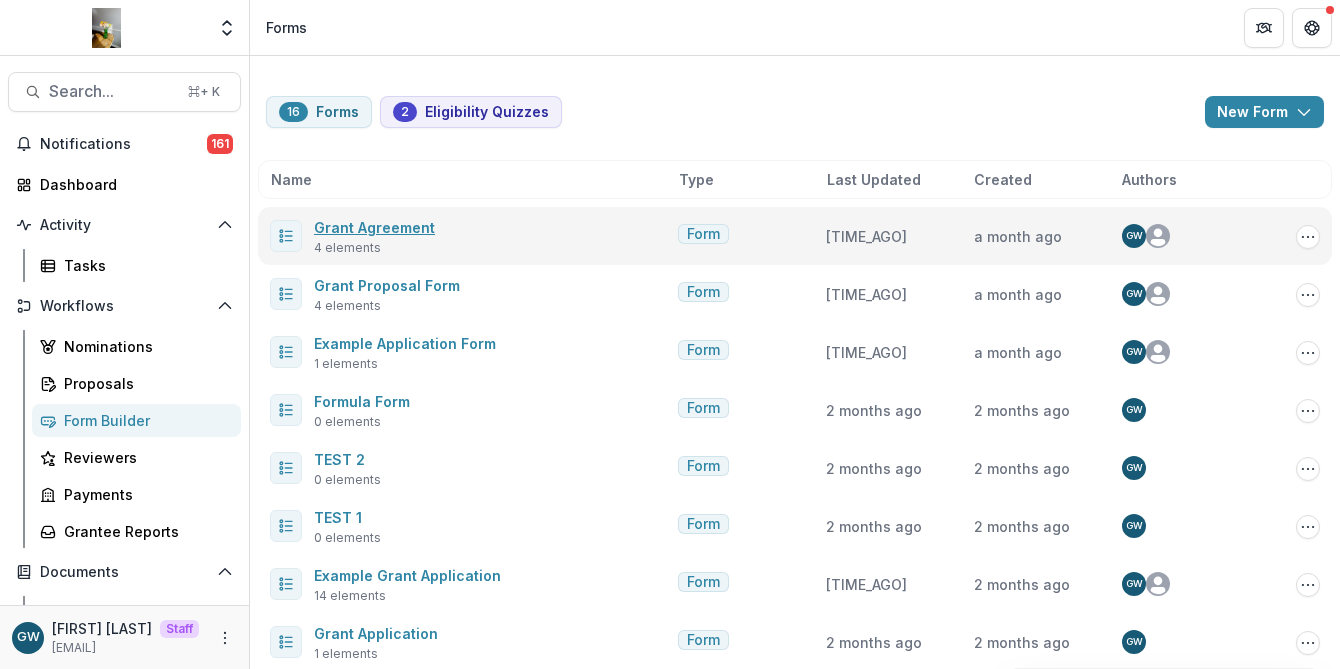 click on "Grant Agreement" at bounding box center [374, 227] 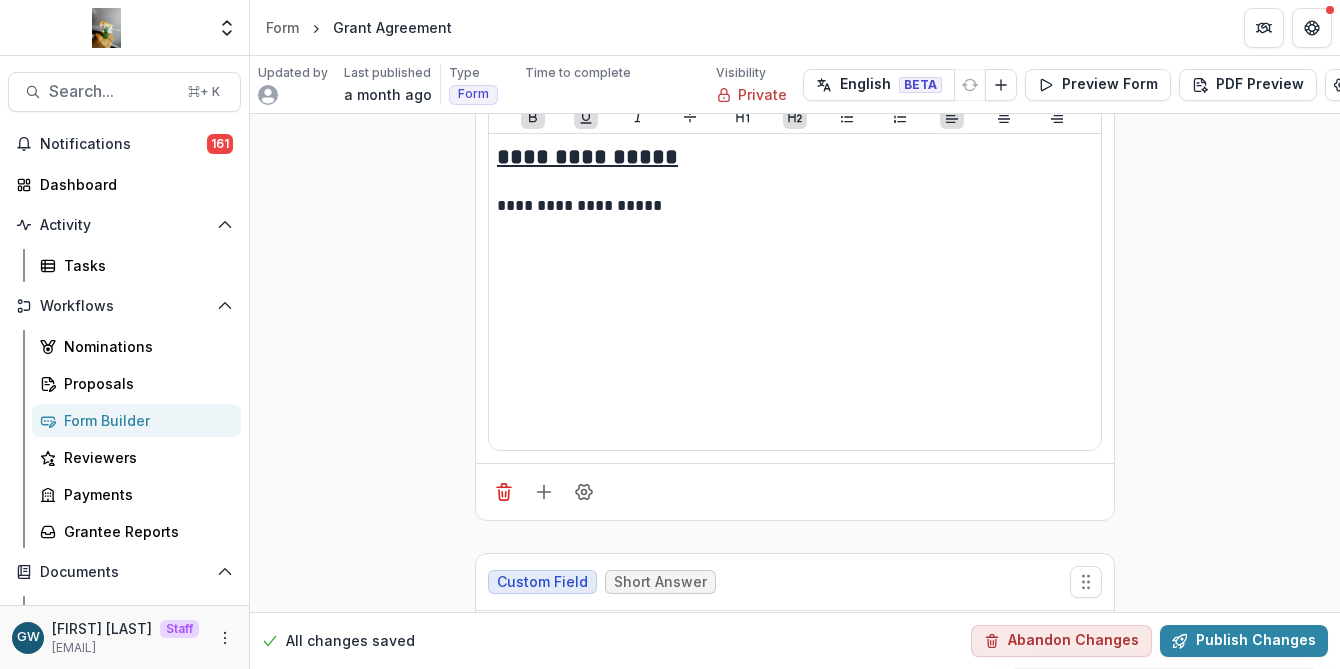 scroll, scrollTop: 0, scrollLeft: 0, axis: both 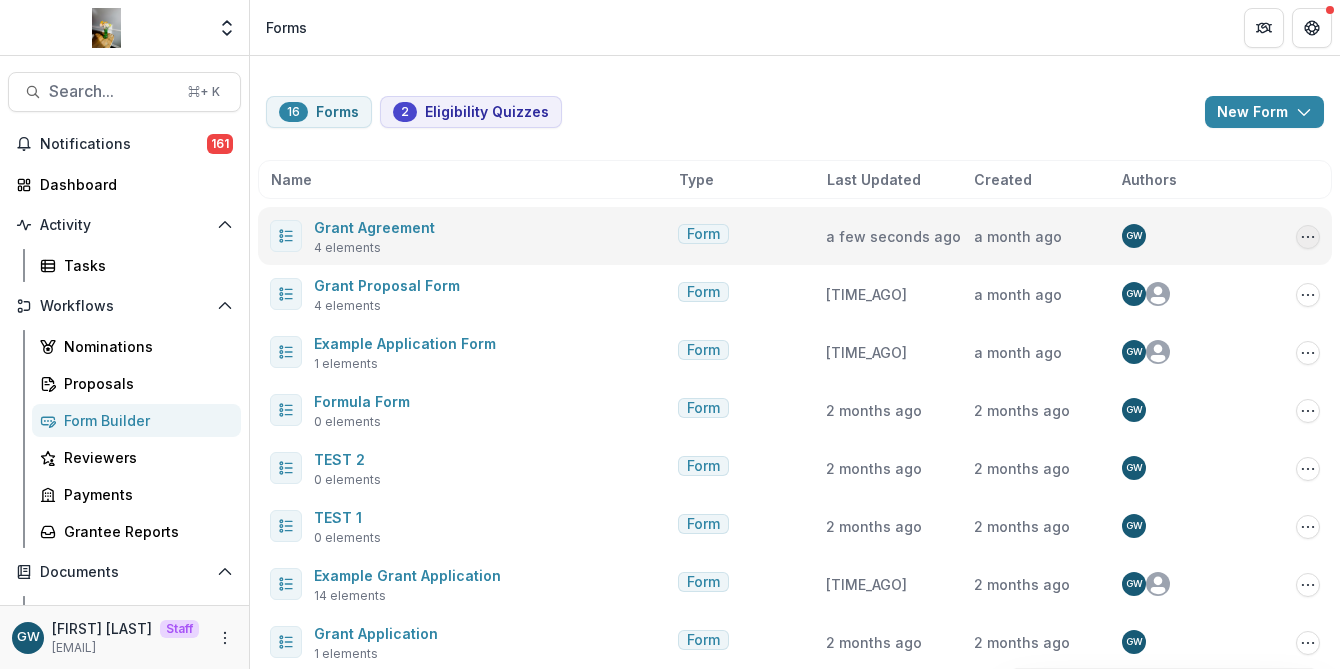 click 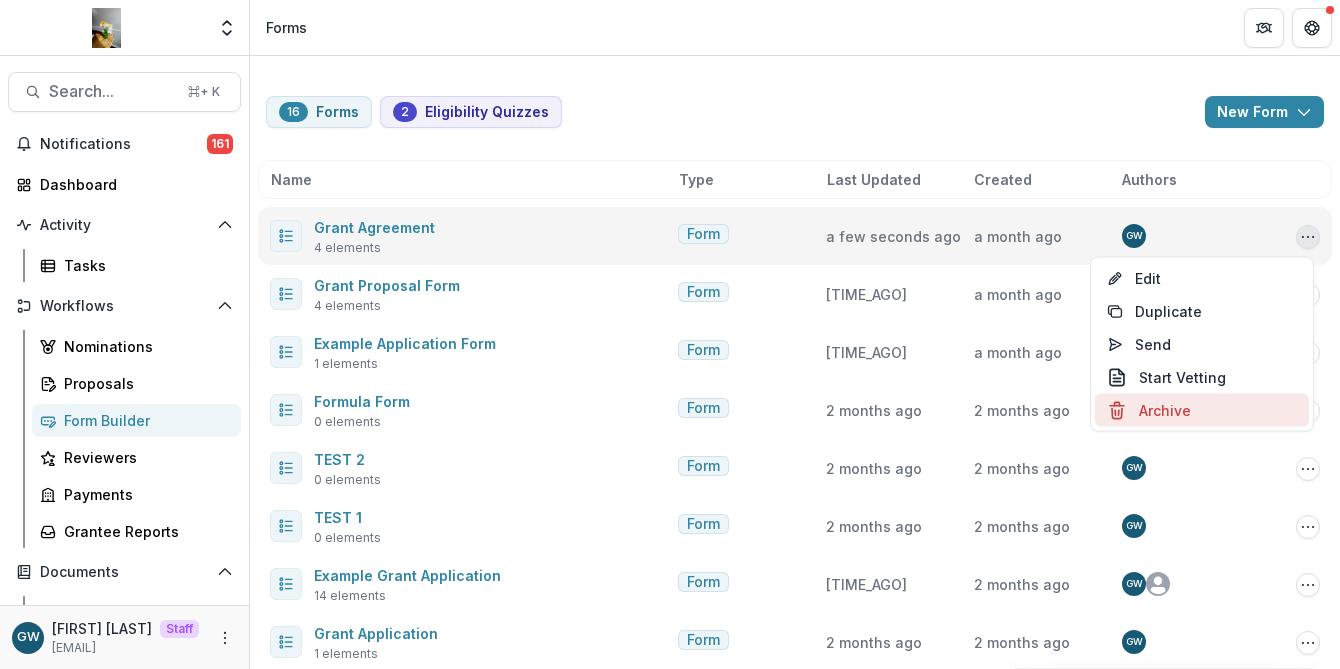 click on "Archive" at bounding box center [1202, 410] 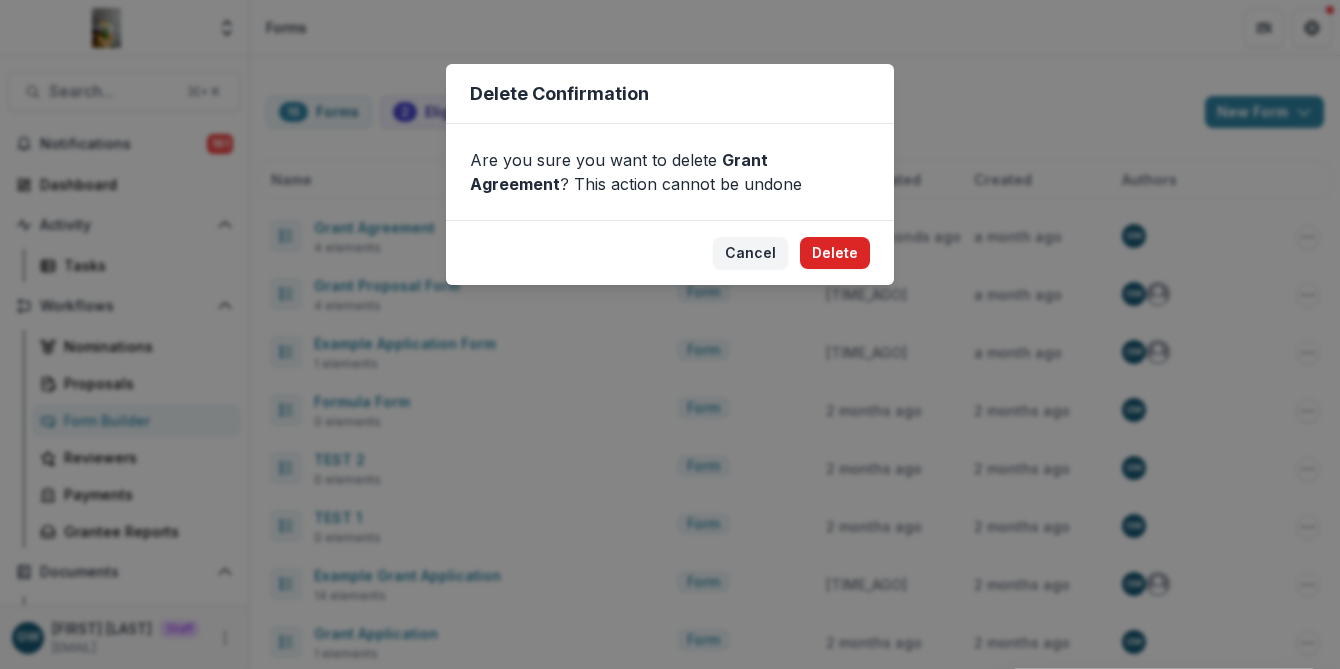 click on "Delete" at bounding box center [835, 253] 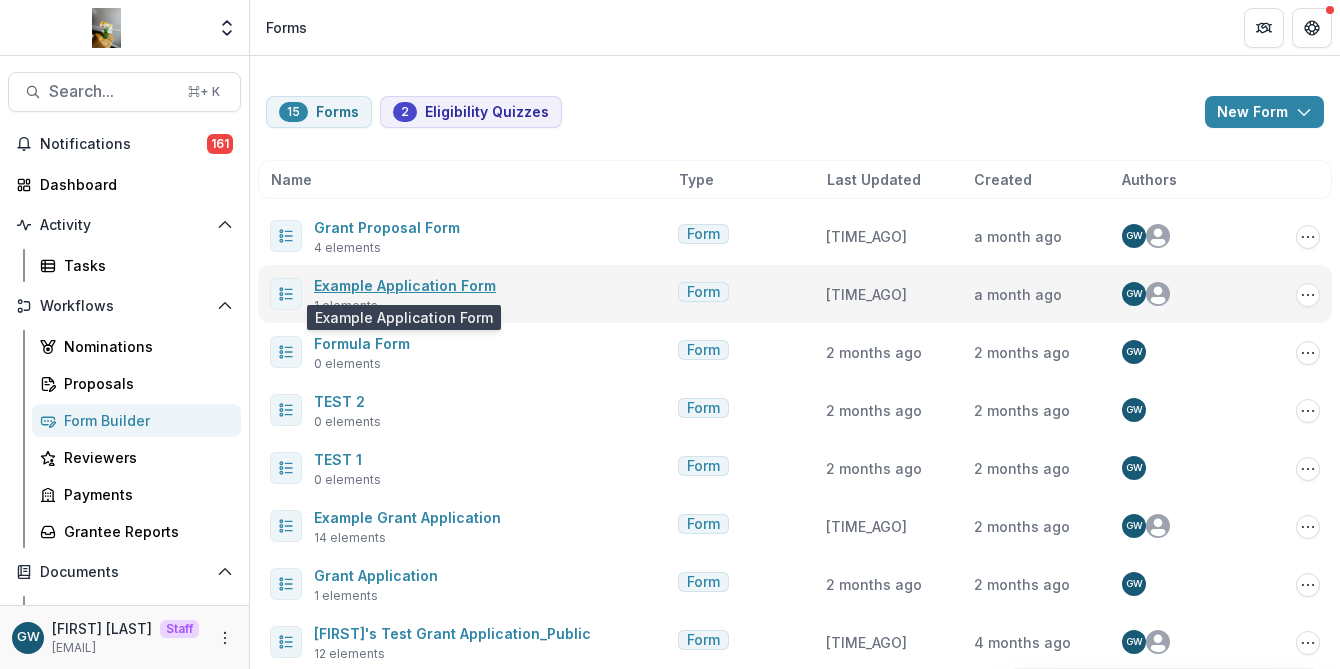 click on "Example Application Form" at bounding box center (405, 285) 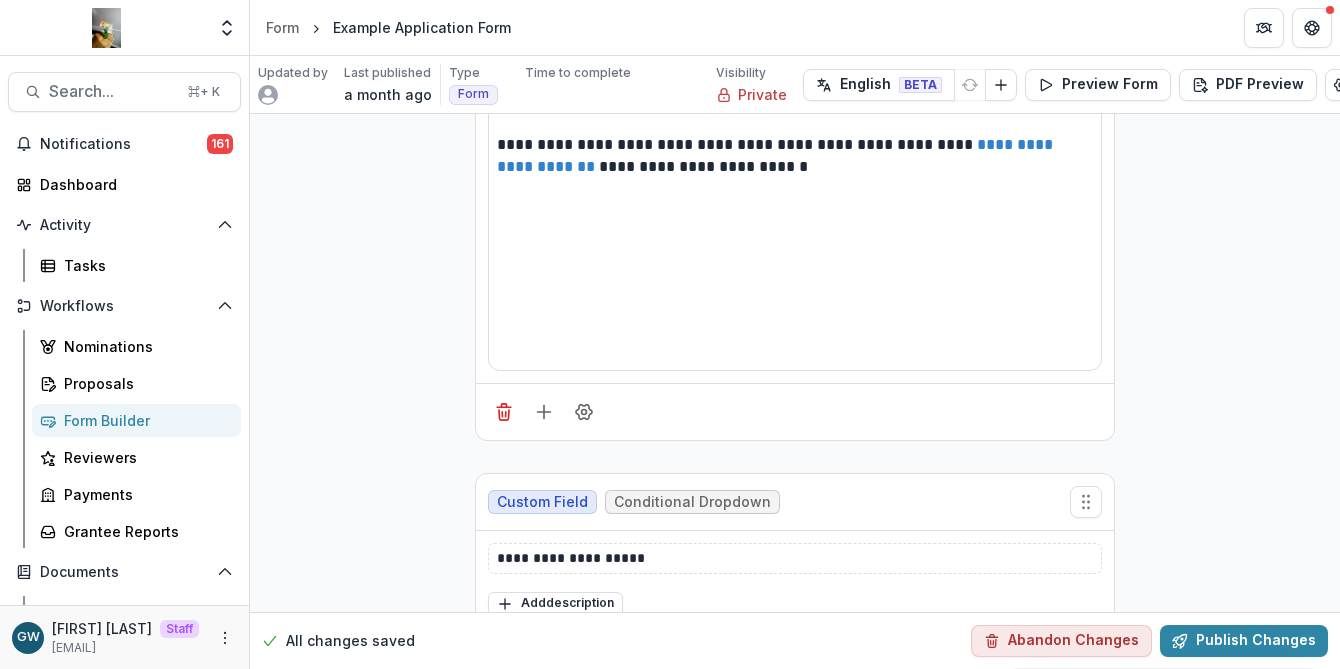 scroll, scrollTop: 0, scrollLeft: 0, axis: both 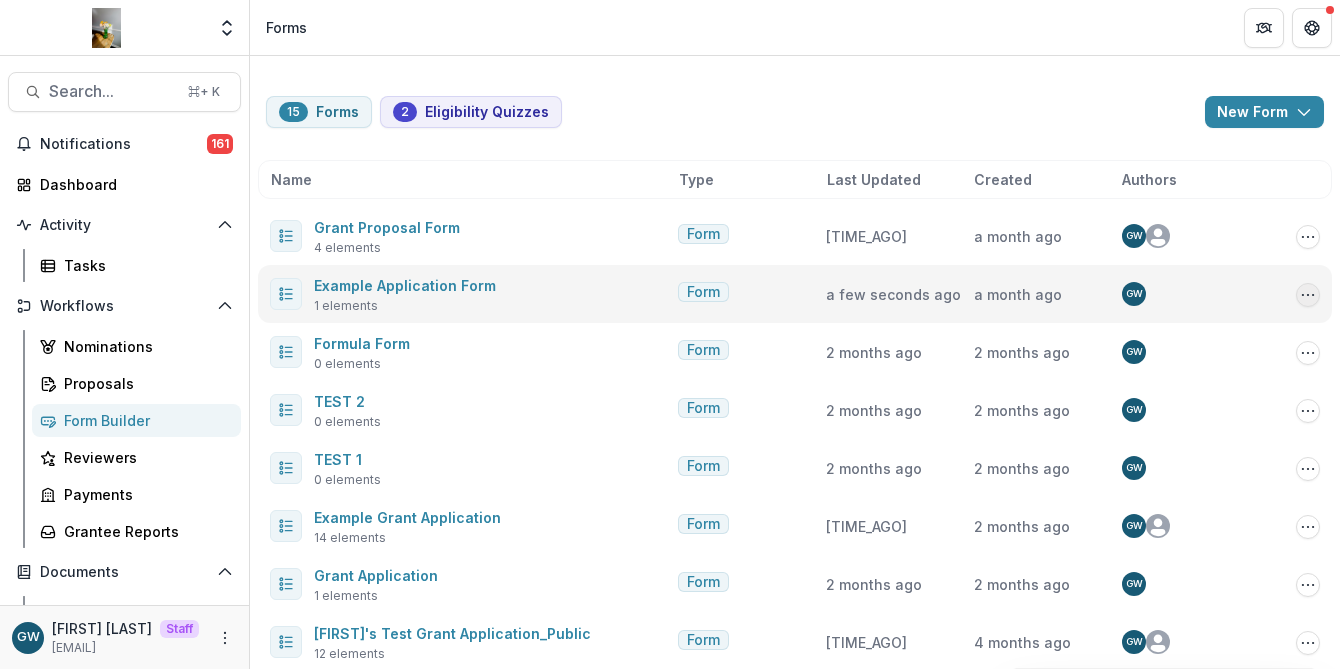 click 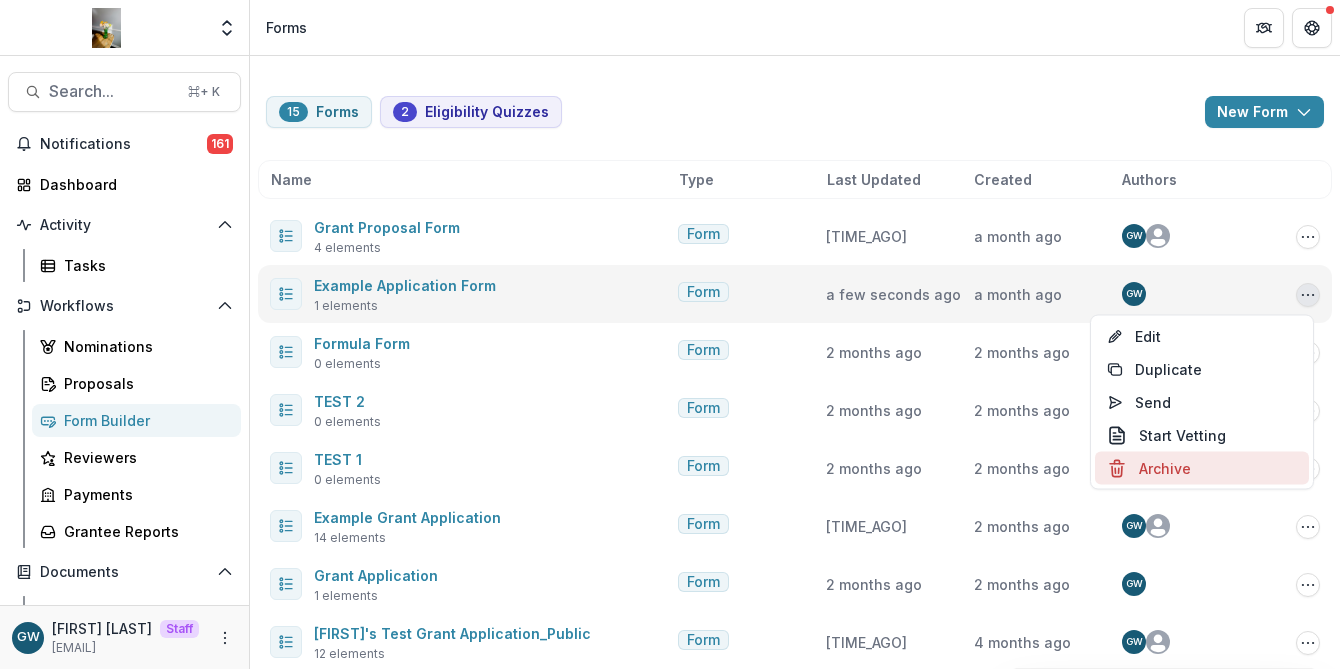 click on "Archive" at bounding box center (1202, 468) 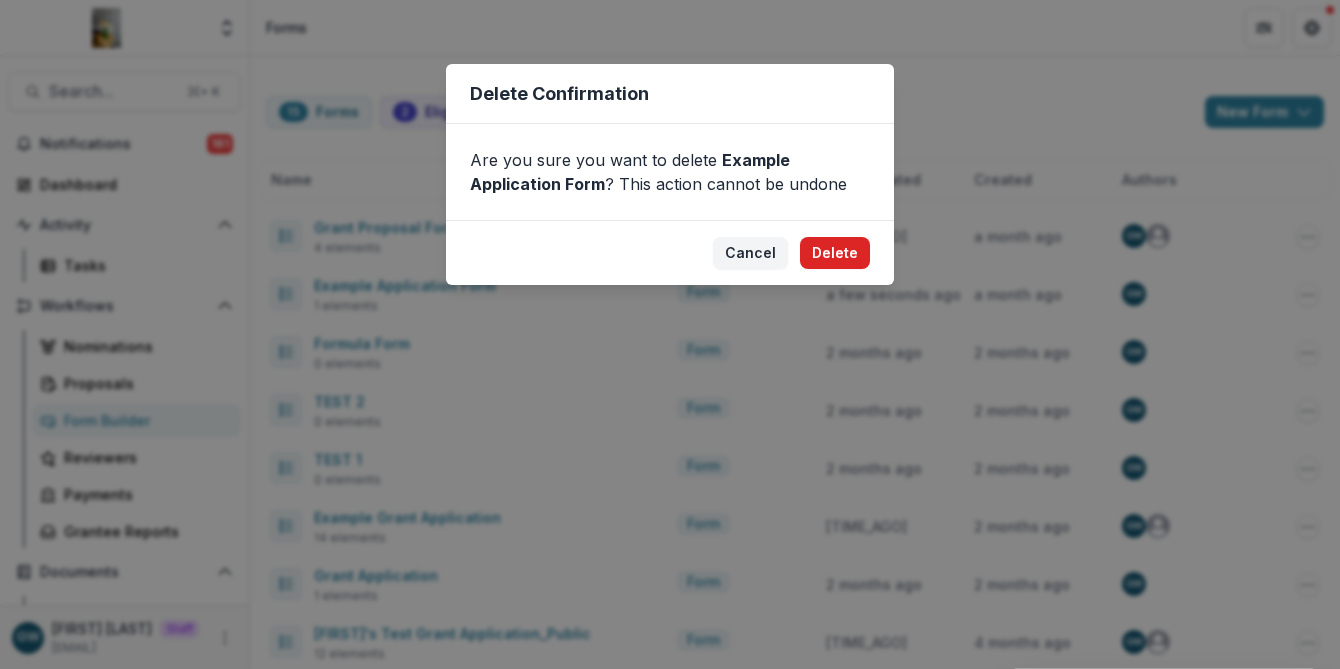 click on "Delete" at bounding box center [835, 253] 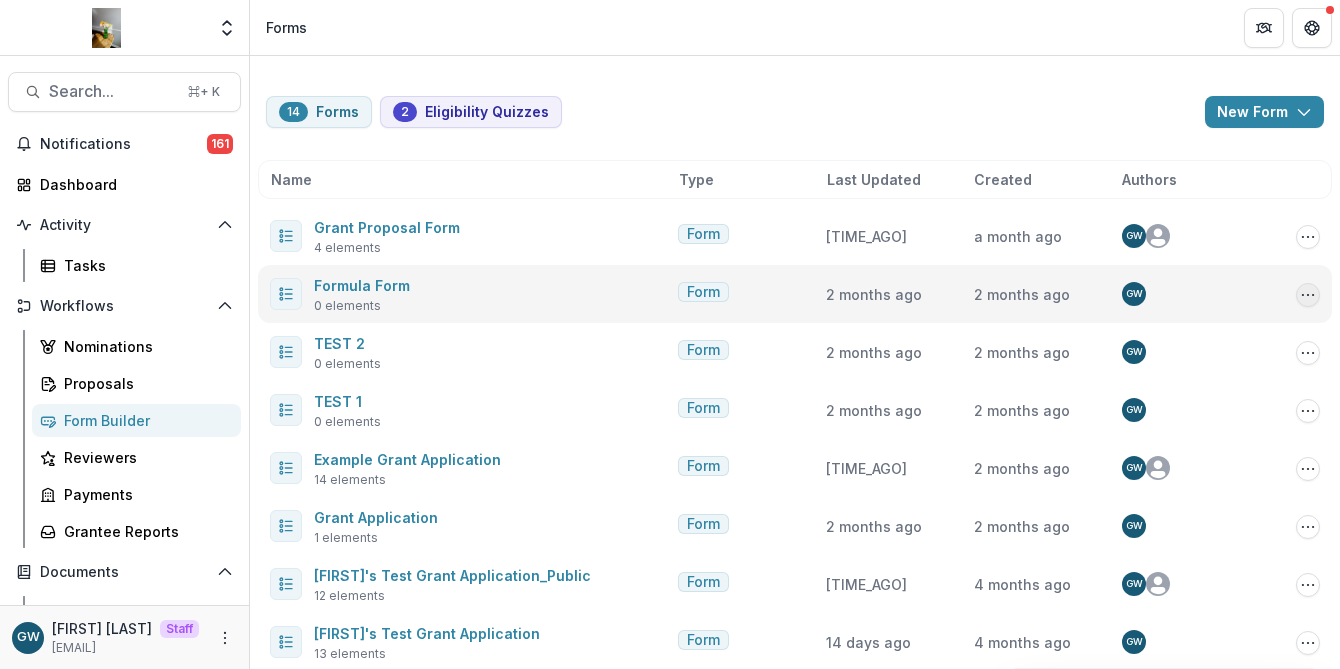 click 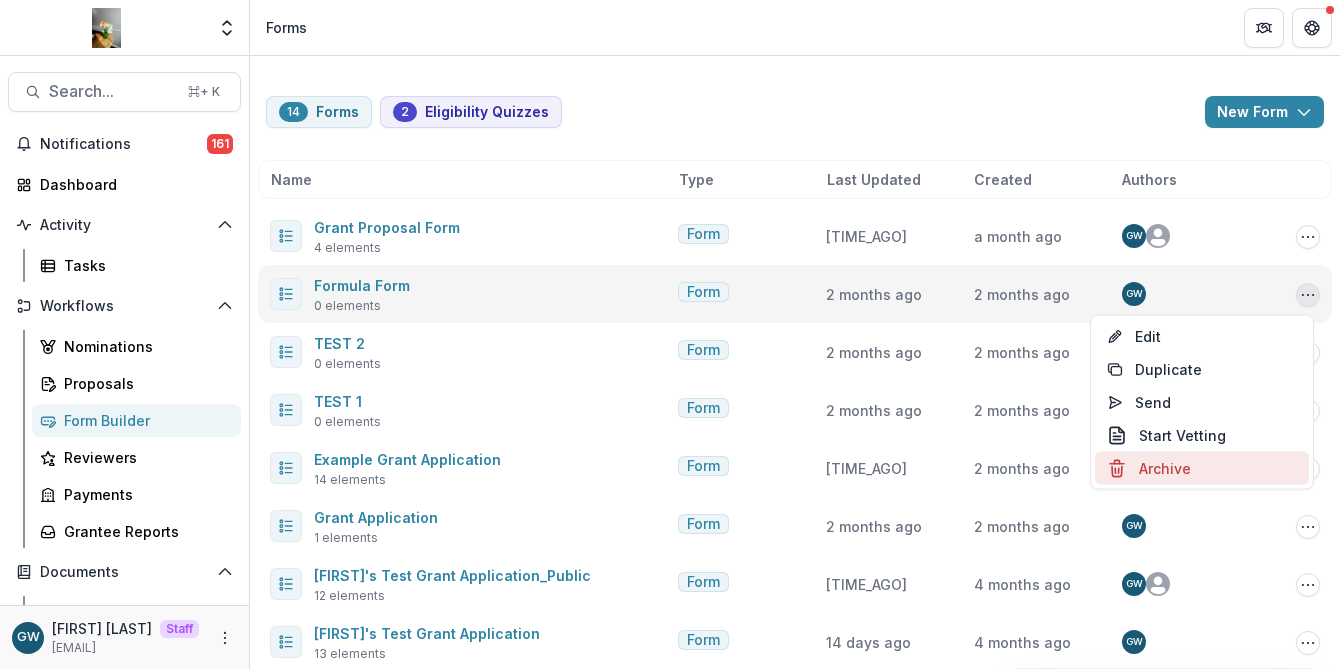 click on "Archive" at bounding box center (1202, 468) 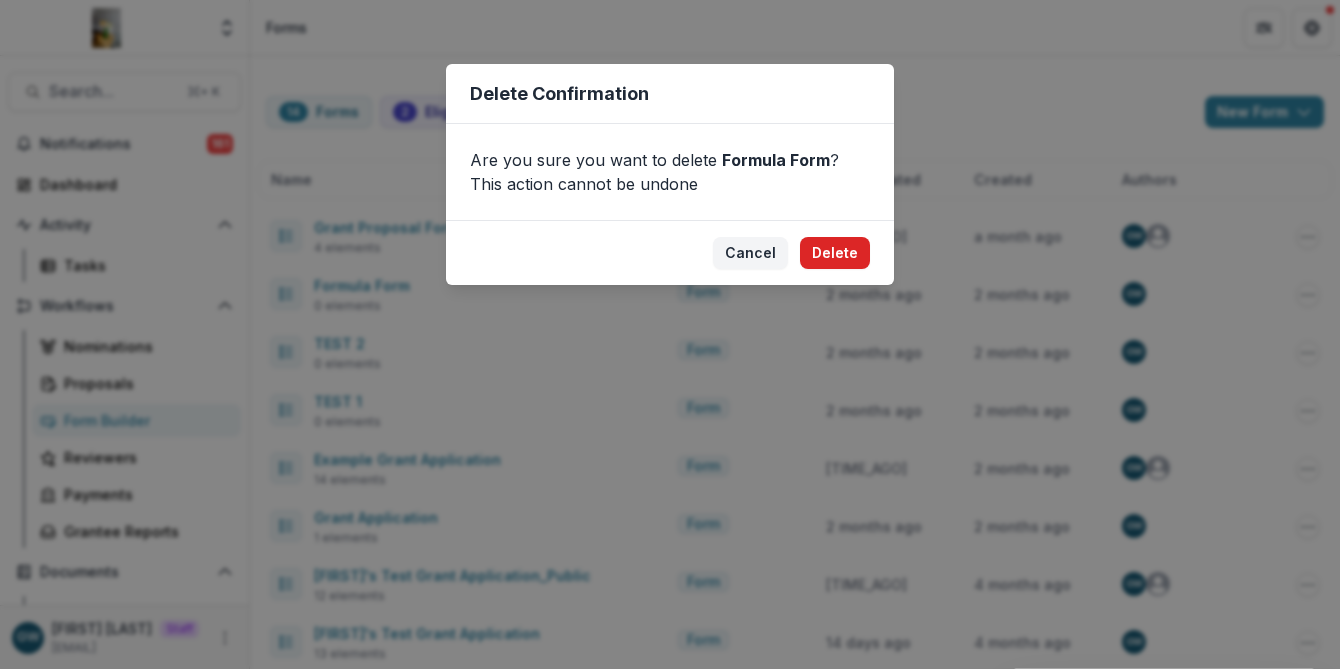 click on "Delete" at bounding box center [835, 253] 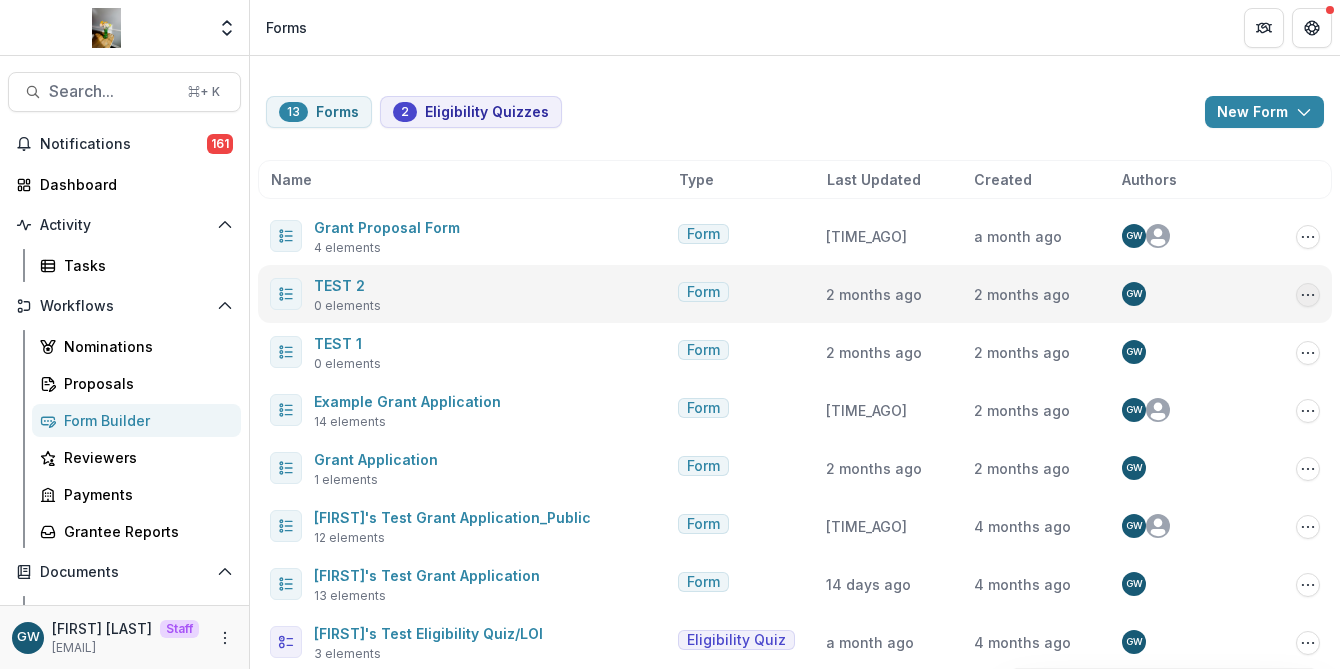 click 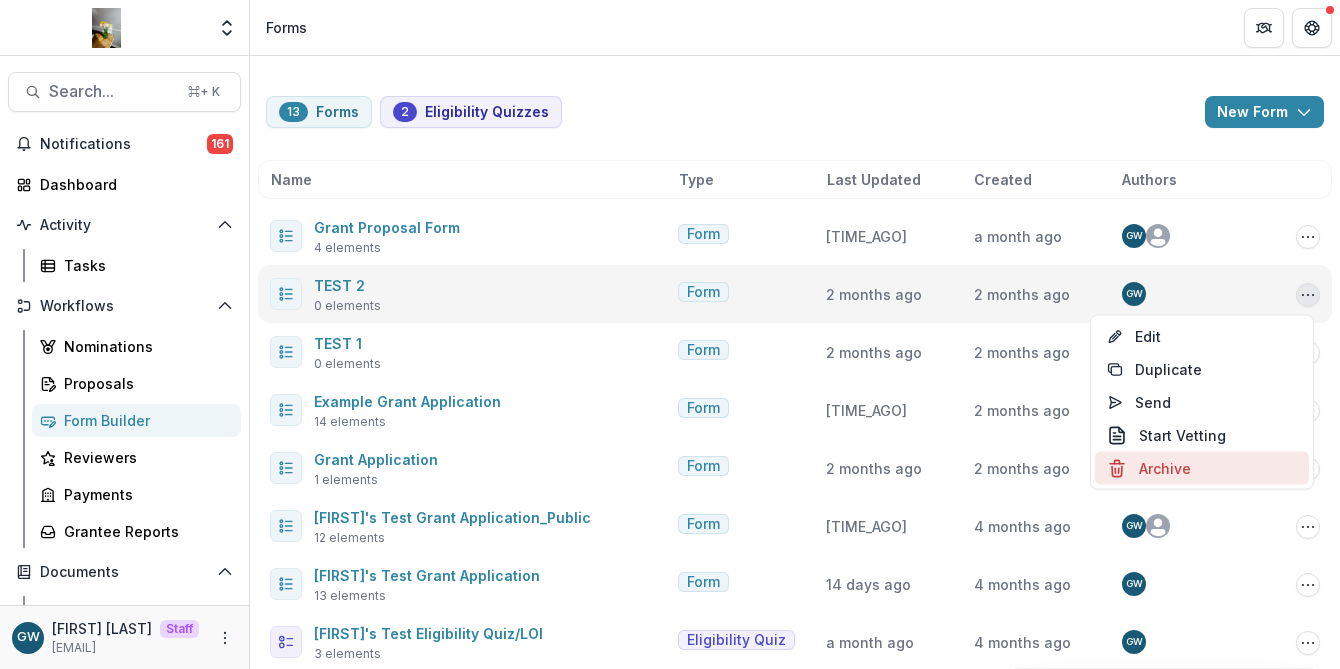 click on "Archive" at bounding box center [1202, 468] 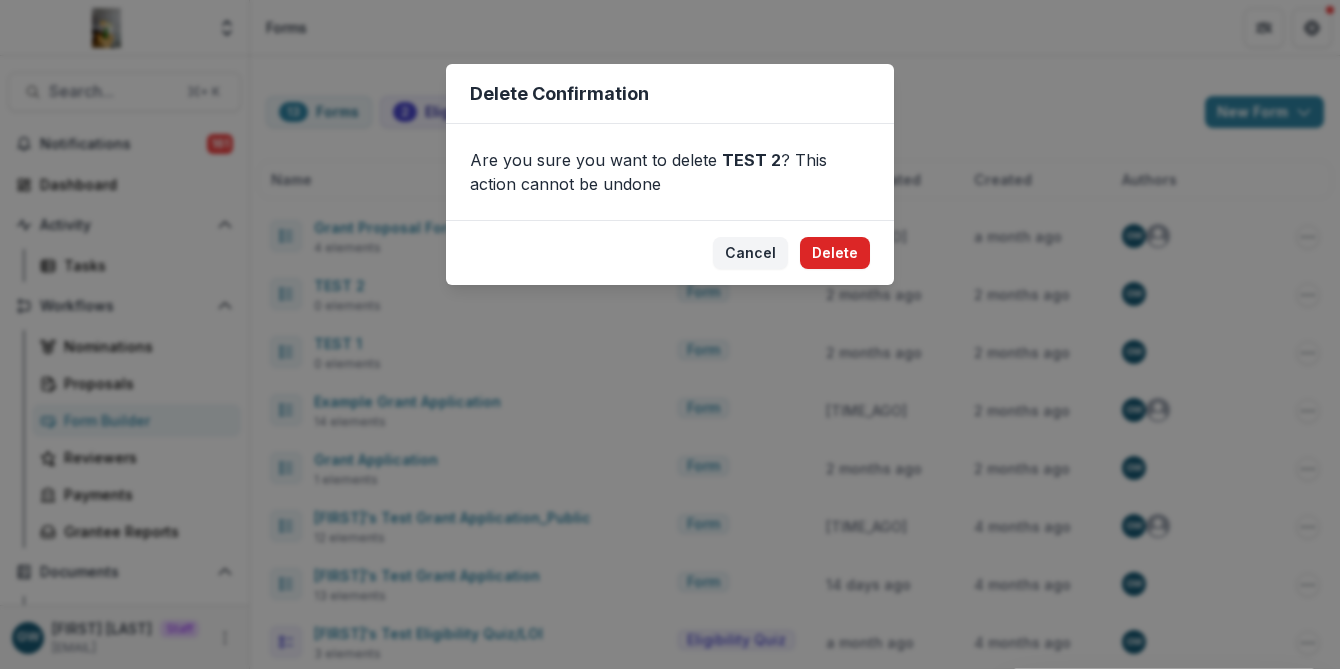 click on "Delete" at bounding box center [835, 253] 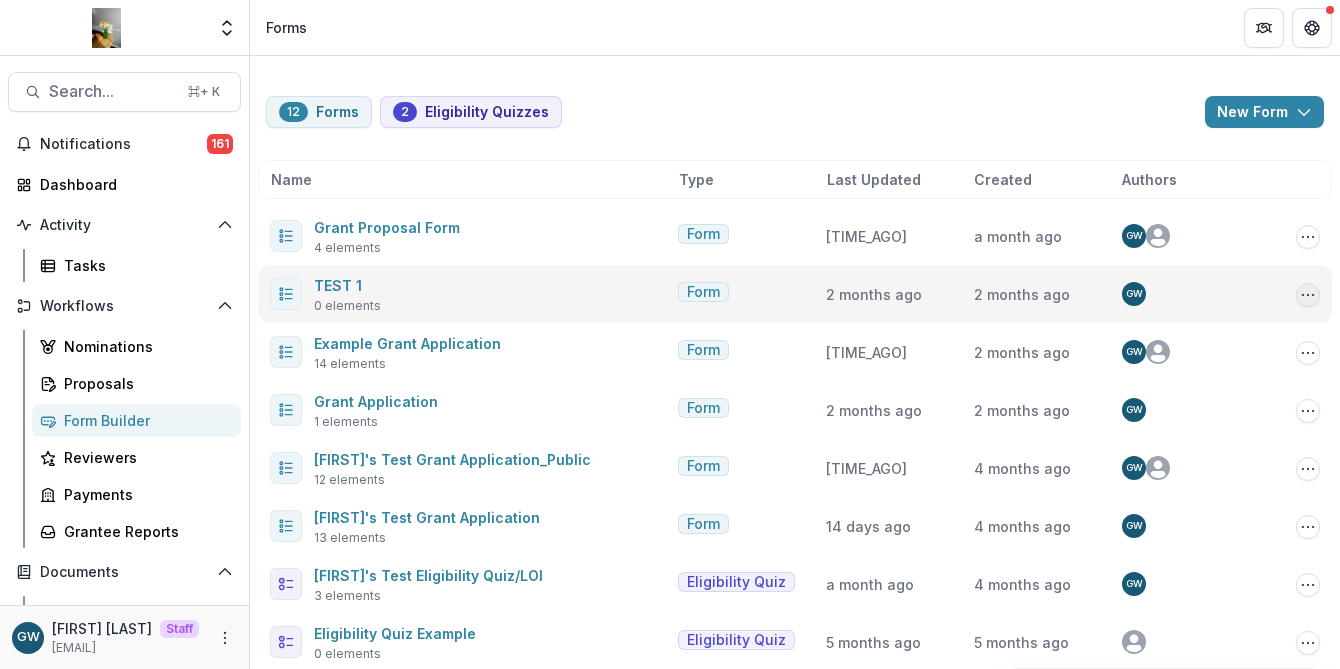 click 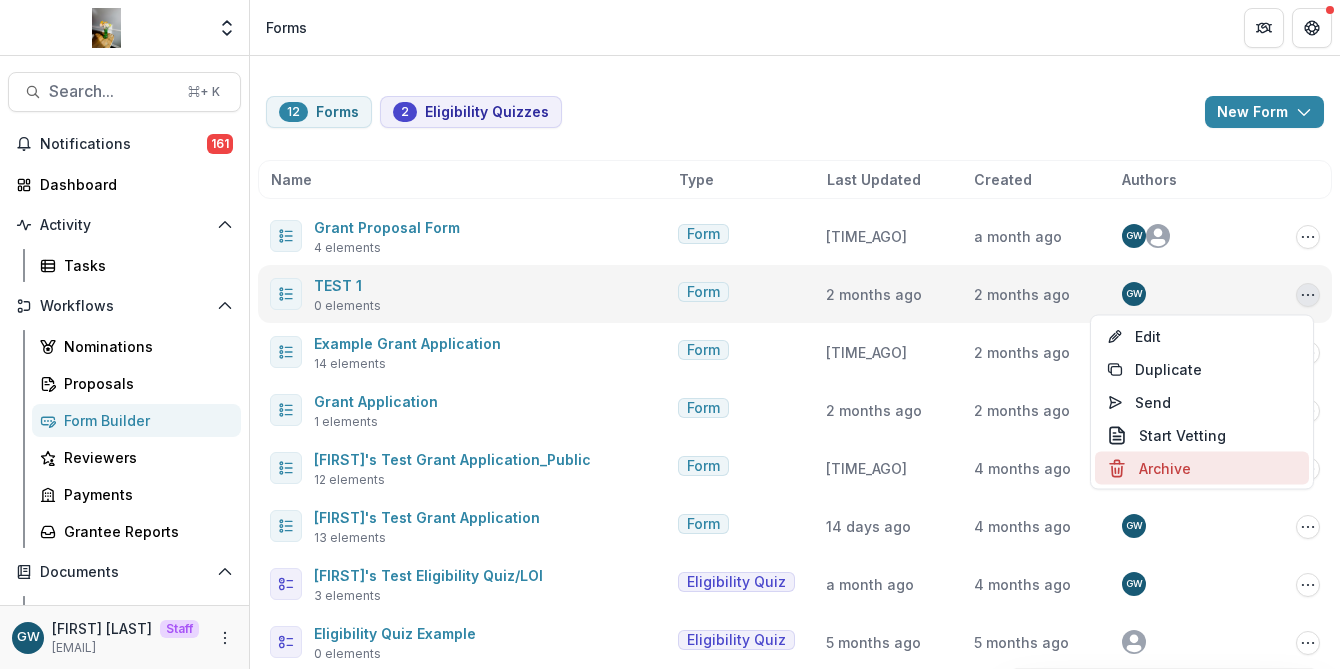 click on "Archive" at bounding box center (1202, 468) 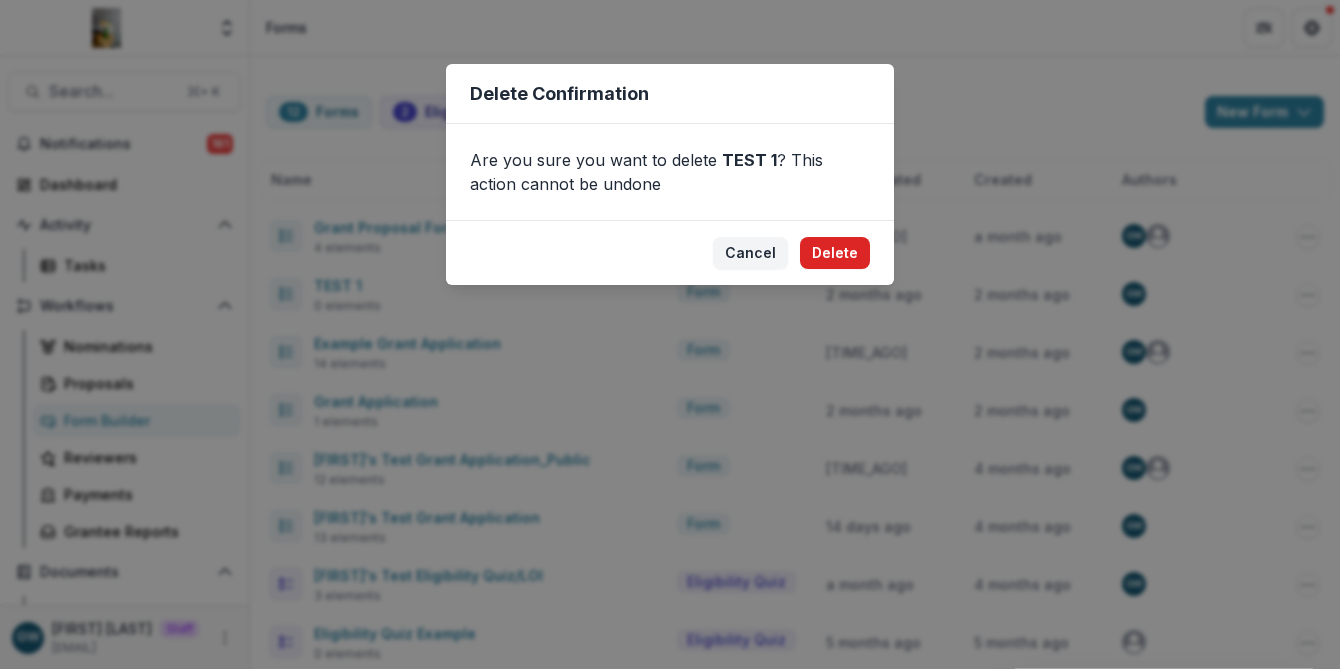 click on "Delete" at bounding box center [835, 253] 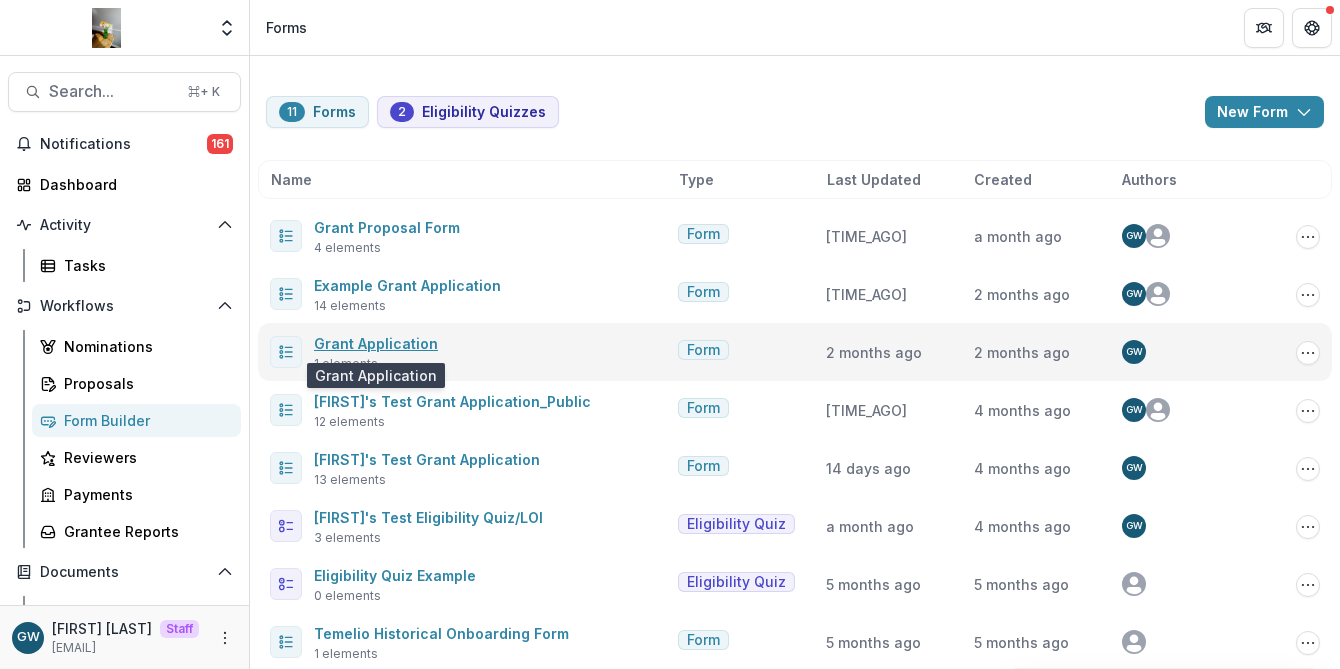 click on "Grant Application" at bounding box center [376, 343] 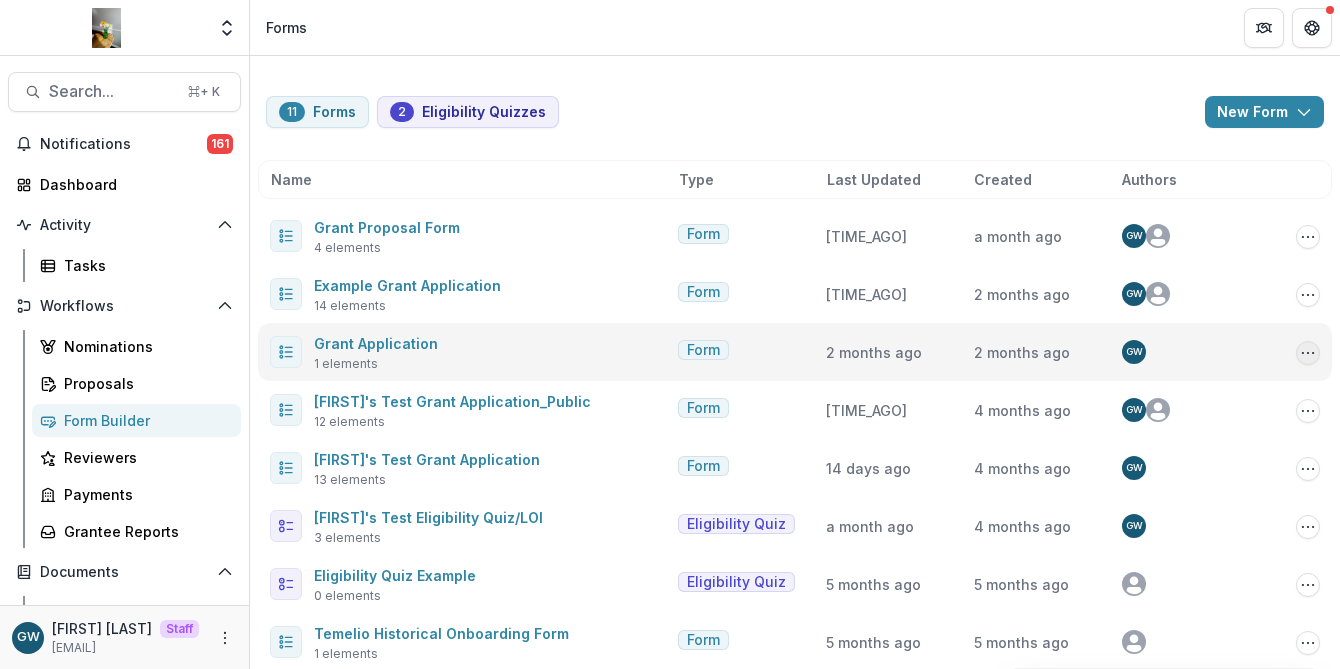 click 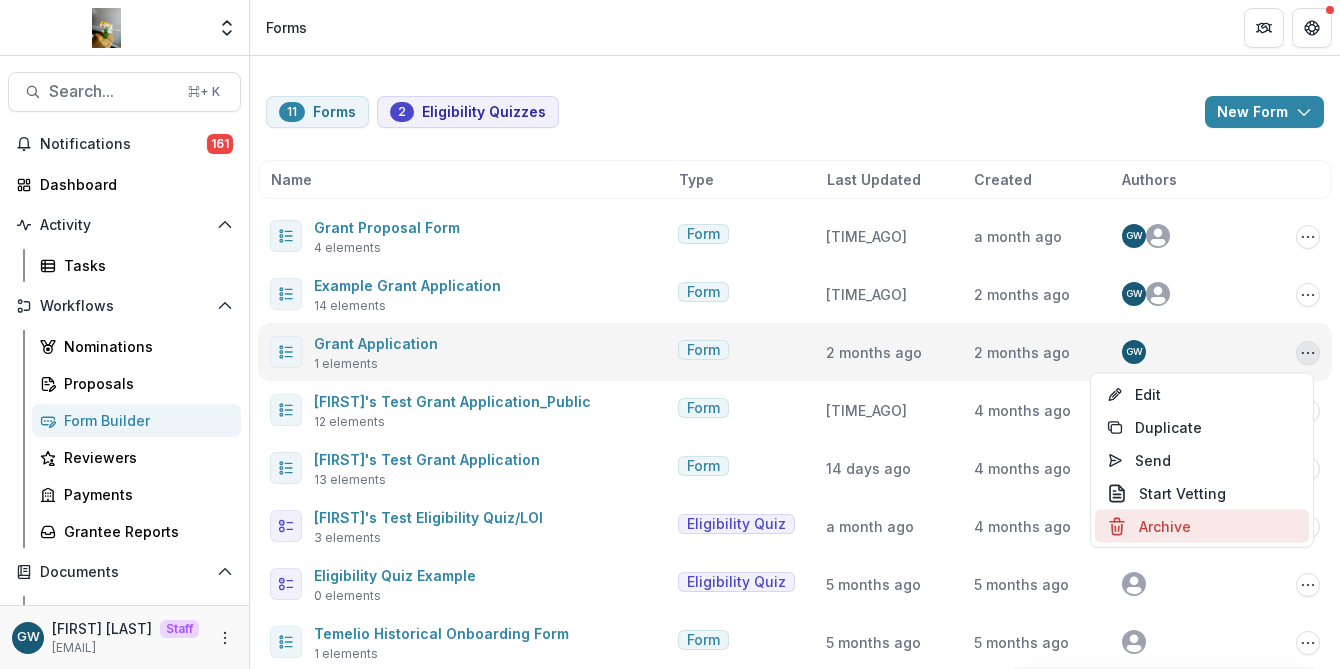 click on "Archive" at bounding box center [1202, 526] 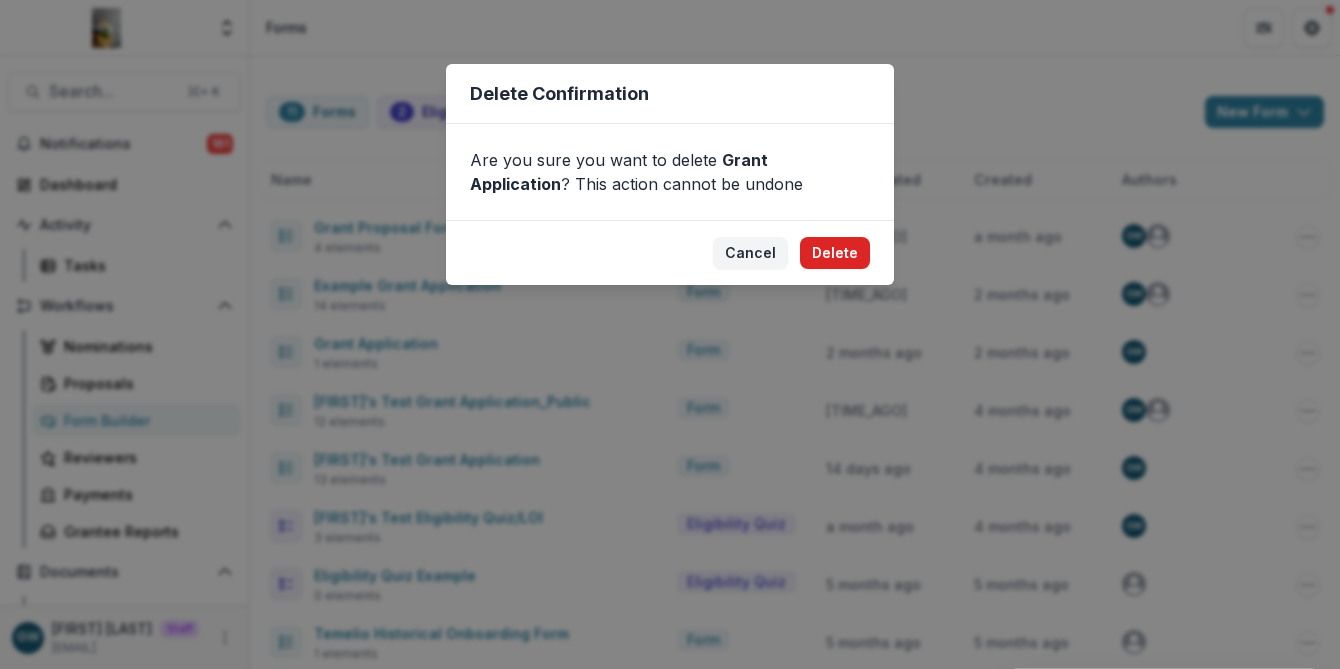 click on "Delete" at bounding box center (835, 253) 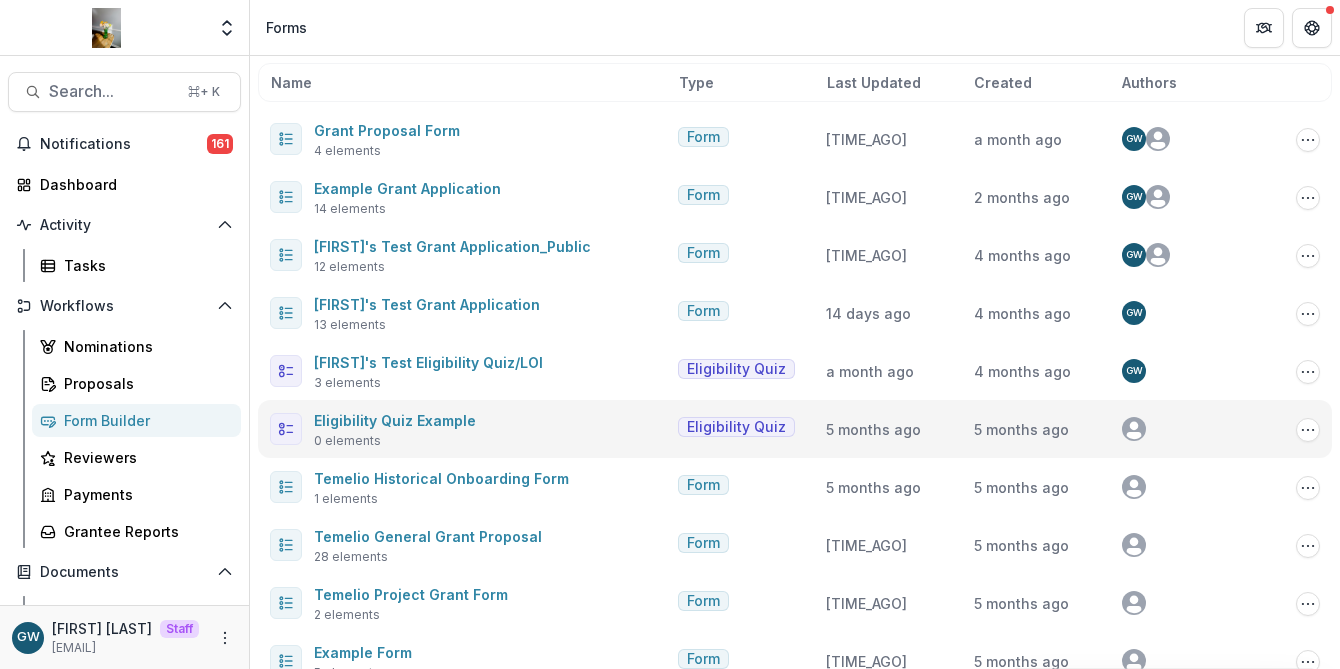 scroll, scrollTop: 107, scrollLeft: 0, axis: vertical 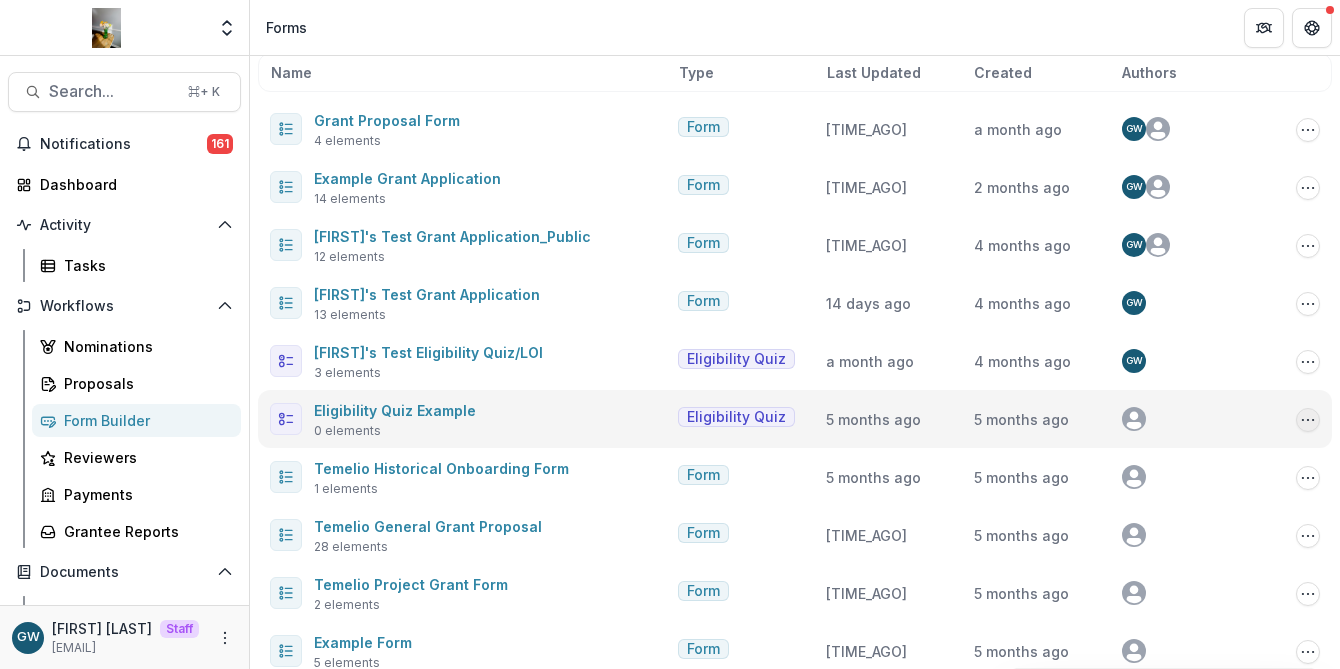 click 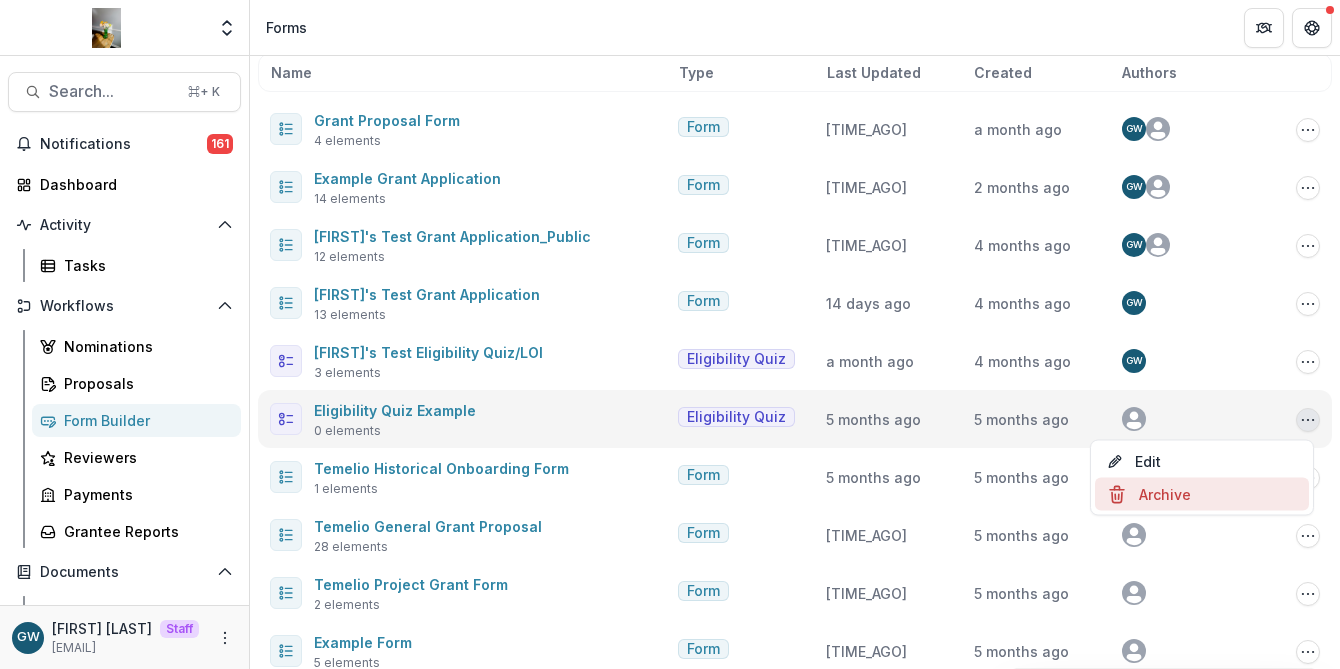 click on "Archive" at bounding box center (1202, 494) 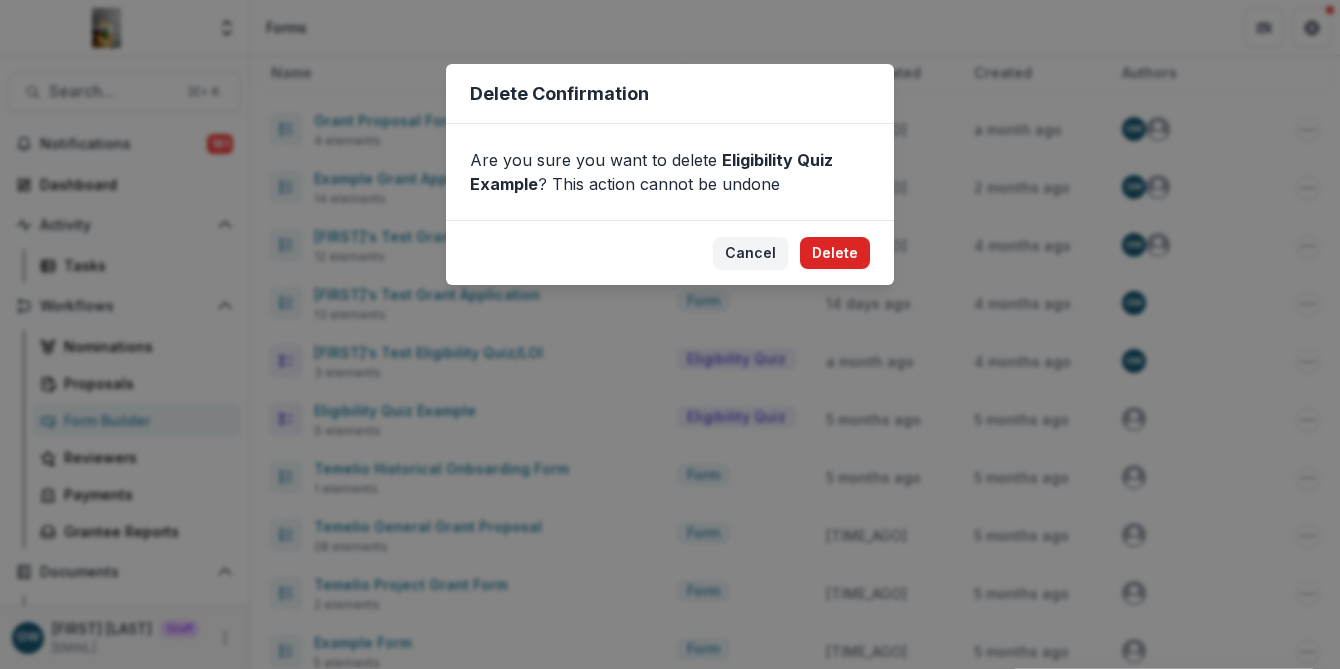 click on "Delete" at bounding box center [835, 253] 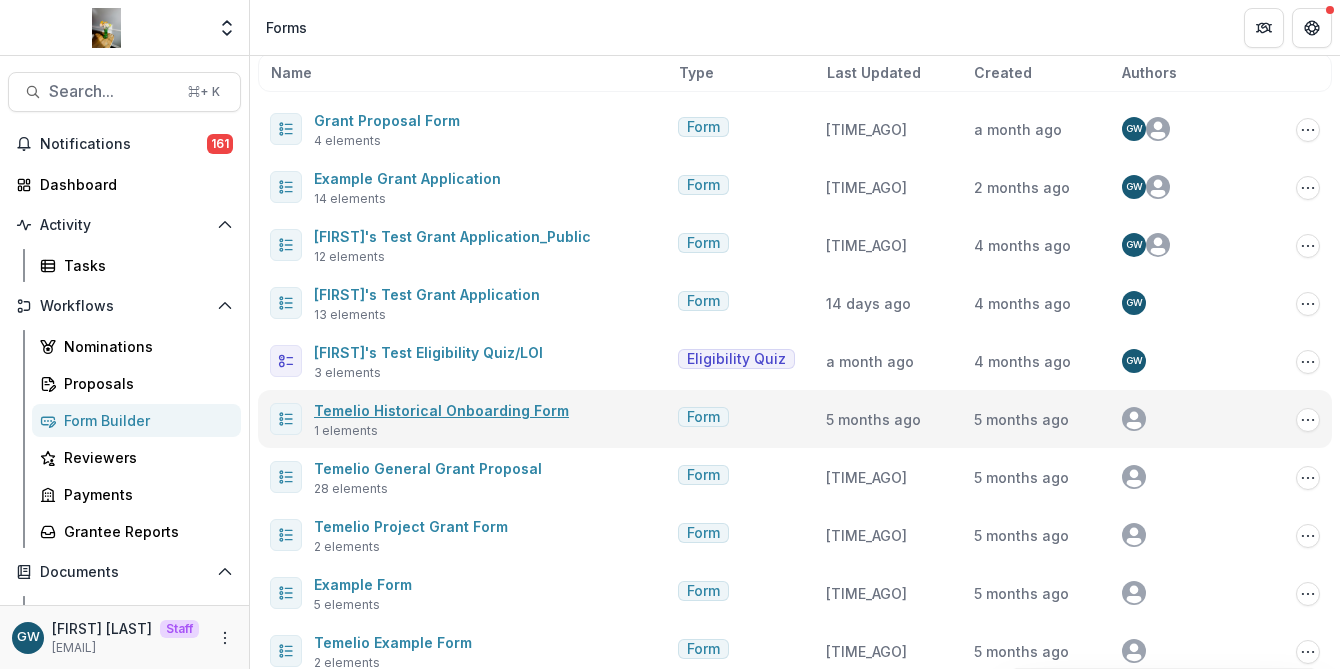 click on "Temelio Historical Onboarding Form" at bounding box center [441, 410] 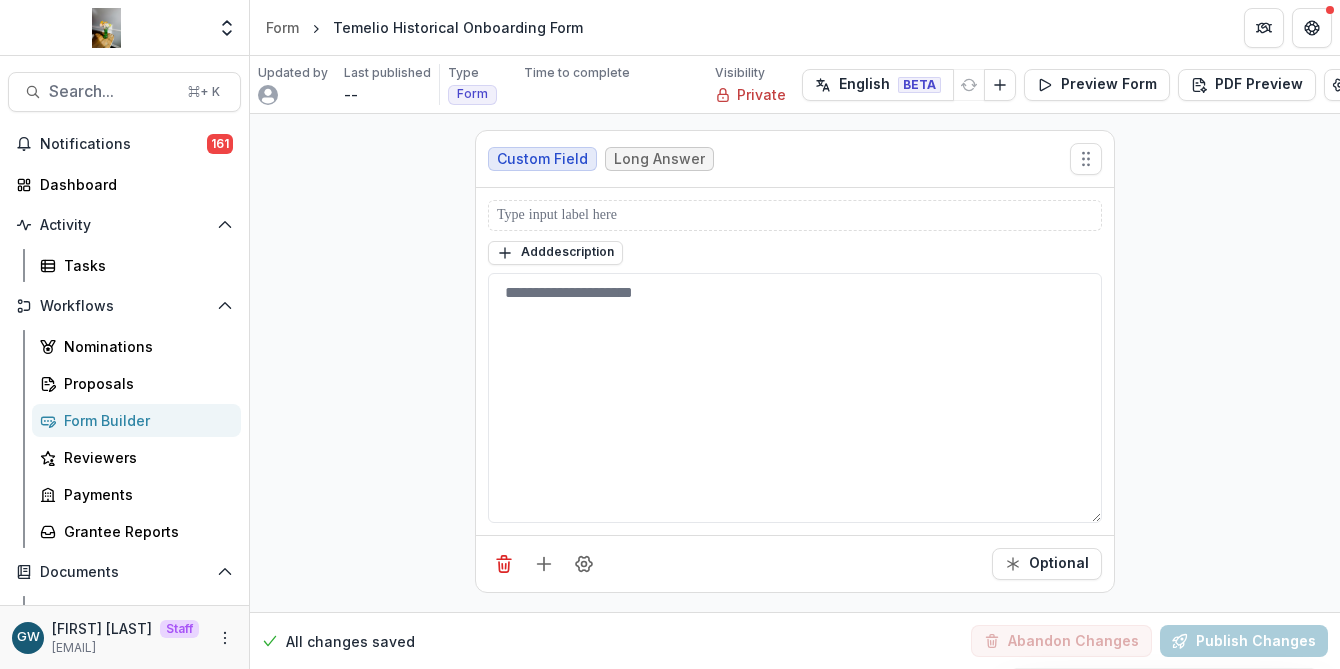 scroll, scrollTop: 0, scrollLeft: 0, axis: both 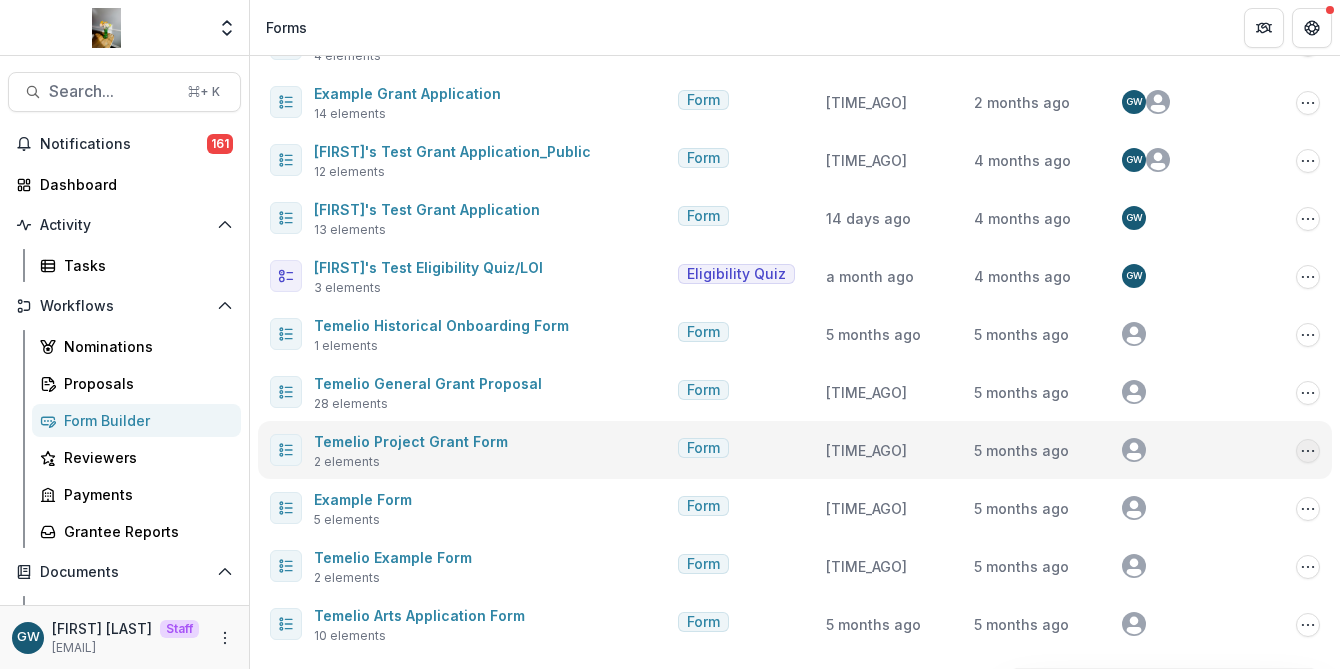 click 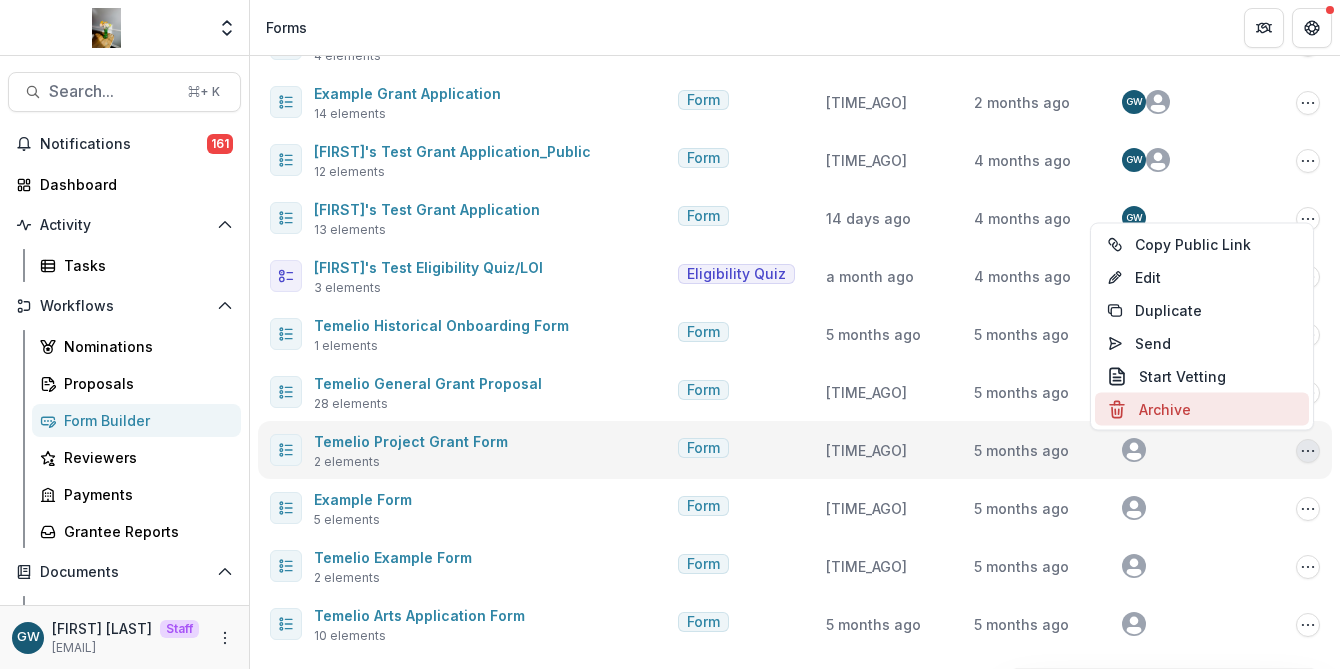 click on "Archive" at bounding box center (1202, 409) 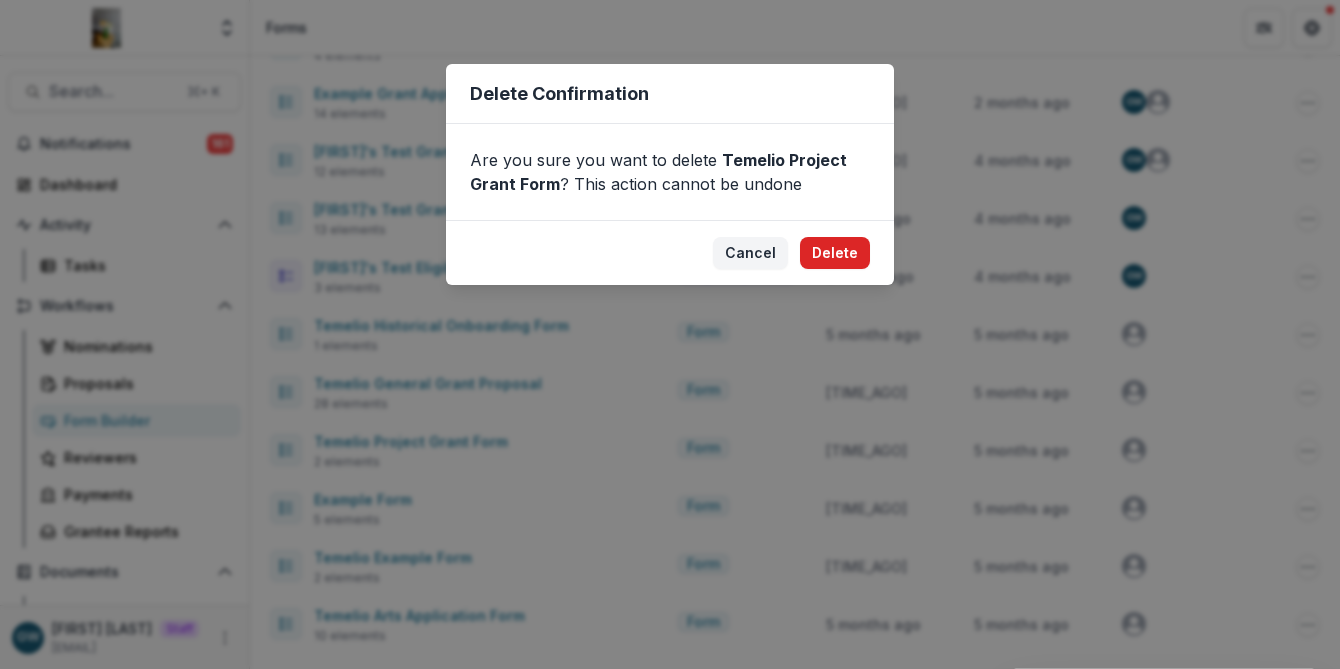 click on "Delete" at bounding box center [835, 253] 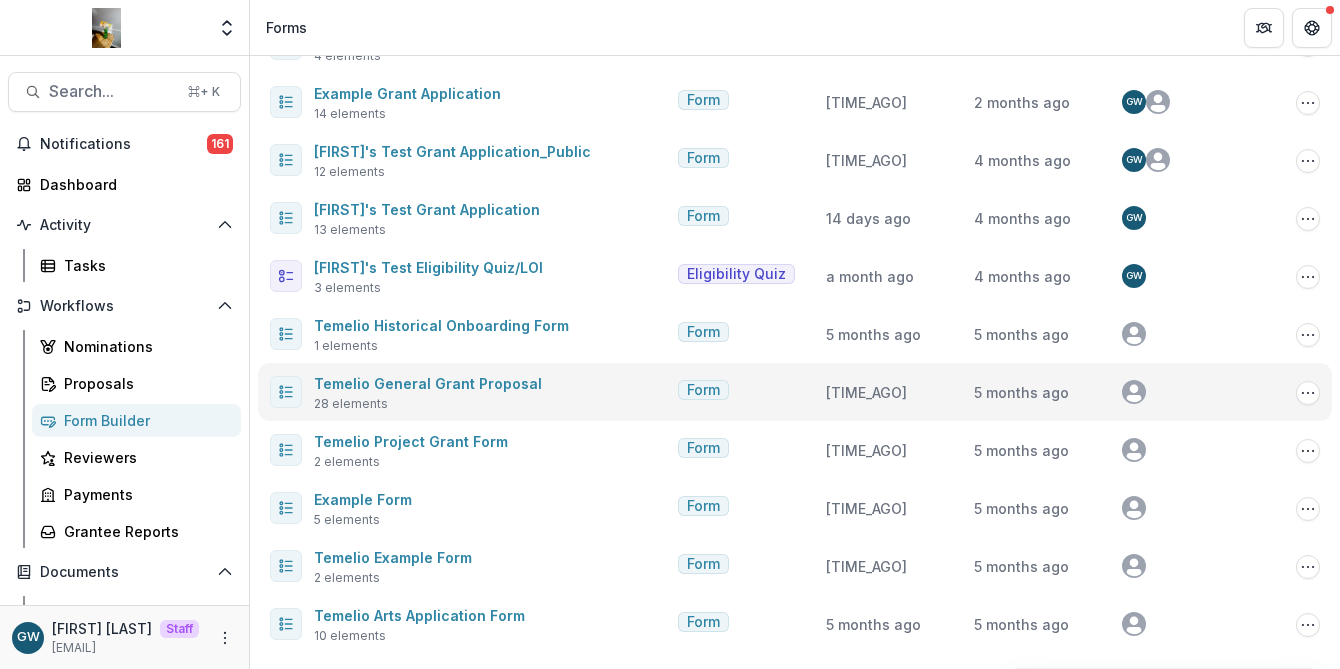 scroll, scrollTop: 134, scrollLeft: 0, axis: vertical 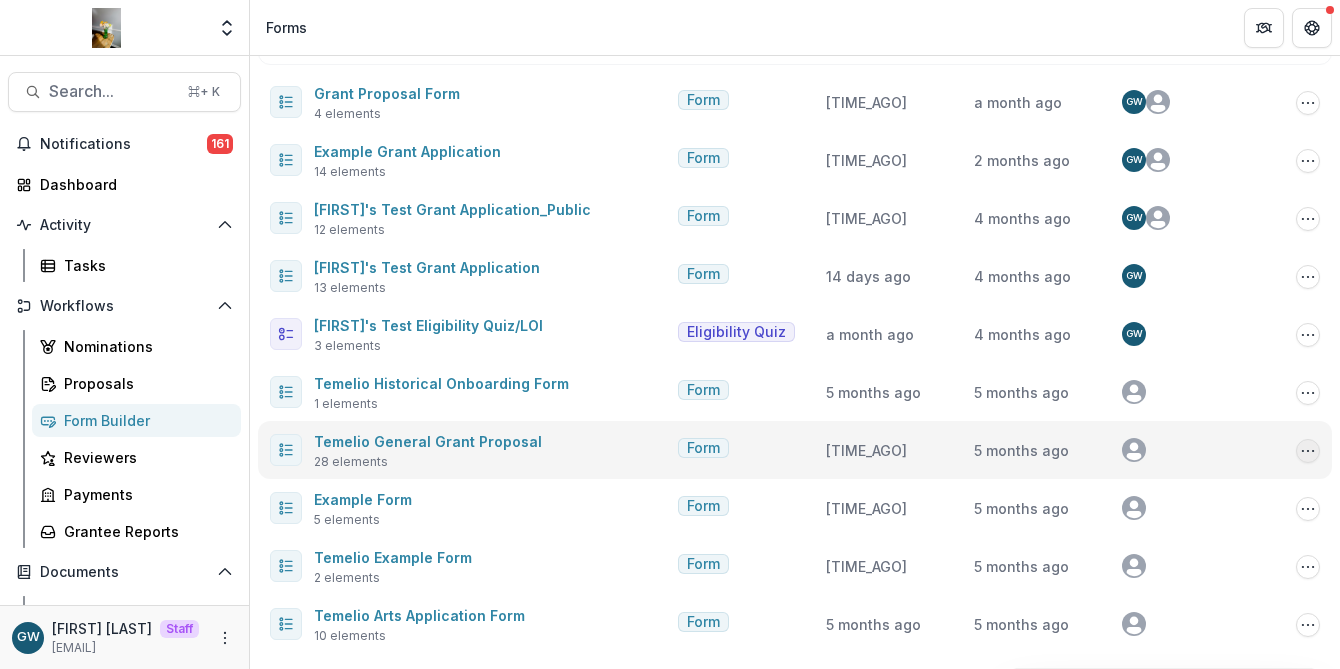click 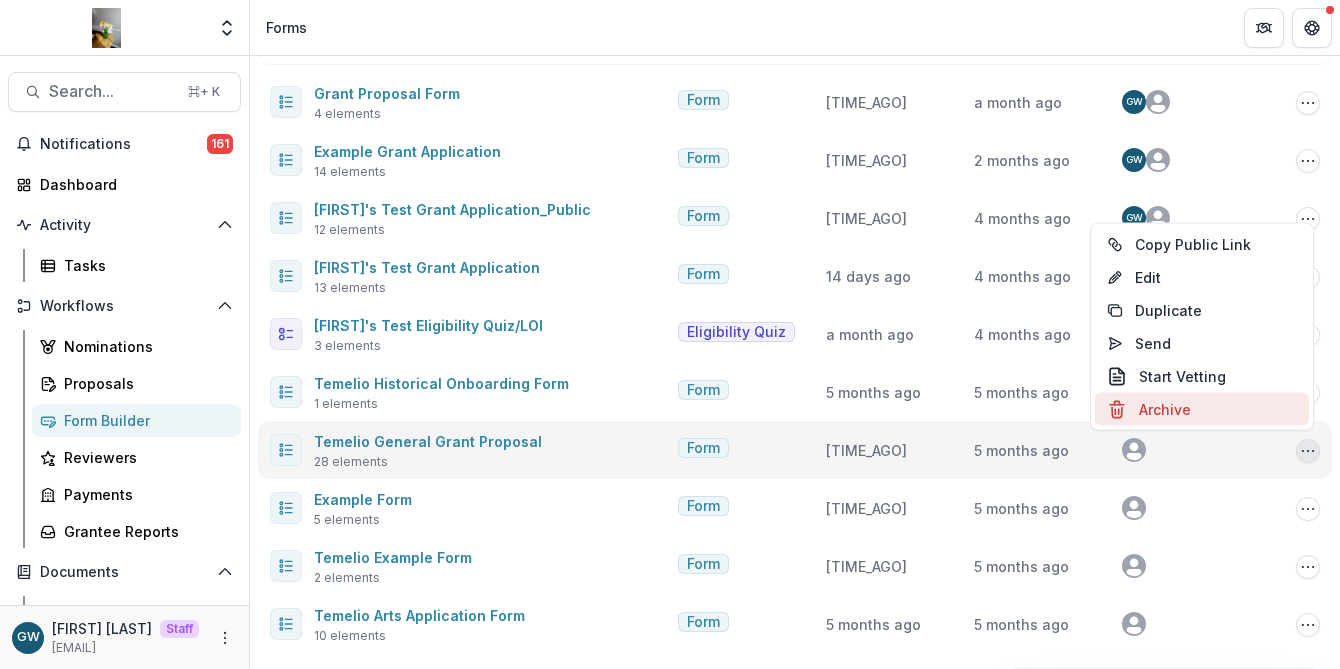 click on "Archive" at bounding box center [1202, 409] 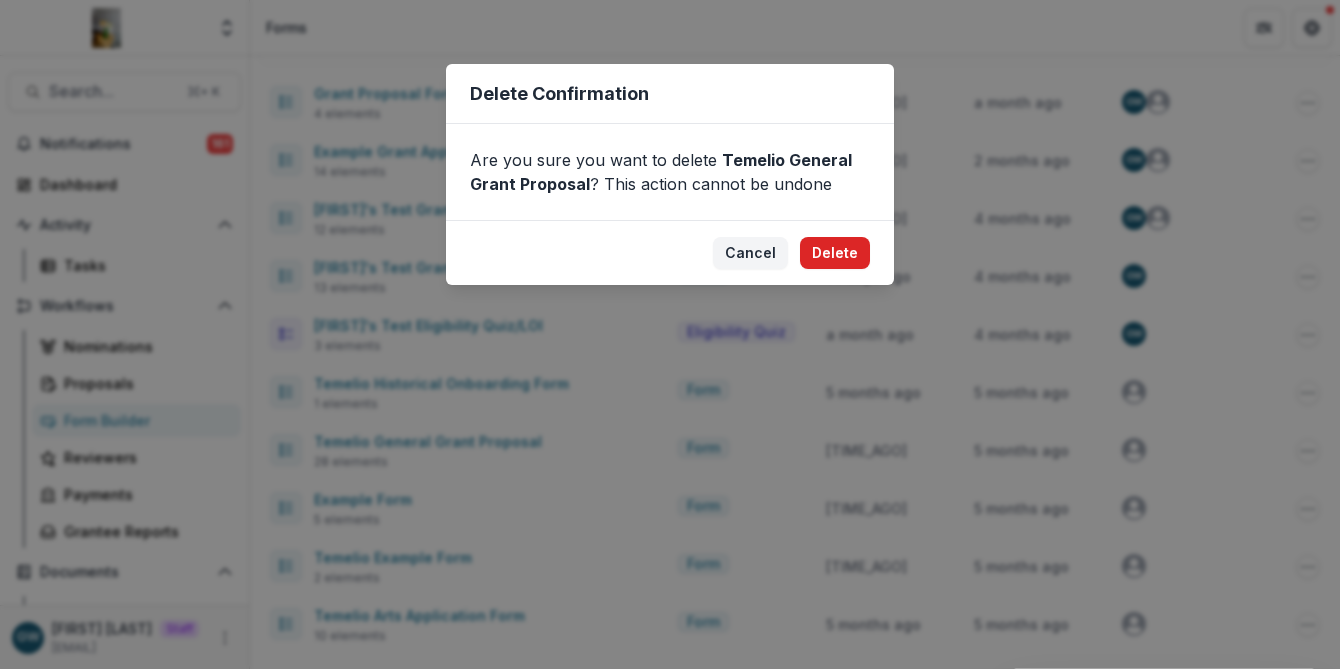 click on "Delete" at bounding box center [835, 253] 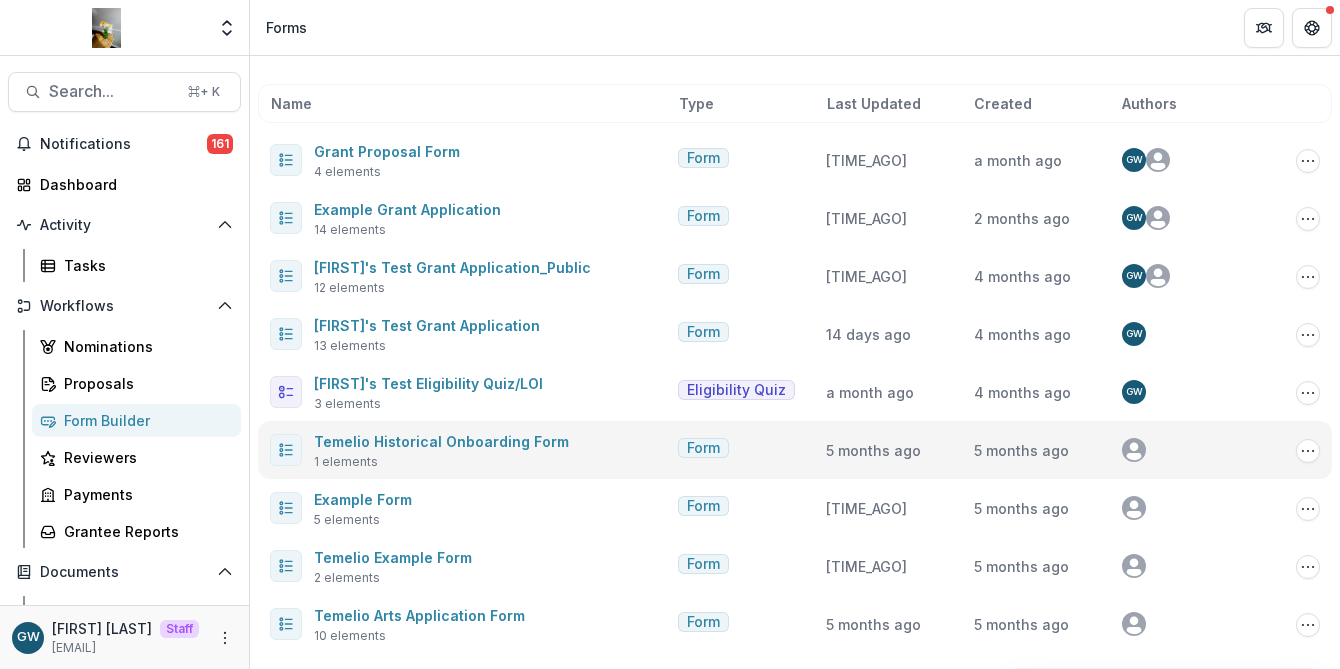 scroll, scrollTop: 76, scrollLeft: 0, axis: vertical 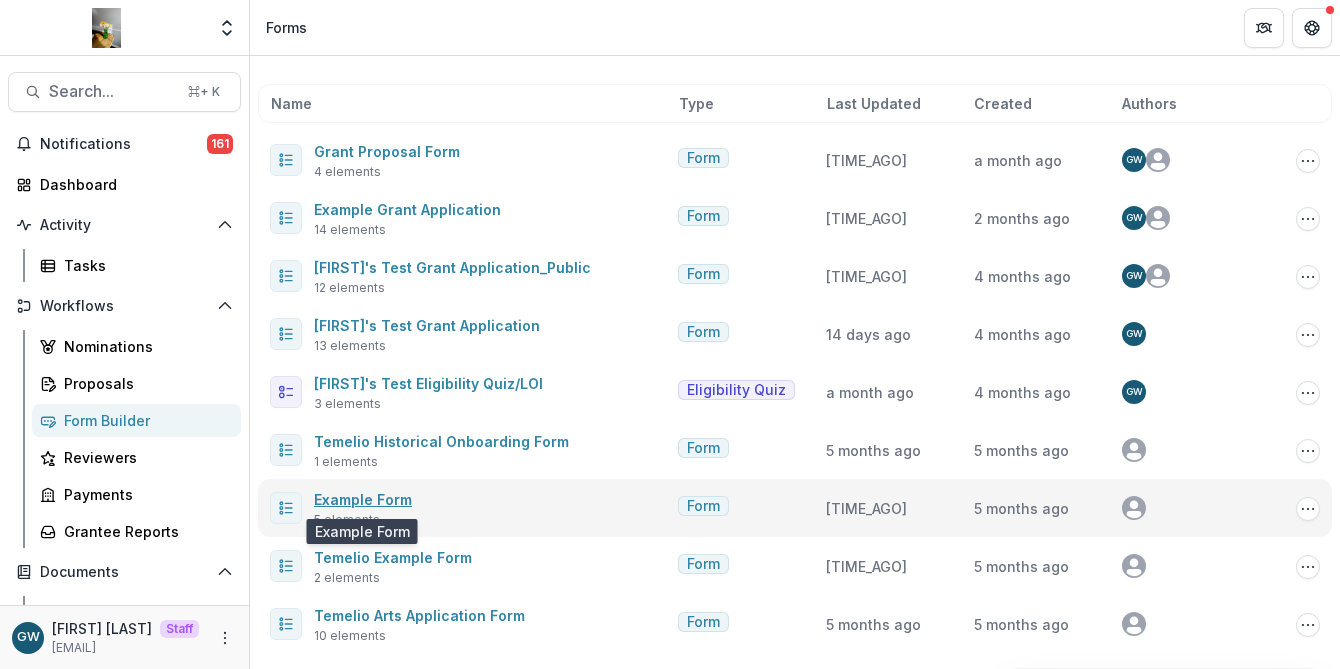 click on "Example Form" at bounding box center (363, 499) 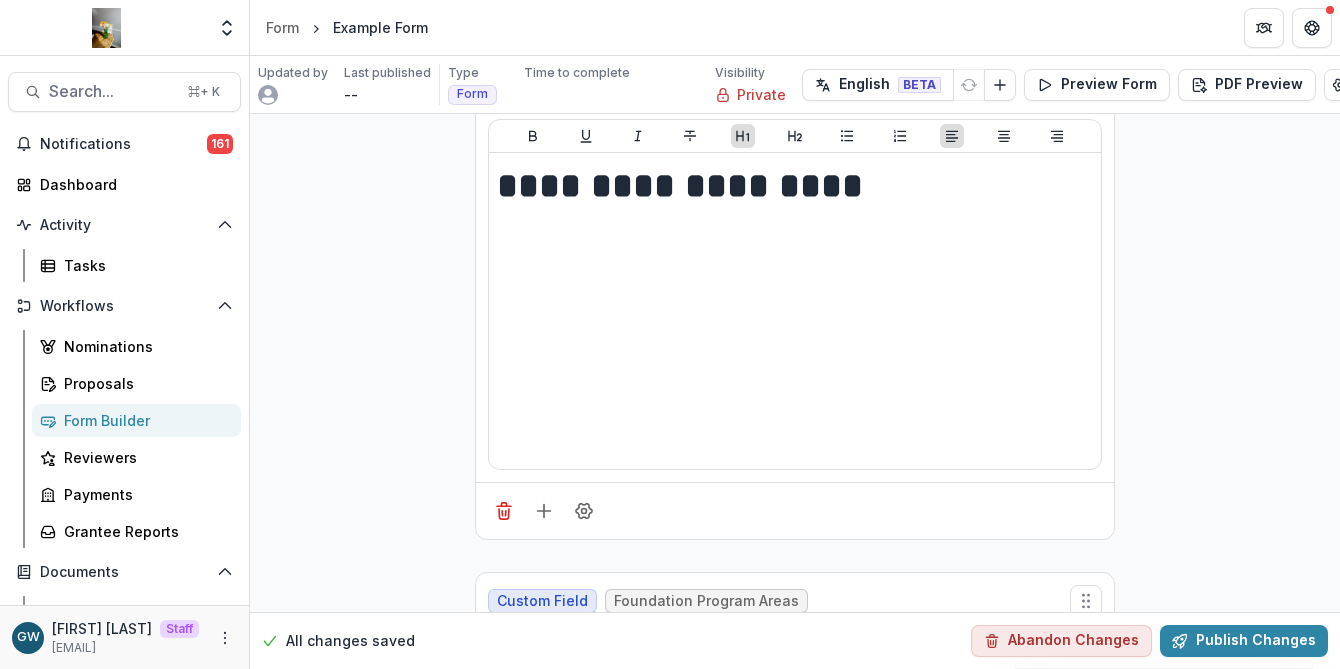 scroll, scrollTop: 0, scrollLeft: 0, axis: both 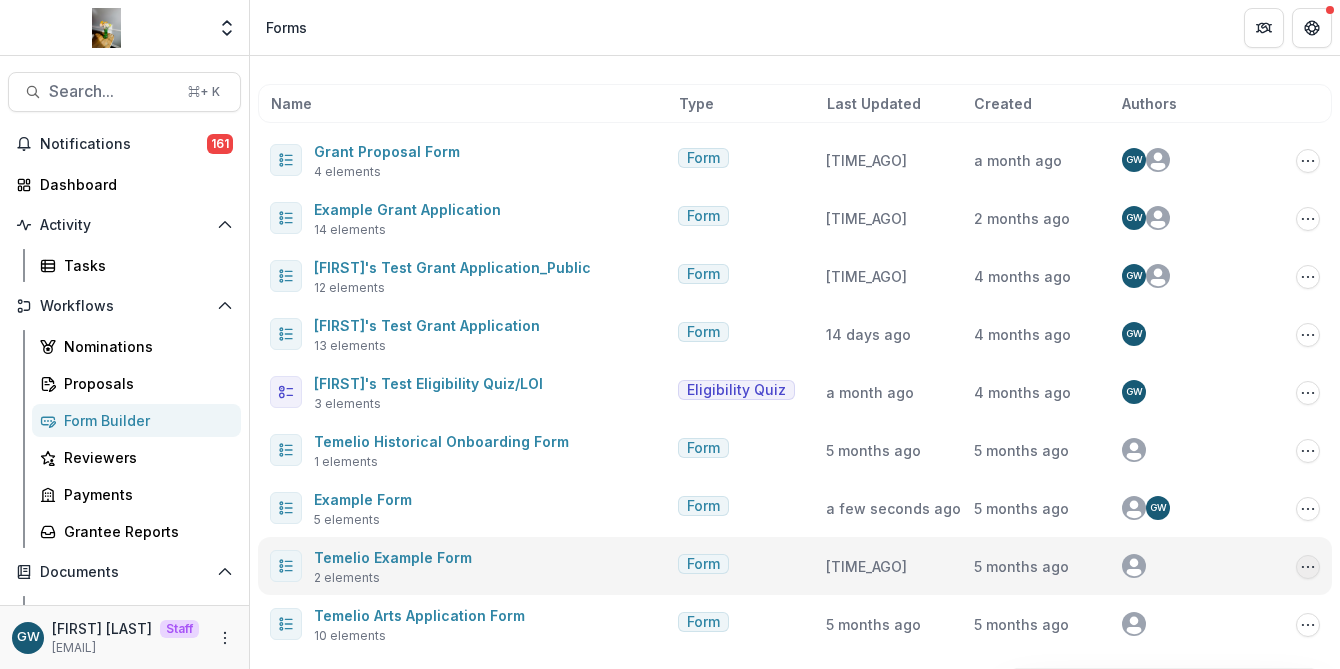 click 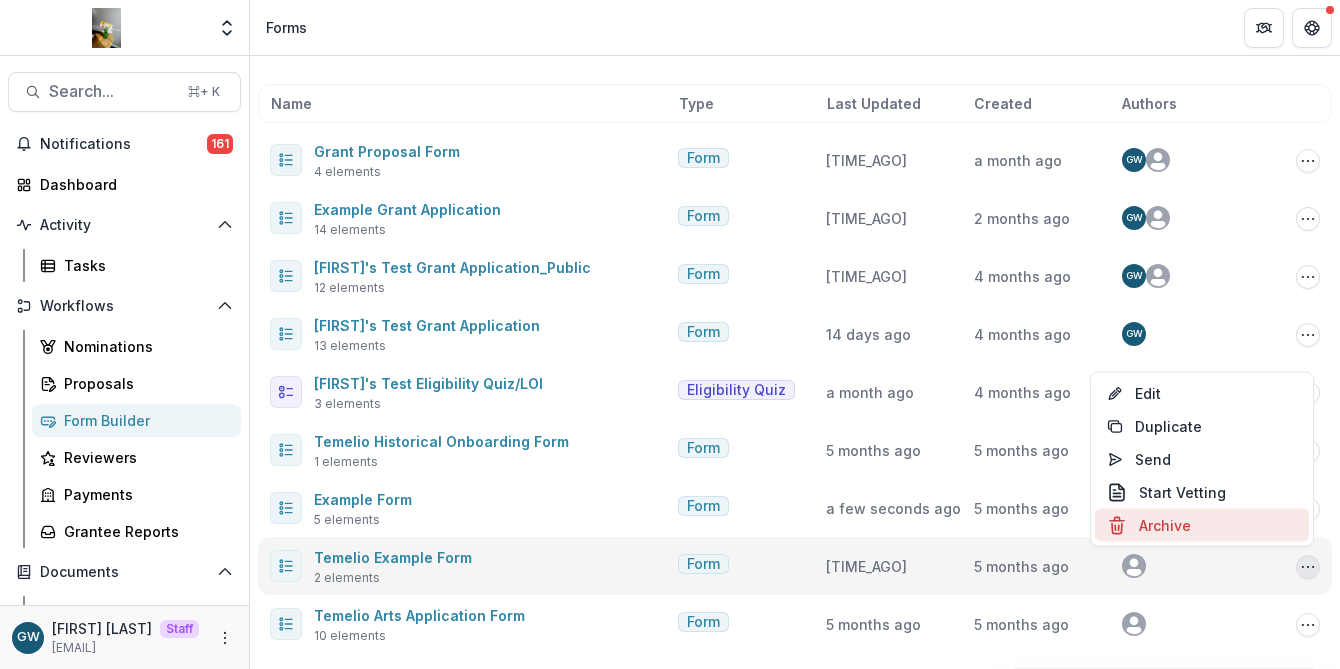 click on "Archive" at bounding box center [1202, 525] 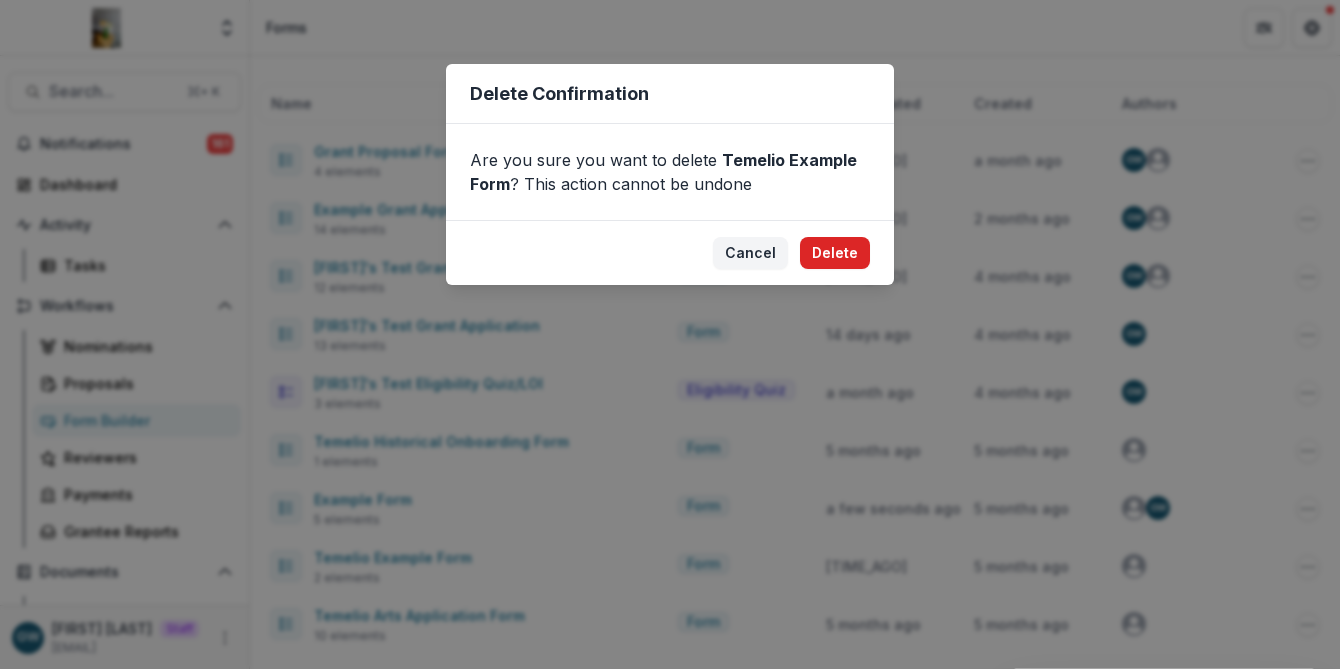 click on "Delete" at bounding box center [835, 253] 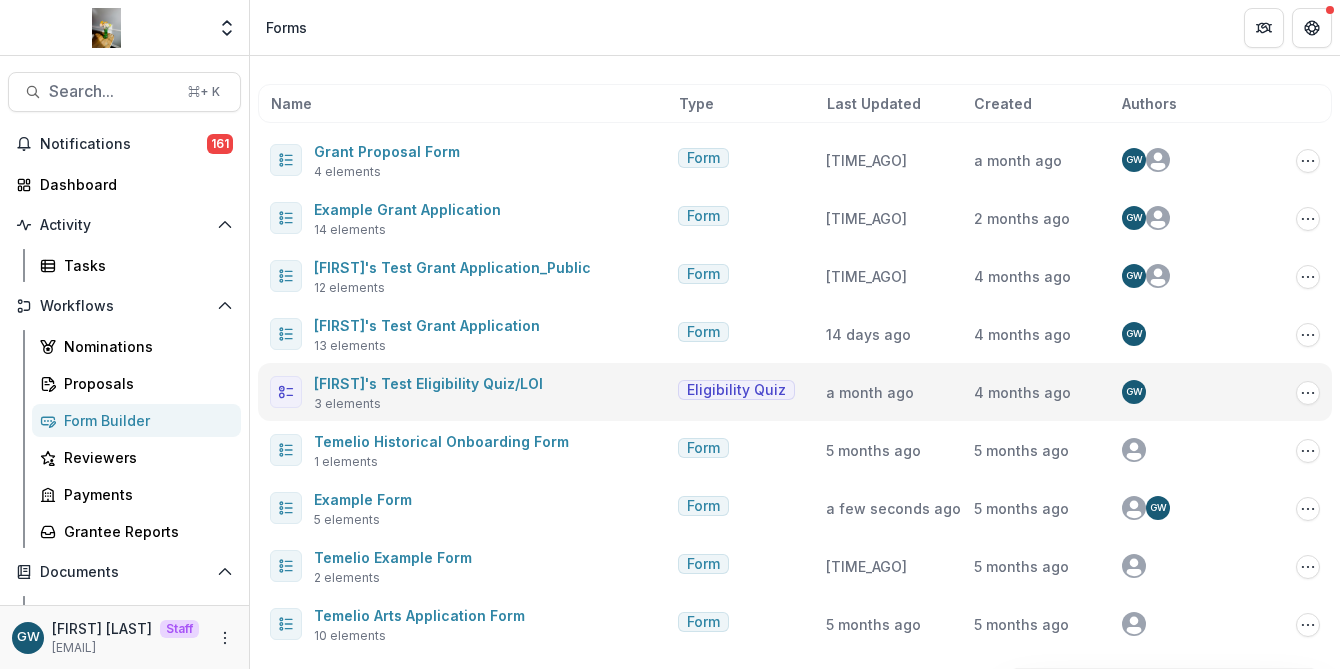 scroll, scrollTop: 18, scrollLeft: 0, axis: vertical 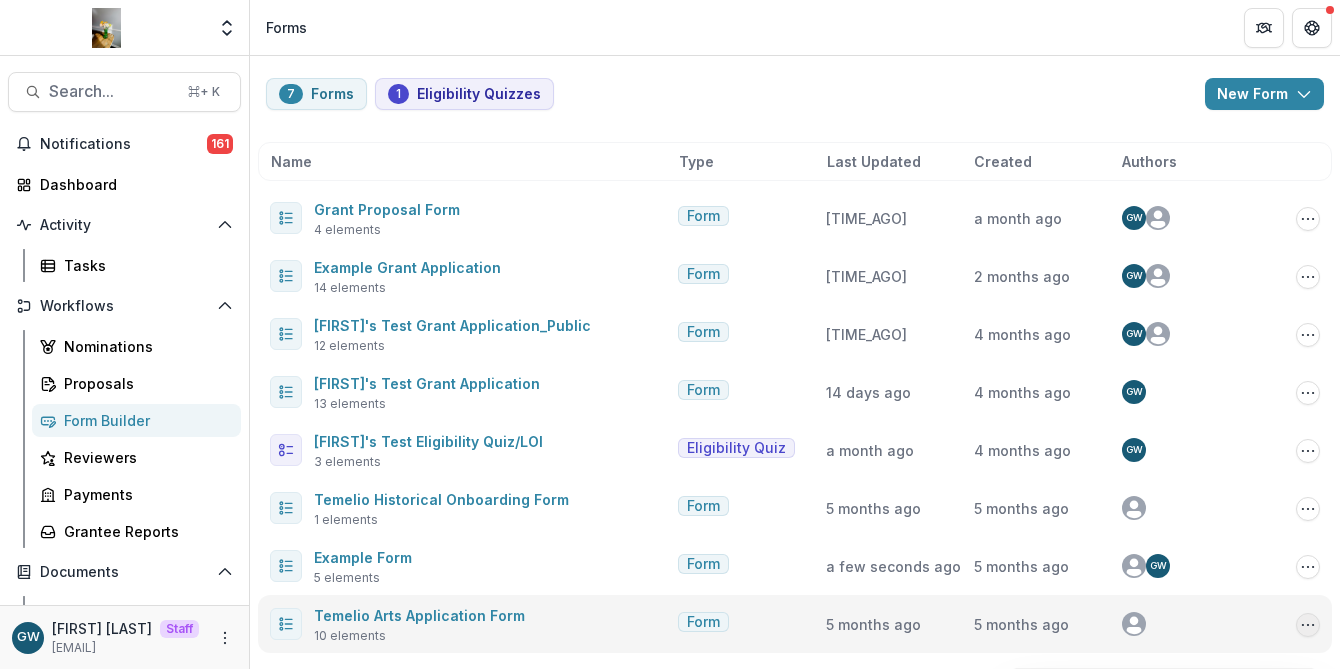 click 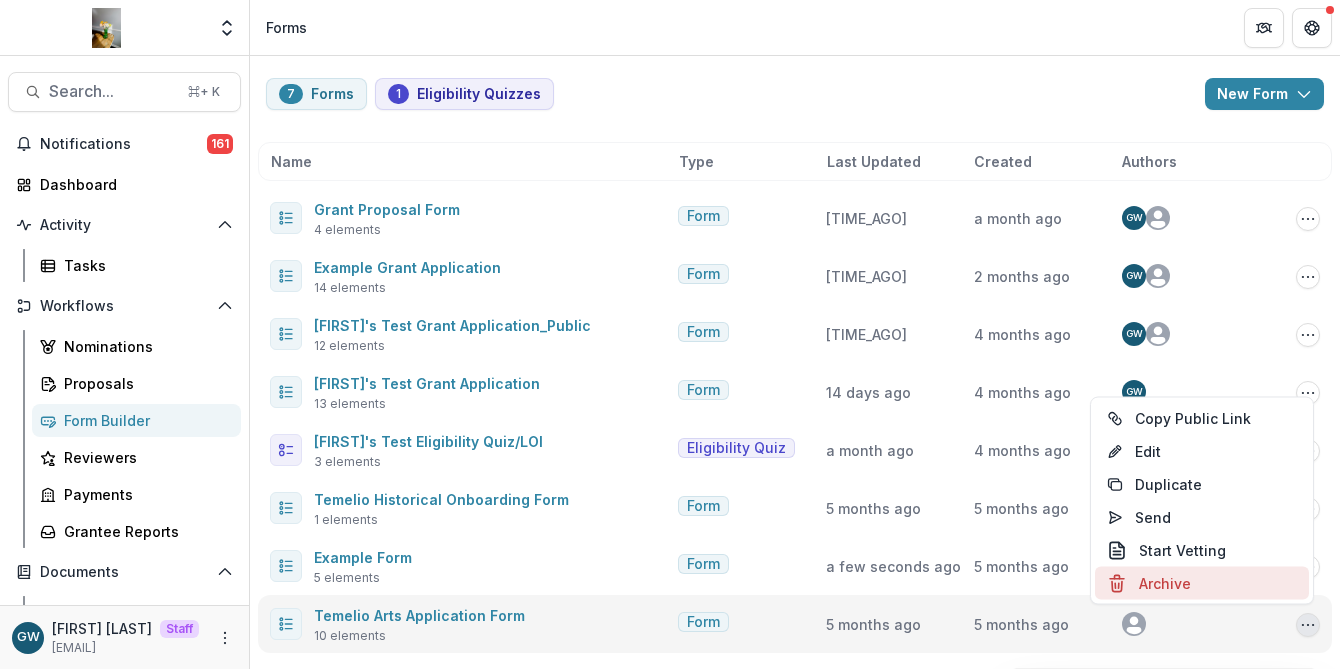 click on "Archive" at bounding box center [1202, 583] 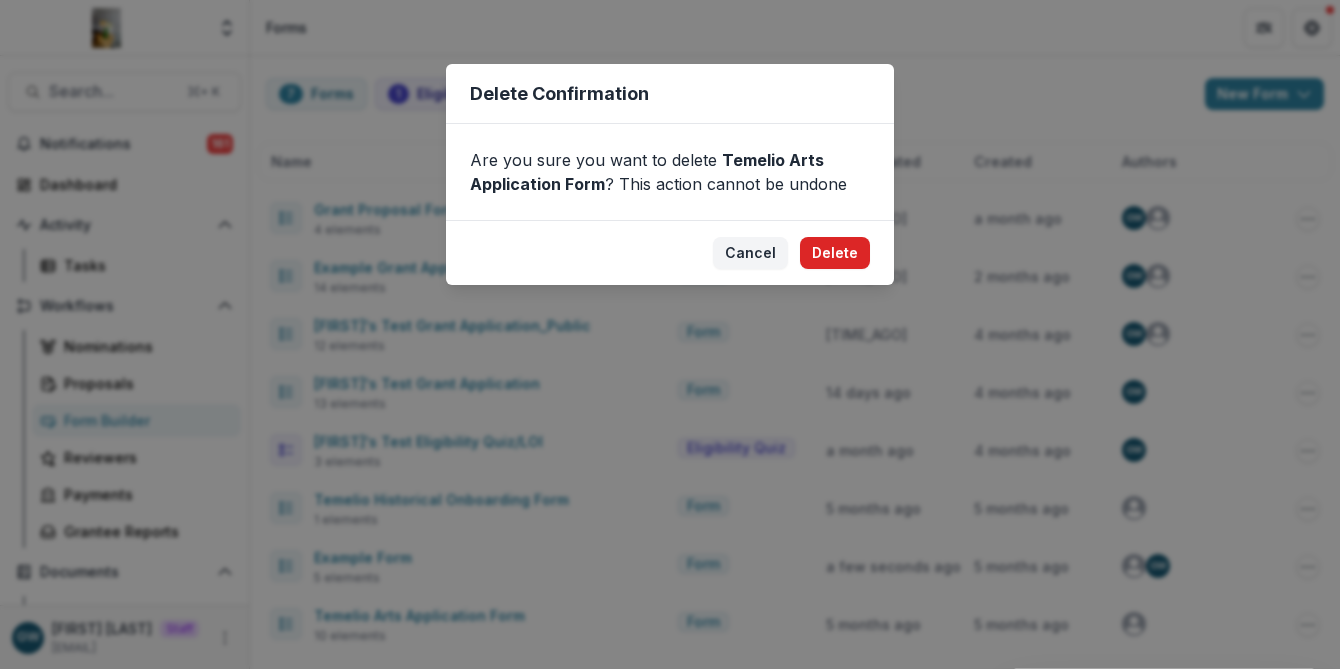 click on "Delete" at bounding box center [835, 253] 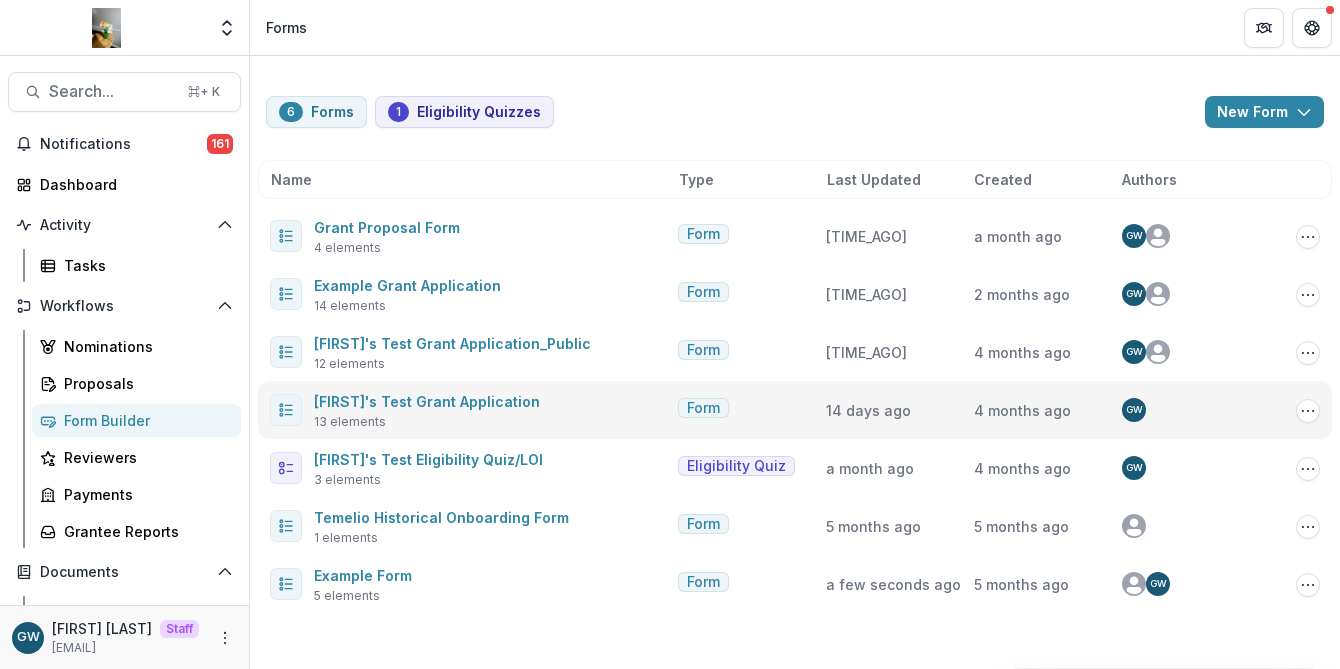 scroll, scrollTop: 0, scrollLeft: 0, axis: both 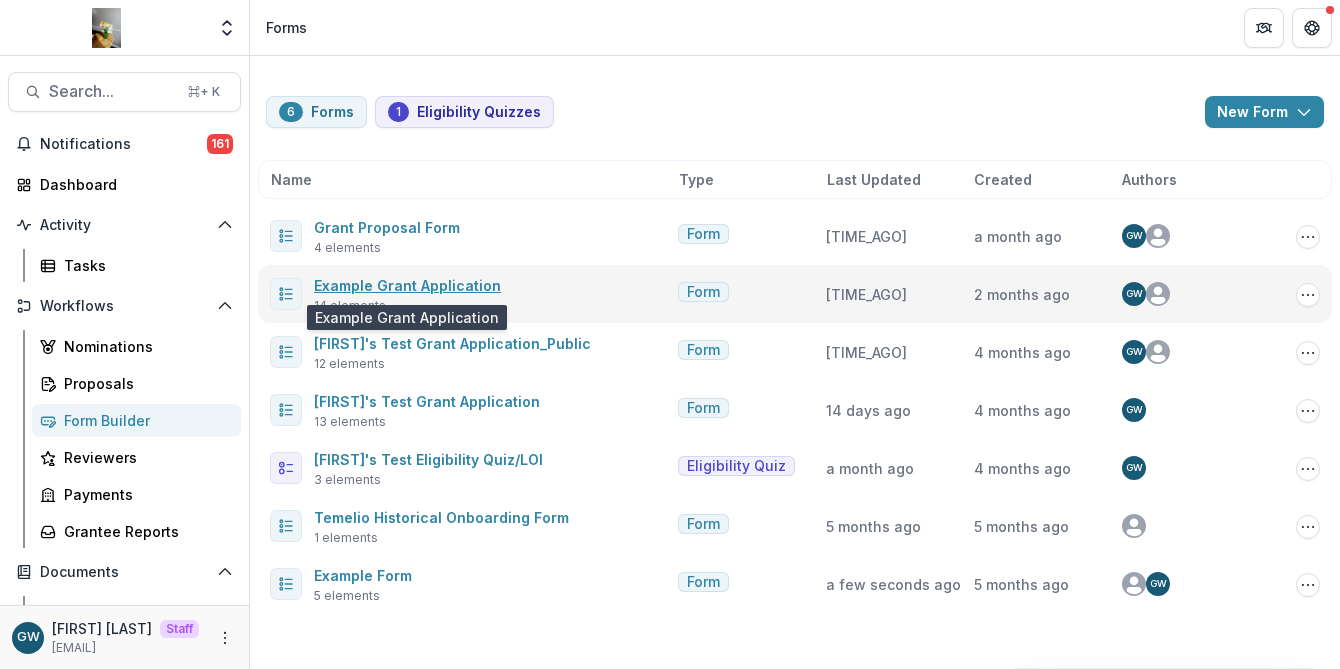 click on "Example Grant Application" at bounding box center [407, 285] 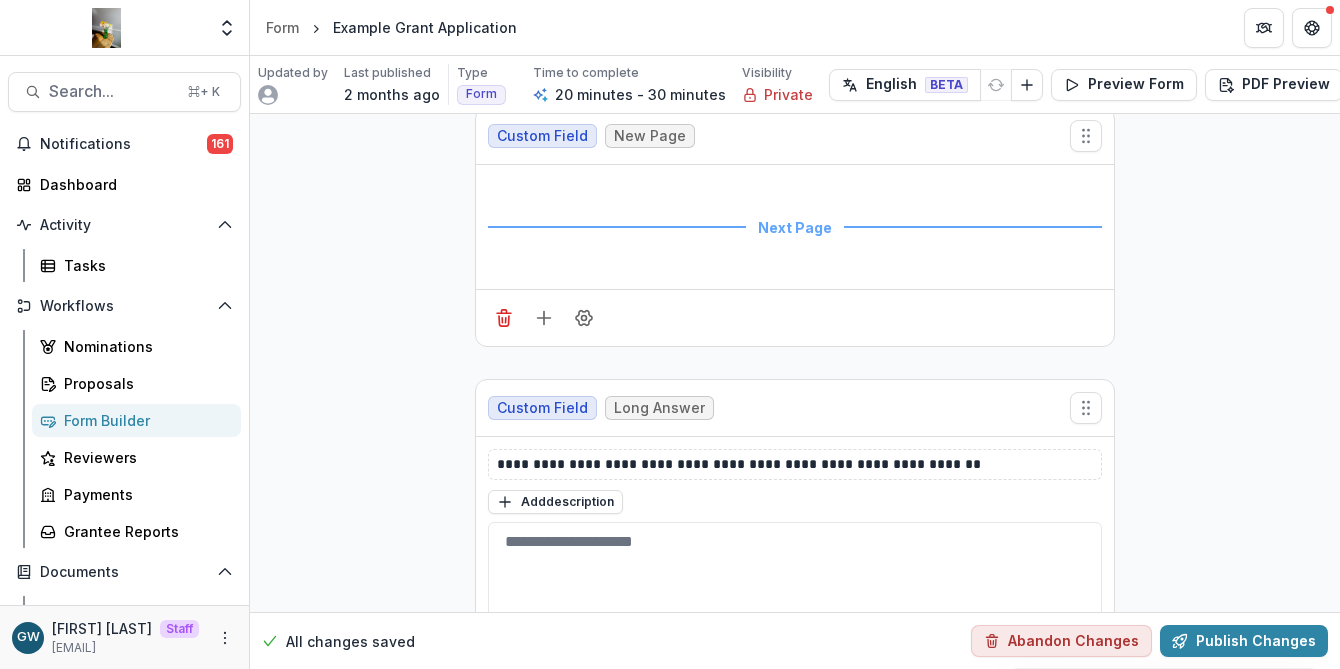 scroll, scrollTop: 2895, scrollLeft: 0, axis: vertical 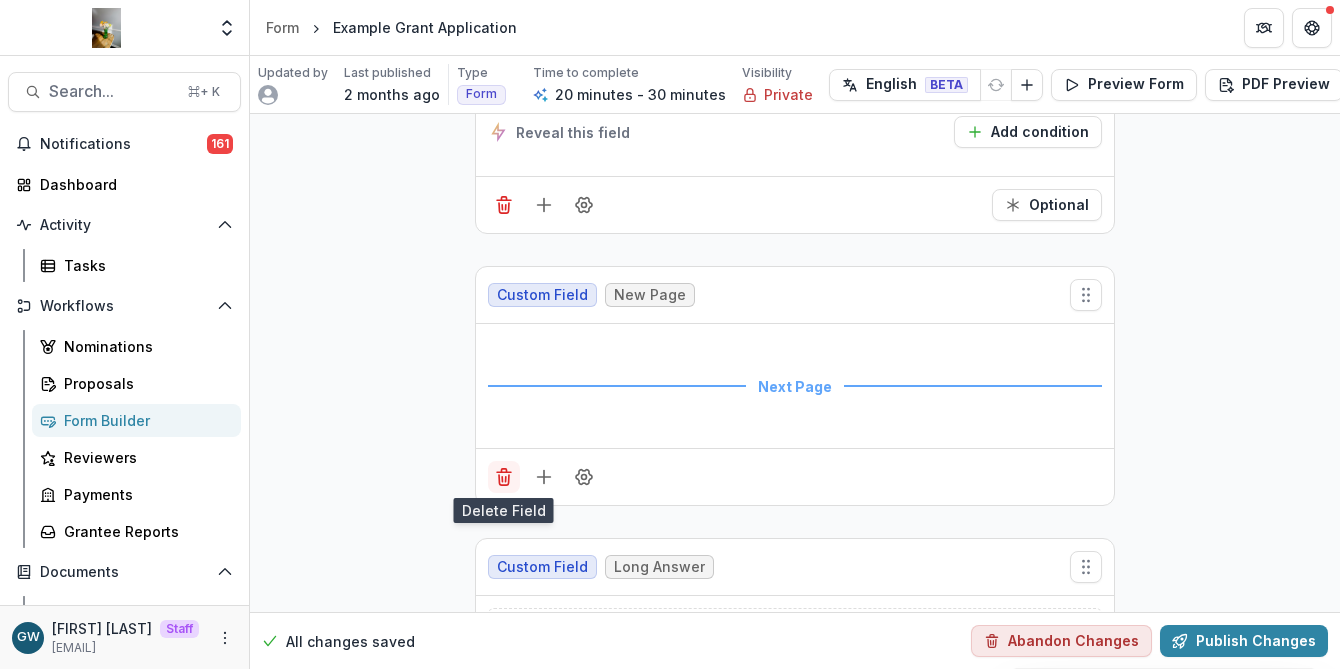 click 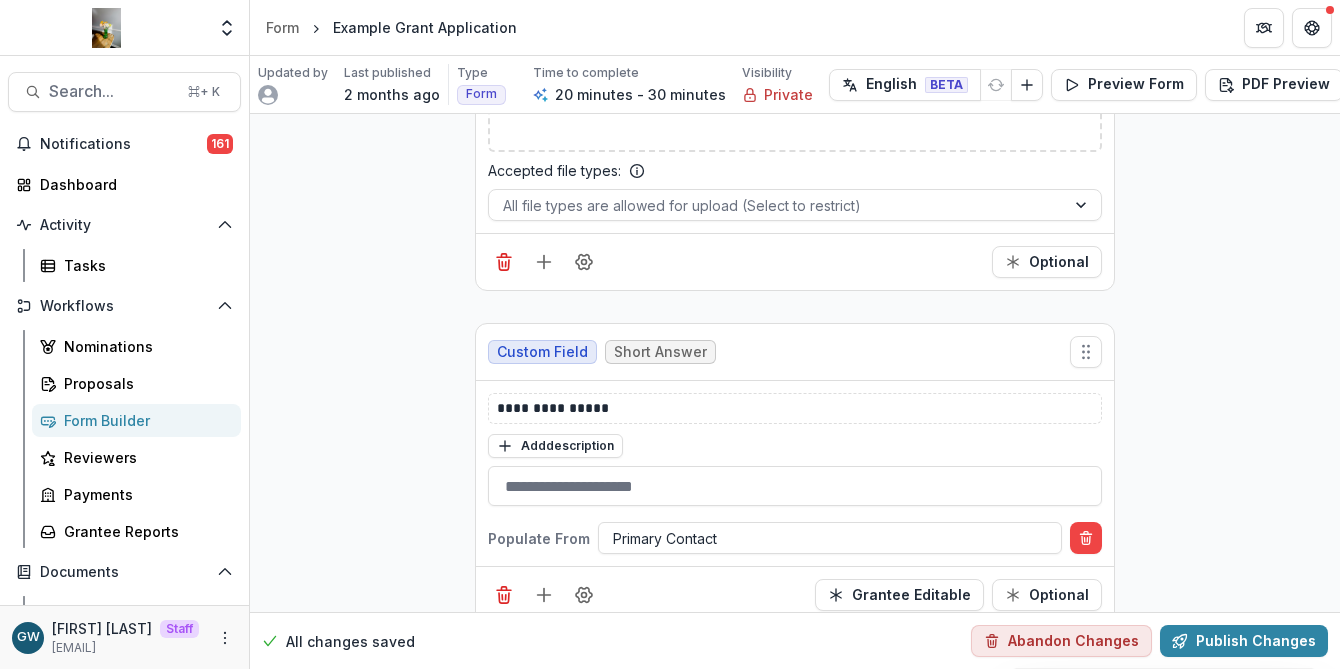 scroll, scrollTop: 5318, scrollLeft: 0, axis: vertical 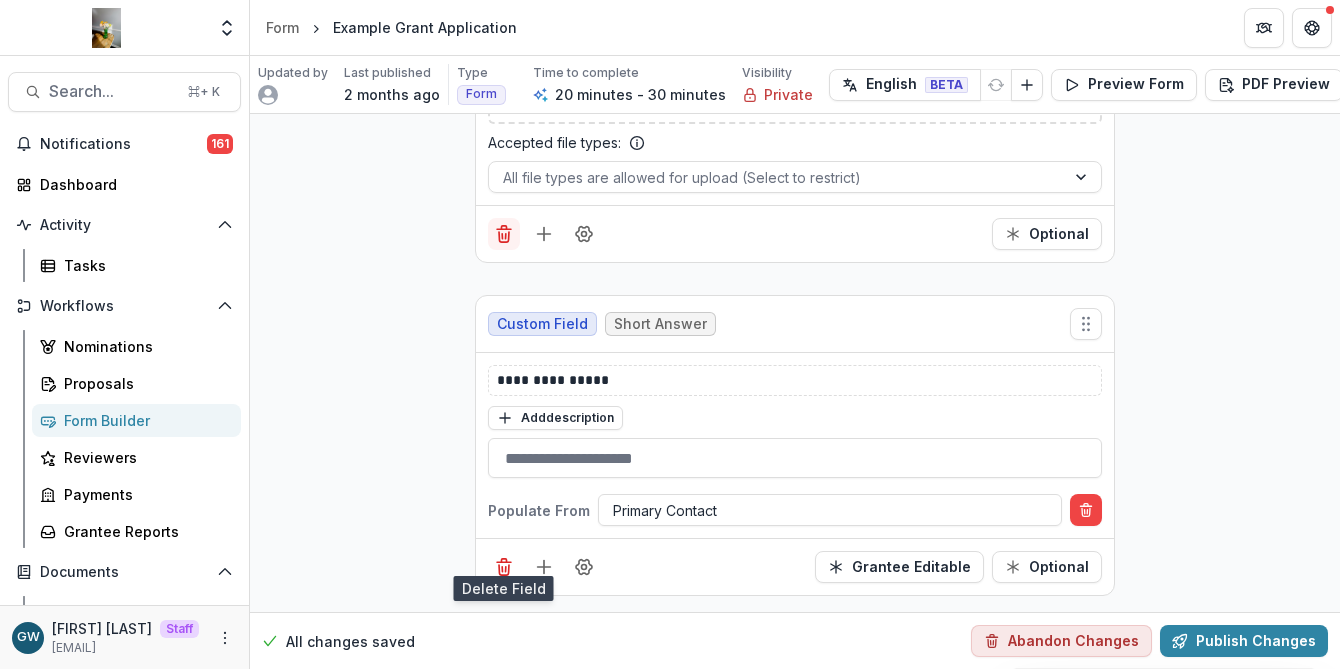 click 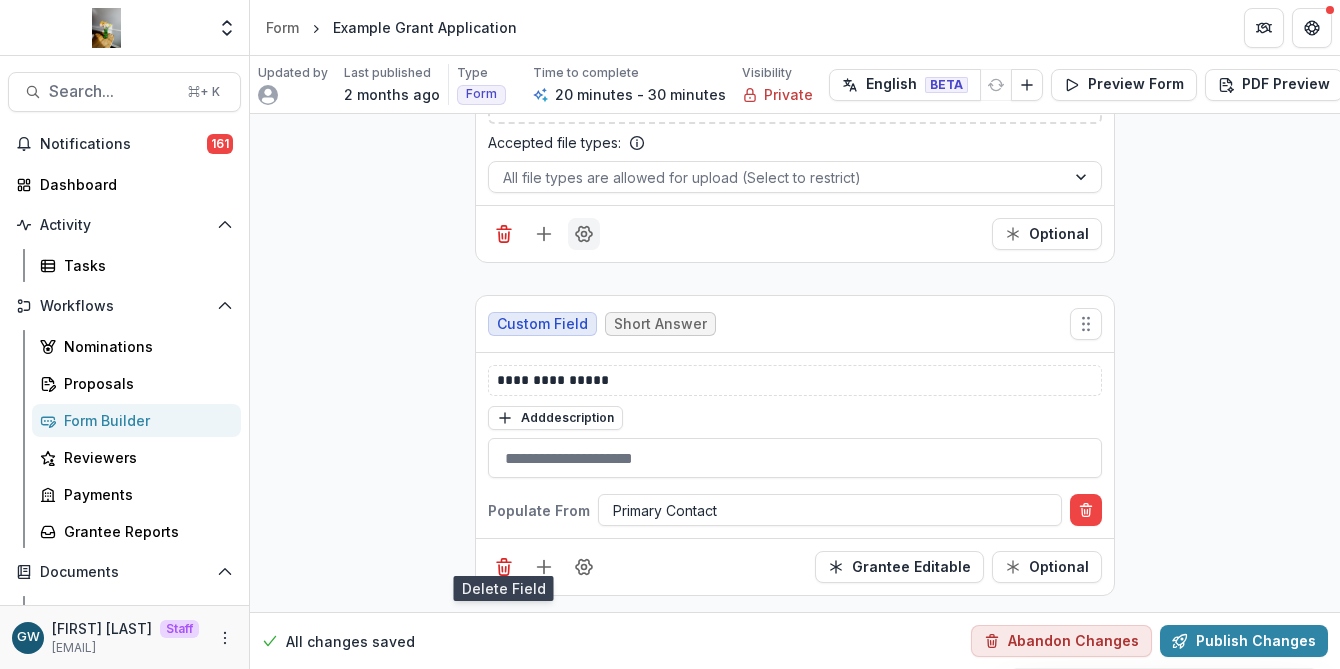 scroll, scrollTop: 4986, scrollLeft: 0, axis: vertical 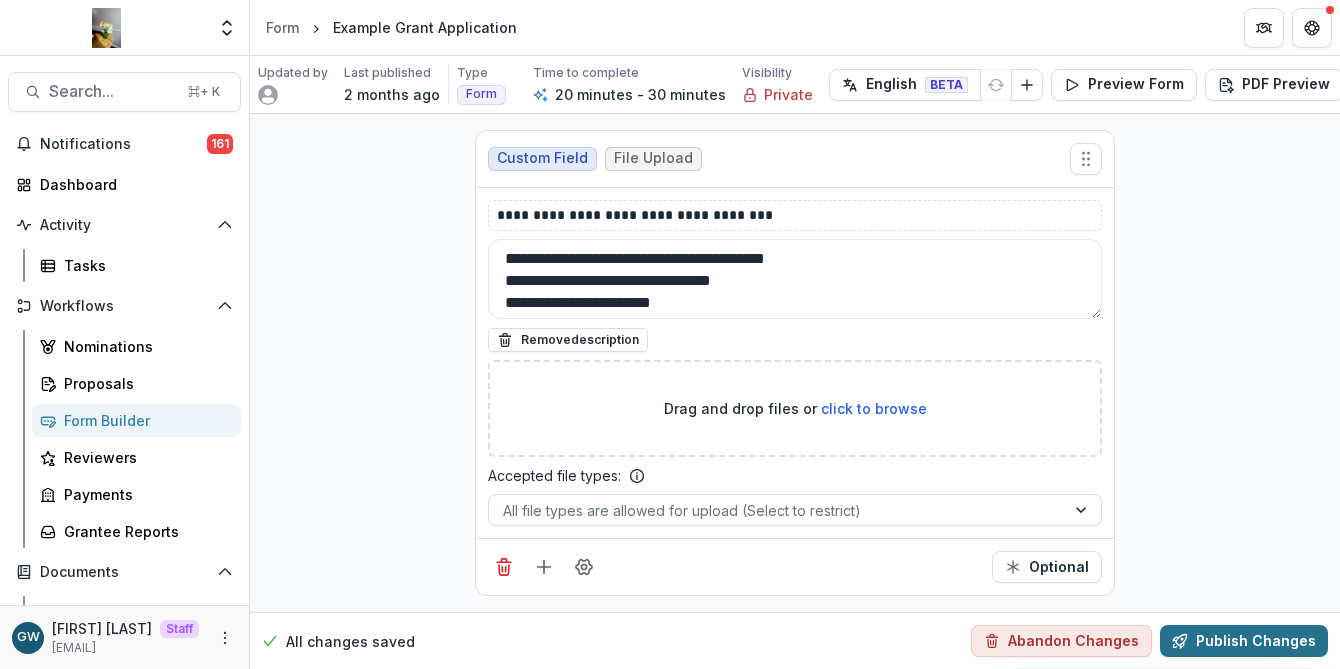 click on "Publish Changes" at bounding box center (1244, 641) 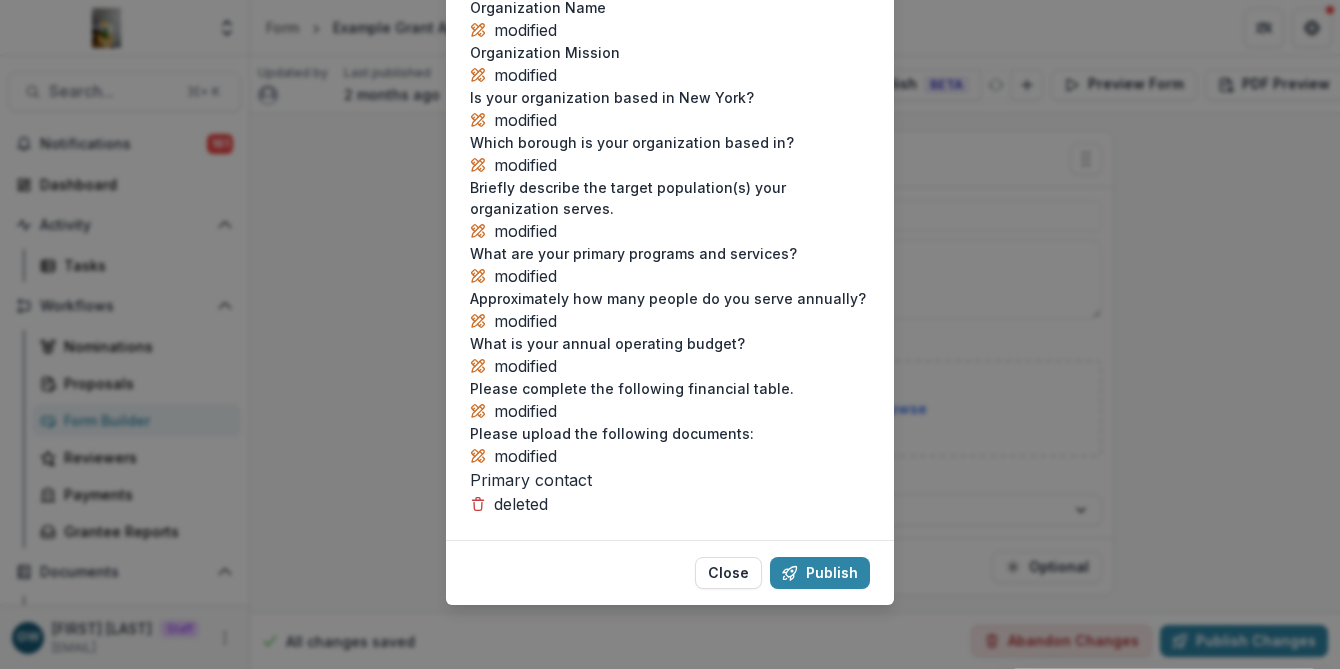scroll, scrollTop: 952, scrollLeft: 0, axis: vertical 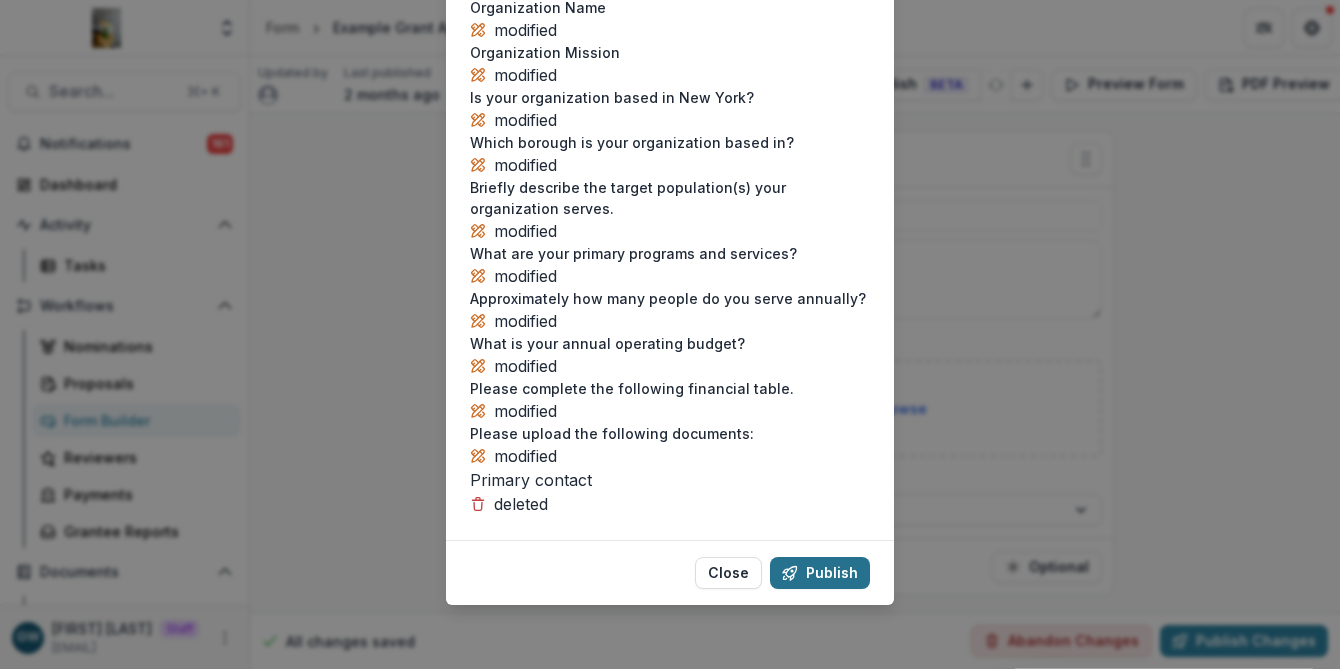 click on "Publish" at bounding box center [820, 573] 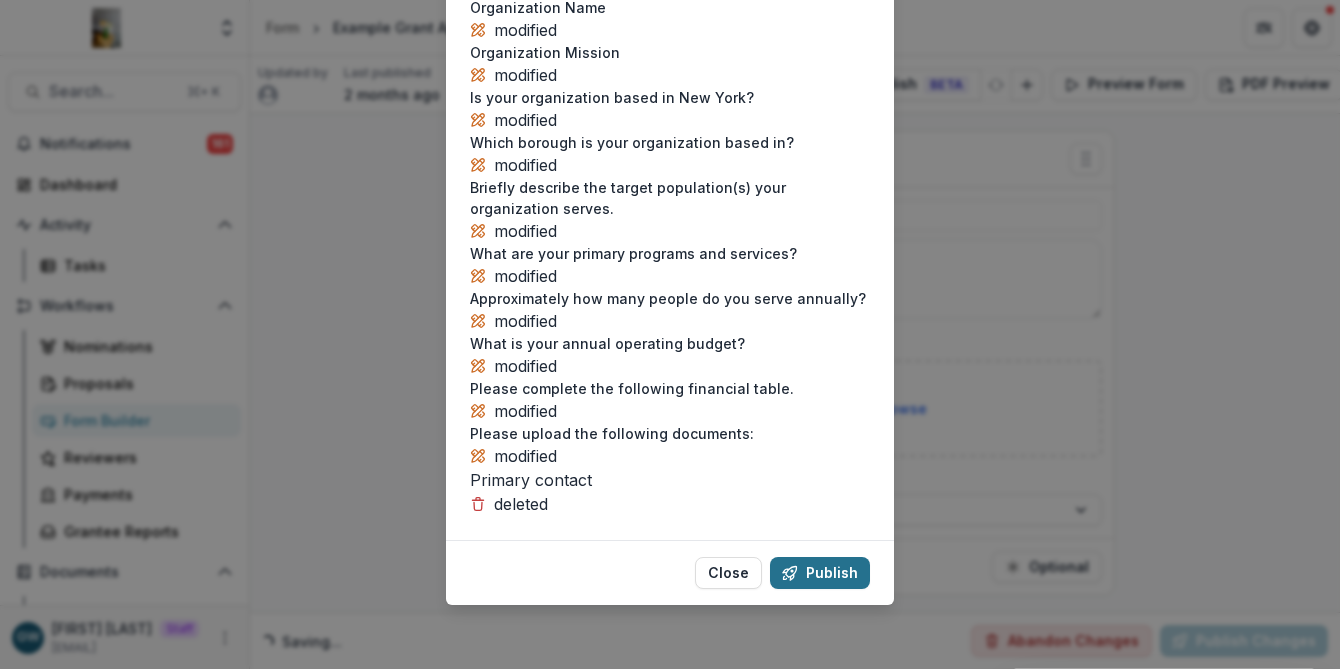 click on "Publish" at bounding box center [820, 573] 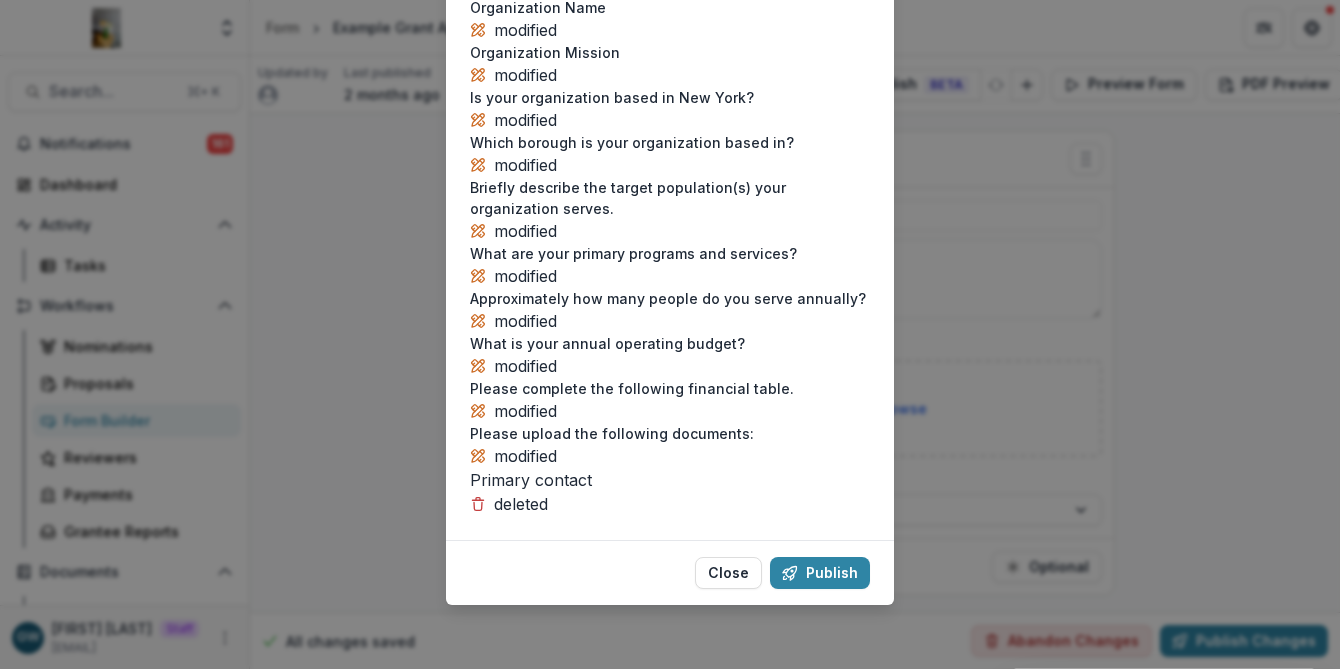scroll, scrollTop: 914, scrollLeft: 0, axis: vertical 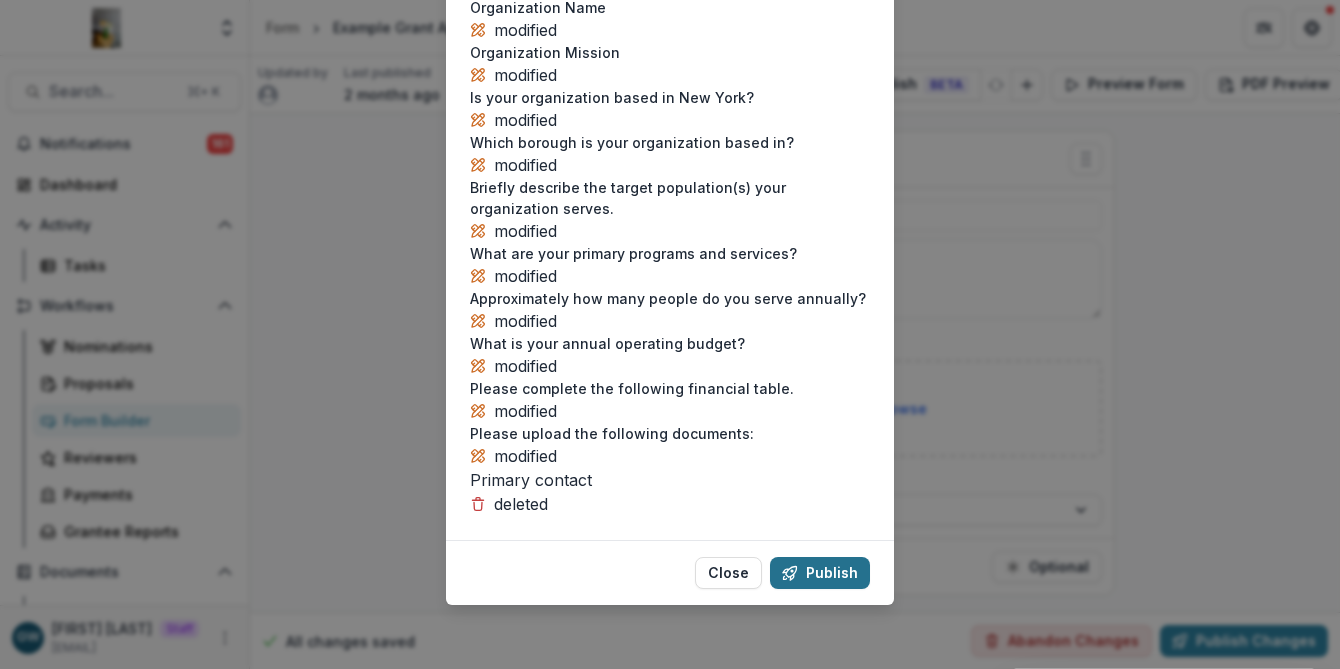 click on "Publish" at bounding box center (820, 573) 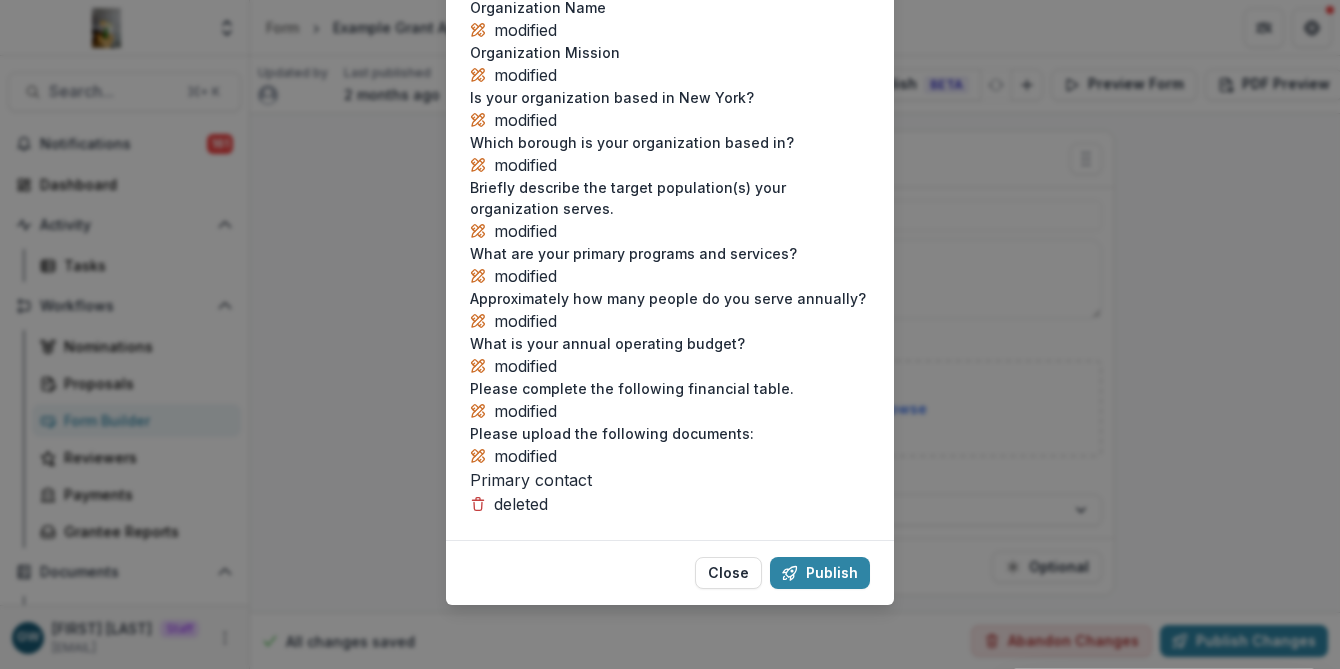 click on "Publish Summary Text Block modified Text Block modified Tax-ID Number (EIN) modified Organization Name modified Organization Mission modified Is your organization based in New York? modified Which borough is your organization based in? modified Briefly describe the target population(s) your organization serves. modified What are your primary programs and services? modified Approximately how many people do you serve annually? modified What is your annual operating budget? modified Please complete the following financial table. modified Please upload the following documents: modified Primary contact deleted Close Publish" at bounding box center [670, 334] 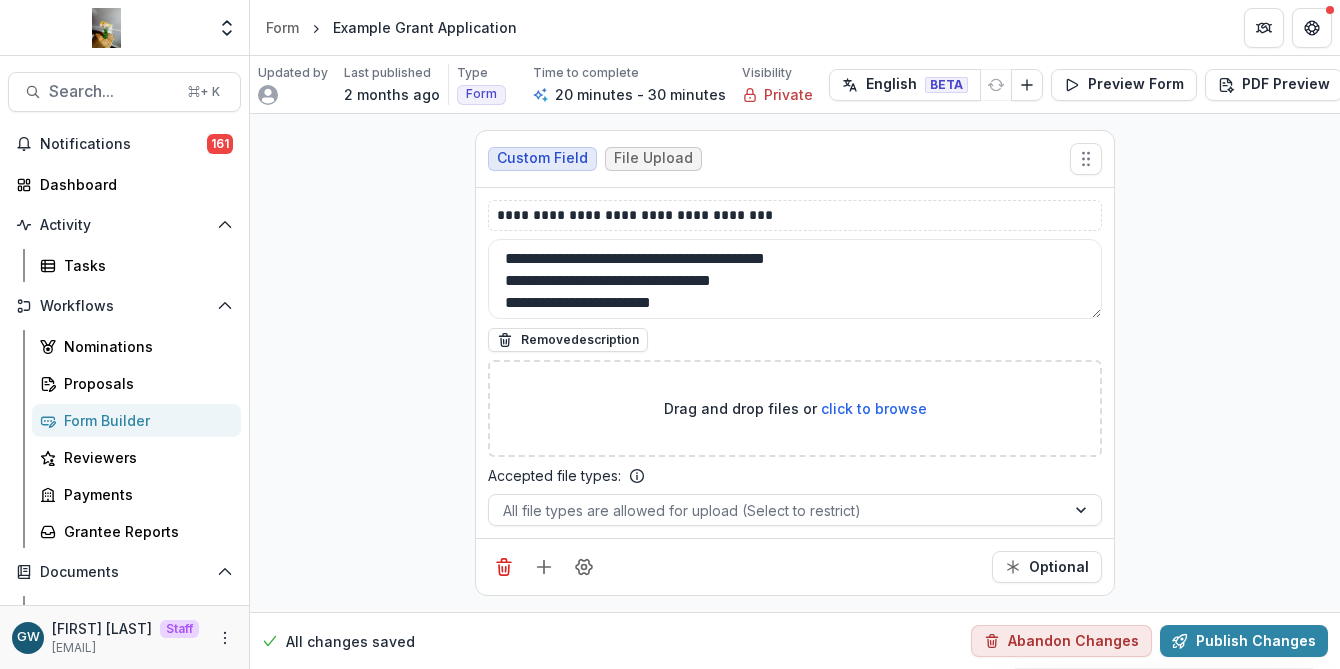 click on "Form Builder" at bounding box center (144, 420) 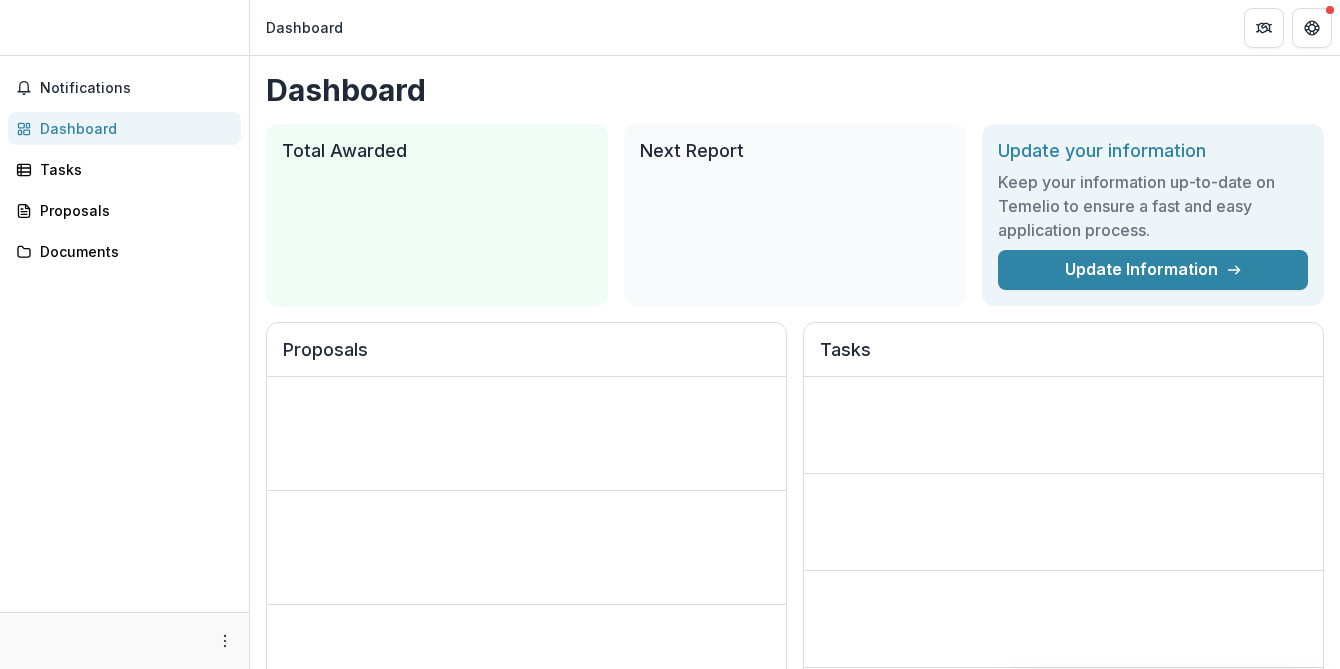 scroll, scrollTop: 0, scrollLeft: 0, axis: both 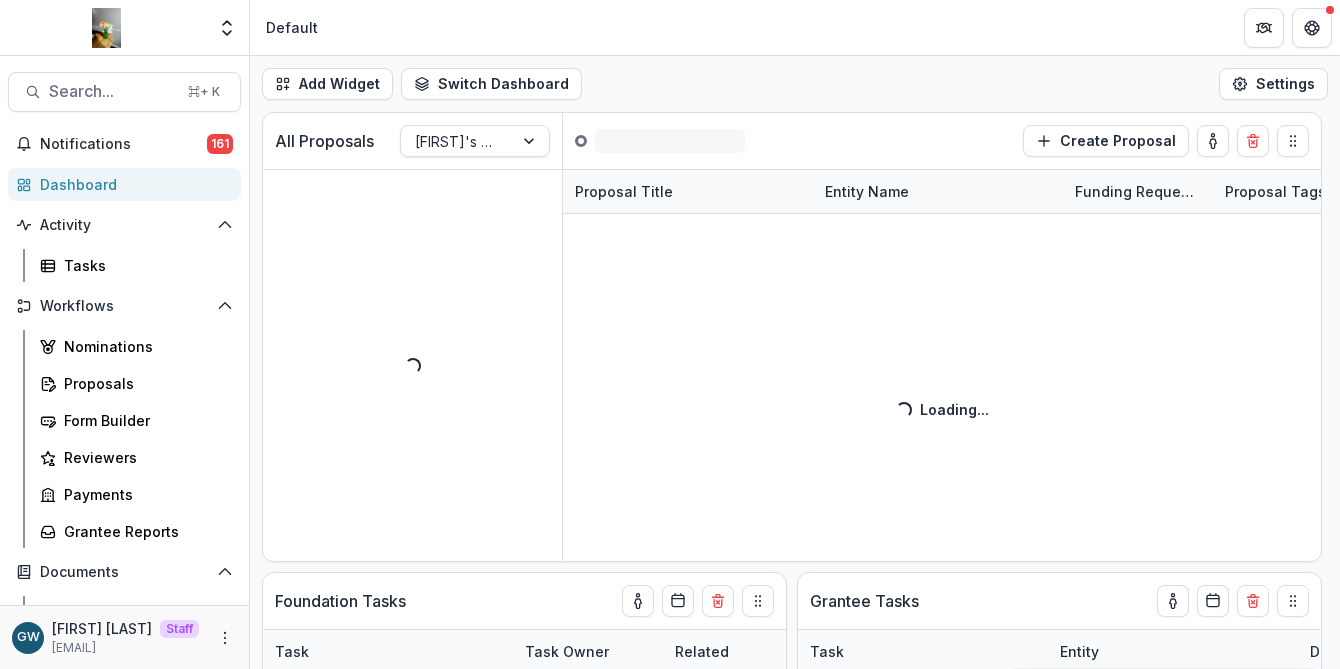 select on "******" 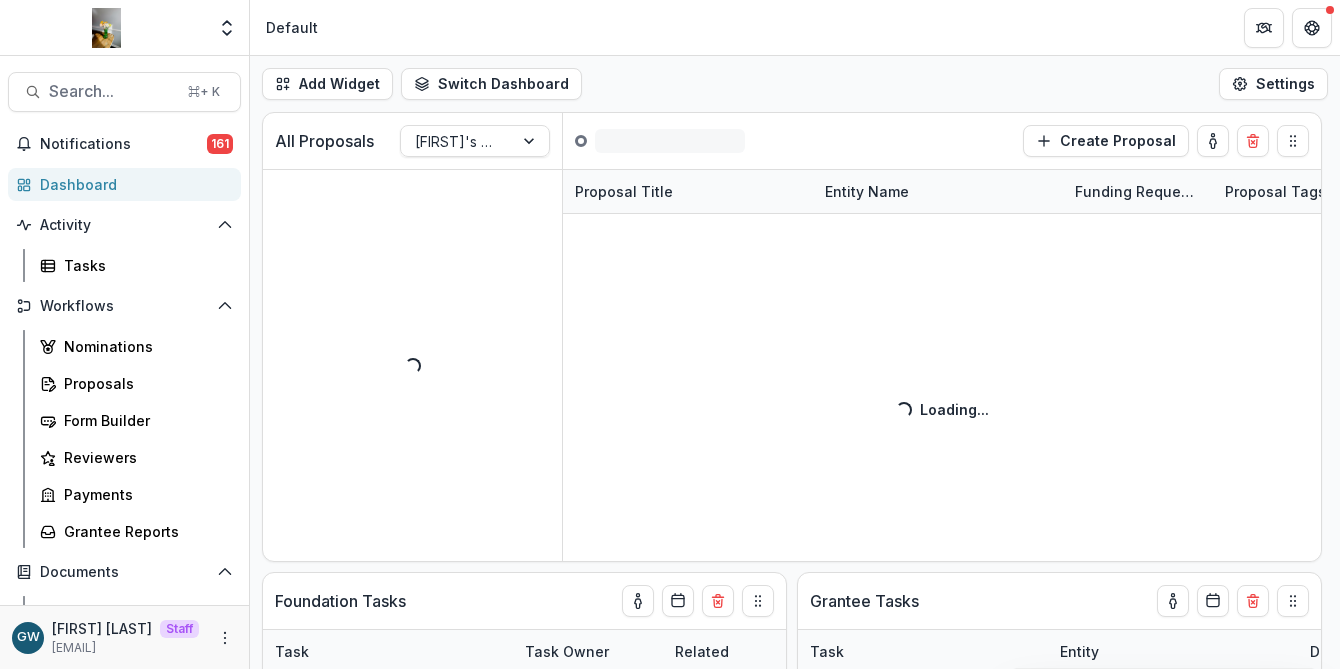 select on "******" 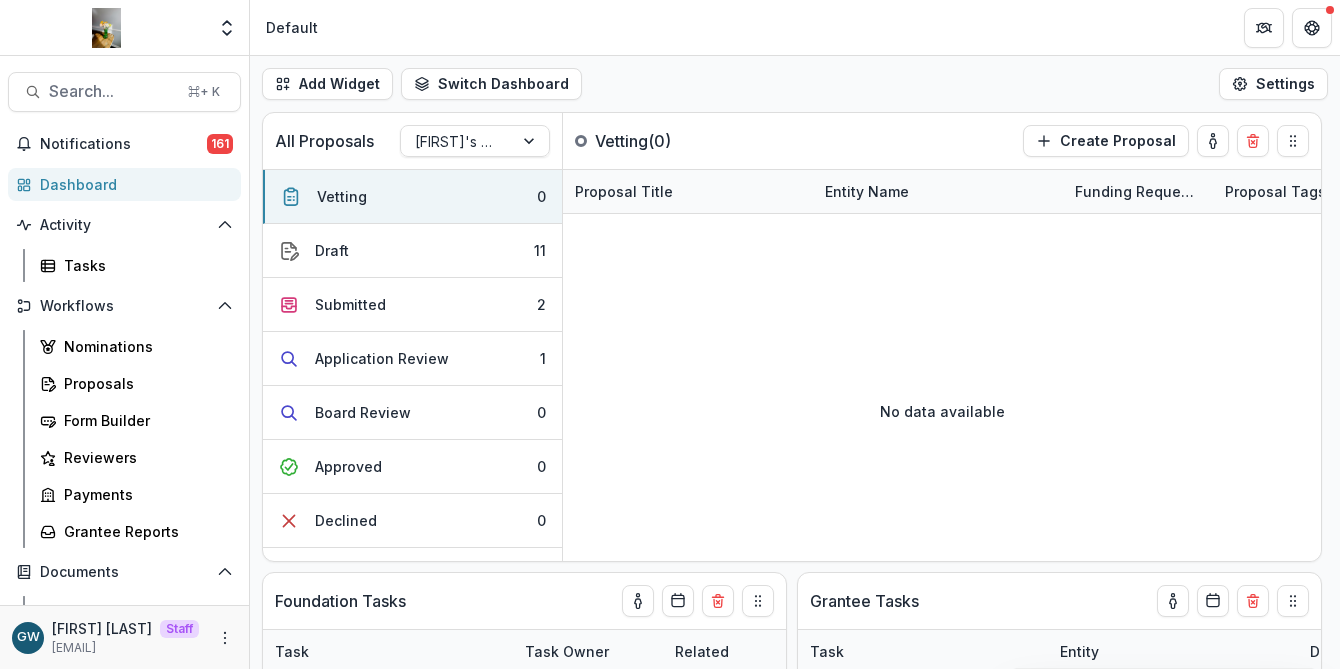 select on "******" 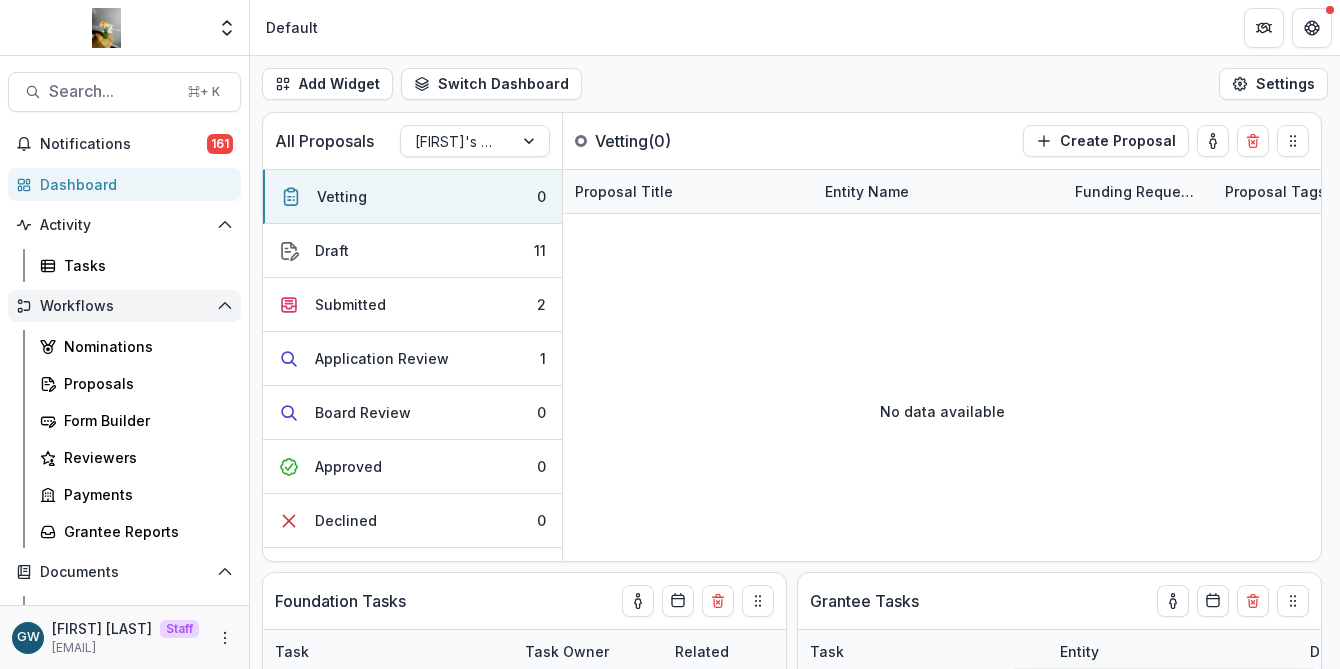 select on "******" 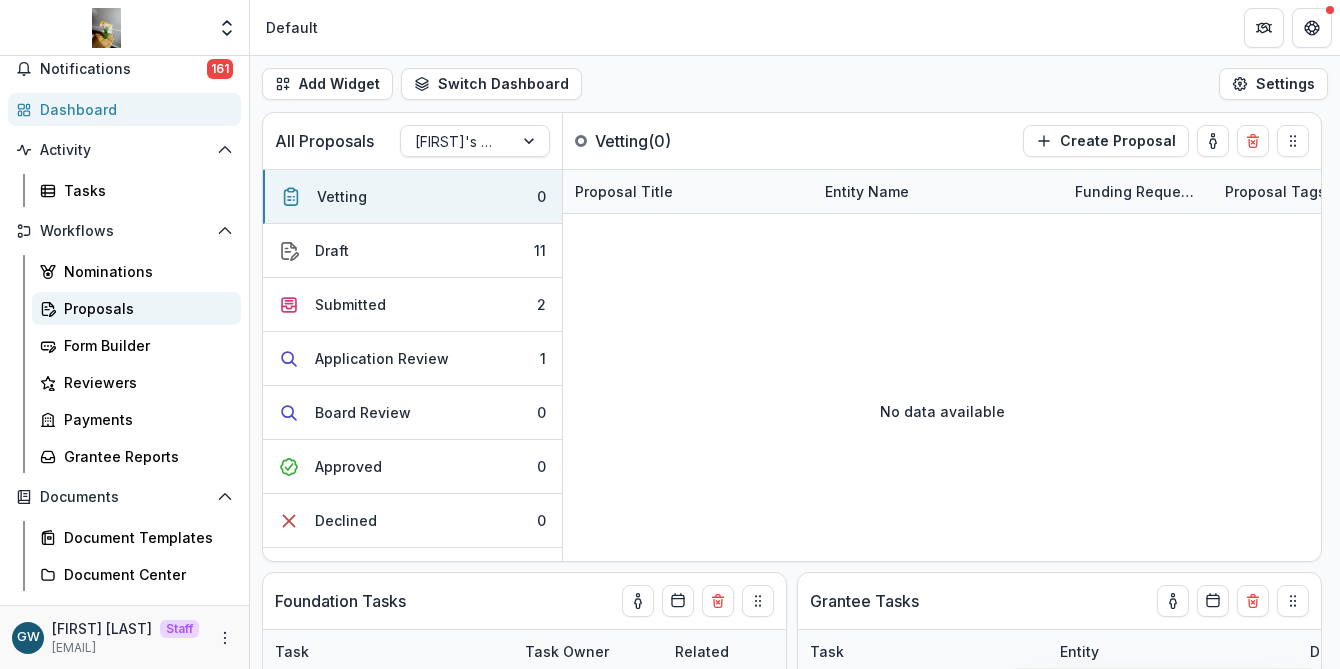 scroll, scrollTop: 96, scrollLeft: 0, axis: vertical 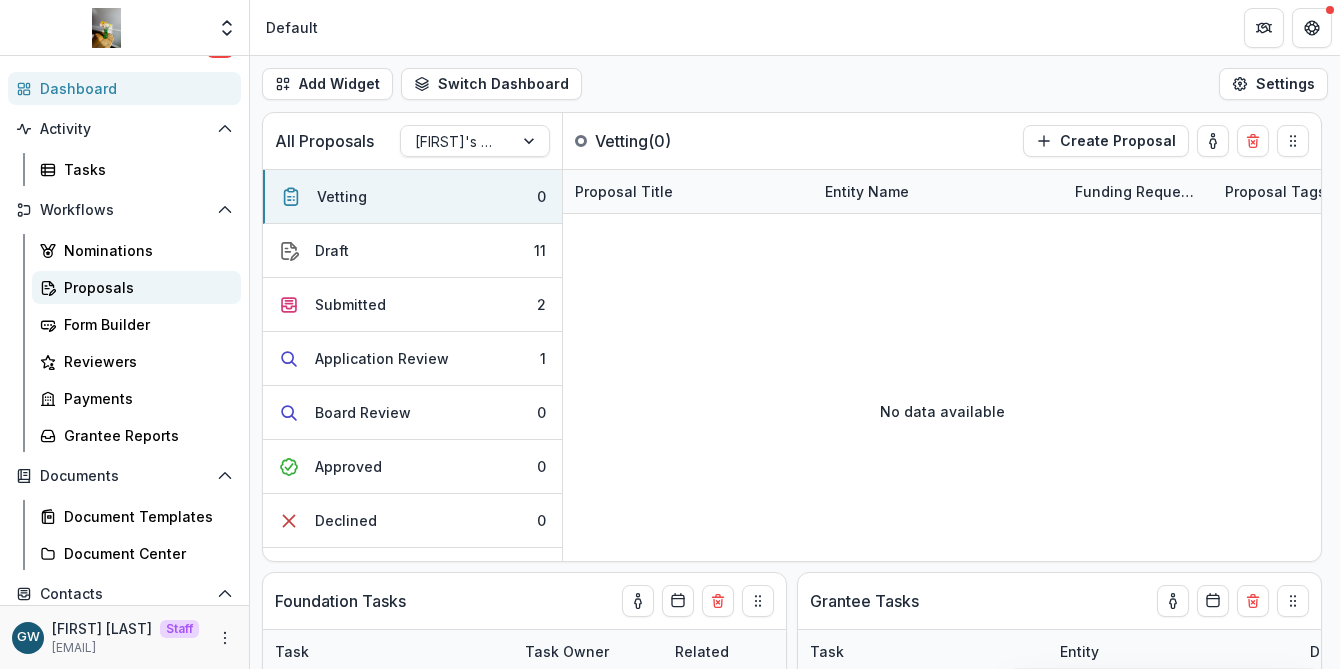 click on "Proposals" at bounding box center (144, 287) 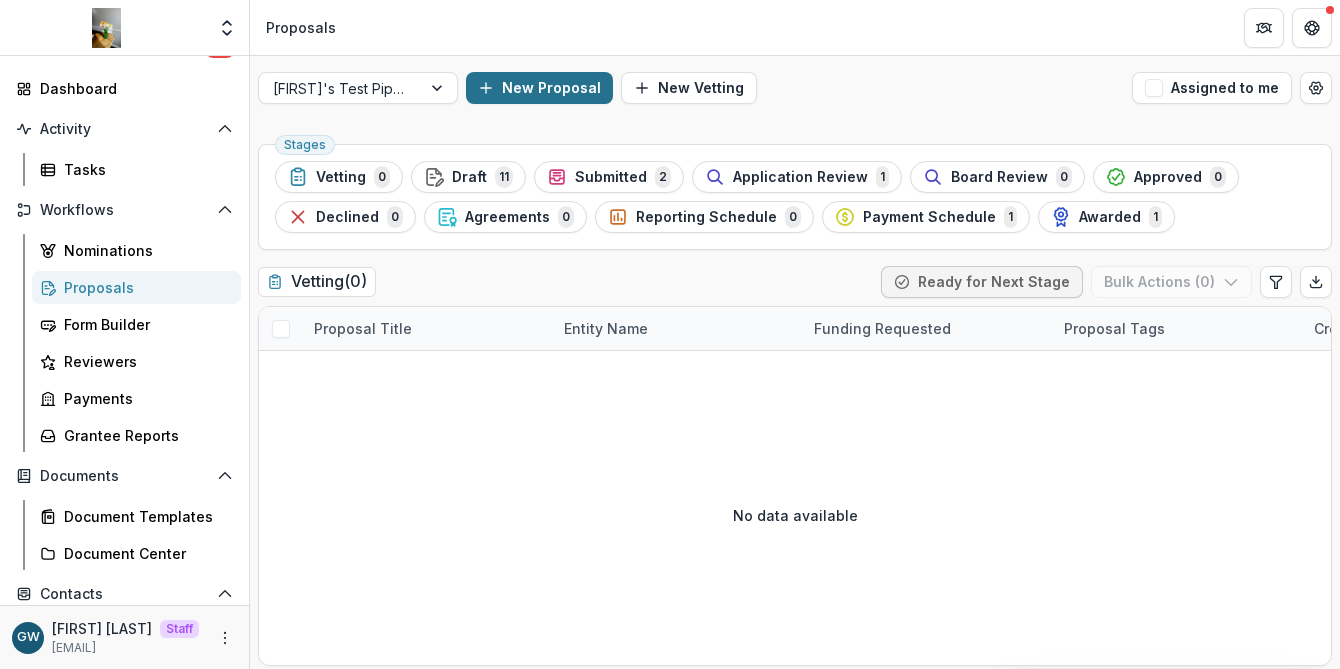 click on "New Proposal" at bounding box center (539, 88) 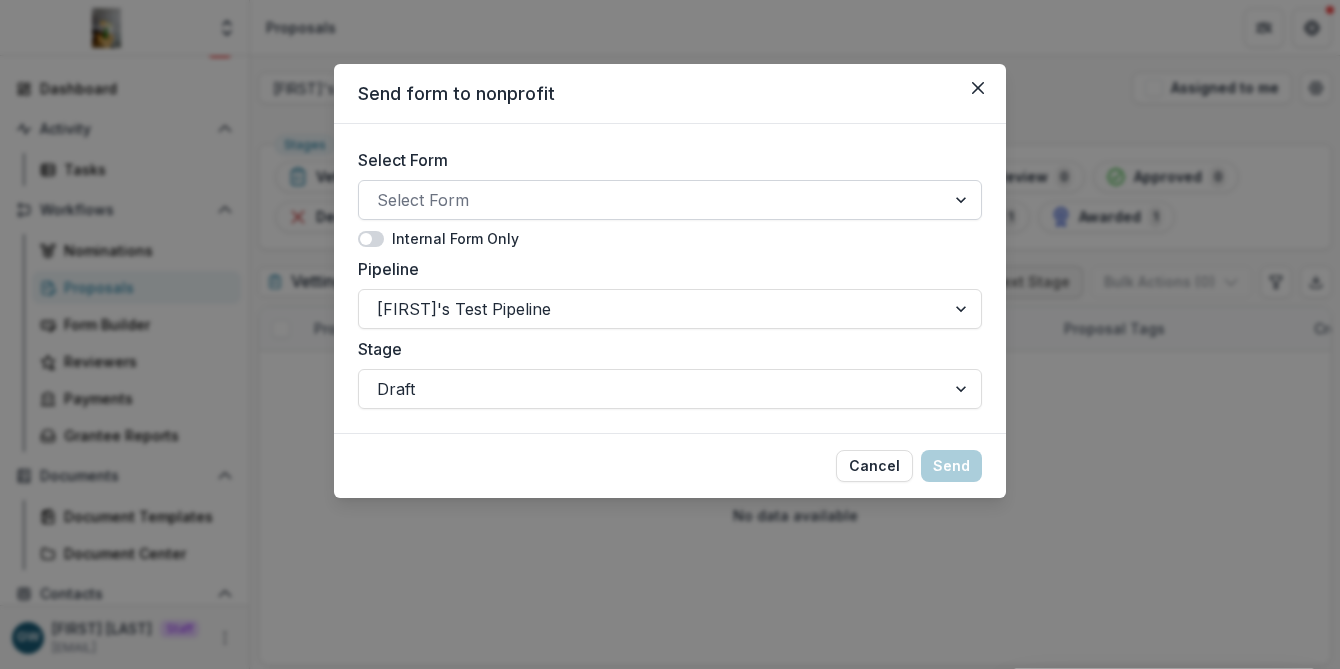 click at bounding box center [652, 200] 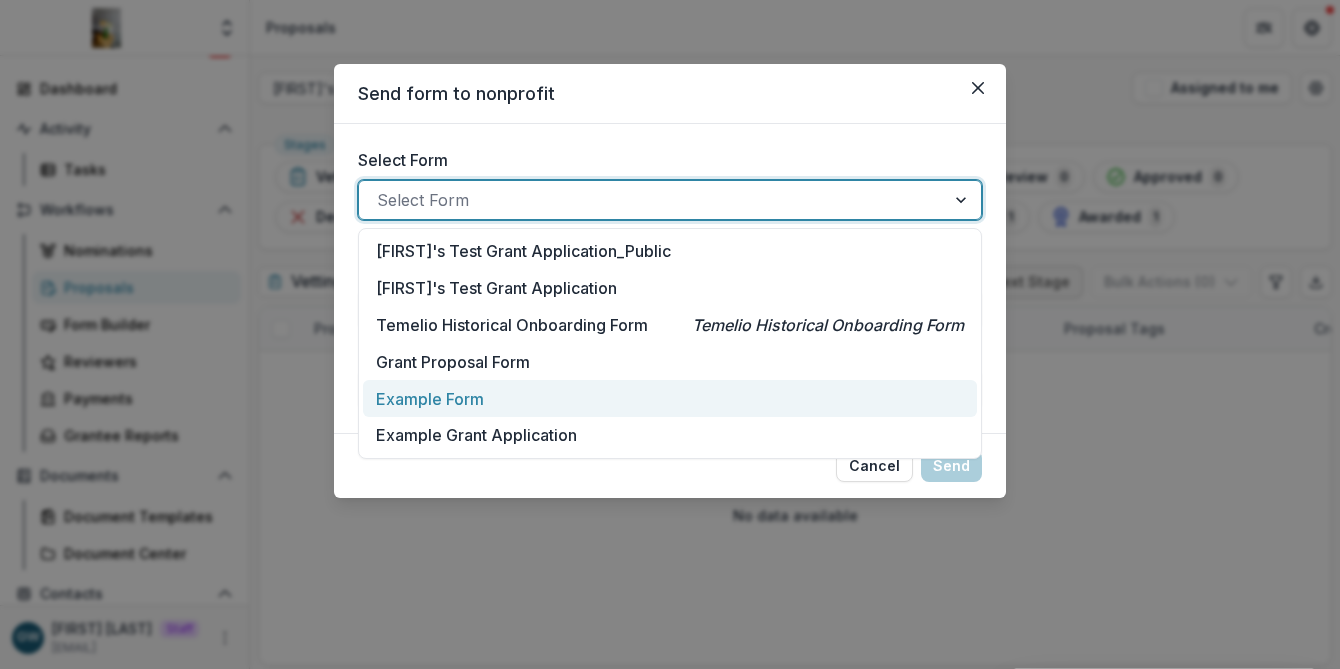 click on "Send form to nonprofit Select Form Example Form, 5 of 6. 6 results available. Use Up and Down to choose options, press Enter to select the currently focused option, press Escape to exit the menu, press Tab to select the option and exit the menu. Select Form Internal Form Only Pipeline Grace's Test Pipeline Stage Draft Cancel Send" at bounding box center [670, 334] 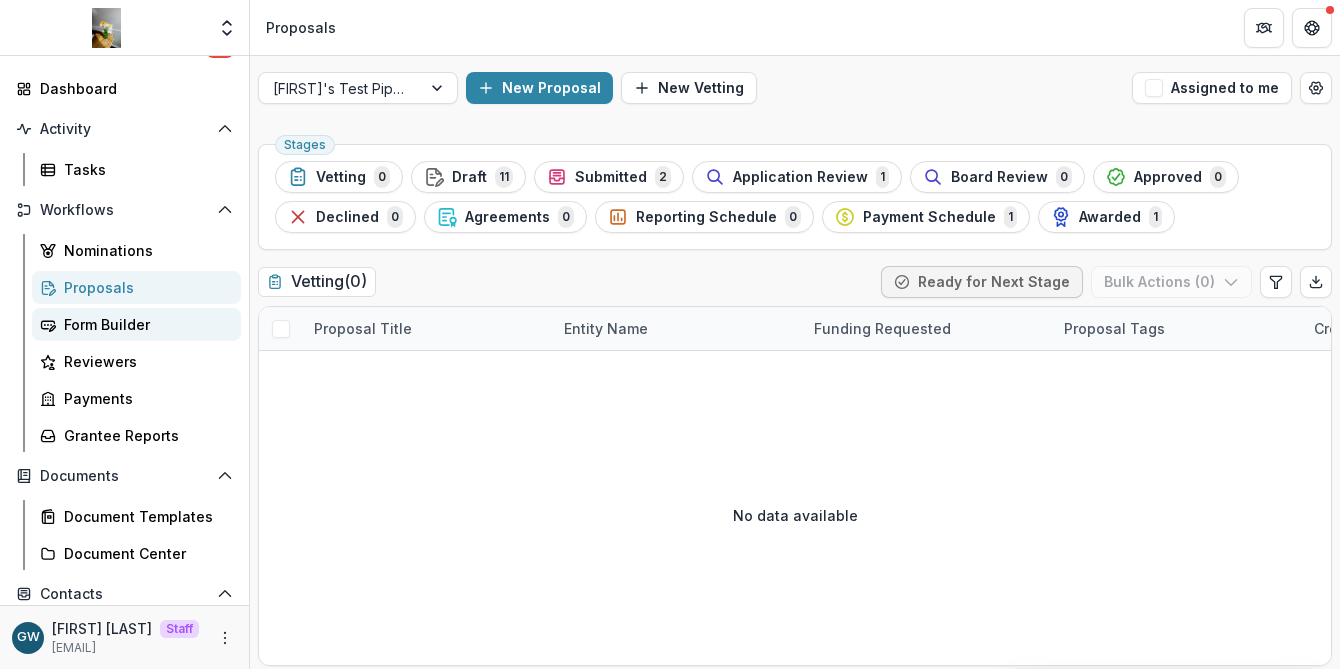 click on "Form Builder" at bounding box center (144, 324) 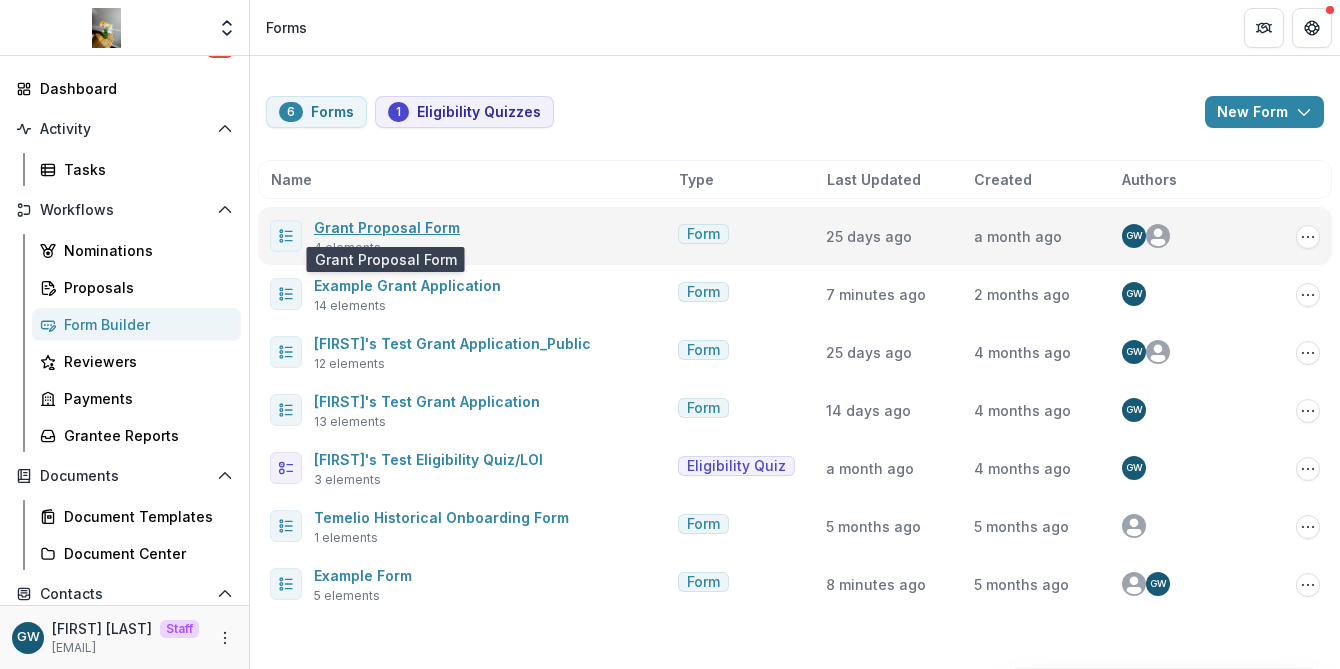 click on "Grant Proposal Form" at bounding box center (387, 227) 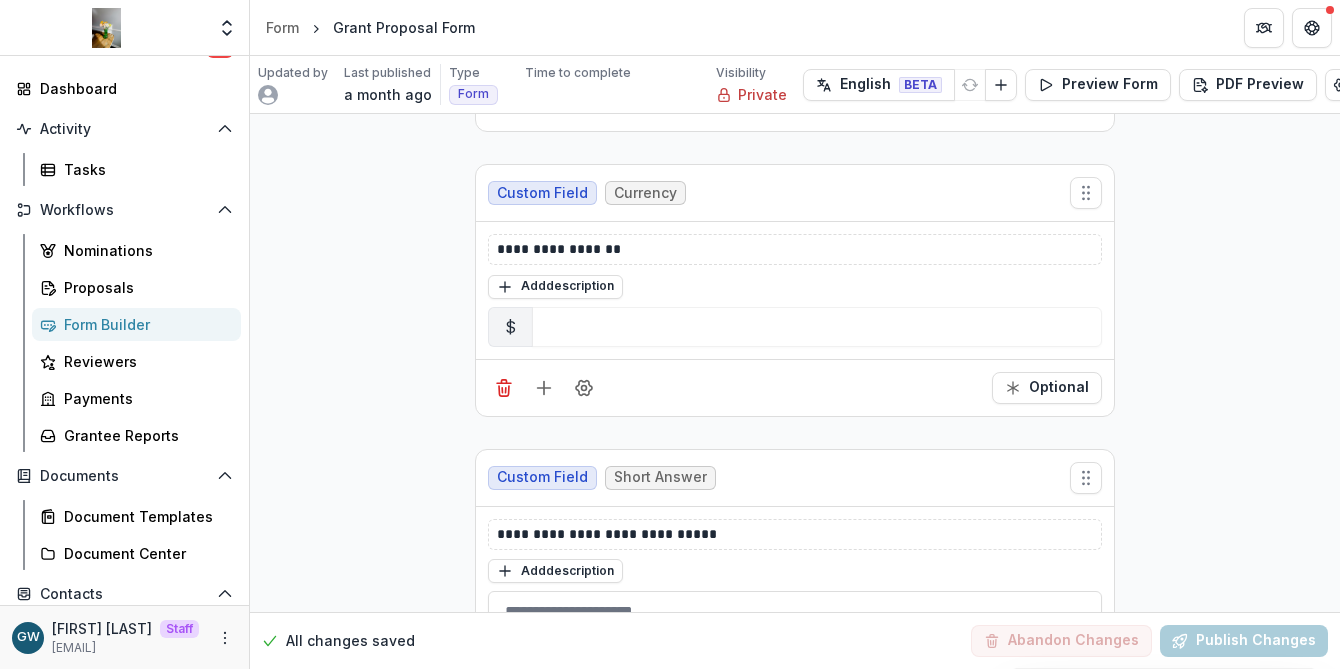 scroll, scrollTop: 0, scrollLeft: 0, axis: both 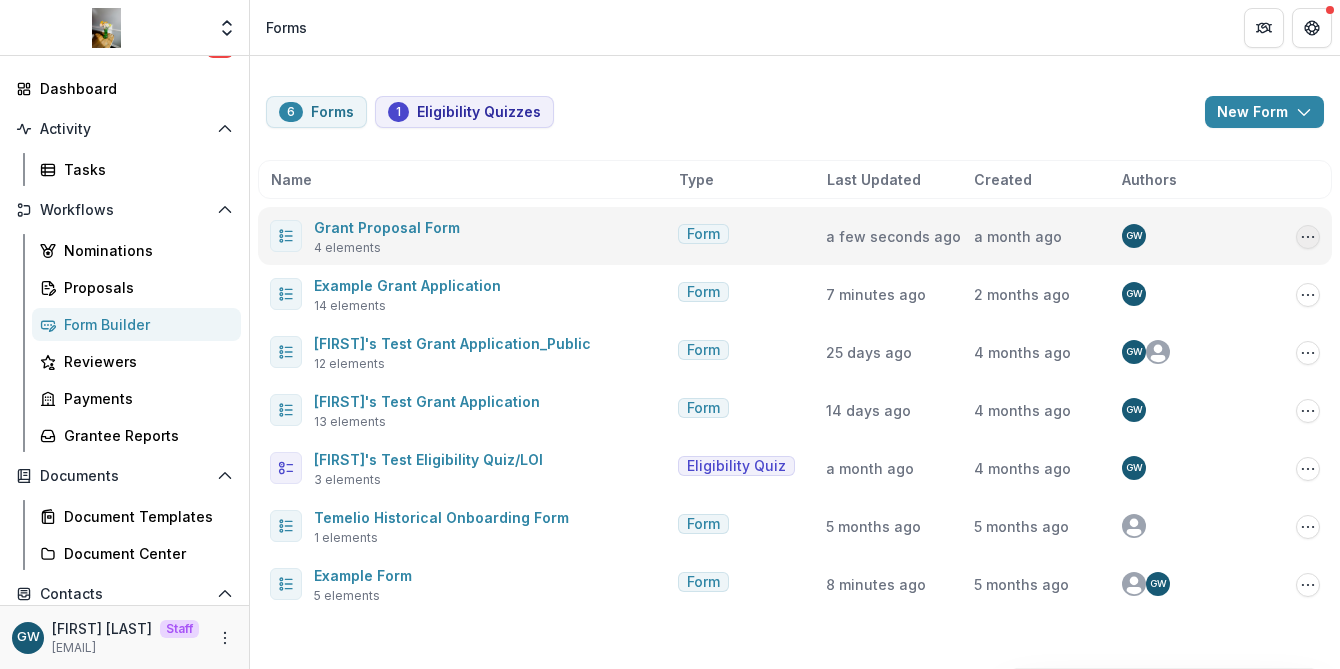 click 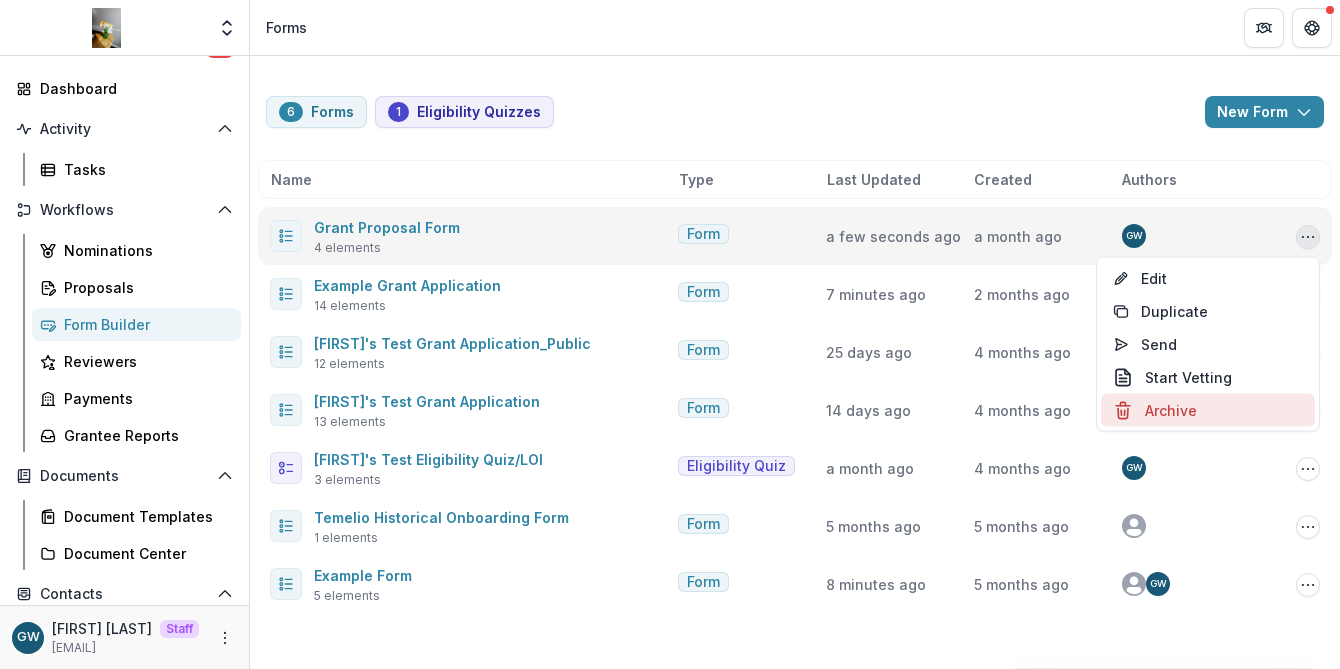 click on "Archive" at bounding box center [1208, 410] 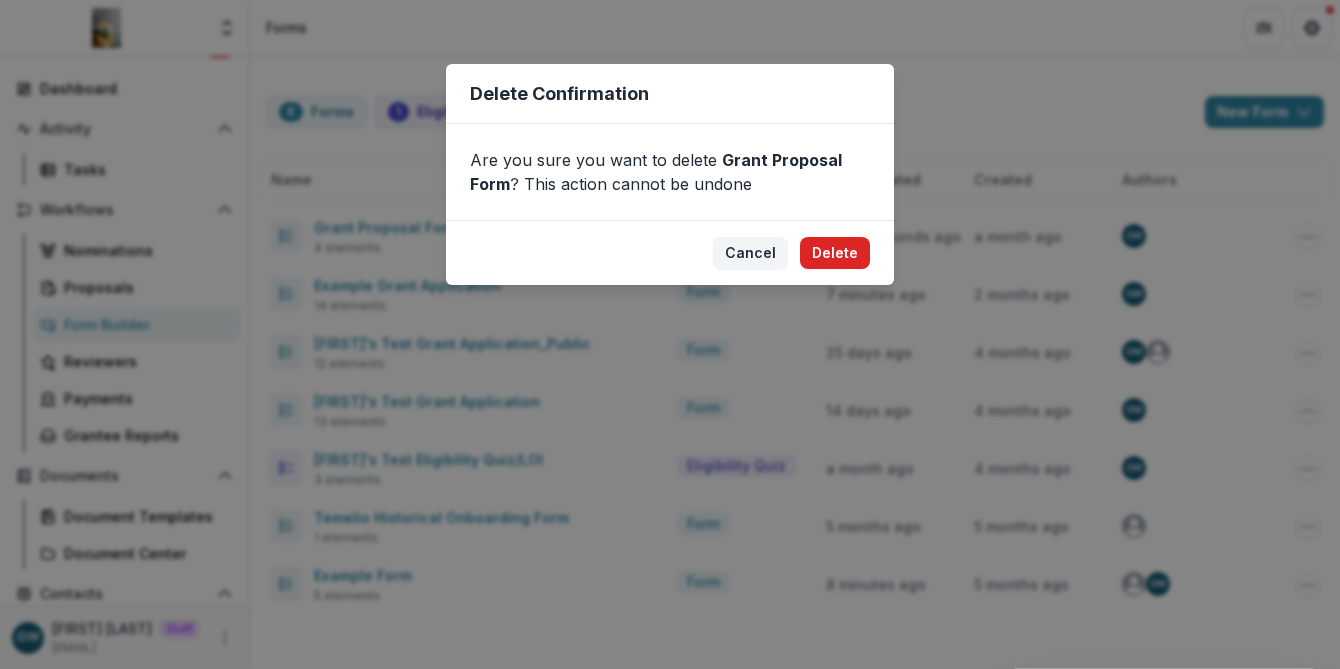 click on "Delete" at bounding box center (835, 253) 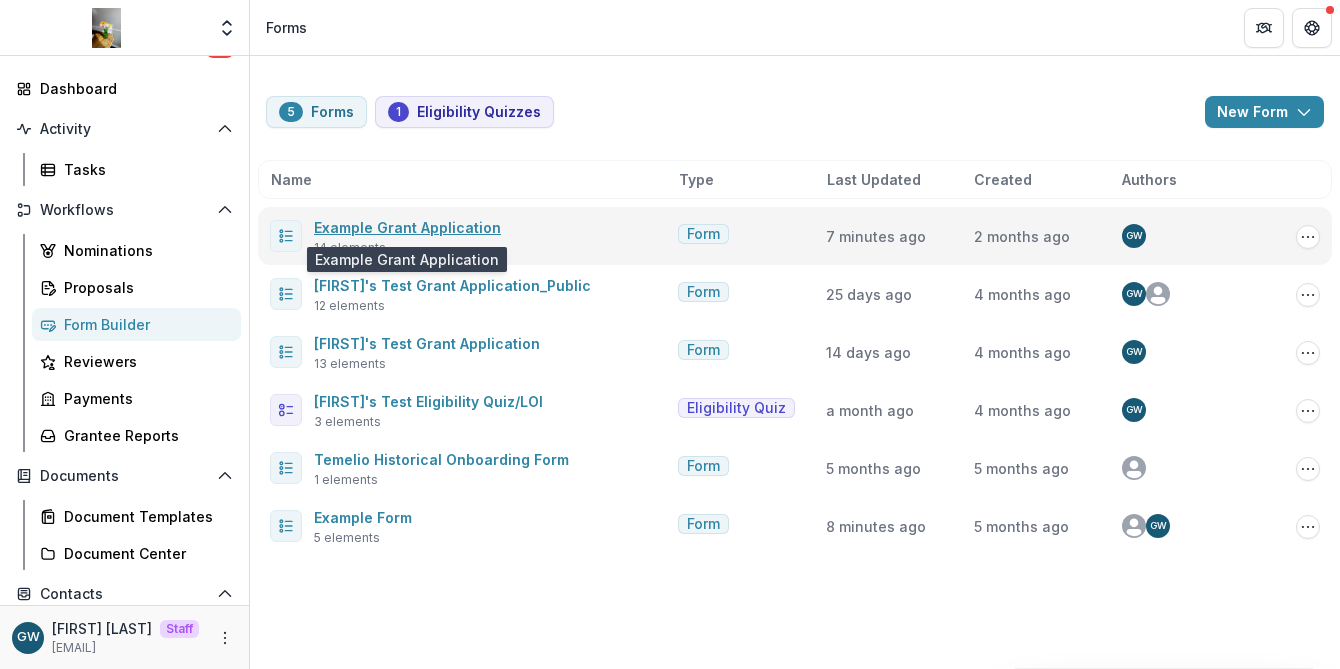 click on "Example Grant Application" at bounding box center [407, 227] 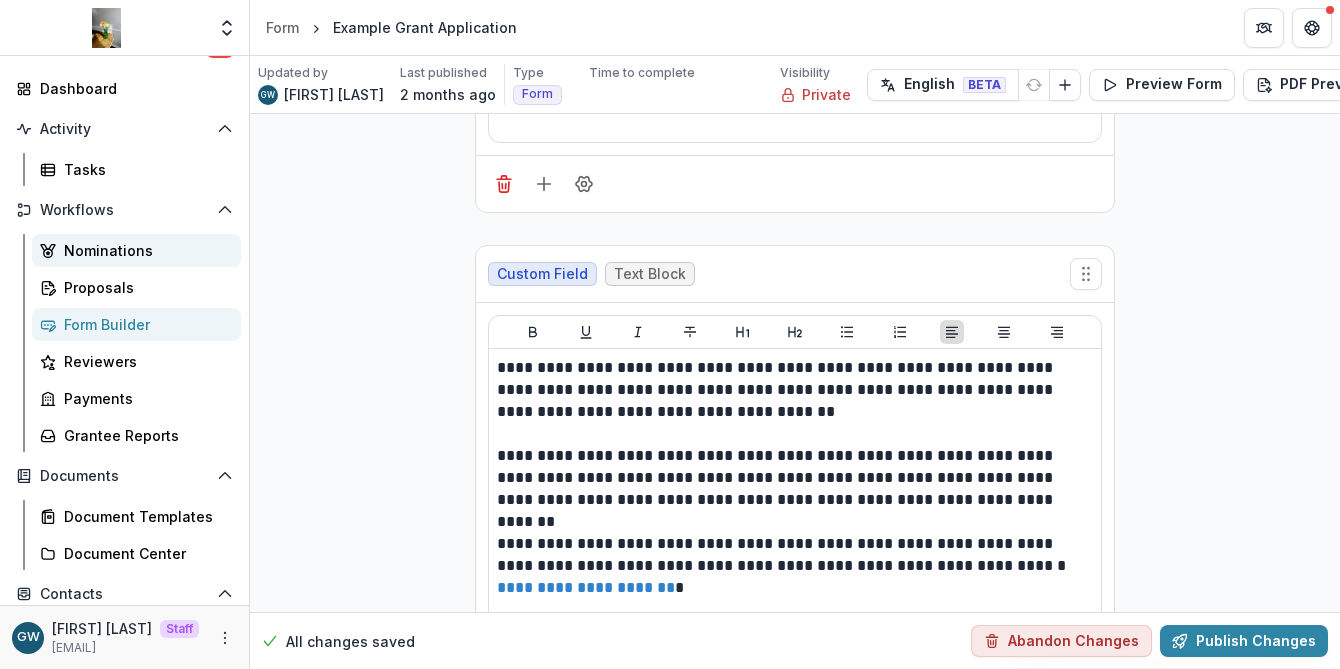 scroll, scrollTop: 314, scrollLeft: 0, axis: vertical 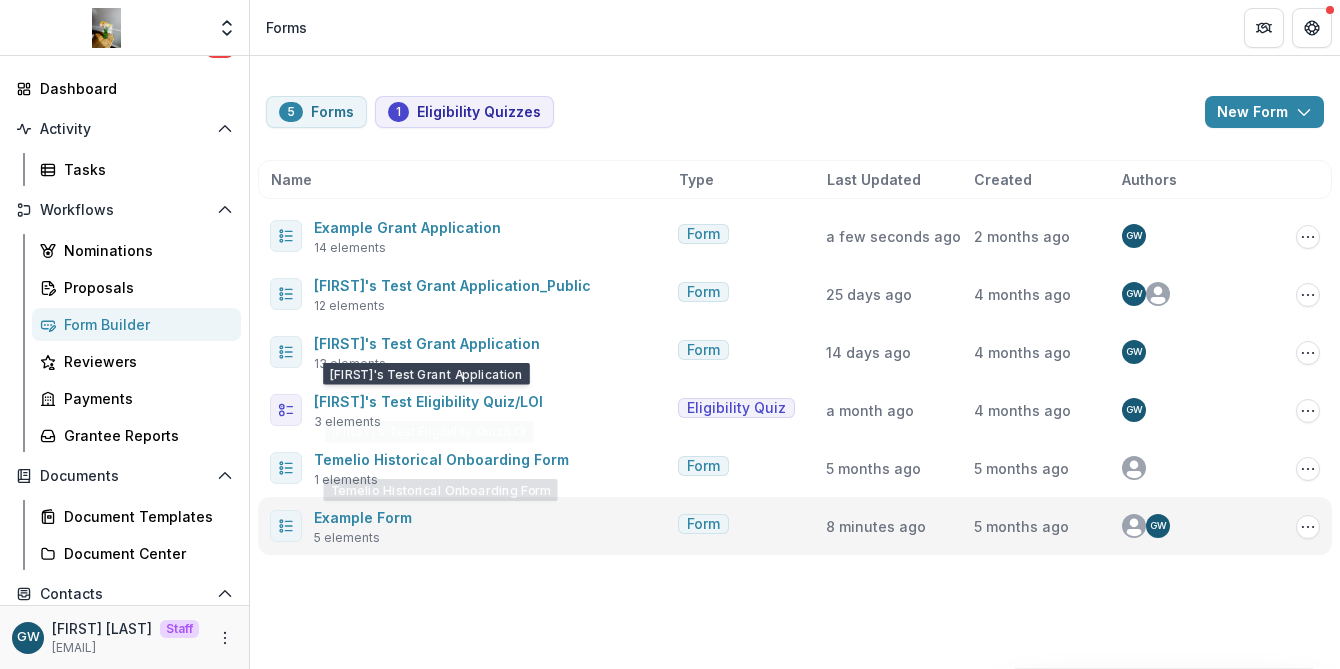 click on "Example Form" at bounding box center (363, 517) 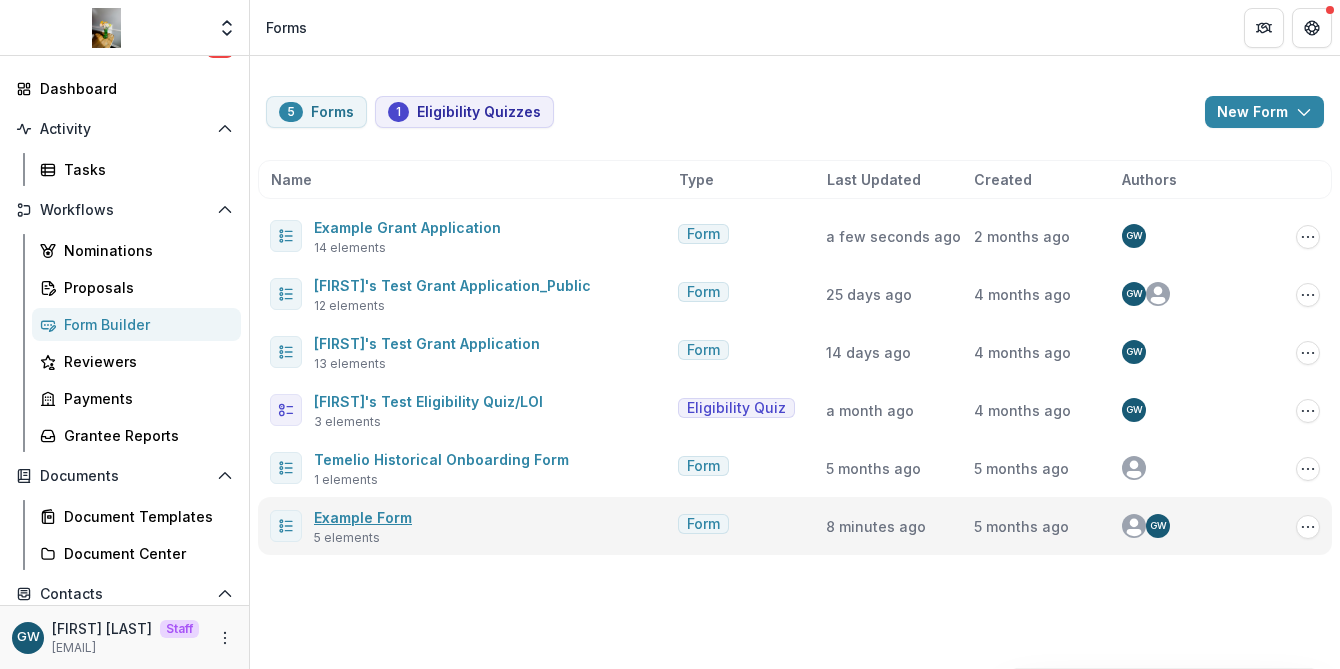 click on "Example Form" at bounding box center [363, 517] 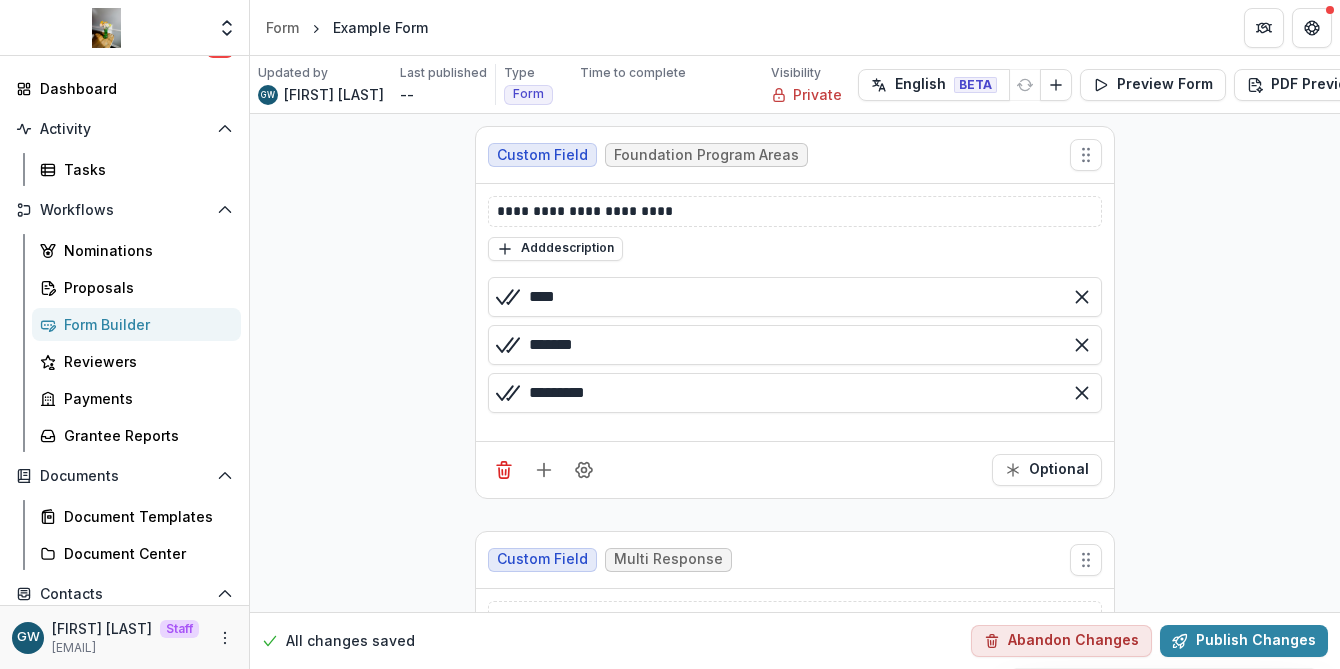 scroll, scrollTop: 665, scrollLeft: 0, axis: vertical 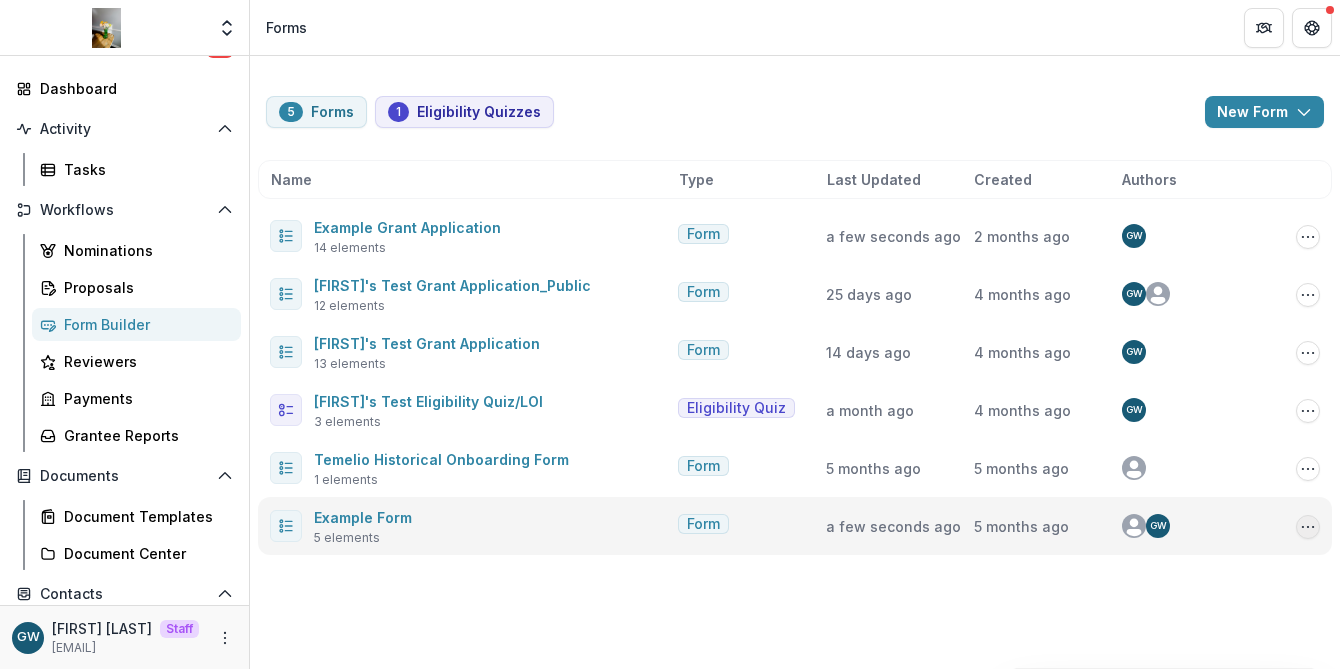 click 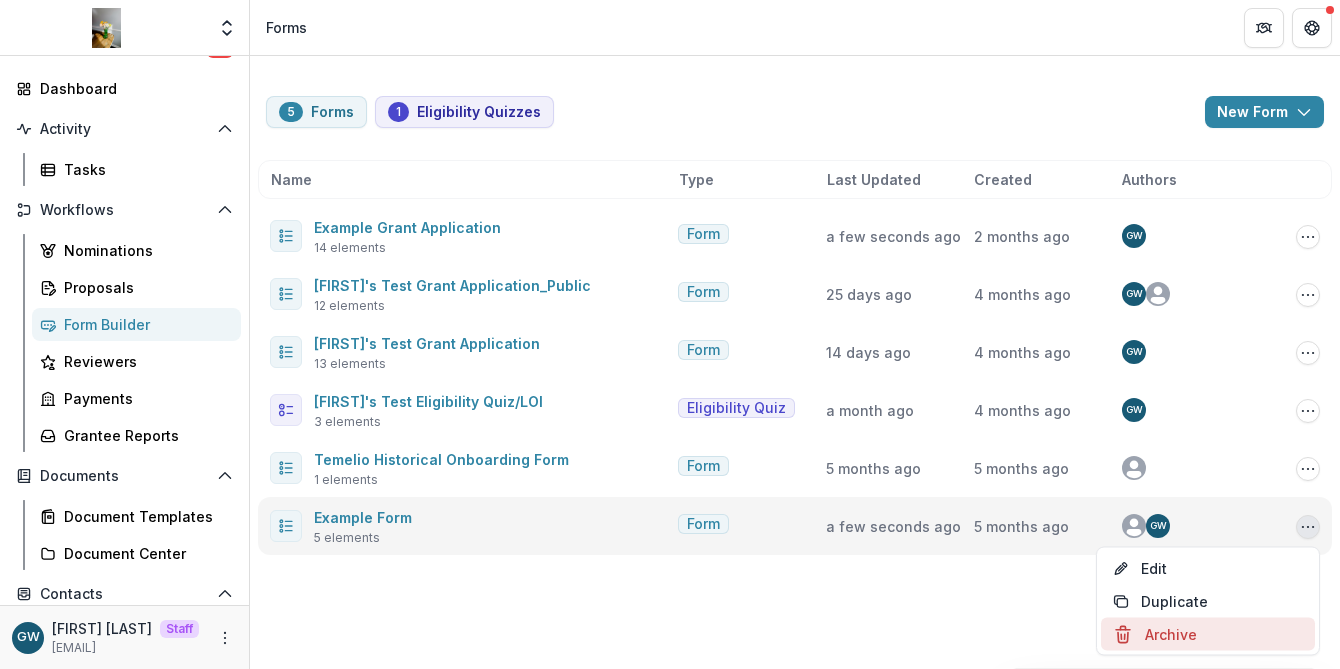 click on "Archive" at bounding box center [1208, 634] 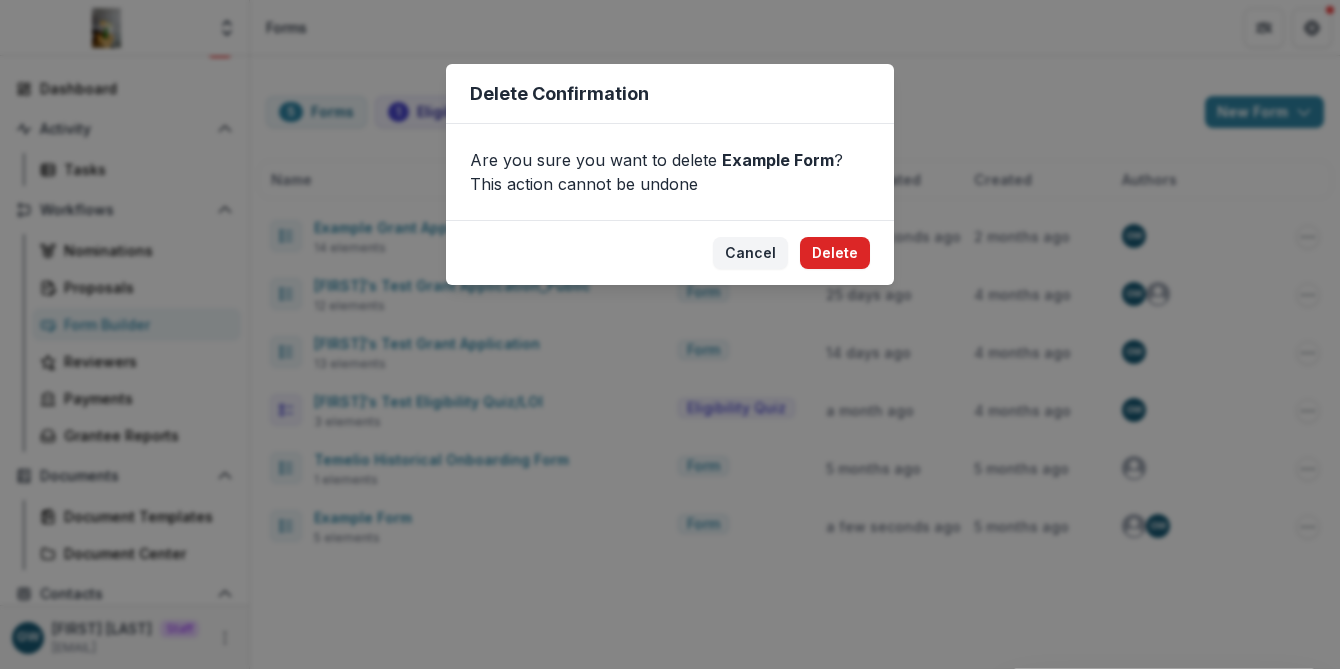 click on "Delete" at bounding box center [835, 253] 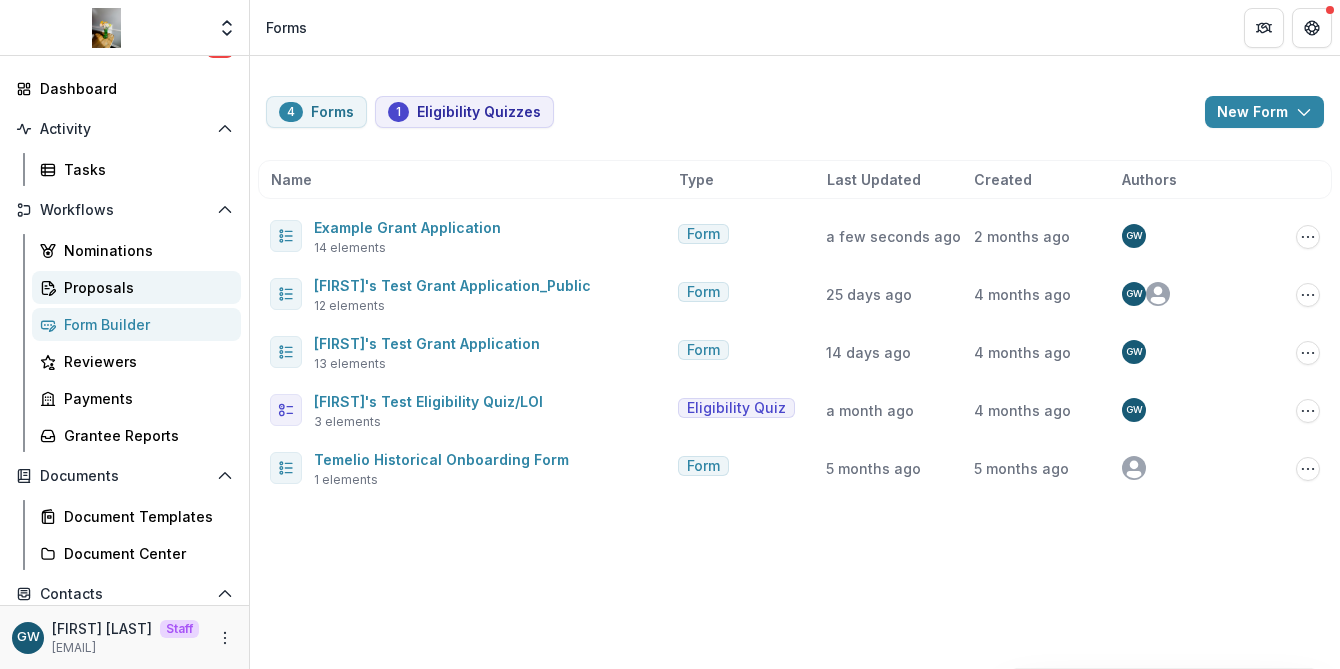 click on "Proposals" at bounding box center (144, 287) 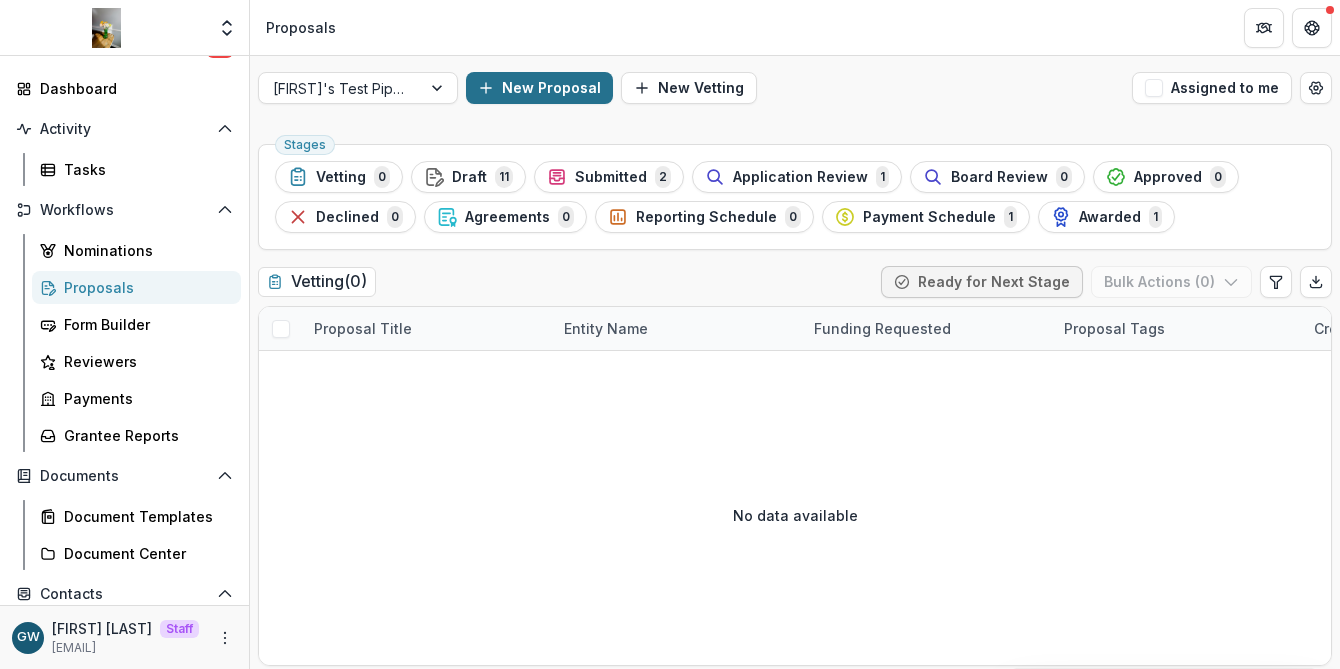 click on "New Proposal" at bounding box center [539, 88] 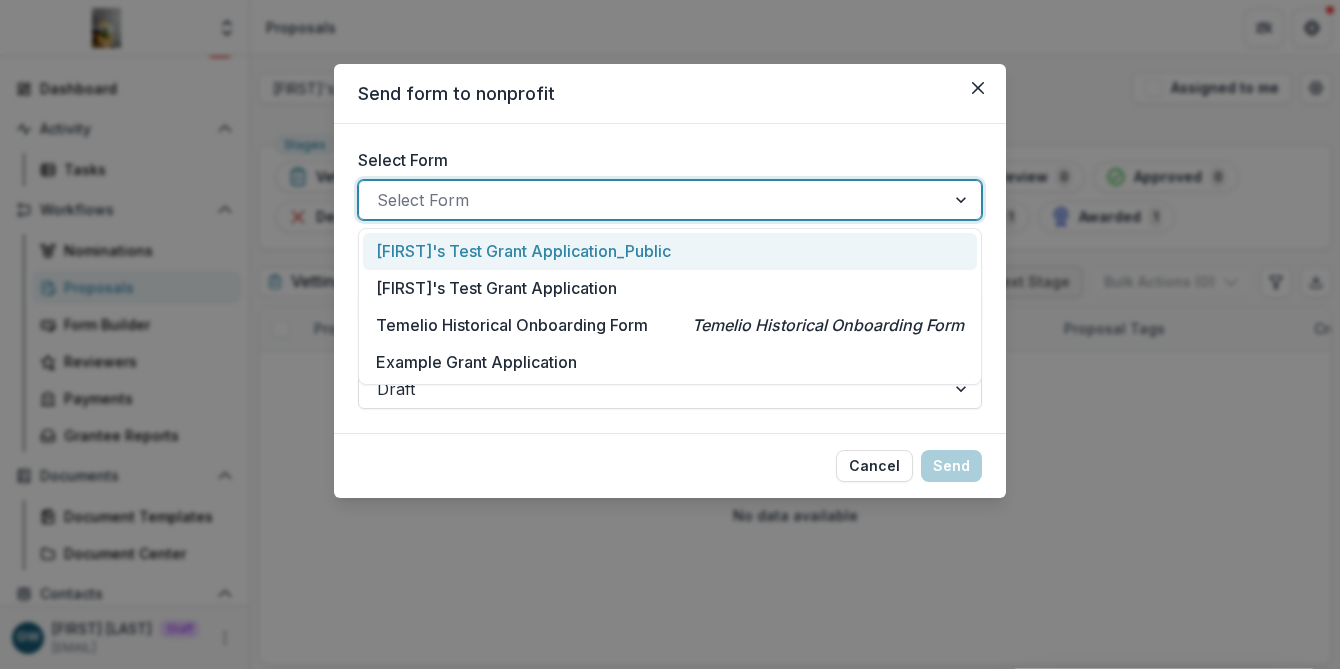 click at bounding box center (652, 200) 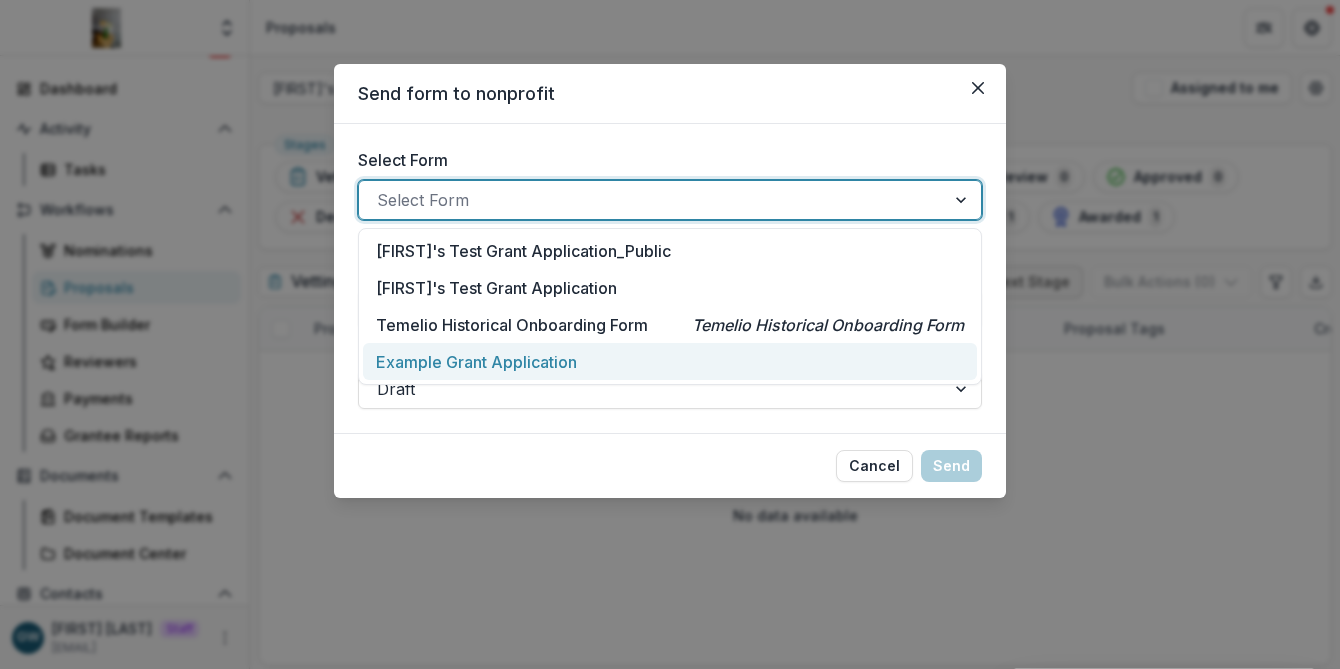 click on "Example Grant Application" at bounding box center [476, 362] 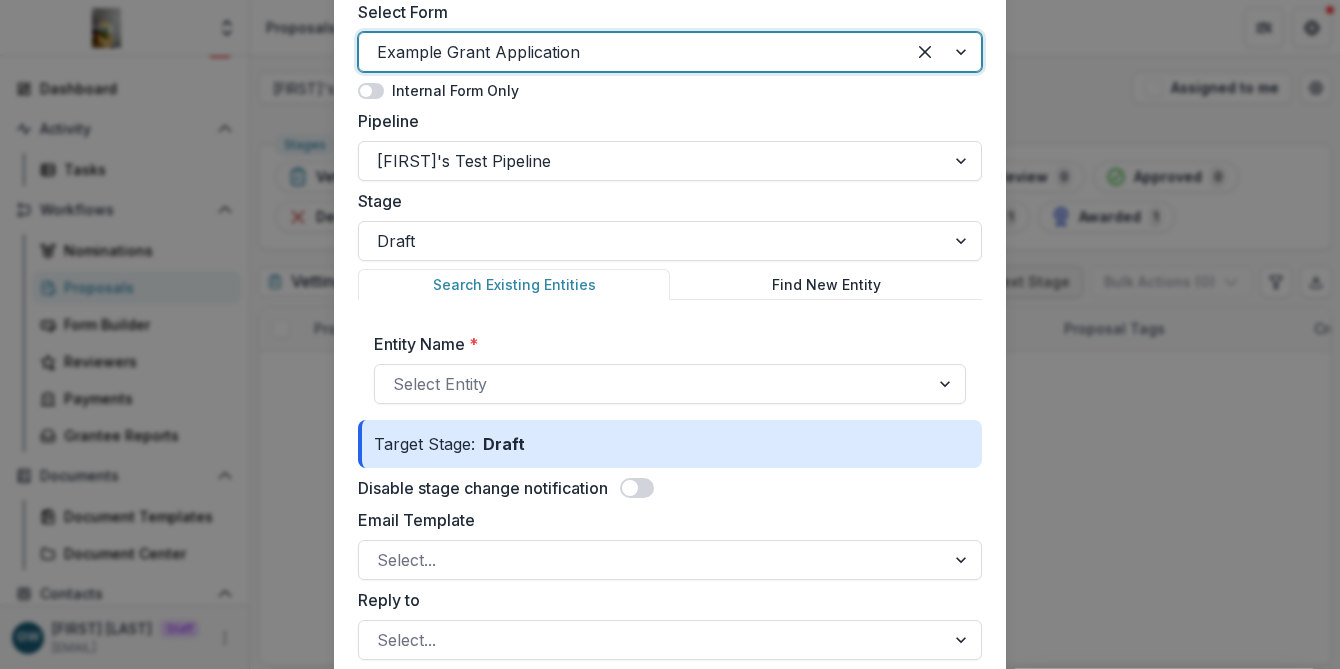 scroll, scrollTop: 213, scrollLeft: 0, axis: vertical 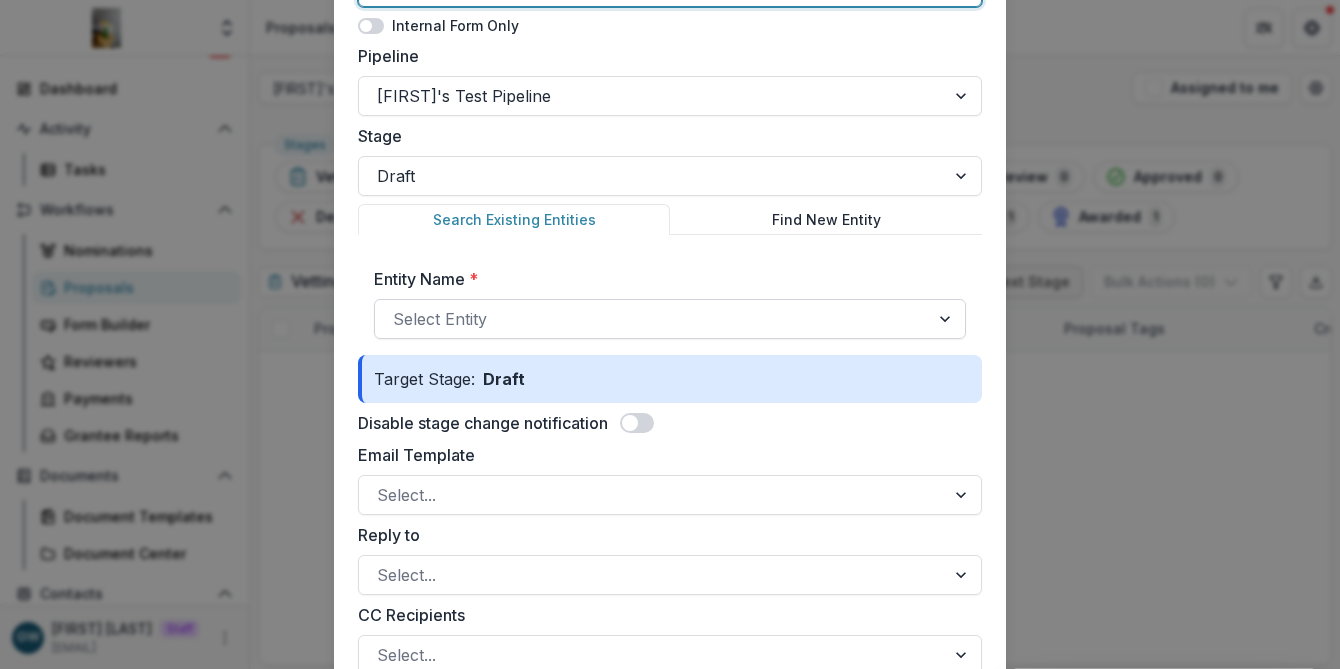 click at bounding box center [652, 319] 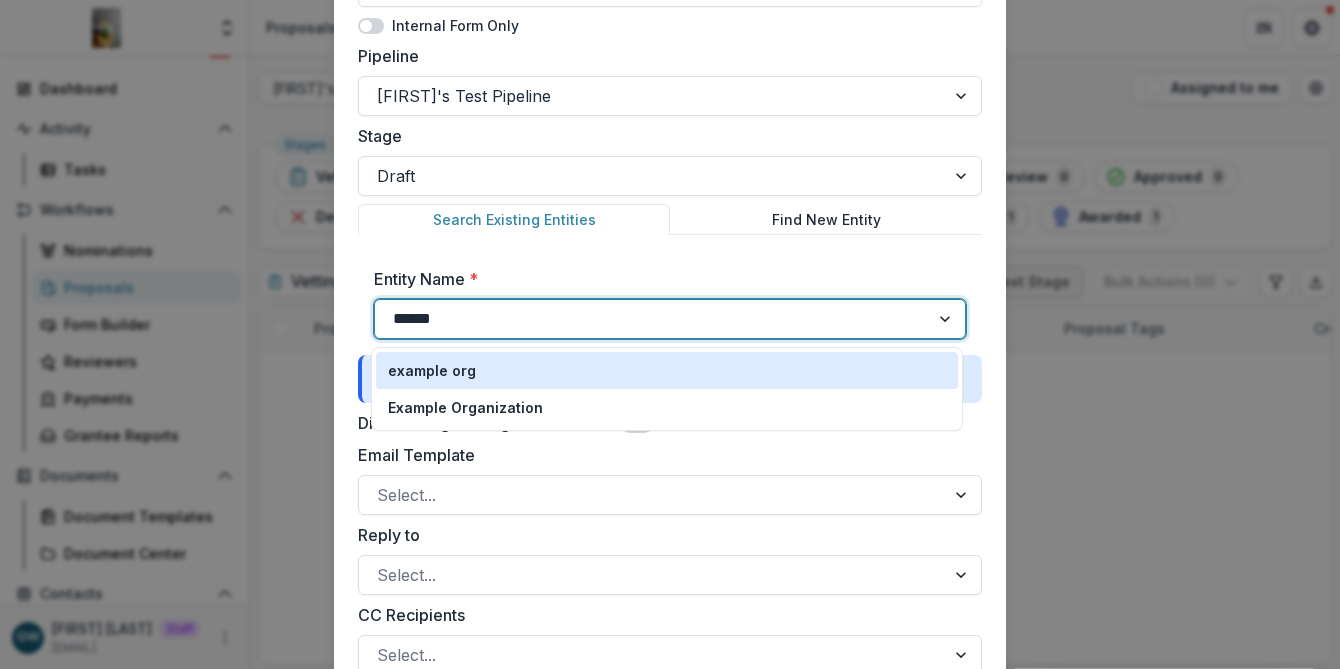 type on "*******" 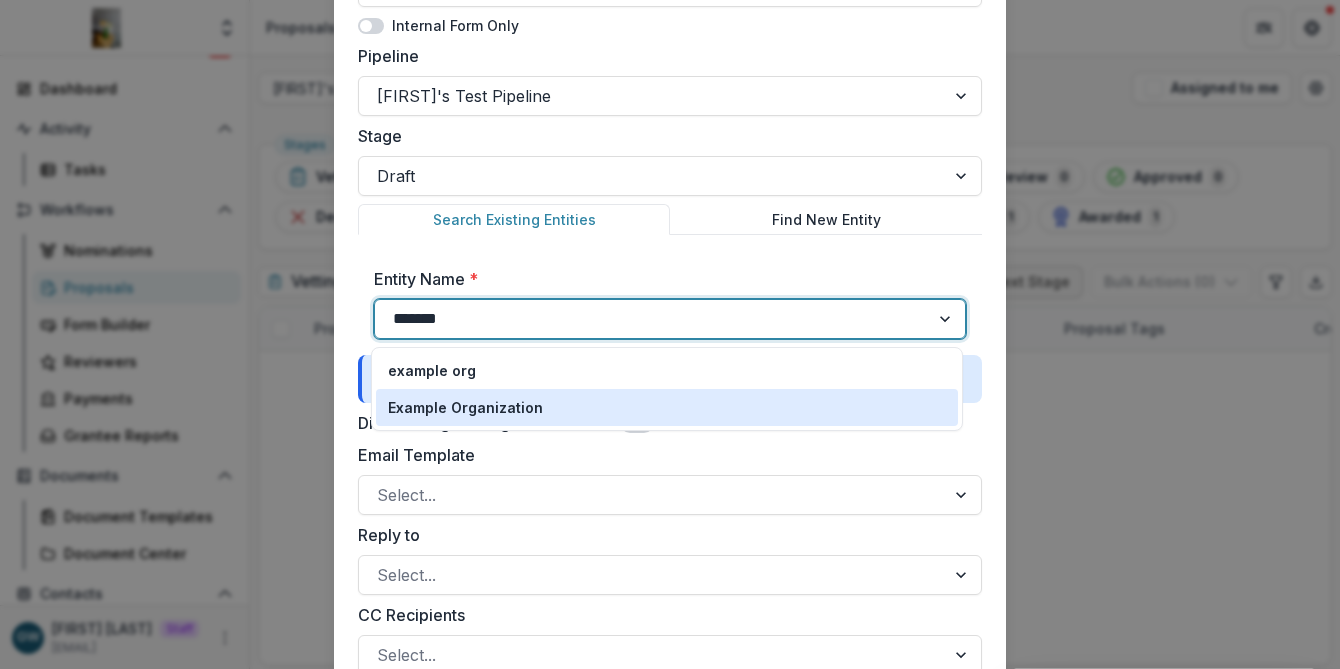 click on "Example Organization" at bounding box center (465, 407) 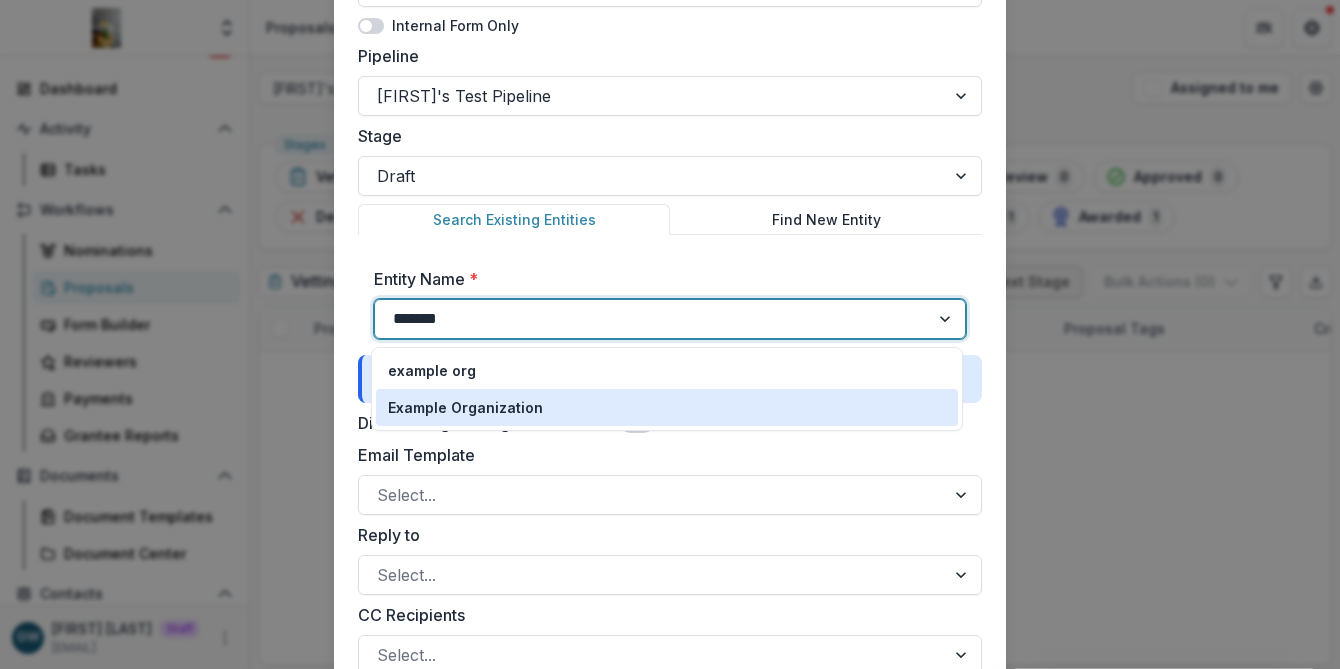 type 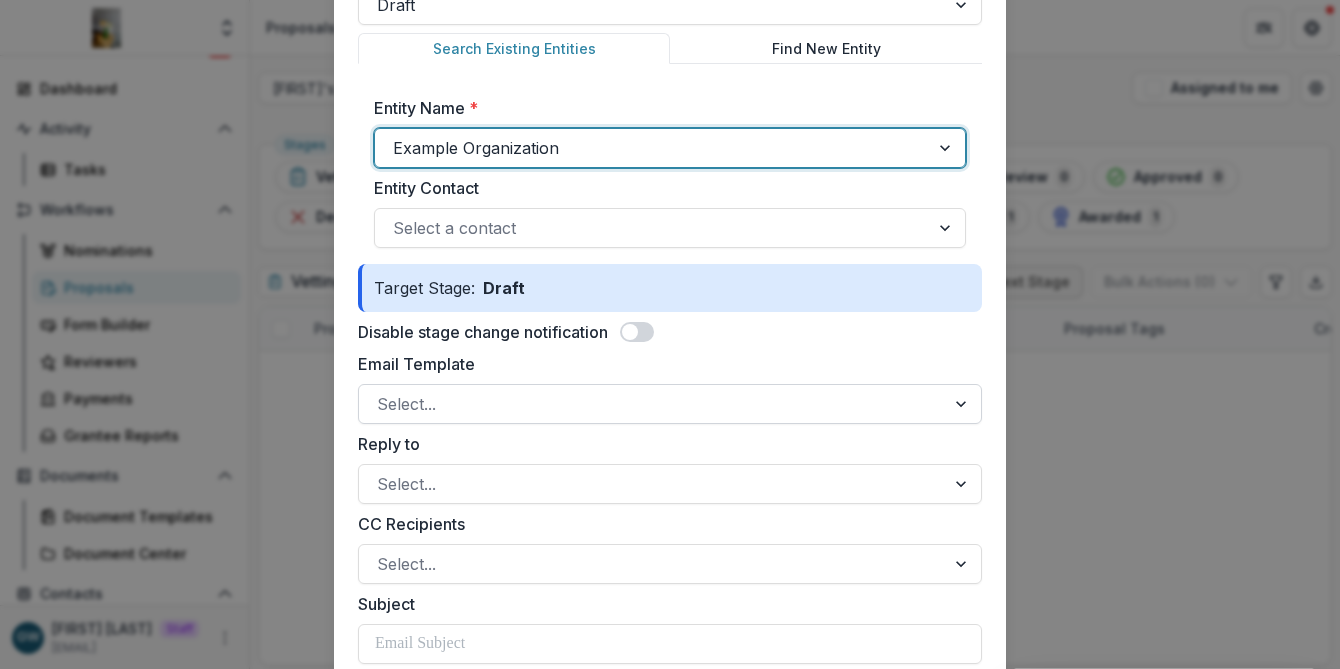 scroll, scrollTop: 437, scrollLeft: 0, axis: vertical 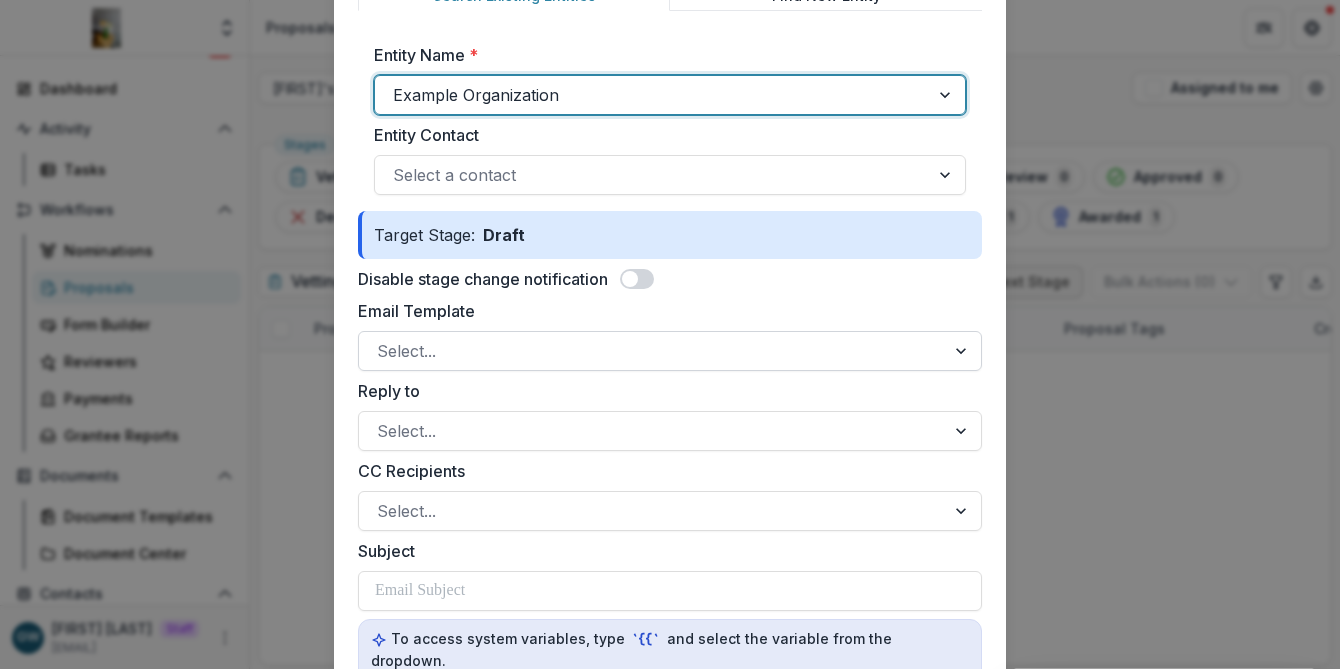click at bounding box center (652, 351) 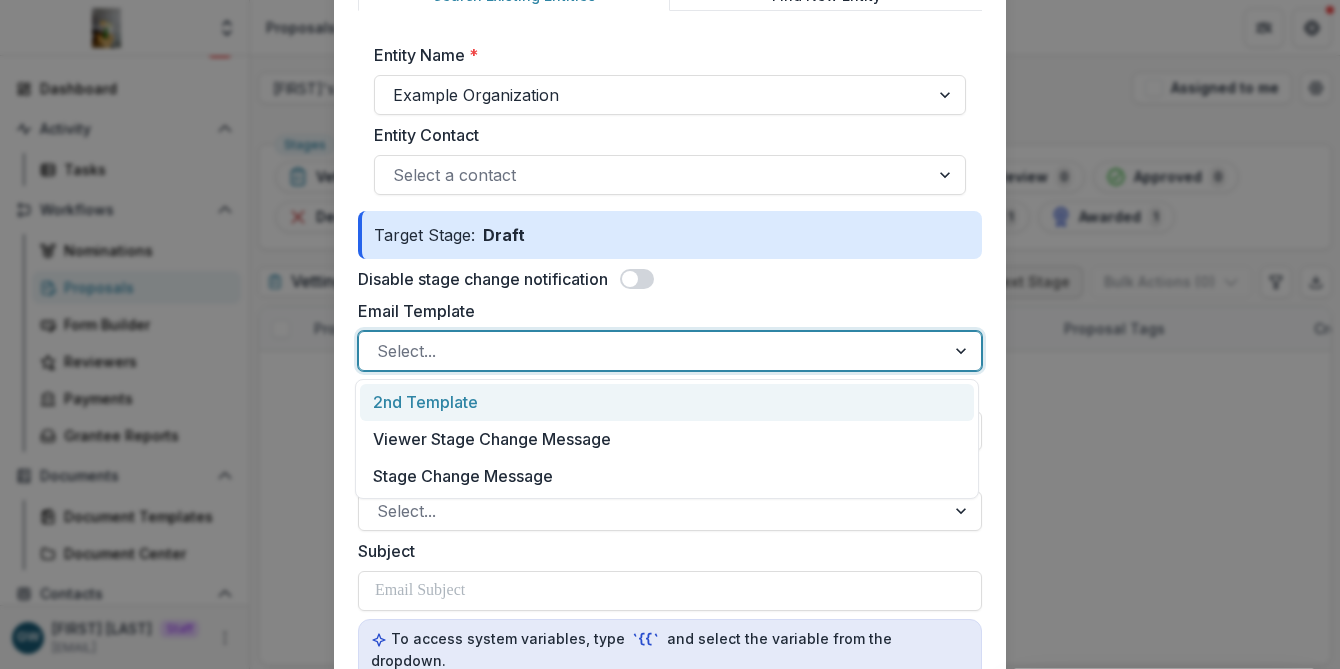 click on "Email Template" at bounding box center [664, 311] 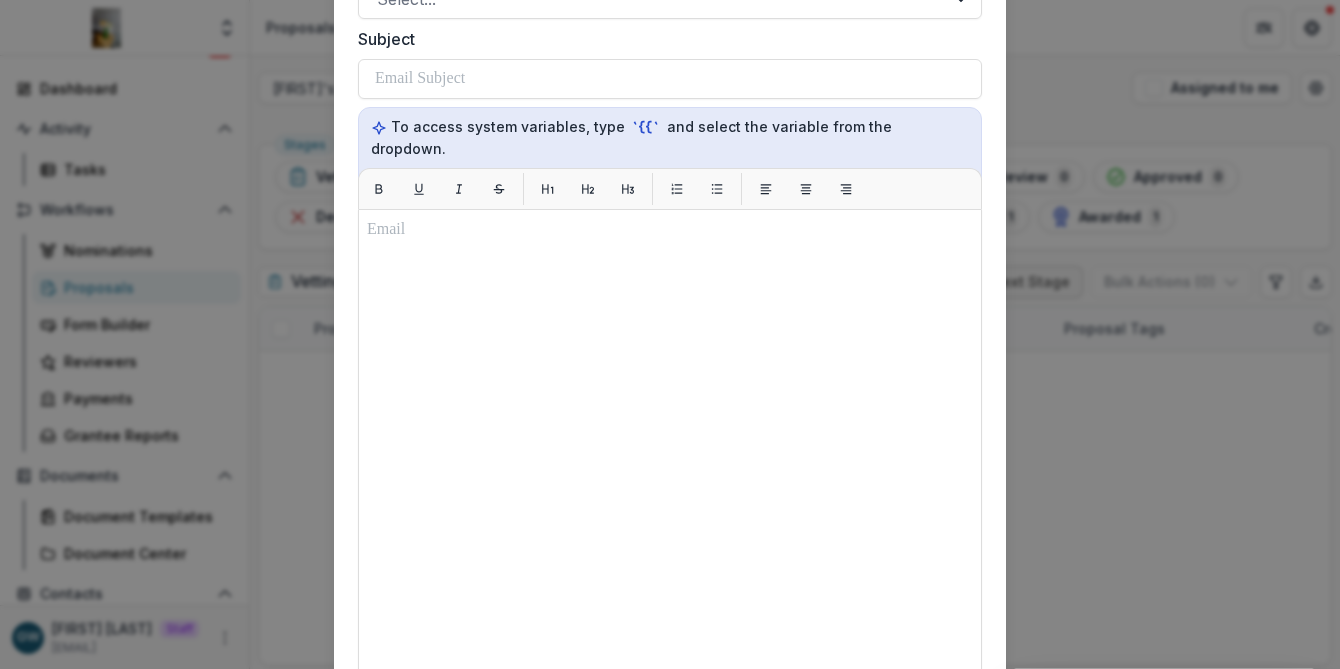 scroll, scrollTop: 360, scrollLeft: 0, axis: vertical 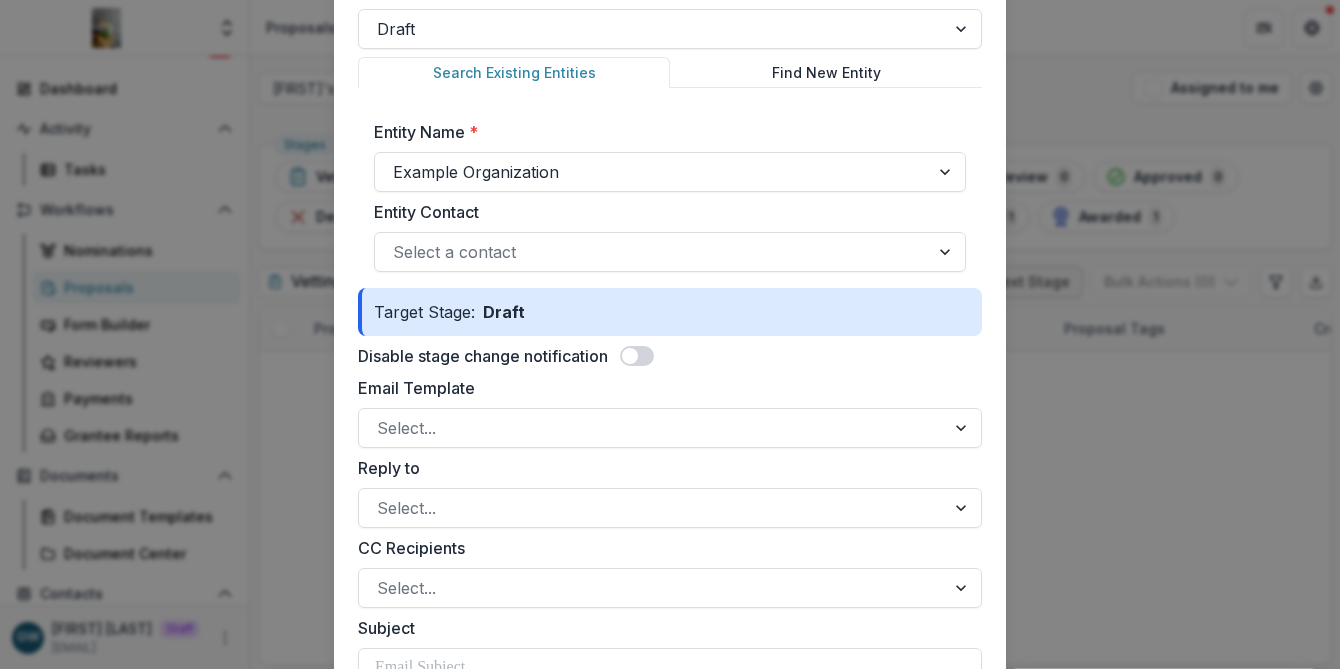 click at bounding box center (630, 356) 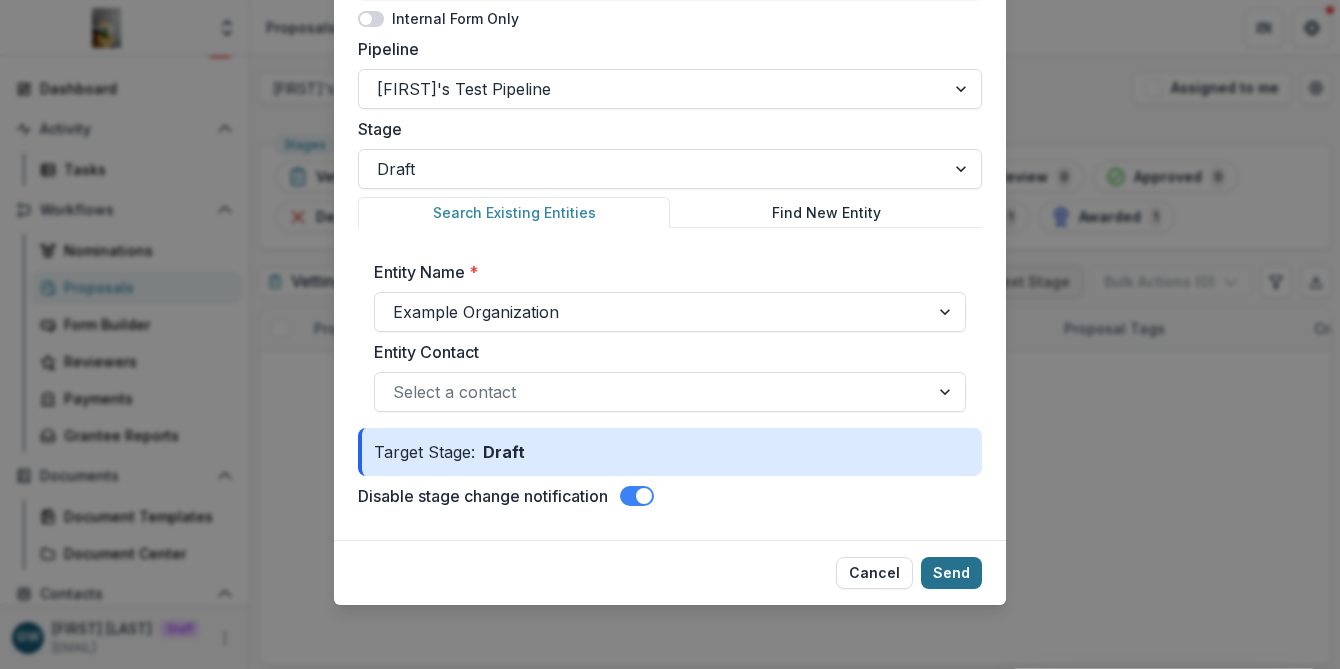click on "Send" at bounding box center [951, 573] 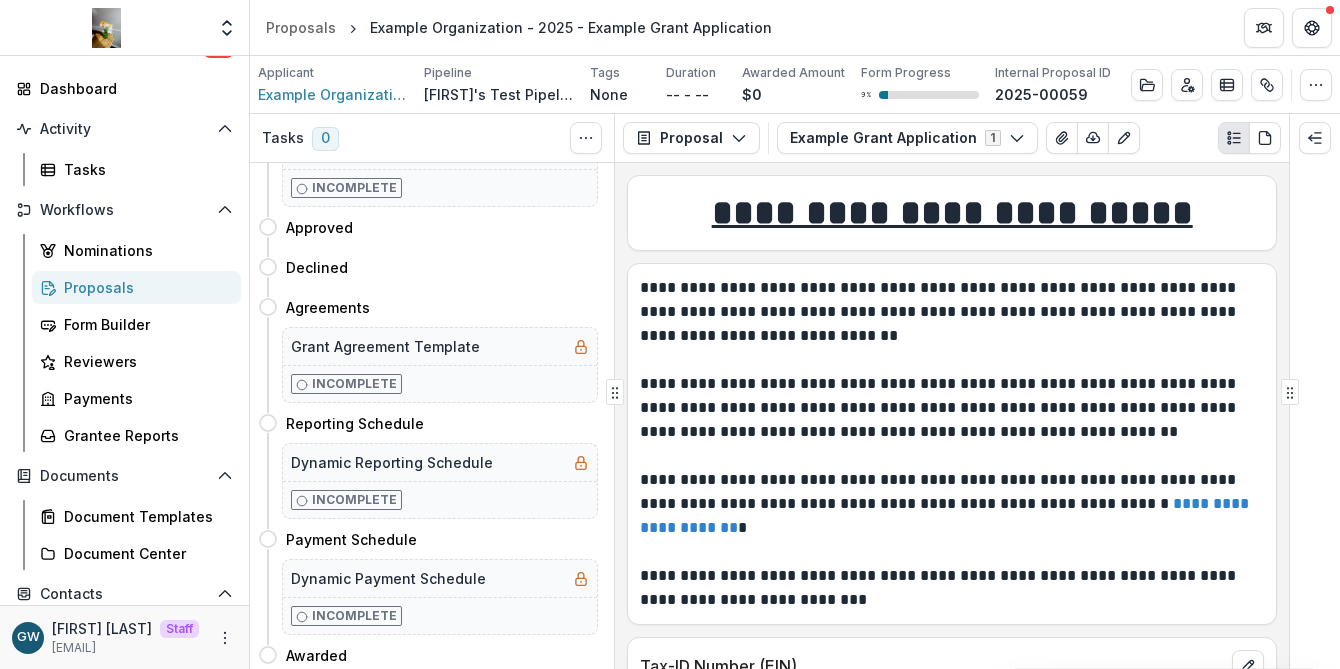 scroll, scrollTop: 419, scrollLeft: 0, axis: vertical 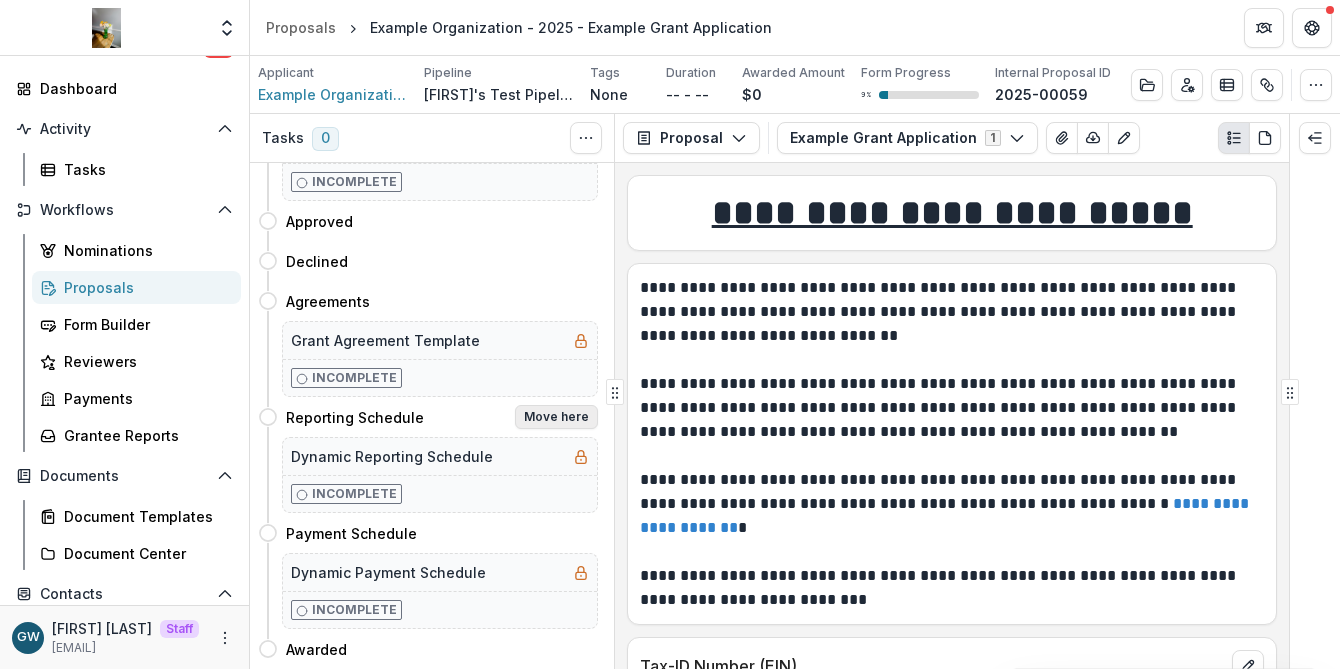 click on "Move here" at bounding box center (556, 417) 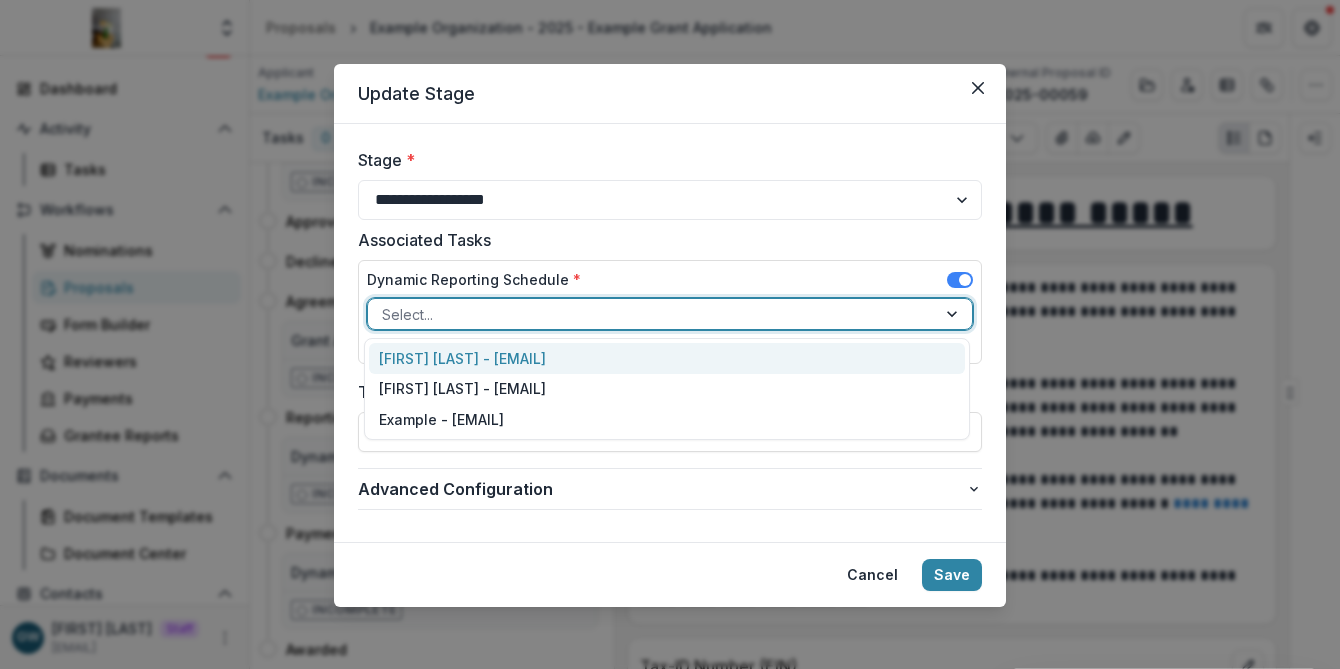 click at bounding box center (652, 314) 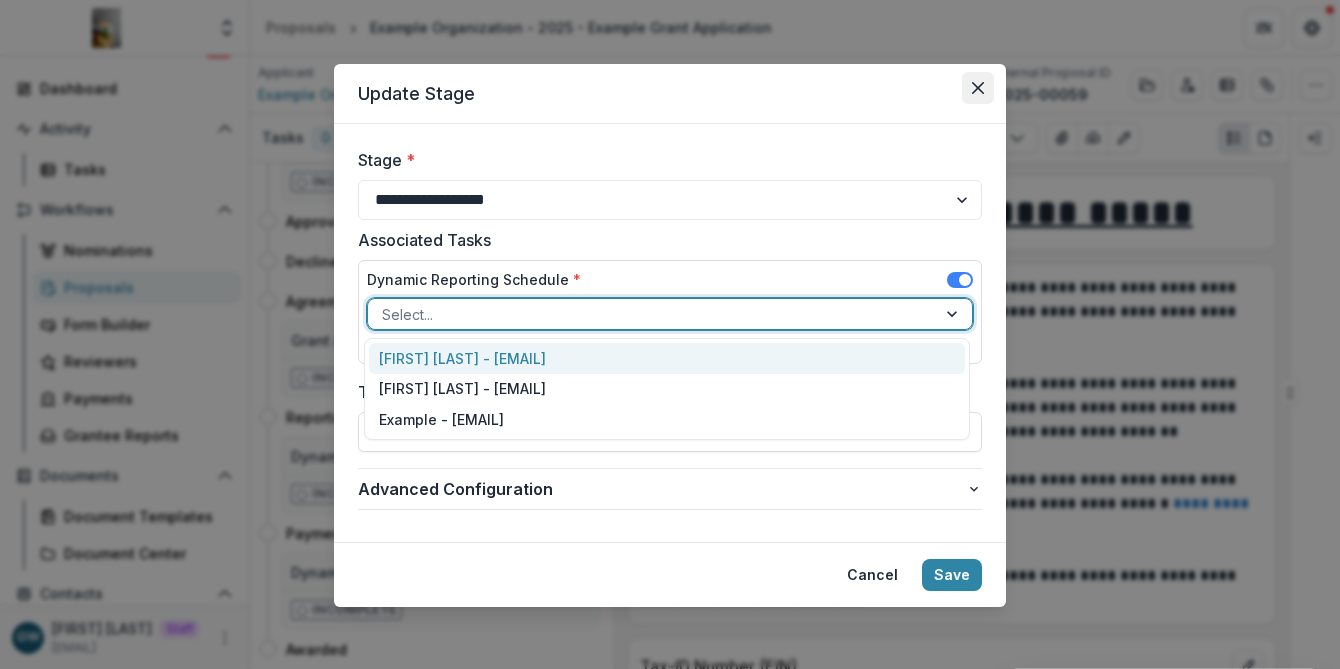 click at bounding box center [978, 88] 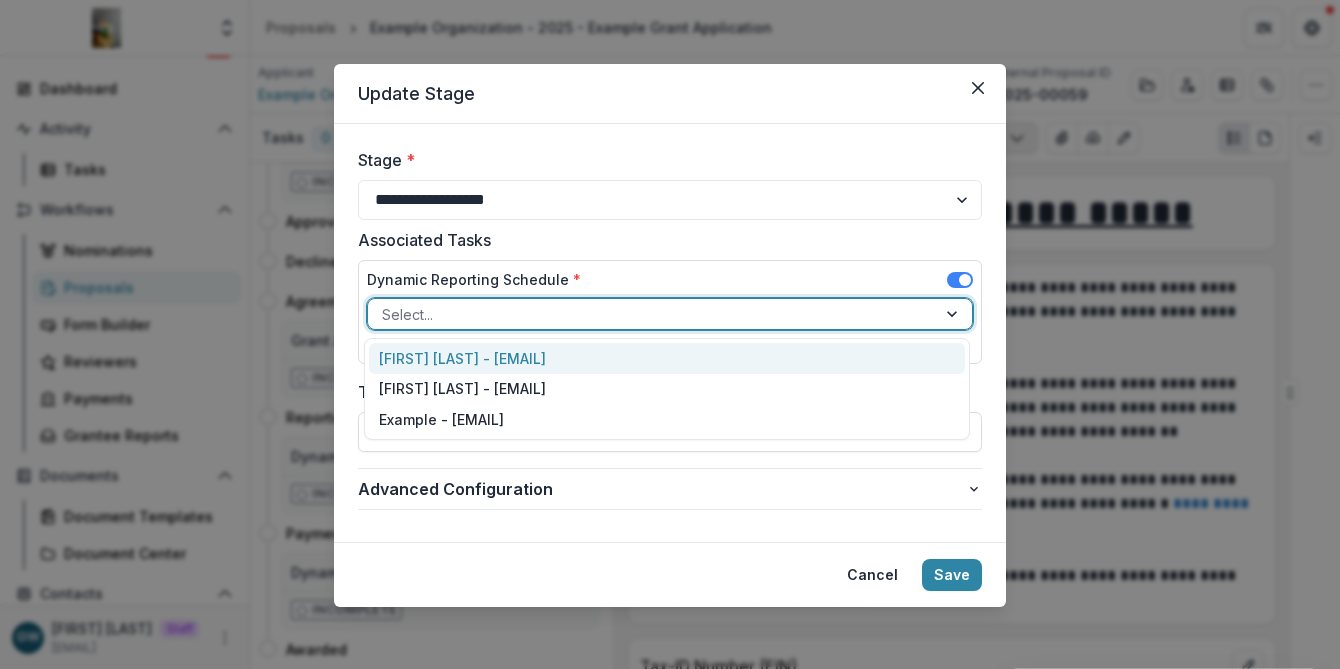 scroll, scrollTop: 0, scrollLeft: 0, axis: both 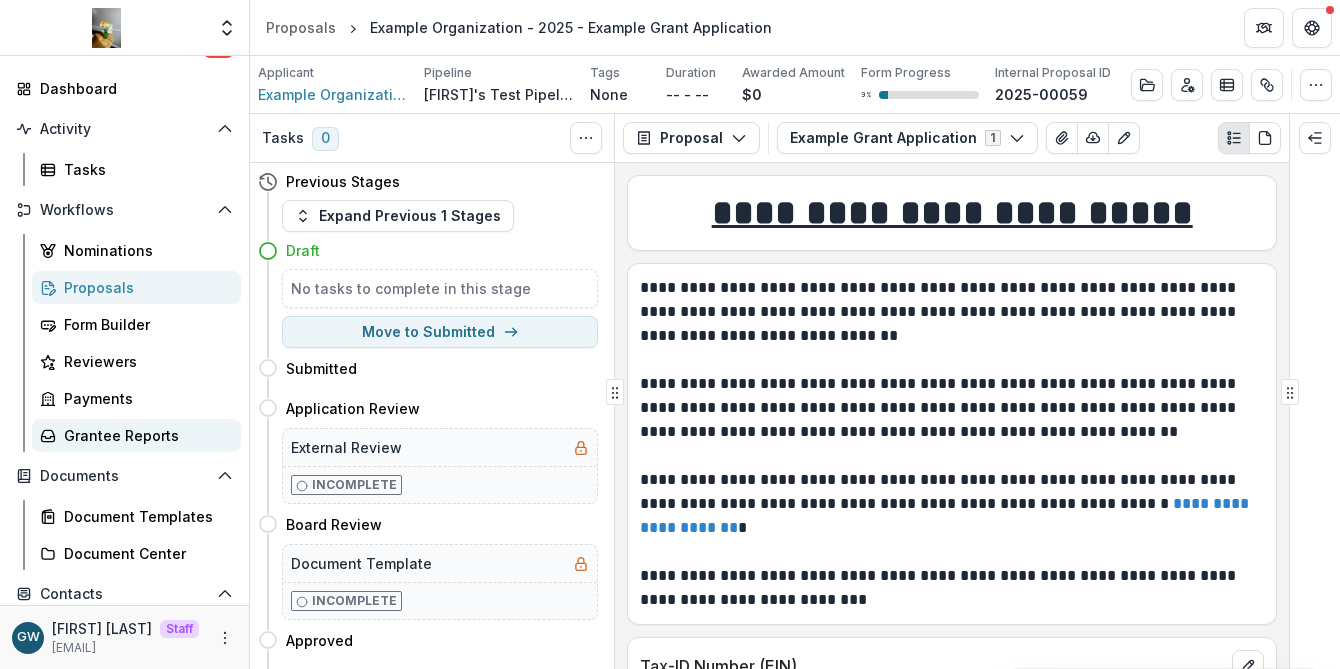 click on "Grantee Reports" at bounding box center (144, 435) 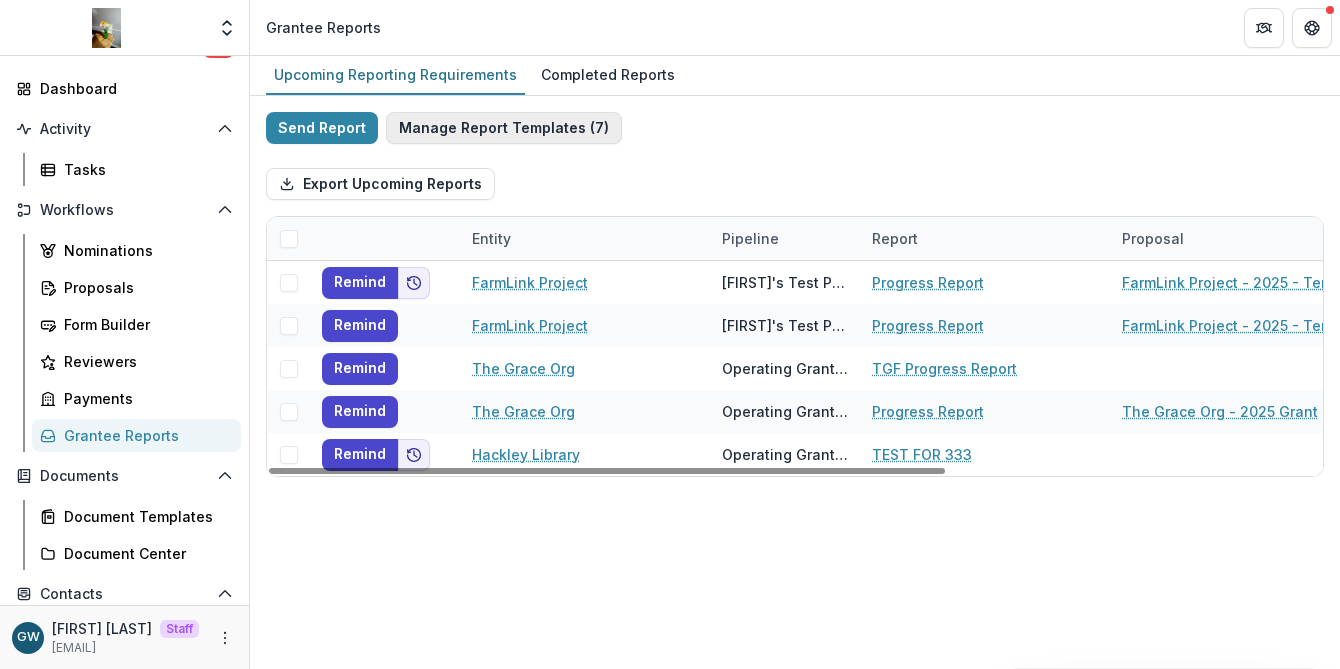 click on "Manage Report Templates ( 7 )" at bounding box center [504, 128] 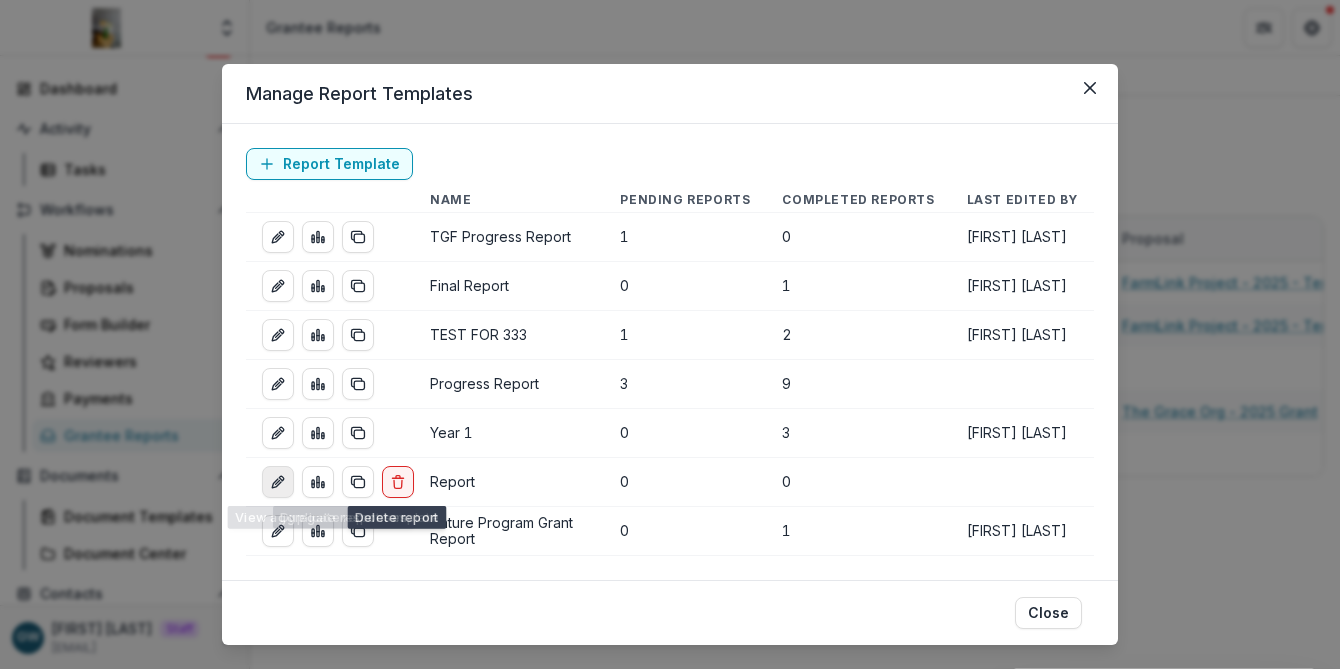 click at bounding box center [278, 482] 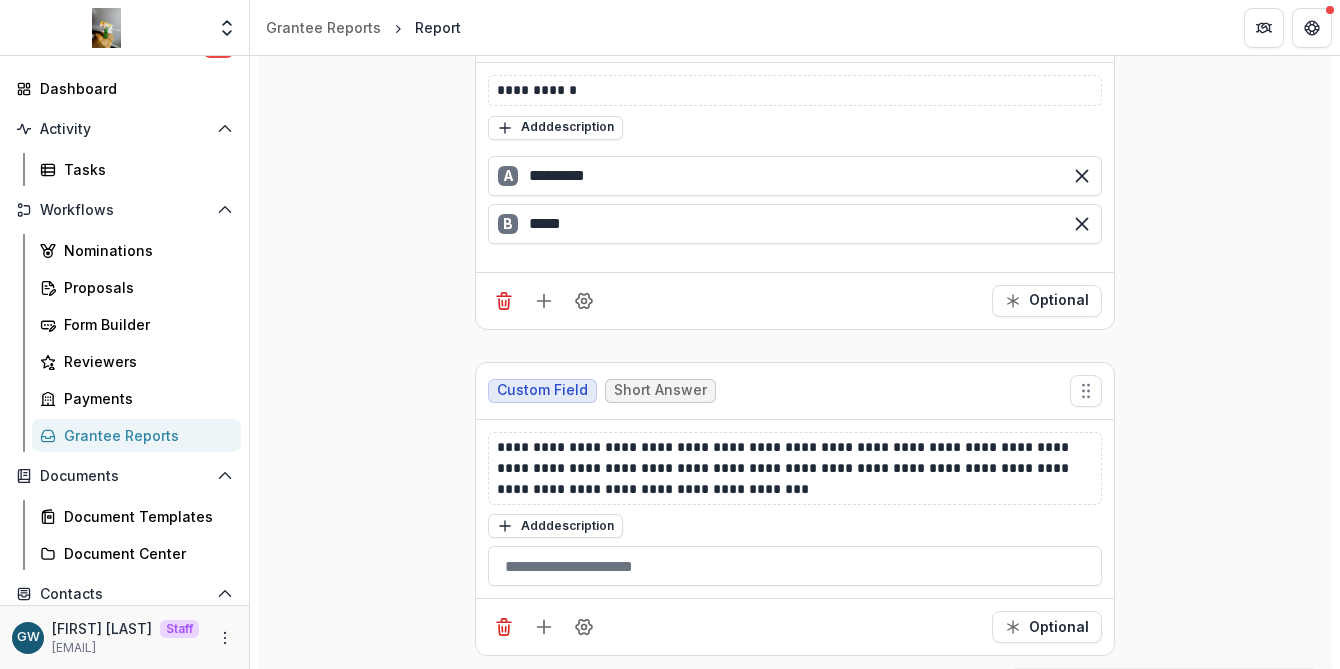 scroll, scrollTop: 301, scrollLeft: 0, axis: vertical 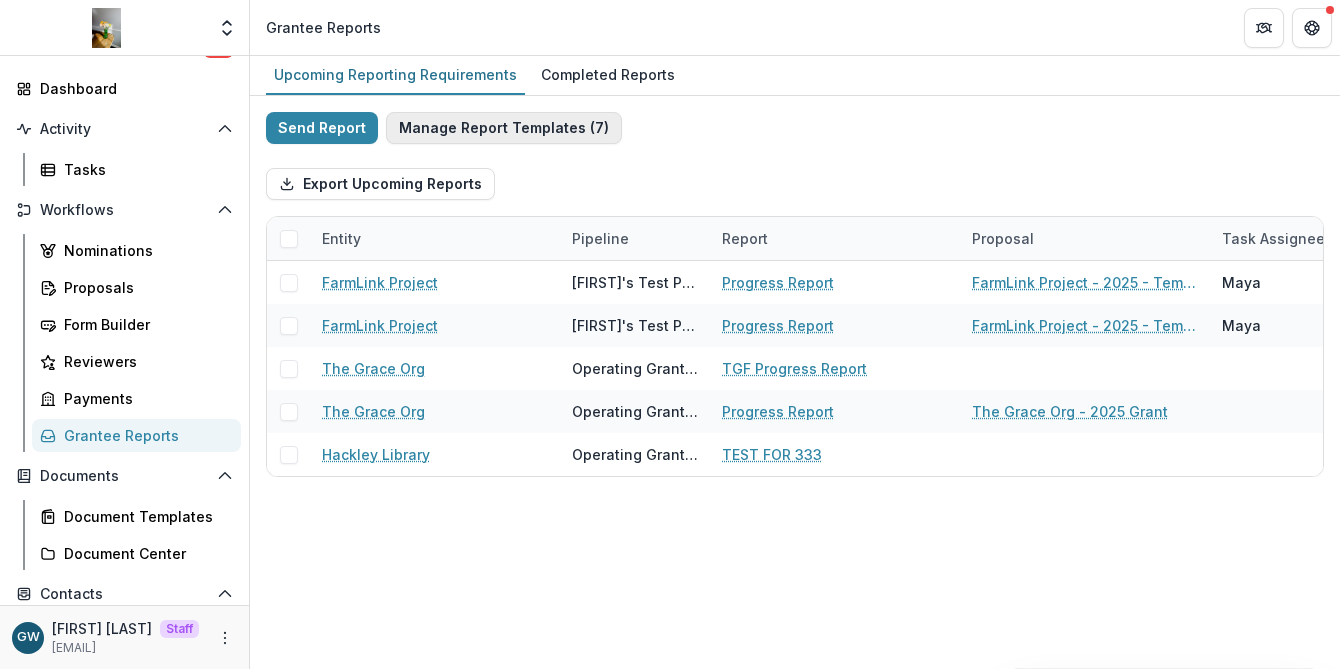 click on "Manage Report Templates ( 7 )" at bounding box center (504, 128) 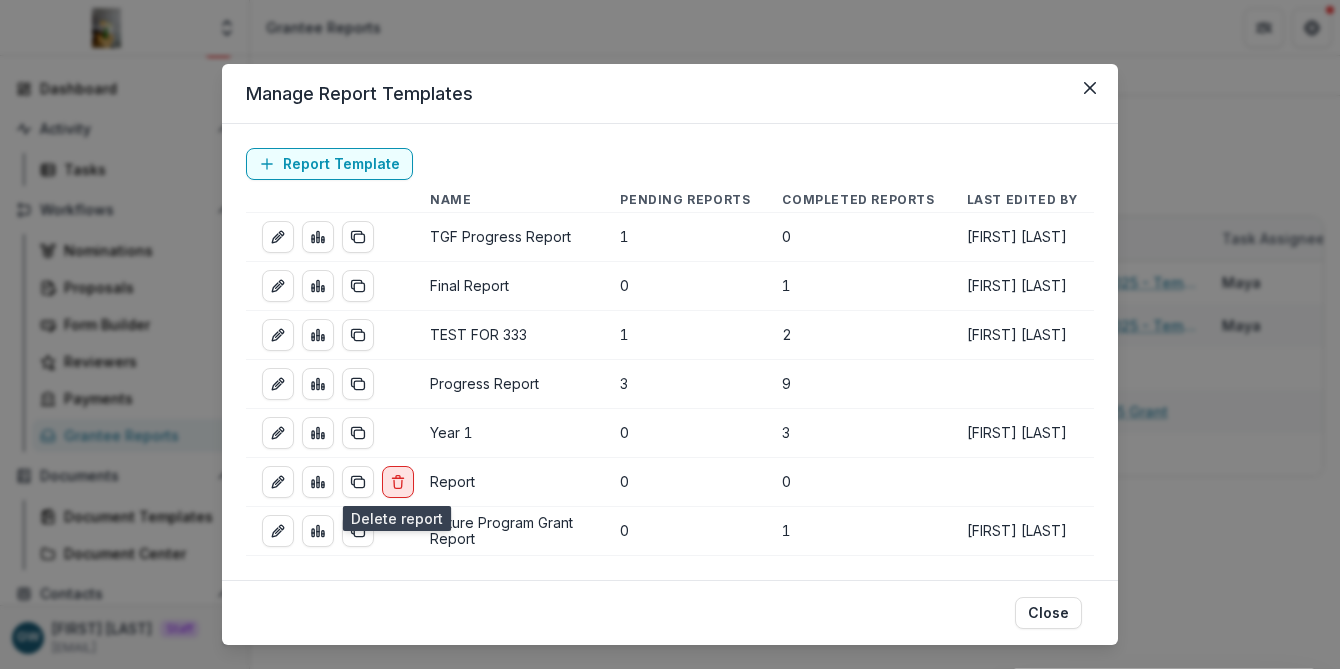 click 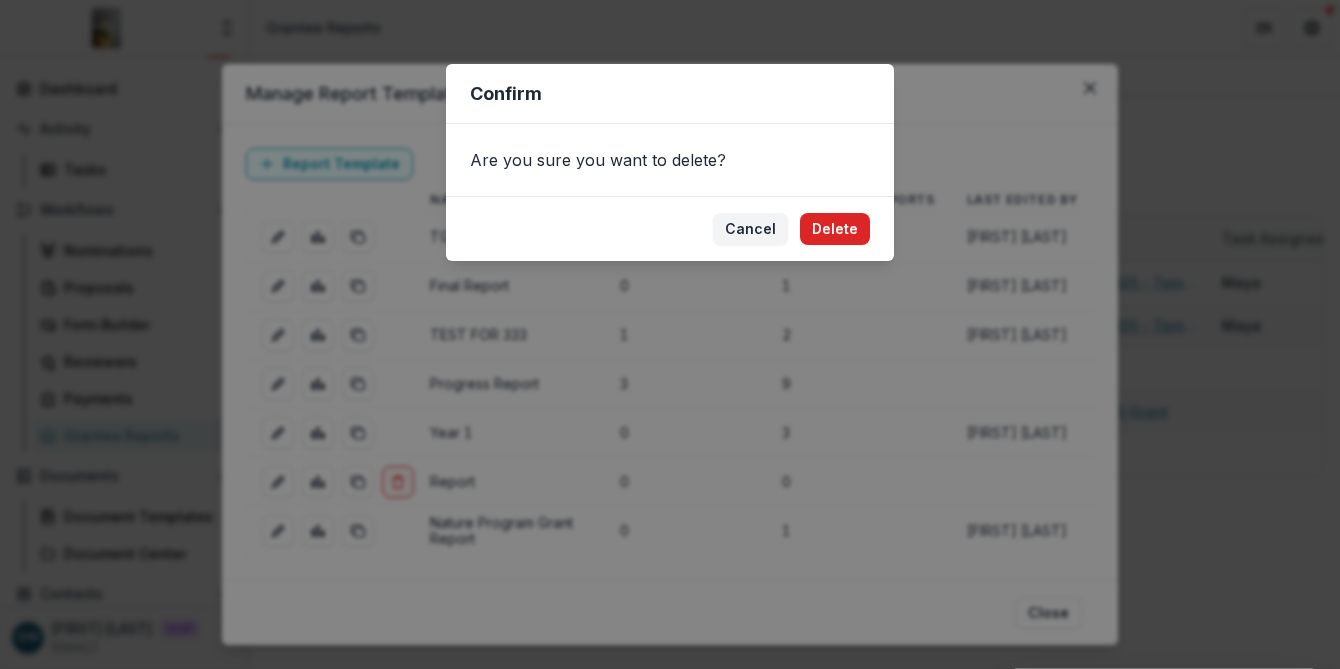 click on "Delete" at bounding box center [835, 229] 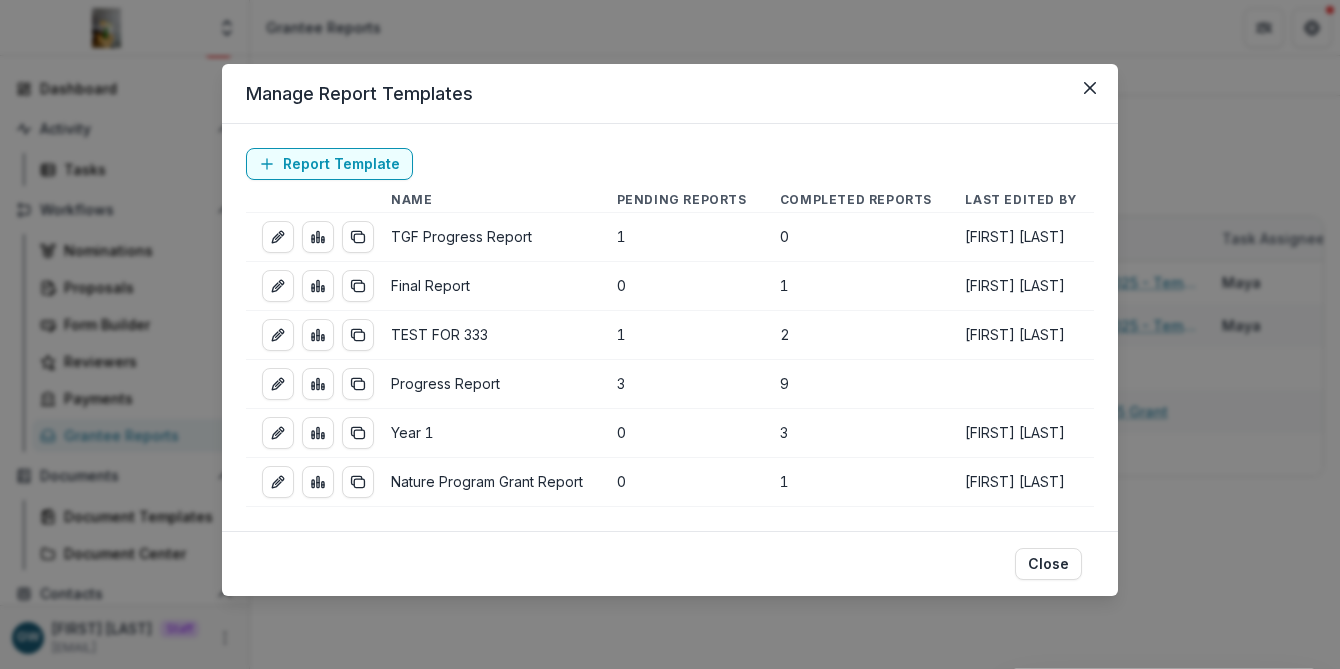 click on "Manage Report Templates Report Template Name Pending Reports Completed Reports Last Edited By TGF Progress Report 1 0 Grace Willig Final Report 0 1 Grace Willig TEST FOR 333 1 2 Grace Willig Progress Report 3 9 Year 1 0 3 Grace Willig Nature Program Grant Report 0 1 Grace Willig Close" at bounding box center (670, 334) 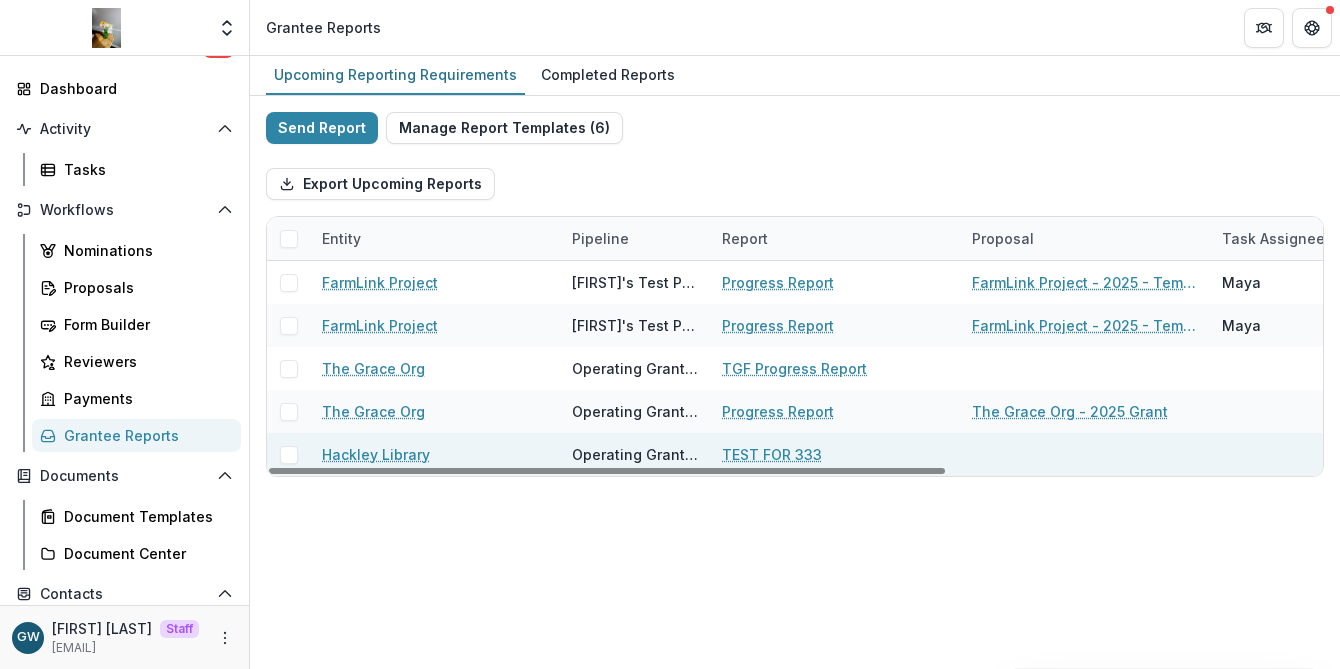 click at bounding box center (289, 455) 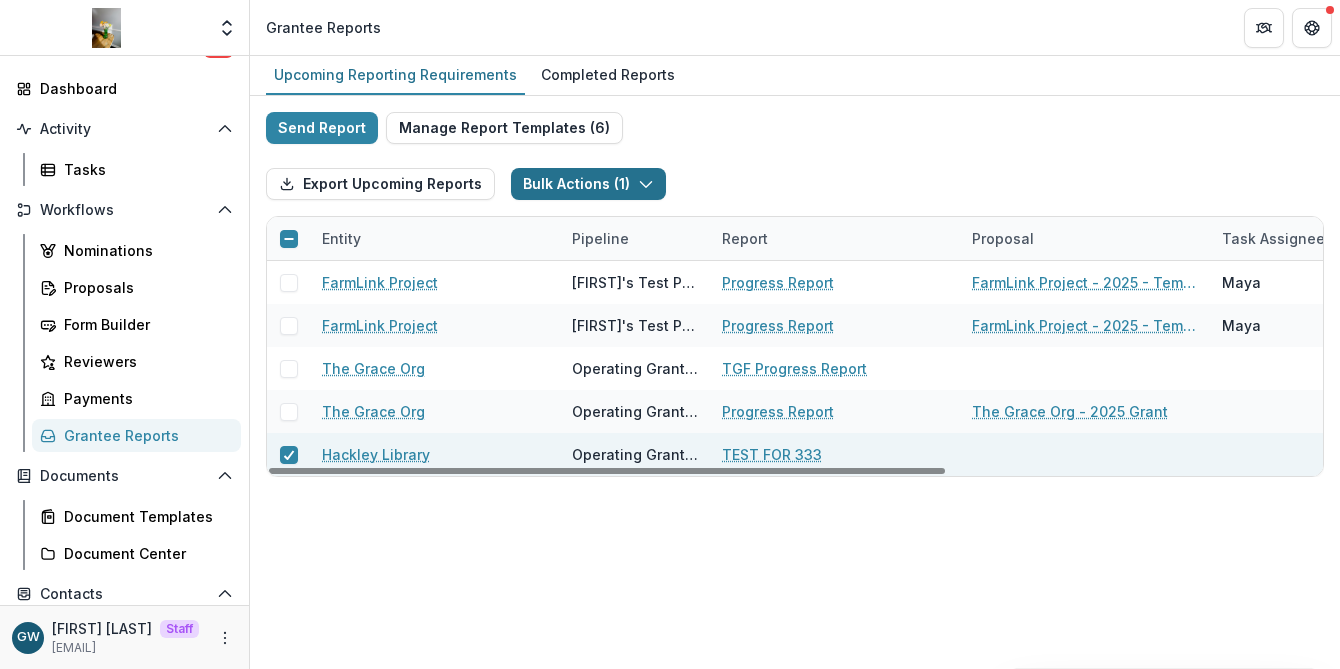 click on "Bulk Actions ( 1 )" at bounding box center (588, 184) 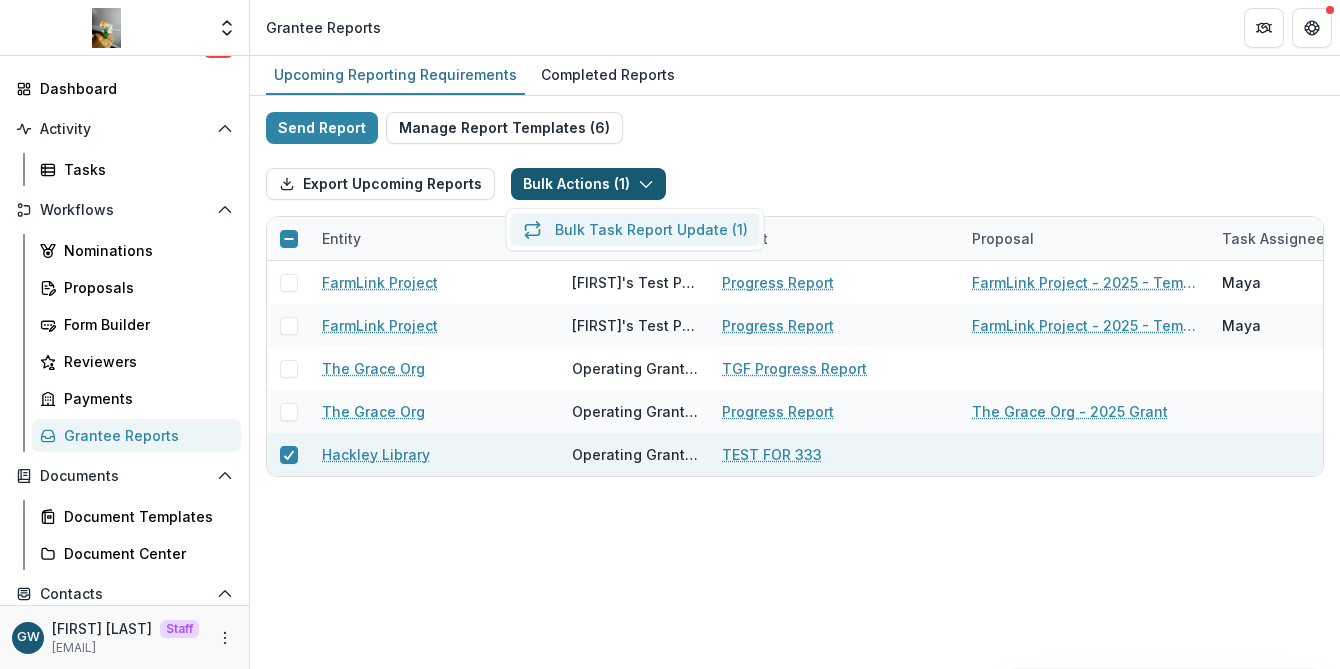 click on "Bulk Task Report Update ( 1 )" at bounding box center (635, 229) 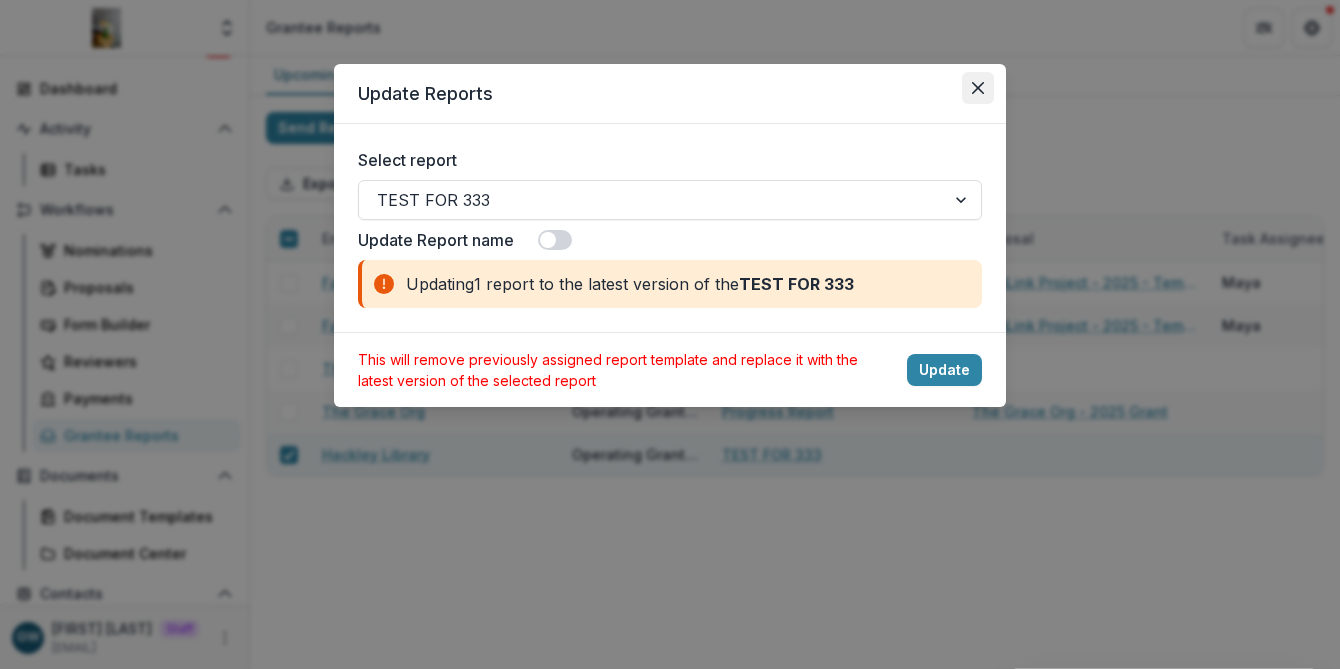 click 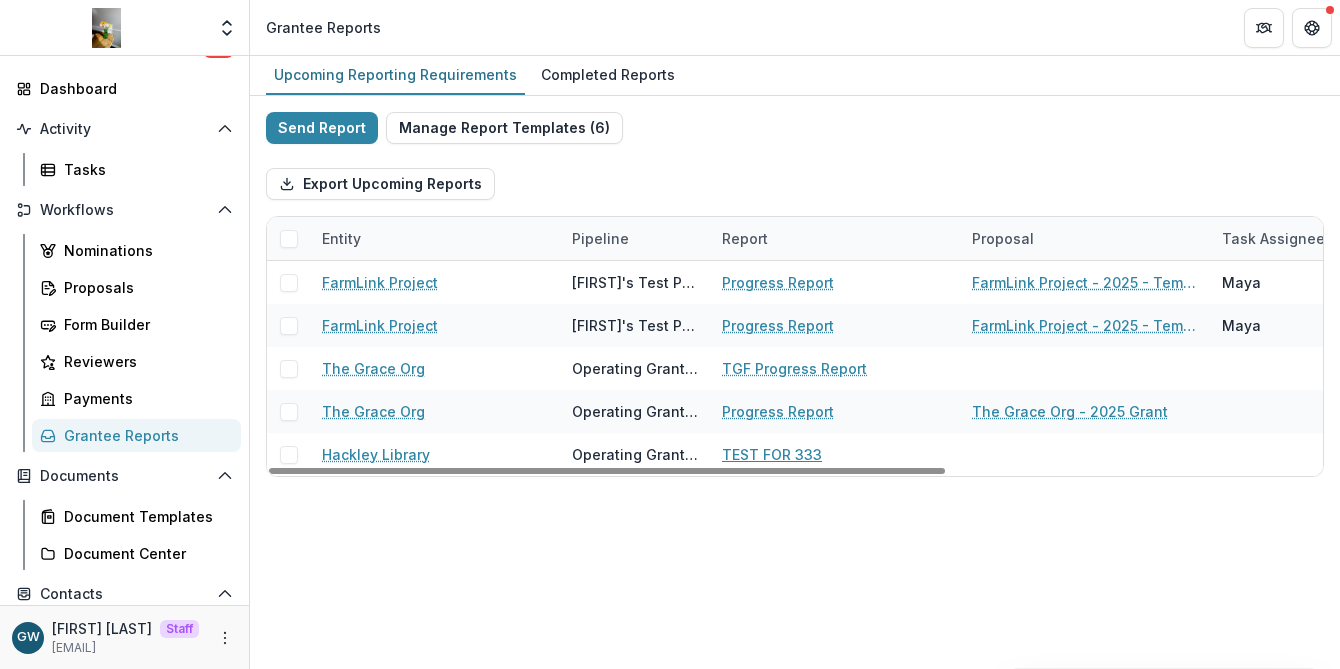 click on "TEST FOR 333" at bounding box center (772, 454) 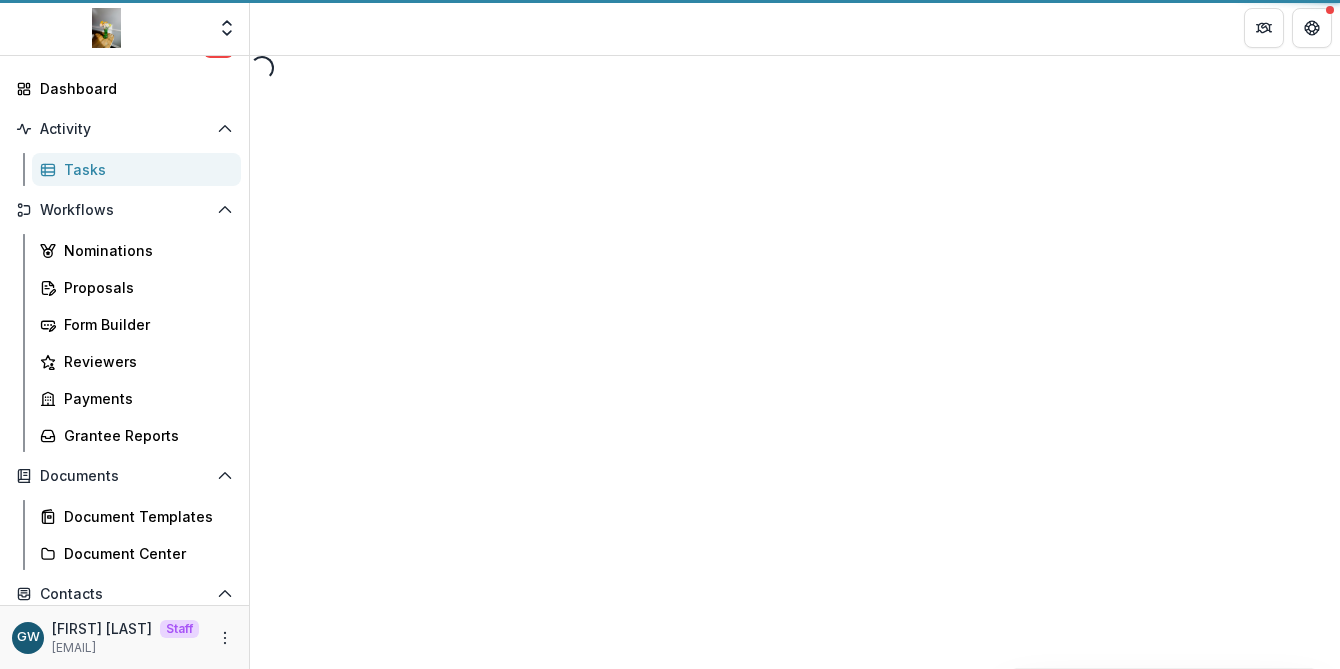 select on "********" 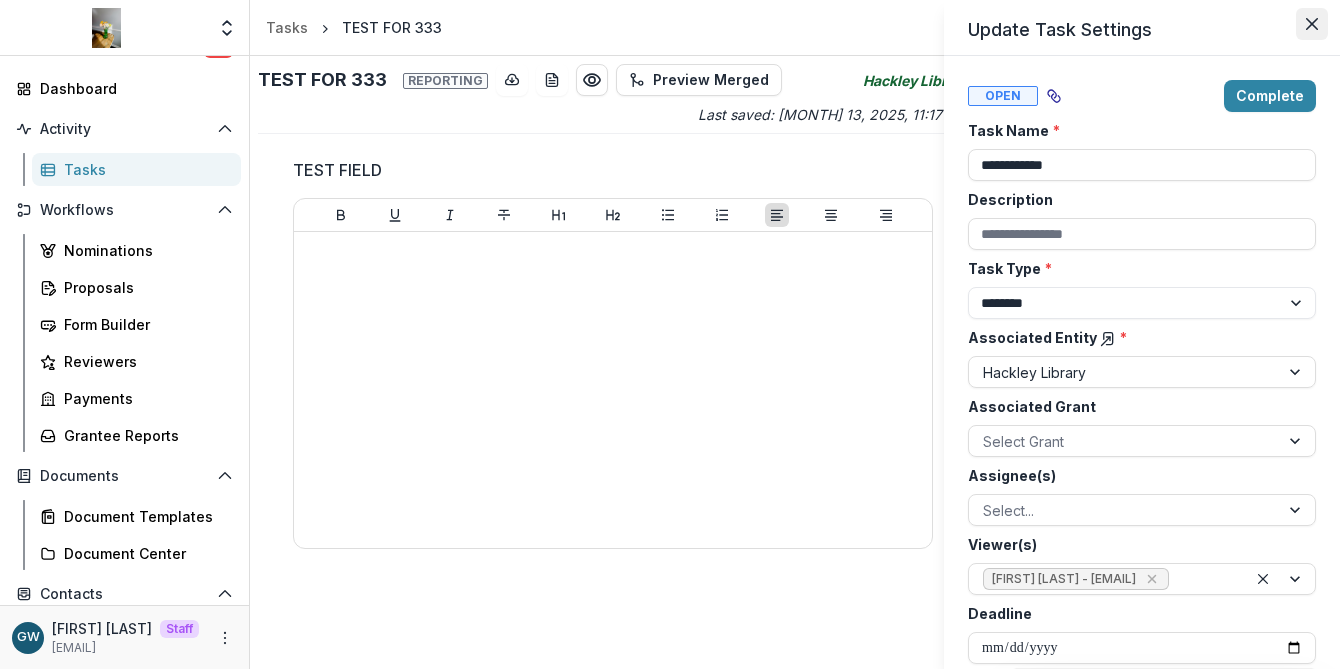 click at bounding box center [1312, 24] 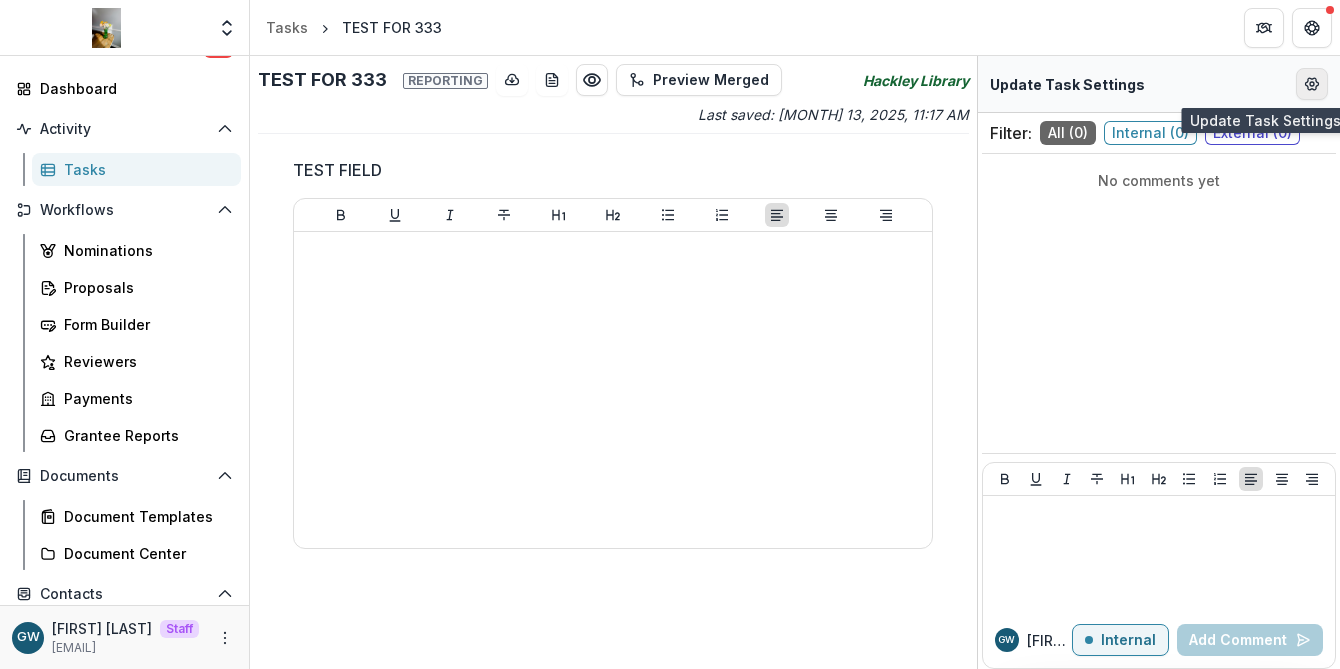 click 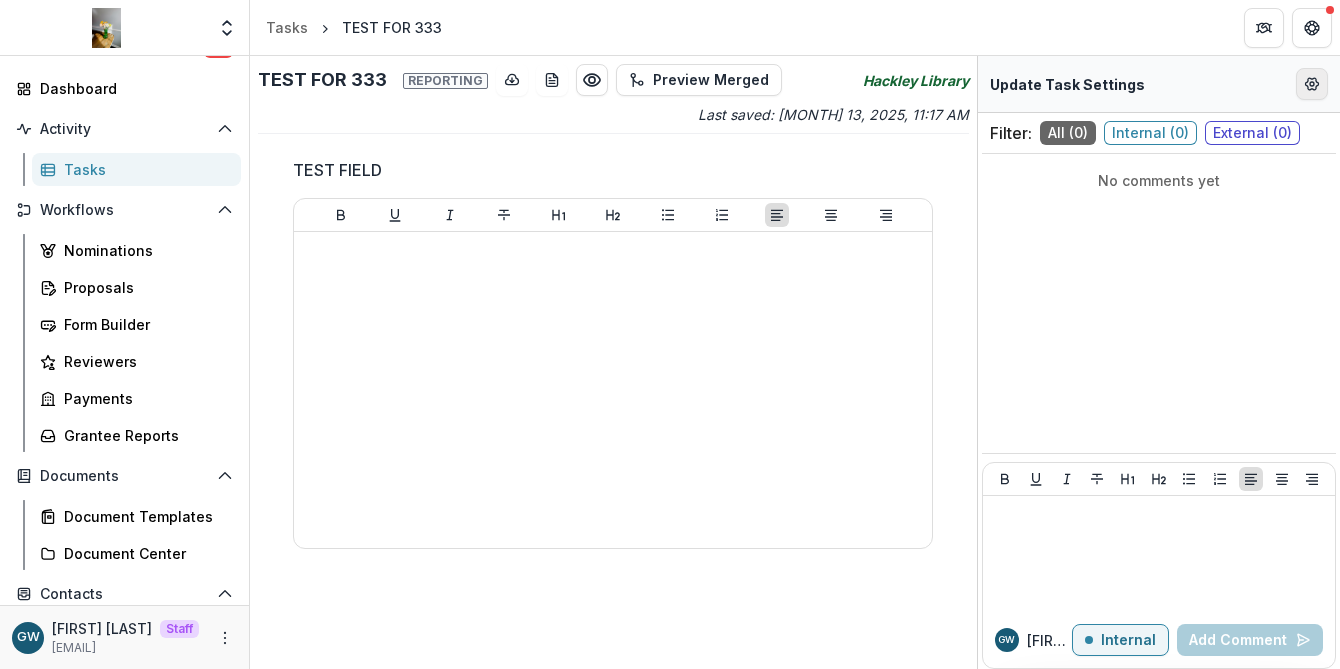 select on "********" 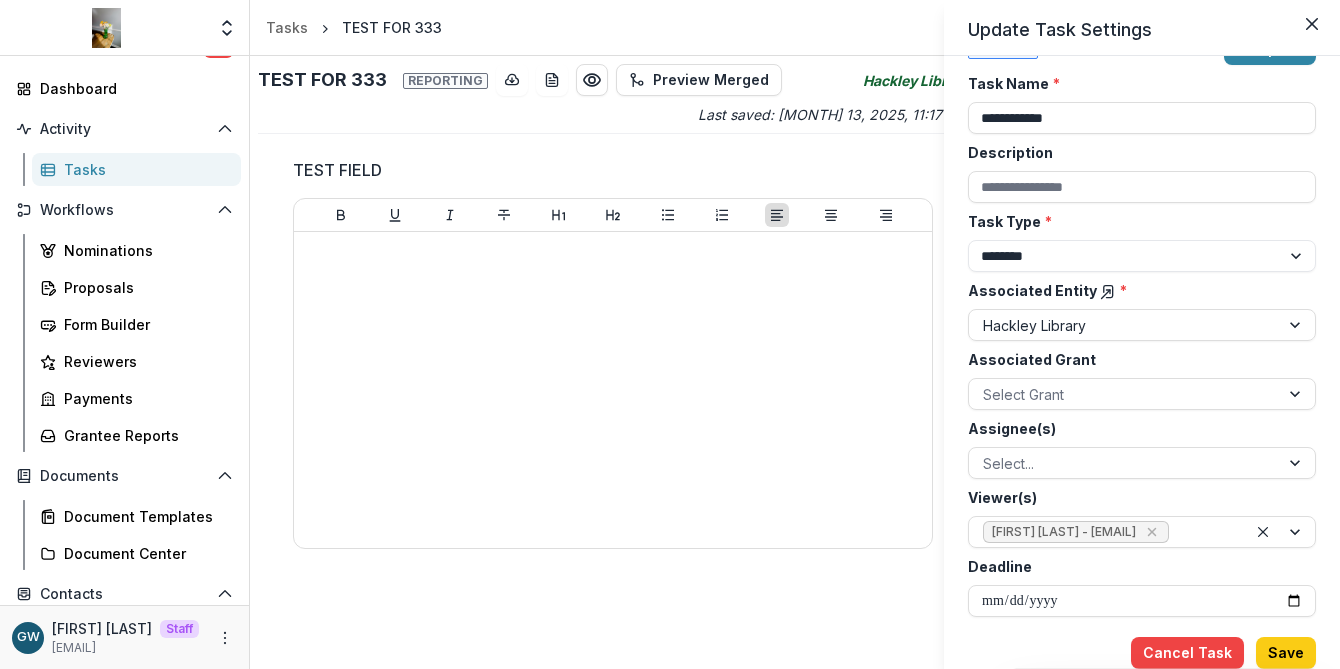 scroll, scrollTop: 72, scrollLeft: 0, axis: vertical 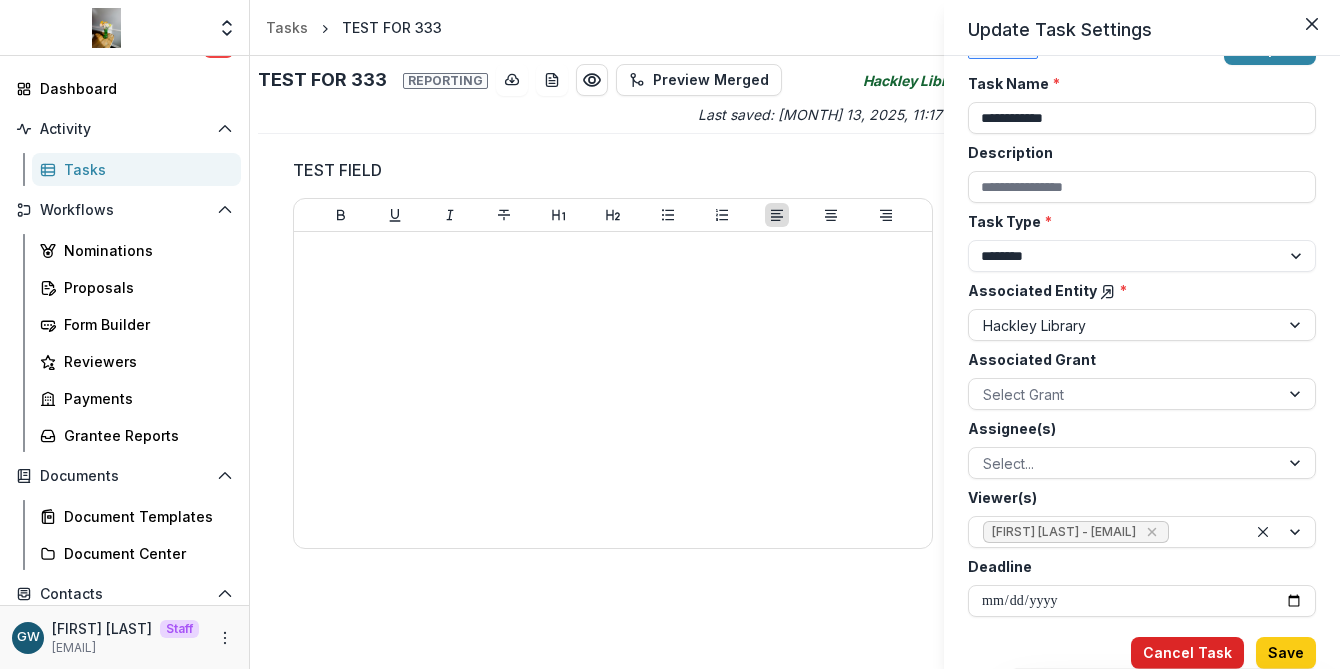 click on "Cancel Task" at bounding box center (1187, 653) 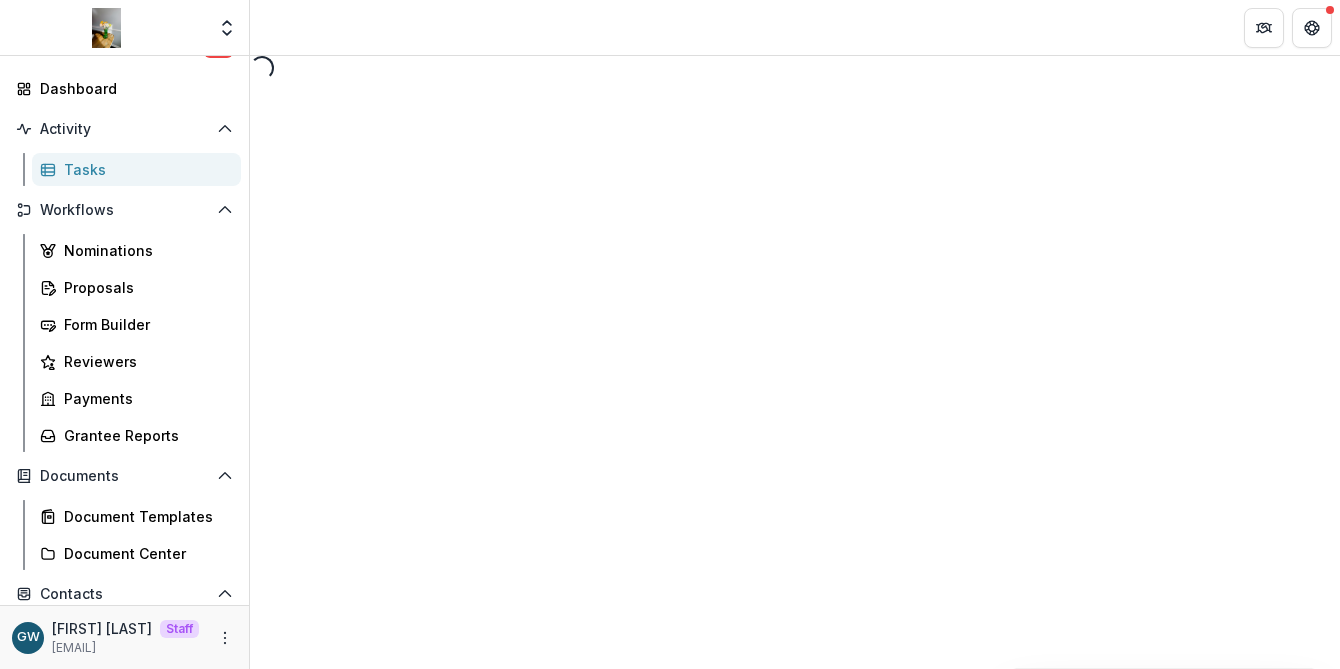 select on "********" 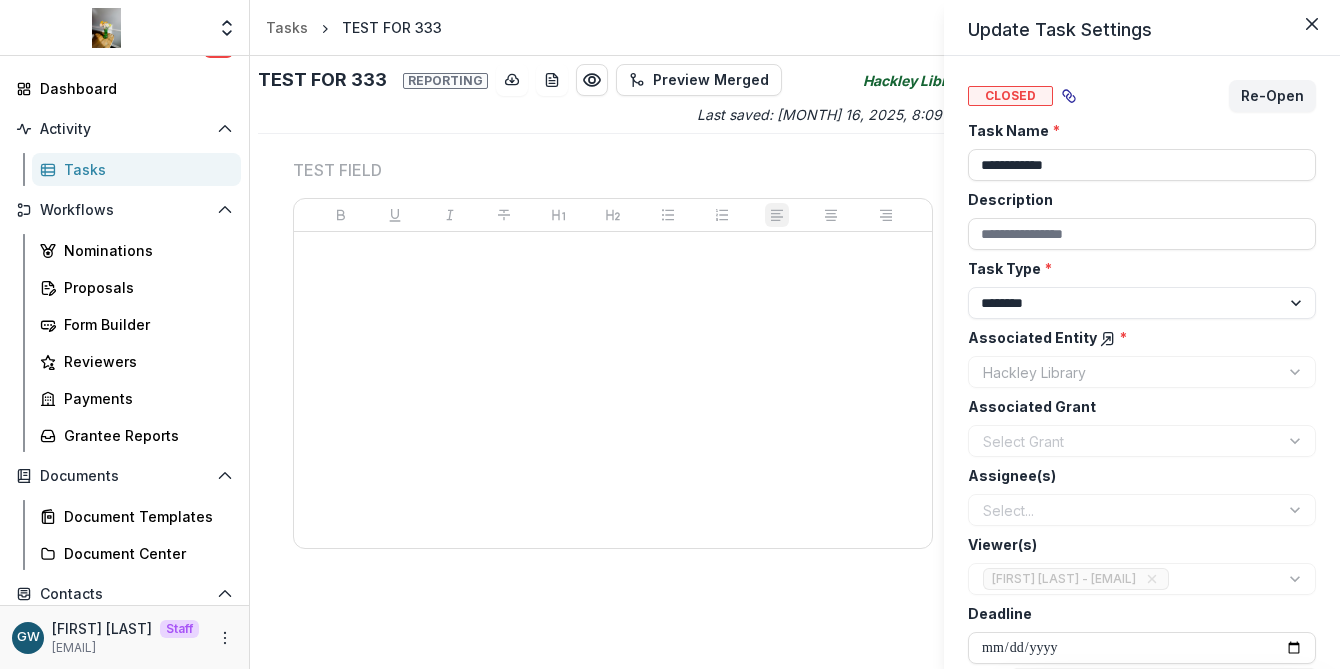 click on "**********" at bounding box center (670, 334) 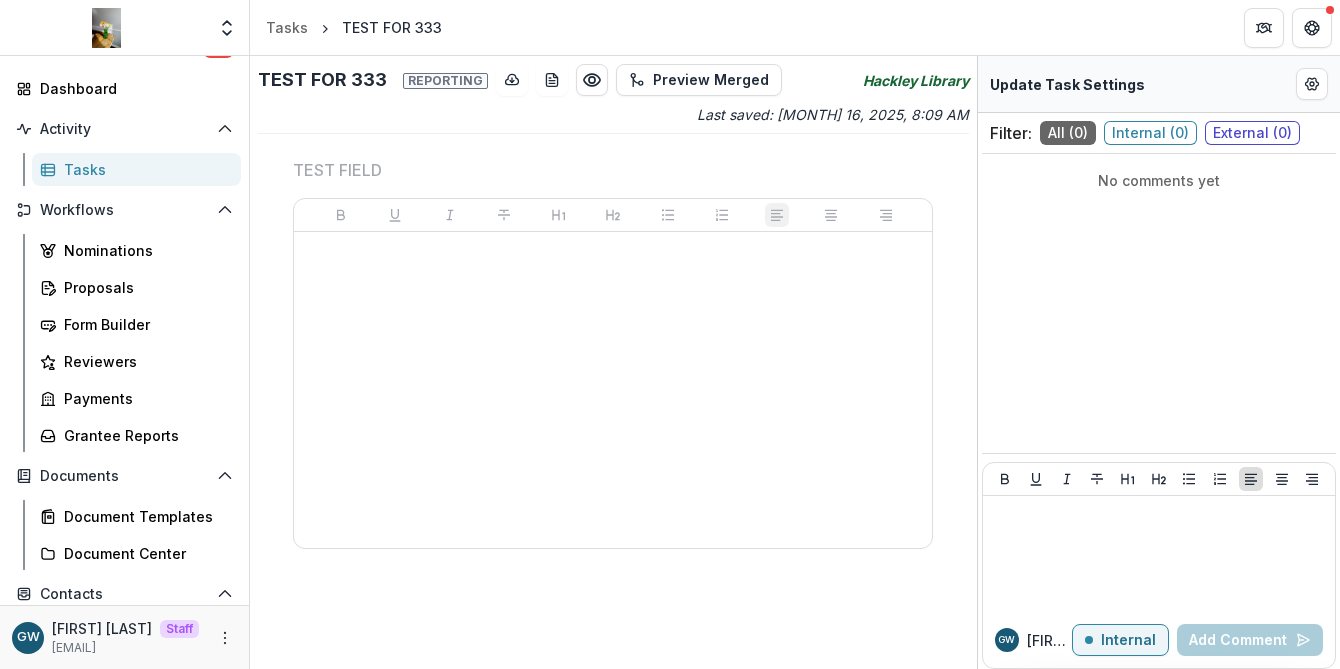 click on "Nominations Proposals Form Builder Reviewers Payments Grantee Reports" at bounding box center [136, 343] 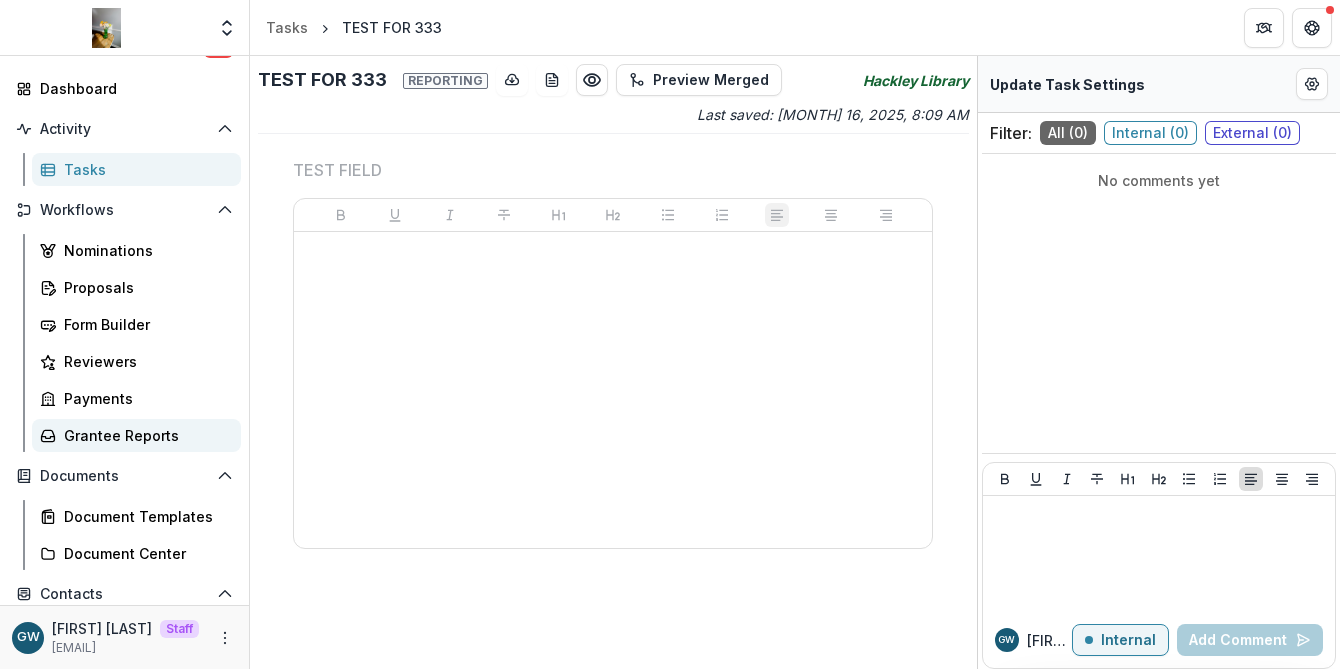 click on "Grantee Reports" at bounding box center [136, 435] 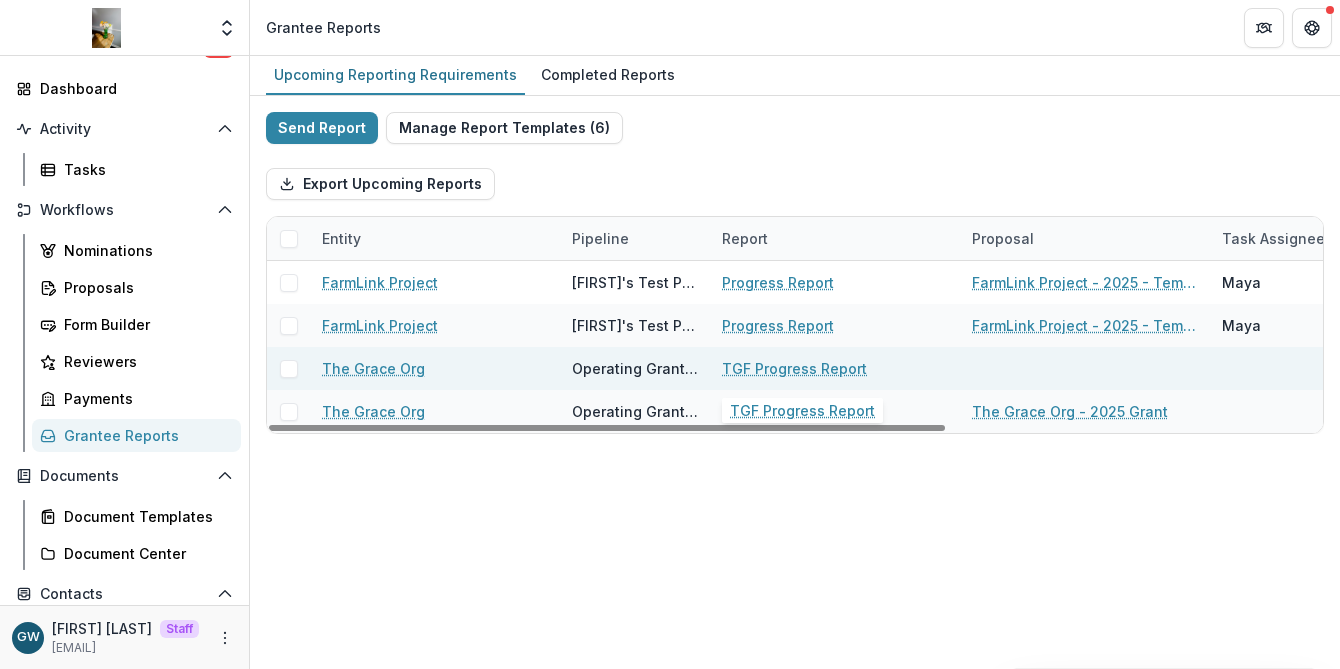 click on "TGF Progress Report" at bounding box center (794, 368) 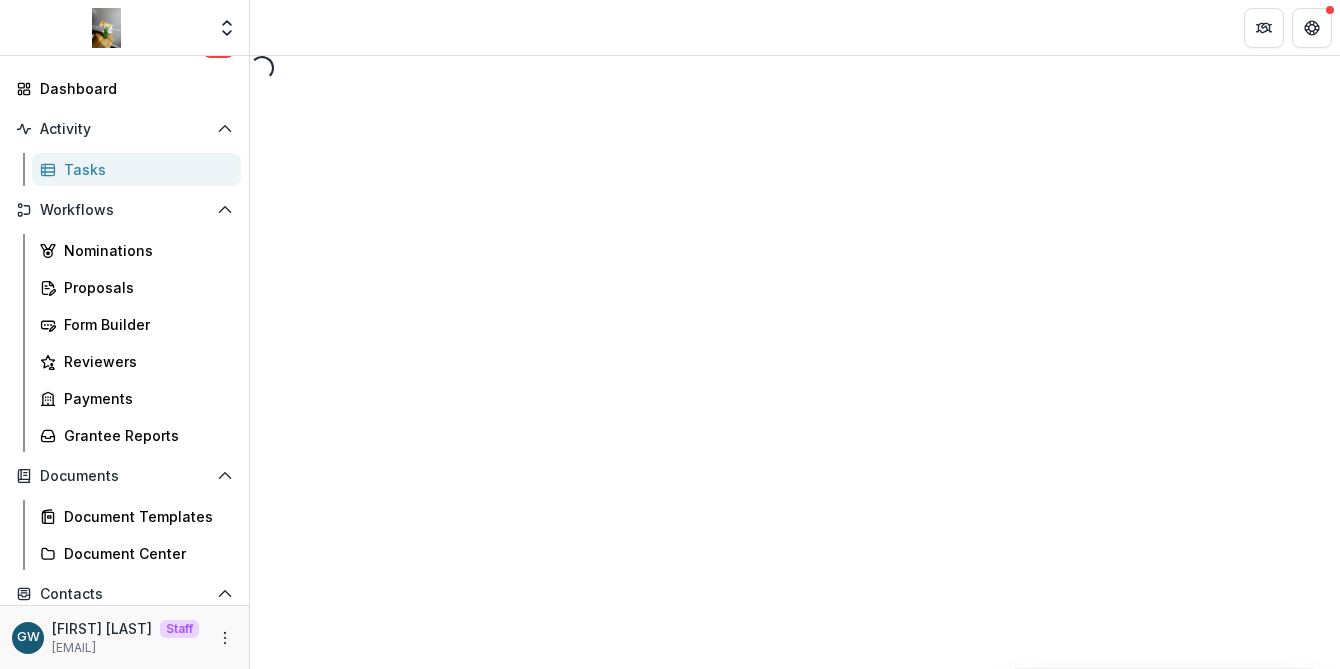 select on "********" 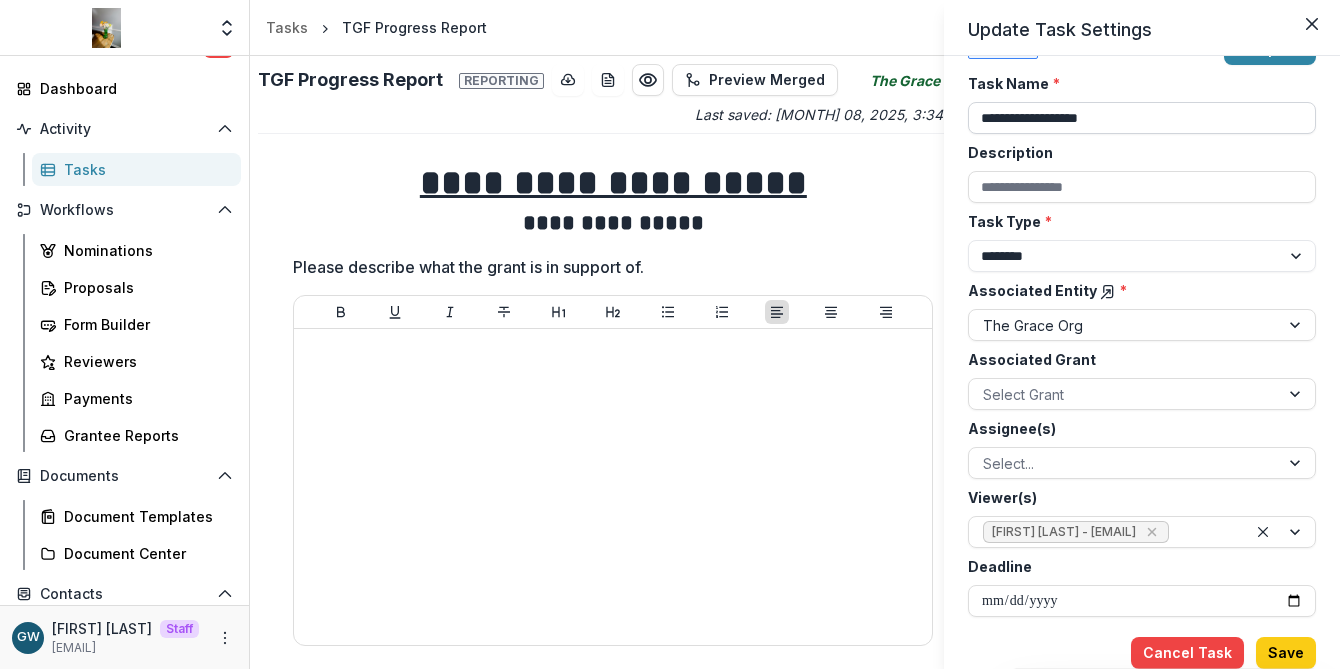 scroll, scrollTop: 72, scrollLeft: 0, axis: vertical 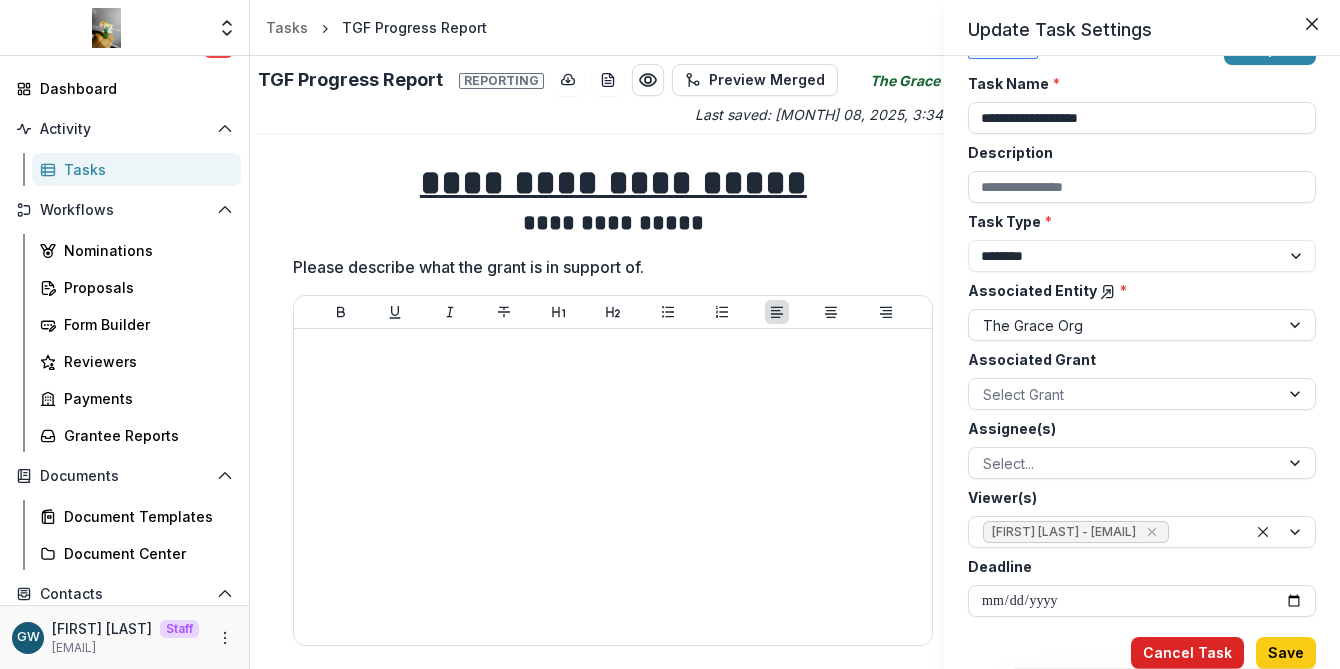 click on "Cancel Task" at bounding box center [1187, 653] 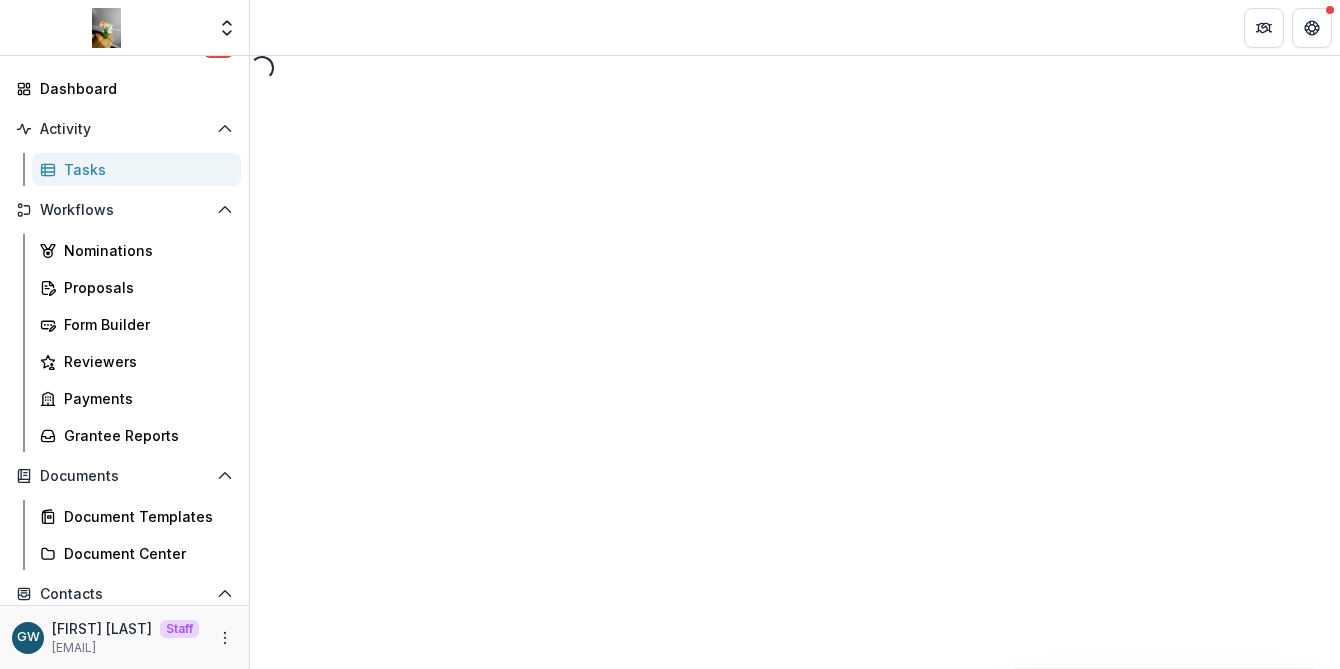 select on "********" 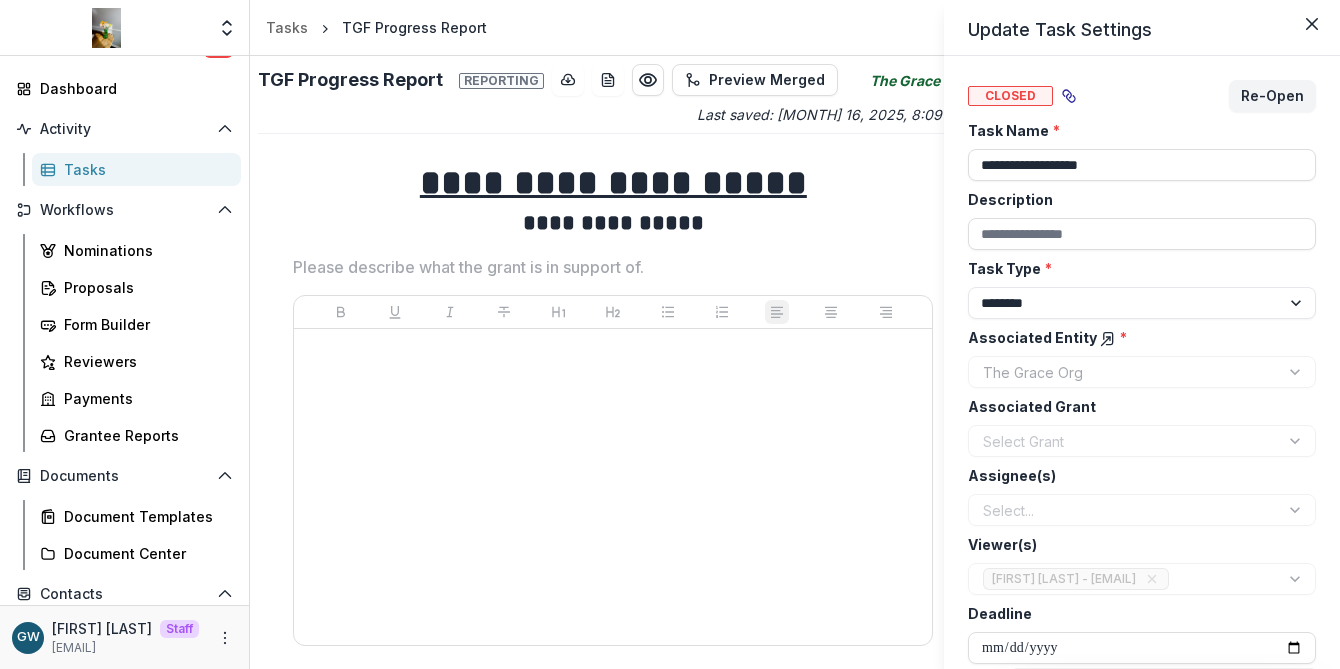 click on "**********" at bounding box center [670, 334] 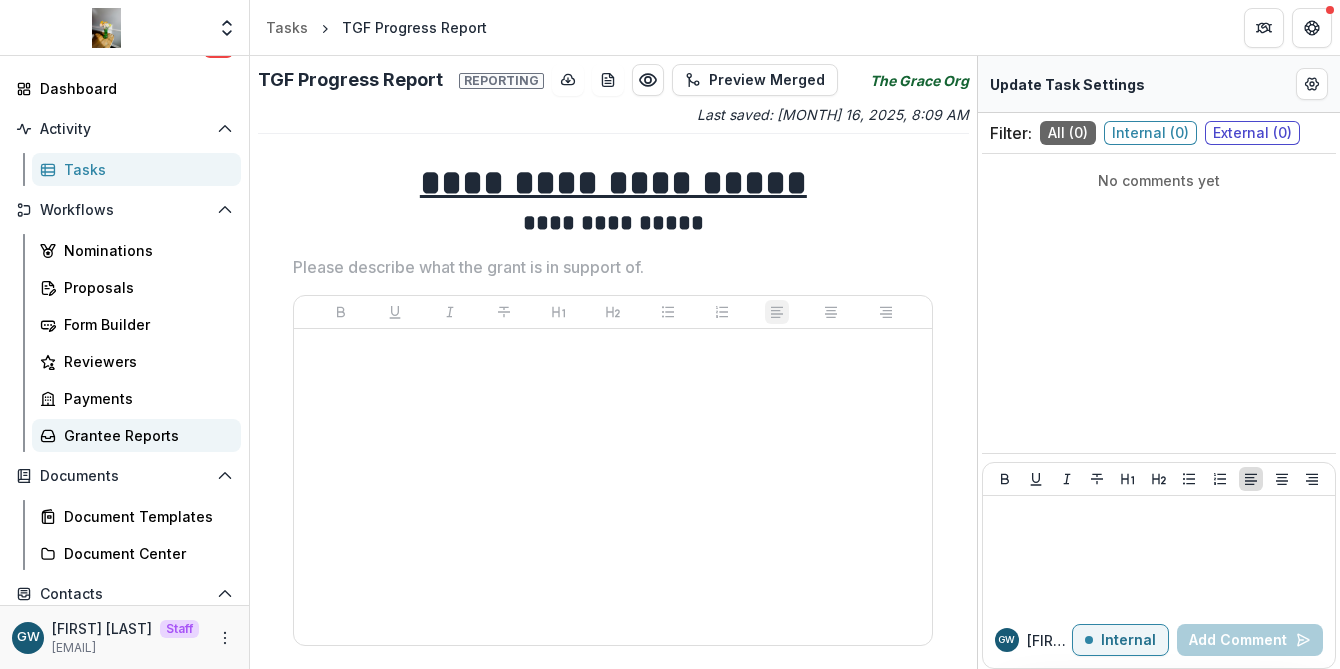 click on "Grantee Reports" at bounding box center (144, 435) 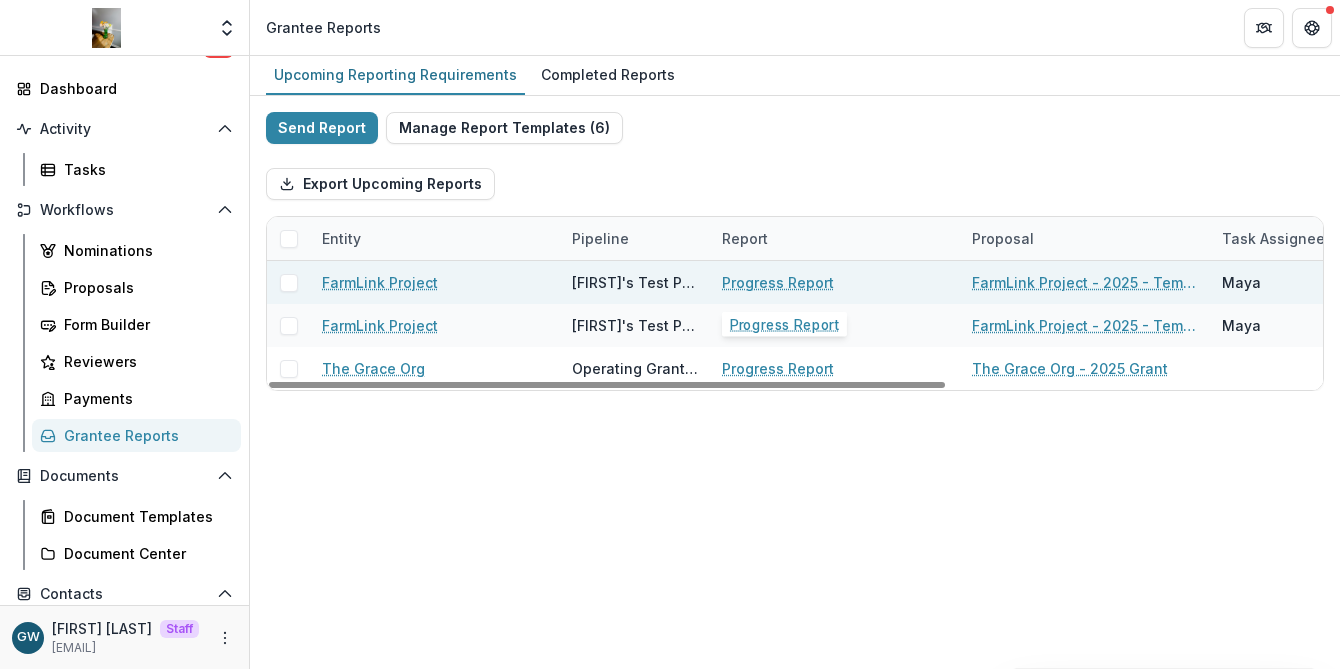 click on "Progress Report" at bounding box center [778, 282] 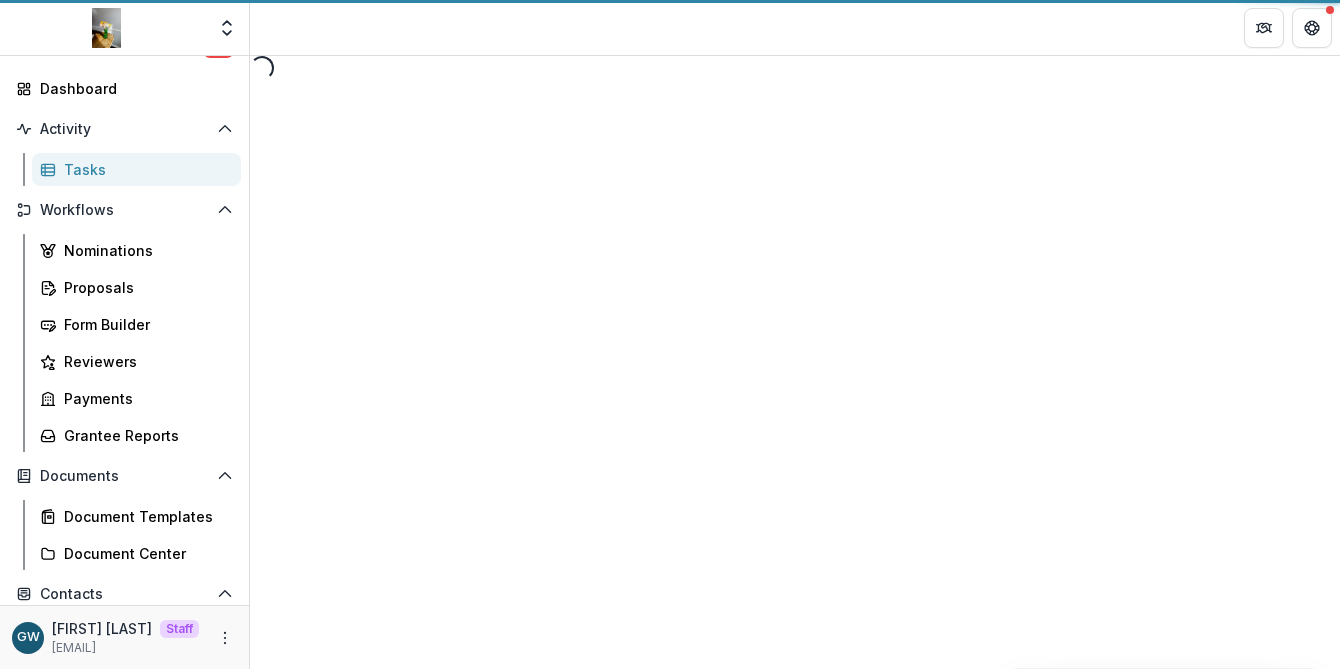 select on "********" 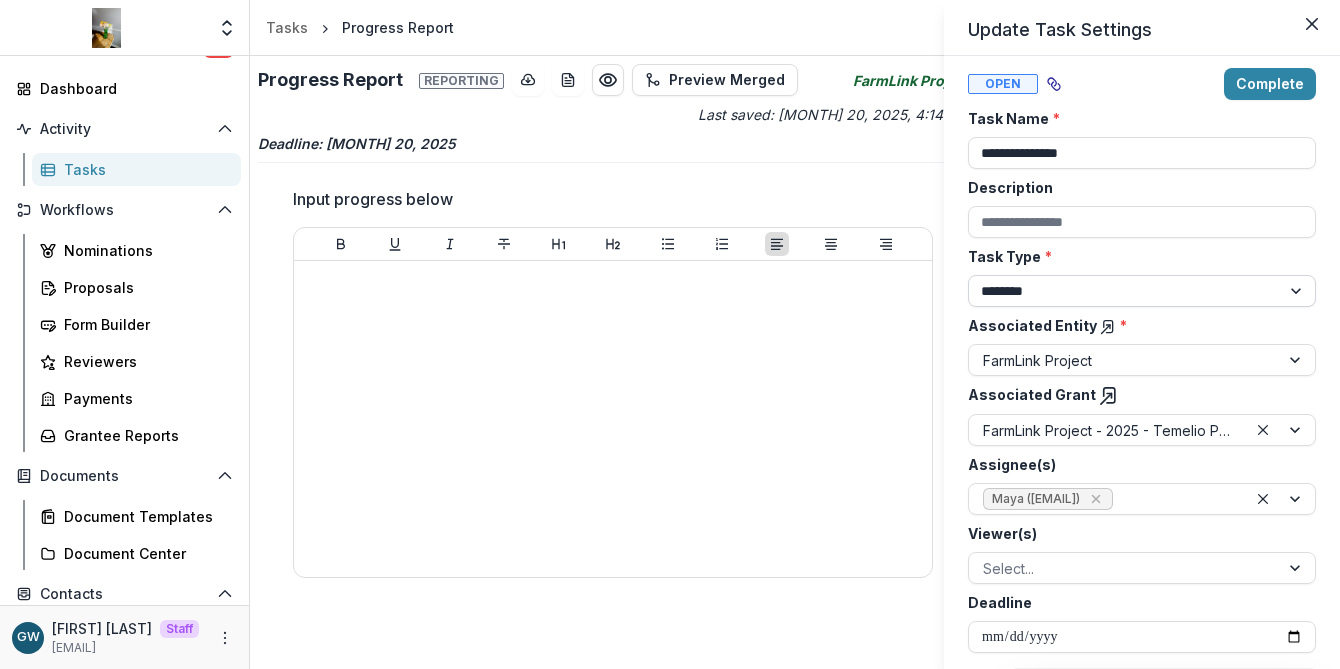 scroll, scrollTop: 47, scrollLeft: 0, axis: vertical 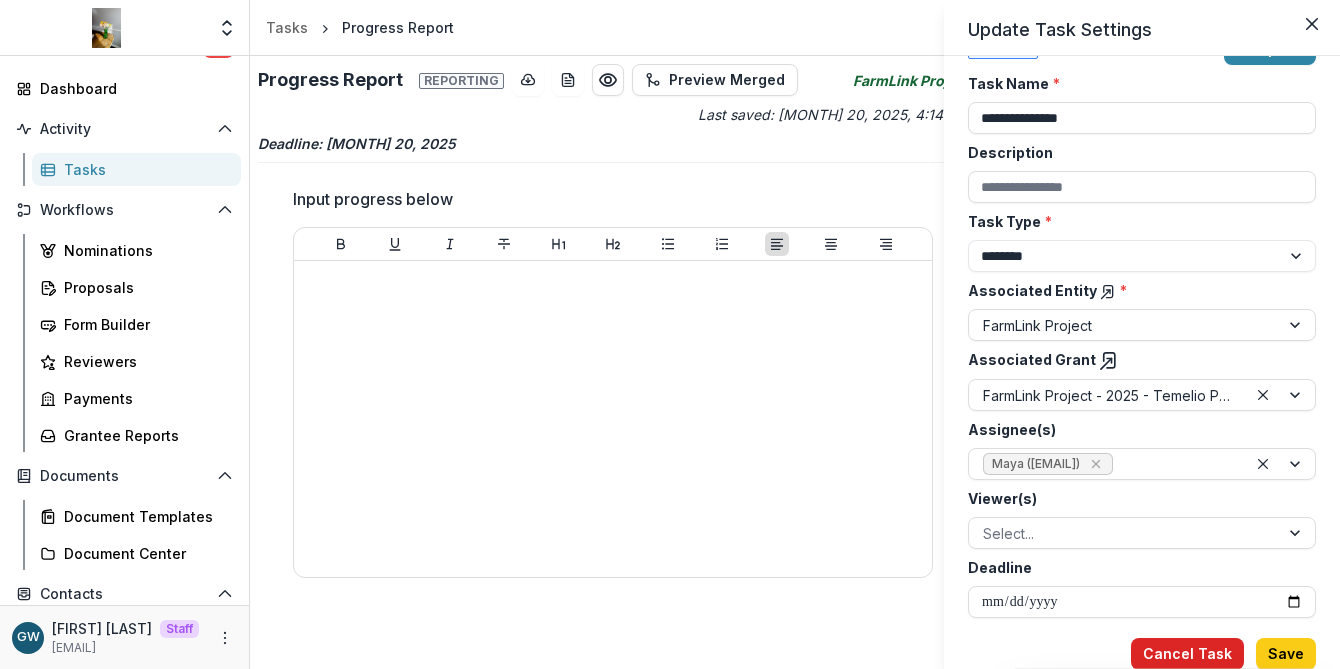 click on "Cancel Task" at bounding box center [1187, 654] 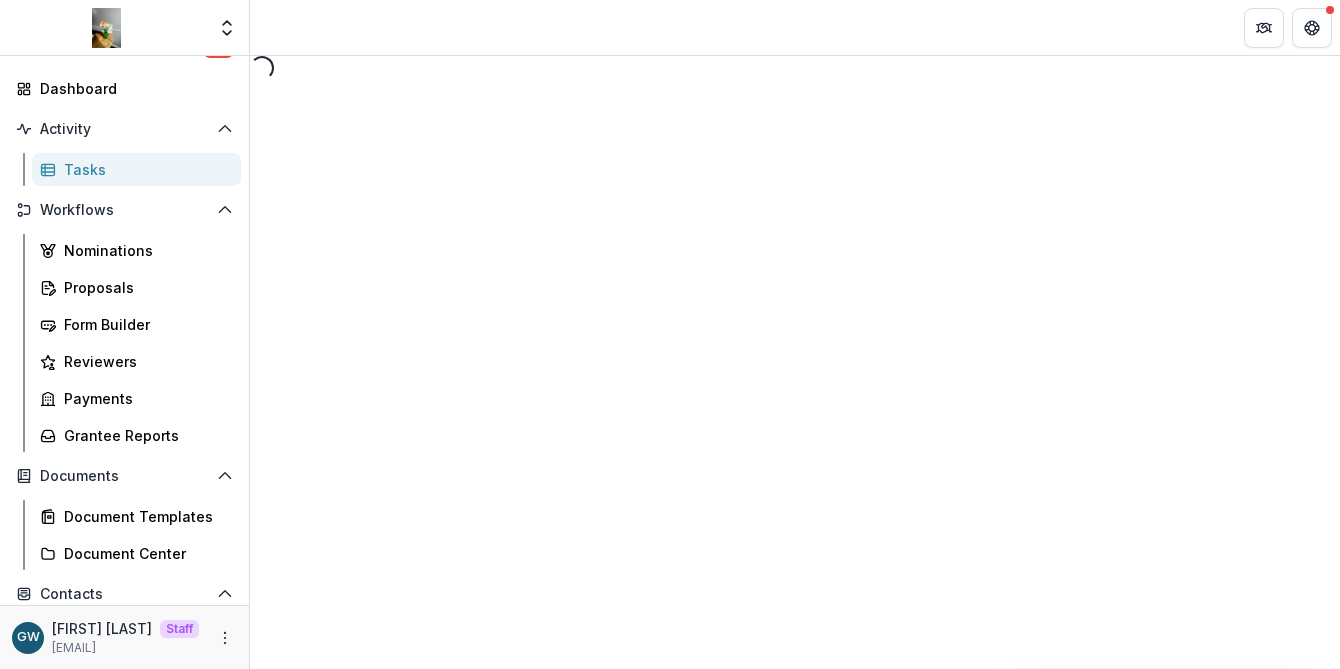 select on "********" 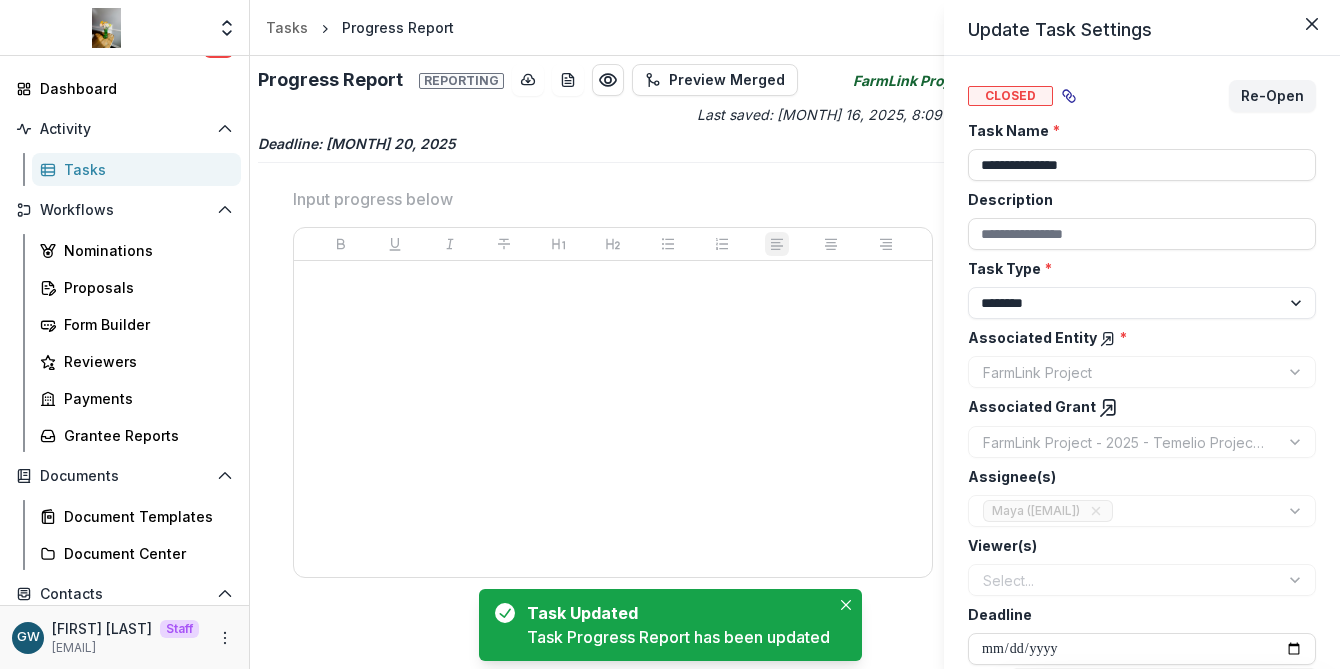 click on "**********" at bounding box center (670, 334) 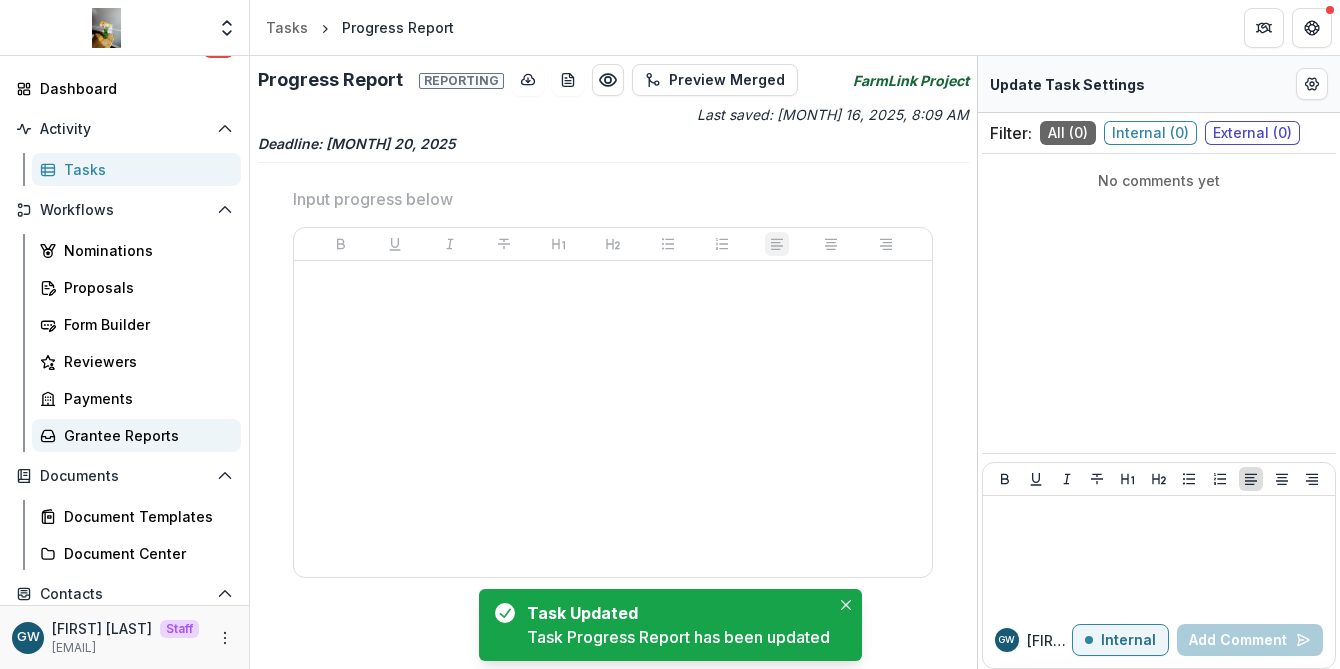 click on "Grantee Reports" at bounding box center [144, 435] 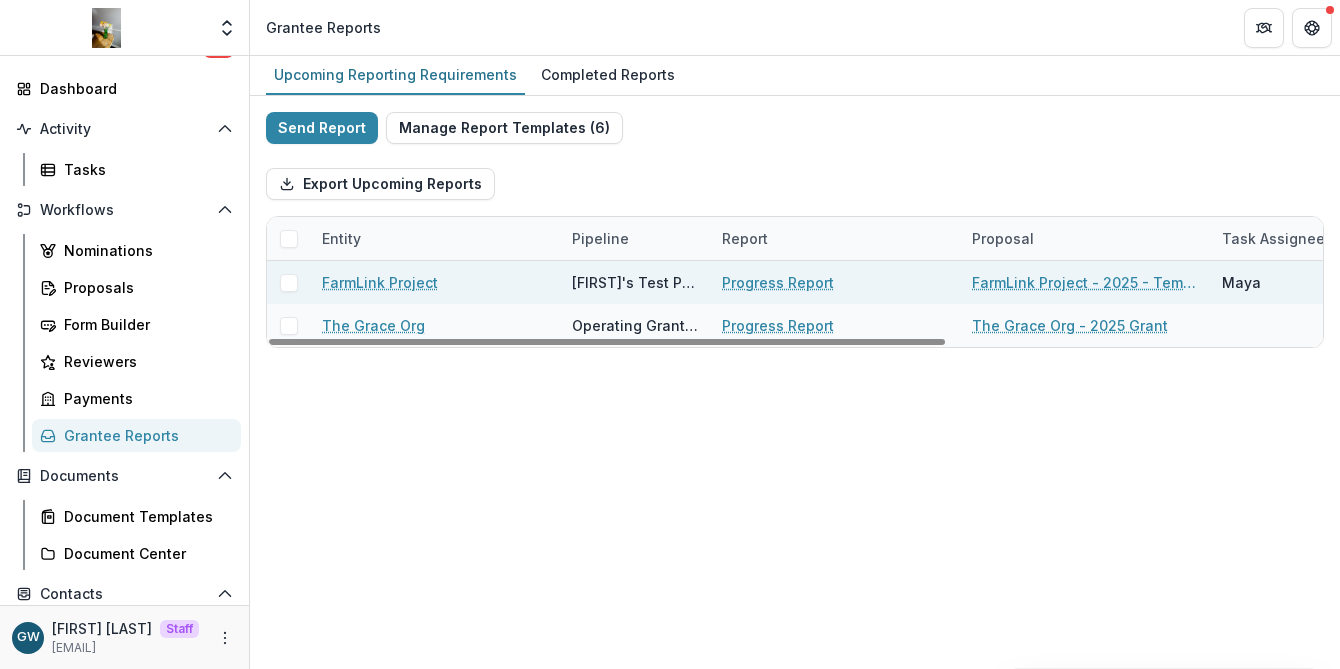 click on "Progress Report" at bounding box center [778, 282] 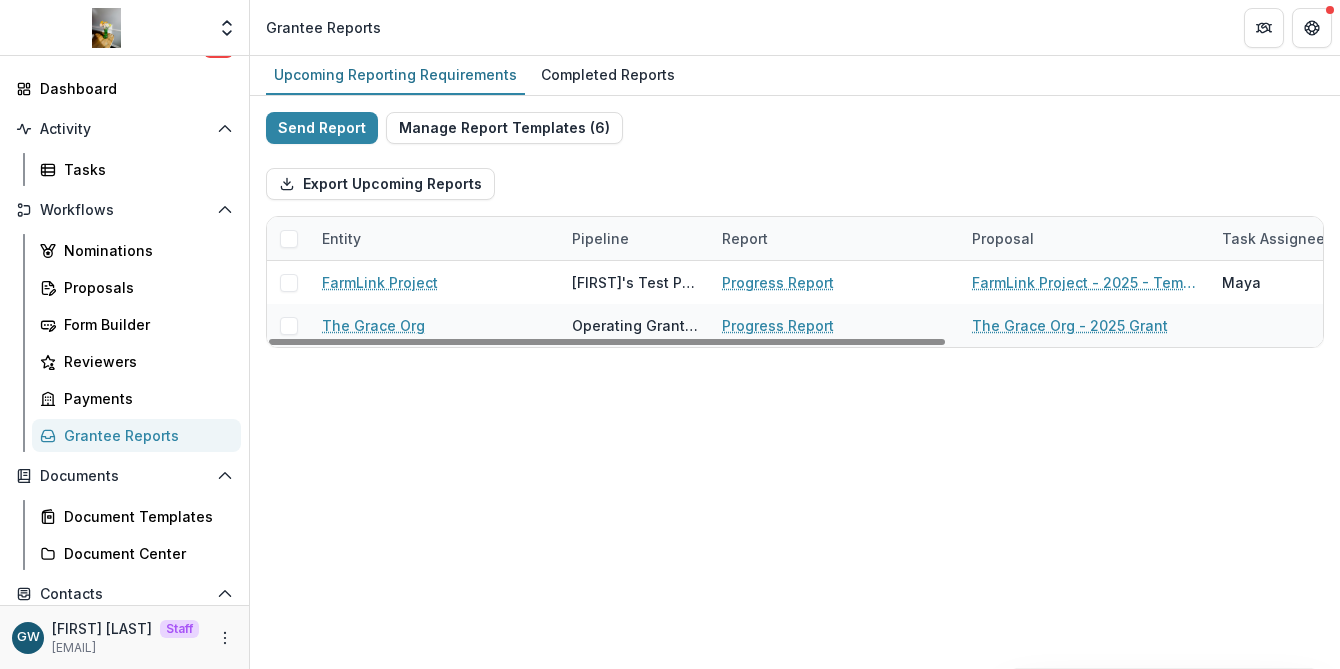 select on "********" 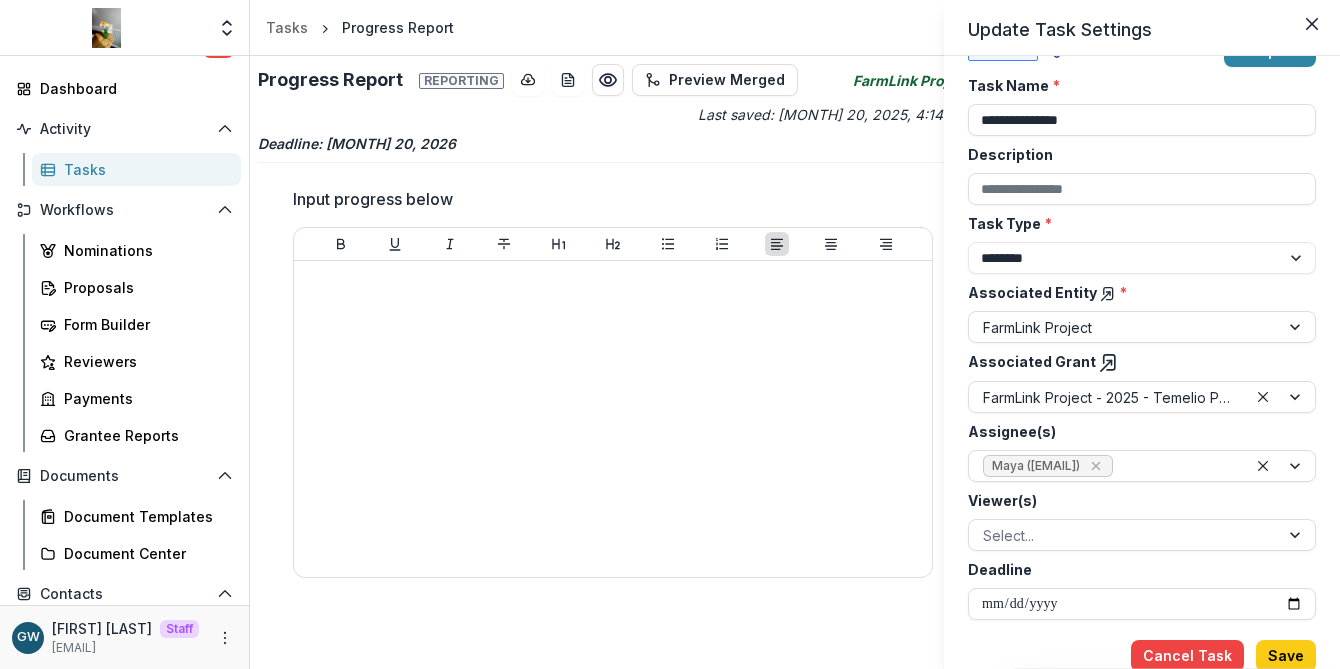 scroll, scrollTop: 47, scrollLeft: 0, axis: vertical 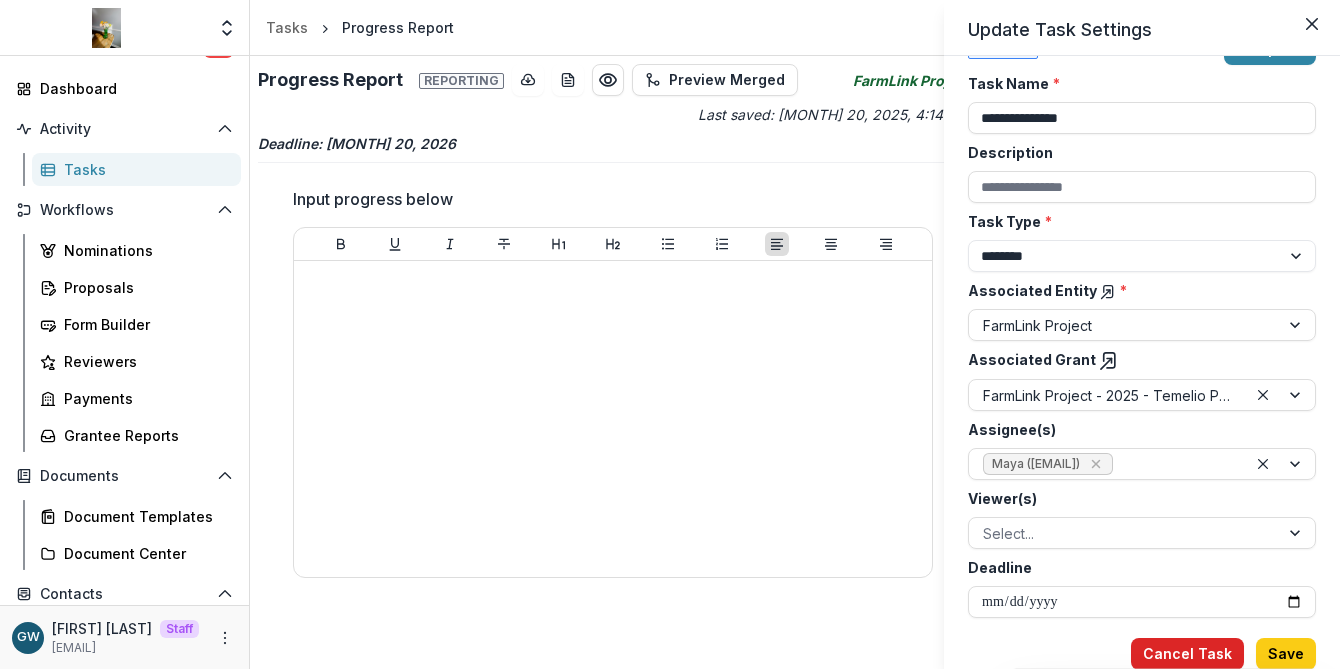 click on "Cancel Task" at bounding box center (1187, 654) 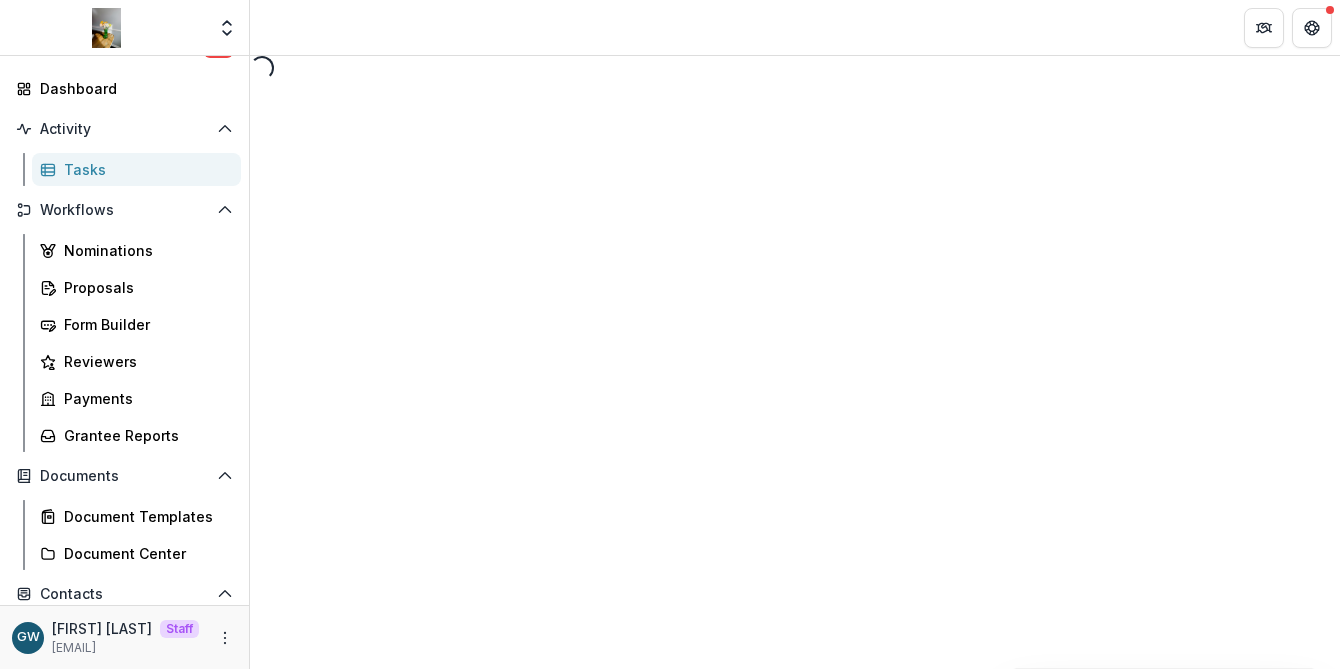 select on "********" 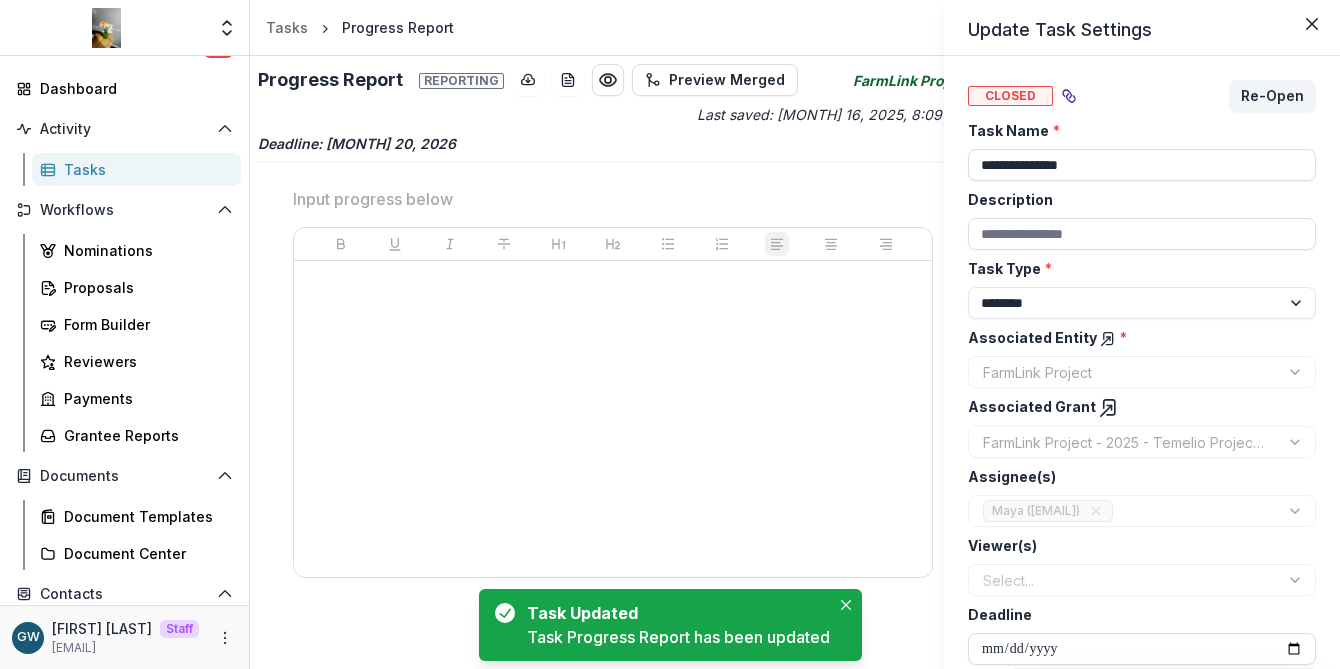 click on "**********" at bounding box center (670, 334) 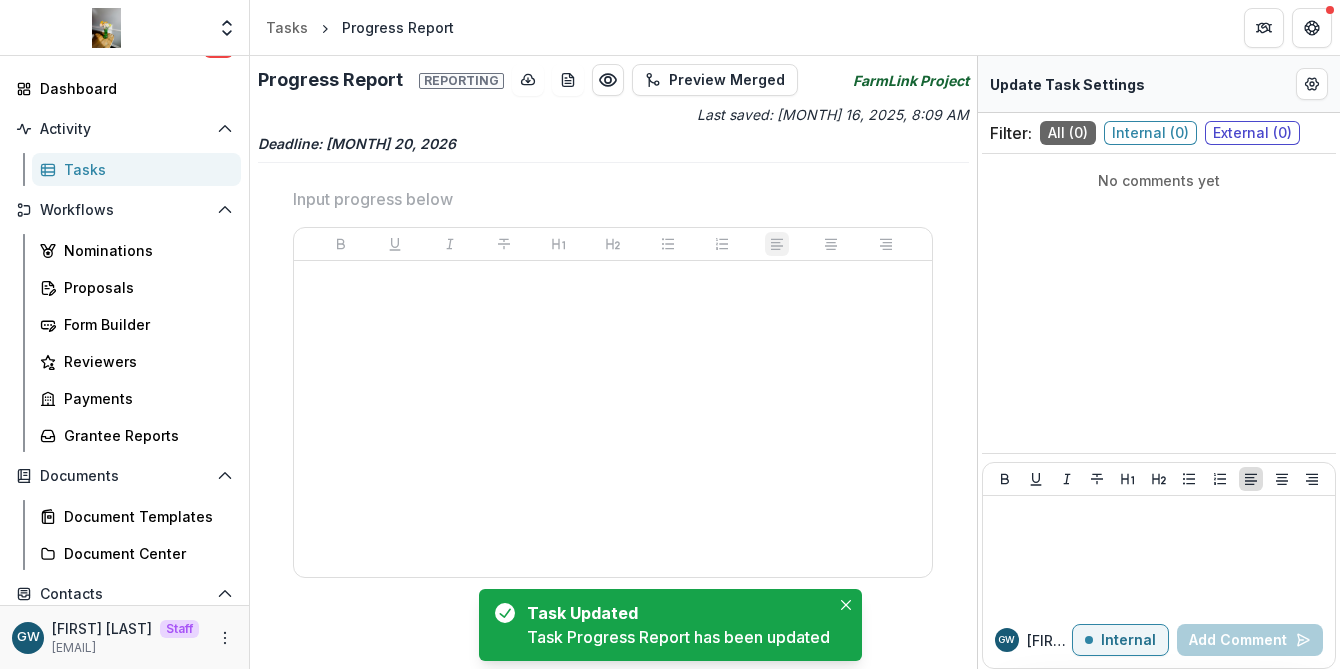 click on "Tasks" at bounding box center (144, 169) 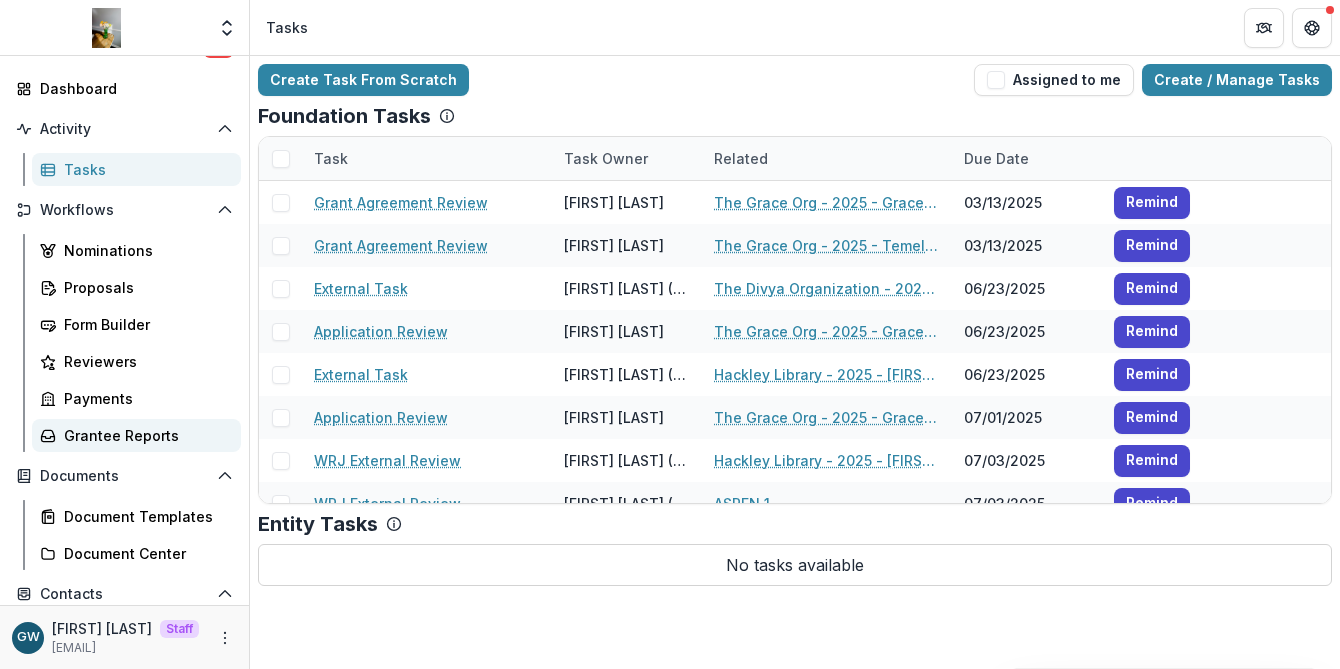 click on "Grantee Reports" at bounding box center [144, 435] 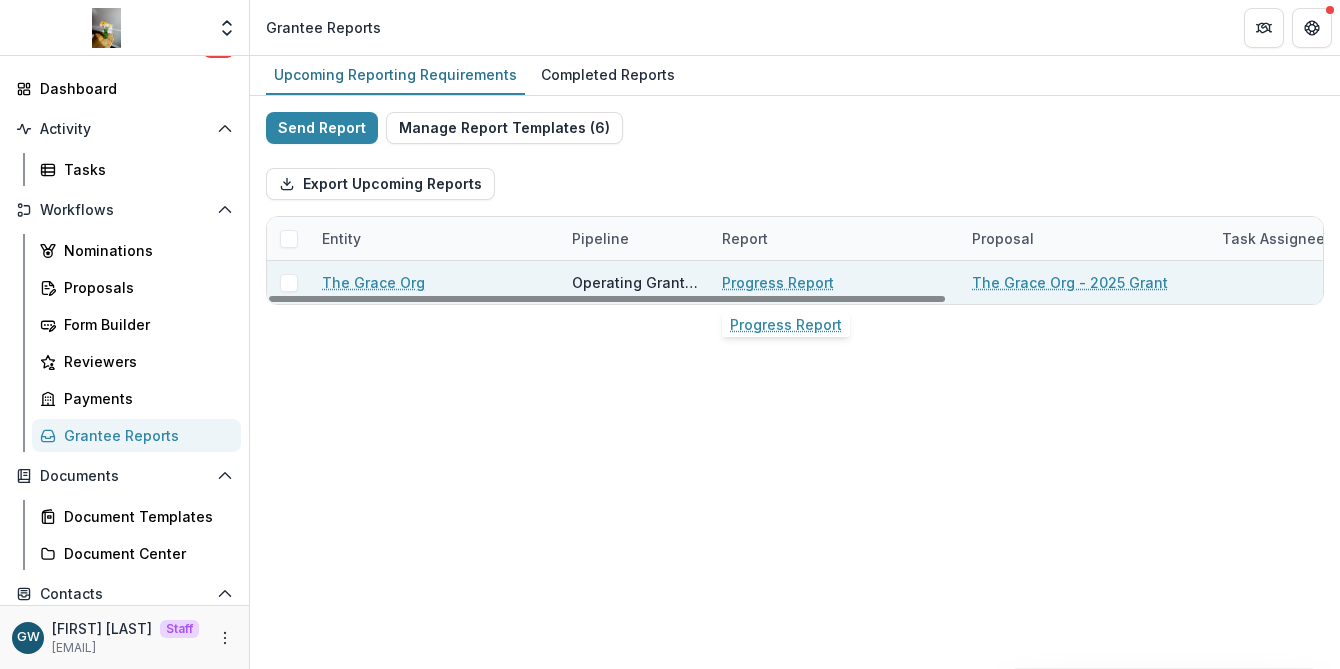 click on "Progress Report" at bounding box center [778, 282] 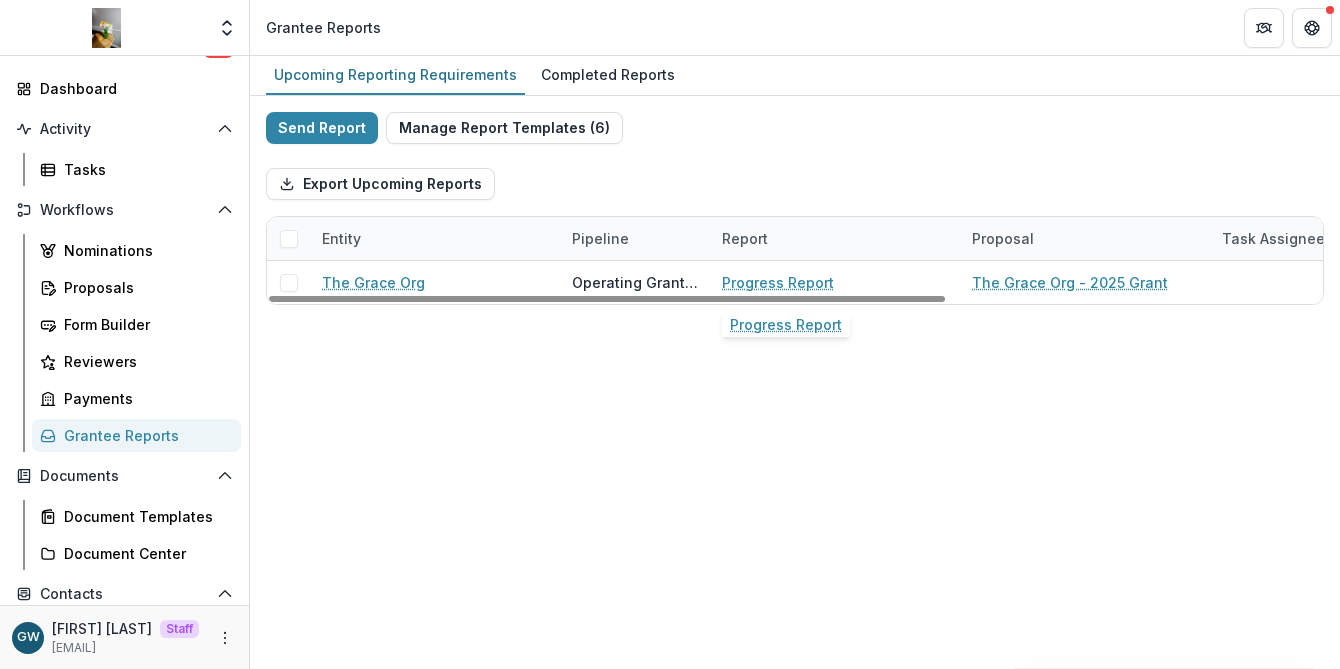 select on "********" 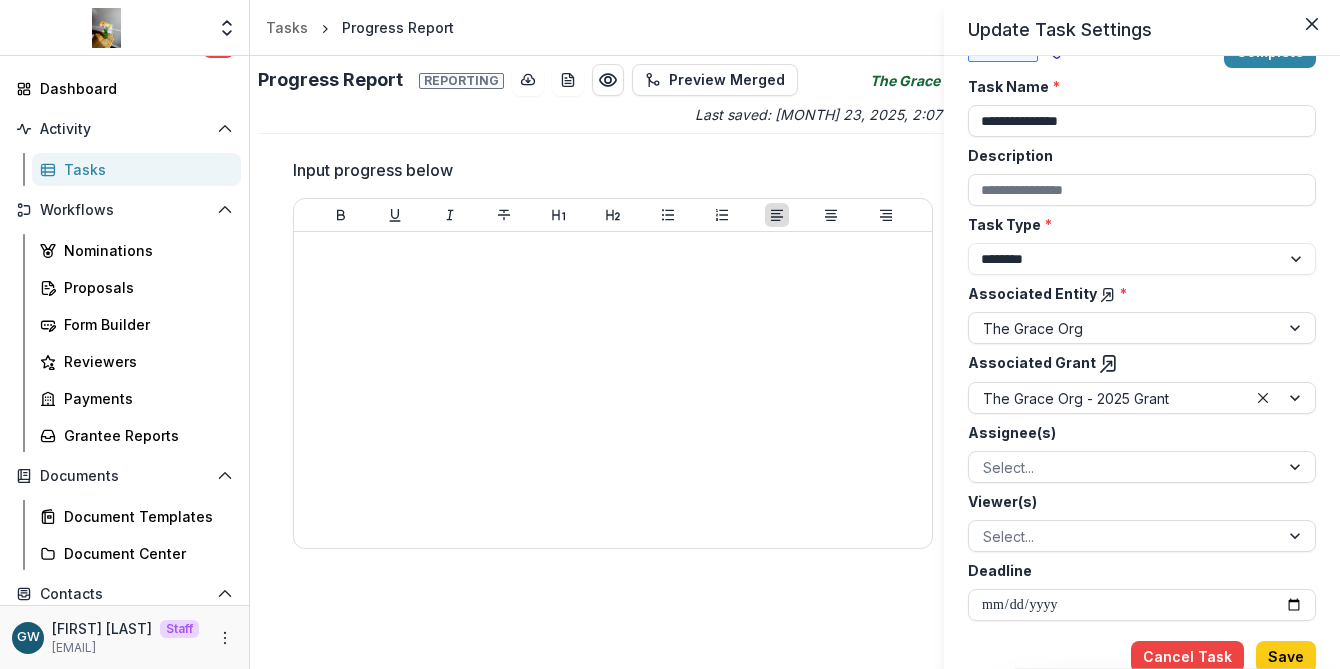 scroll, scrollTop: 47, scrollLeft: 0, axis: vertical 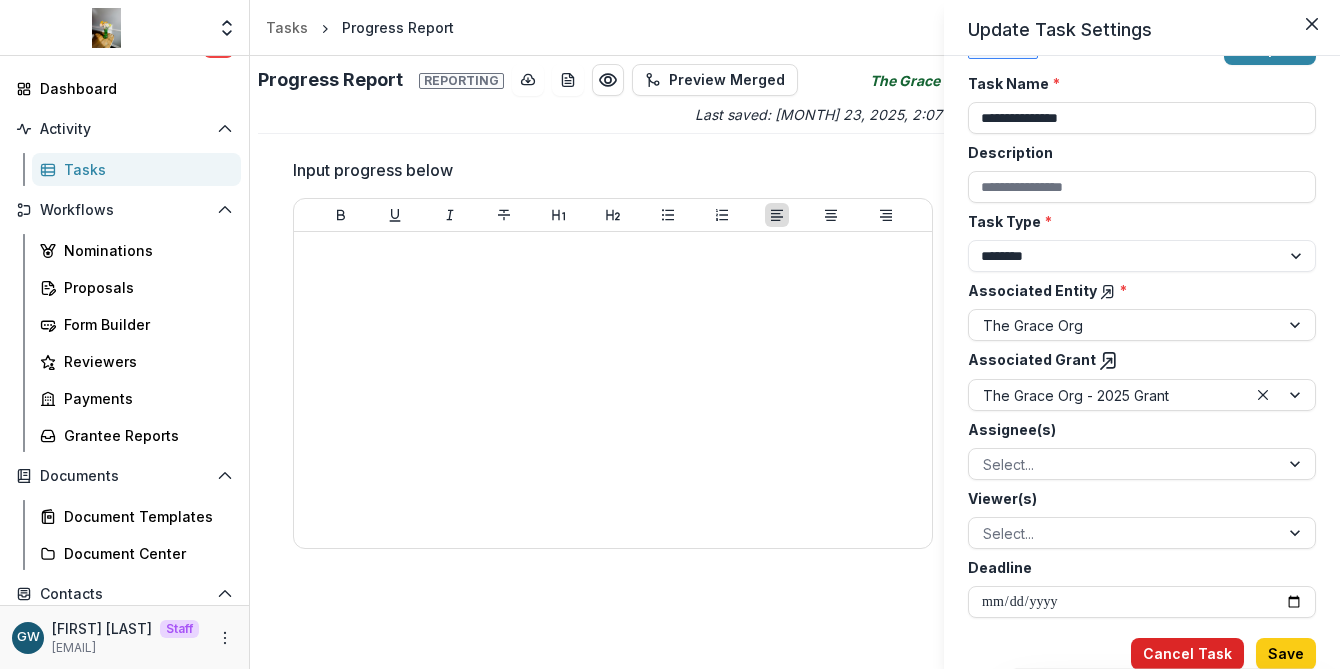 click on "Cancel Task" at bounding box center [1187, 654] 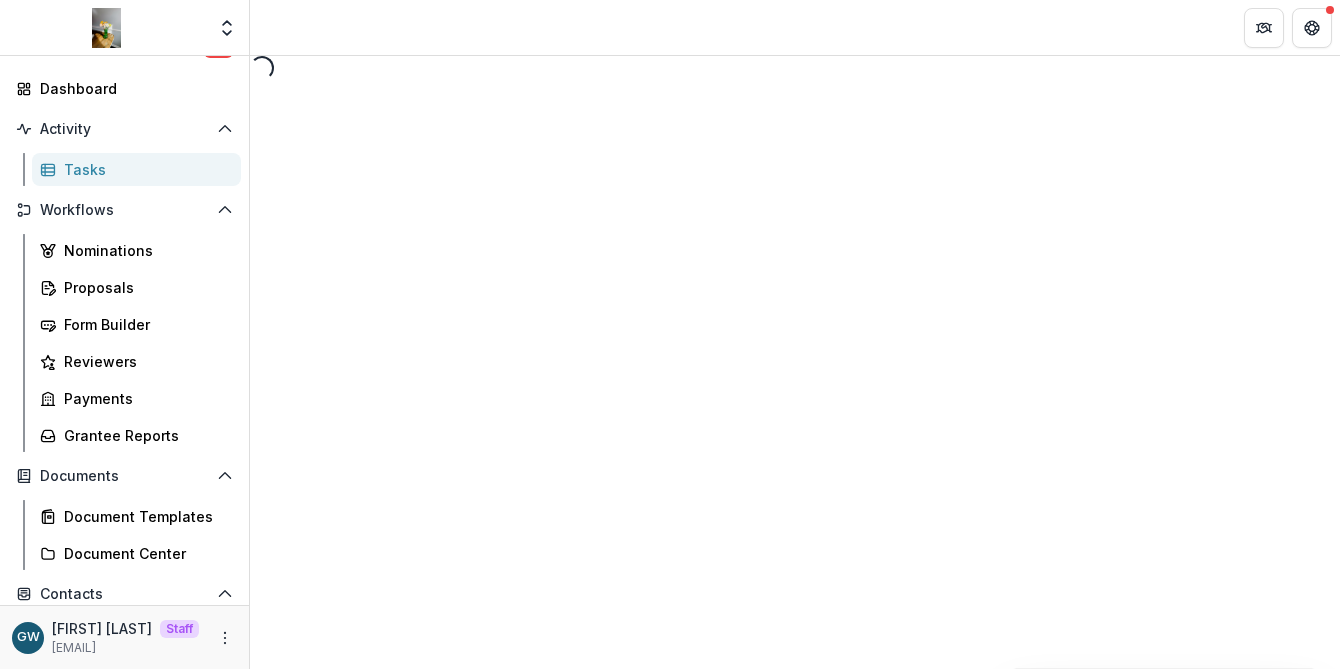 select on "********" 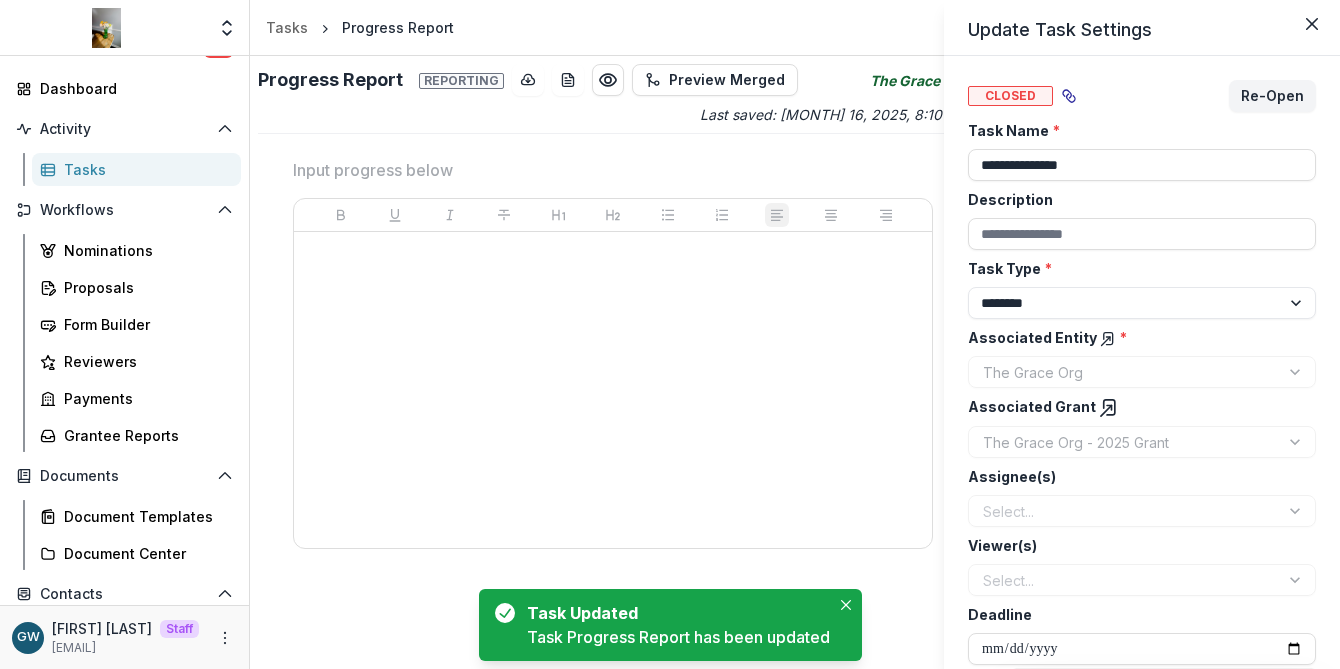 click on "**********" at bounding box center [670, 334] 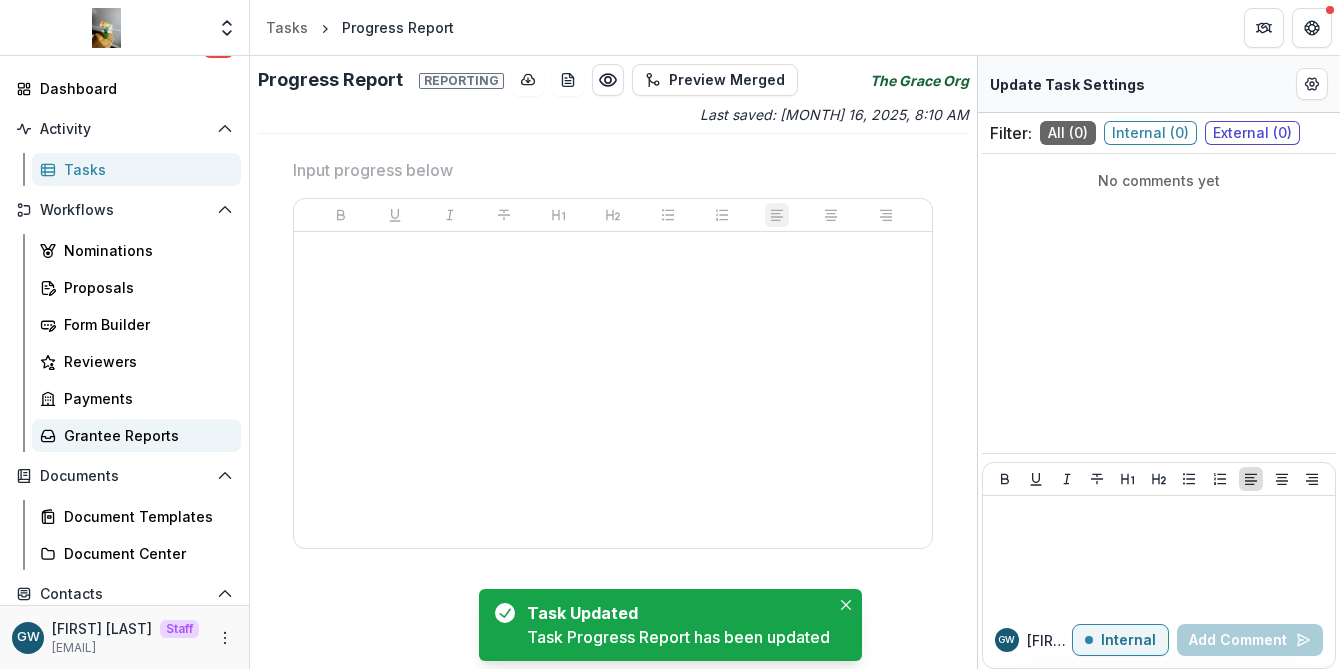 click on "Grantee Reports" at bounding box center [144, 435] 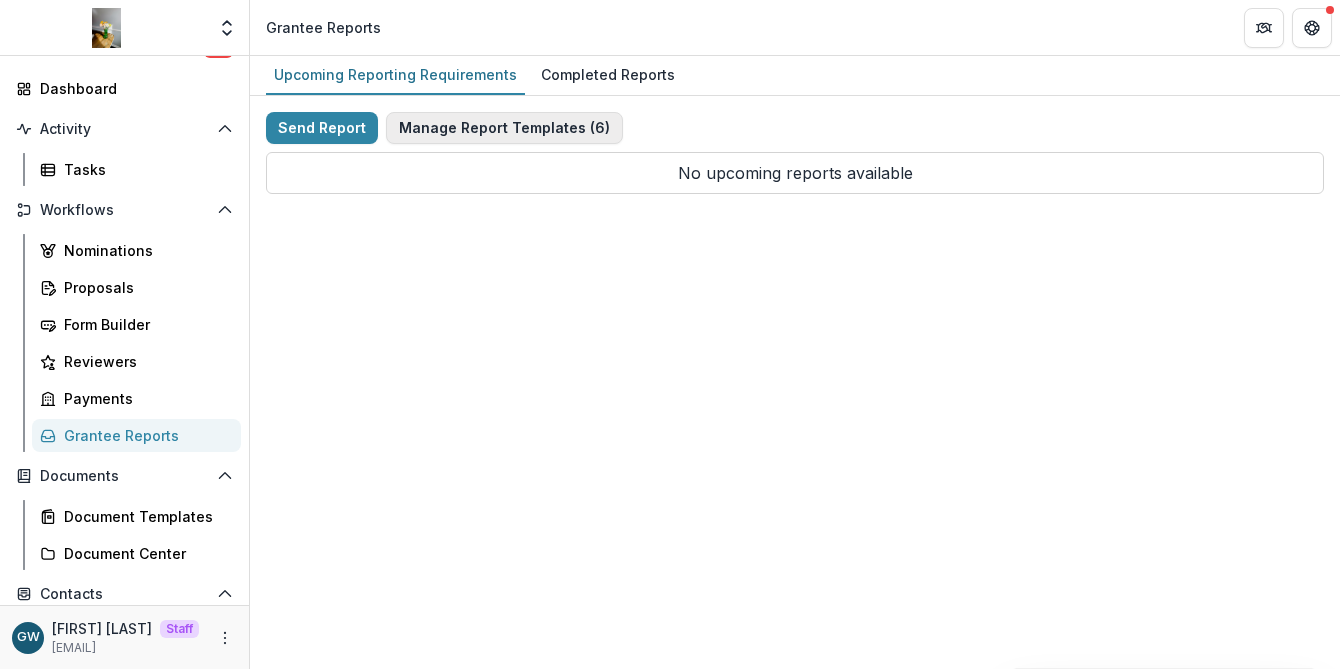 click on "Manage Report Templates ( 6 )" at bounding box center [504, 128] 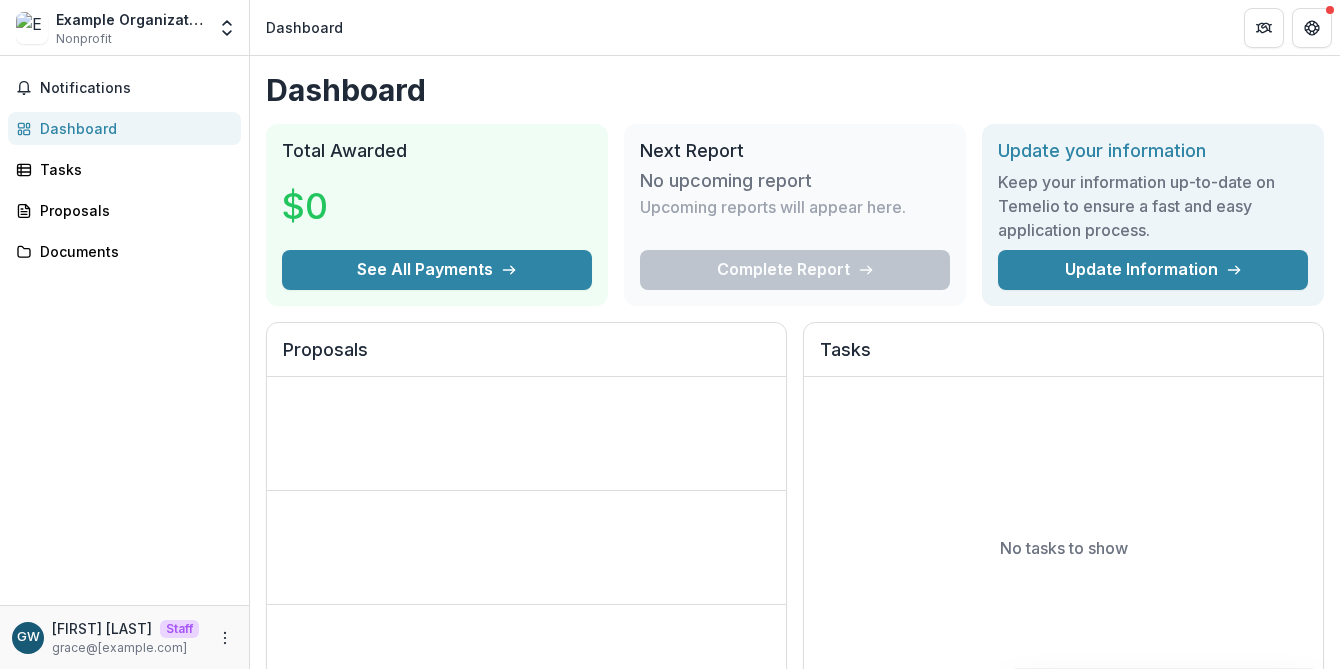 scroll, scrollTop: 0, scrollLeft: 0, axis: both 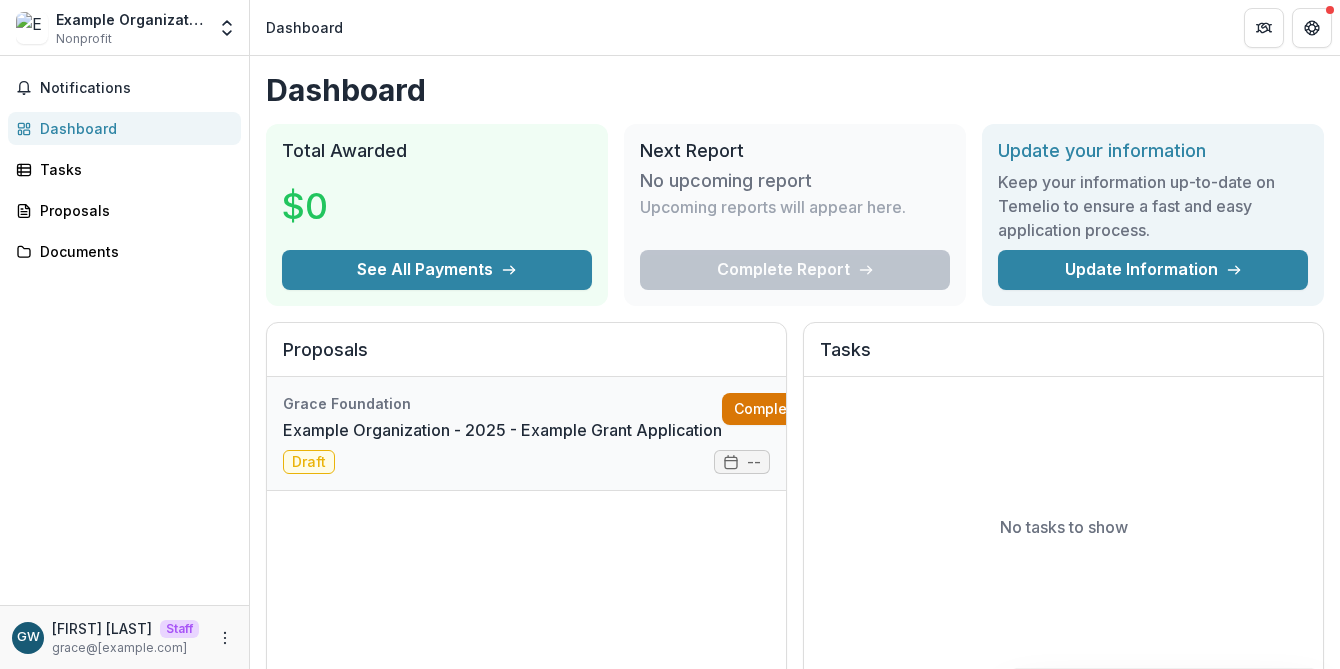 click on "Complete" at bounding box center (779, 409) 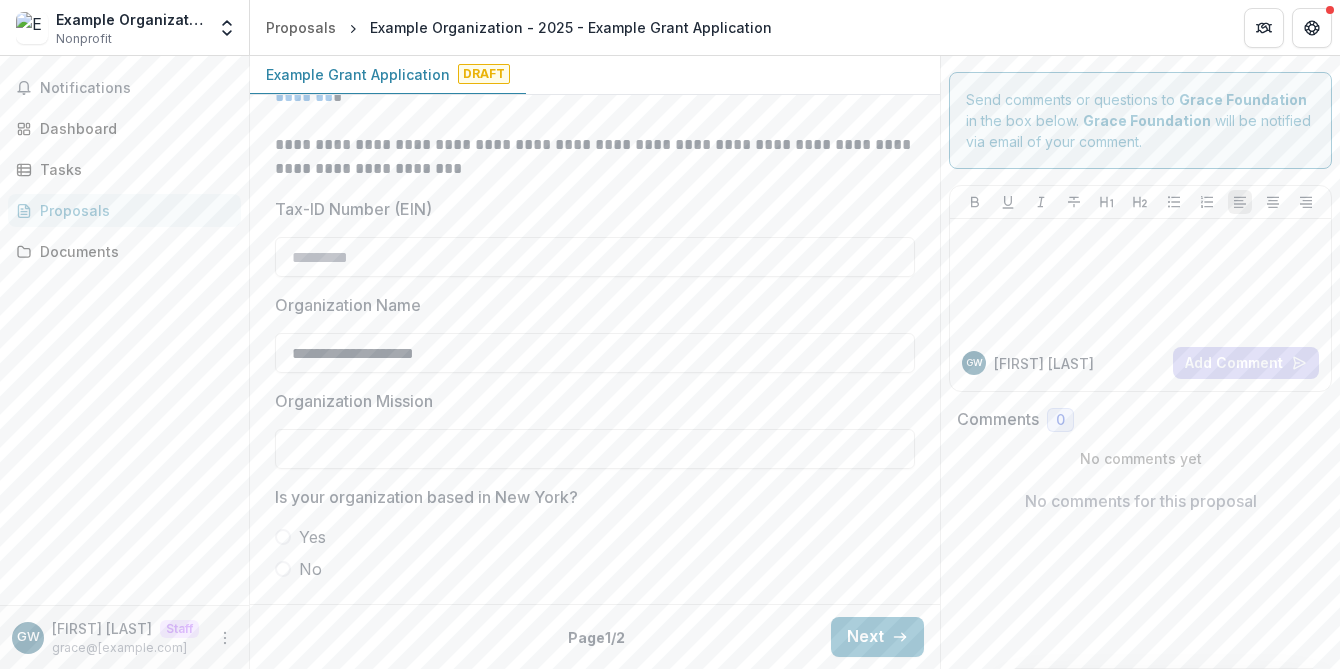scroll, scrollTop: 881, scrollLeft: 0, axis: vertical 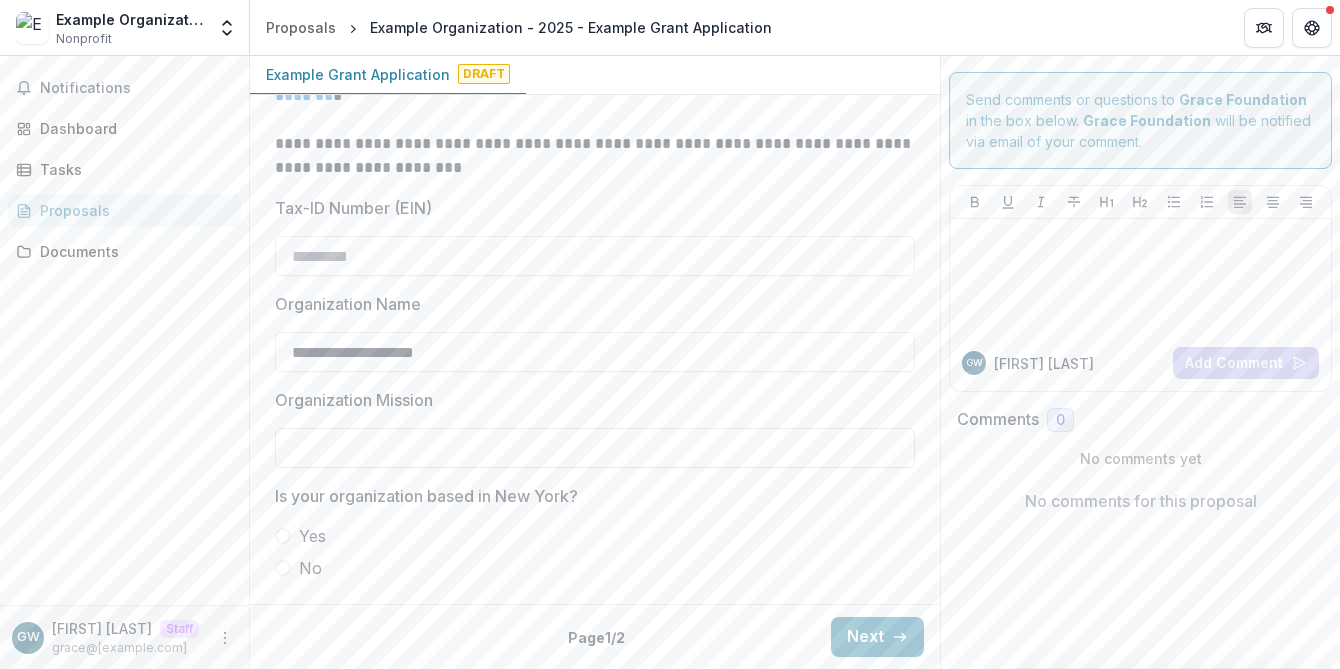 click on "Organization Mission" at bounding box center [595, 448] 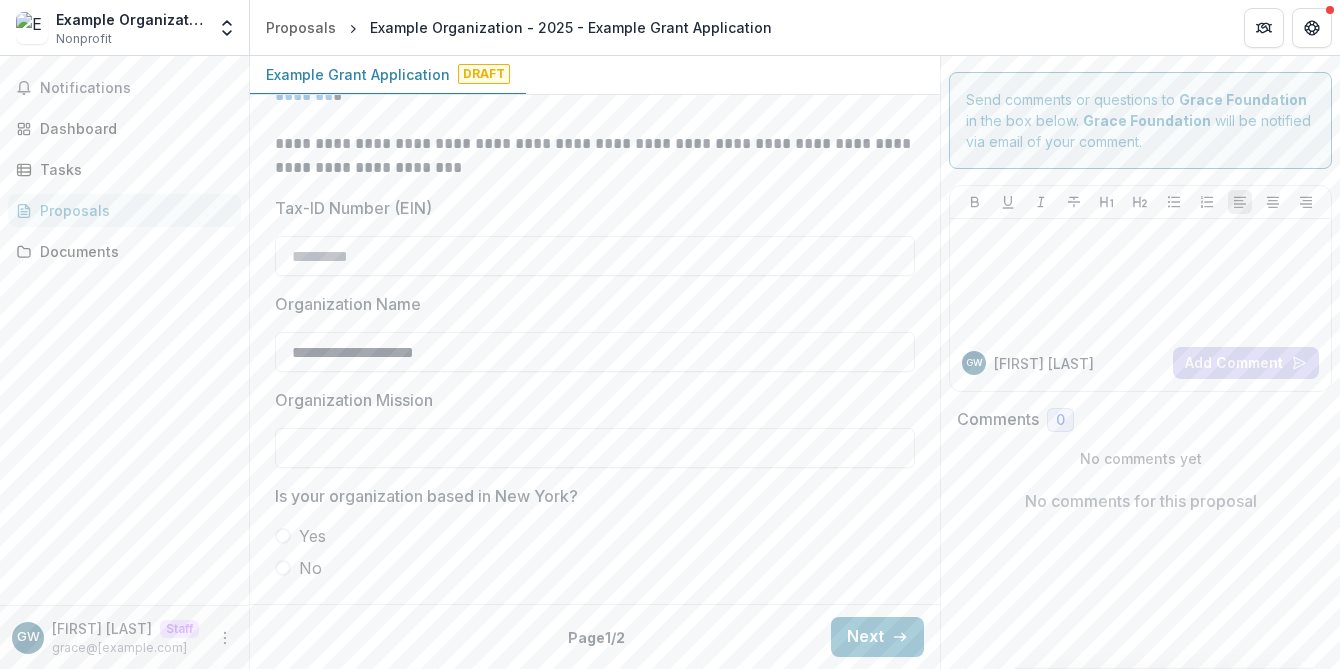 click at bounding box center [283, 536] 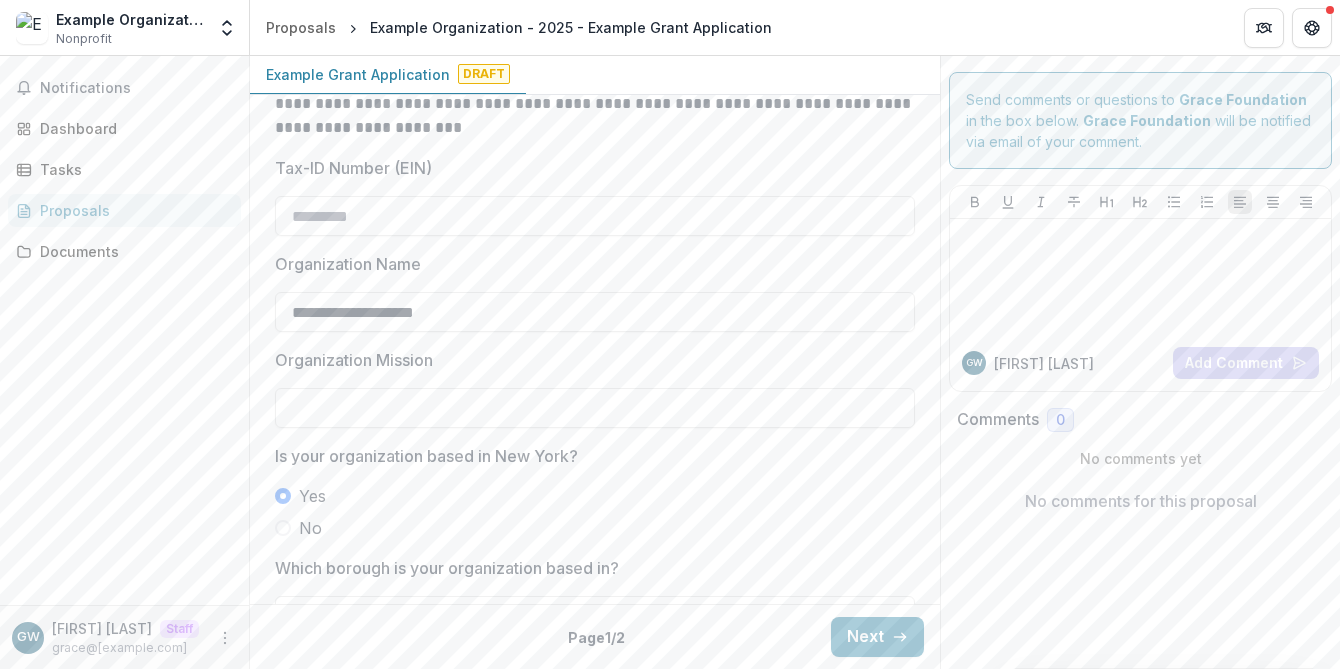 scroll, scrollTop: 977, scrollLeft: 0, axis: vertical 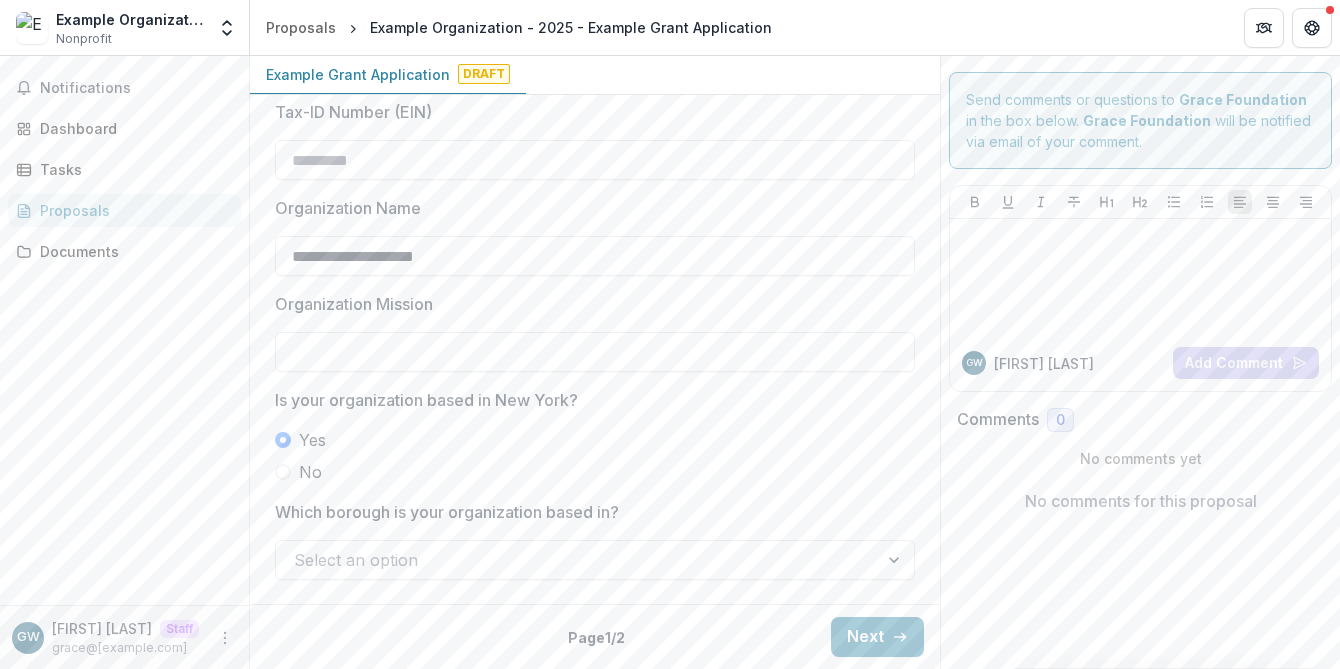 click at bounding box center [577, 560] 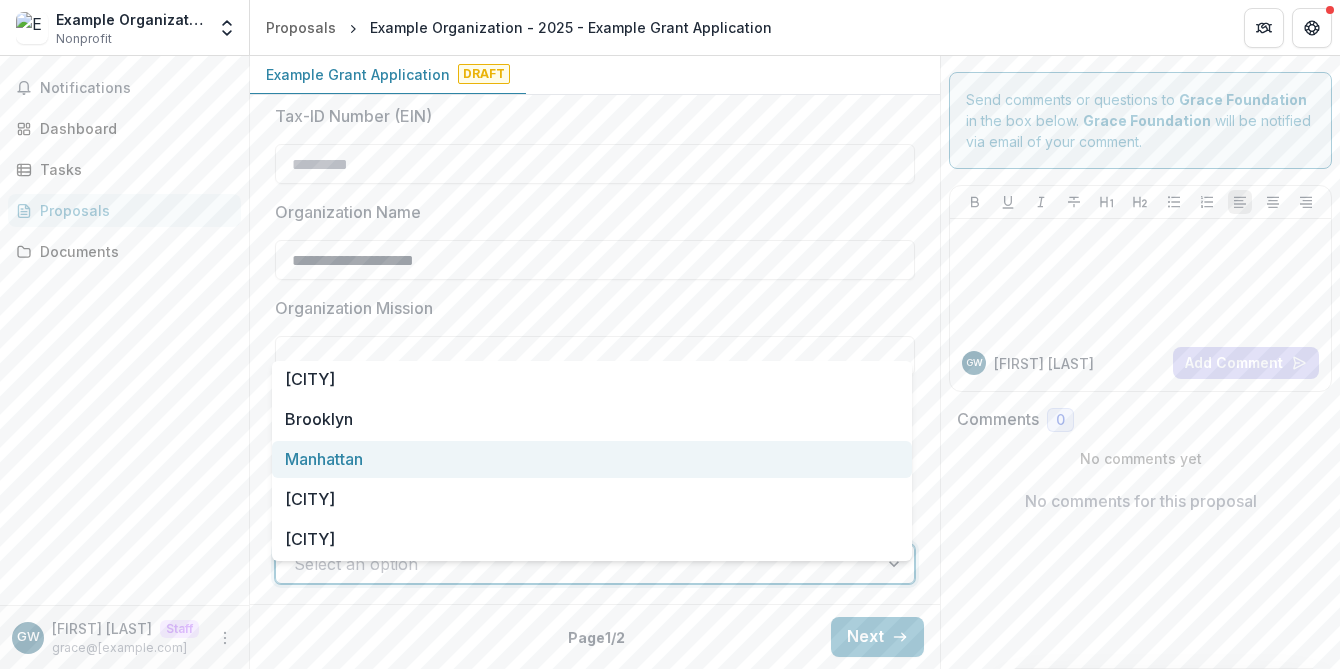 scroll, scrollTop: 977, scrollLeft: 0, axis: vertical 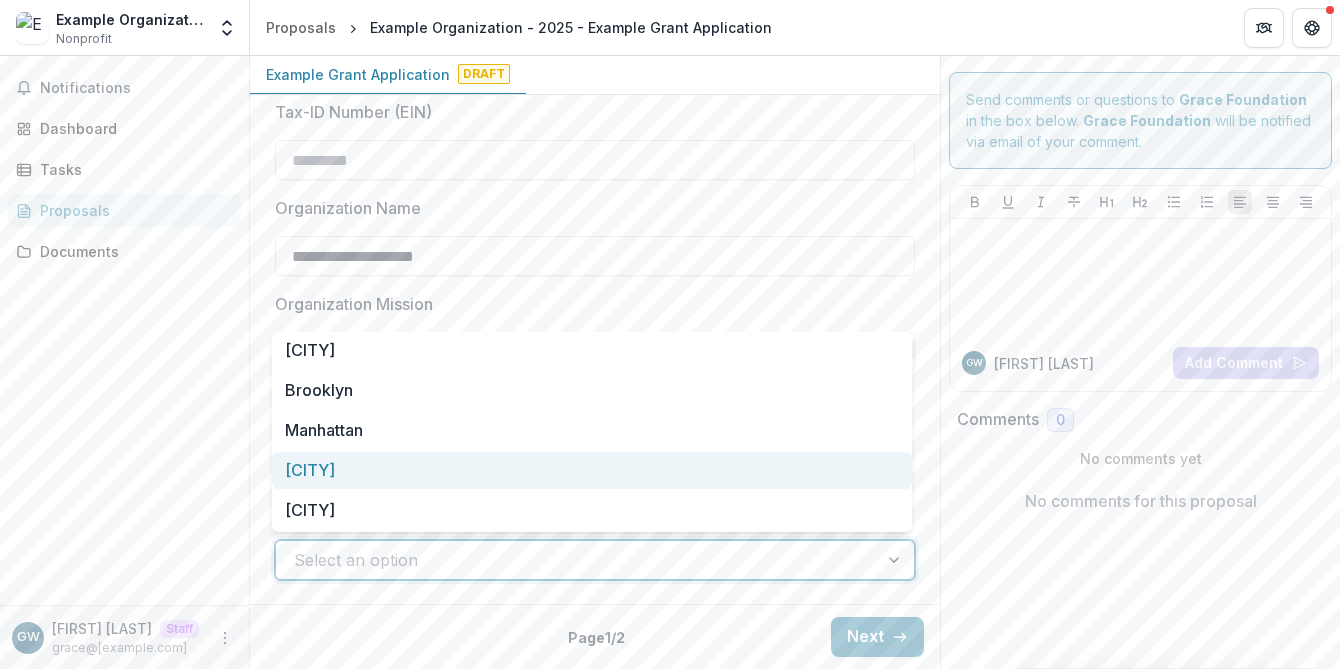 click on "[CITY]" at bounding box center (592, 470) 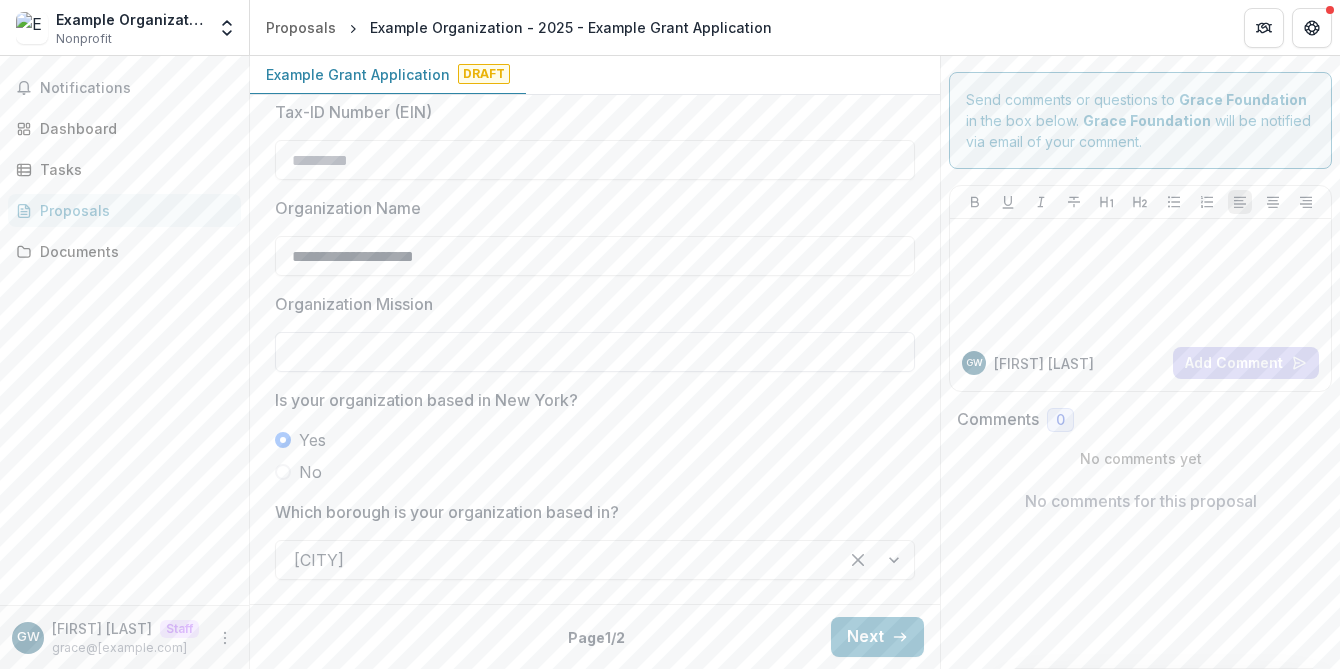 click on "Organization Mission" at bounding box center (595, 352) 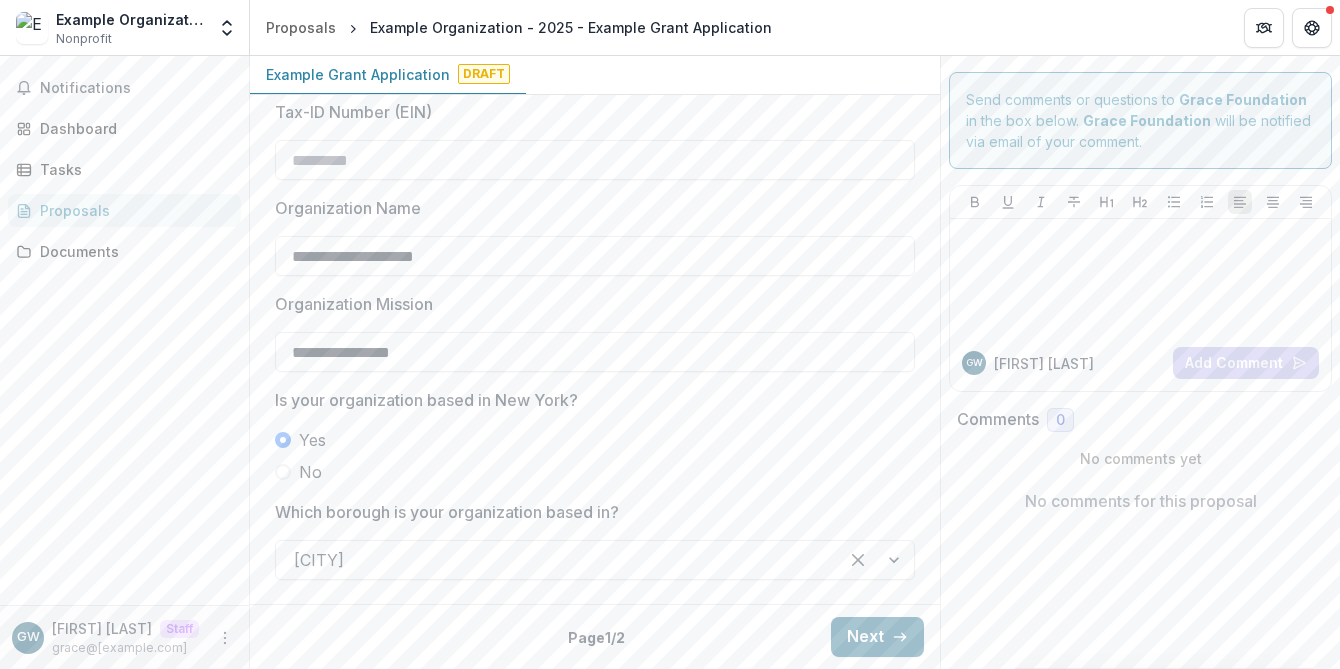 type on "**********" 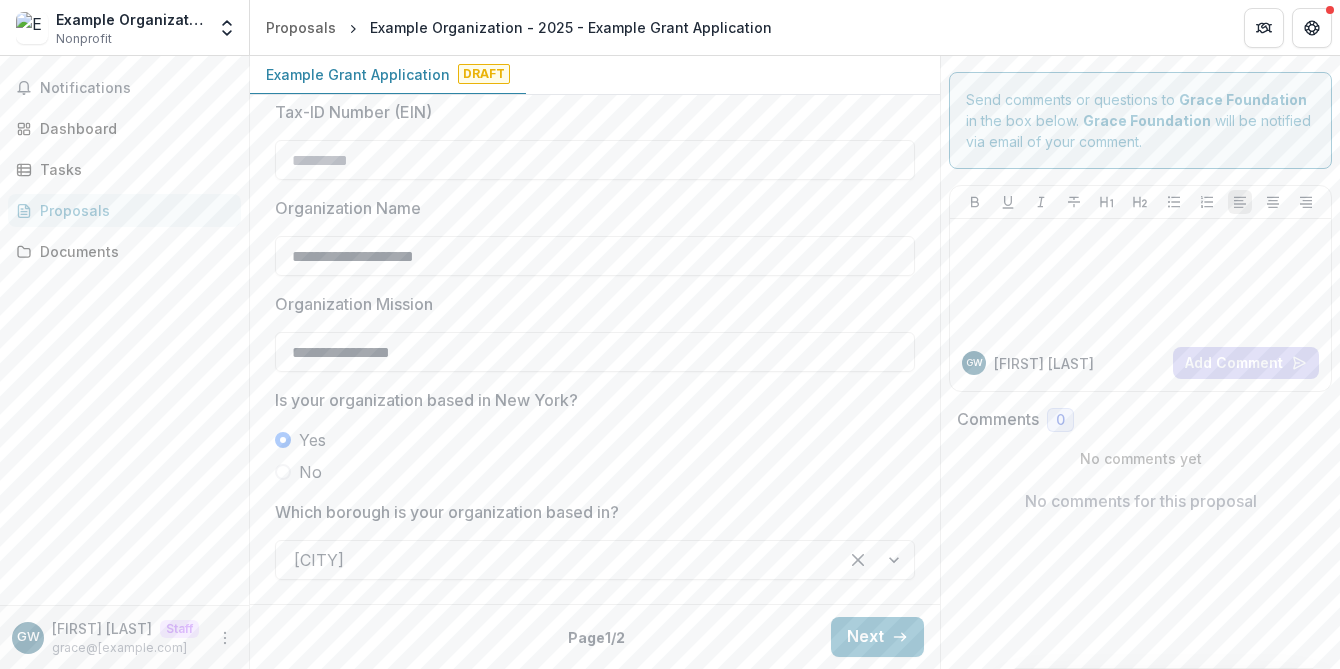drag, startPoint x: 874, startPoint y: 626, endPoint x: 812, endPoint y: 613, distance: 63.348244 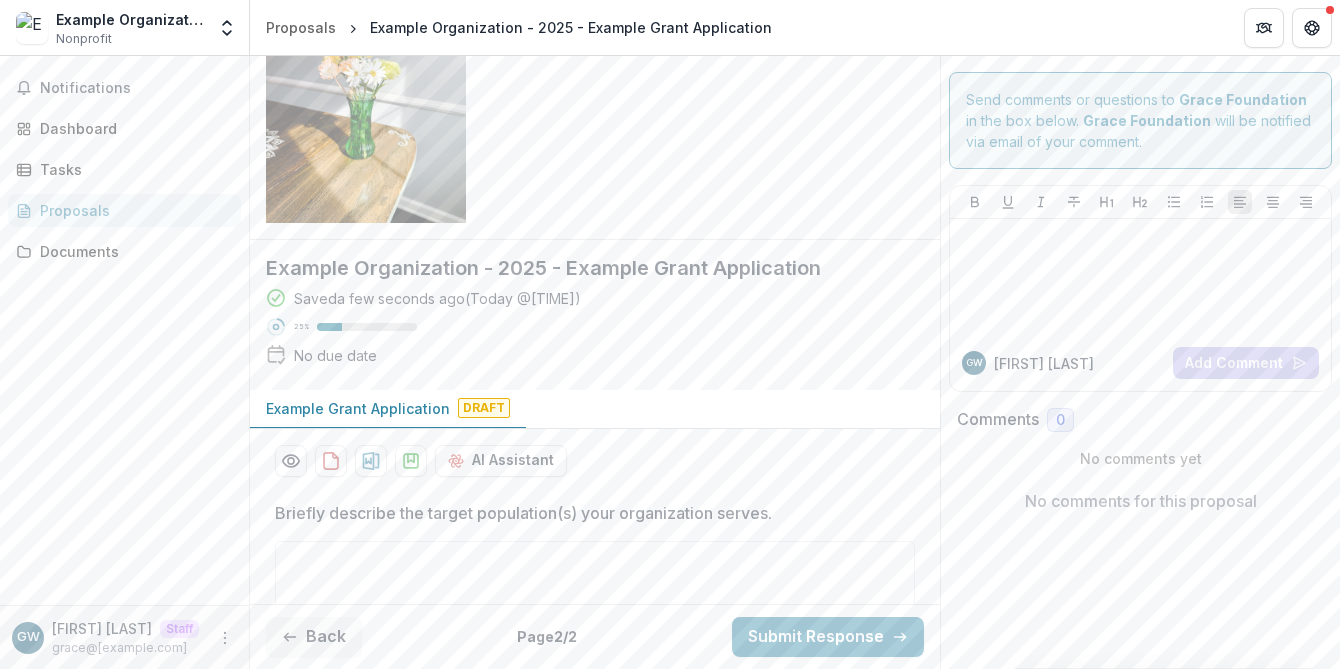 scroll, scrollTop: 467, scrollLeft: 0, axis: vertical 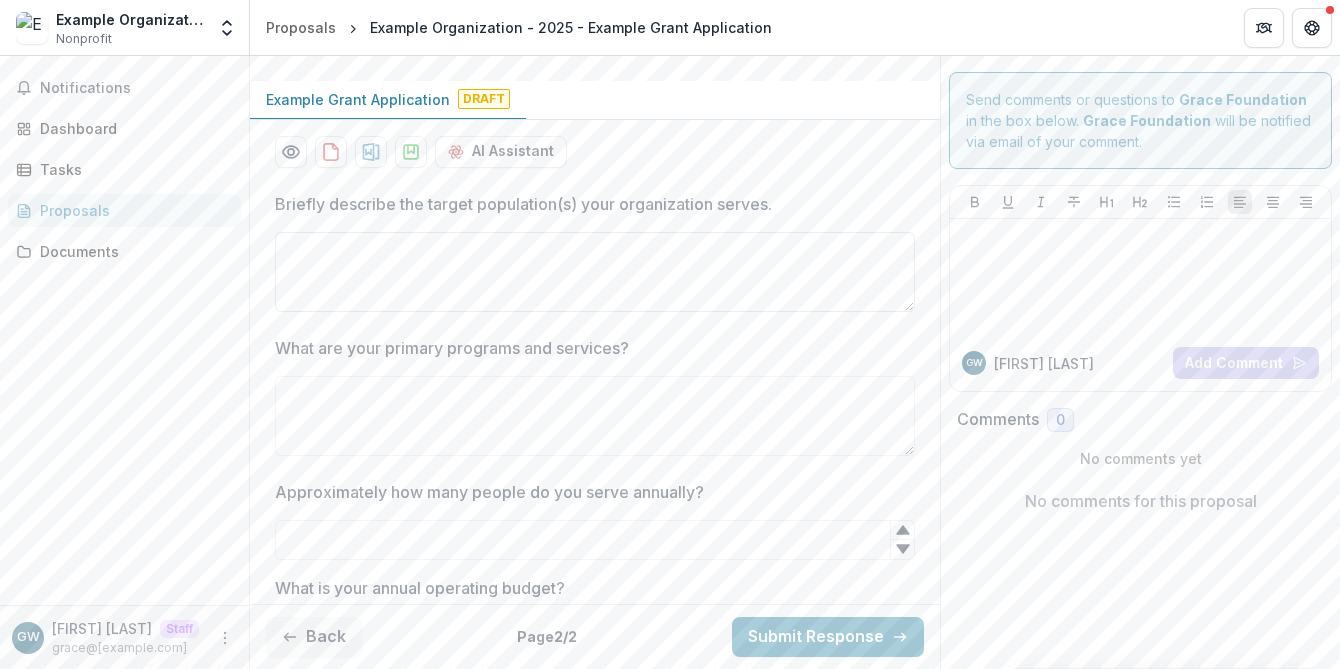 click on "Briefly describe the target population(s) your organization serves." at bounding box center [595, 272] 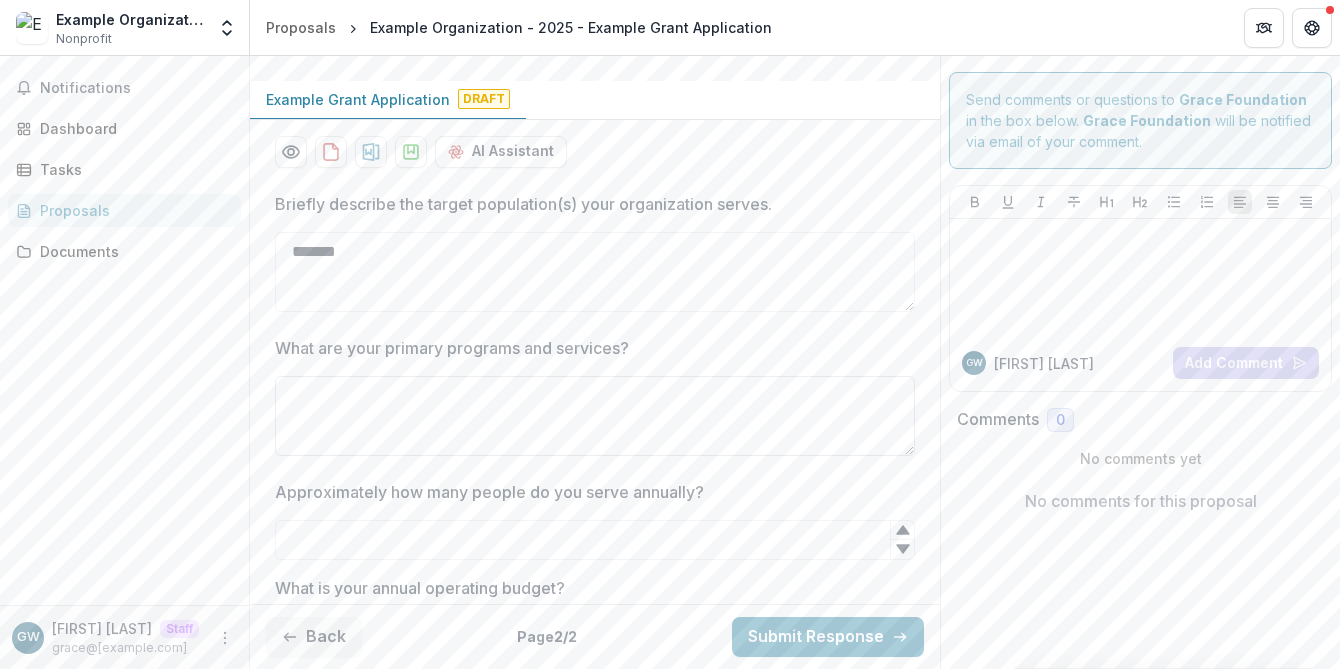 type on "*******" 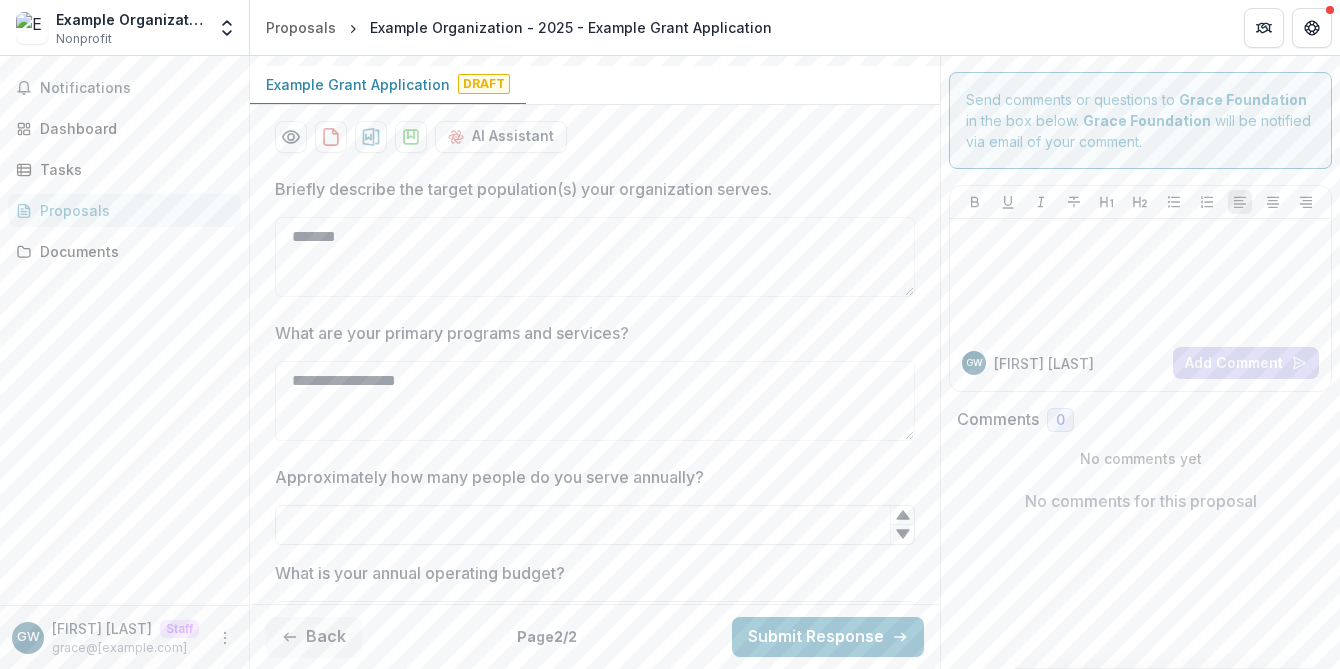 scroll, scrollTop: 568, scrollLeft: 0, axis: vertical 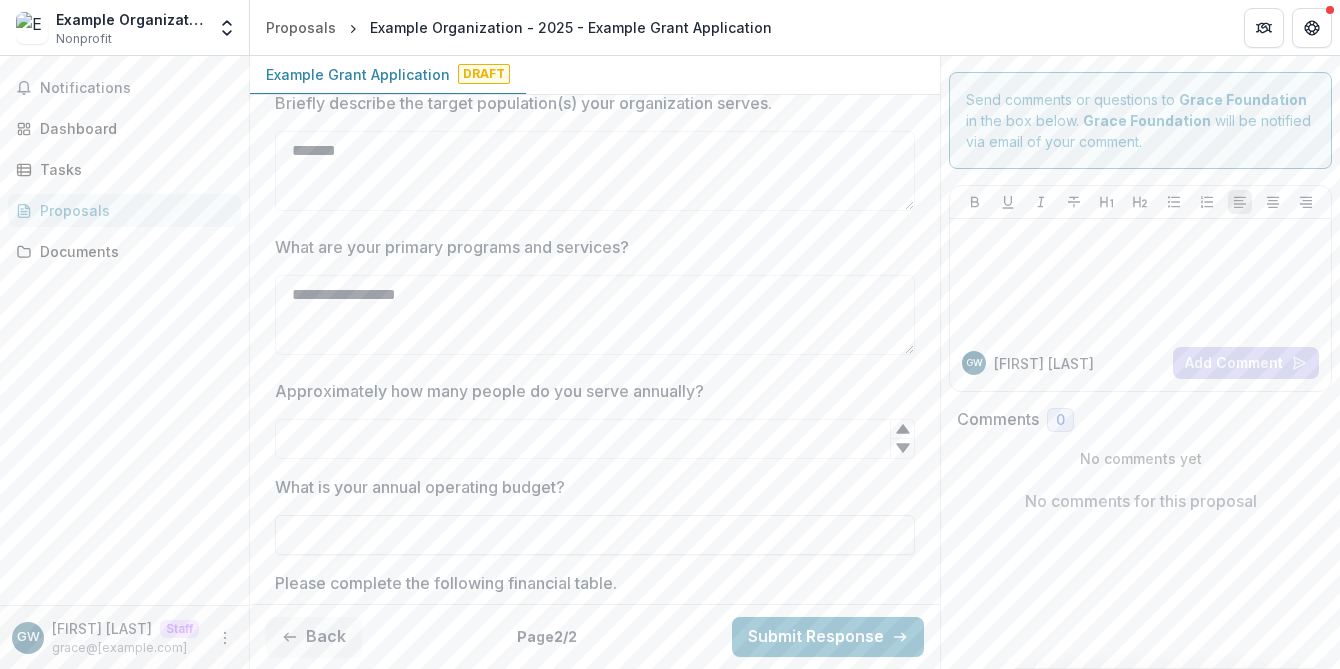 type on "**********" 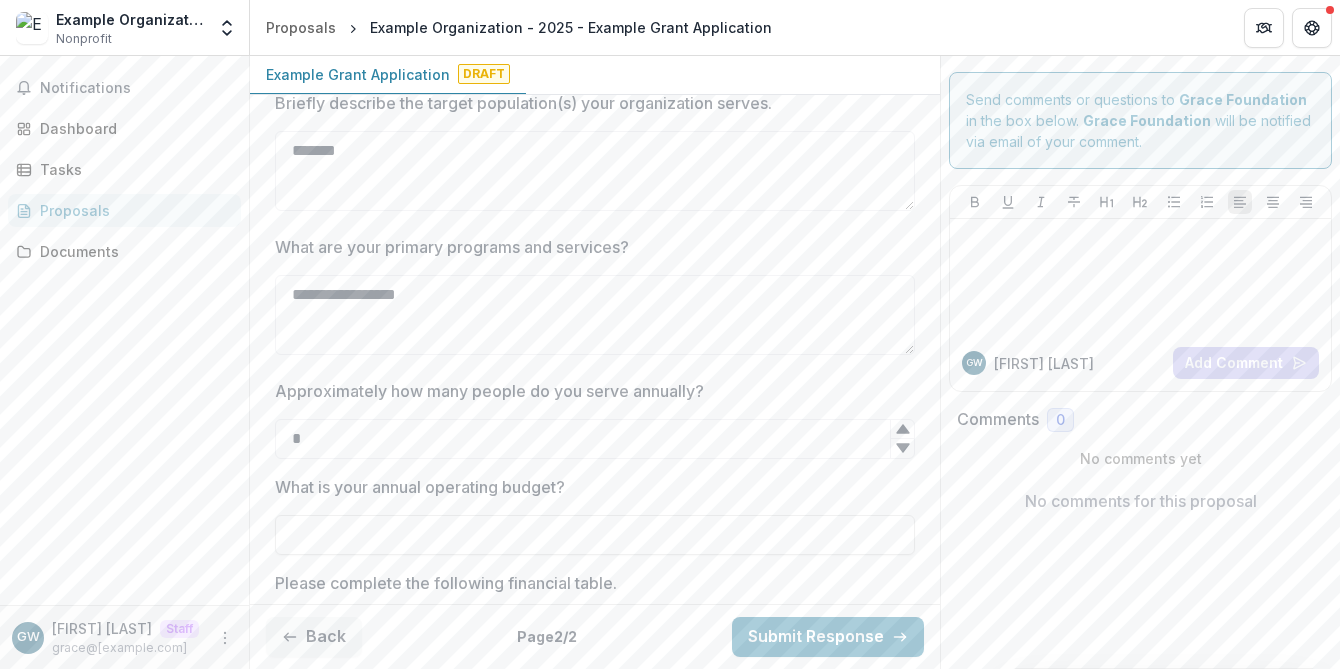click 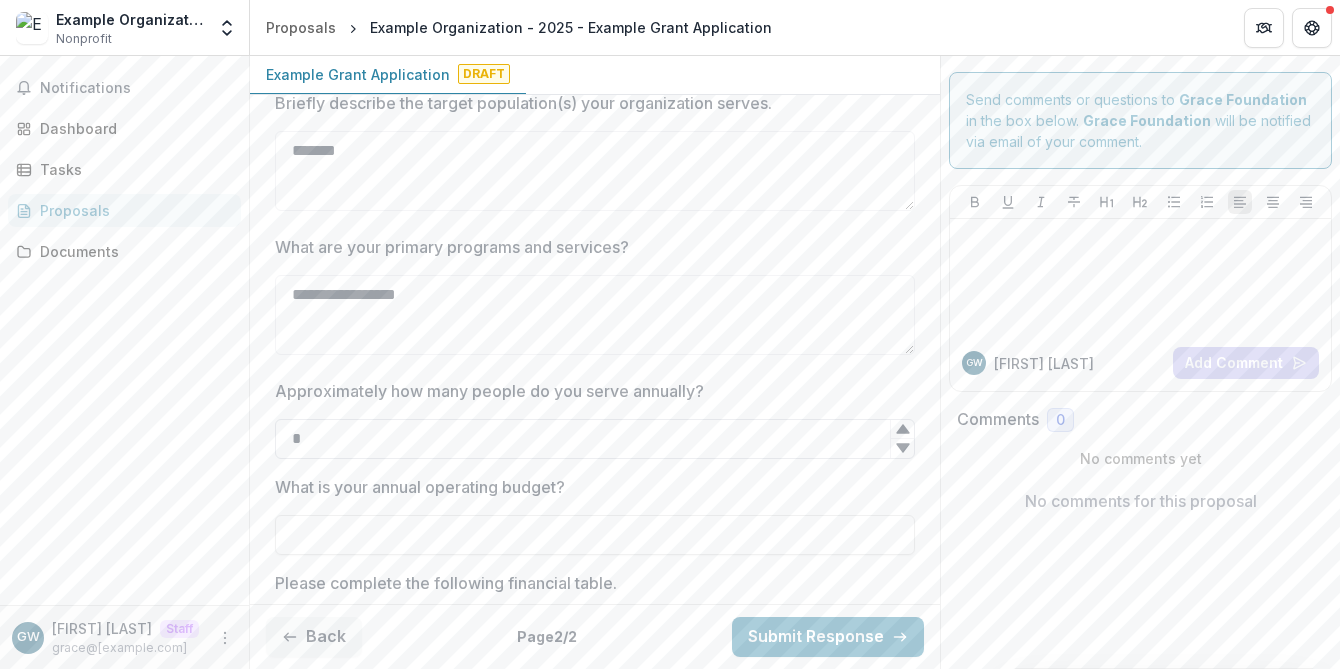 click on "*" at bounding box center [595, 439] 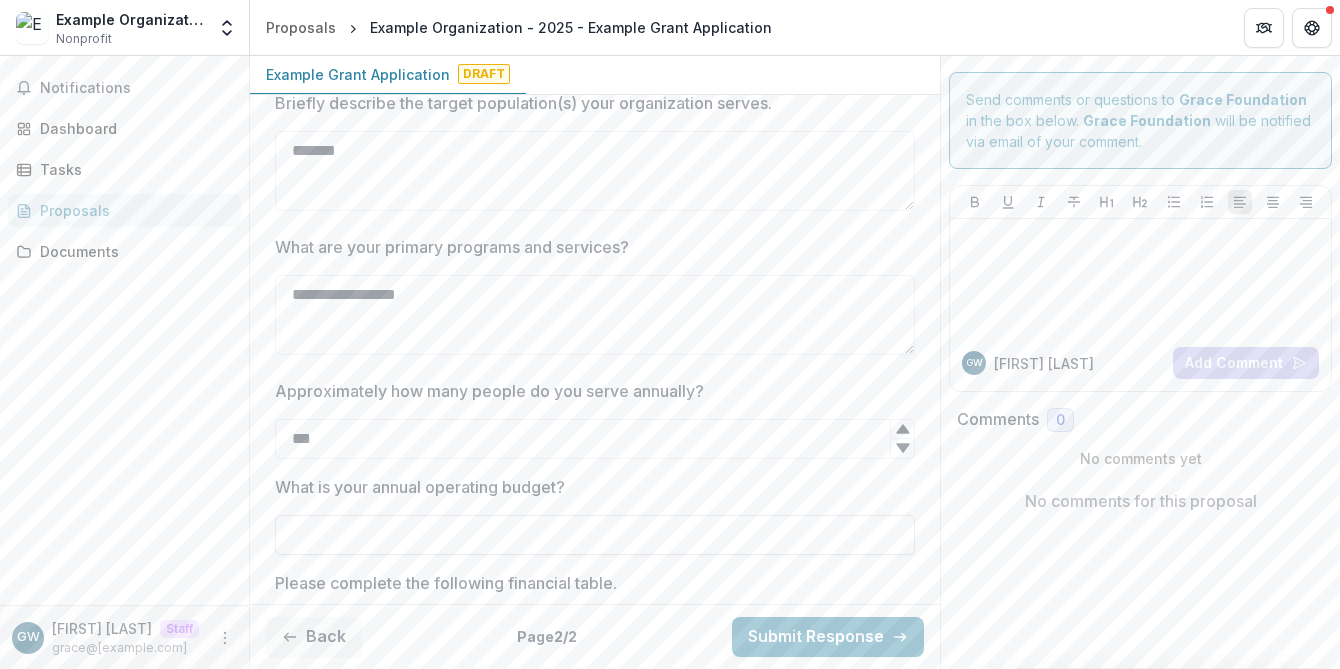type on "***" 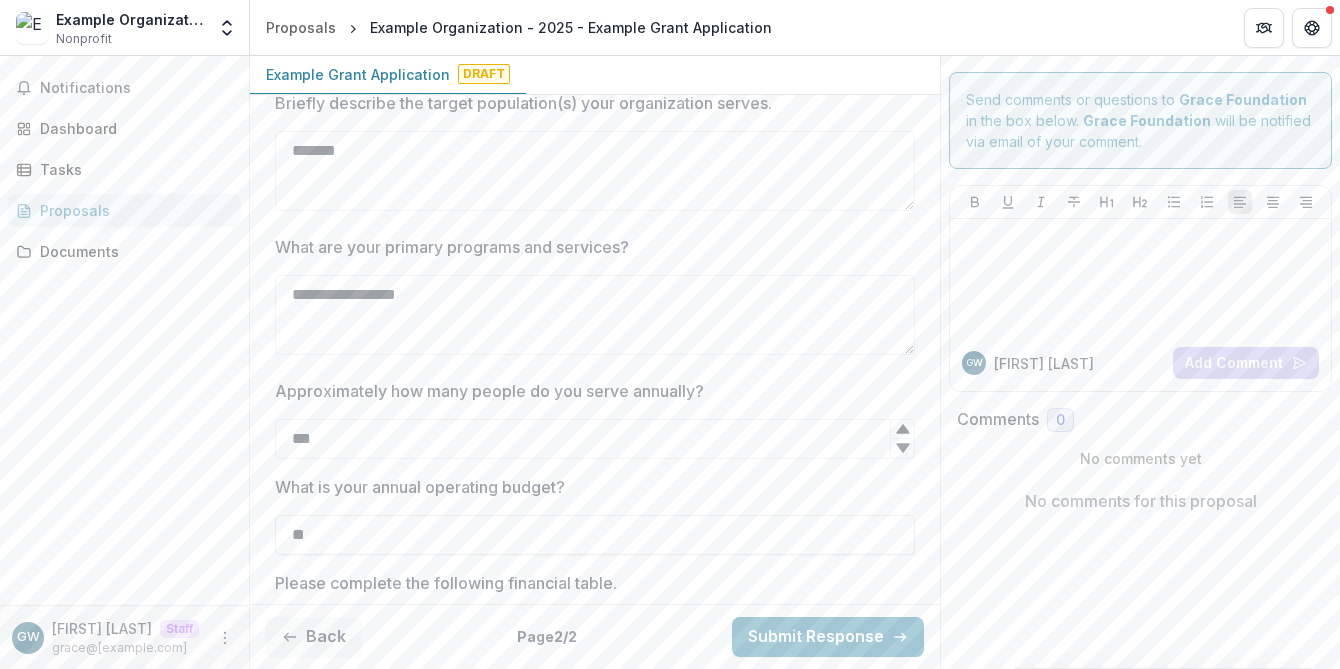 type on "**********" 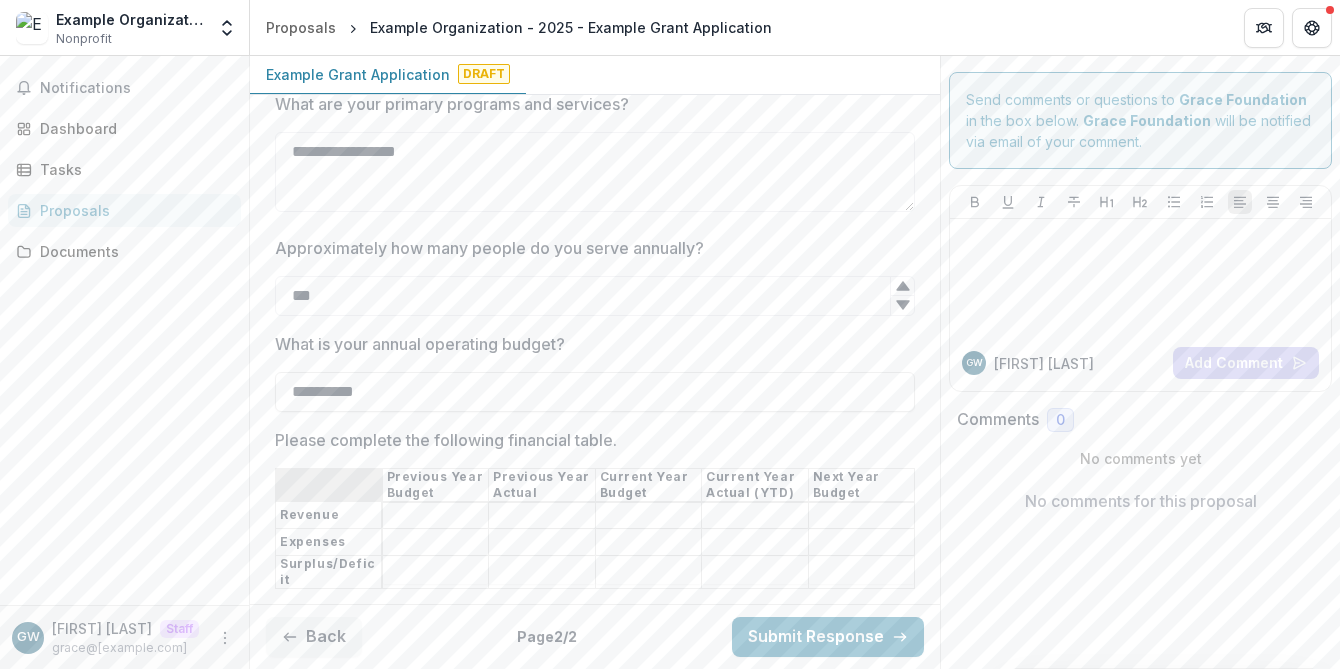 scroll, scrollTop: 856, scrollLeft: 0, axis: vertical 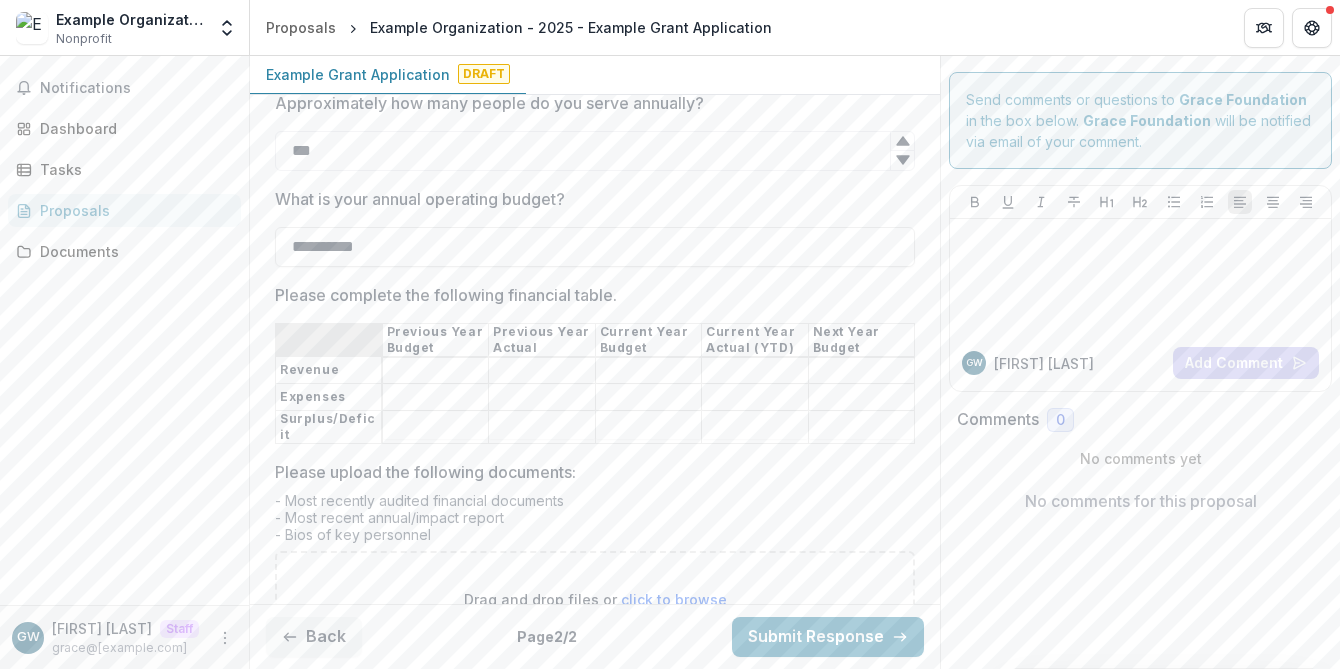 click on "Please complete the following financial table." at bounding box center [435, 371] 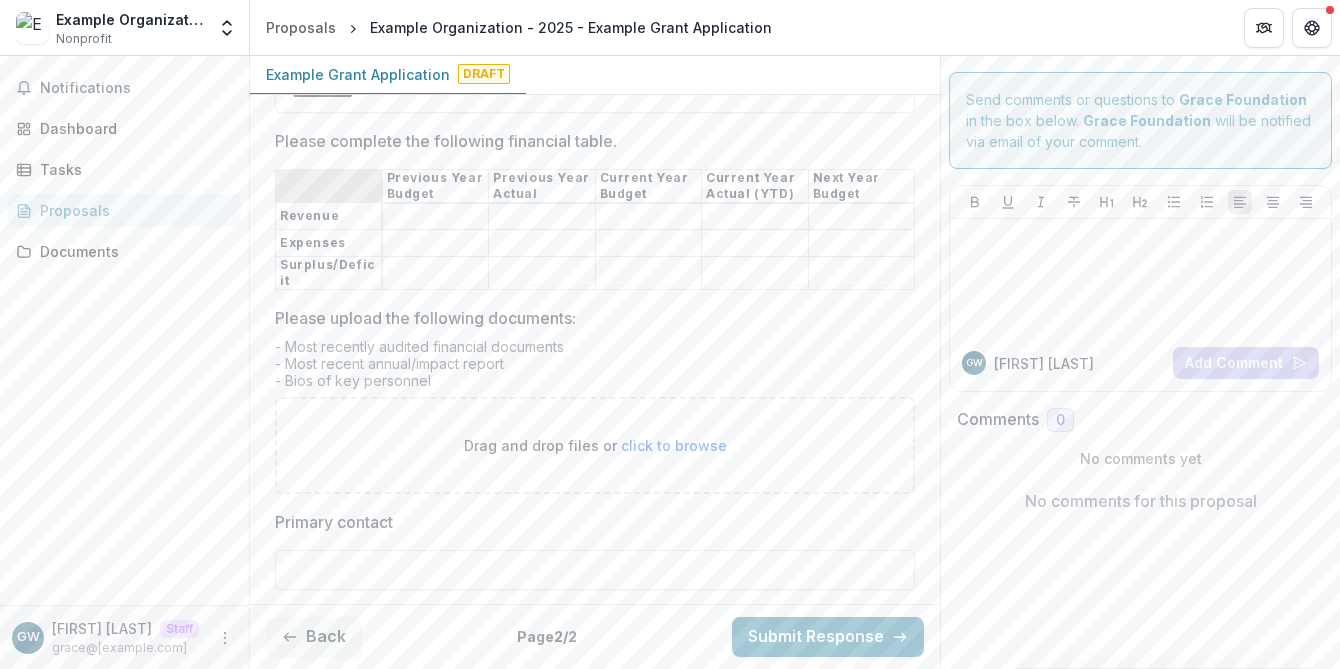 scroll, scrollTop: 1017, scrollLeft: 0, axis: vertical 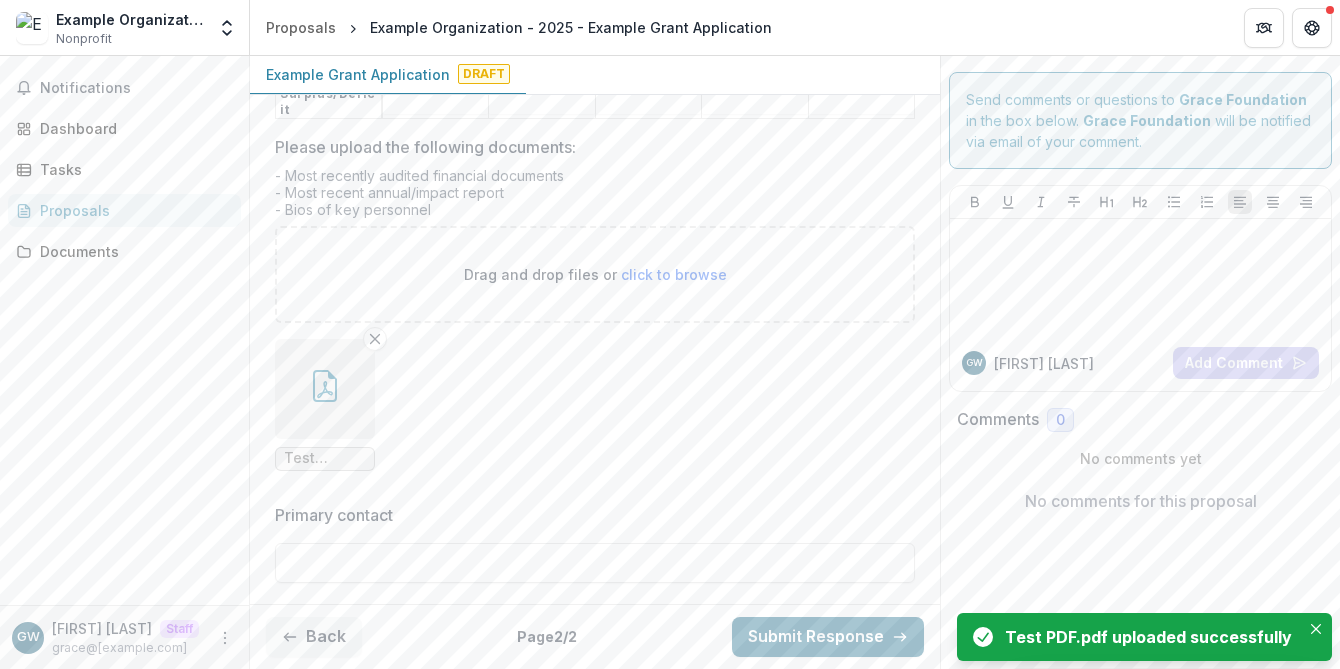 click on "Submit Response" at bounding box center [828, 637] 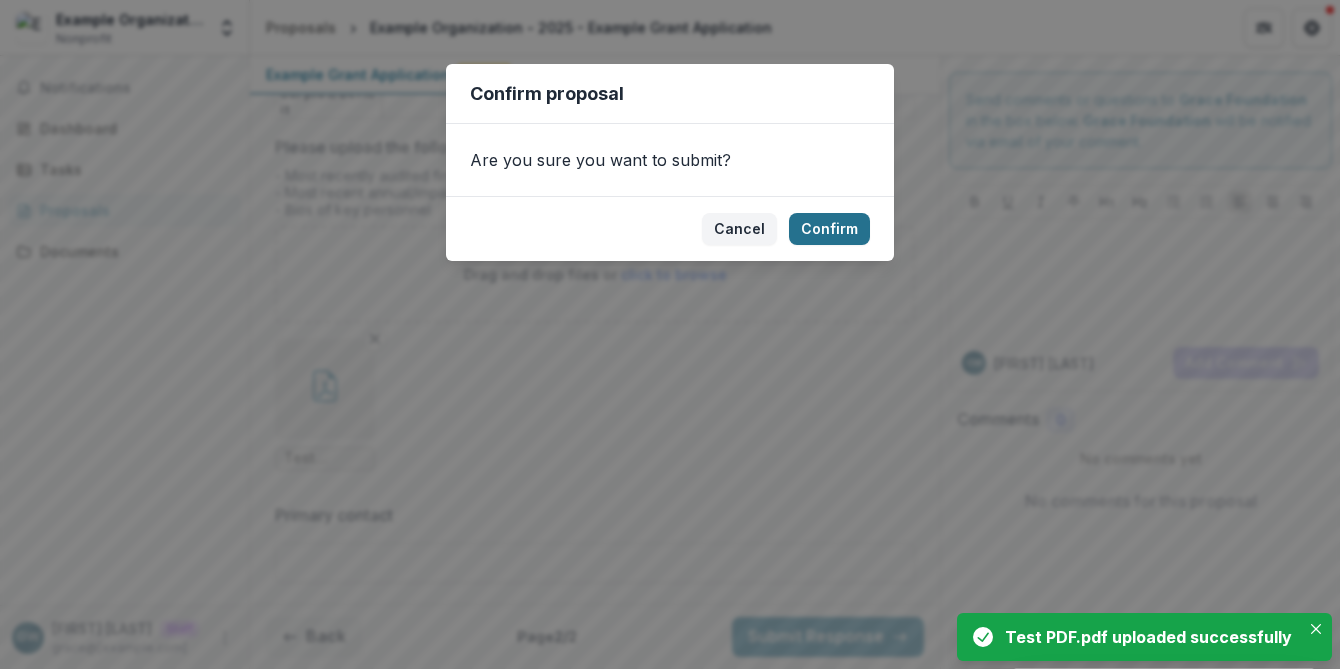 click on "Confirm" at bounding box center (829, 229) 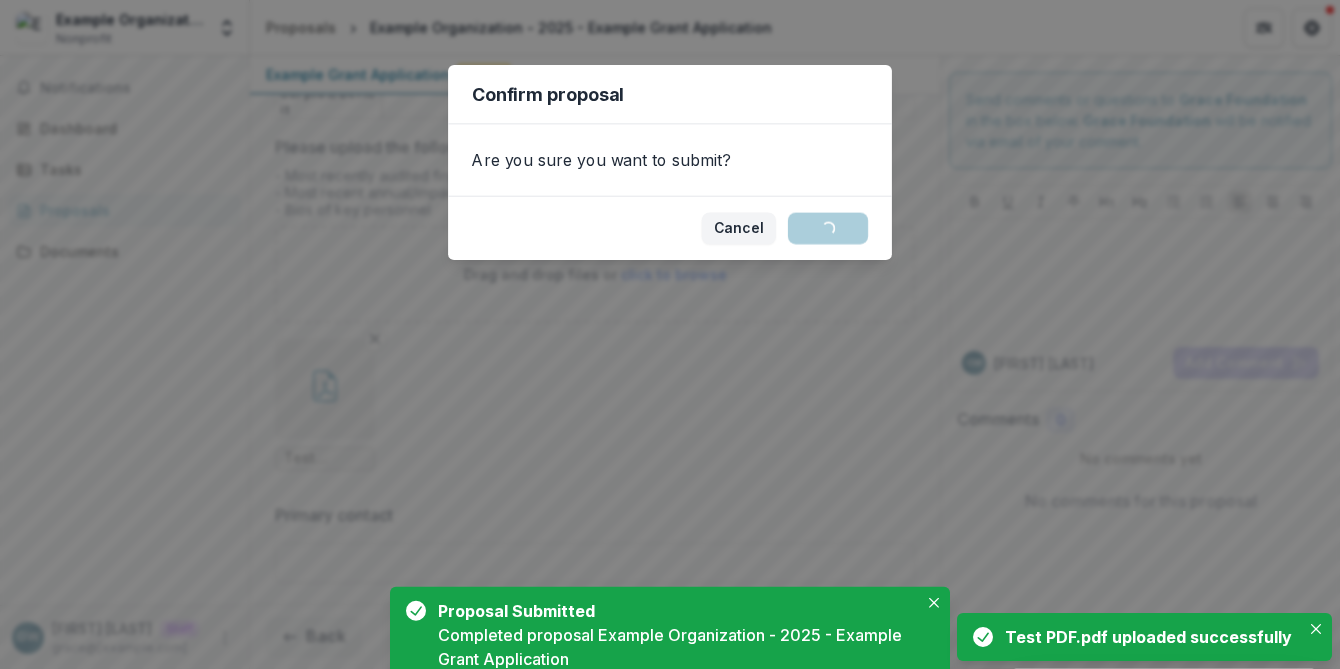scroll, scrollTop: 1245, scrollLeft: 0, axis: vertical 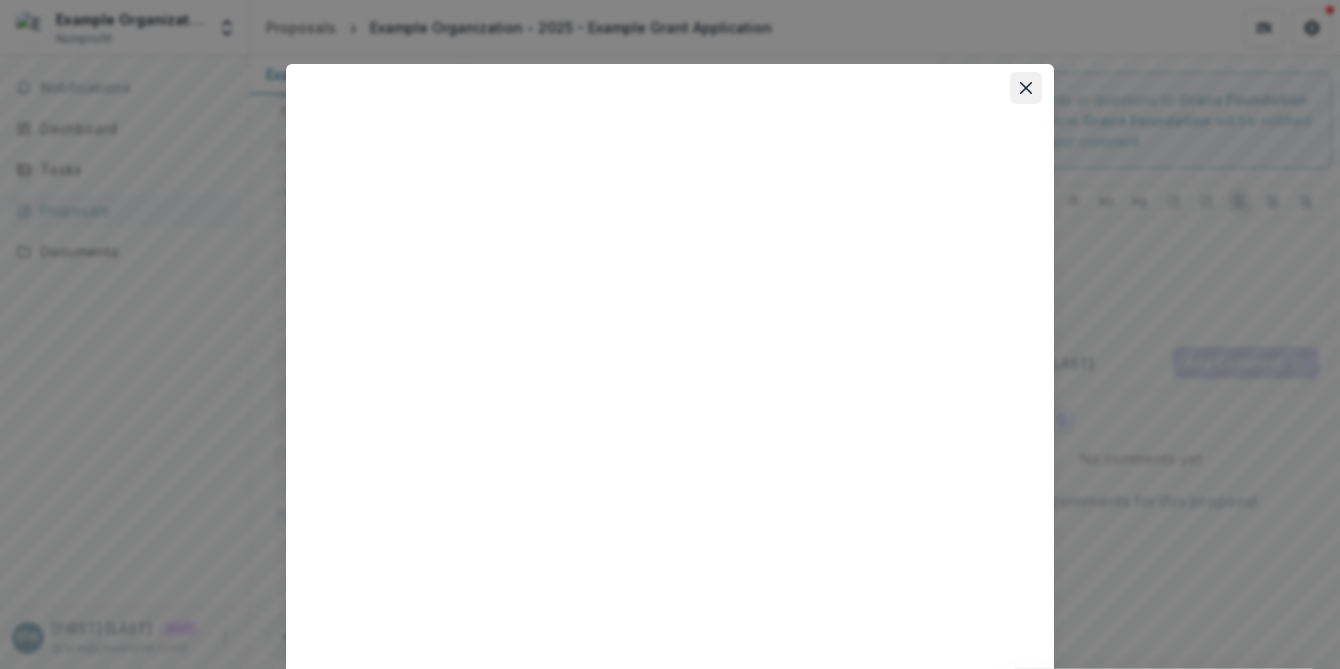 click 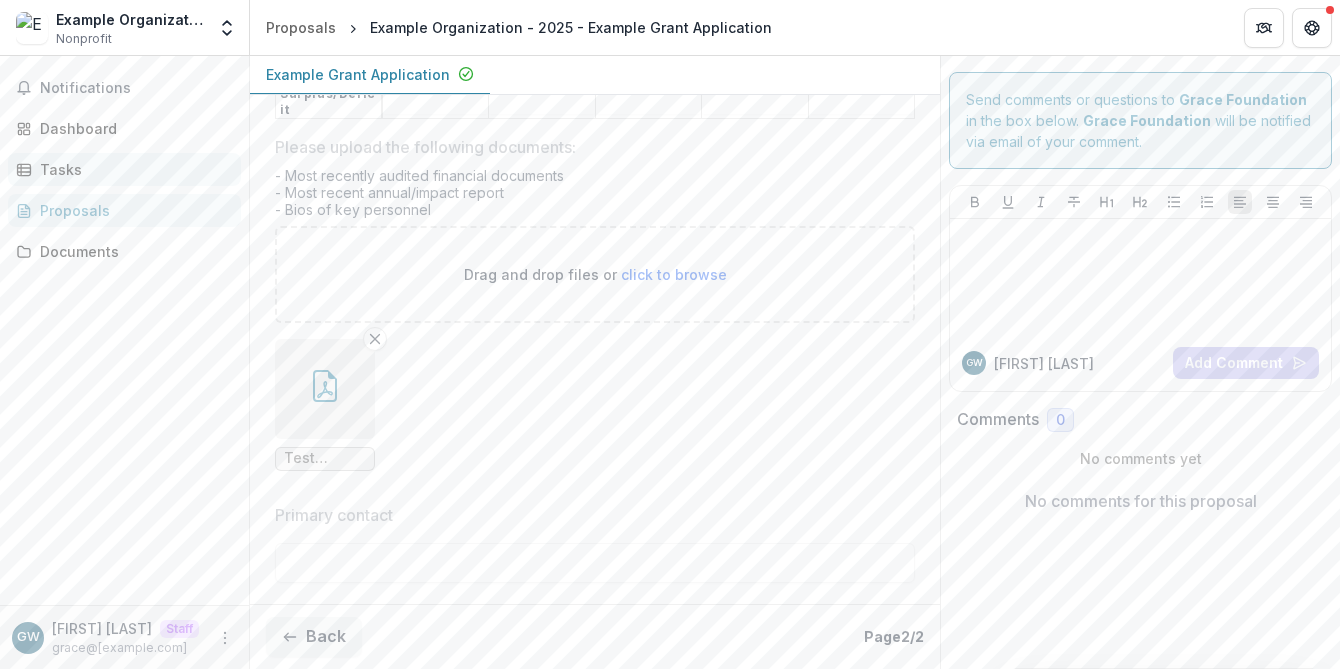 click on "Tasks" at bounding box center (132, 169) 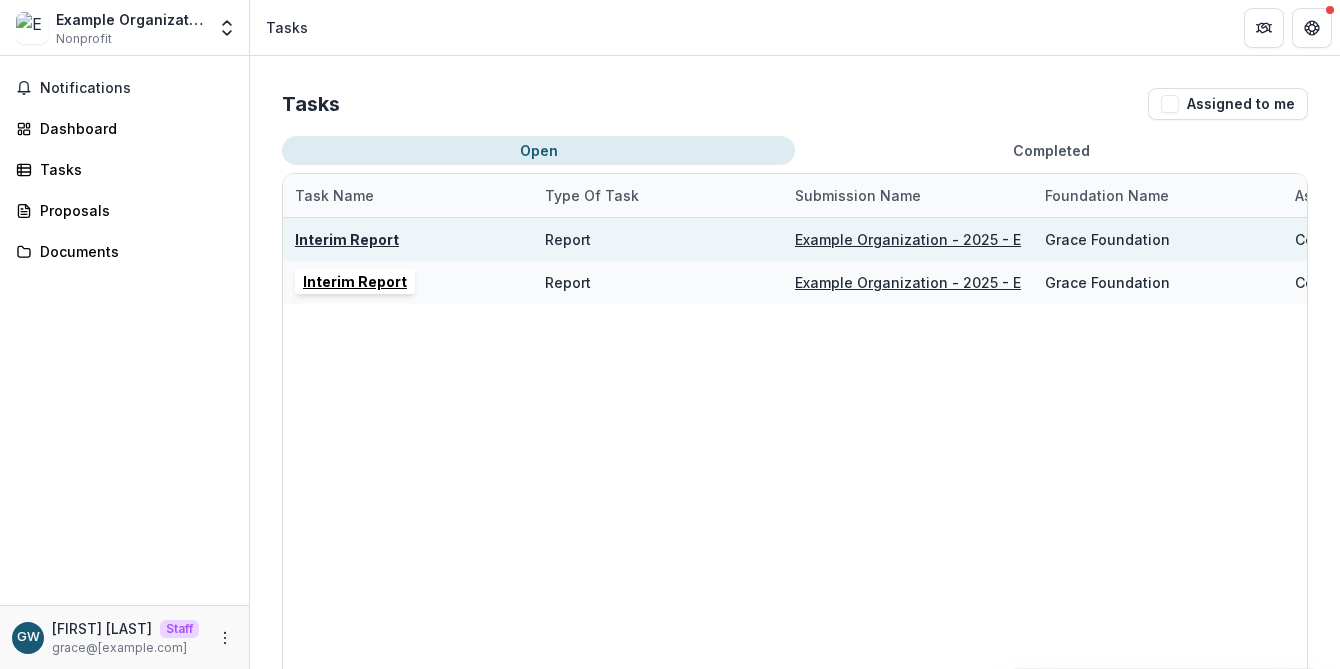 click on "Interim Report" at bounding box center (347, 239) 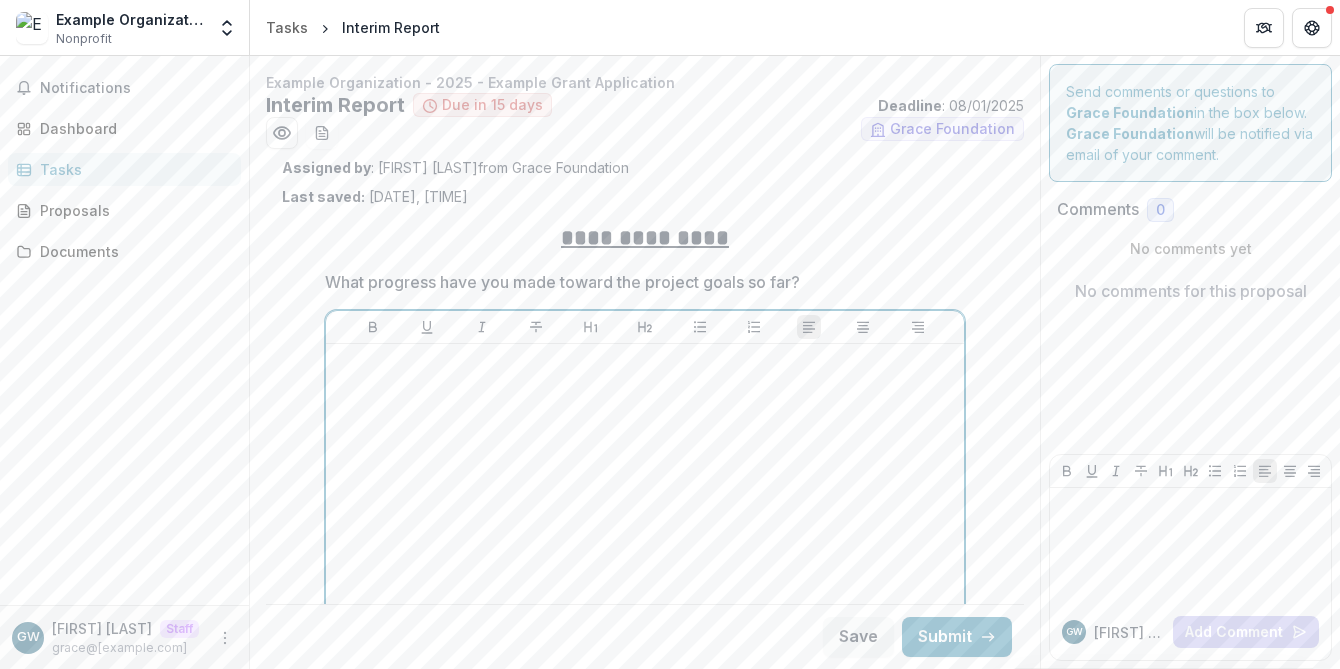 click at bounding box center [645, 502] 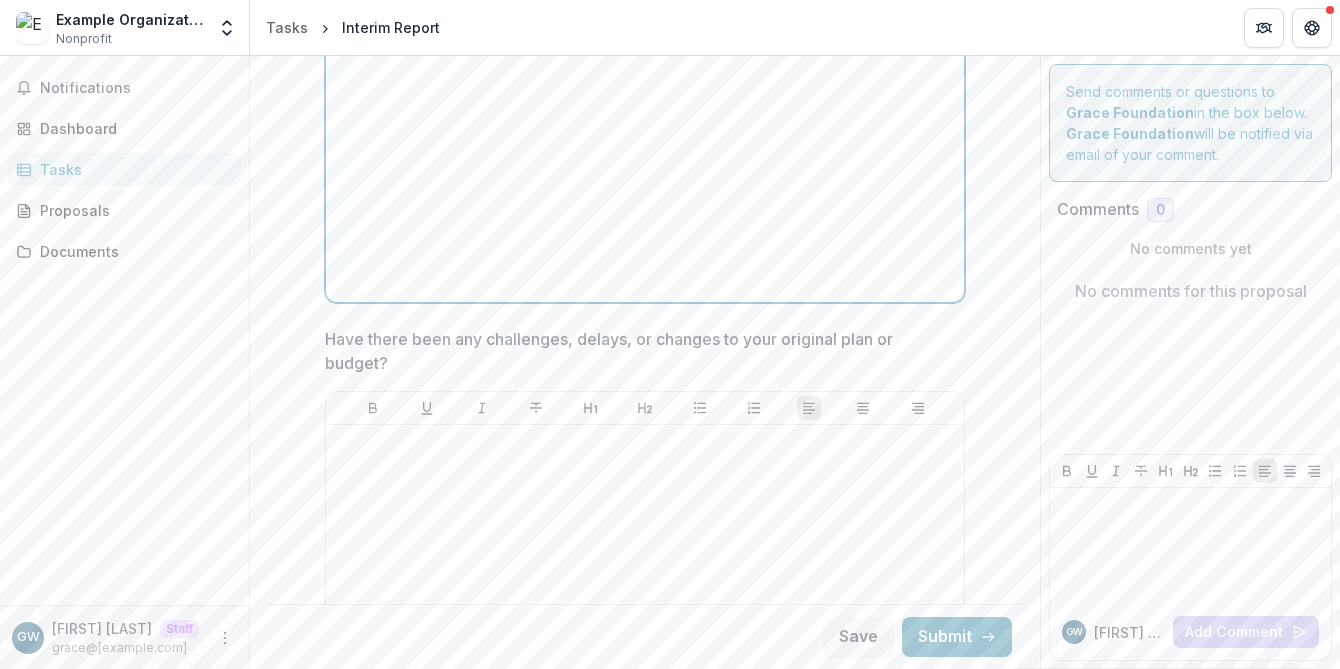 scroll, scrollTop: 467, scrollLeft: 0, axis: vertical 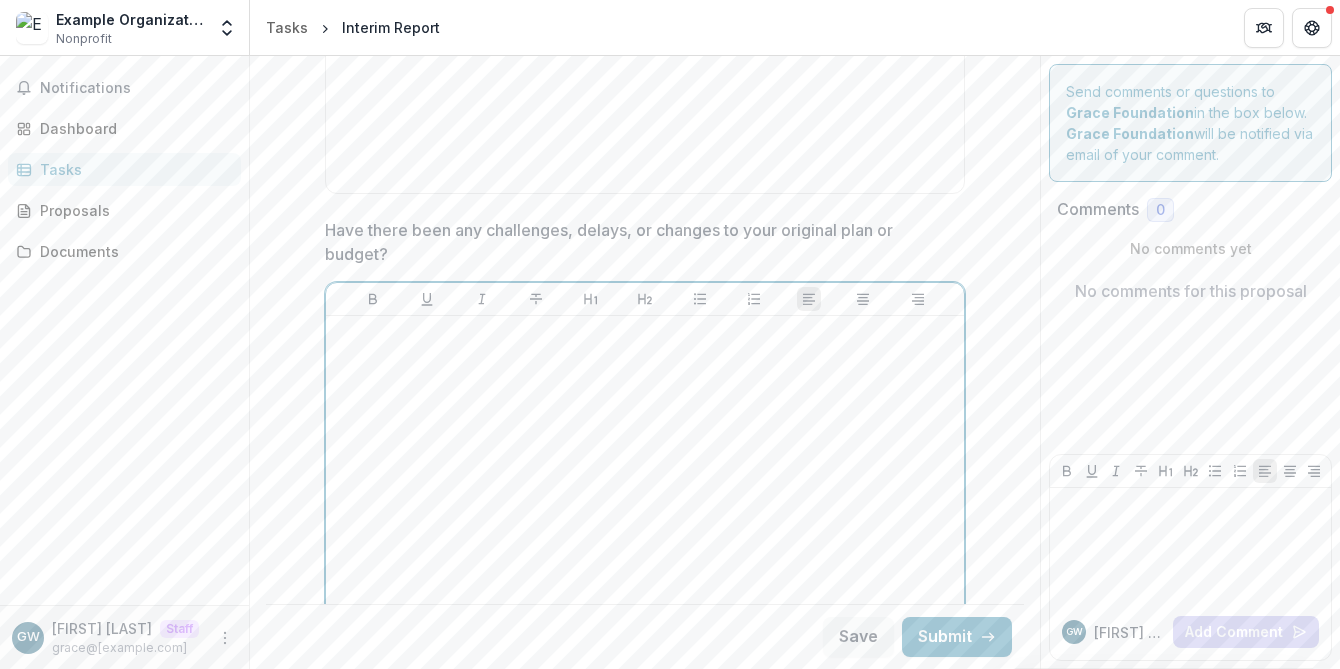 click at bounding box center (645, 474) 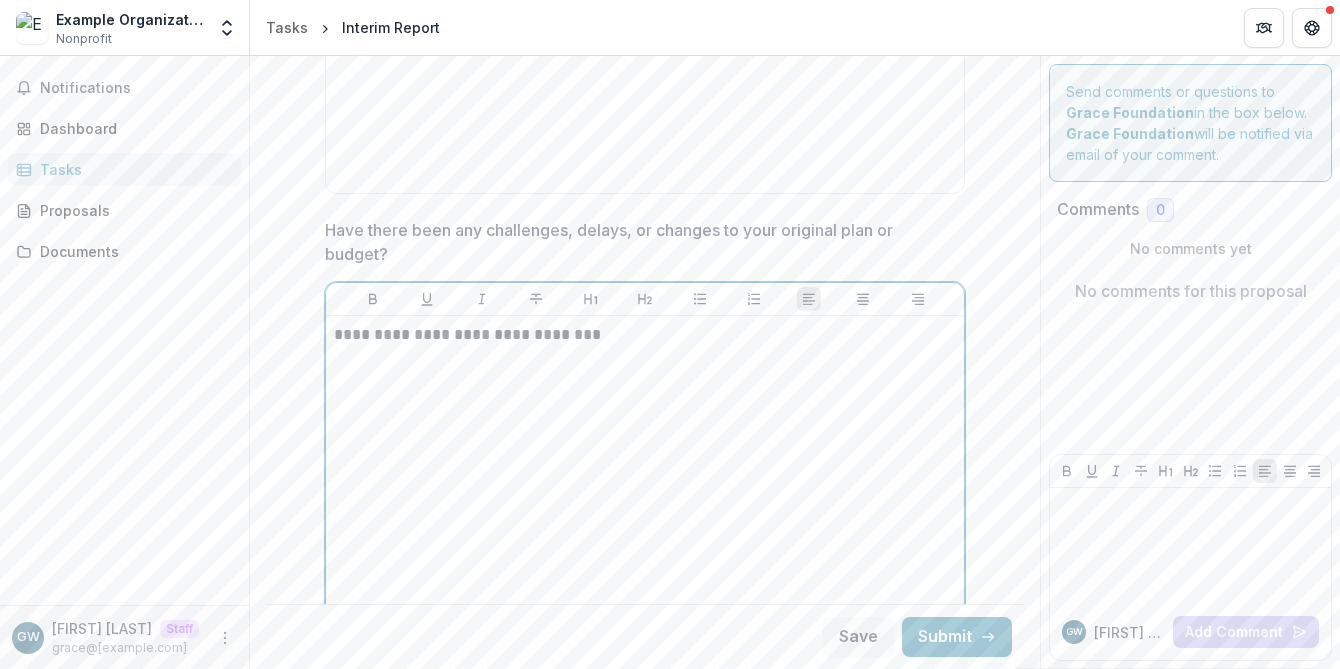 click on "**********" at bounding box center [645, 335] 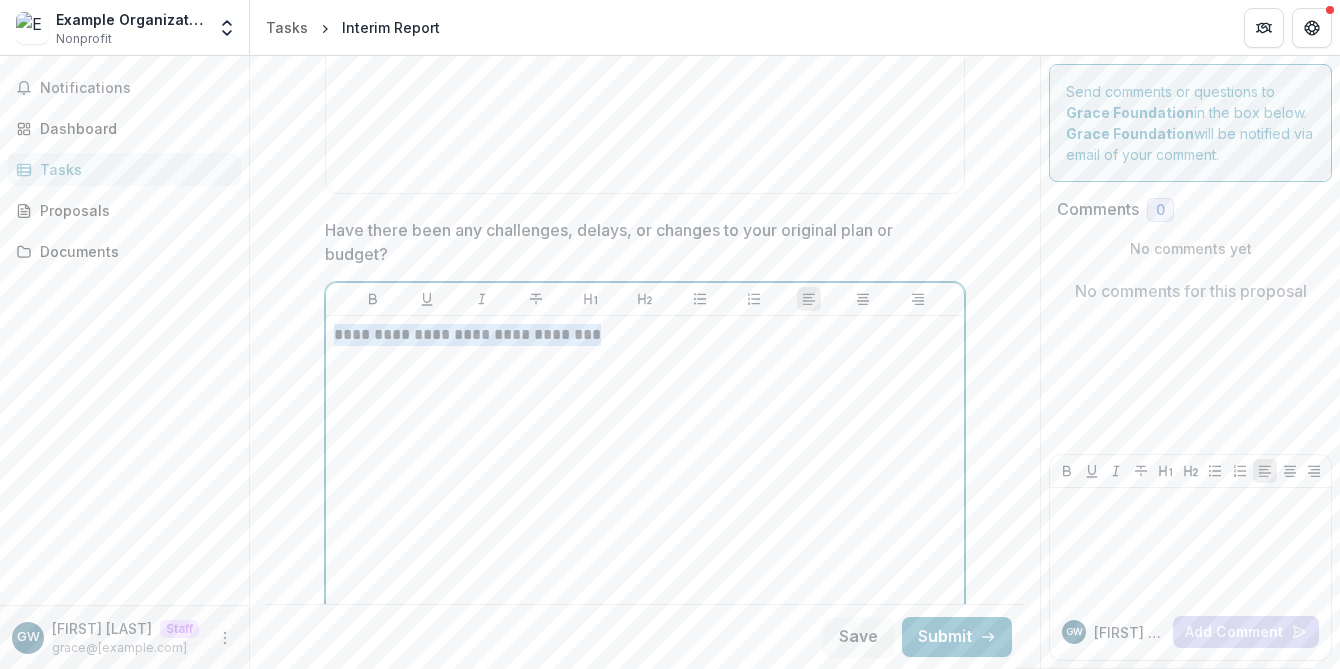 click on "**********" at bounding box center (645, 335) 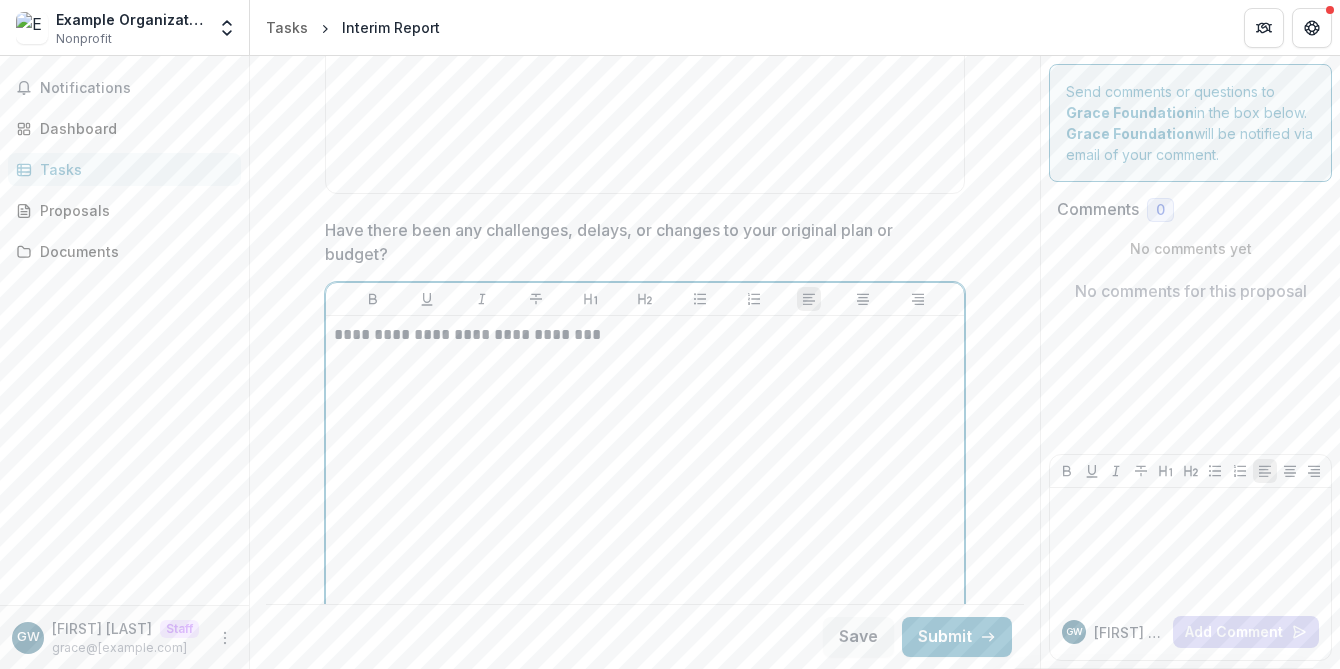 click on "**********" at bounding box center (645, 335) 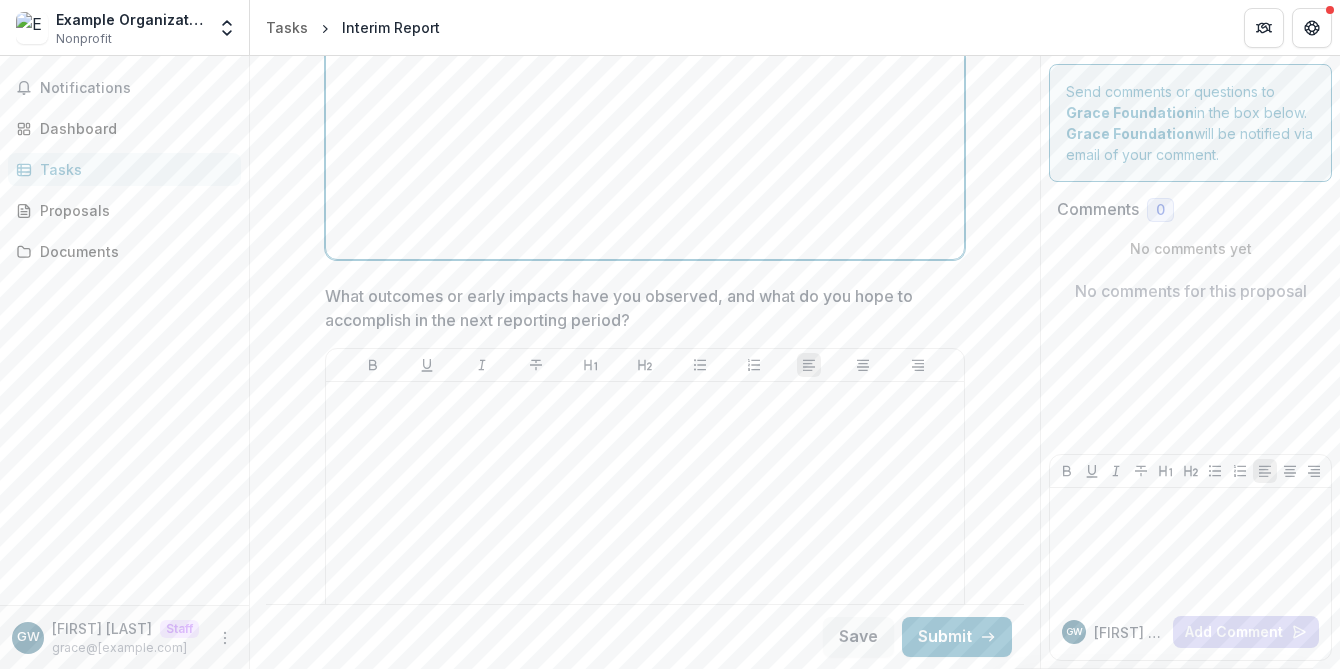 scroll, scrollTop: 860, scrollLeft: 0, axis: vertical 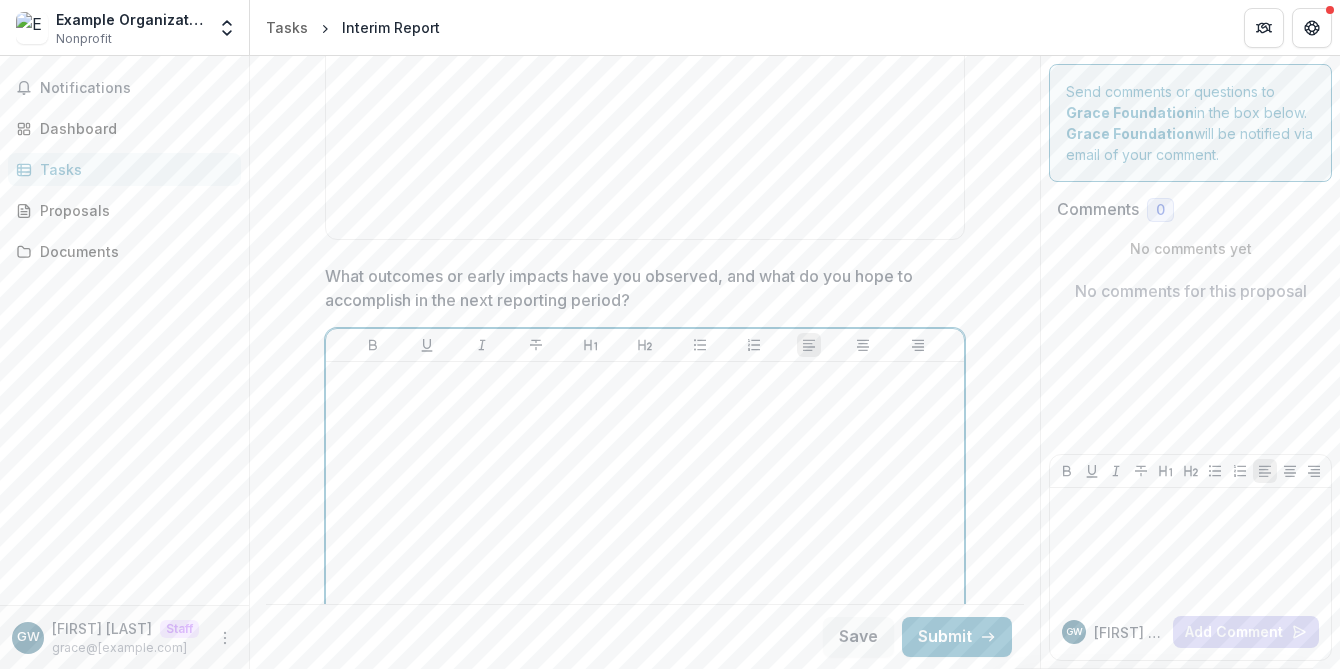 click at bounding box center (645, 520) 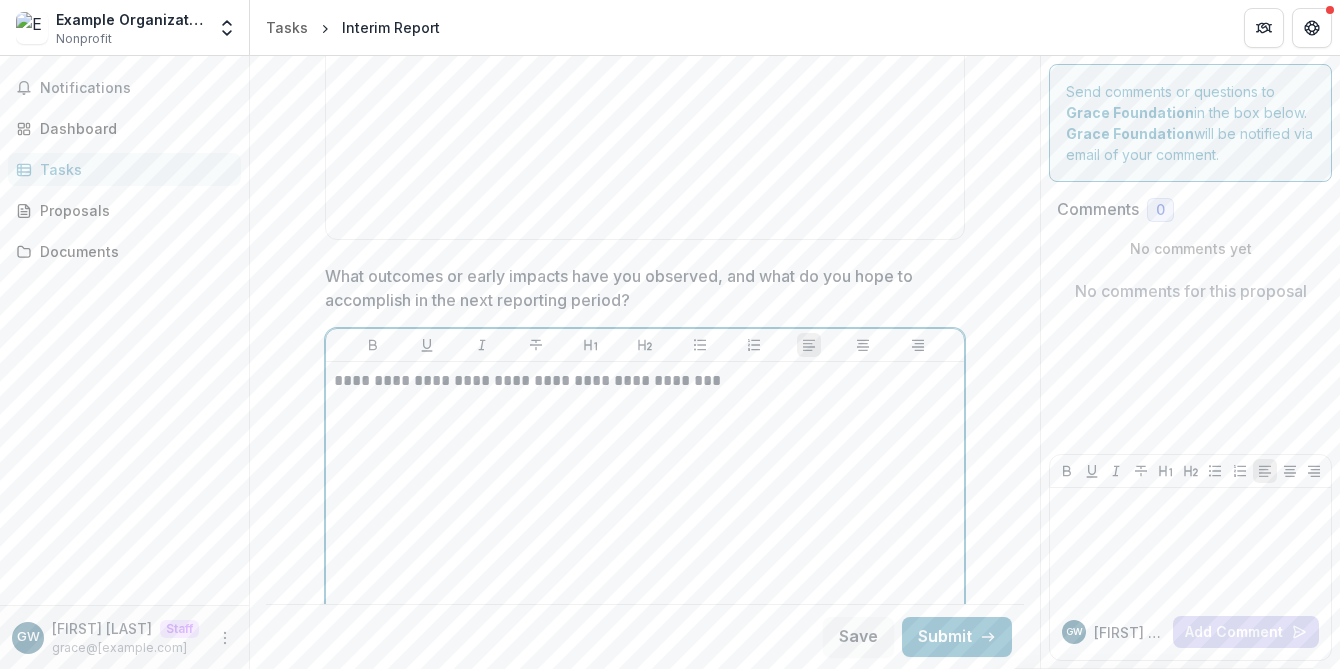 click on "**********" at bounding box center [645, 381] 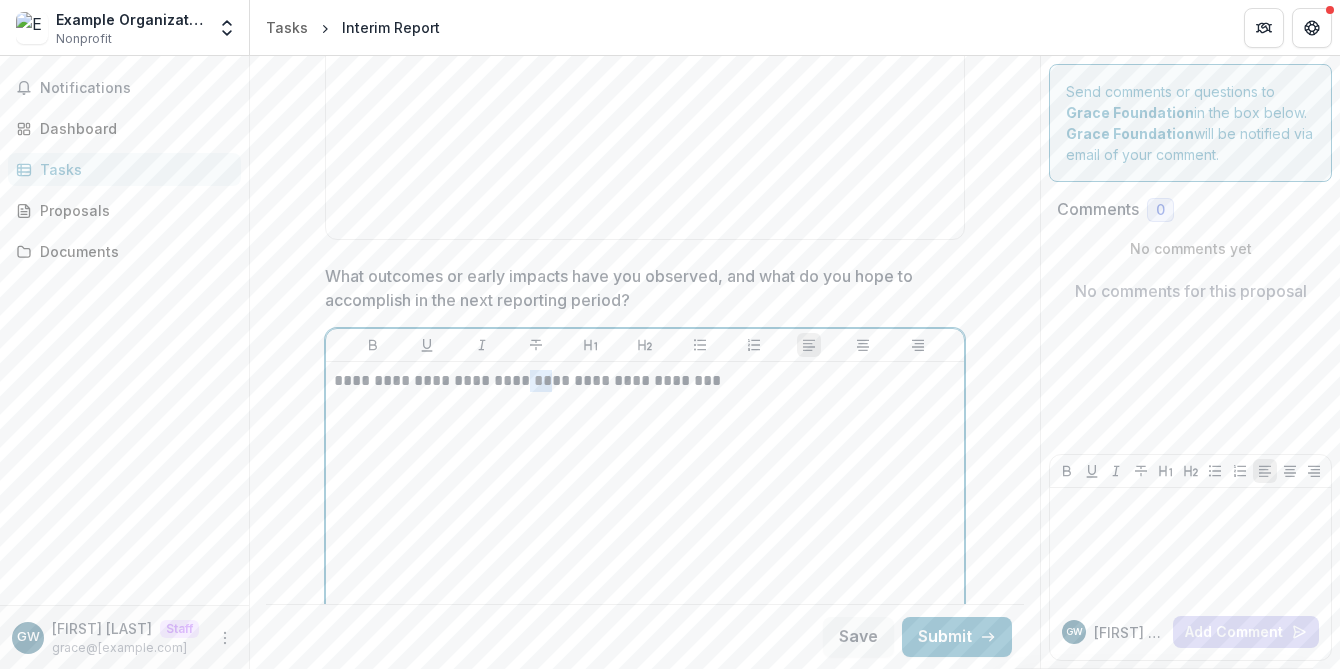 click on "**********" at bounding box center (645, 381) 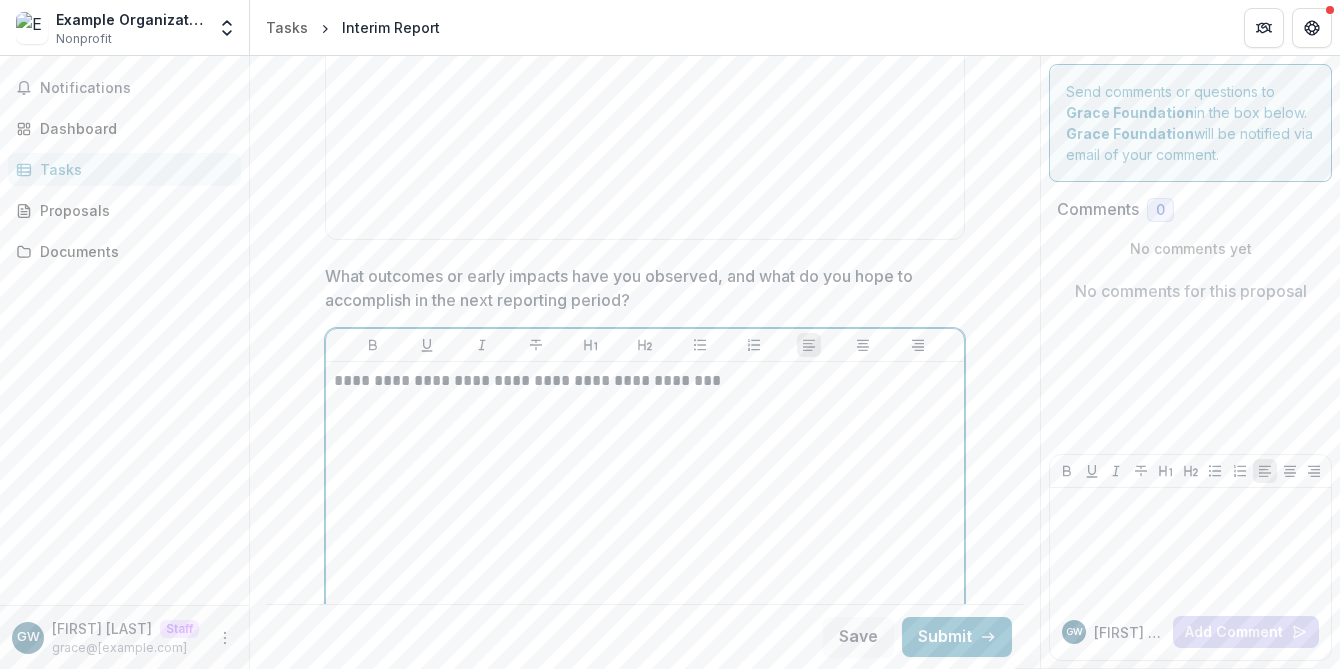 click on "**********" at bounding box center (645, 381) 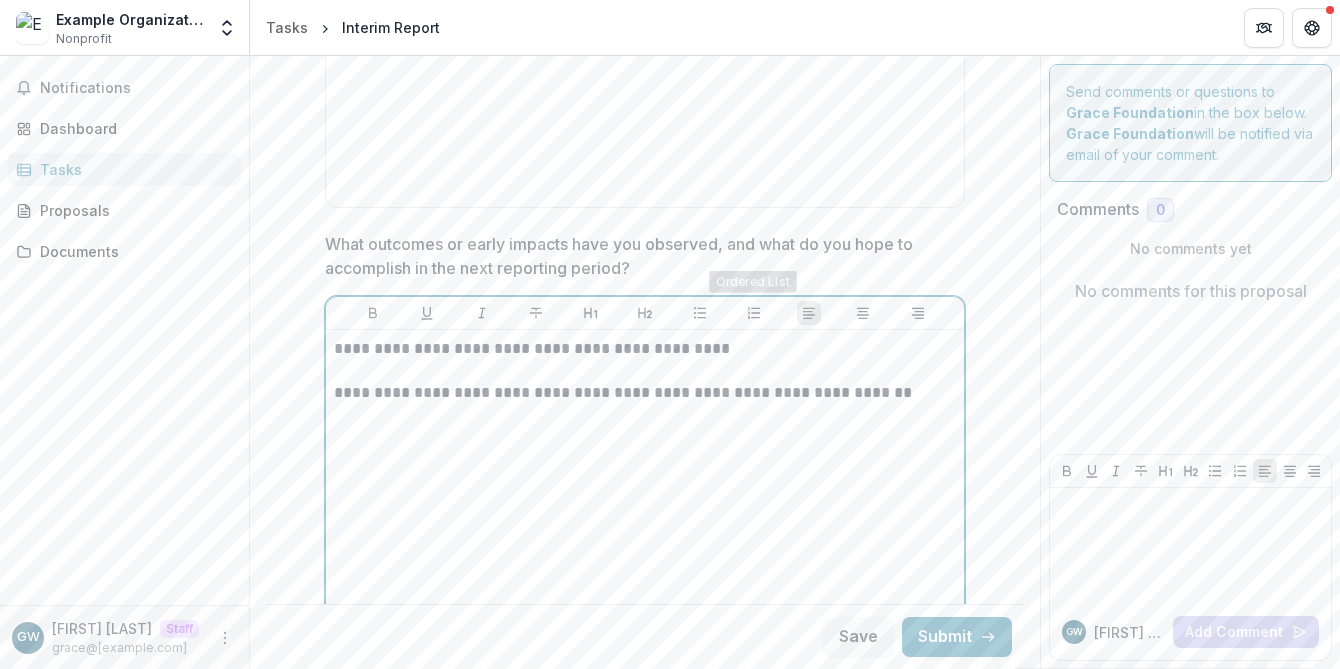 scroll, scrollTop: 983, scrollLeft: 0, axis: vertical 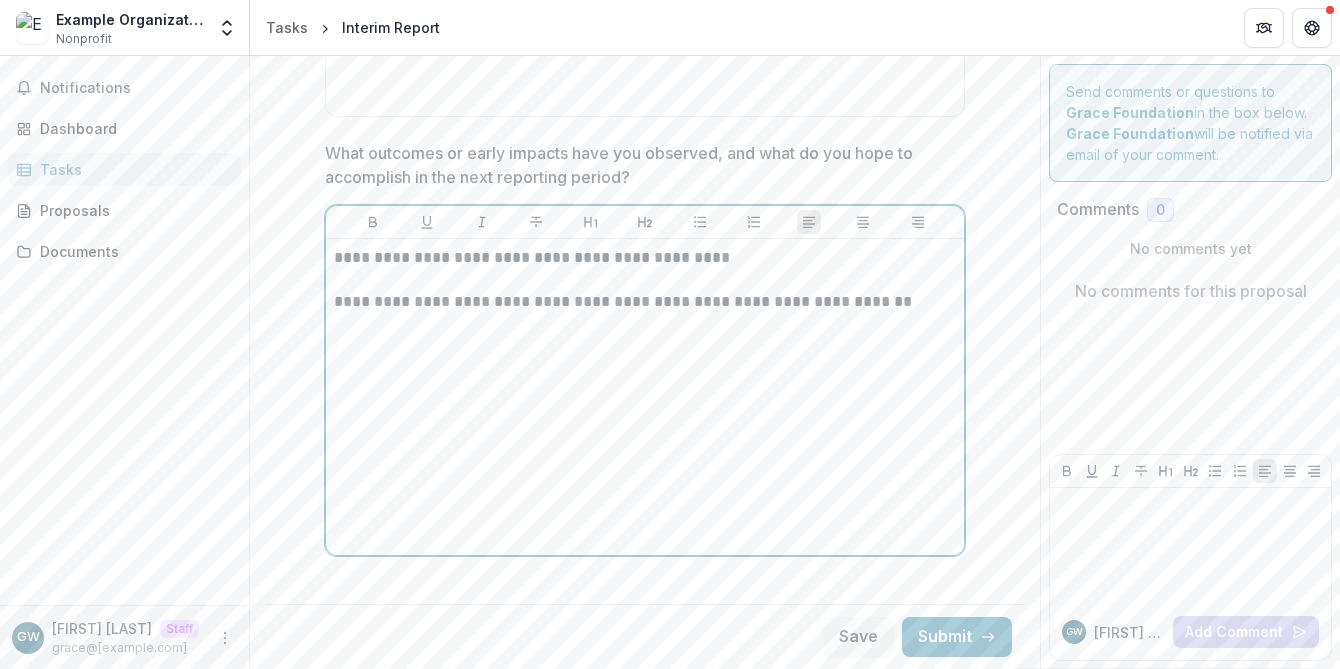 click on "**********" at bounding box center [645, 302] 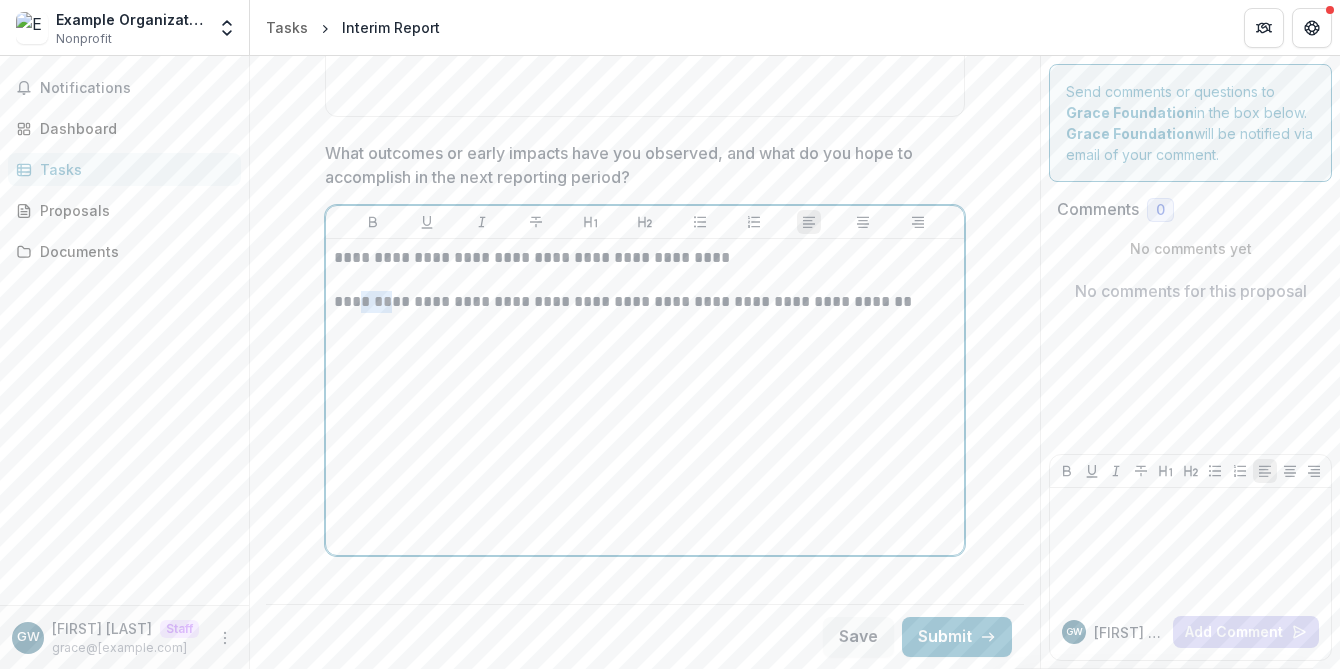 click on "**********" at bounding box center [645, 302] 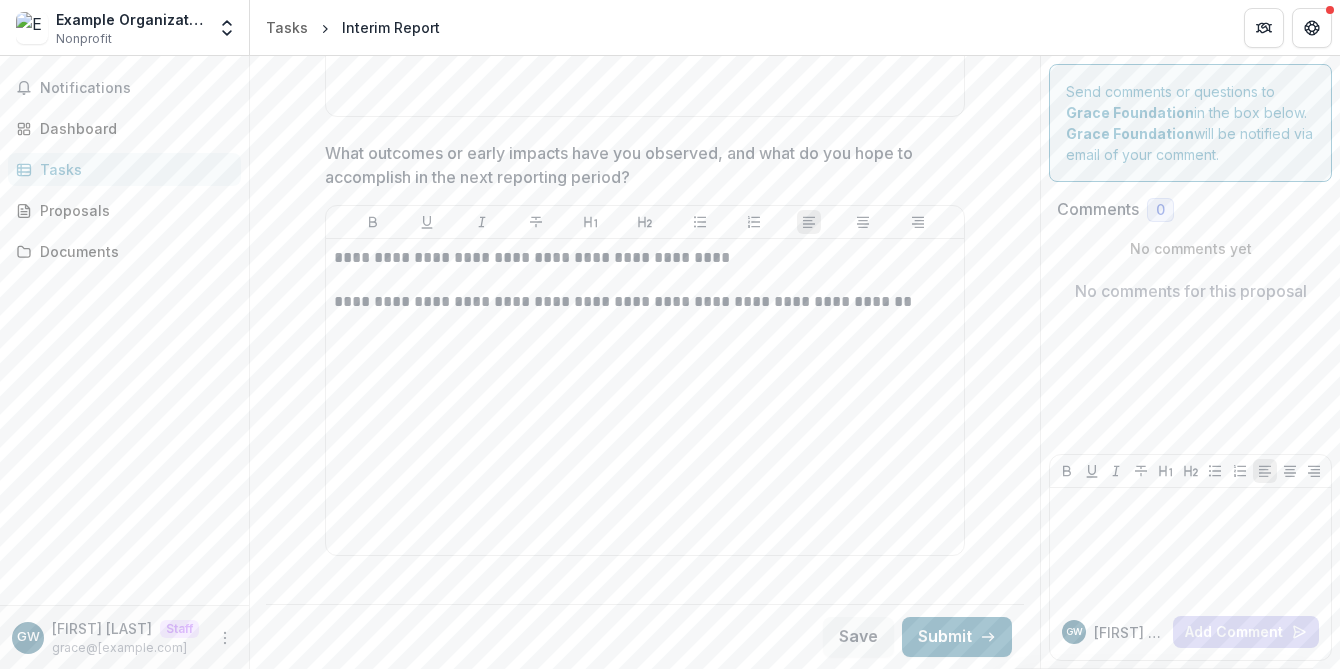 click on "Submit" at bounding box center (957, 637) 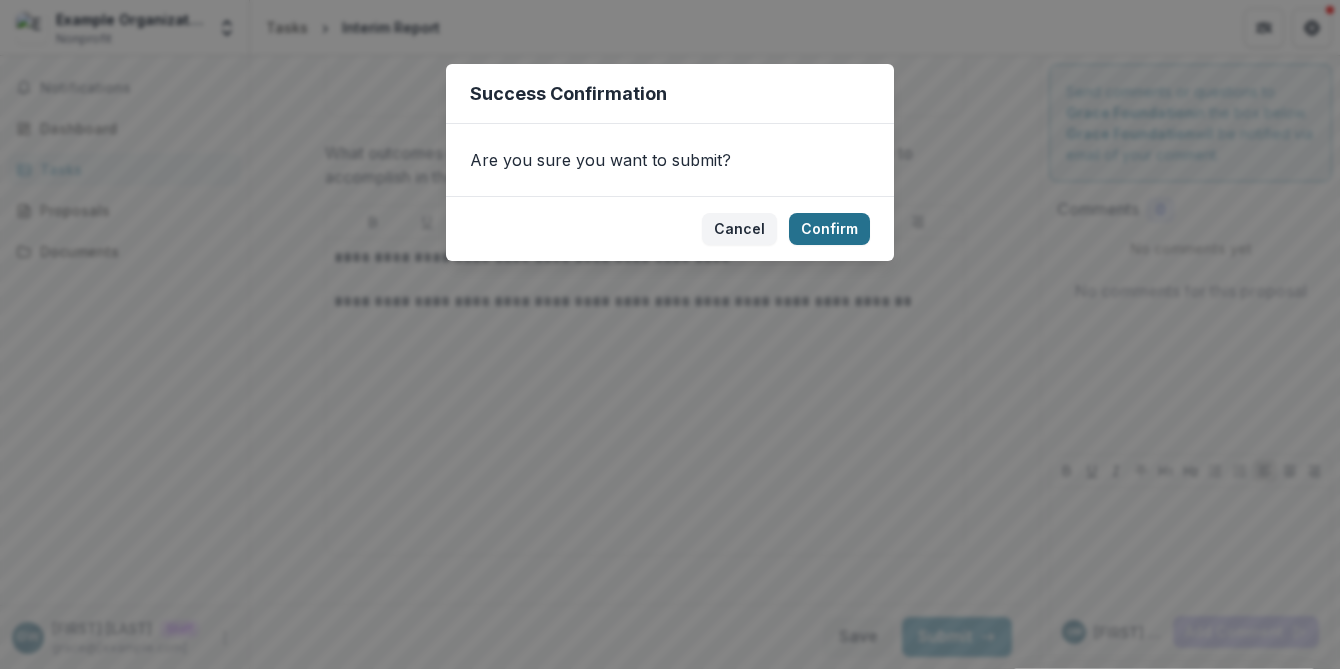 click on "Confirm" at bounding box center (829, 229) 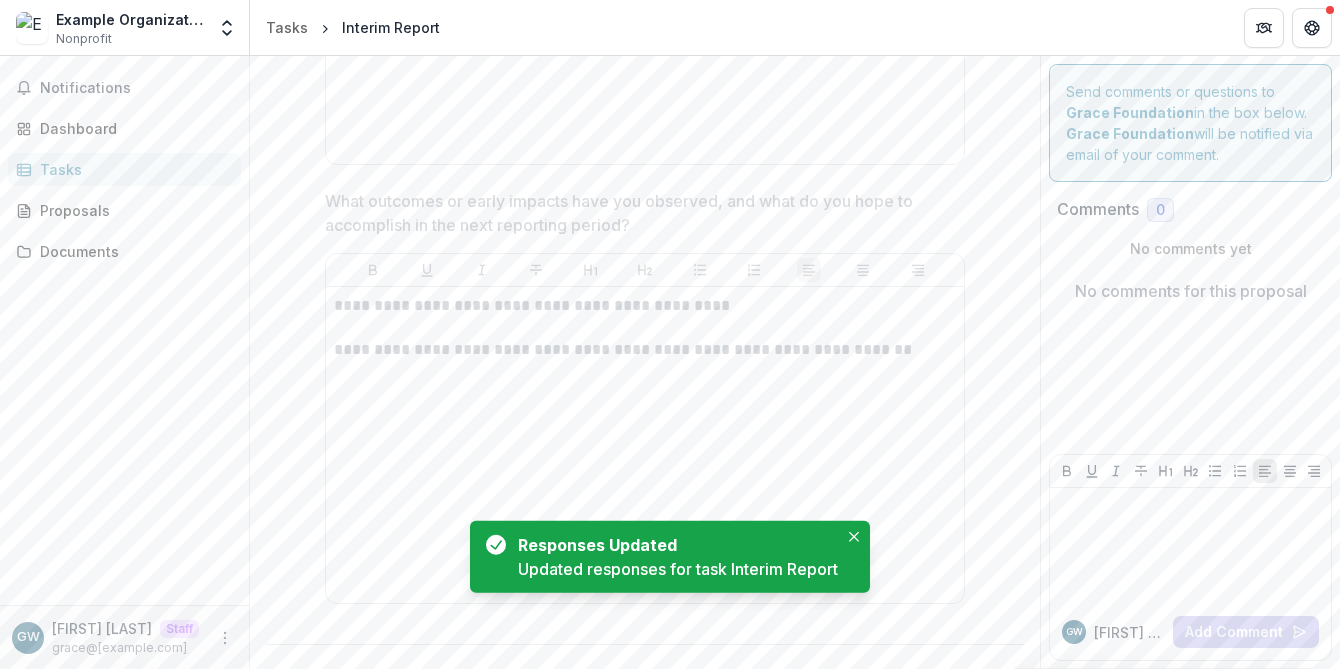 scroll, scrollTop: 0, scrollLeft: 0, axis: both 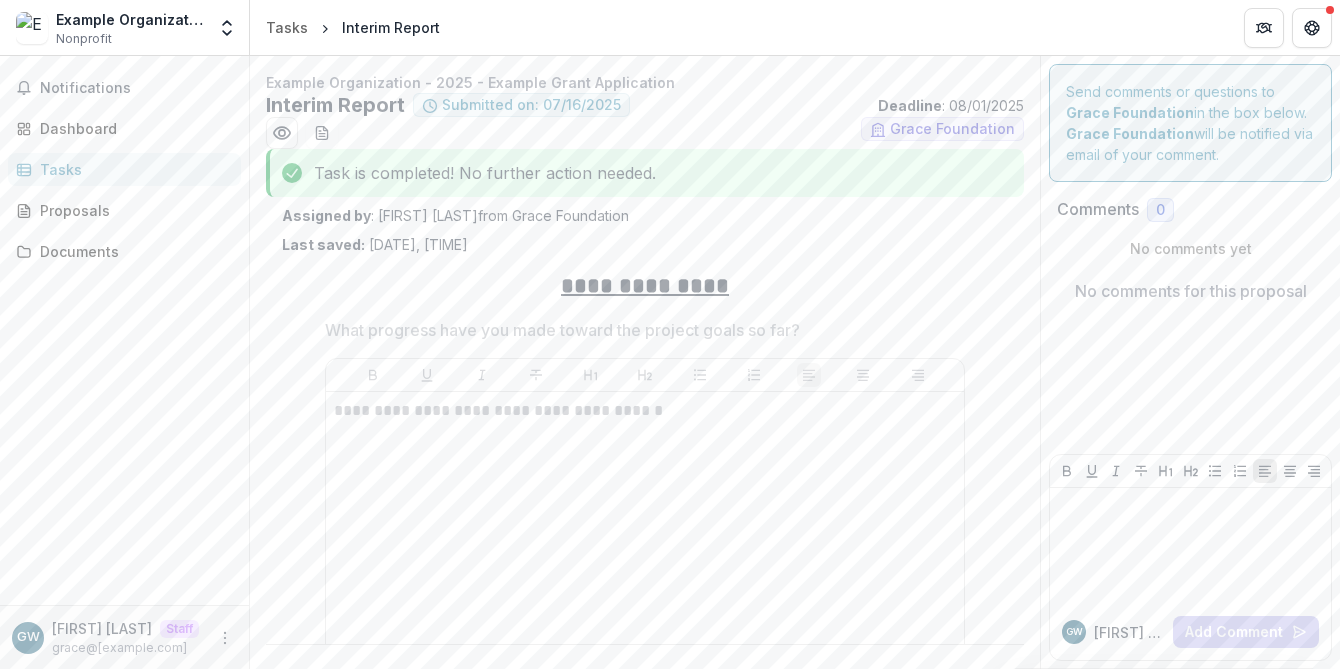 click on "Notifications Dashboard Tasks Proposals Documents" at bounding box center (124, 330) 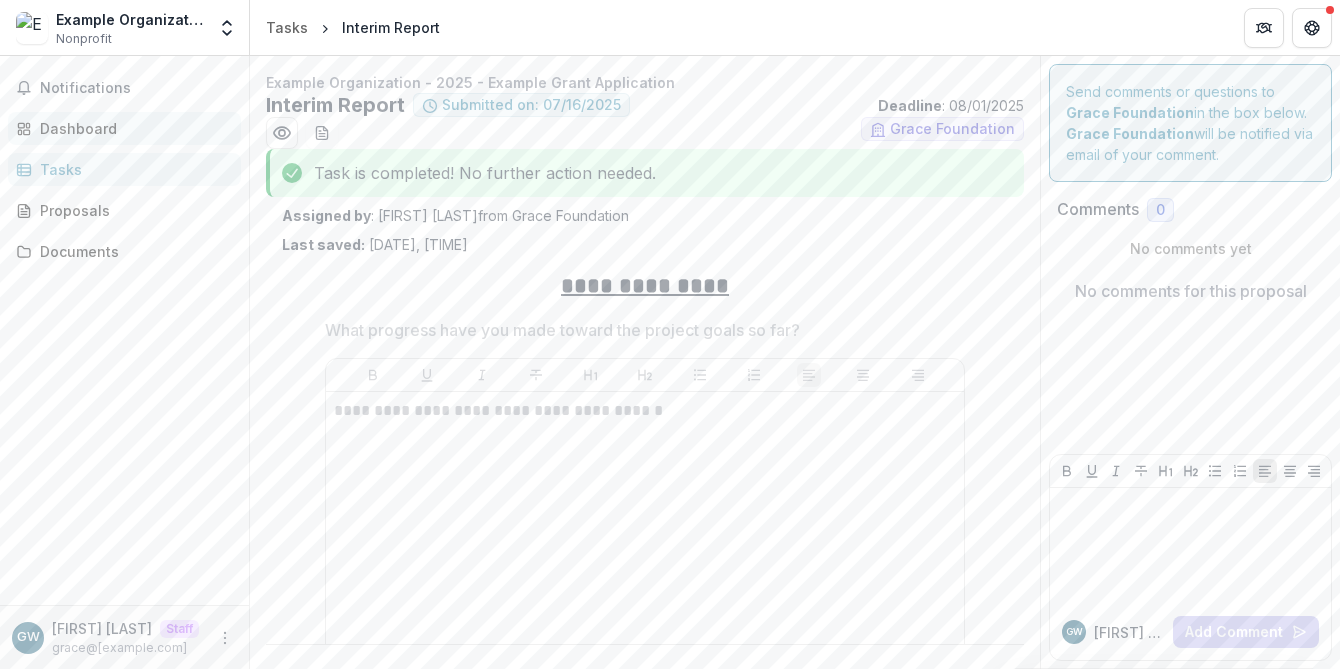 click on "Dashboard" at bounding box center [132, 128] 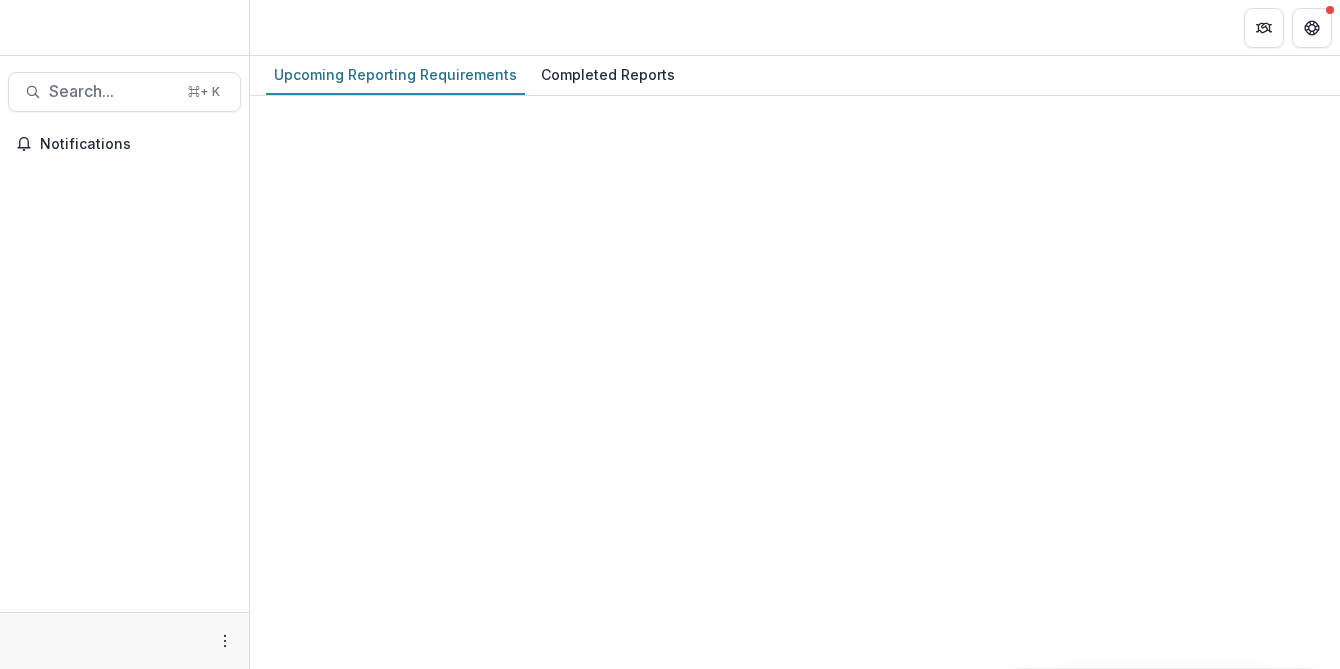 scroll, scrollTop: 0, scrollLeft: 0, axis: both 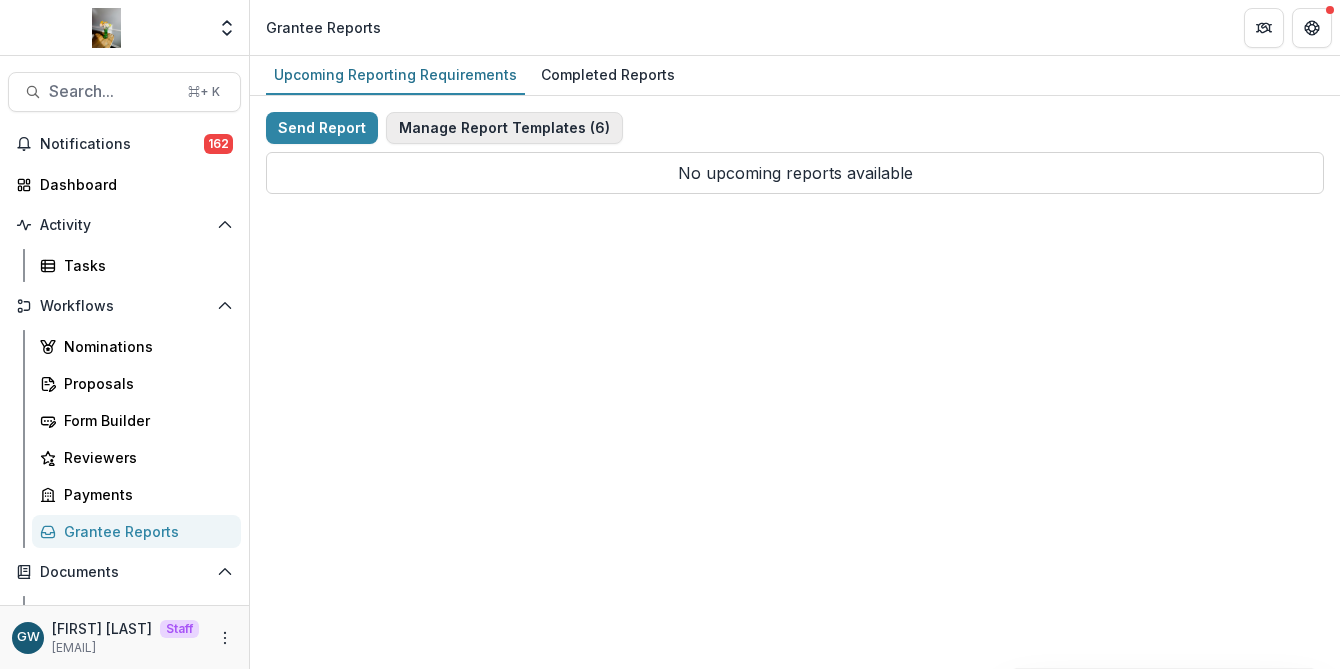click on "Manage Report Templates ( 6 )" at bounding box center (504, 128) 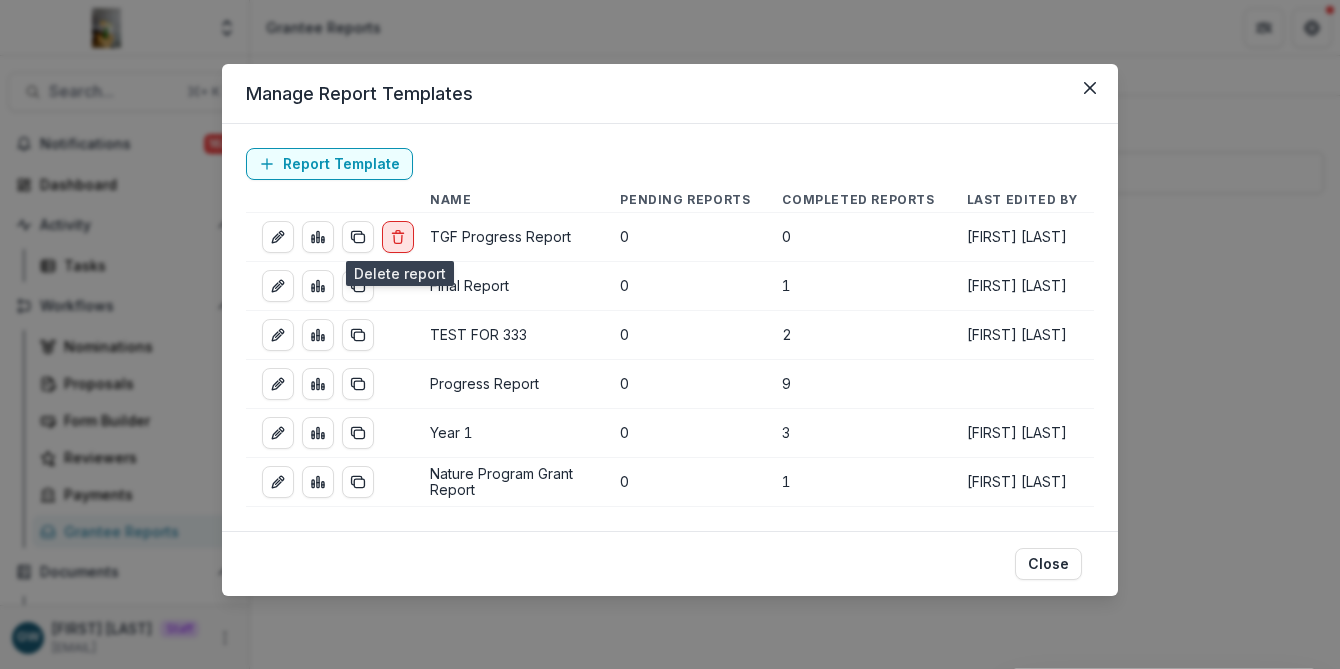 click 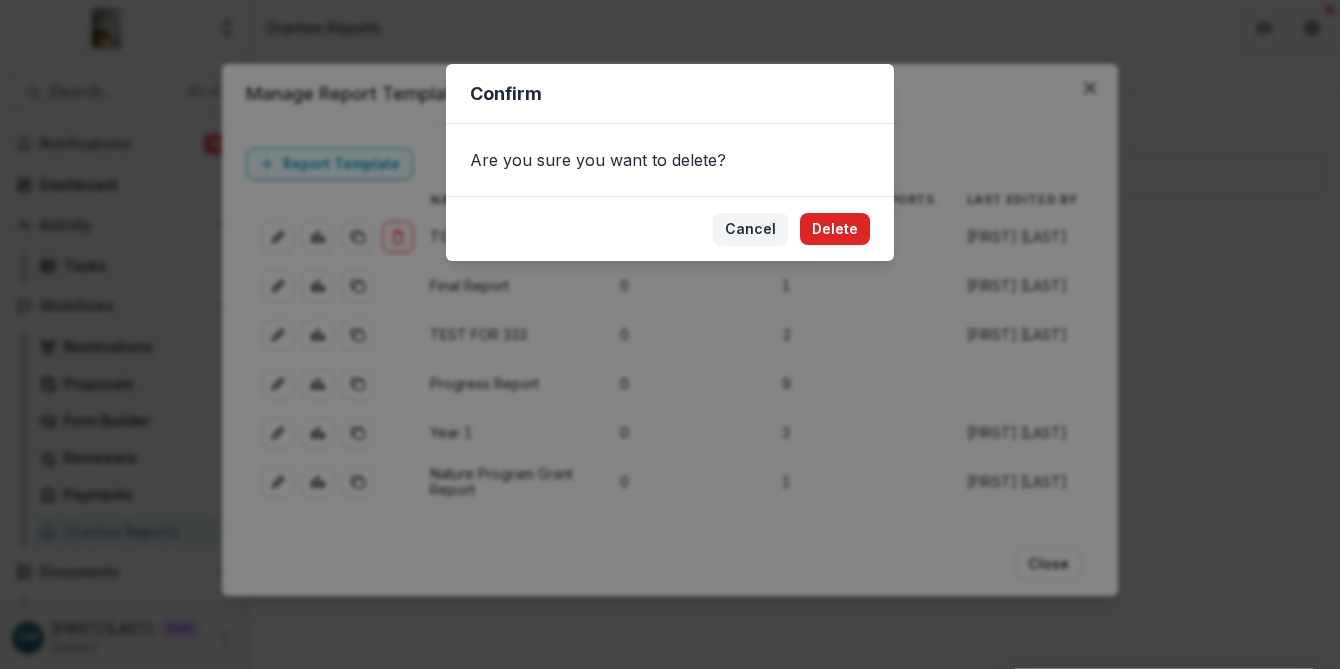 click on "Delete" at bounding box center (835, 229) 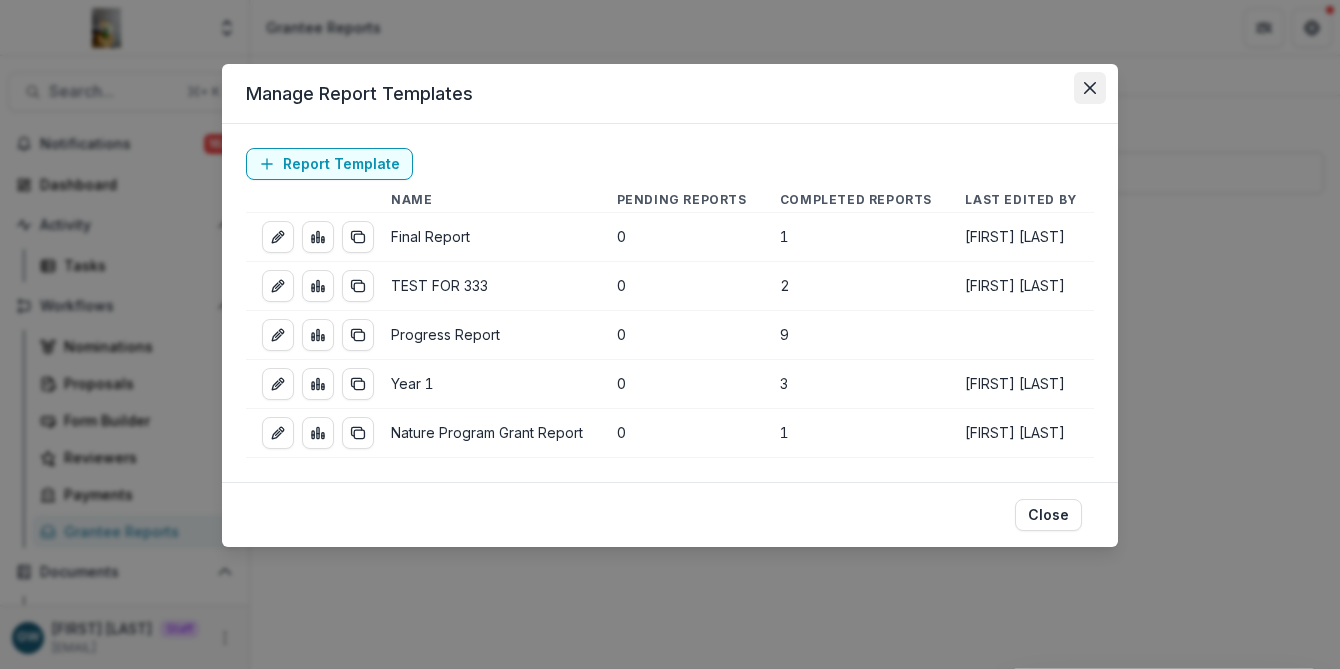 click at bounding box center [1090, 88] 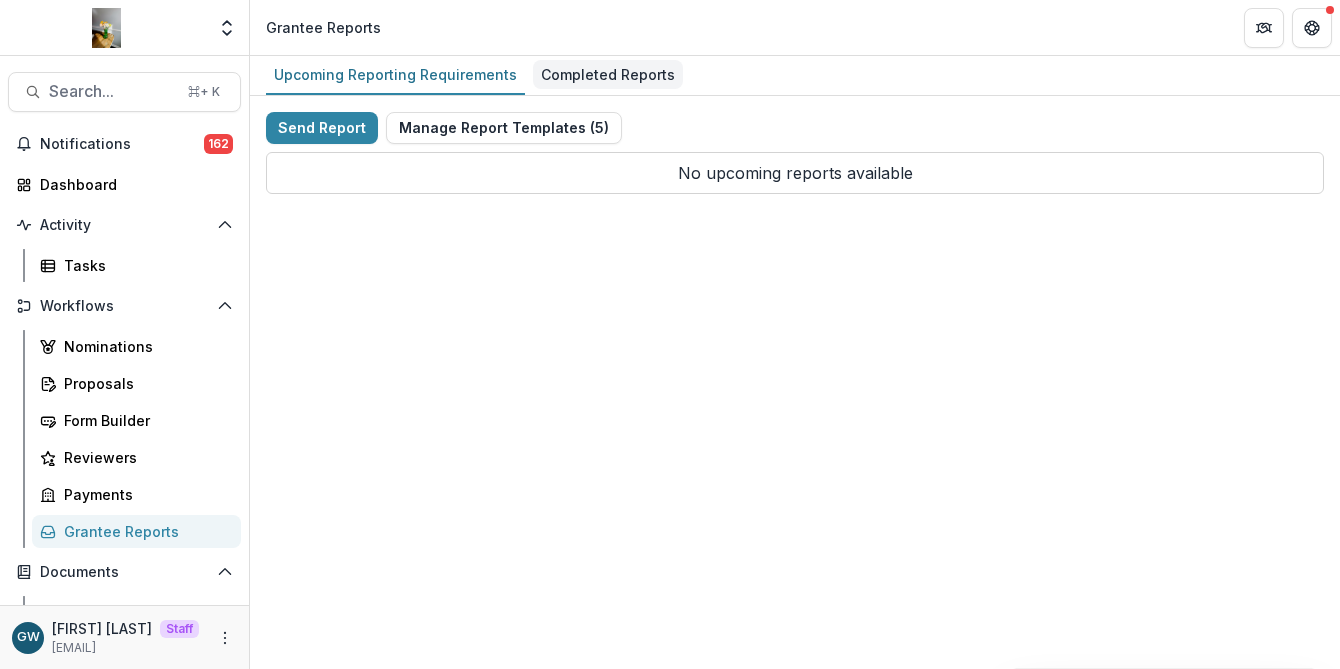 click on "Completed Reports" at bounding box center (608, 74) 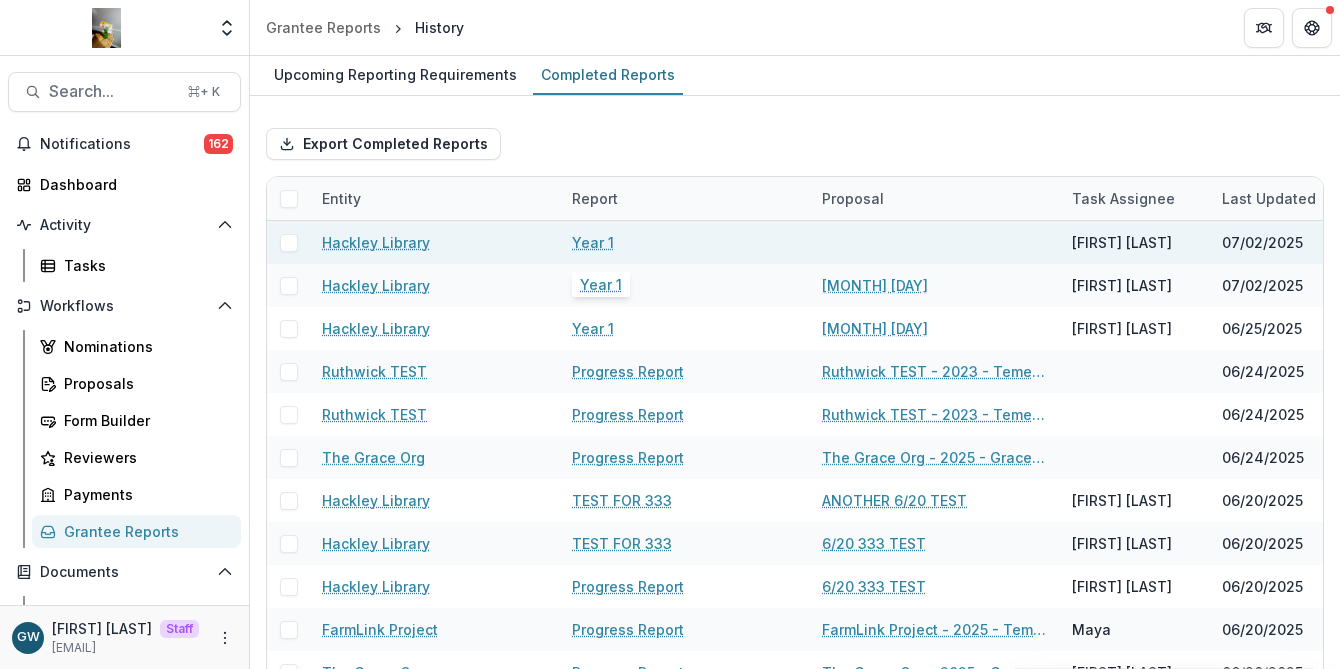 click on "Year 1" at bounding box center (593, 242) 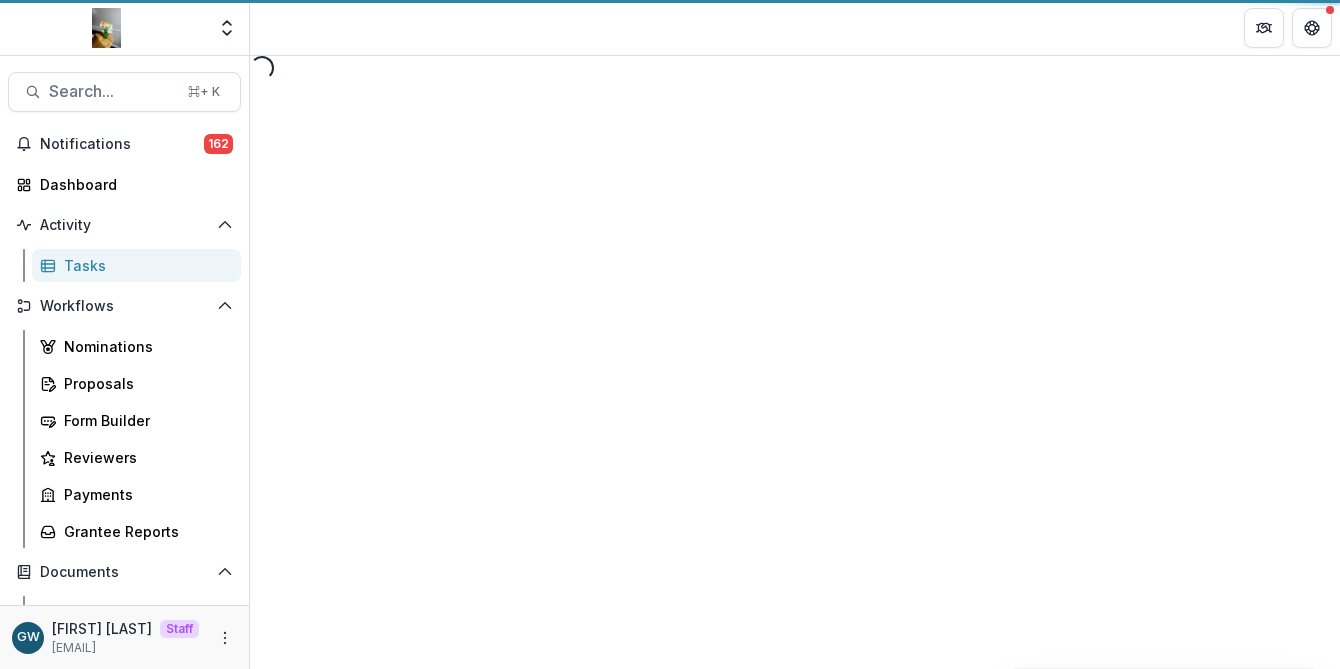 select on "********" 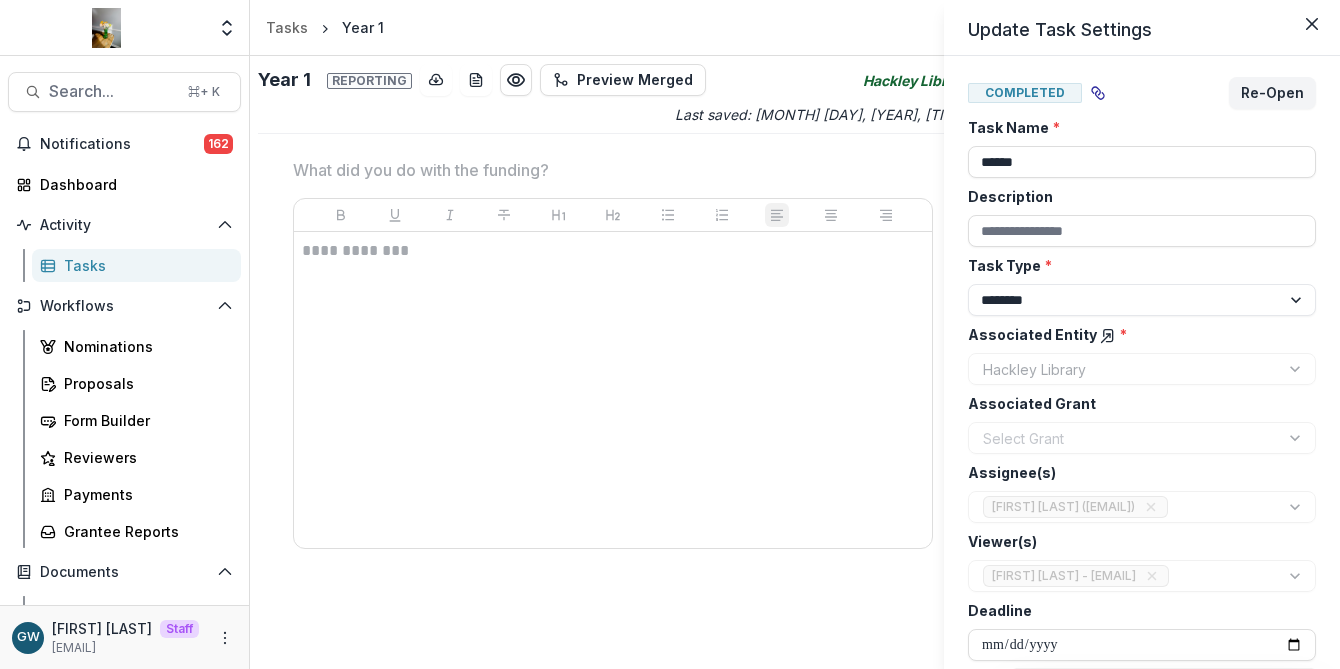 scroll, scrollTop: 0, scrollLeft: 0, axis: both 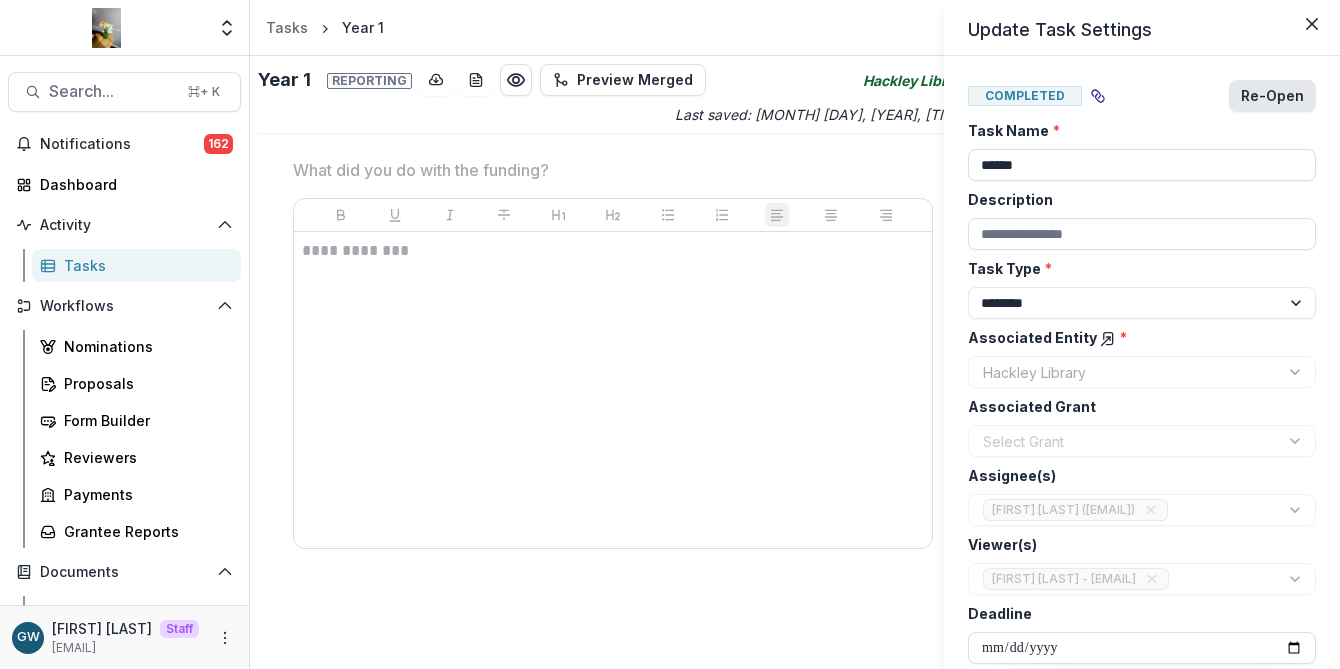 click on "Re-Open" at bounding box center (1272, 96) 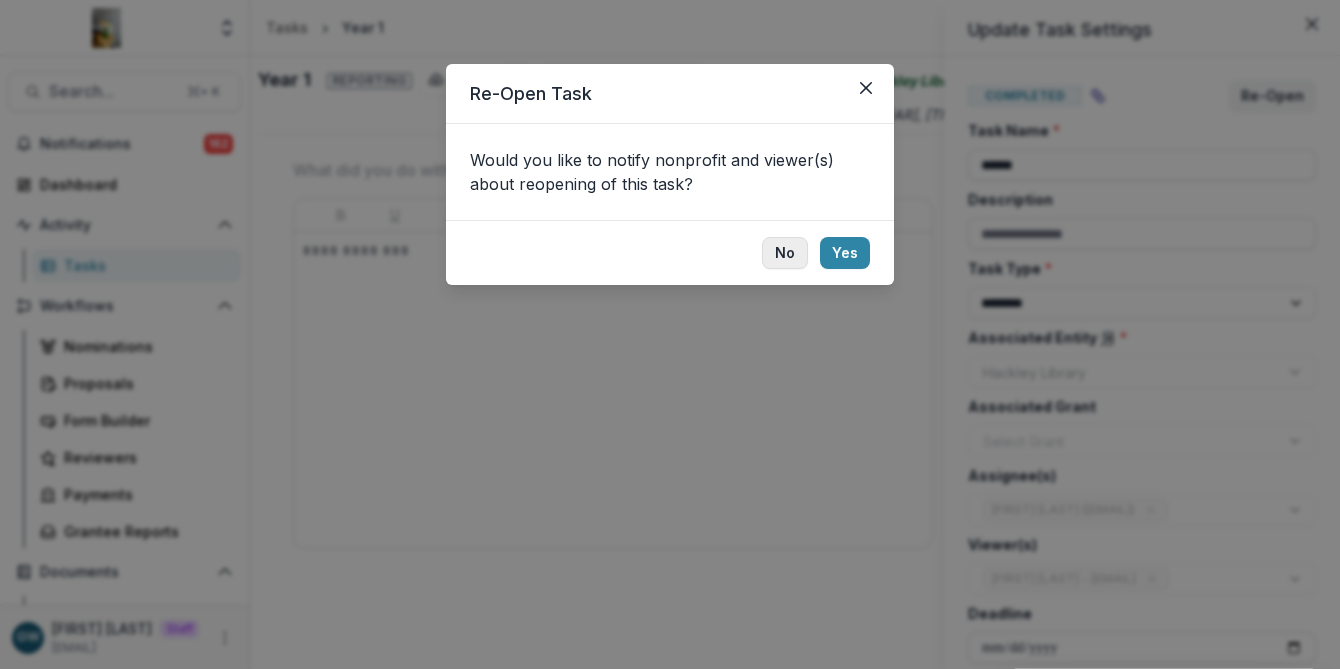 click on "No" at bounding box center [785, 253] 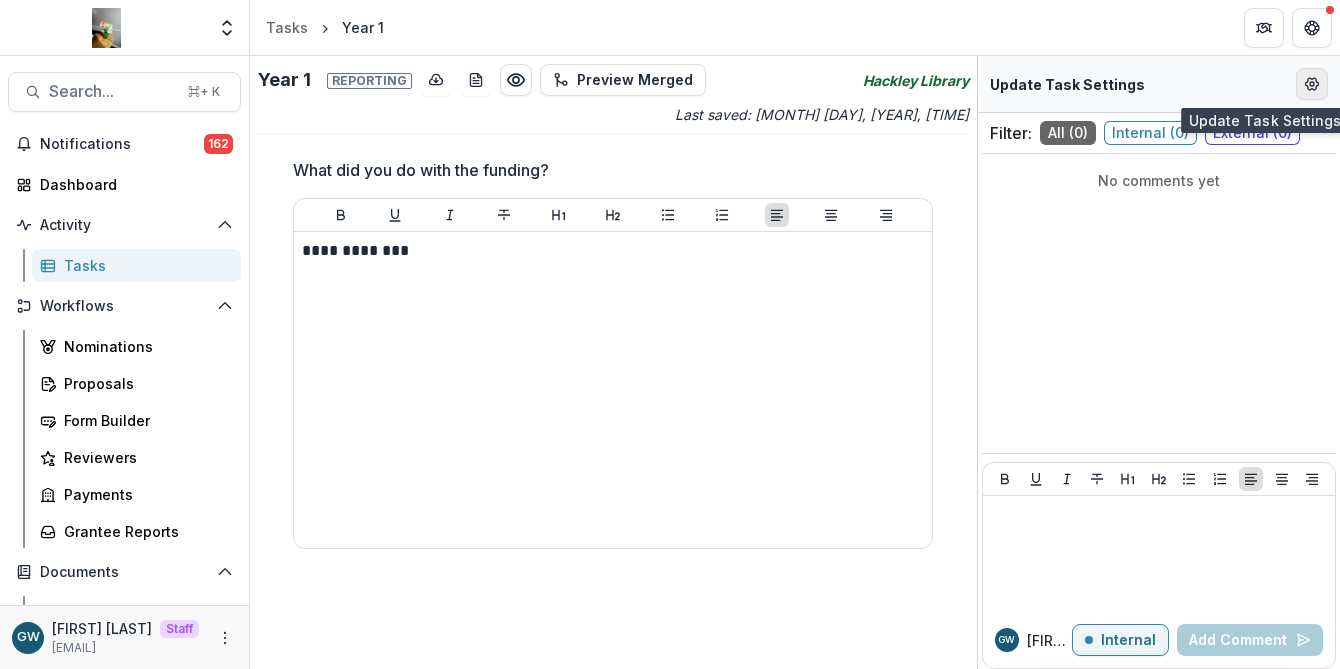 click 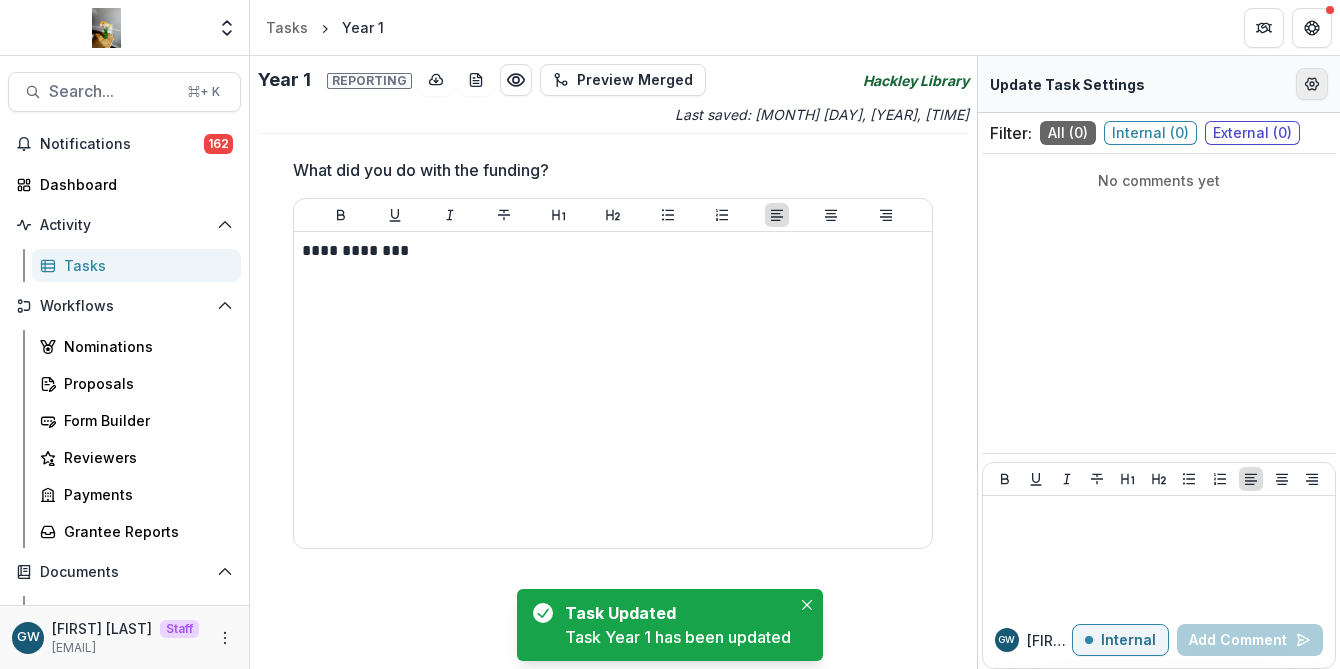 select on "********" 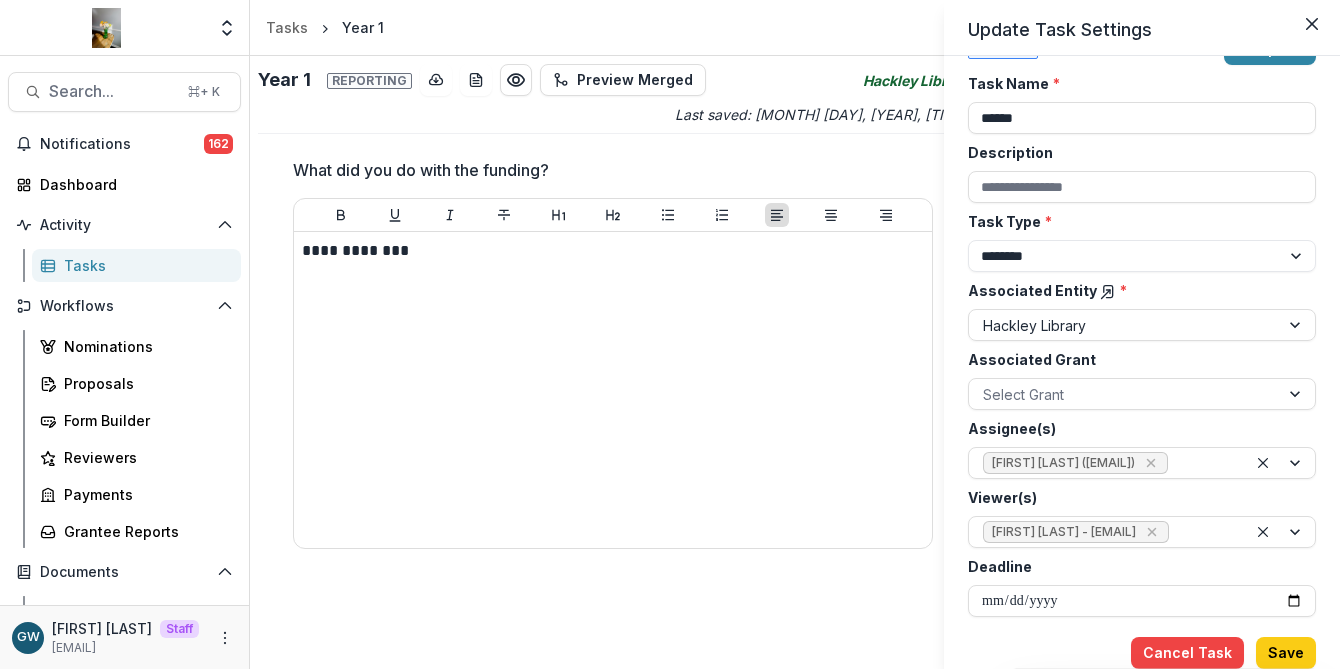 scroll, scrollTop: 97, scrollLeft: 0, axis: vertical 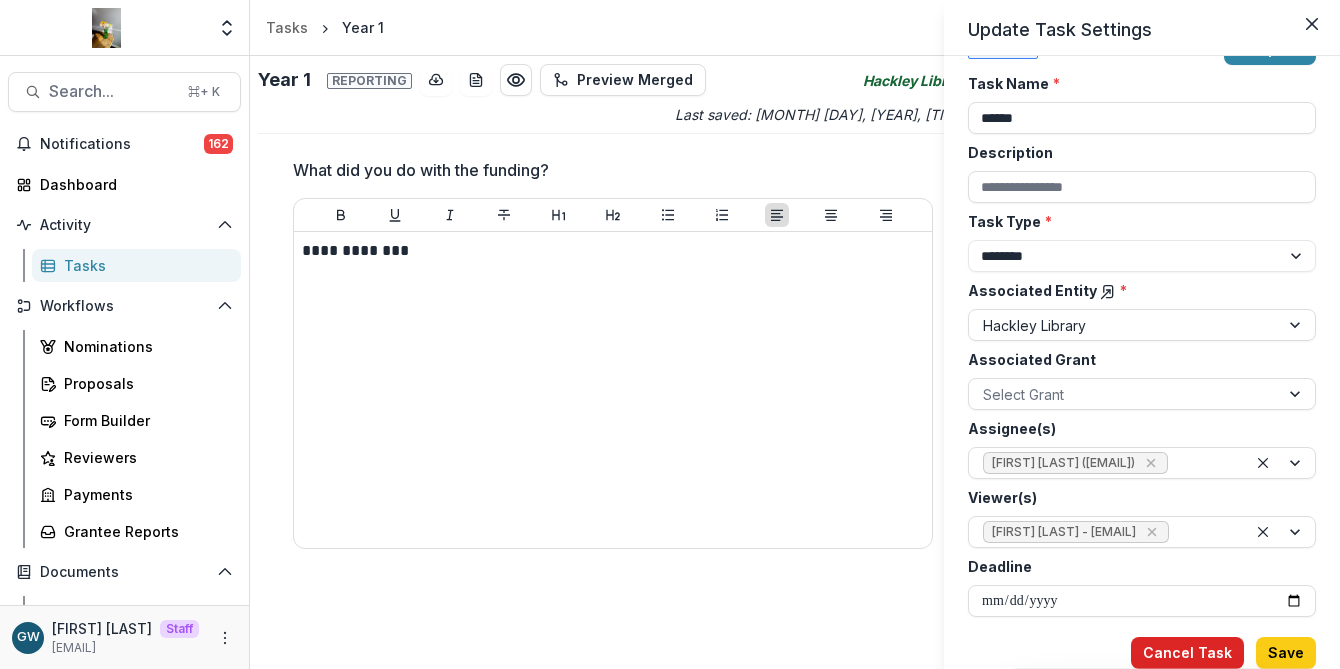 click on "Cancel Task" at bounding box center (1187, 653) 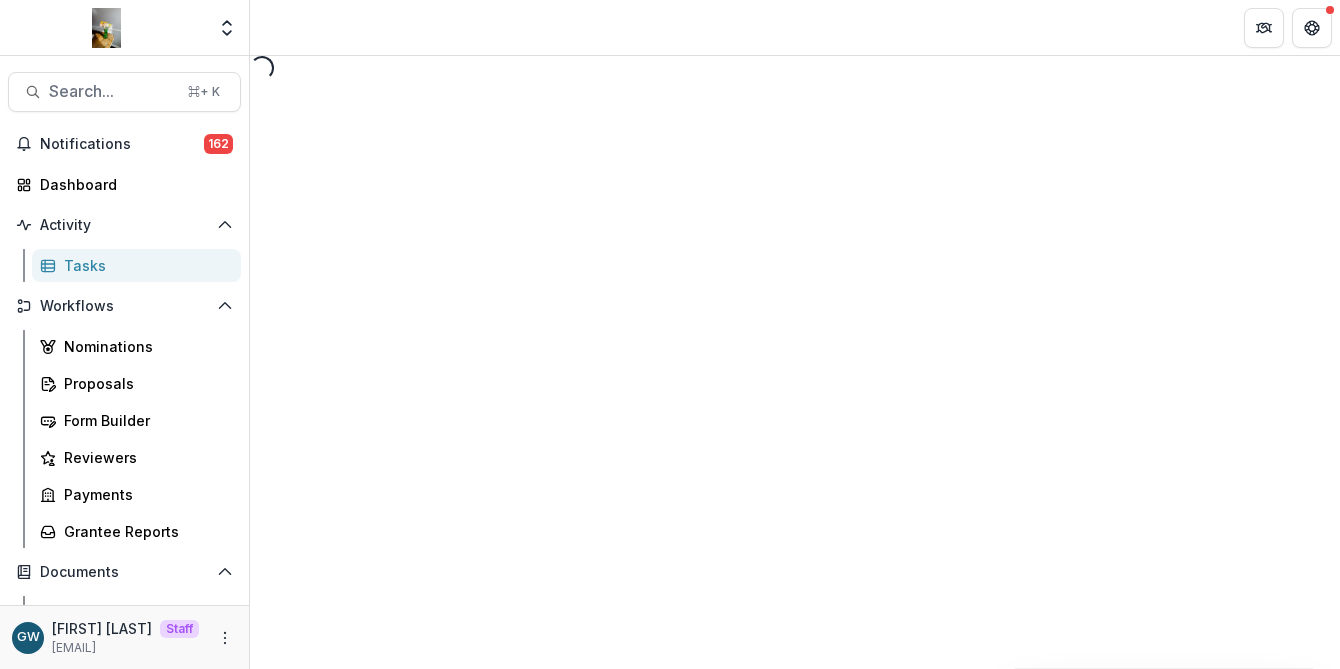 select on "********" 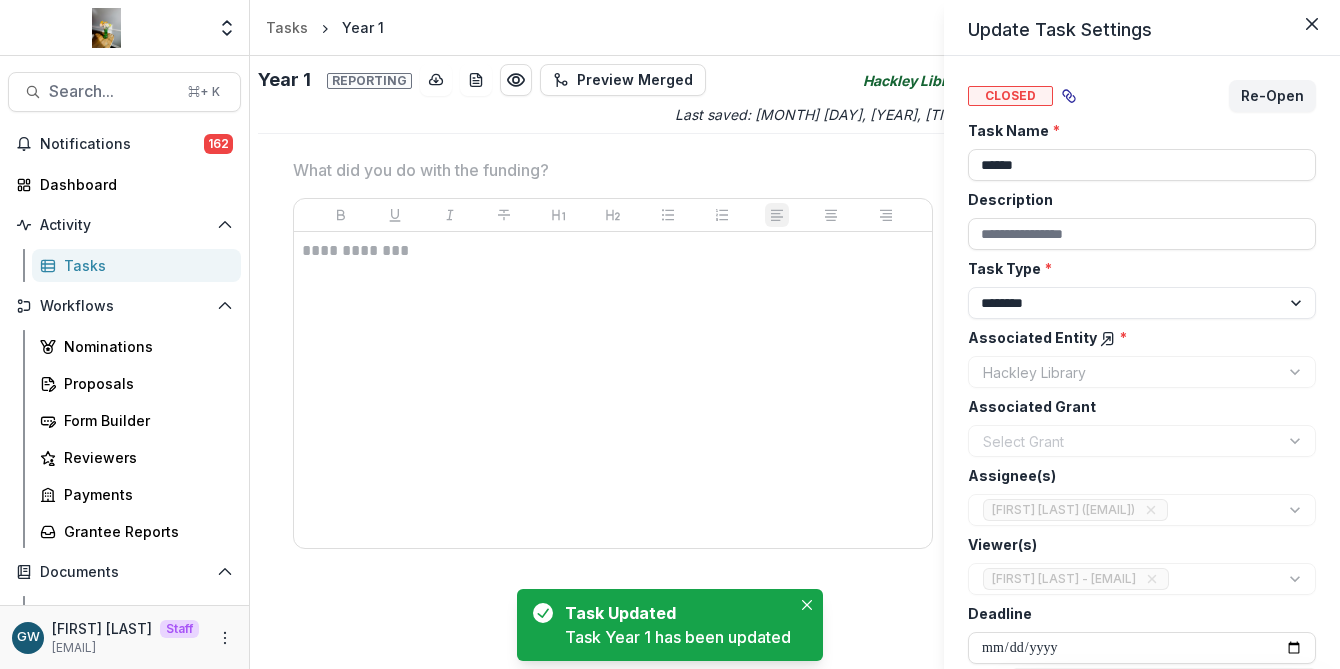 click on "Update Task Settings Closed Re-Open Task Name * ****** Description Task Type * ******** ******** Associated Entity   * Hackley Library Associated Grant   Select Grant Assignee(s) Charles Hackley (charleshackley1873@gmail.com) Viewer(s) Grace Willig - grace@trytemelio.com Deadline" at bounding box center [670, 334] 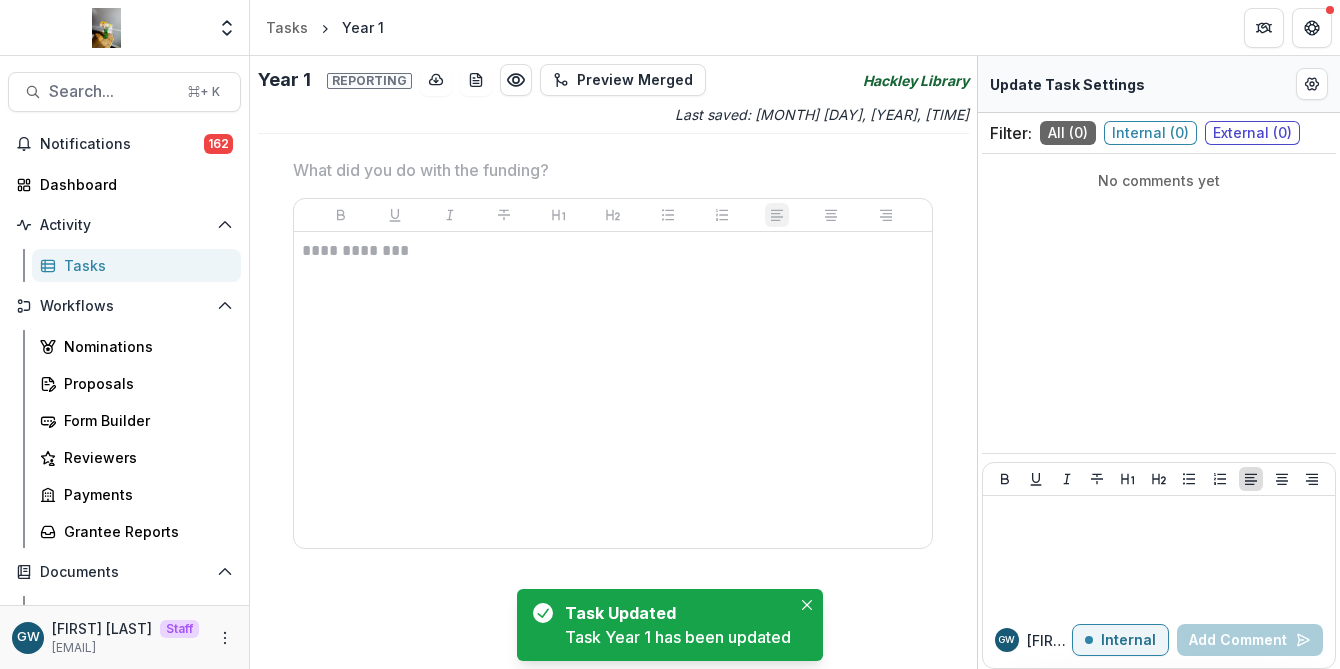 click on "Tasks" at bounding box center (144, 265) 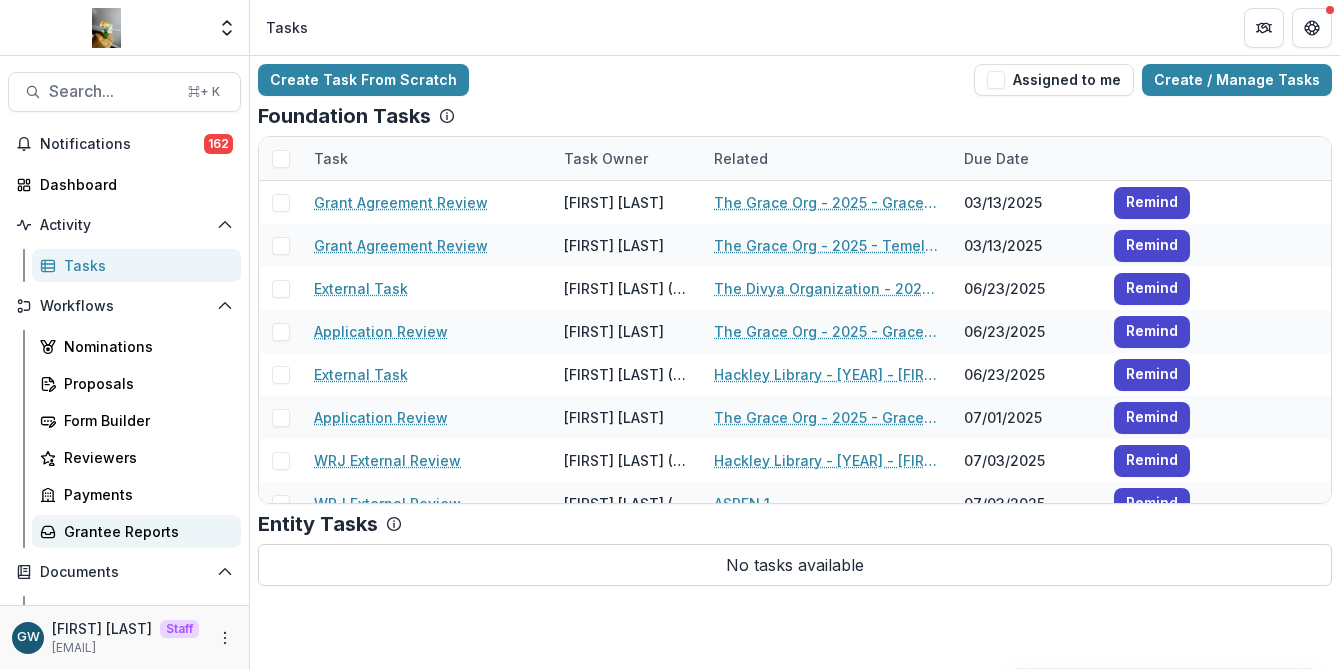 click on "Grantee Reports" at bounding box center (144, 531) 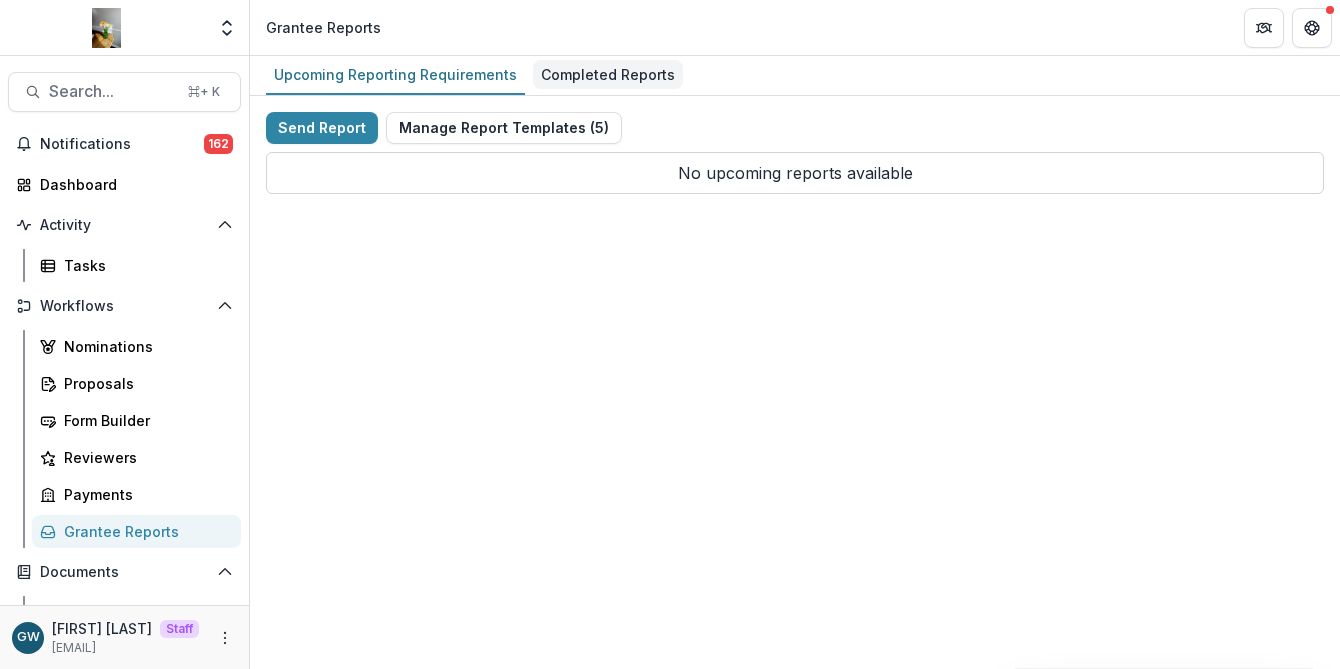 click on "Completed Reports" at bounding box center [608, 74] 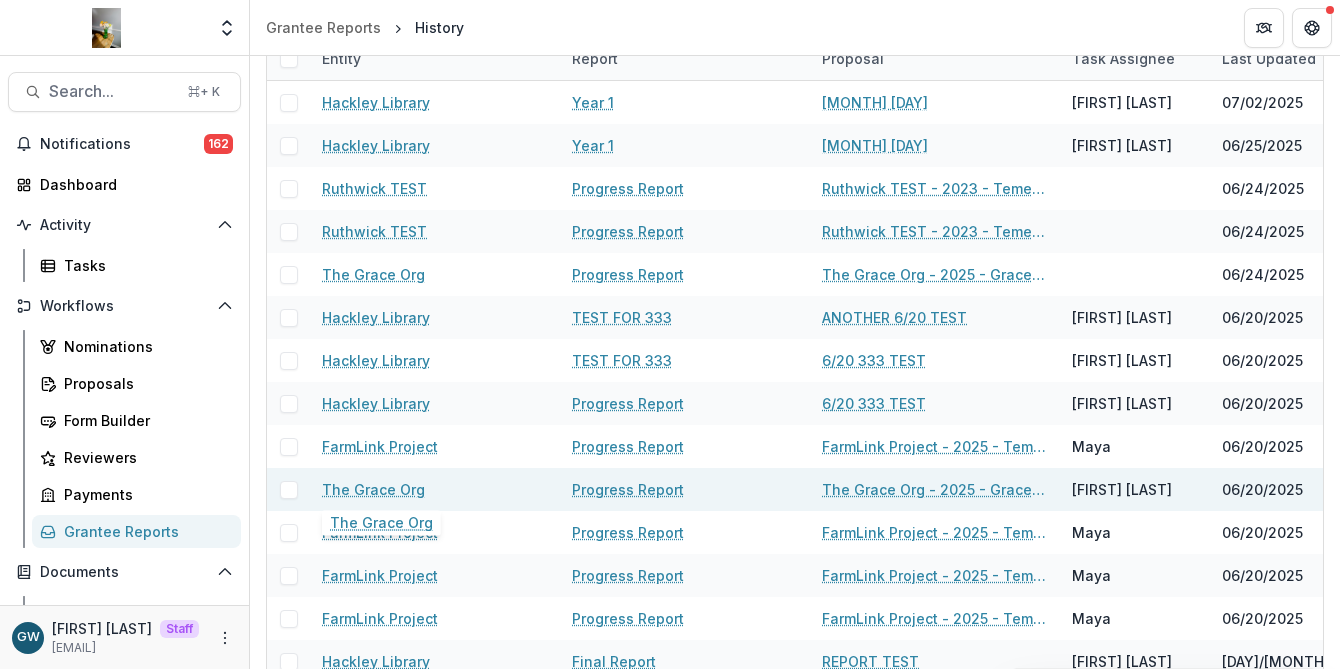 scroll, scrollTop: 71, scrollLeft: 0, axis: vertical 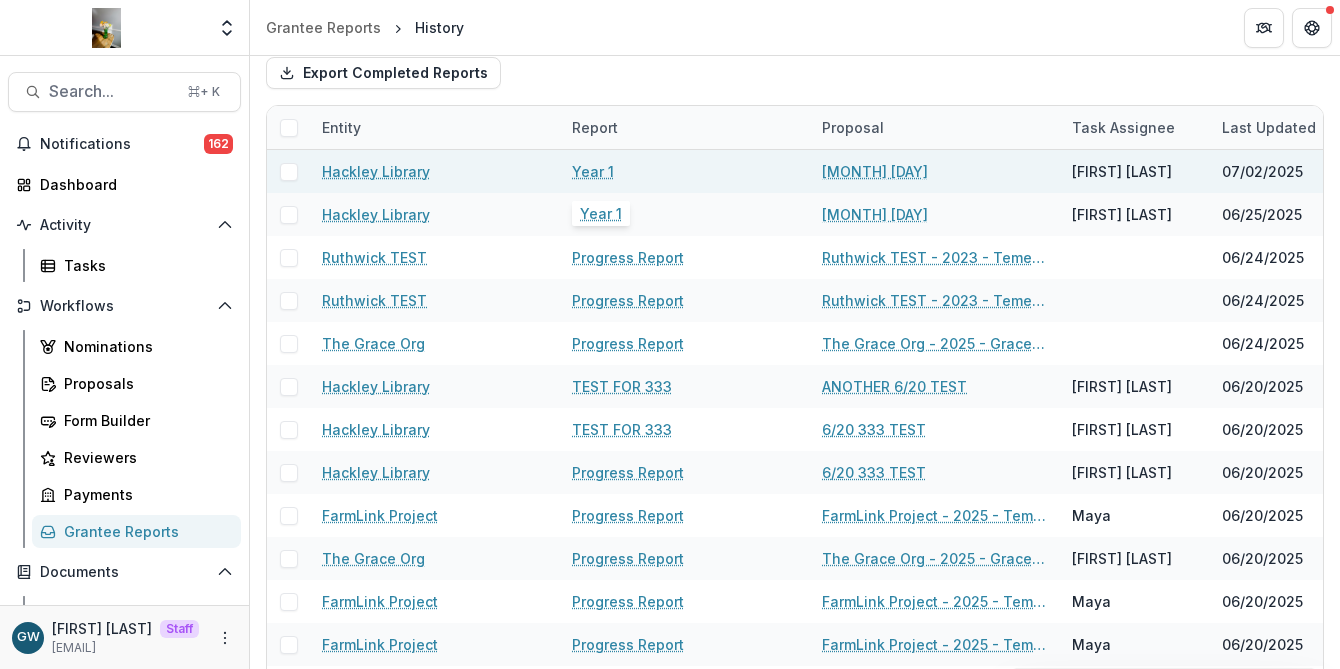 click on "Year 1" at bounding box center (593, 171) 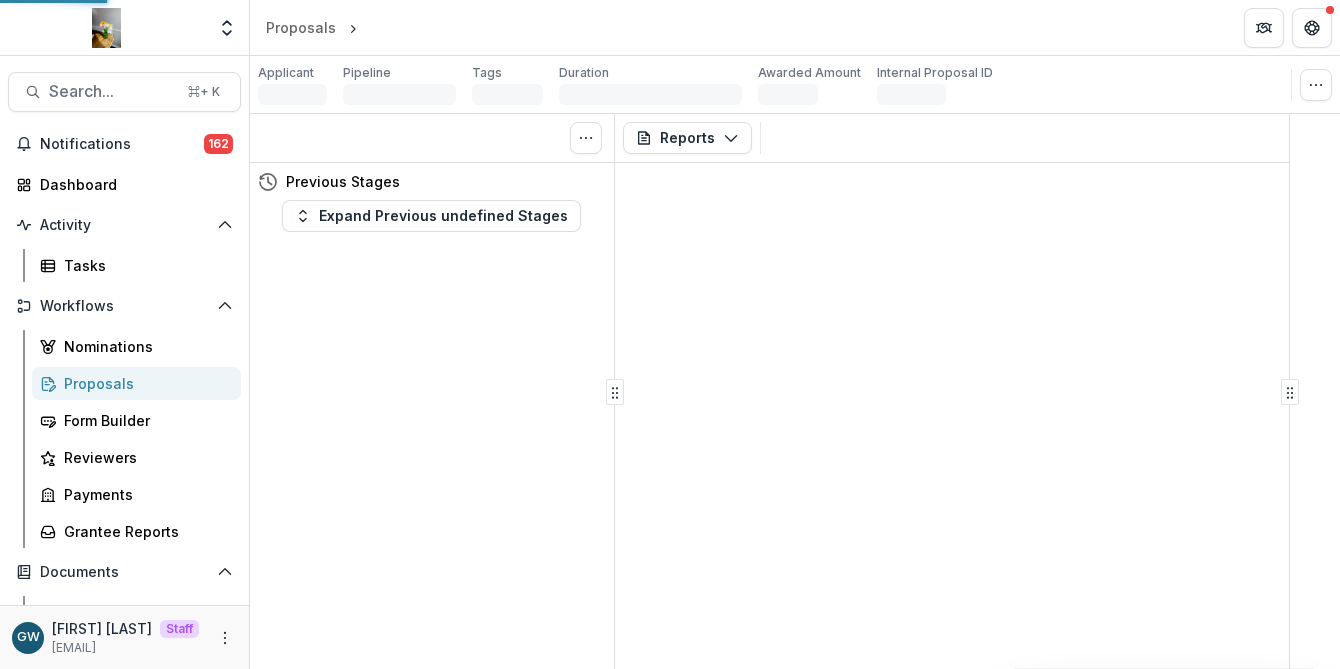 scroll, scrollTop: 0, scrollLeft: 0, axis: both 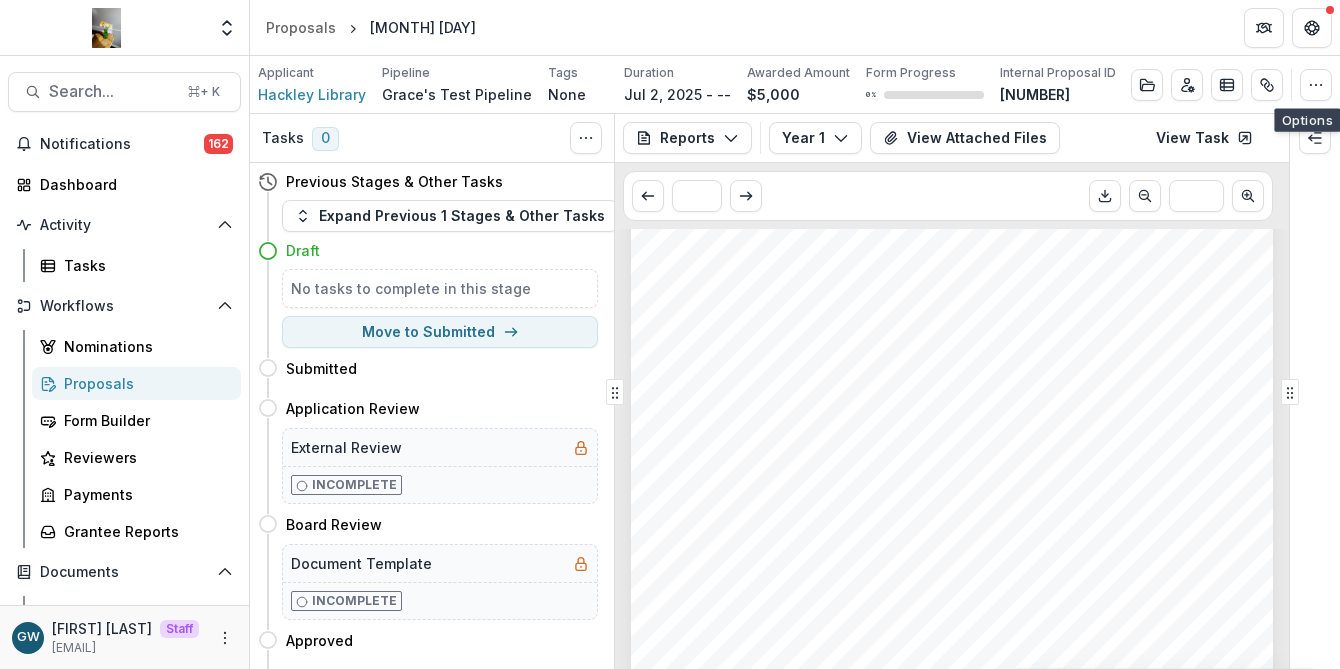 click 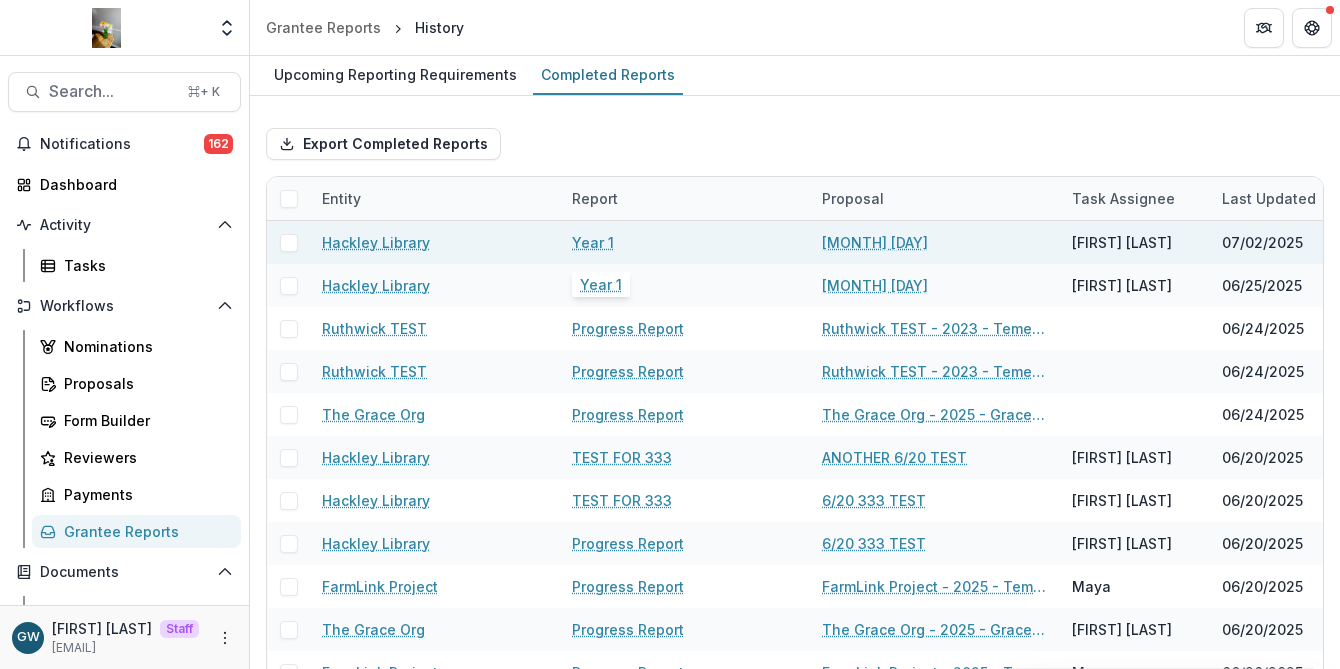 click on "Year 1" at bounding box center [593, 242] 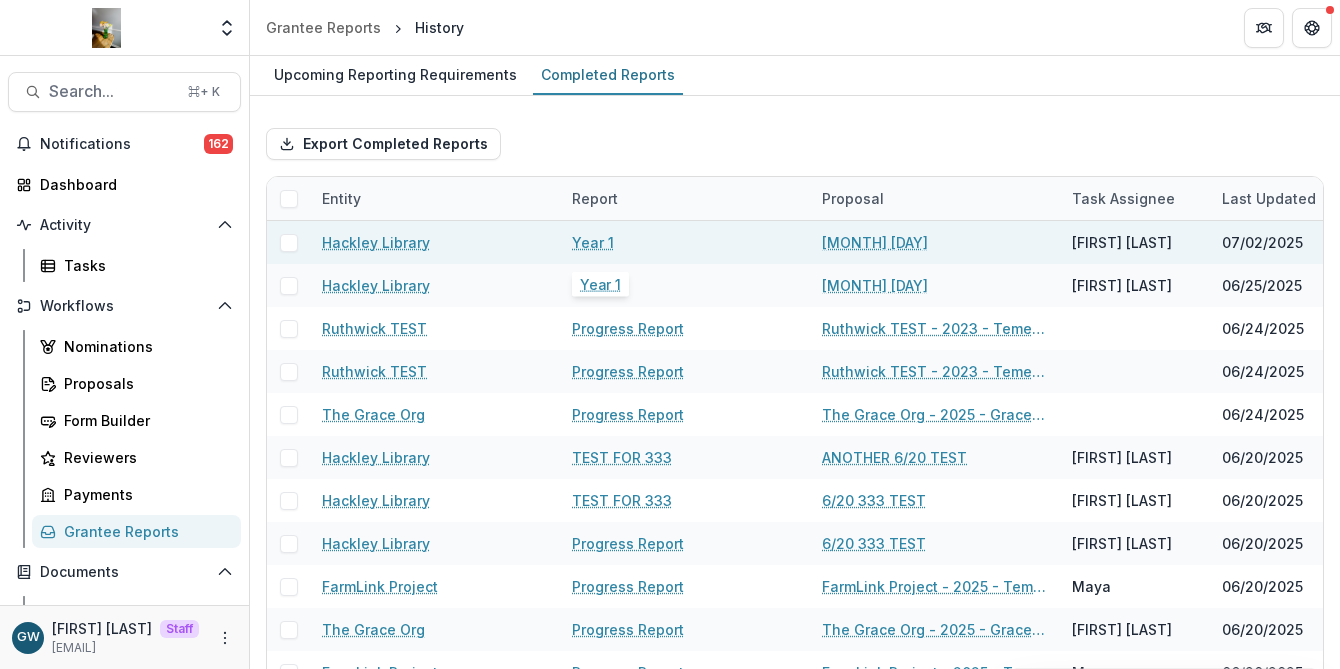 click on "Year 1" at bounding box center [593, 242] 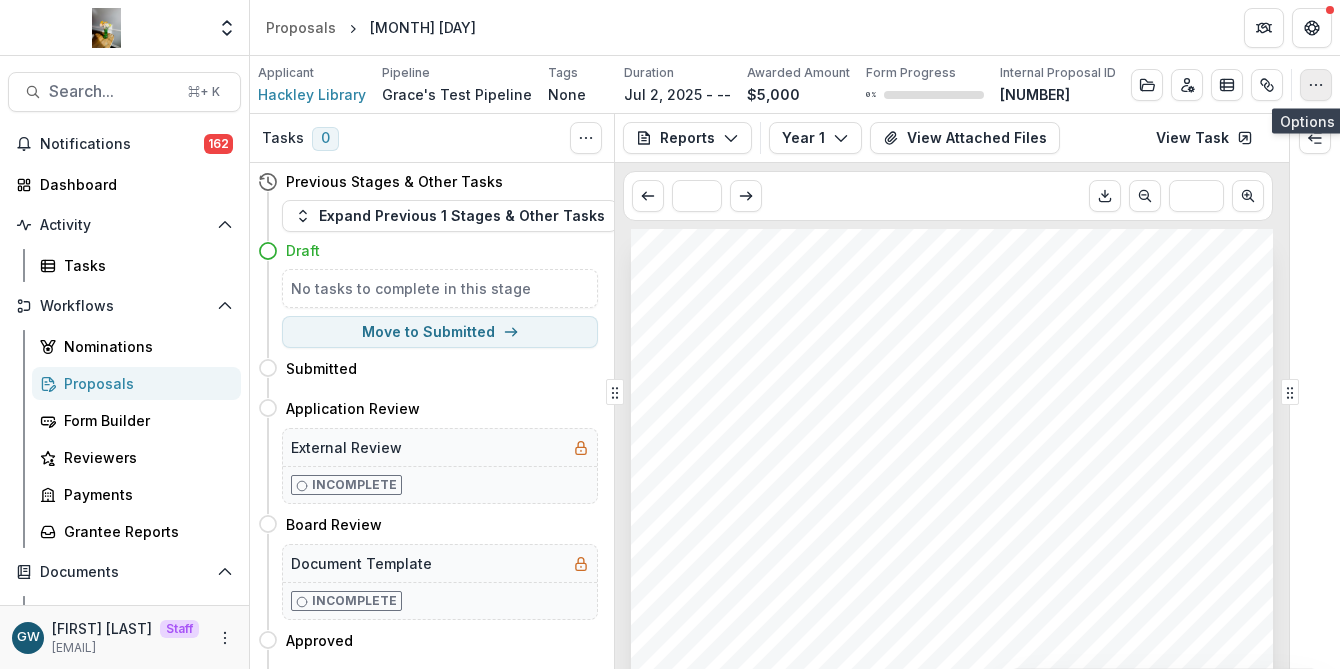 click at bounding box center (1316, 85) 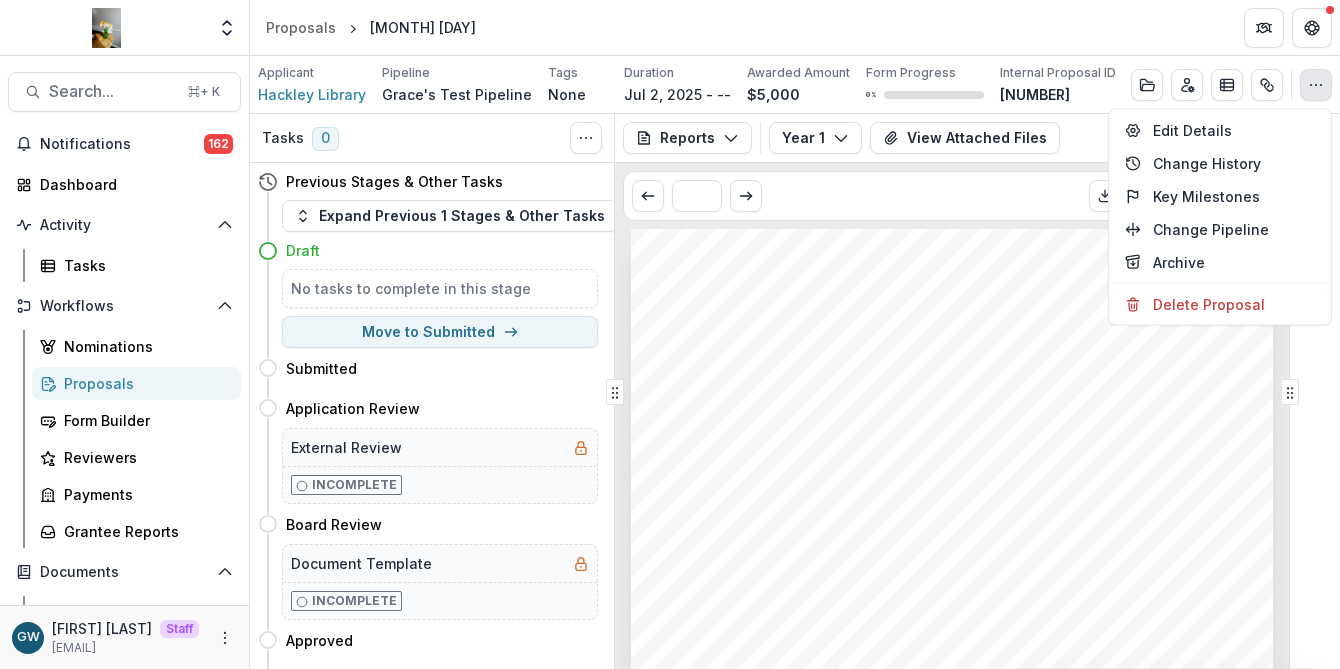 click on "Submission Responses What did you do with the funding? Used it for our new program." at bounding box center (952, 683) 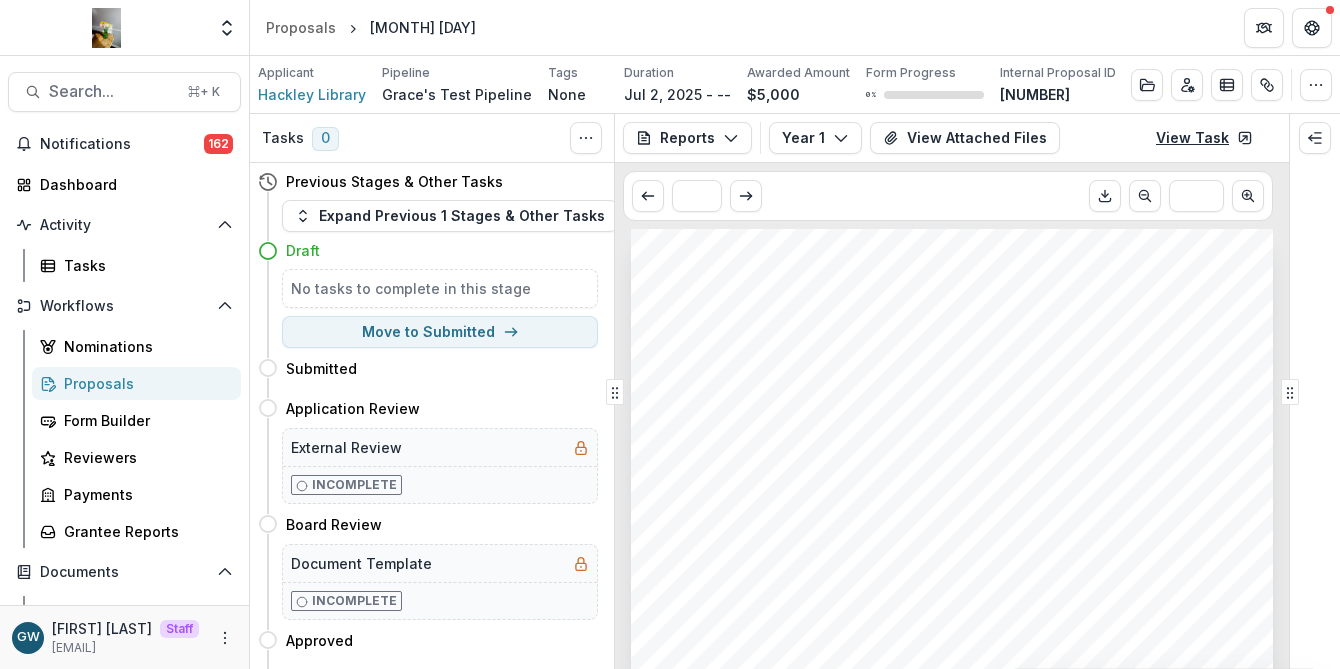 click on "View Task" at bounding box center (1204, 138) 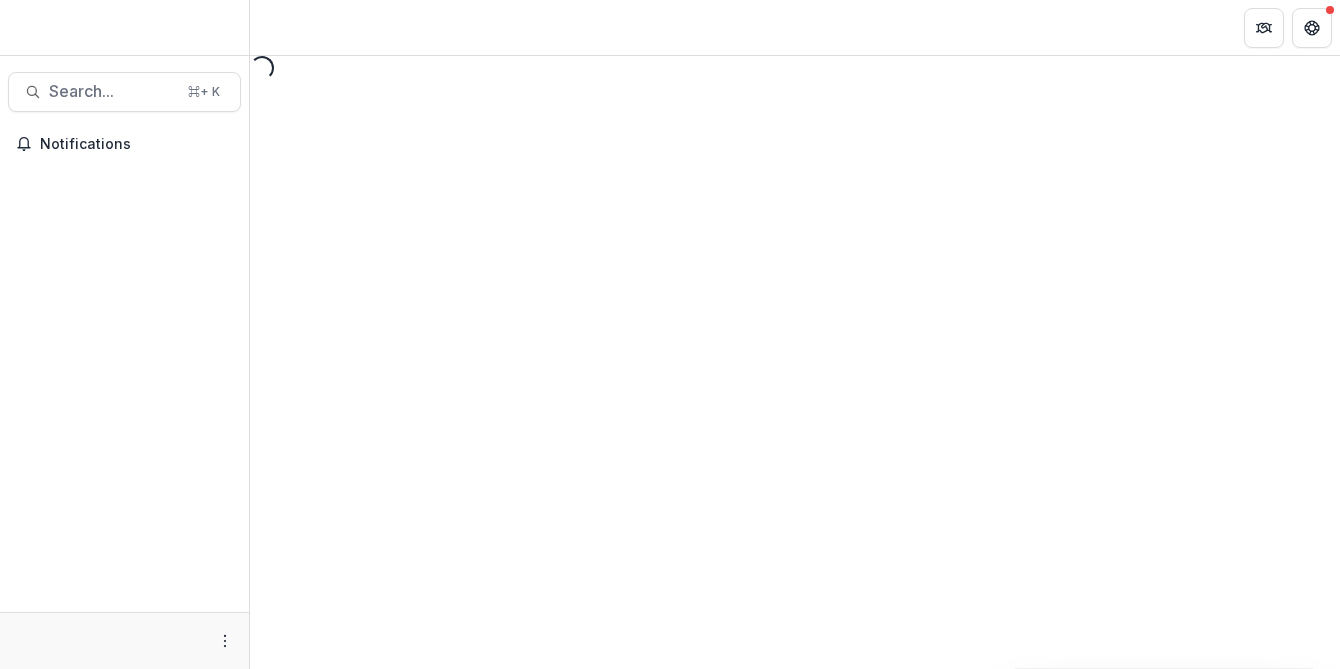 scroll, scrollTop: 0, scrollLeft: 0, axis: both 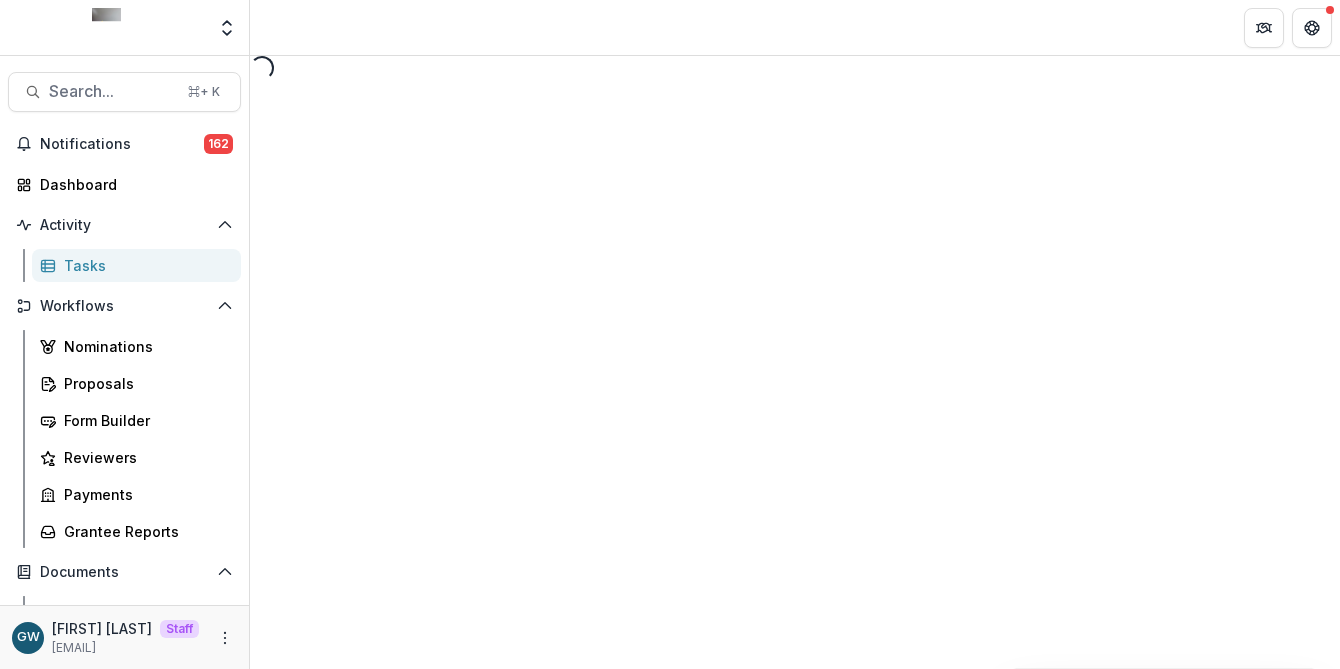 select on "********" 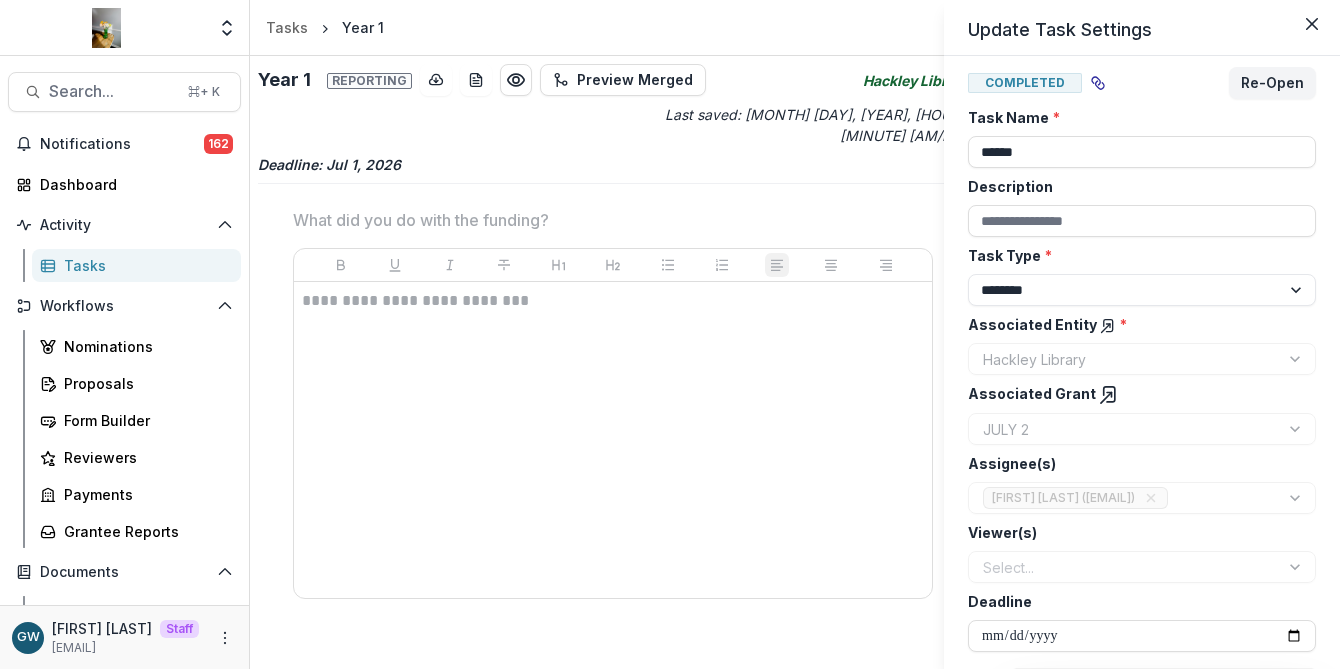 scroll, scrollTop: 40, scrollLeft: 0, axis: vertical 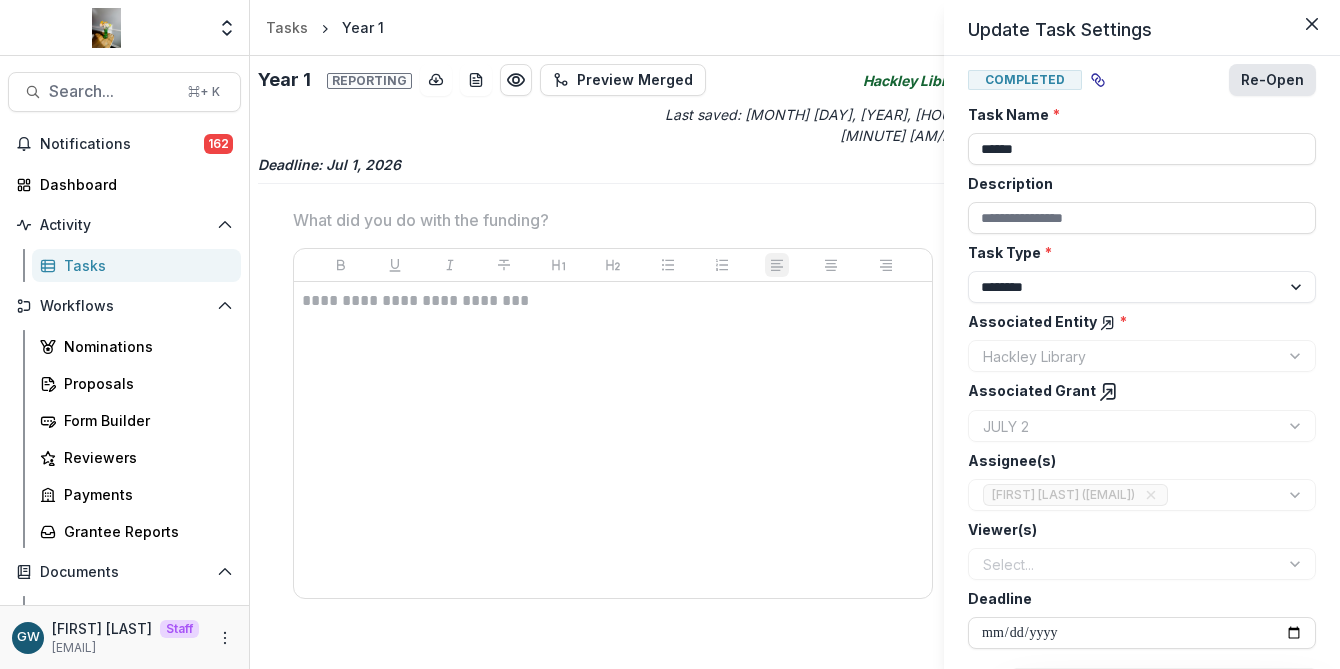 click on "Re-Open" at bounding box center [1272, 80] 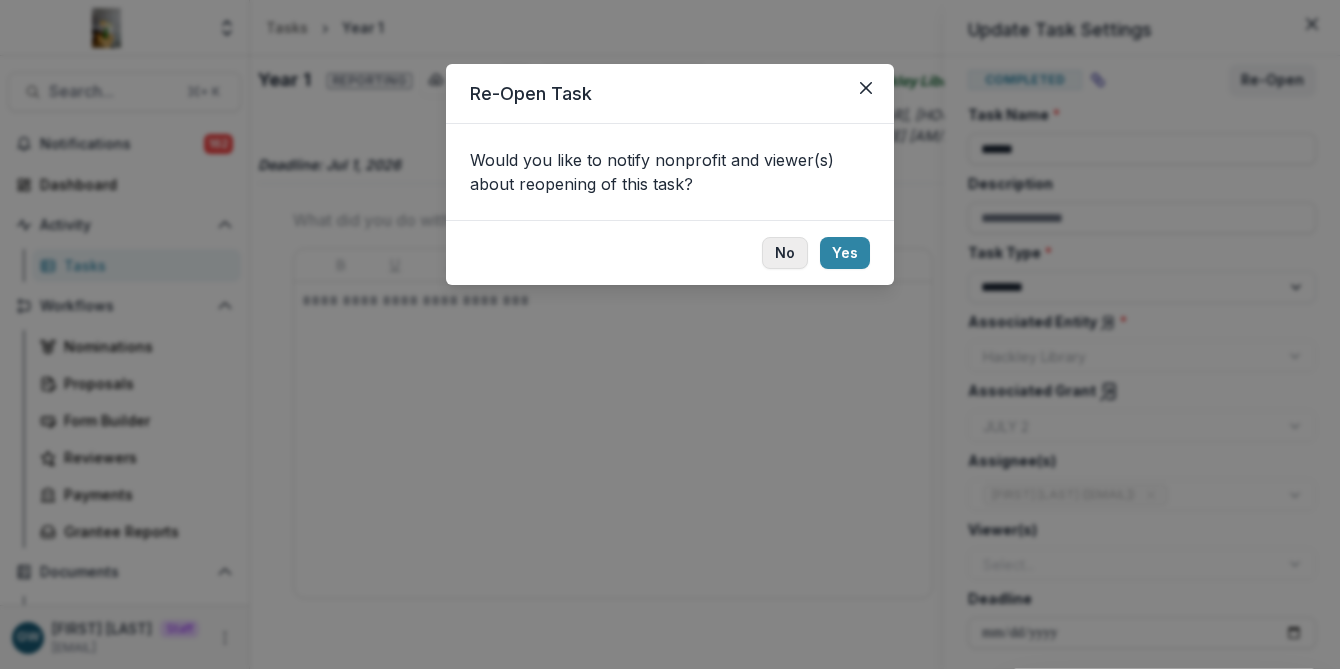 click on "No" at bounding box center [785, 253] 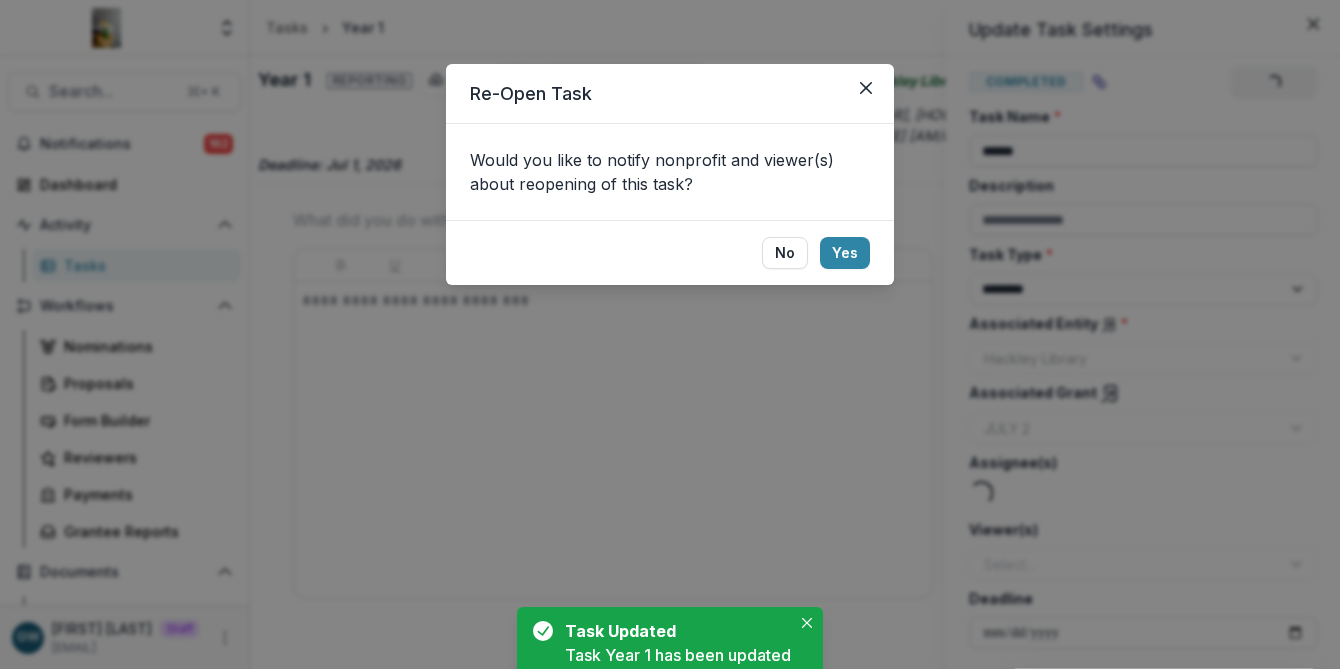 scroll, scrollTop: 0, scrollLeft: 0, axis: both 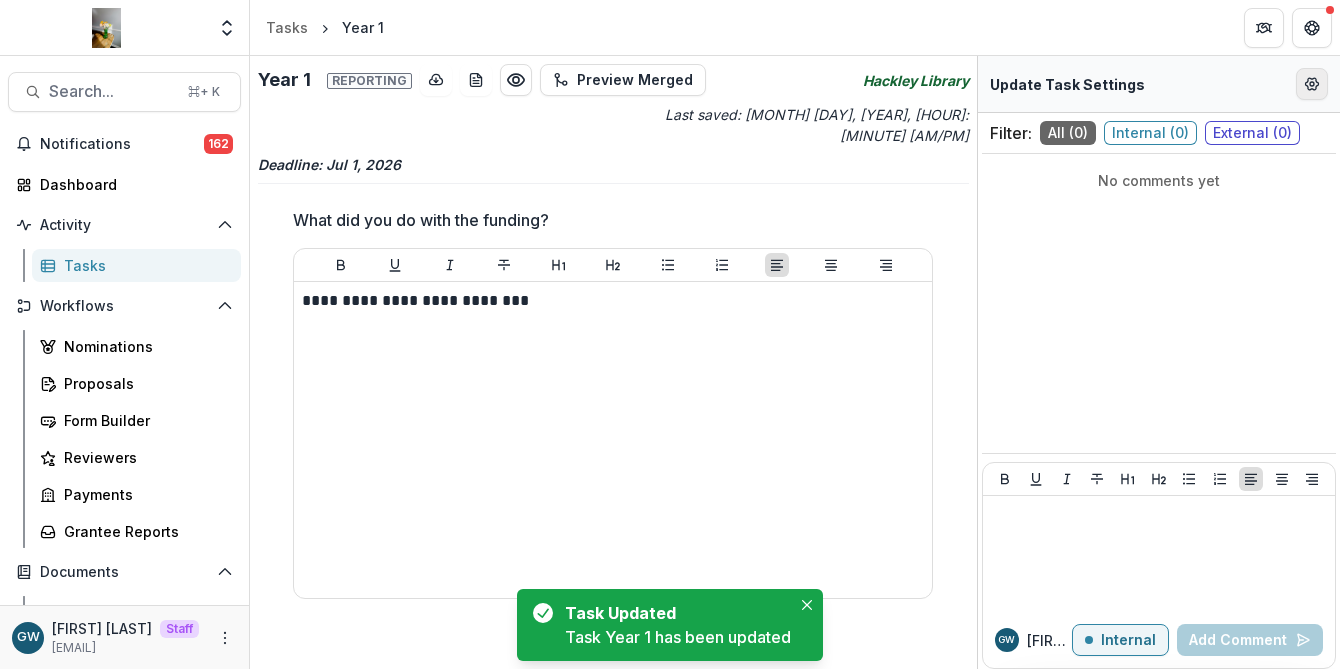 click 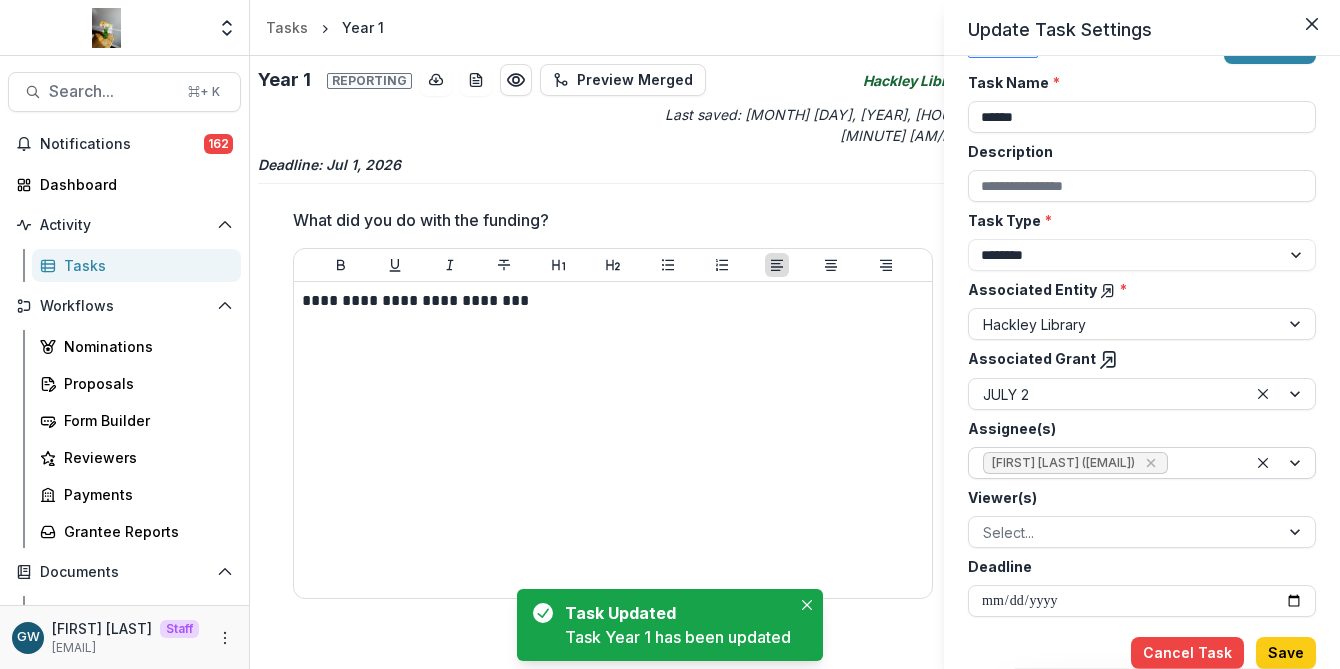 scroll, scrollTop: 72, scrollLeft: 0, axis: vertical 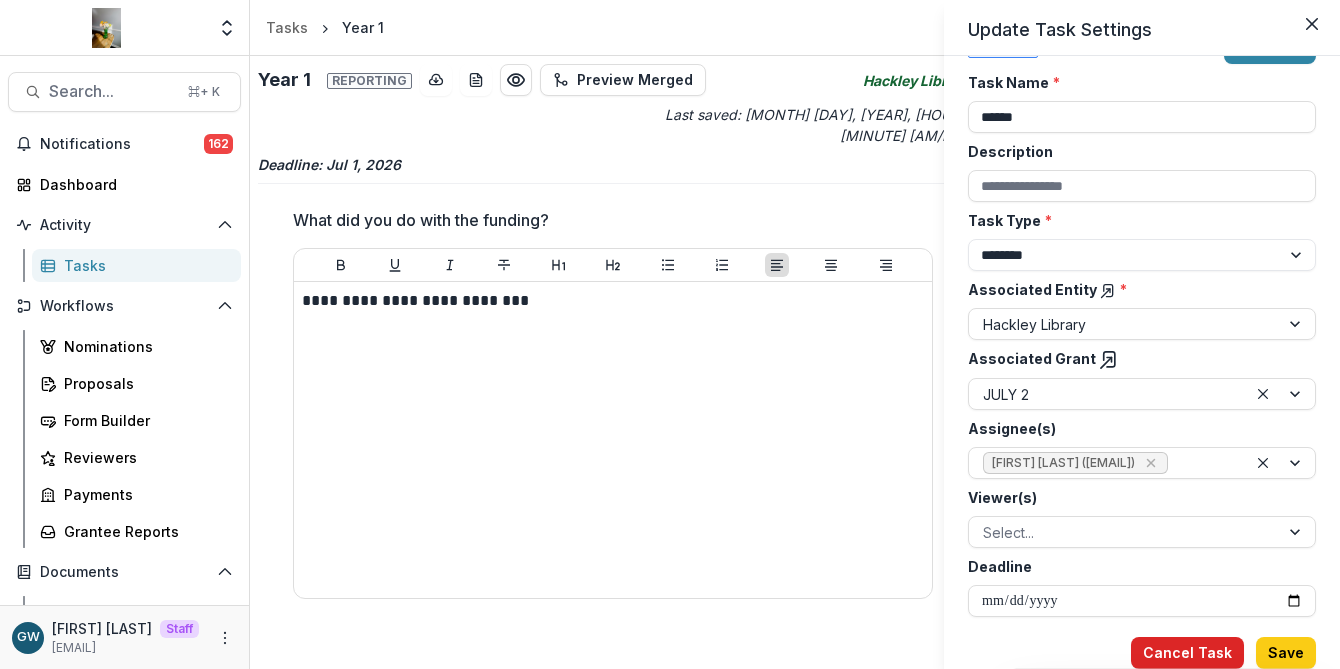 click on "Cancel Task" at bounding box center [1187, 653] 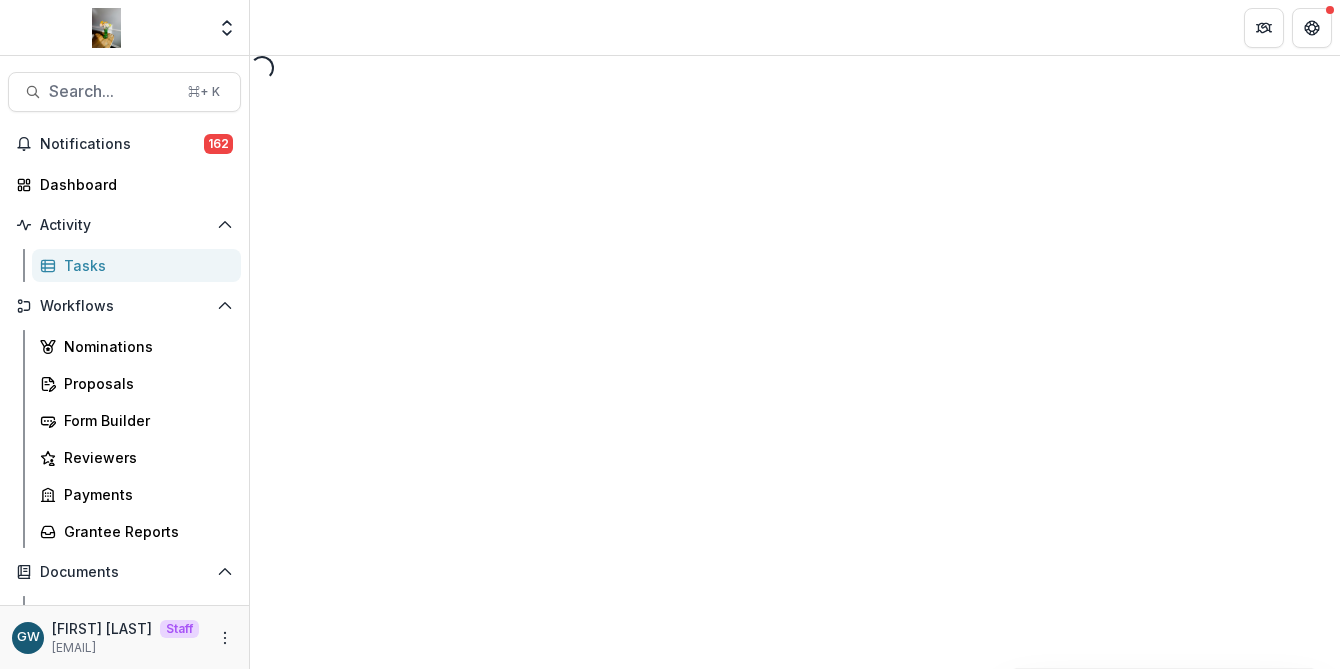 select on "********" 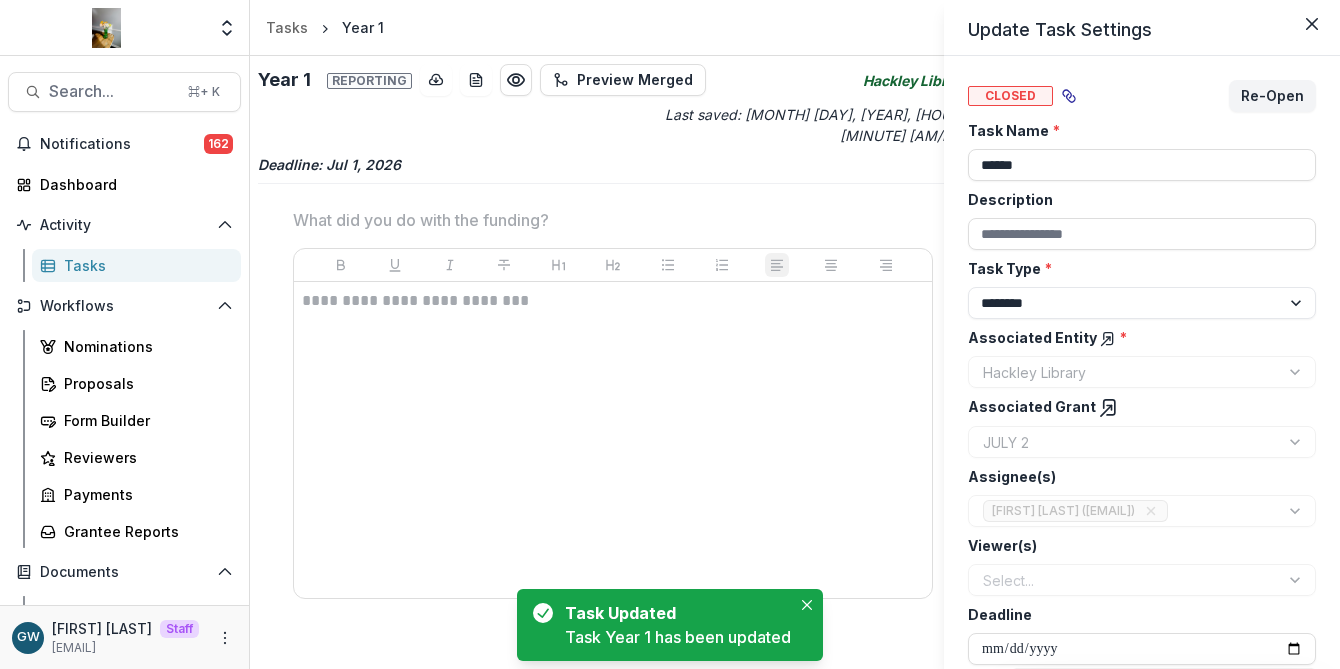click on "**********" at bounding box center [670, 334] 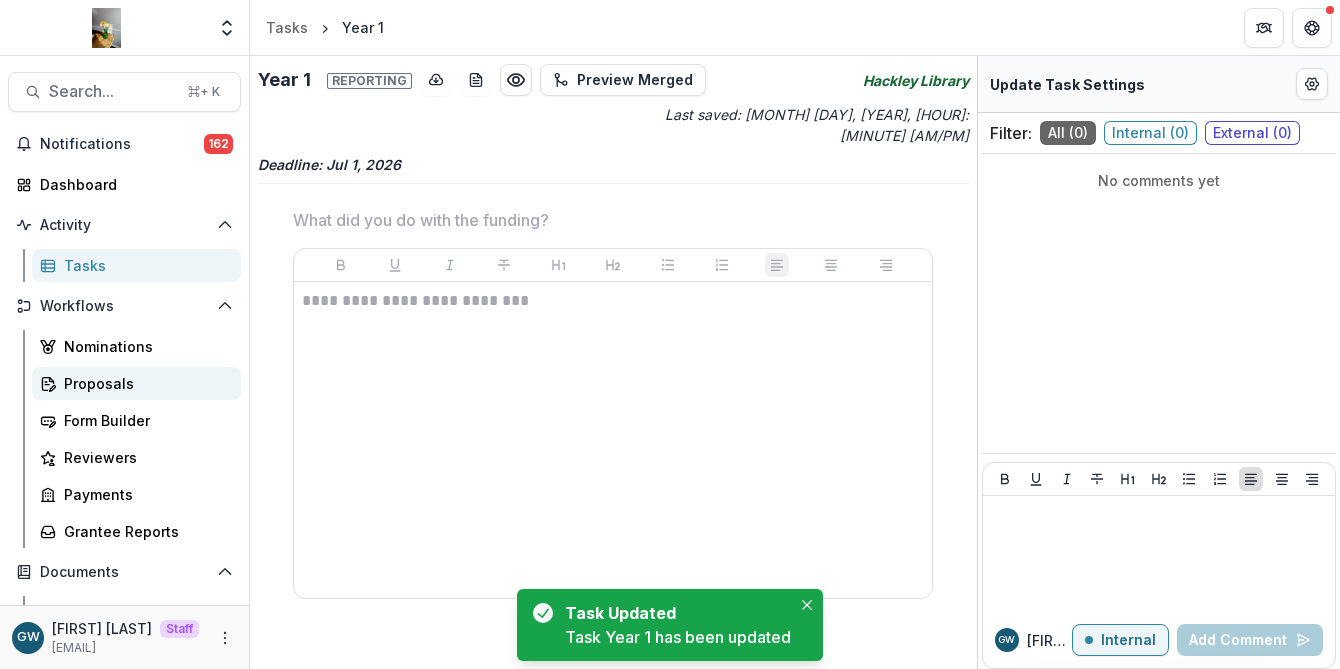 click on "Proposals" at bounding box center (144, 383) 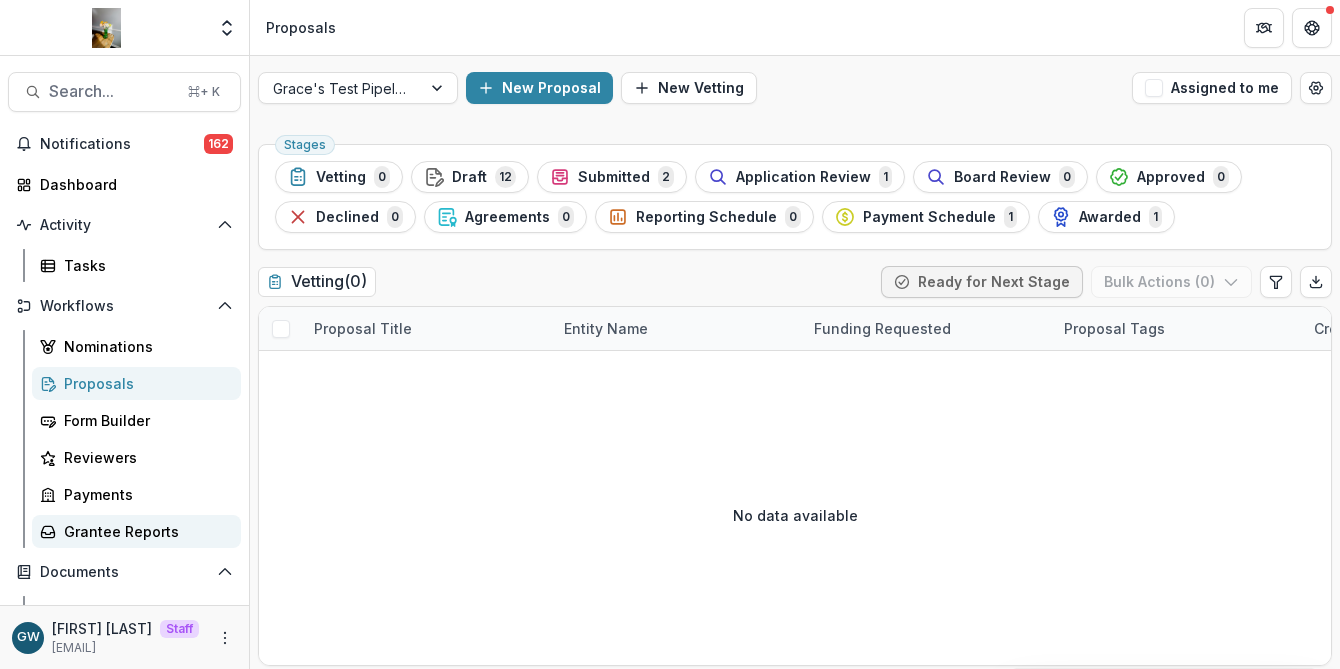 click on "Grantee Reports" at bounding box center (144, 531) 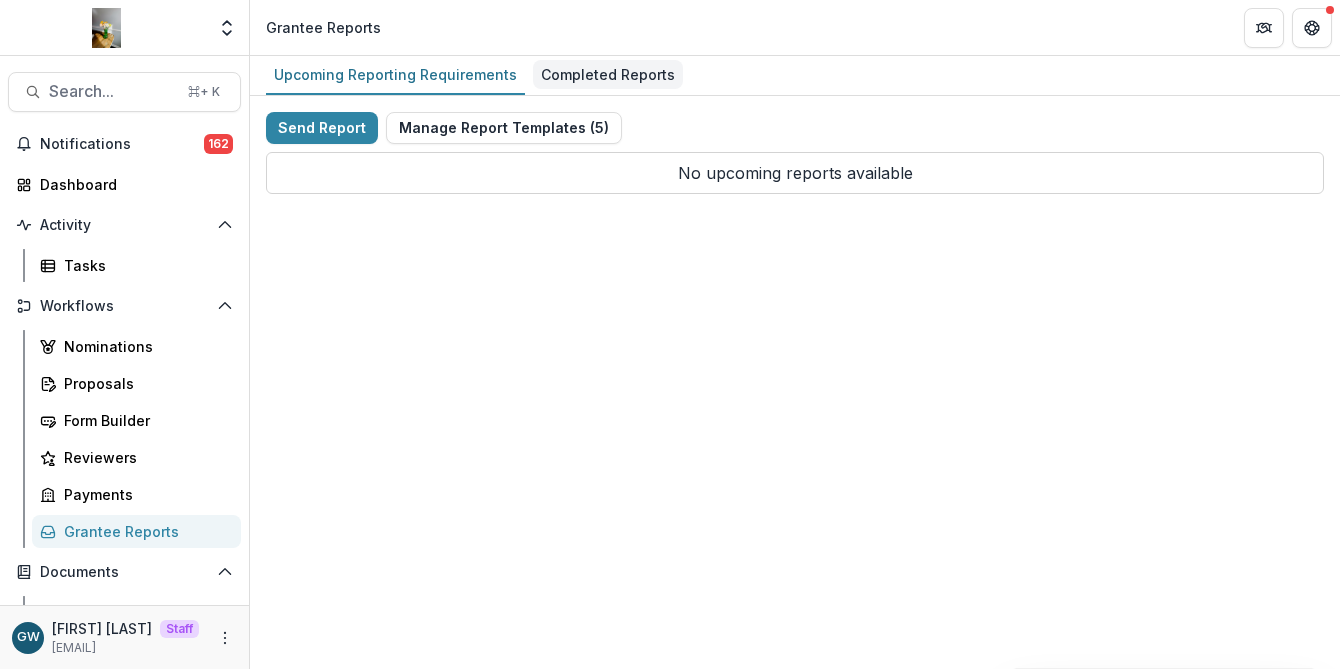 click on "Completed Reports" at bounding box center [608, 74] 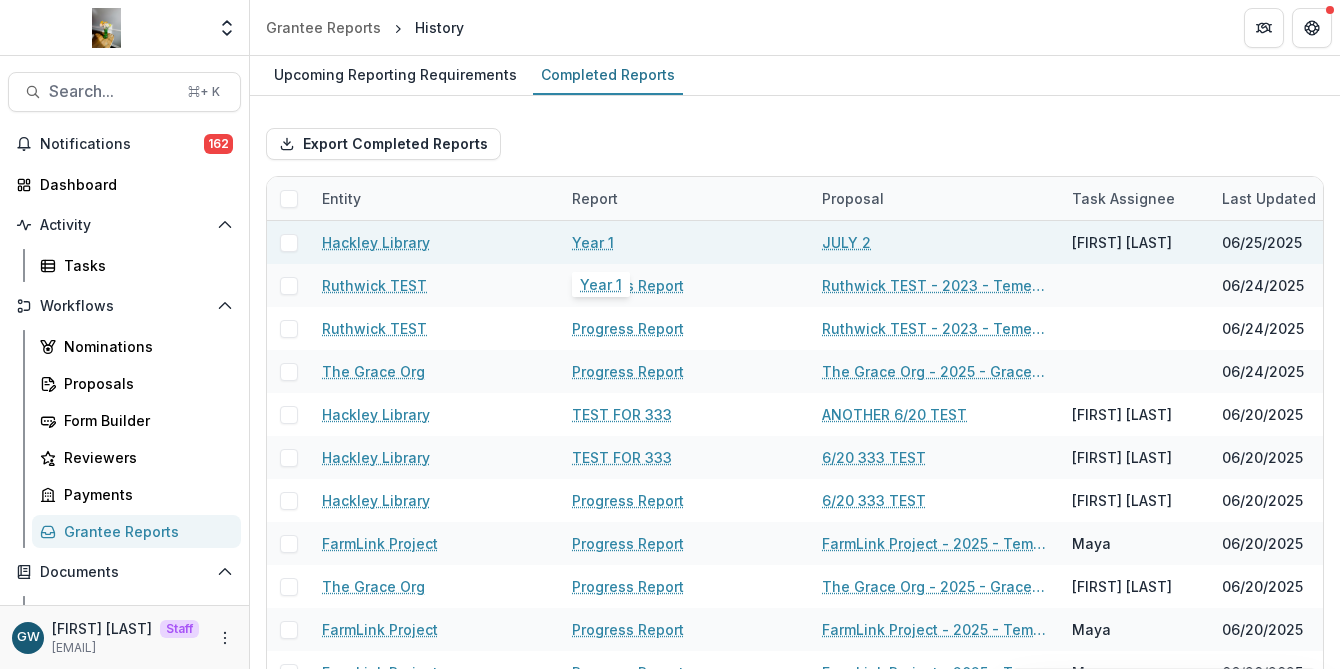click on "Year 1" at bounding box center [593, 242] 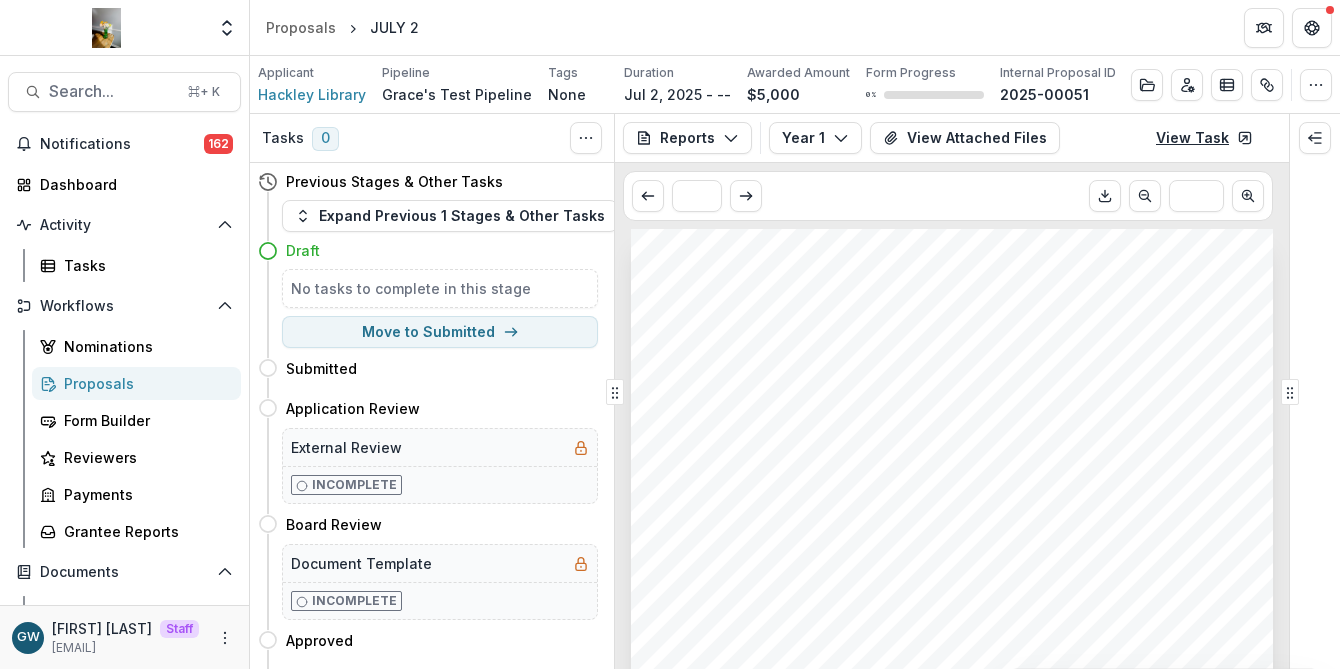 click on "View Task" at bounding box center [1204, 138] 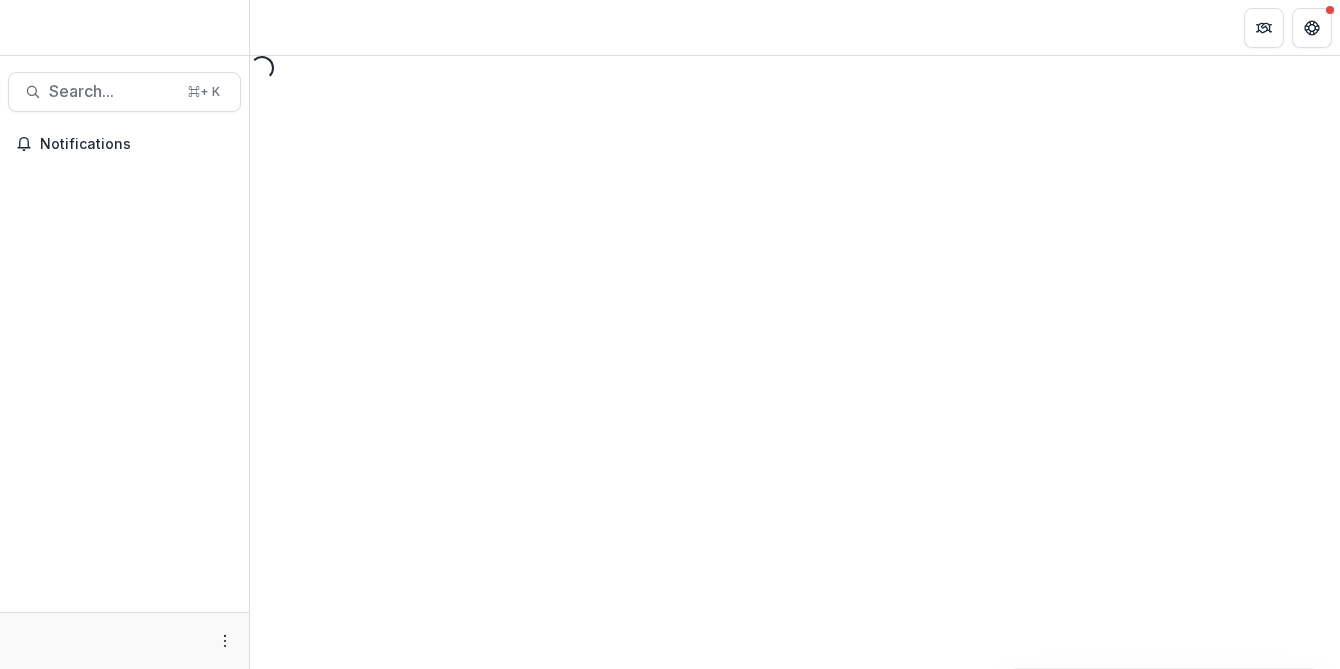 scroll, scrollTop: 0, scrollLeft: 0, axis: both 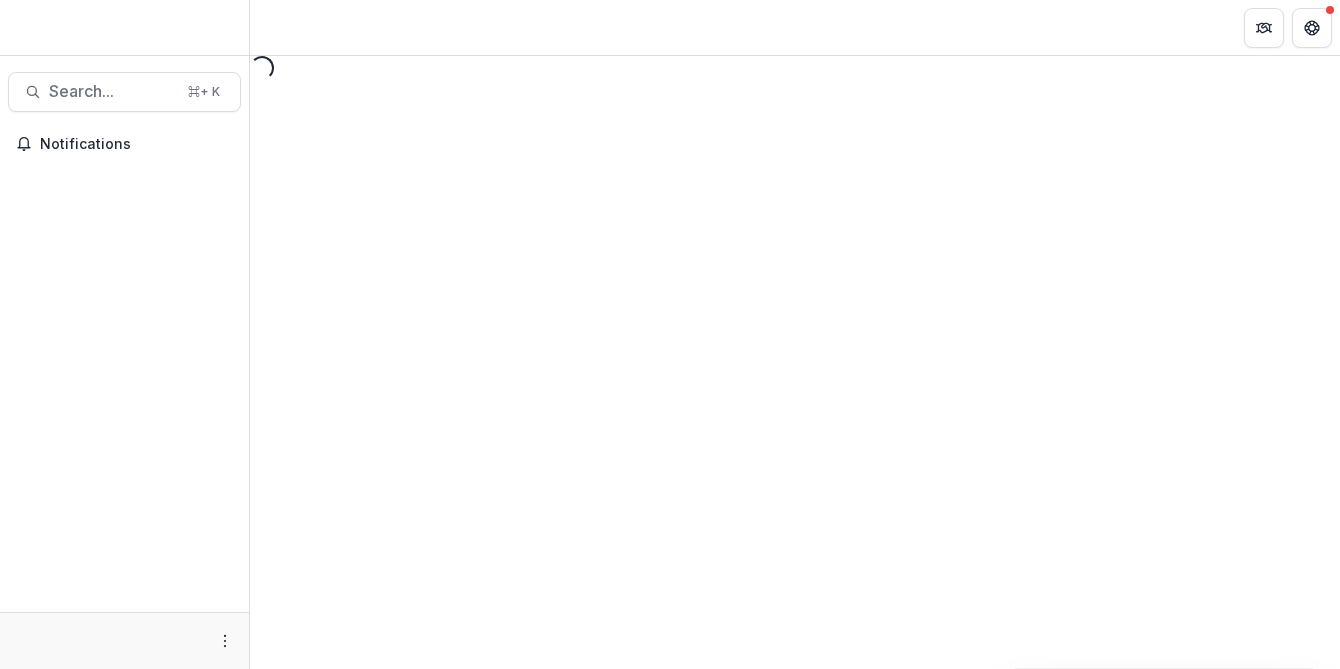 select on "********" 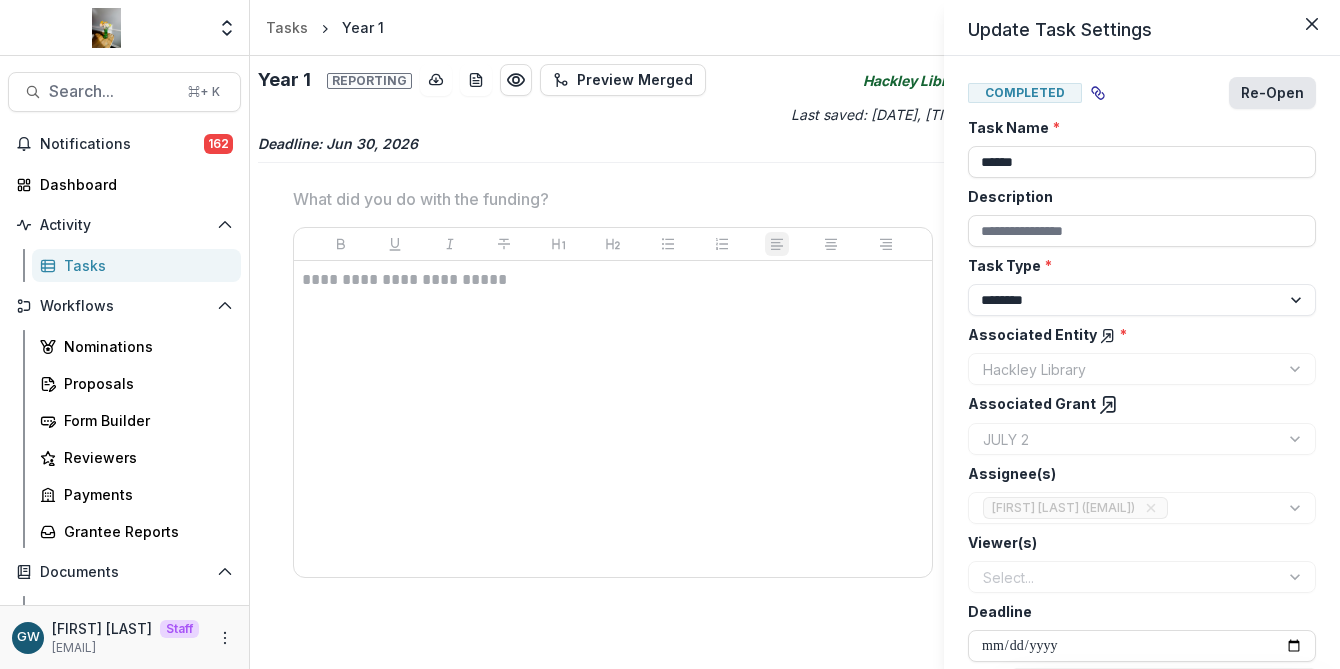 scroll, scrollTop: 0, scrollLeft: 0, axis: both 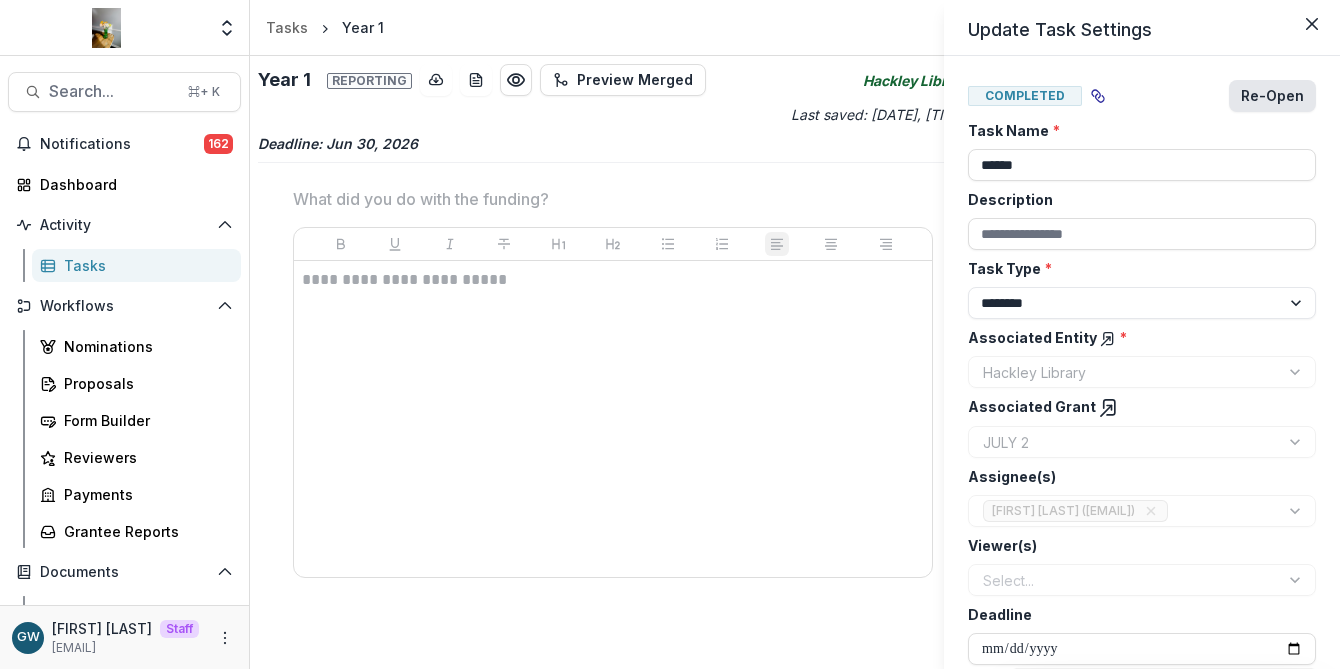 click on "Re-Open" at bounding box center [1272, 96] 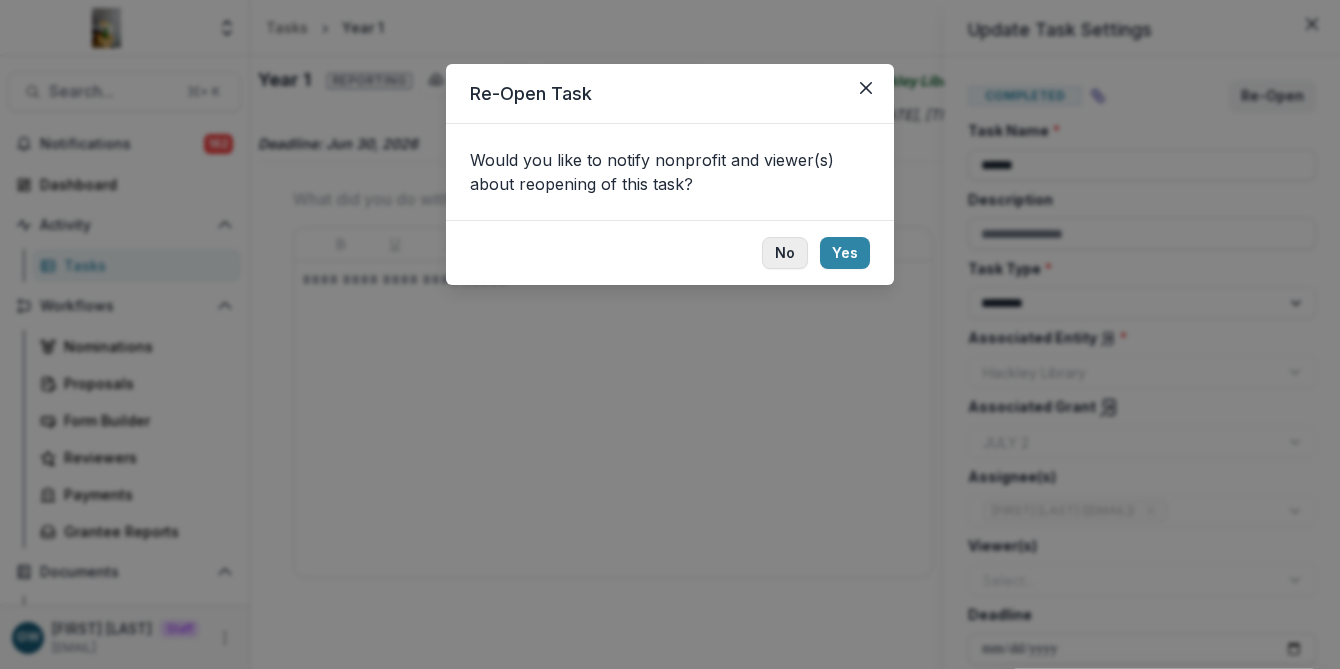 click on "No" at bounding box center (785, 253) 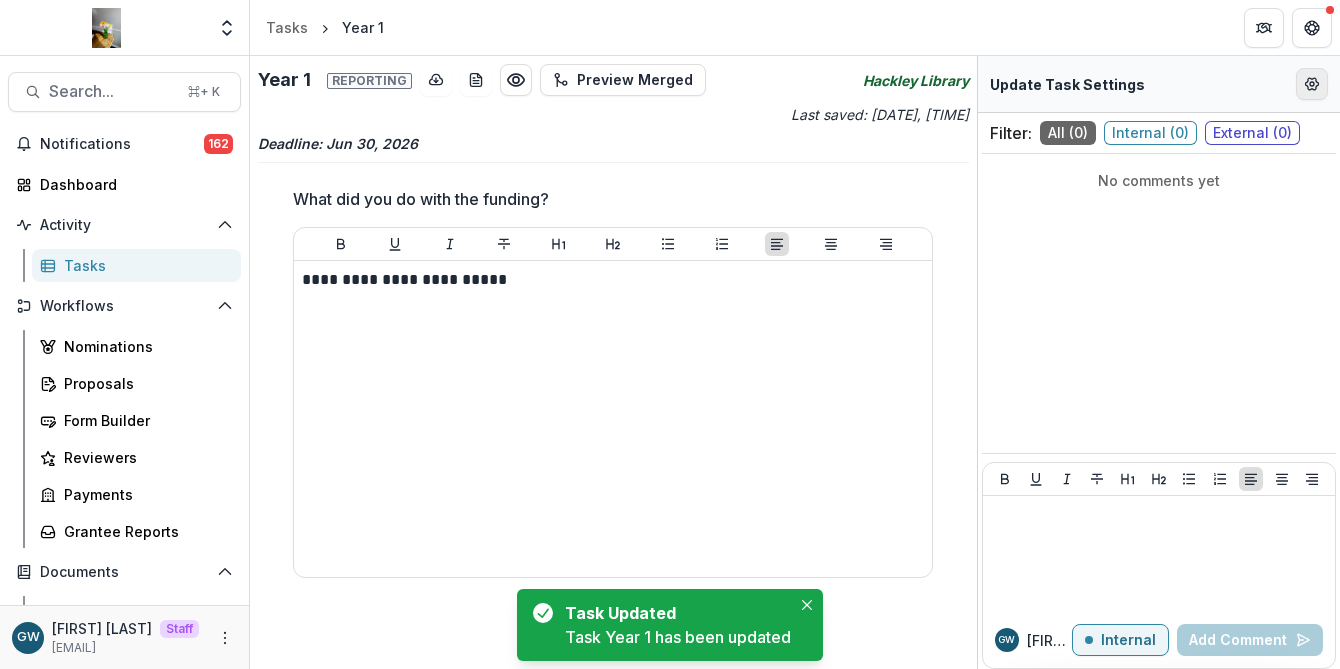 click at bounding box center (1312, 84) 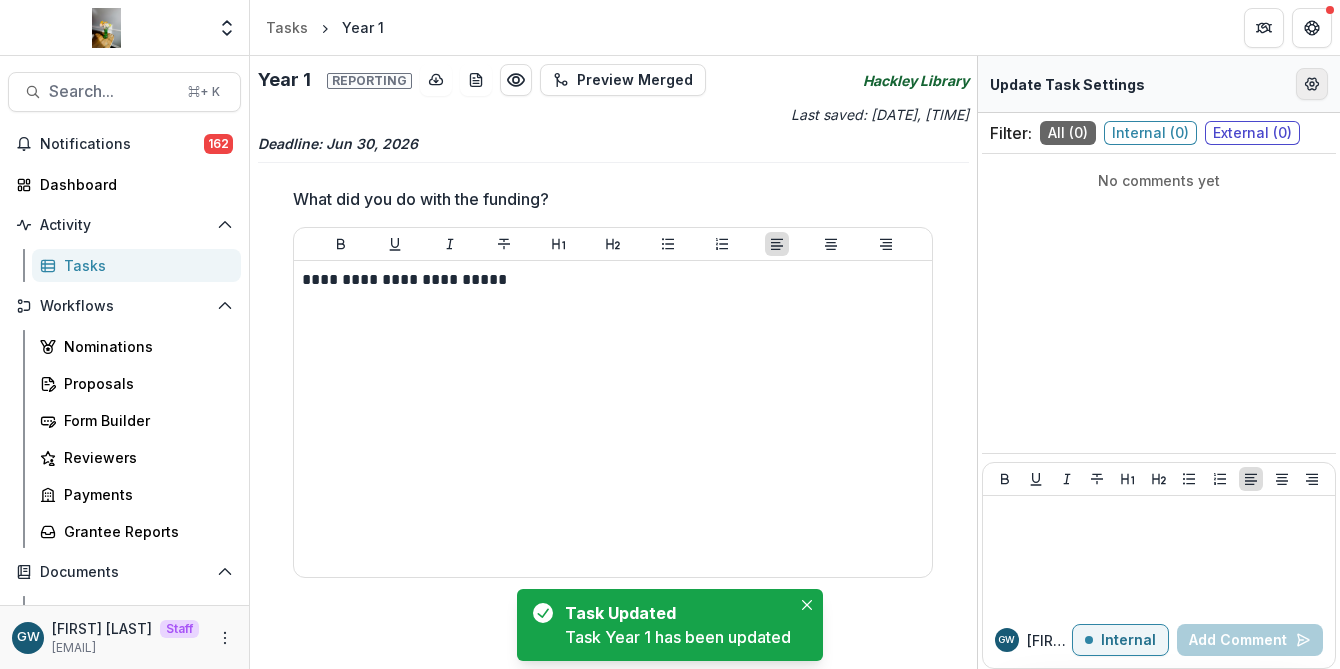select on "********" 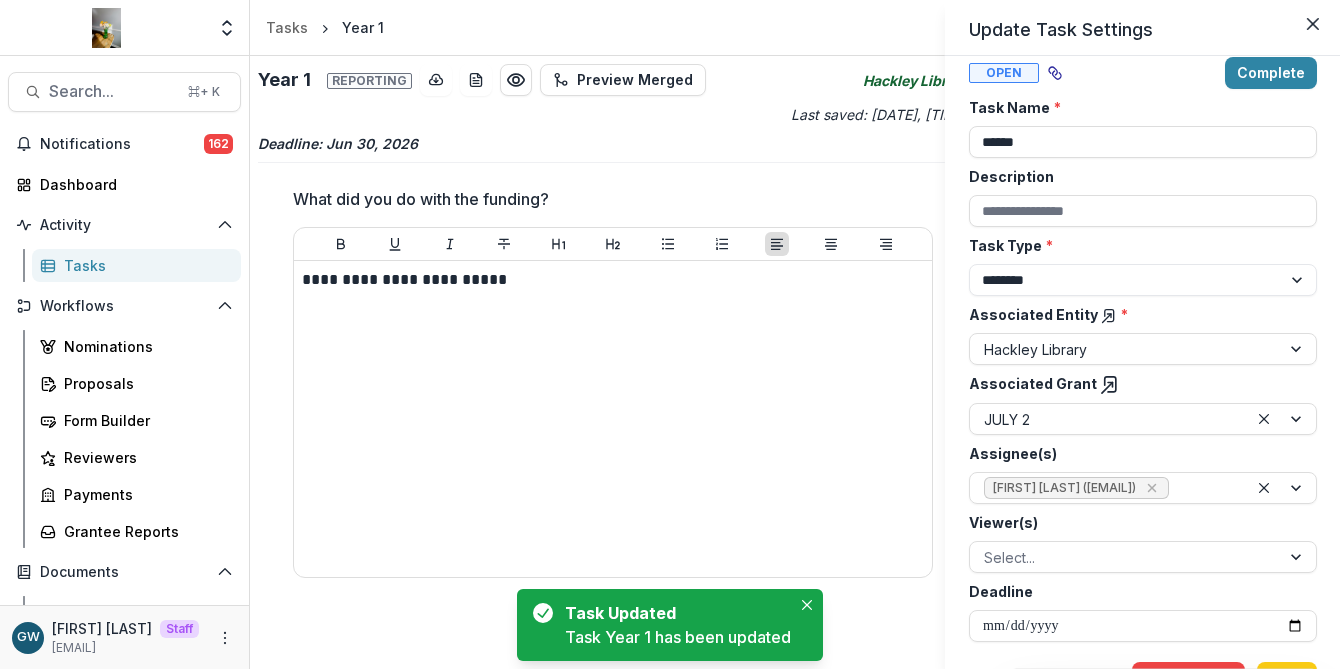 scroll, scrollTop: 72, scrollLeft: 0, axis: vertical 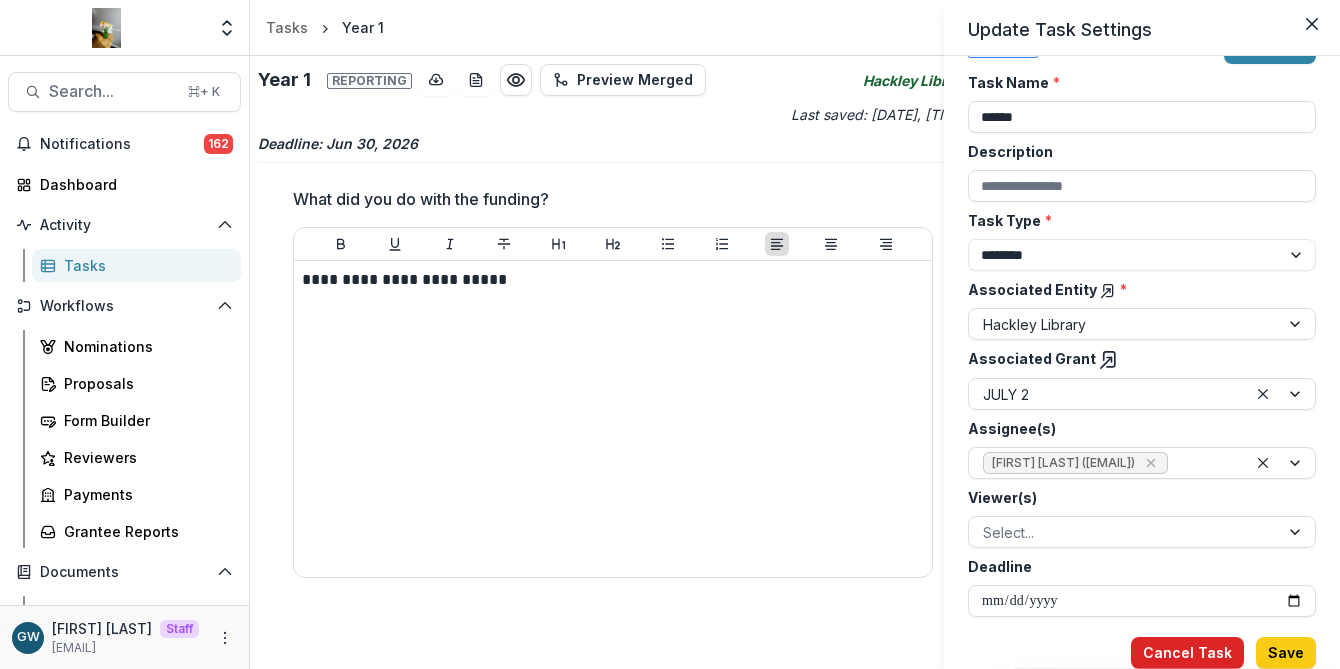 click on "Cancel Task" at bounding box center (1187, 653) 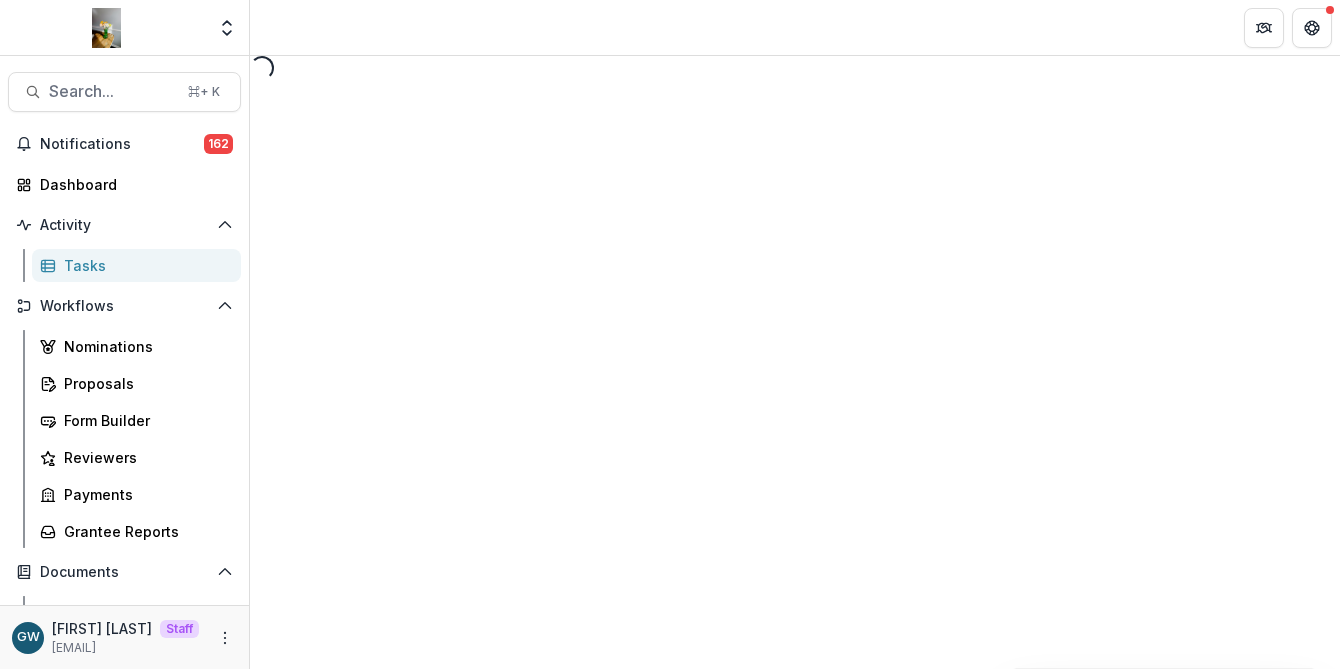 select on "********" 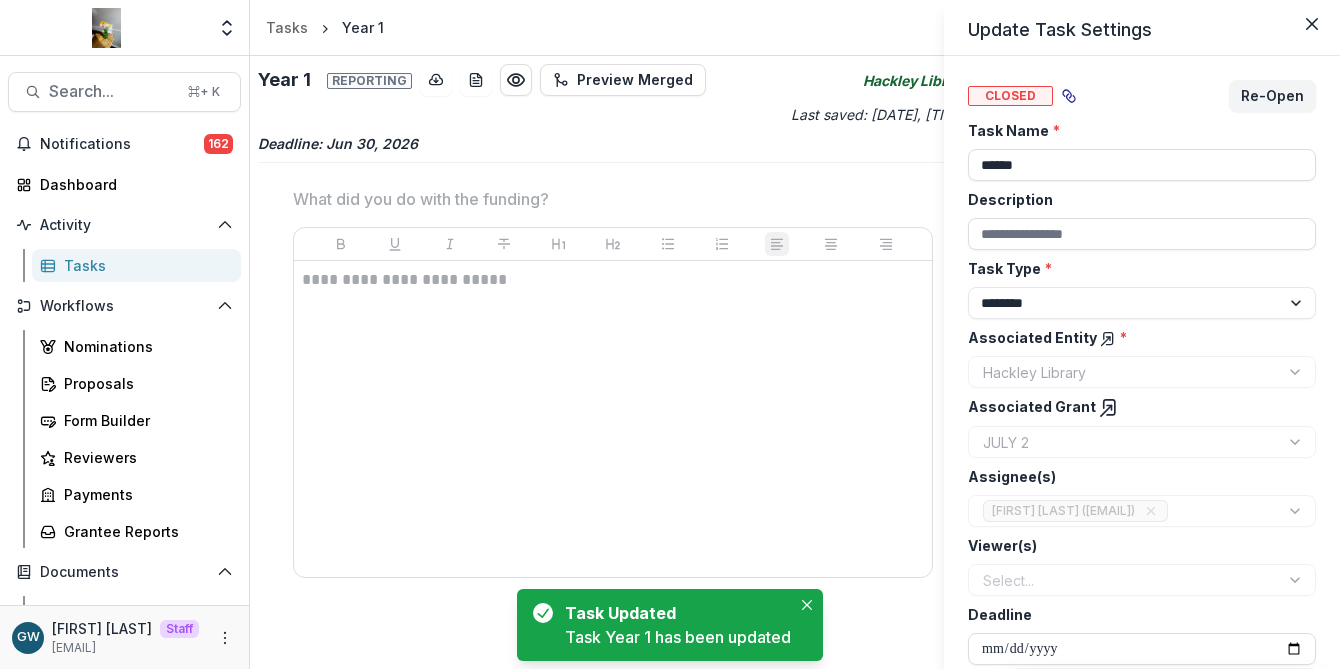 click on "**********" at bounding box center (670, 334) 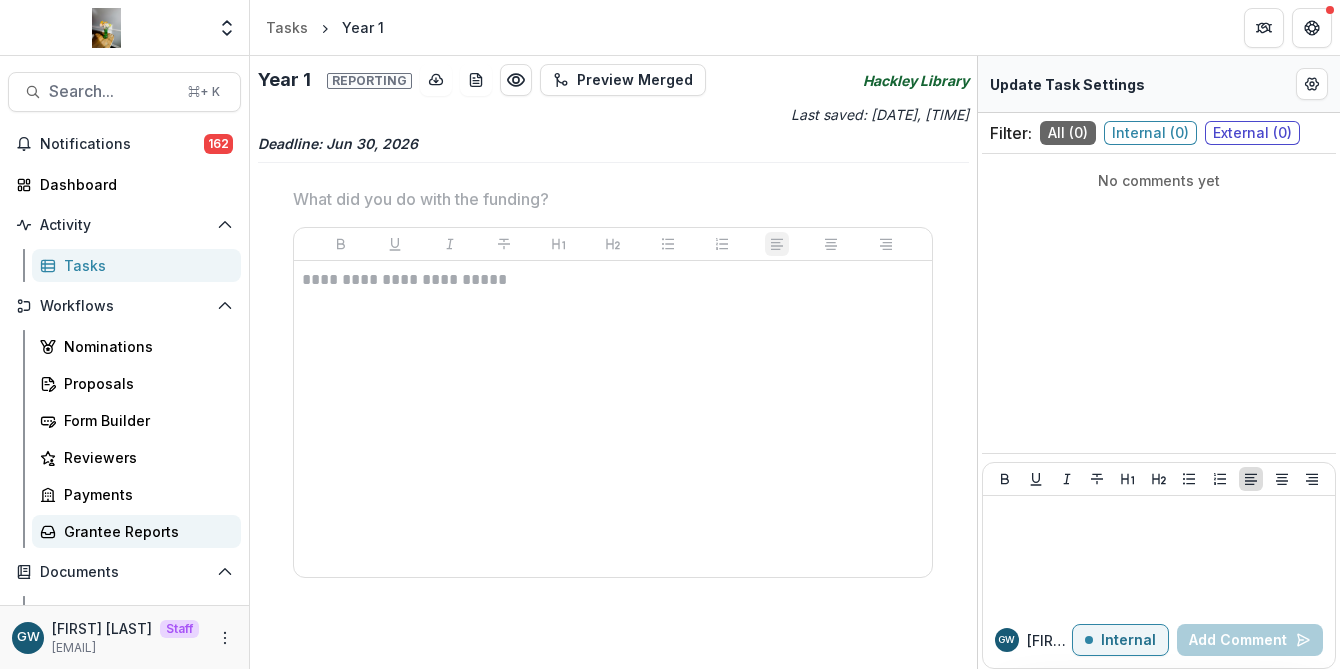 click on "Grantee Reports" at bounding box center [144, 531] 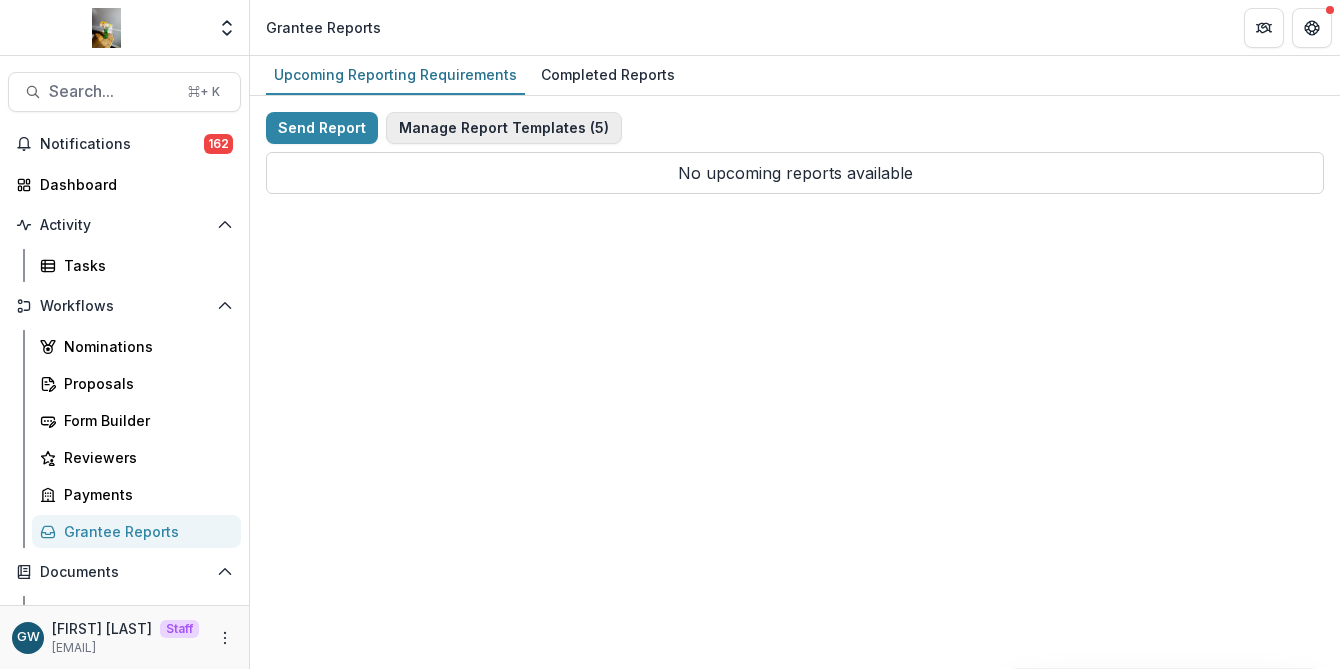 click on "Manage Report Templates ( 5 )" at bounding box center [504, 128] 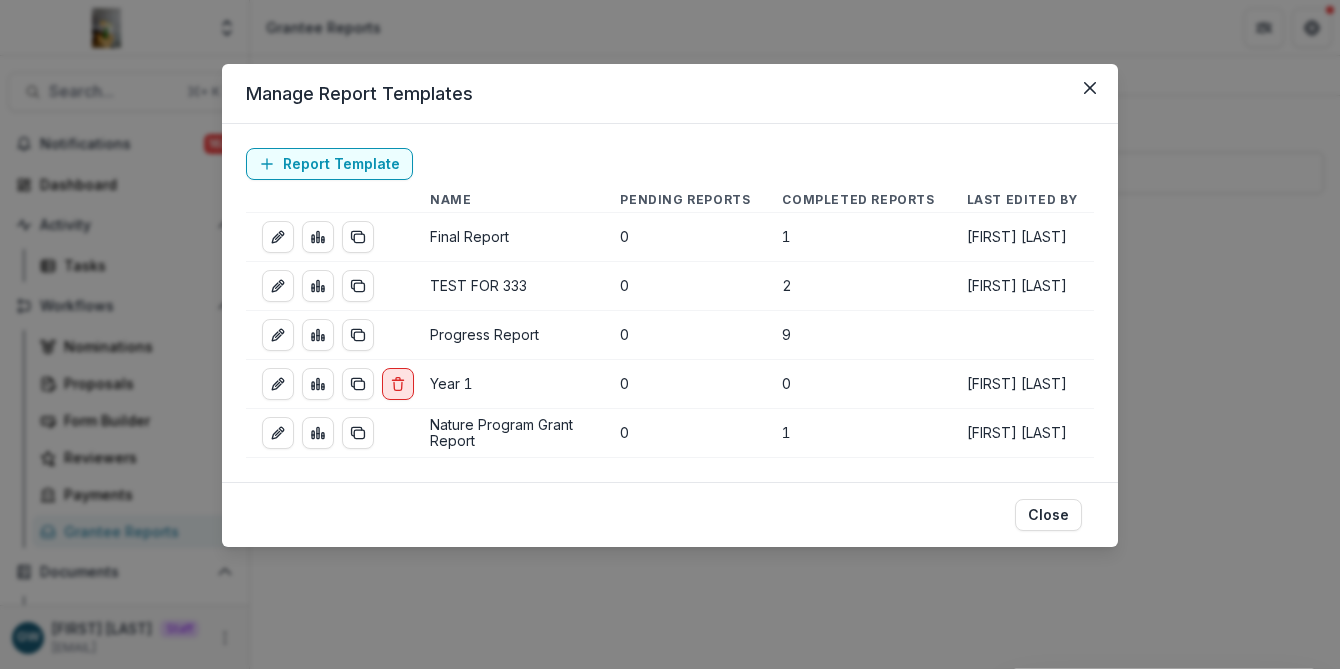 click 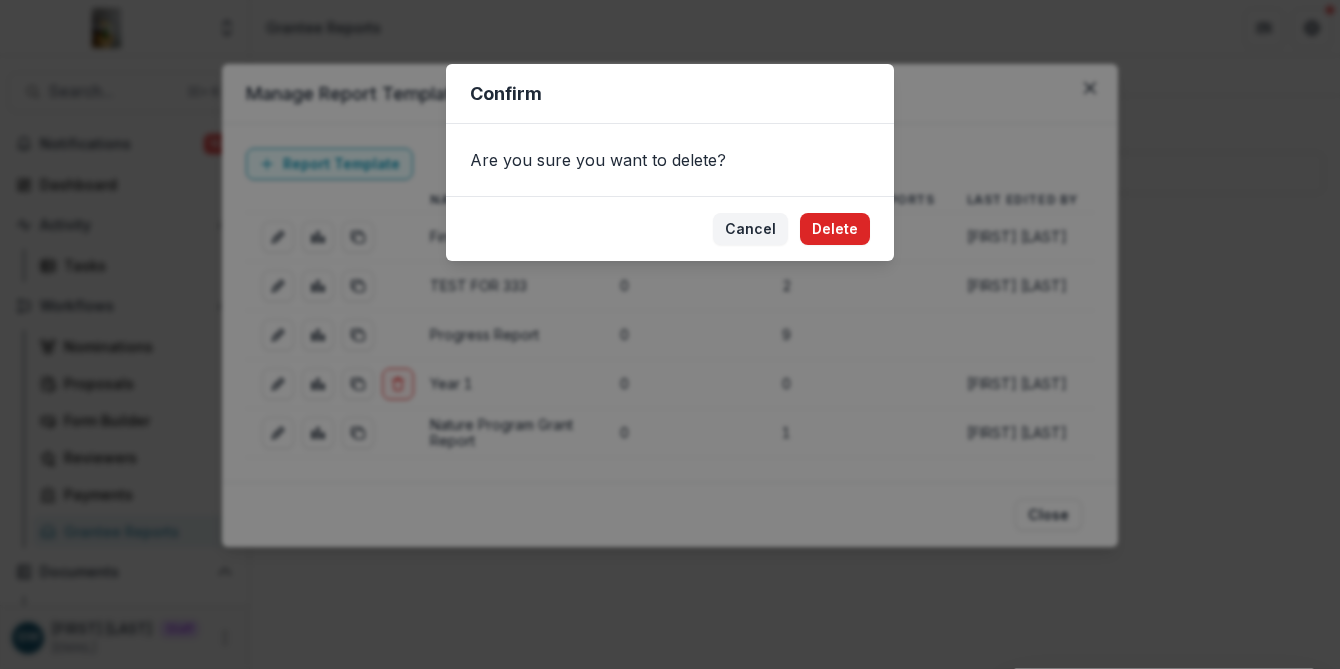 click on "Delete" at bounding box center [835, 229] 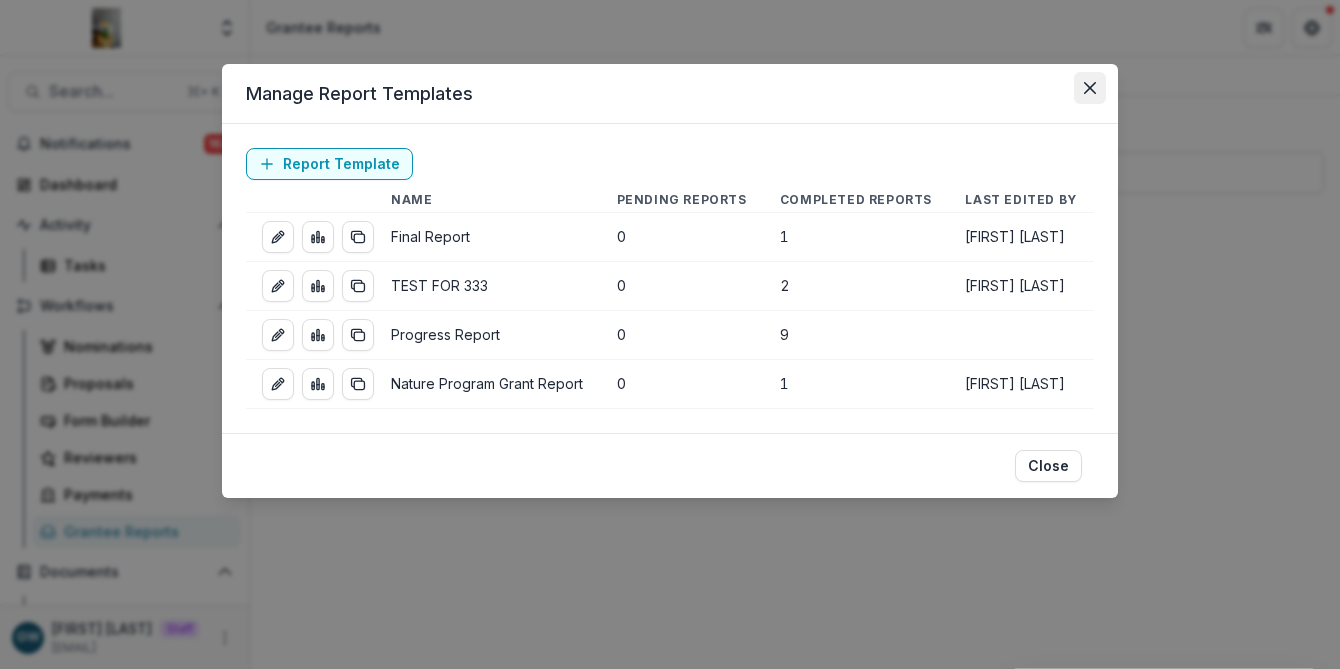 click 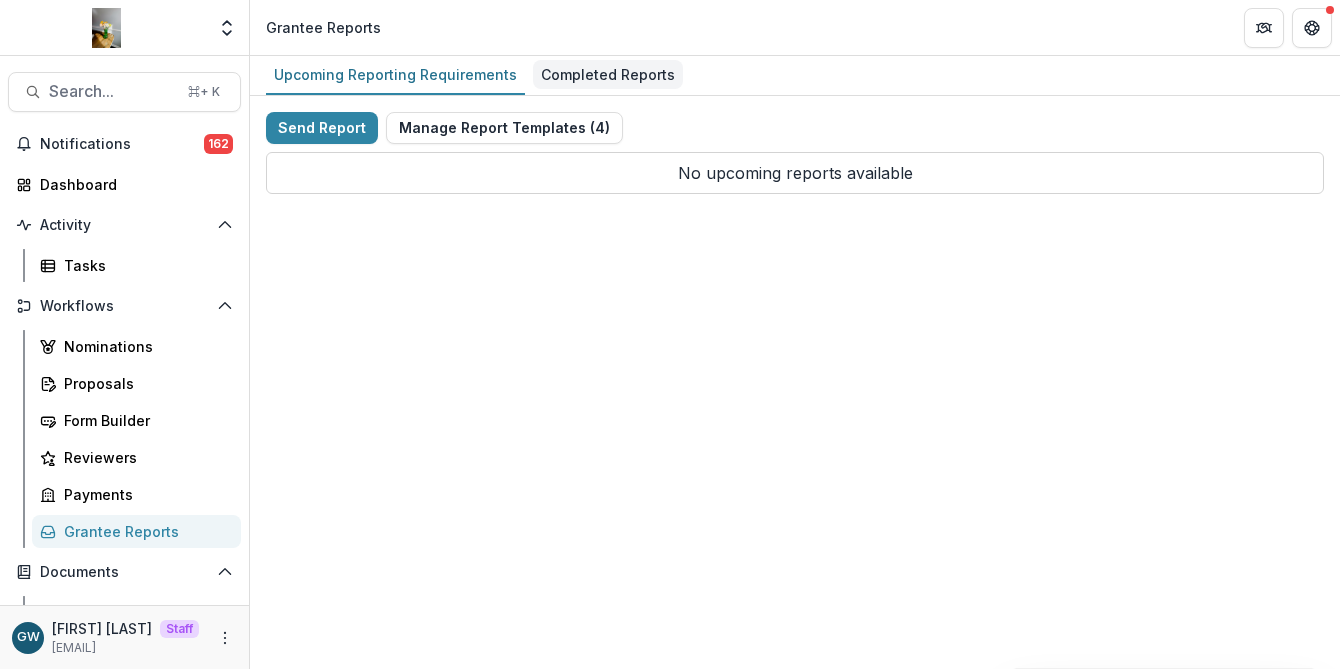 click on "Completed Reports" at bounding box center (608, 74) 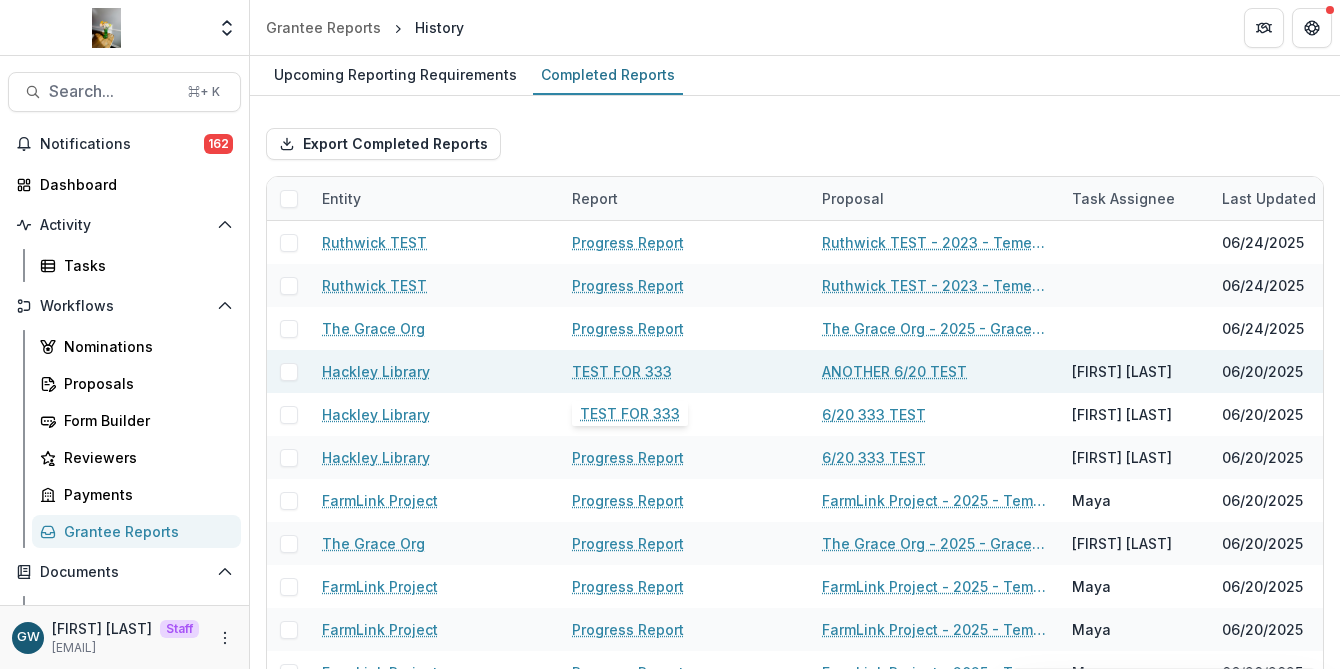 click on "TEST FOR 333" at bounding box center (622, 371) 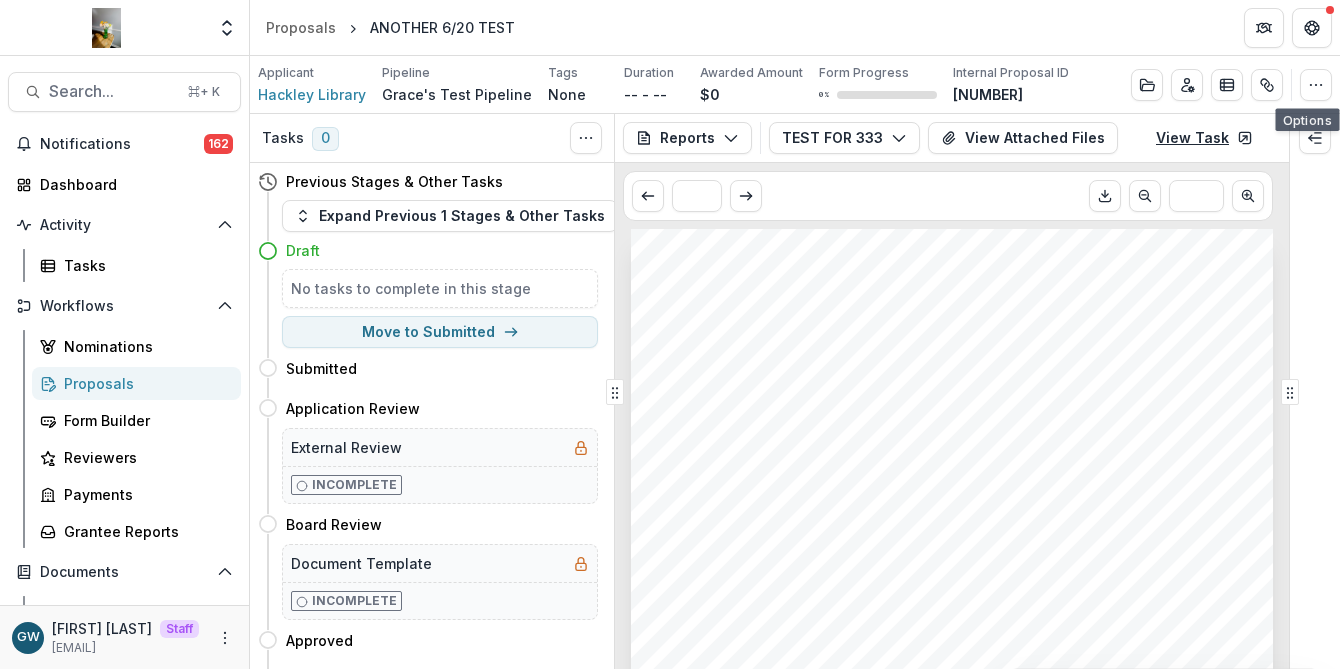 click on "View Task" at bounding box center [1204, 138] 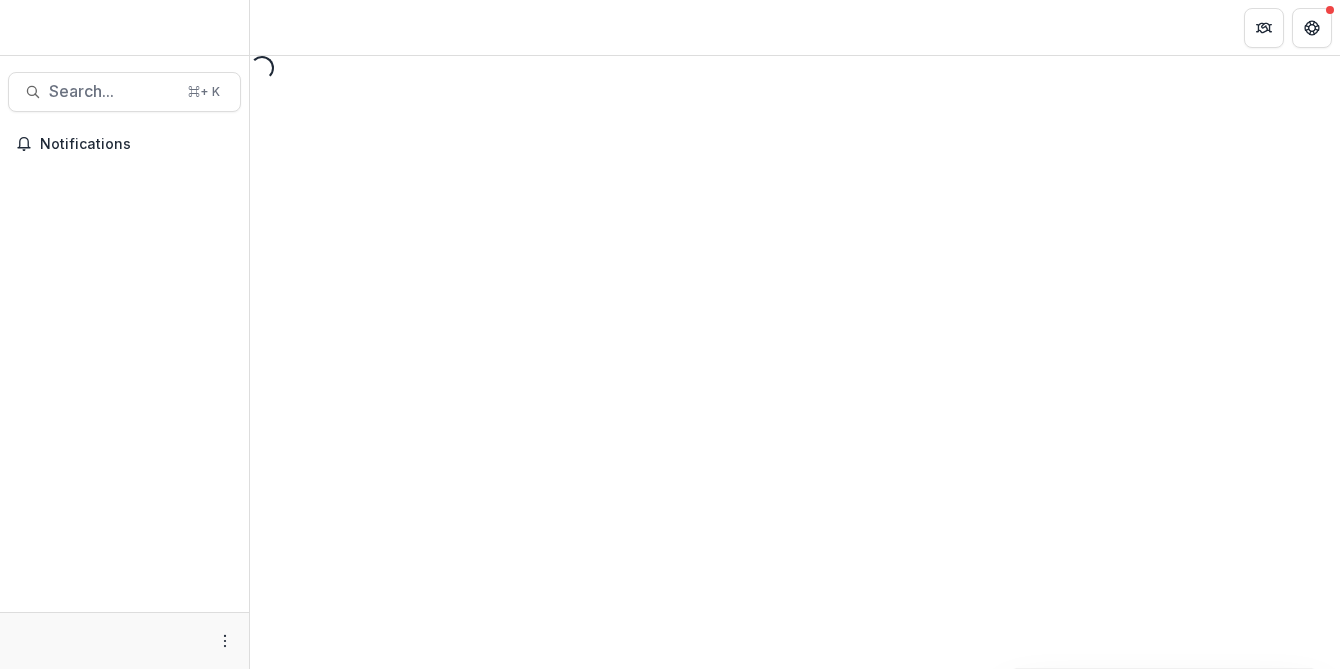 scroll, scrollTop: 0, scrollLeft: 0, axis: both 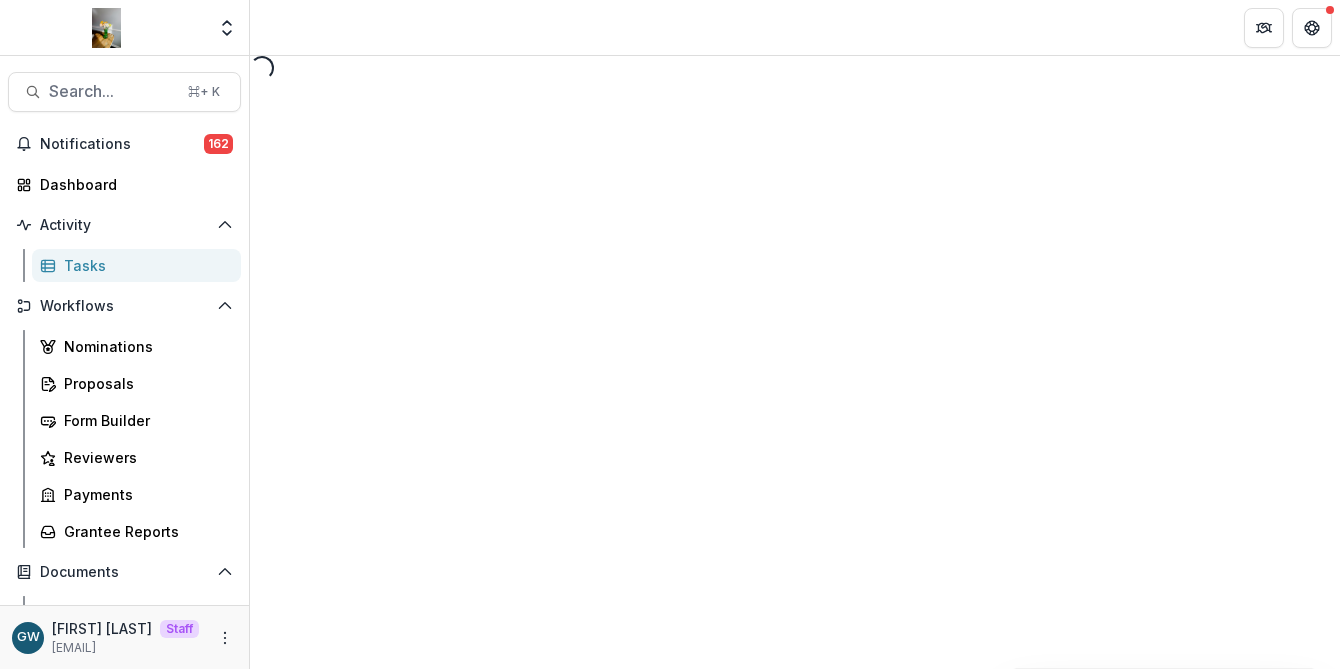 select on "********" 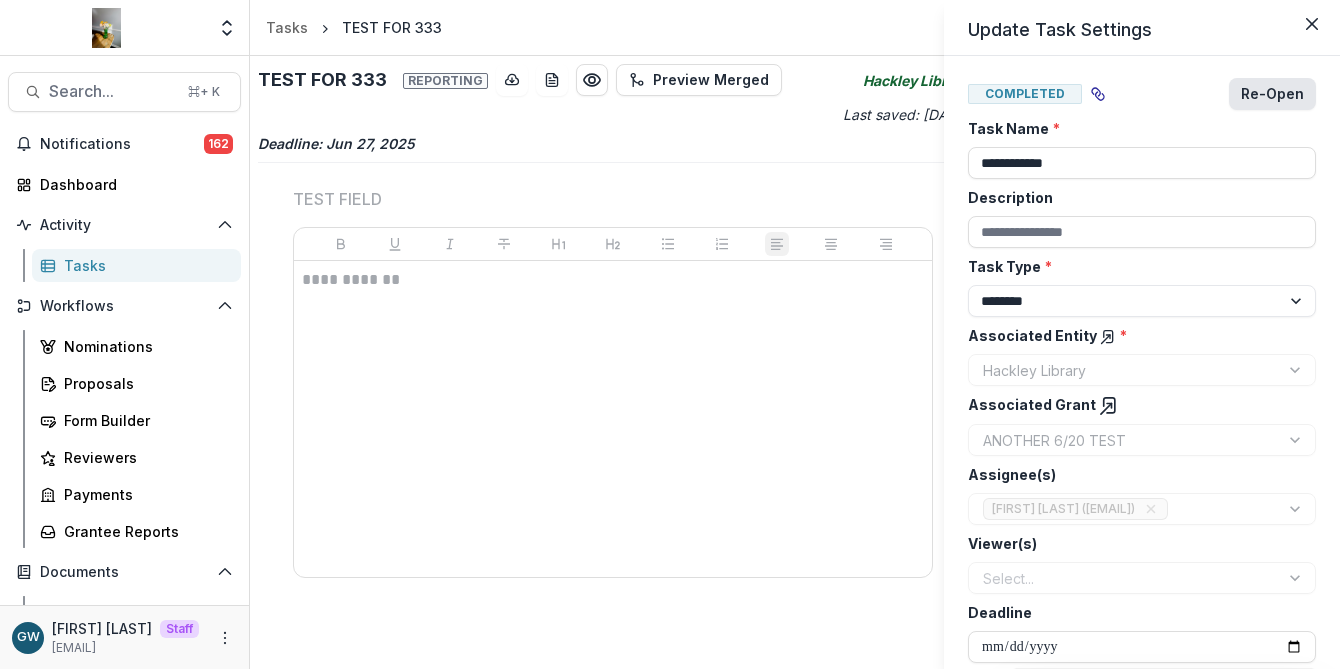 scroll, scrollTop: 0, scrollLeft: 0, axis: both 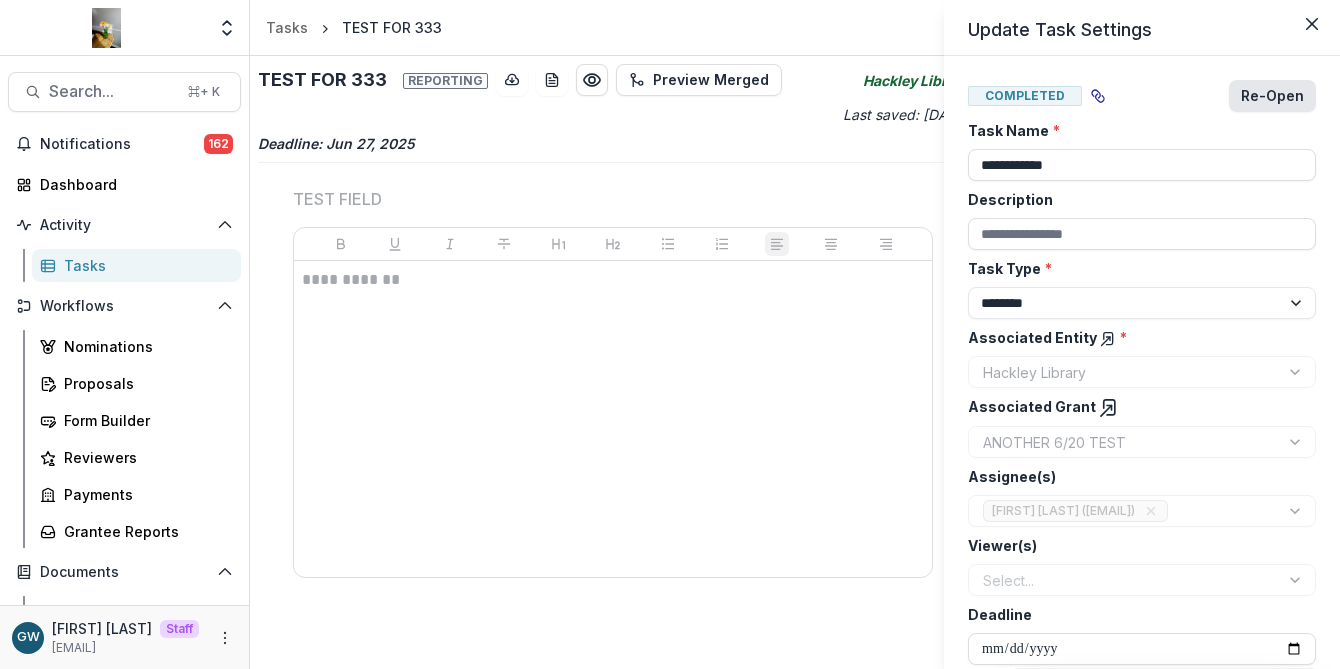 click on "Re-Open" at bounding box center (1272, 96) 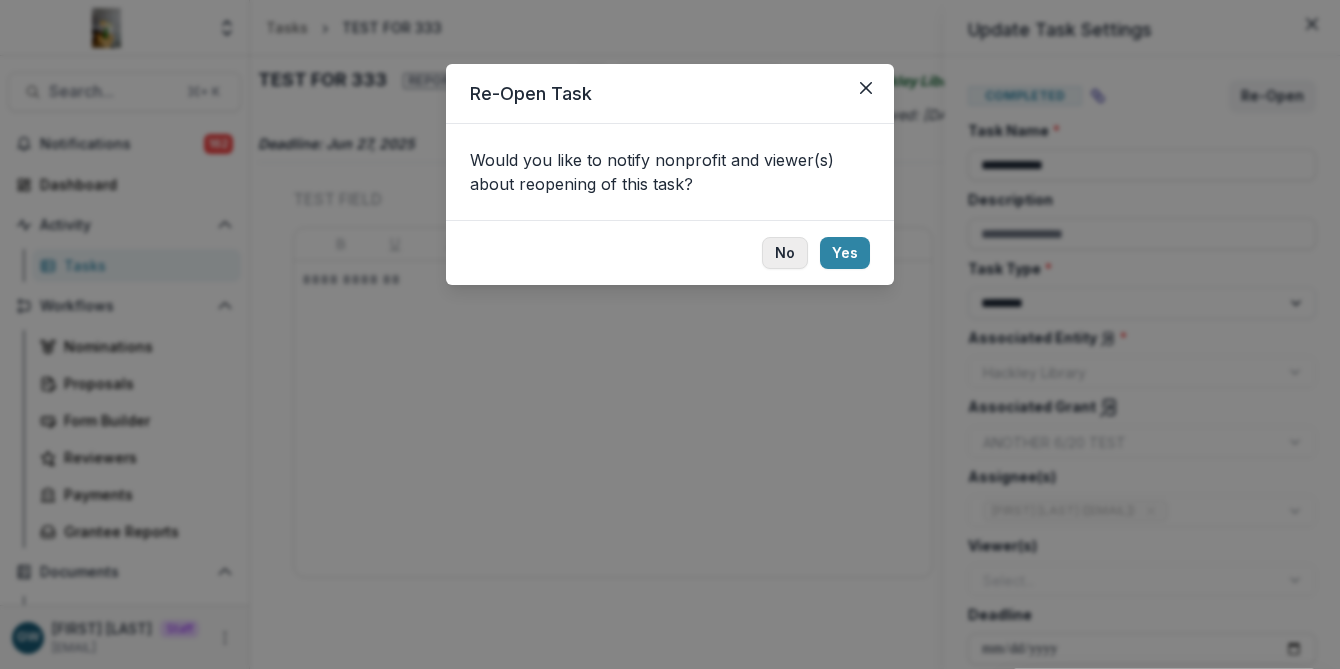 click on "No" at bounding box center [785, 253] 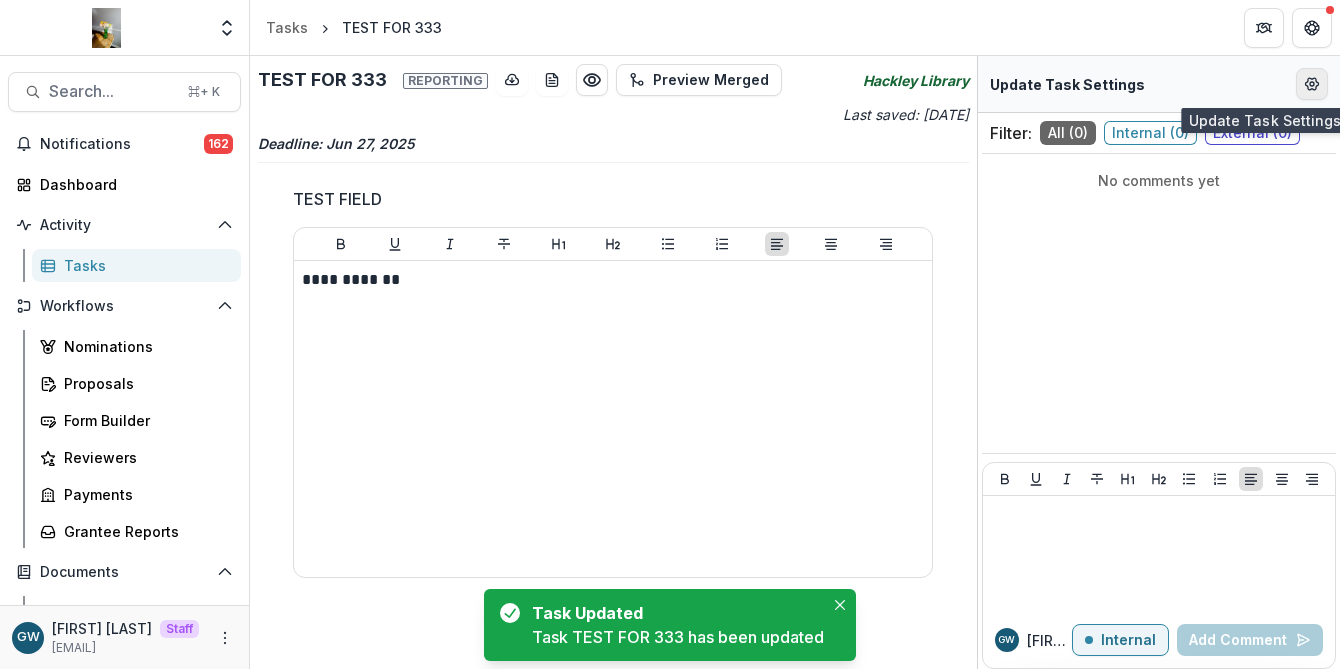 click at bounding box center (1312, 84) 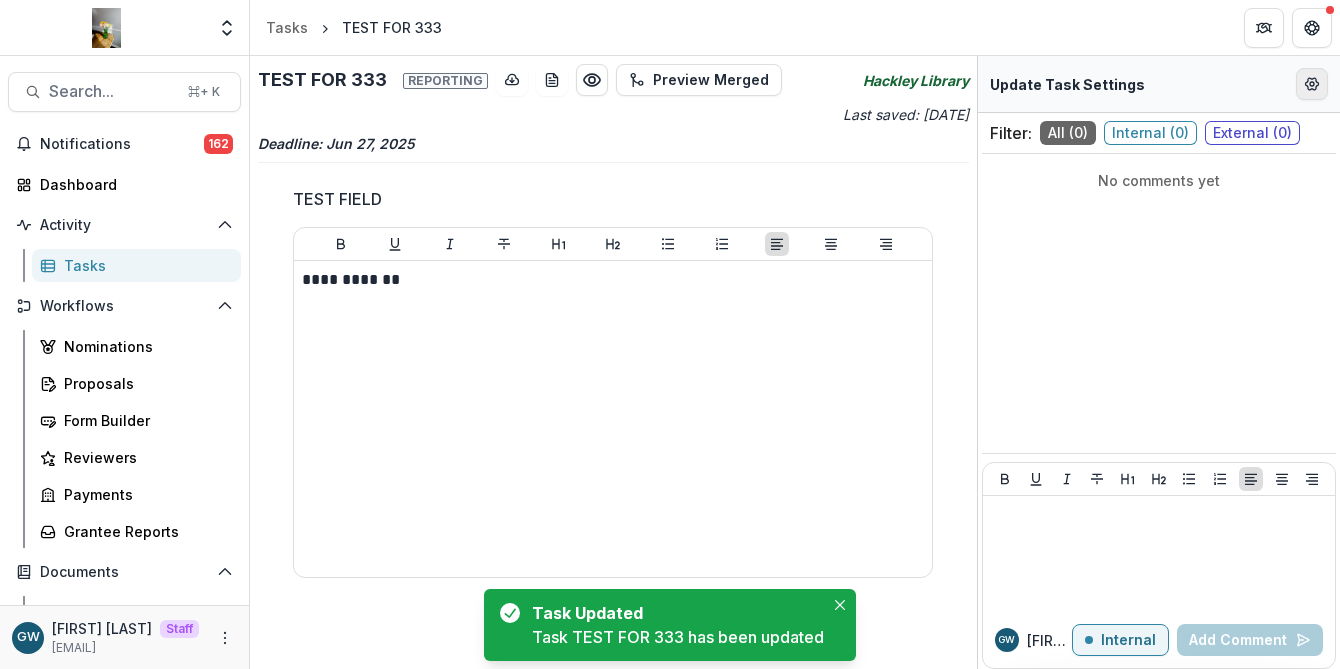 select on "********" 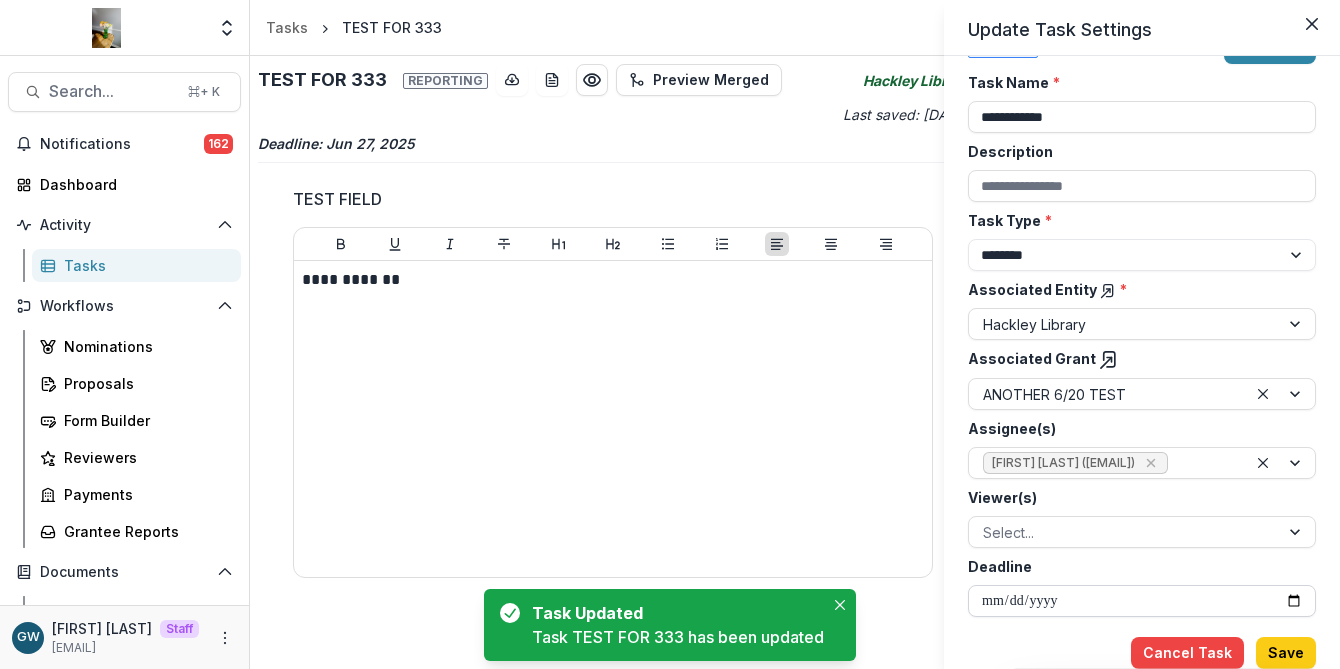 scroll, scrollTop: 72, scrollLeft: 0, axis: vertical 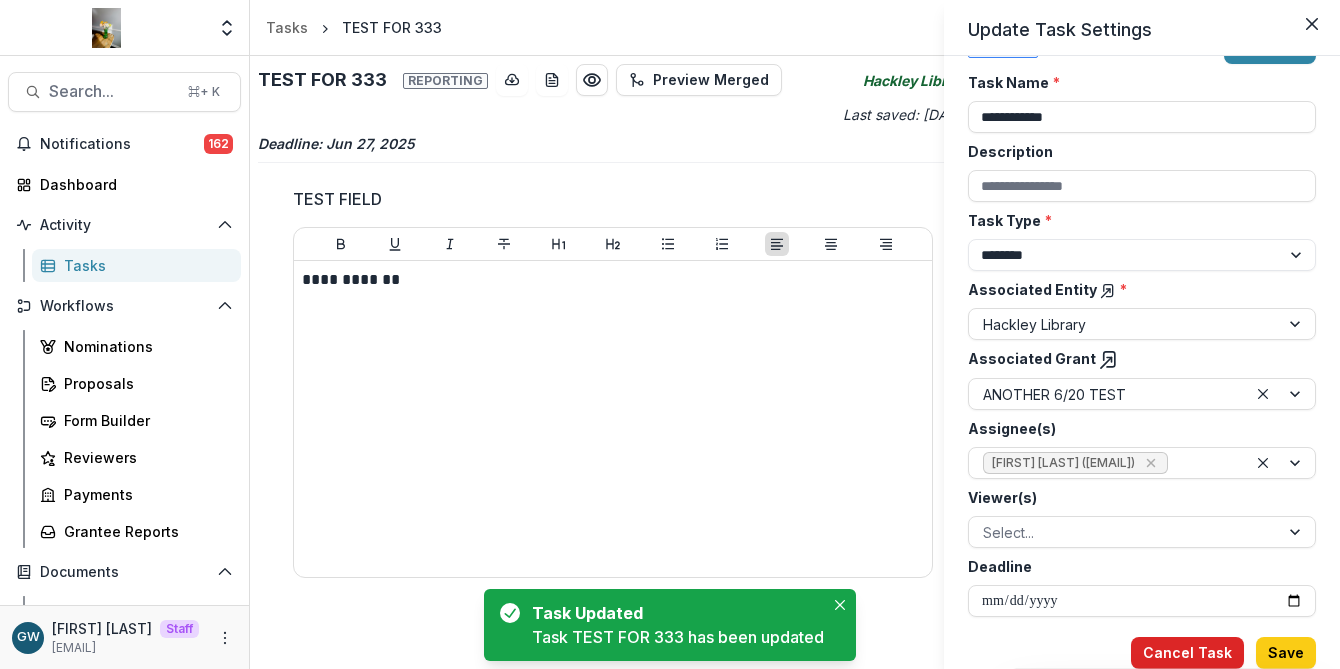 click on "Cancel Task" at bounding box center [1187, 653] 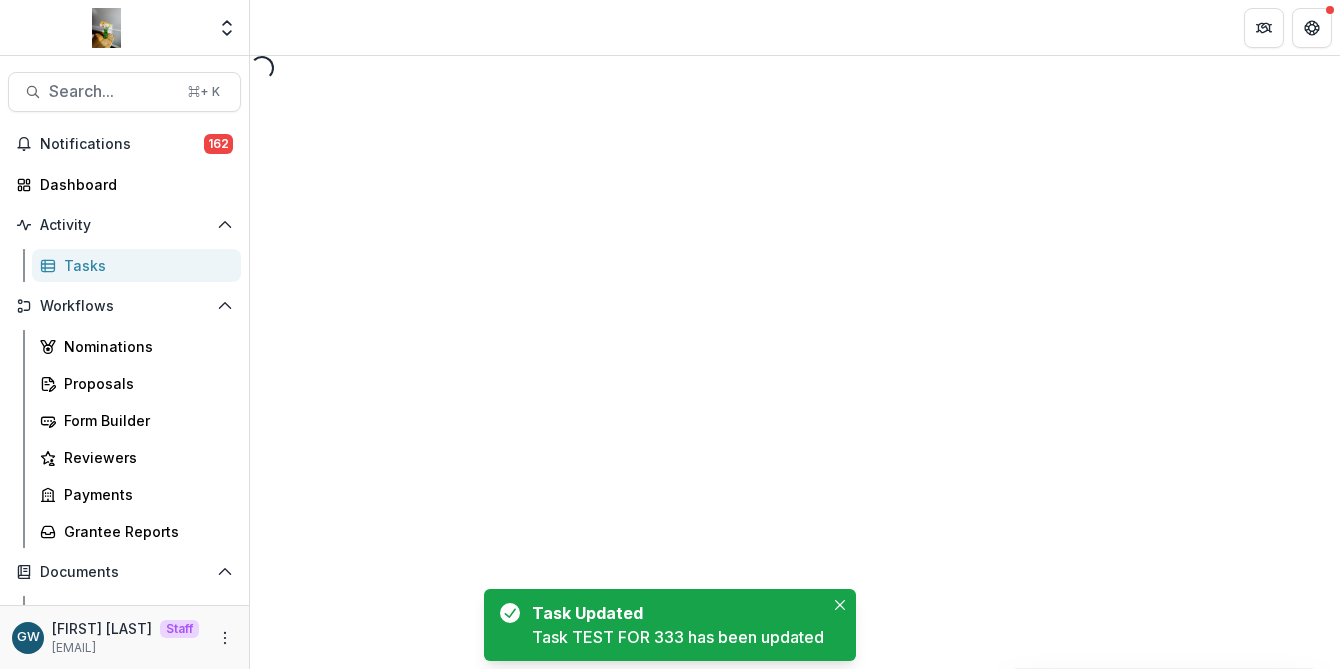 select on "********" 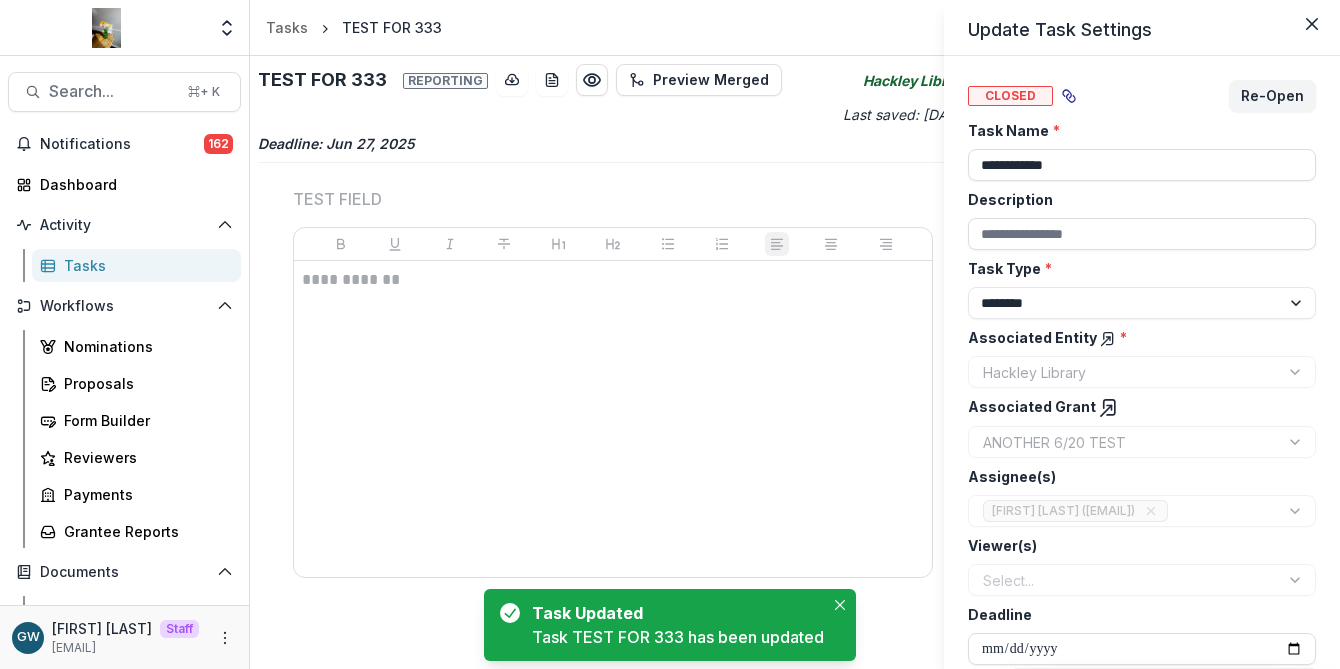 click on "**********" at bounding box center [670, 334] 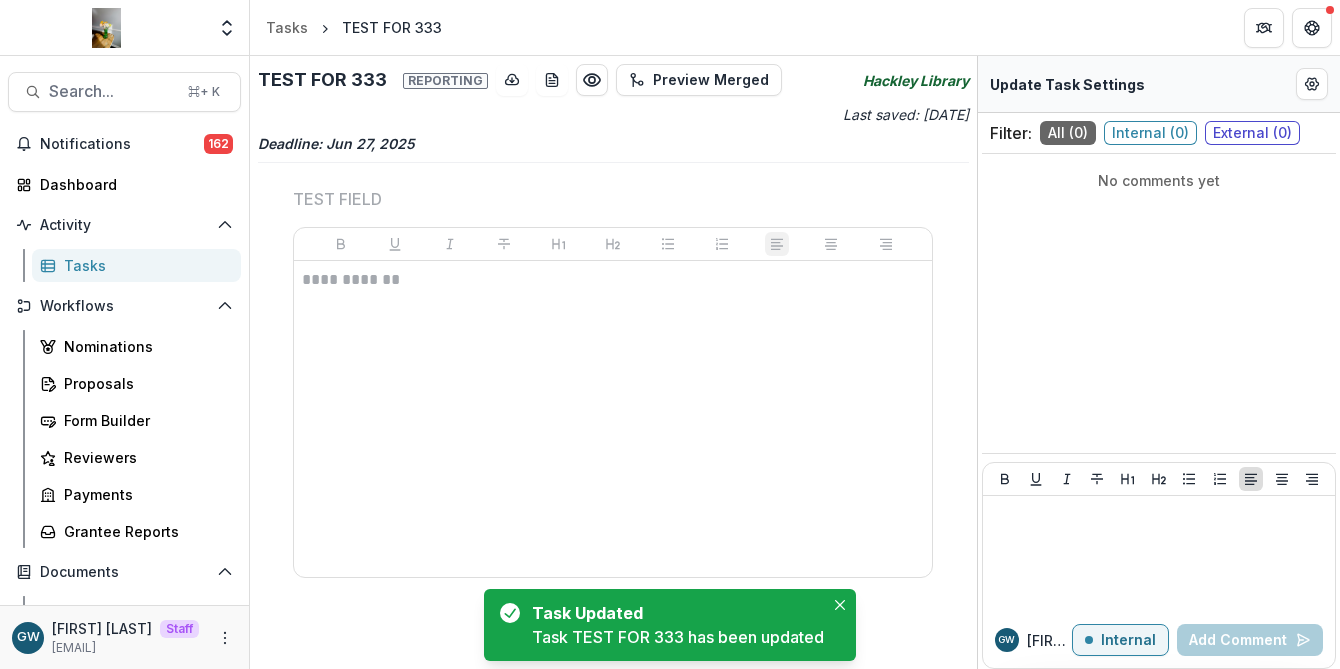 click on "Tasks" at bounding box center (144, 265) 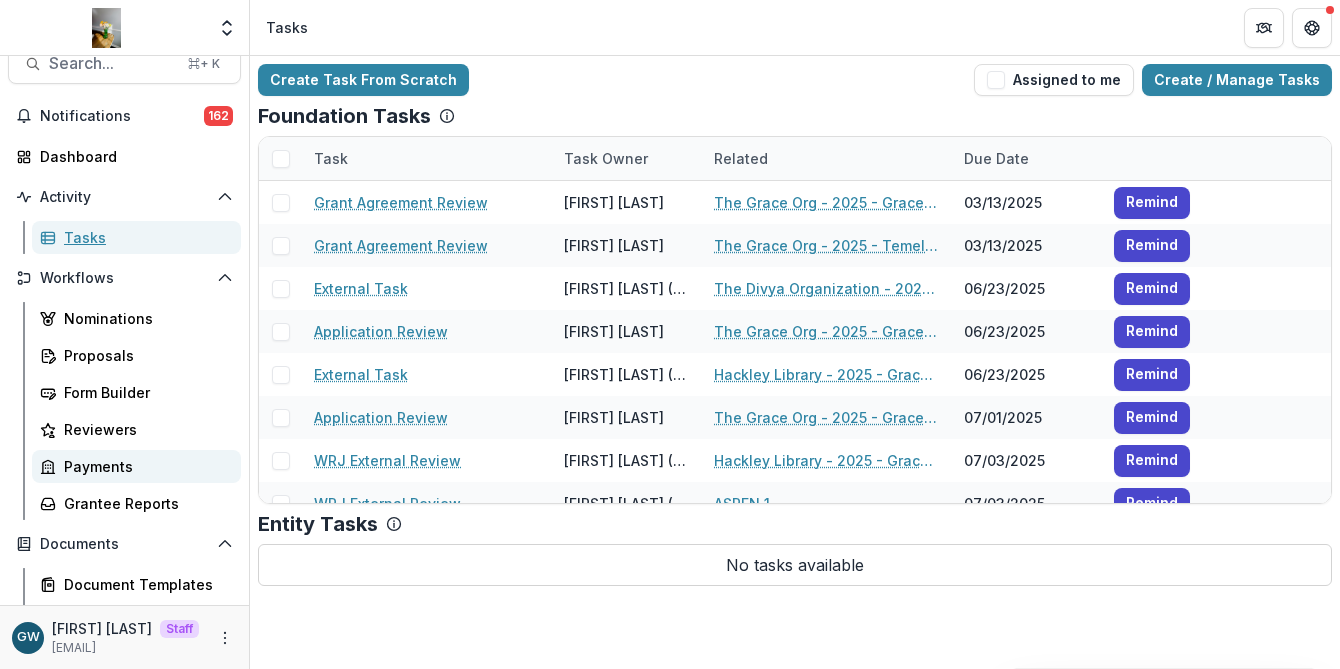 scroll, scrollTop: 37, scrollLeft: 0, axis: vertical 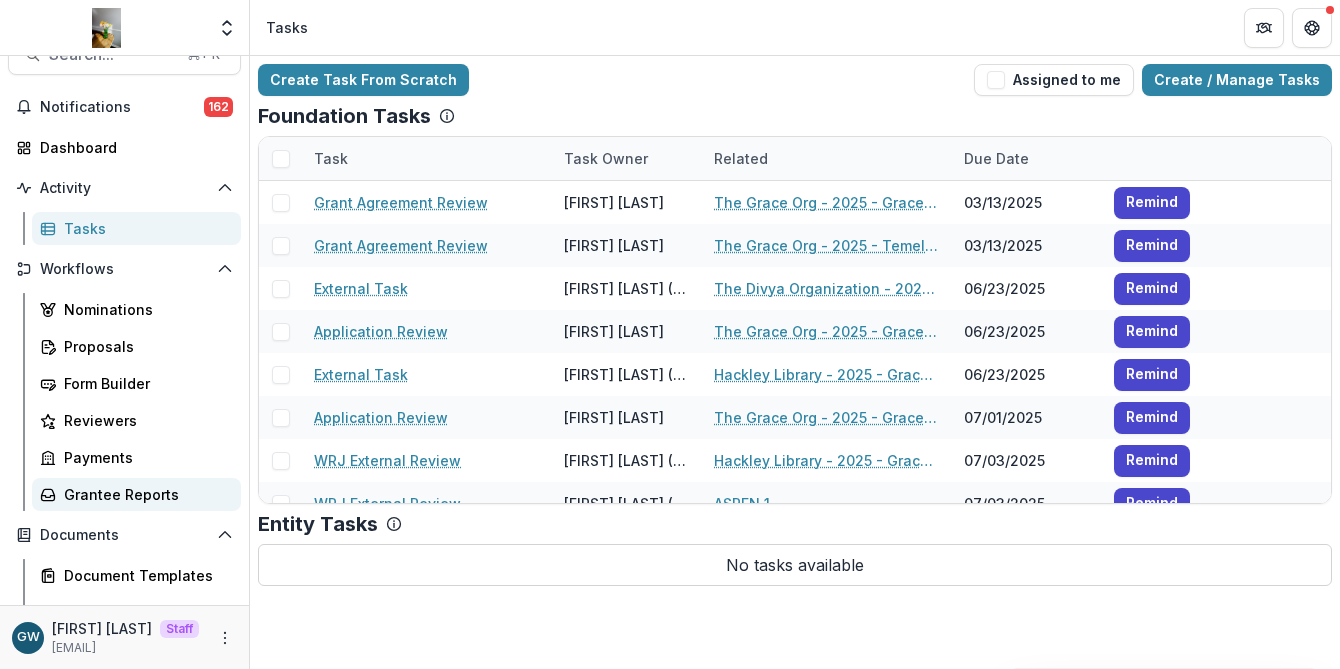 click on "Grantee Reports" at bounding box center (144, 494) 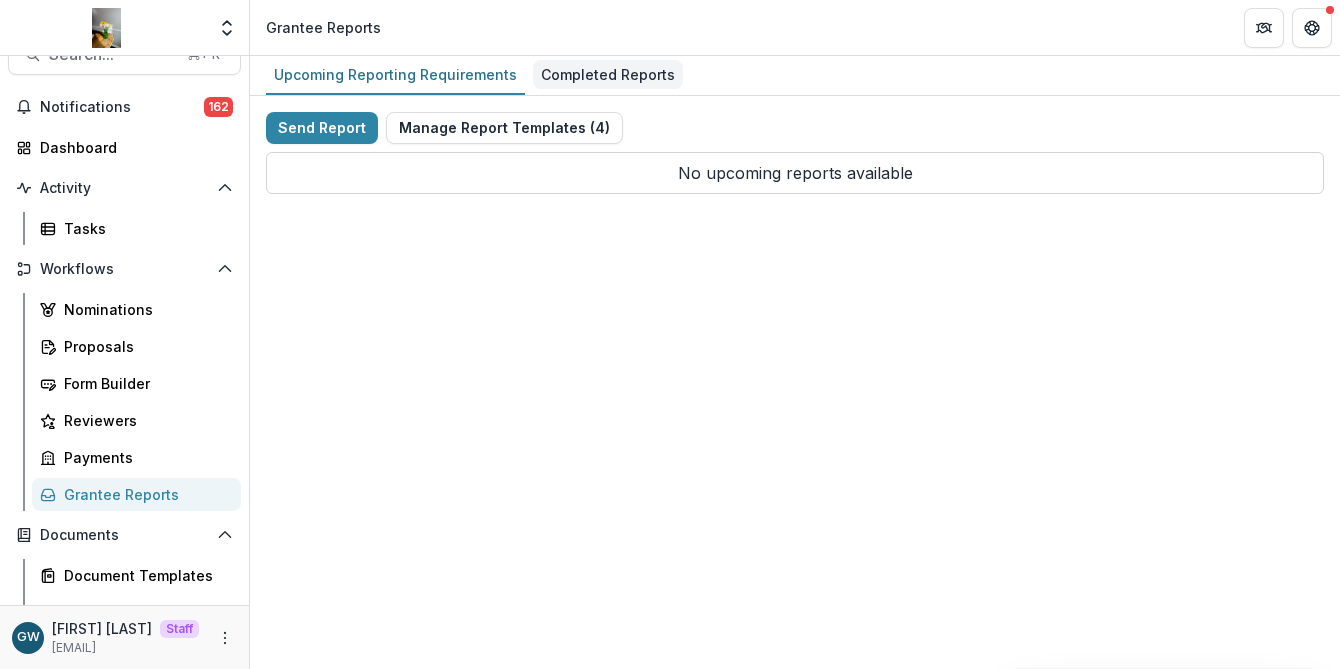 click on "Completed Reports" at bounding box center (608, 74) 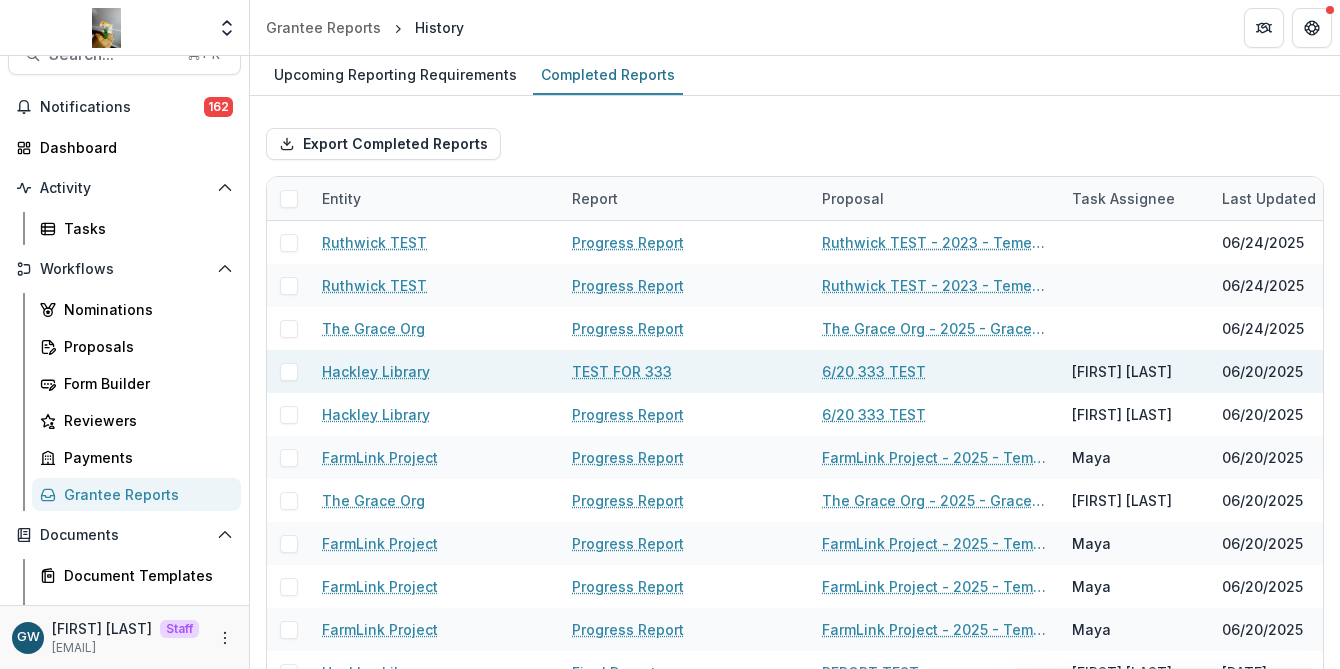 click on "TEST FOR 333" at bounding box center [622, 371] 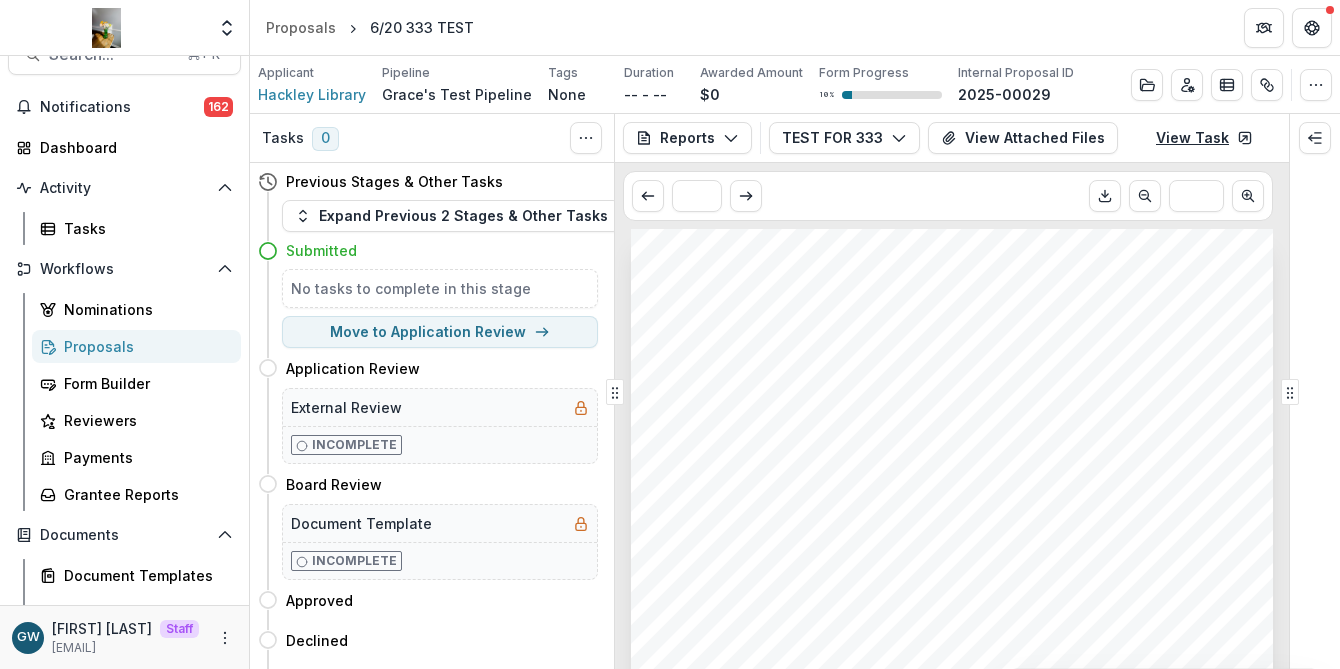 click on "View Task" at bounding box center (1204, 138) 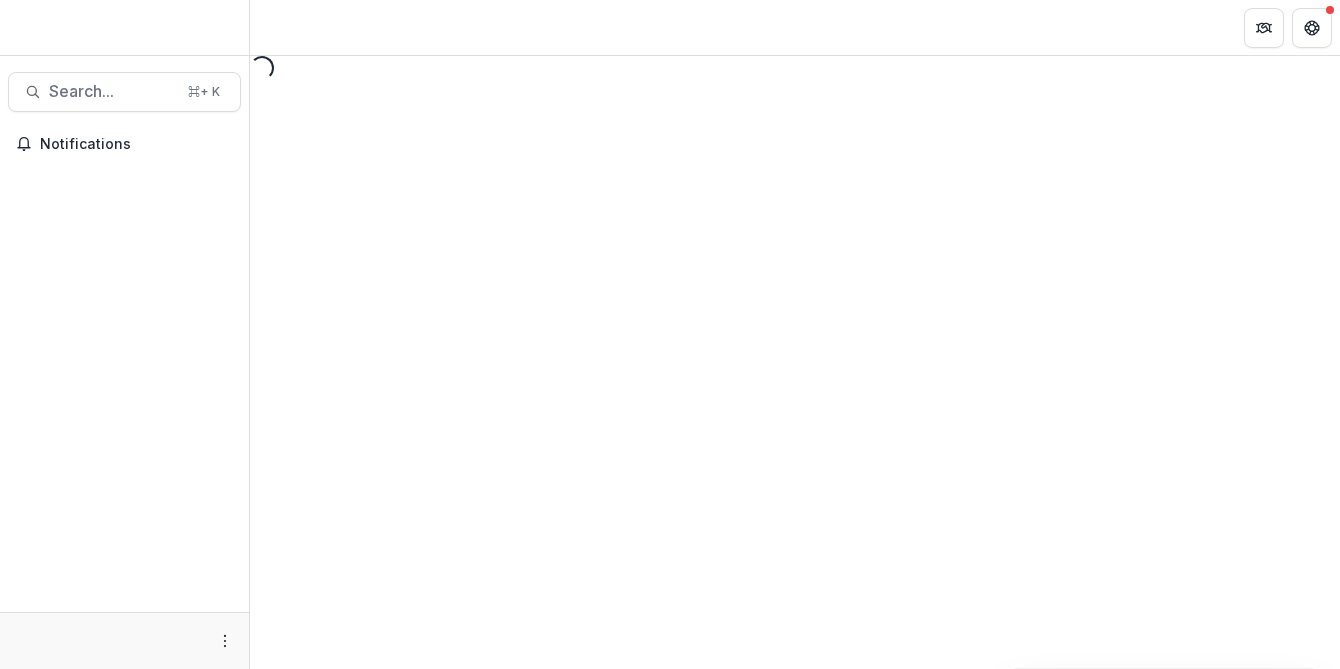 scroll, scrollTop: 0, scrollLeft: 0, axis: both 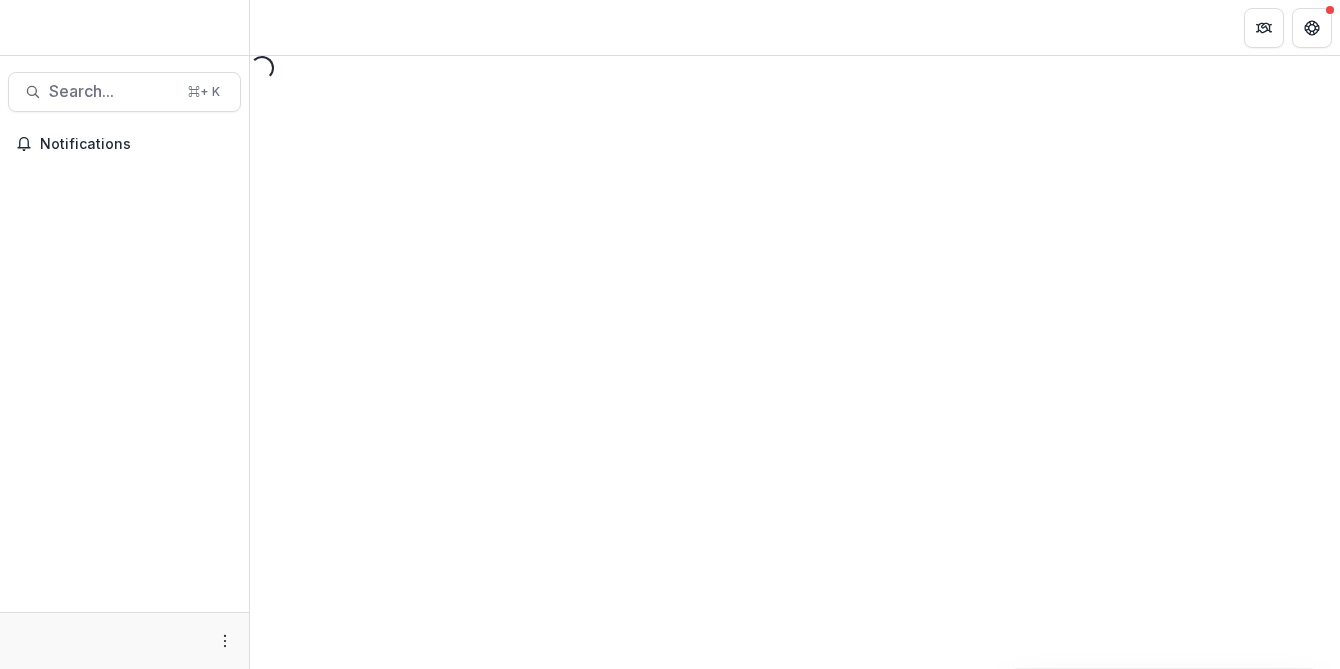 select on "********" 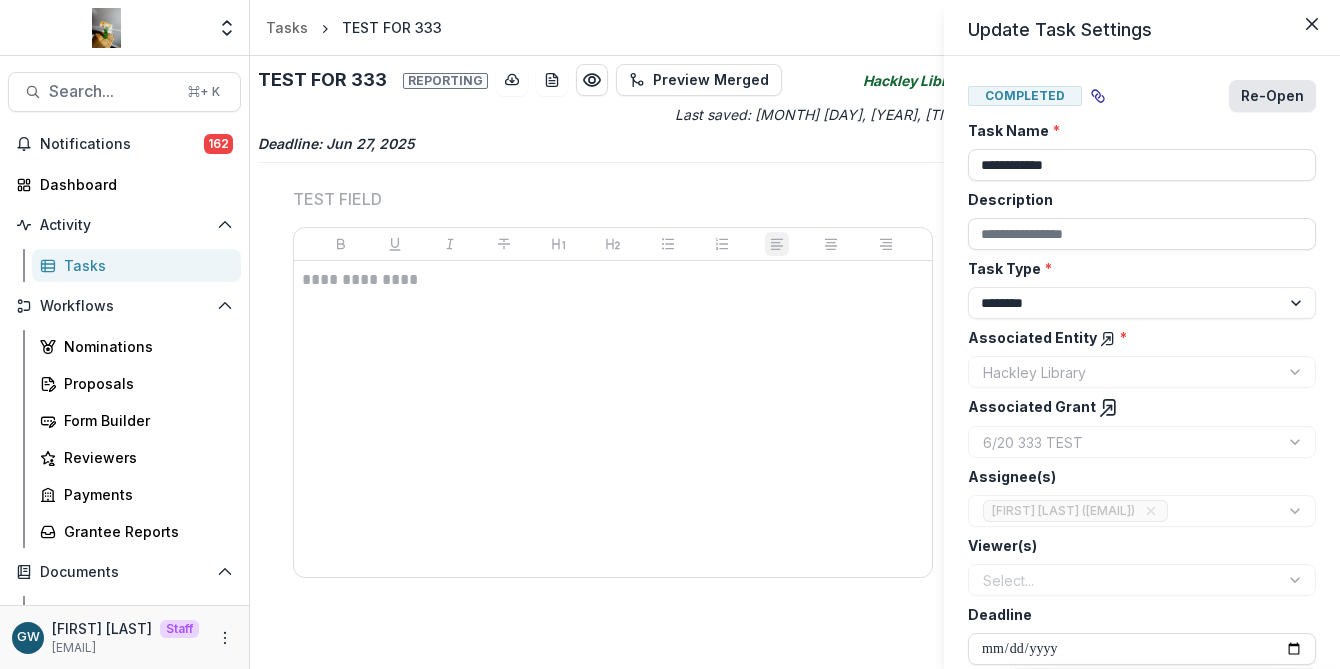 click on "Re-Open" at bounding box center [1272, 96] 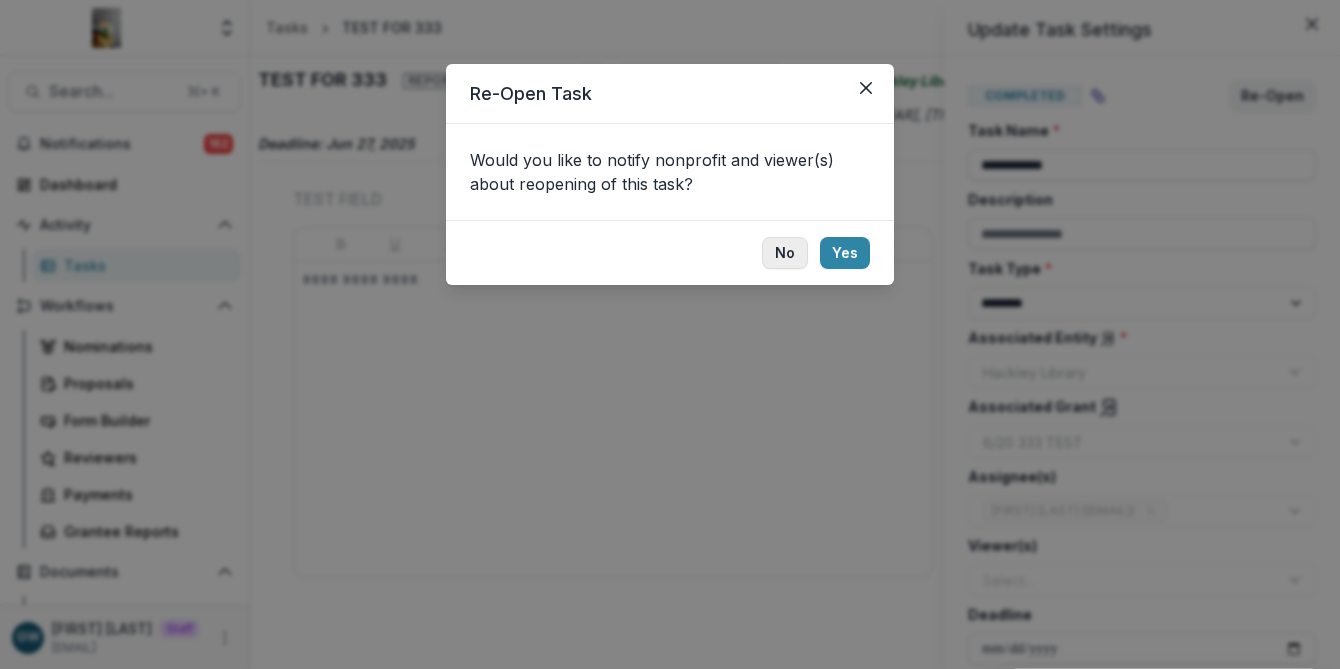 click on "No" at bounding box center [785, 253] 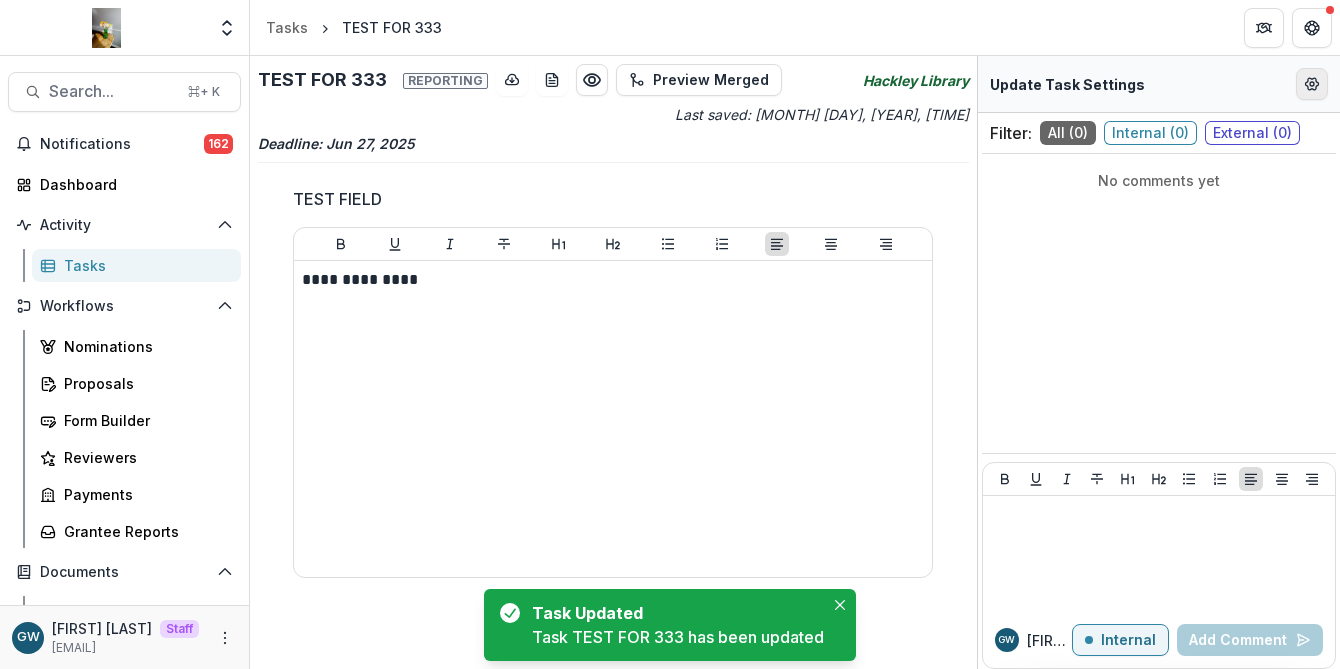 click at bounding box center [1312, 84] 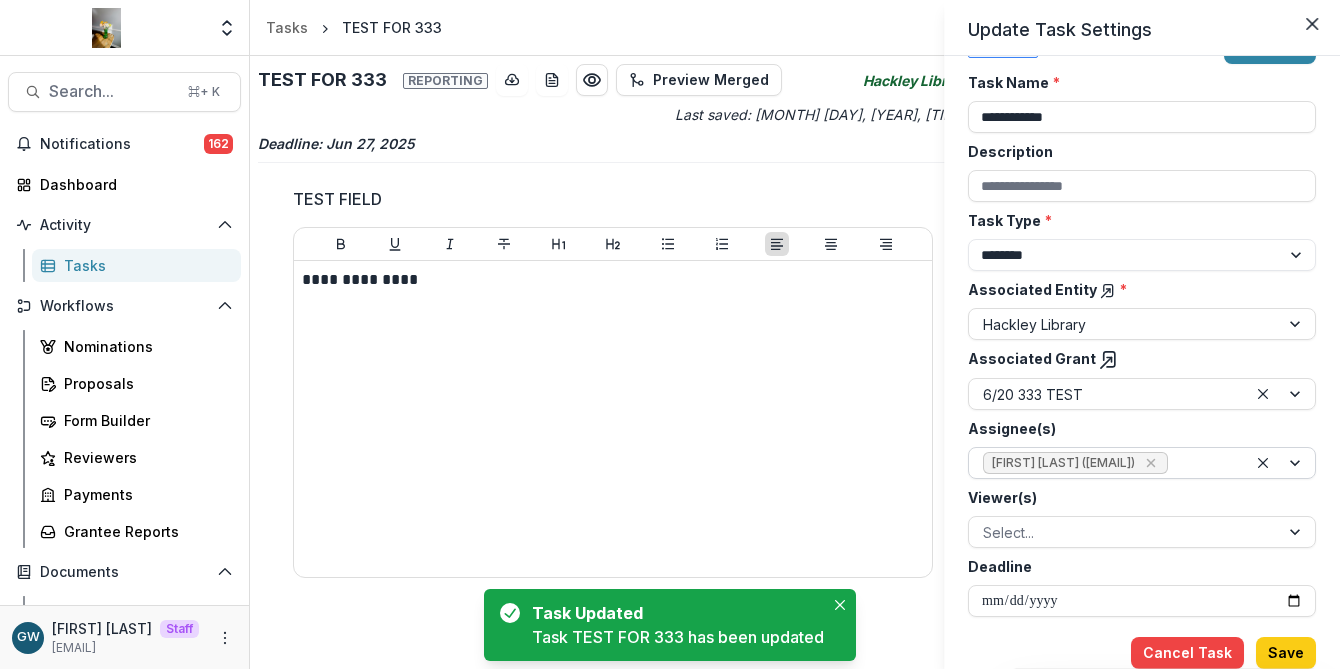 scroll, scrollTop: 72, scrollLeft: 0, axis: vertical 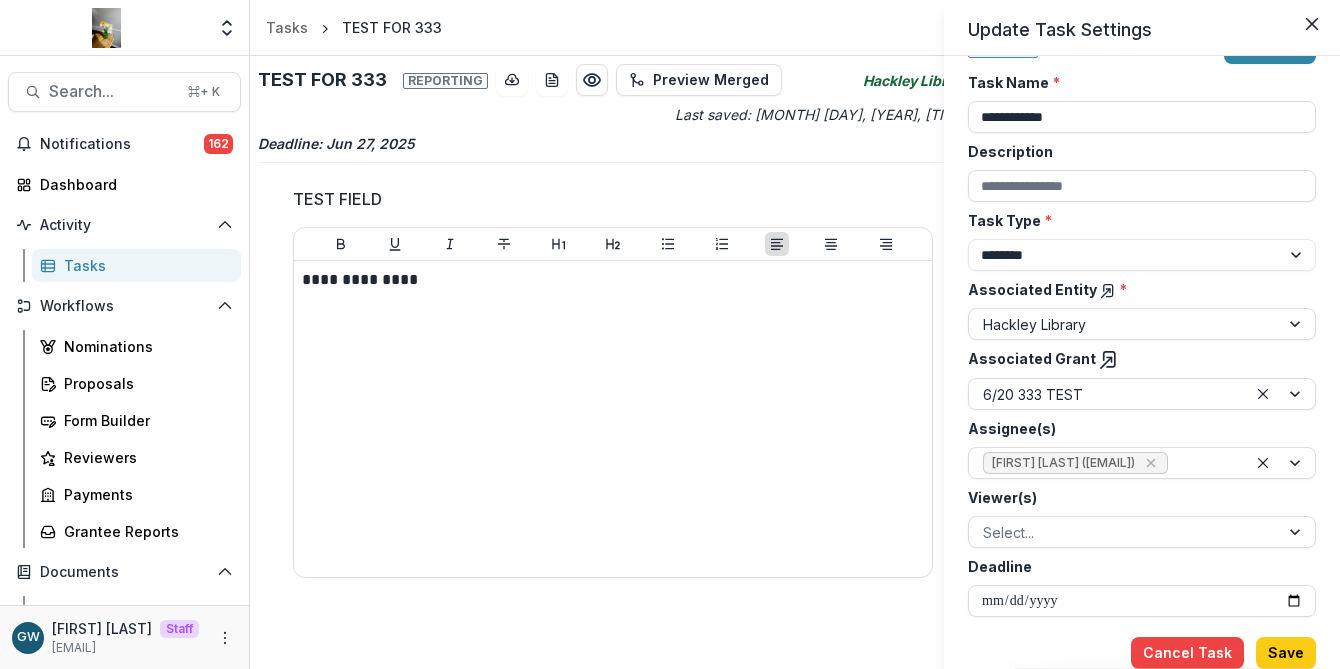 click on "Cancel Task" at bounding box center (1187, 653) 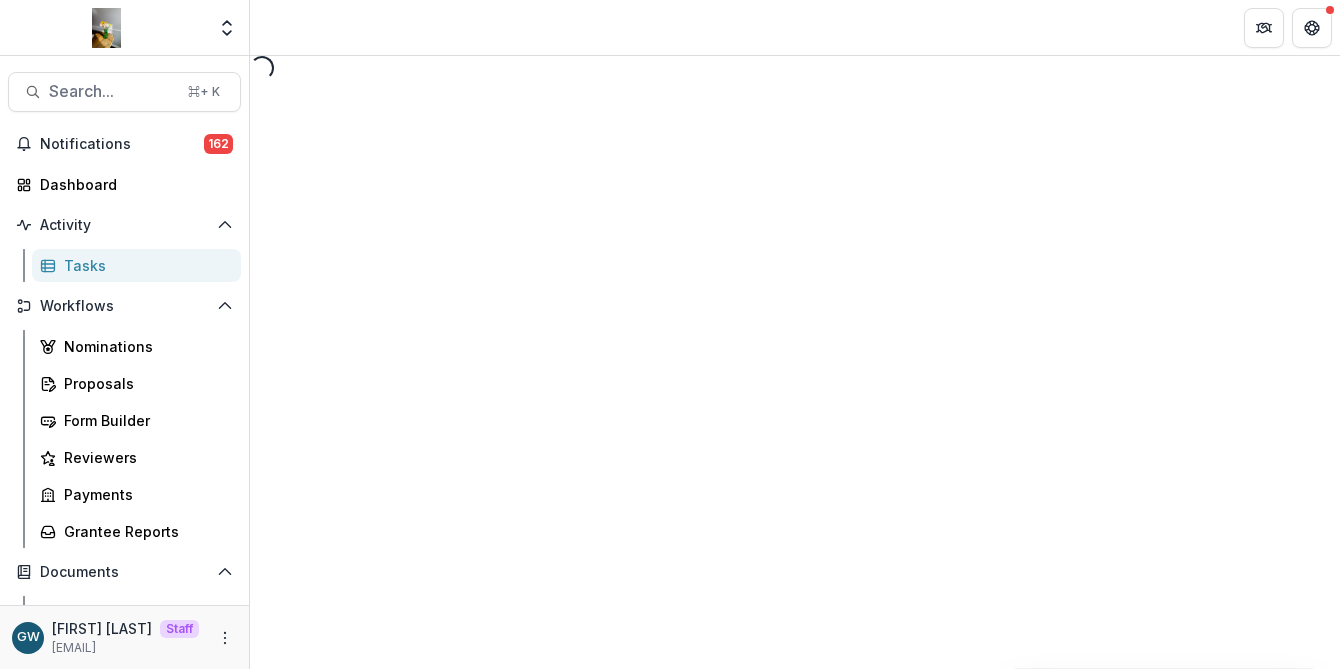 select on "********" 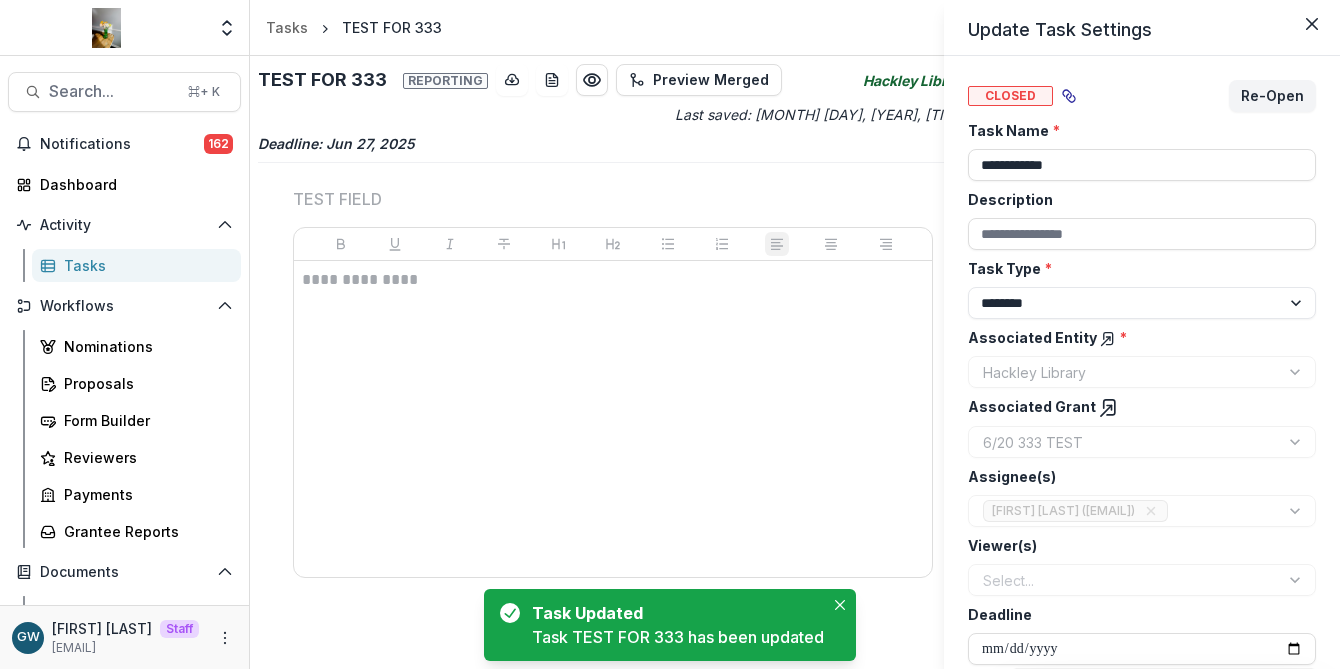 click on "**********" at bounding box center (670, 334) 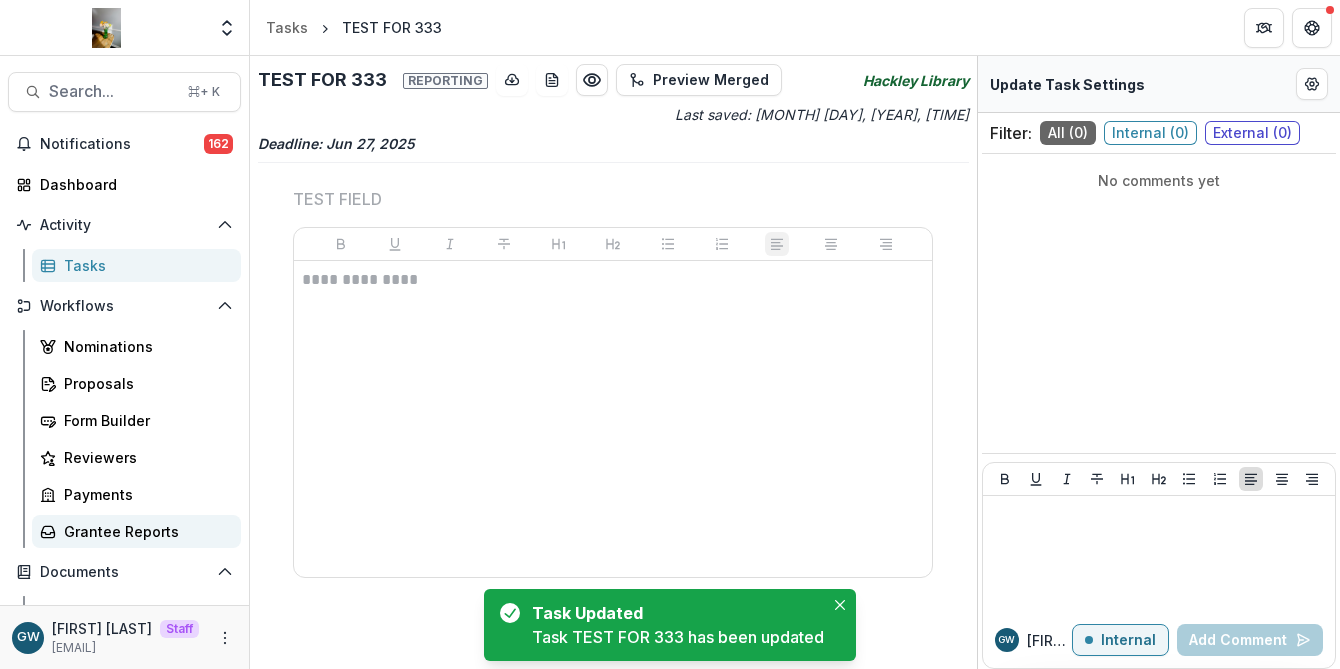 click on "Grantee Reports" at bounding box center (144, 531) 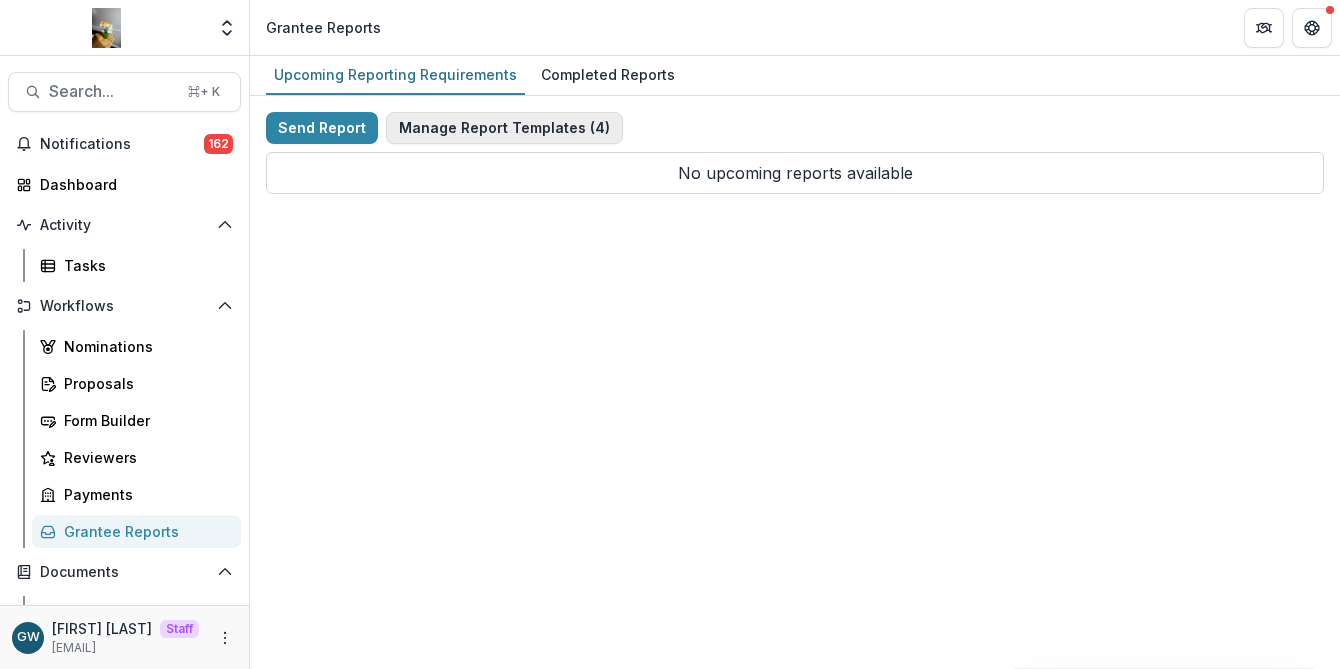 click on "Manage Report Templates ( 4 )" at bounding box center (504, 128) 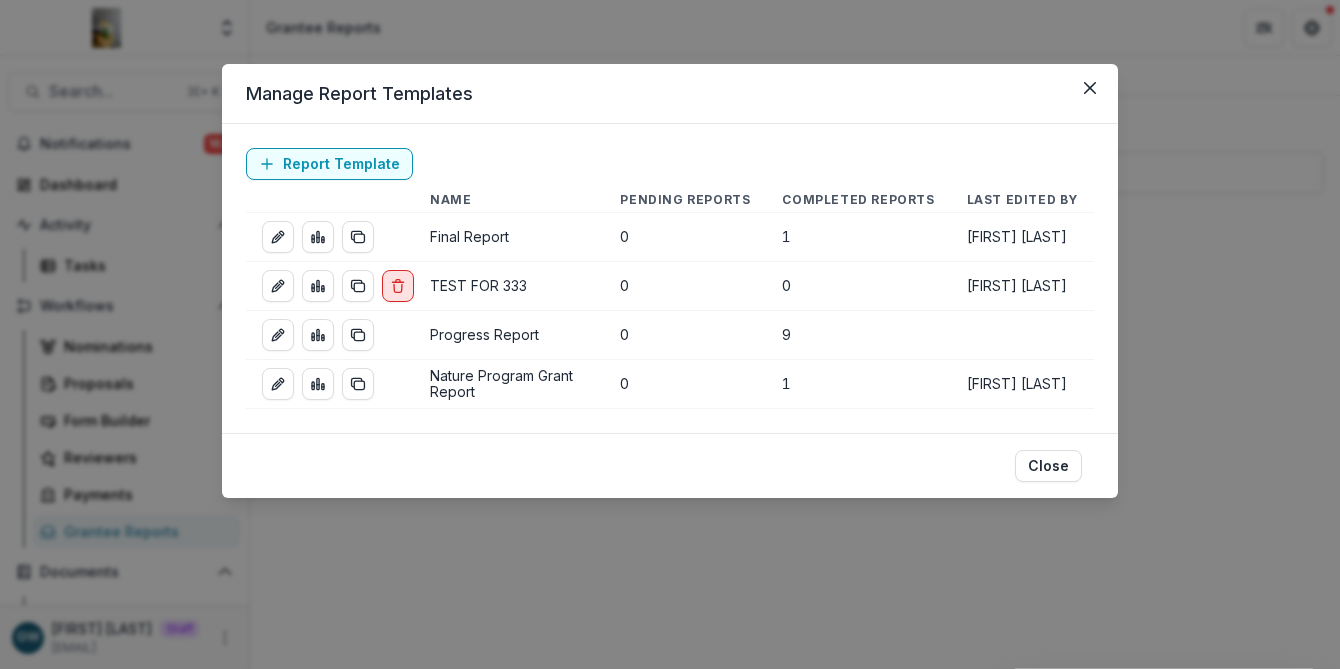 click 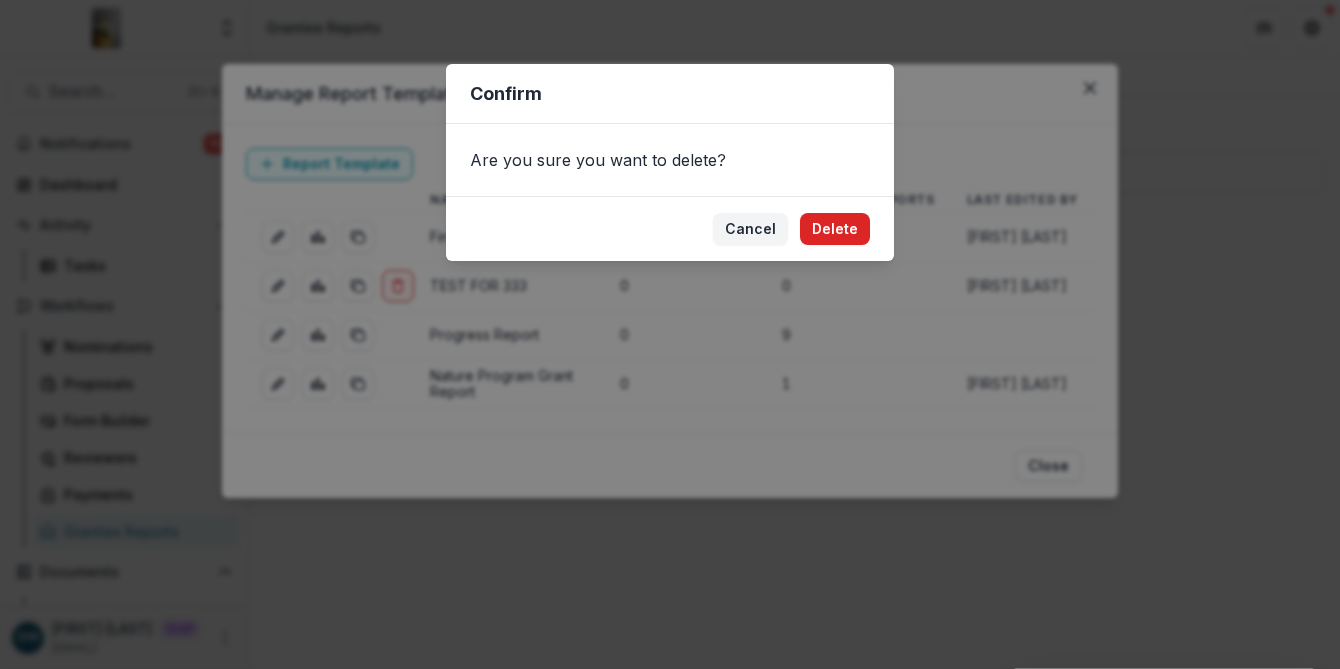 click on "Delete" at bounding box center (835, 229) 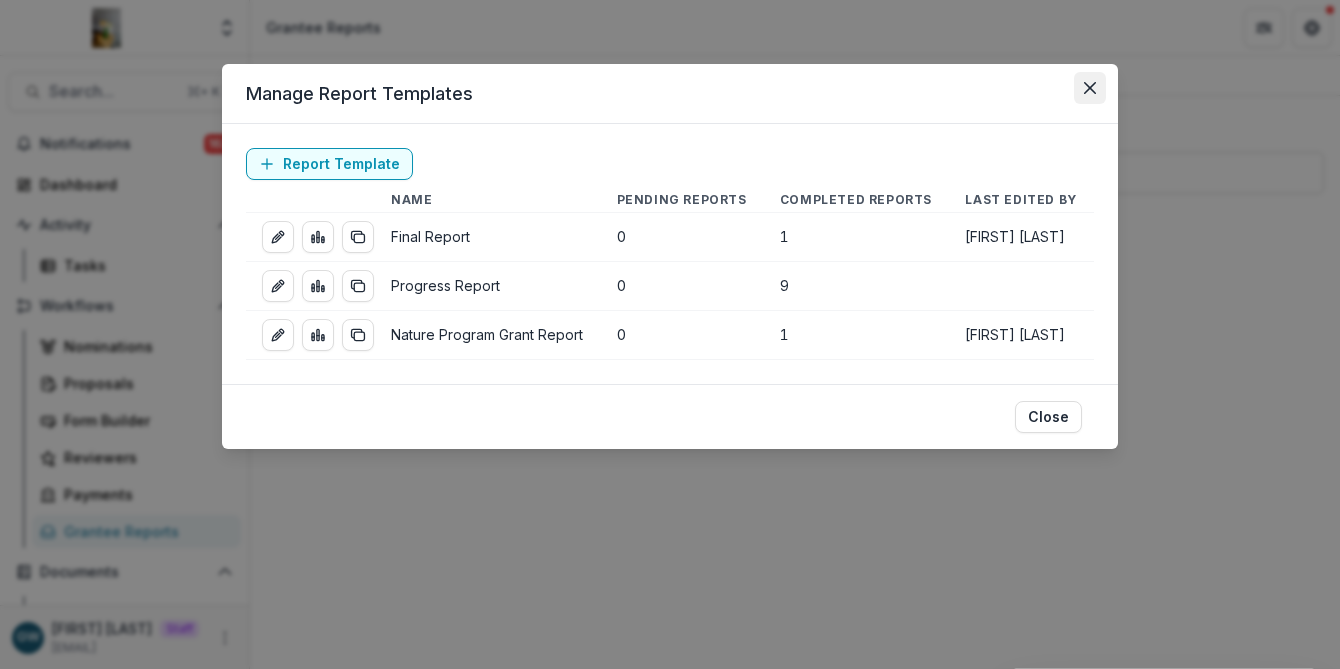 click at bounding box center [1090, 88] 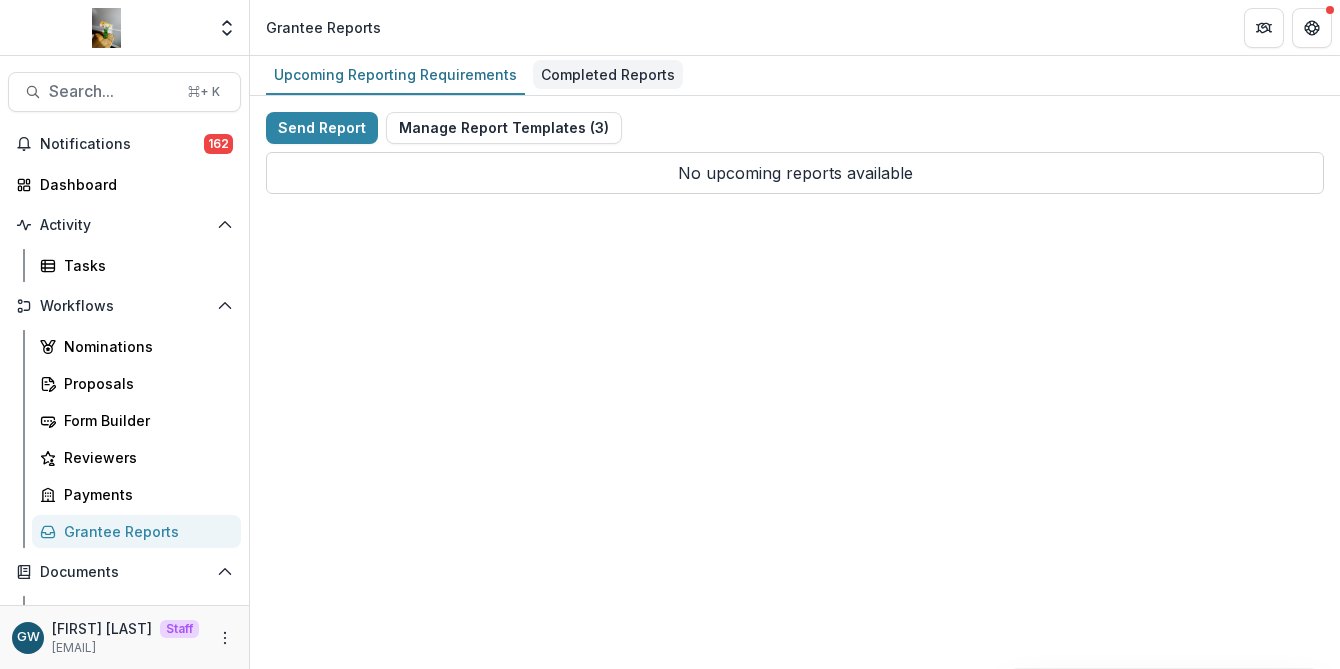click on "Completed Reports" at bounding box center [608, 74] 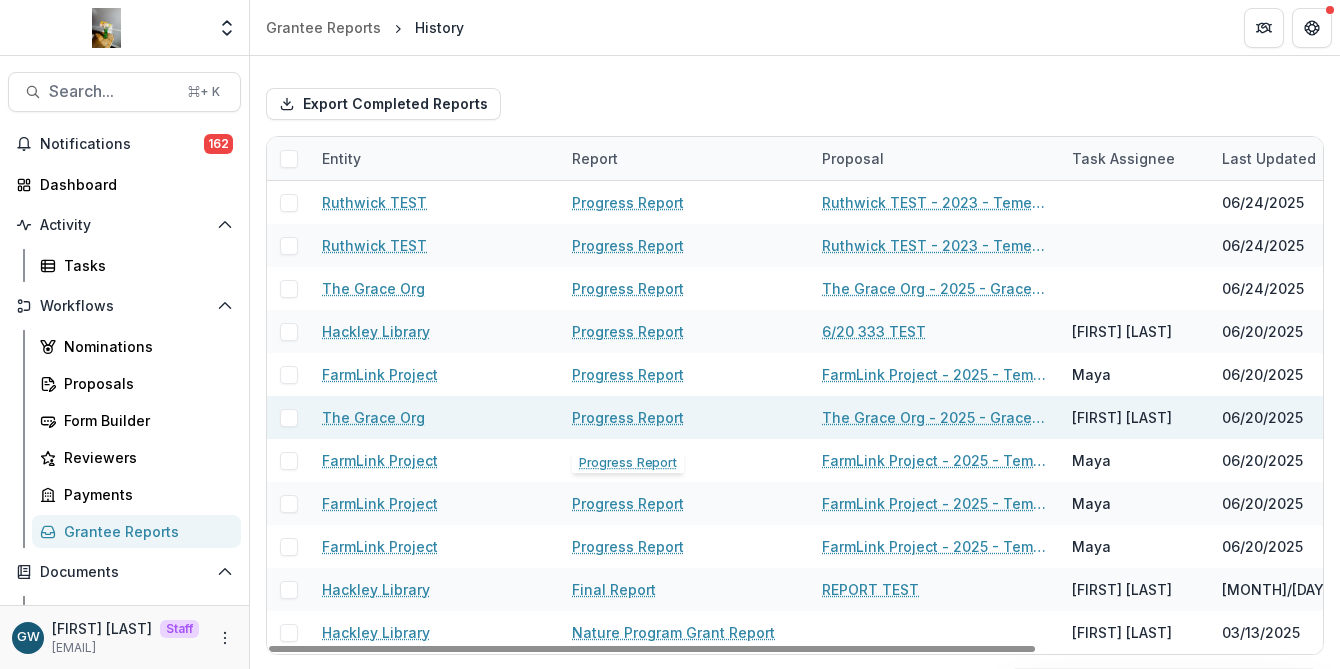 scroll, scrollTop: 42, scrollLeft: 0, axis: vertical 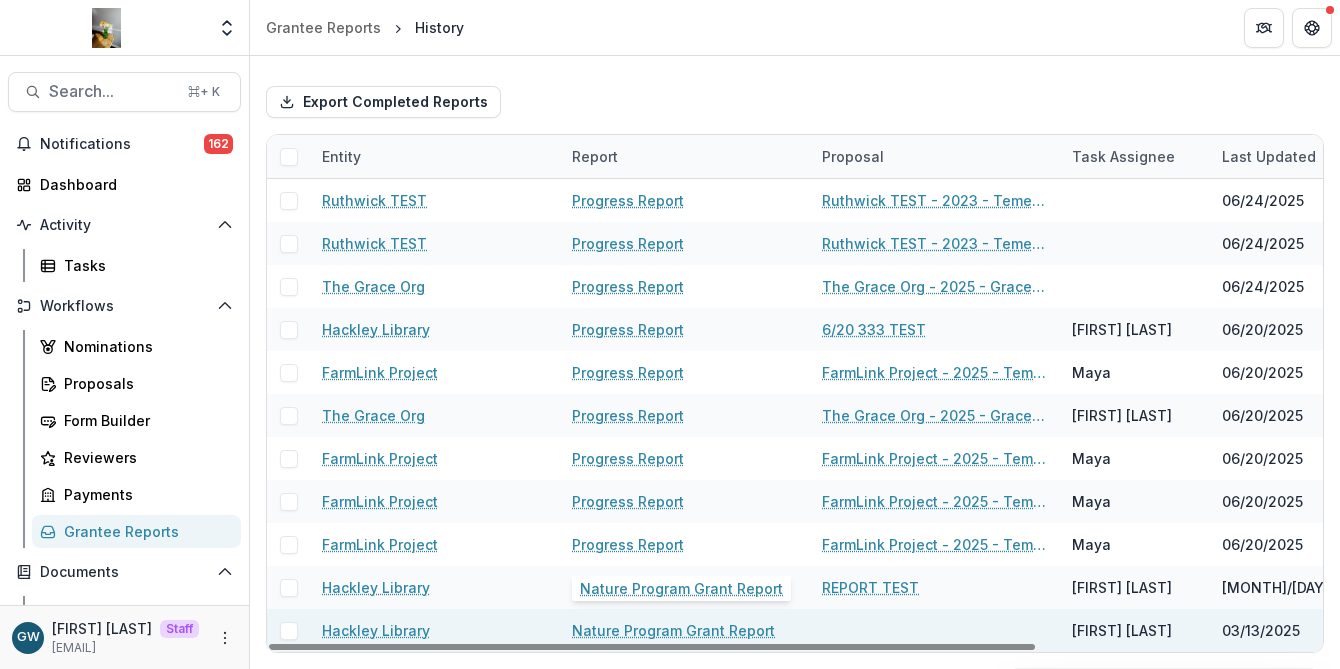 click on "Nature Program Grant Report" at bounding box center [673, 630] 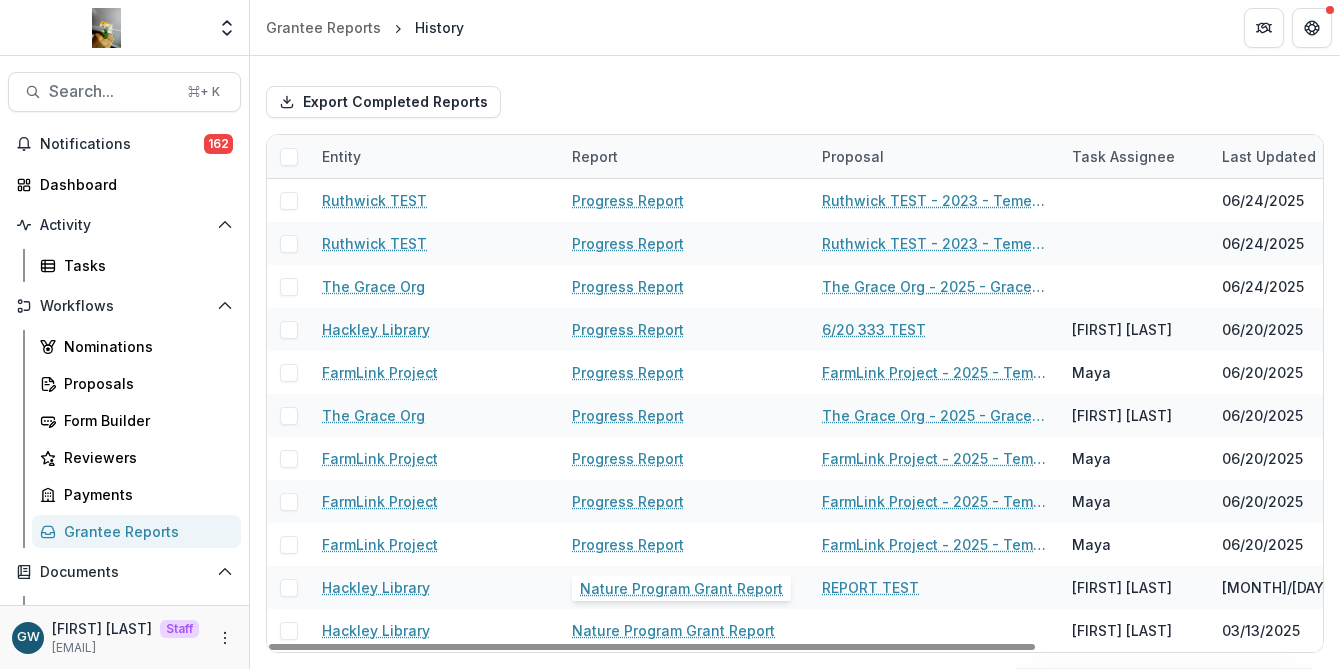 scroll, scrollTop: 0, scrollLeft: 0, axis: both 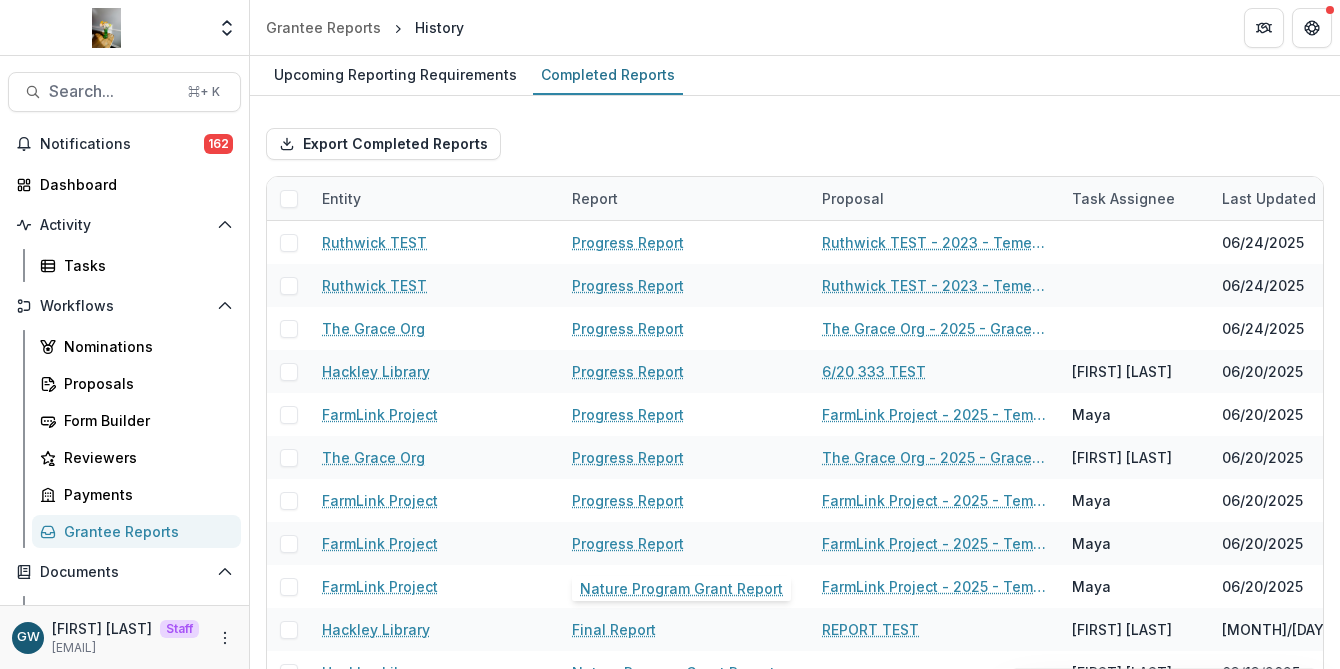 select on "********" 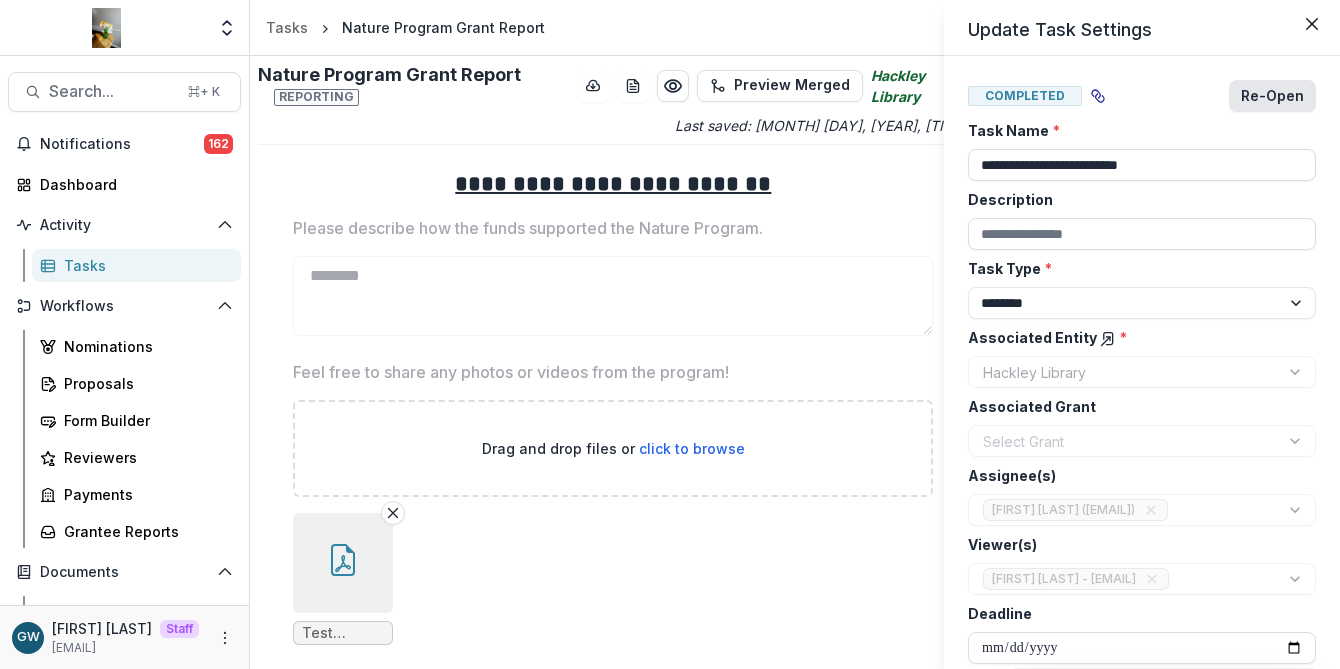 click on "Re-Open" at bounding box center (1272, 96) 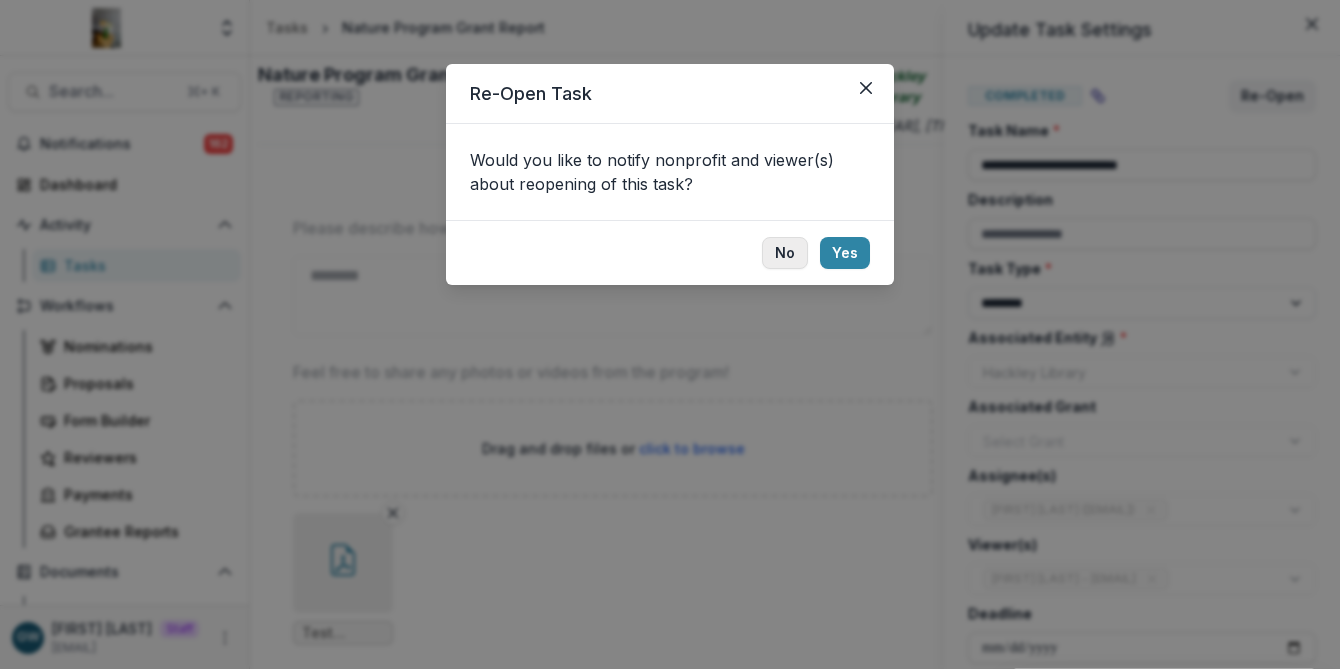 click on "No" at bounding box center (785, 253) 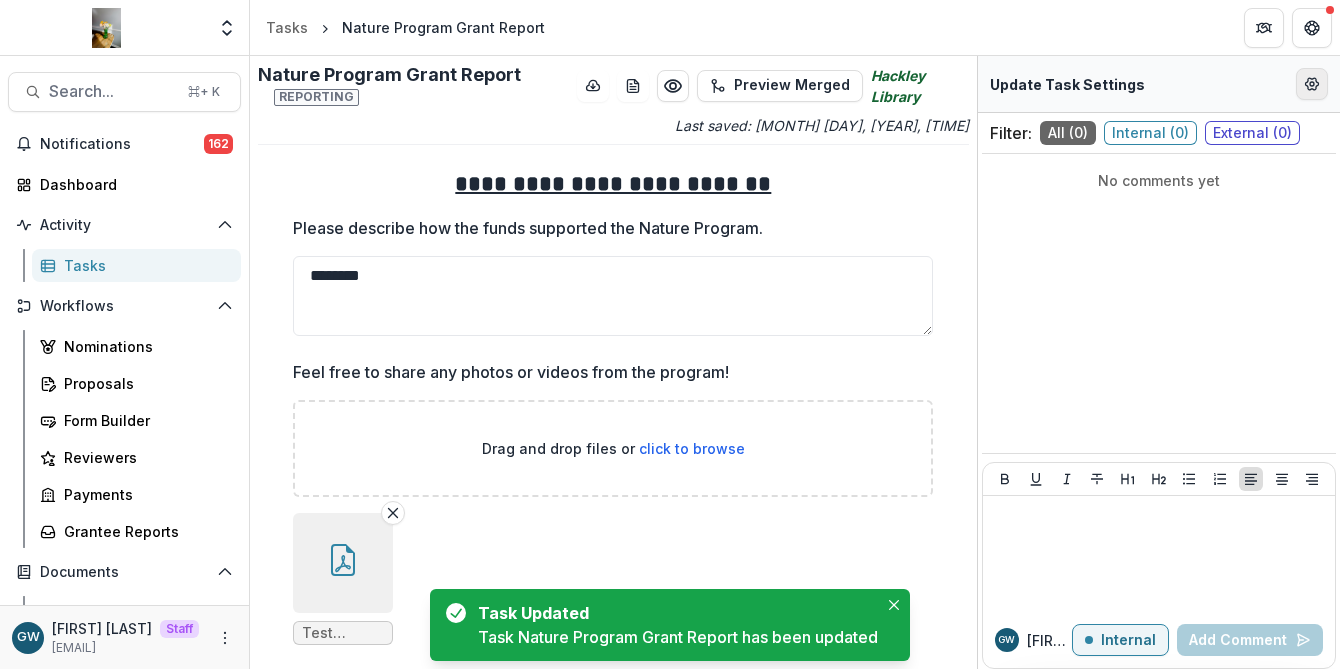 click at bounding box center (1312, 84) 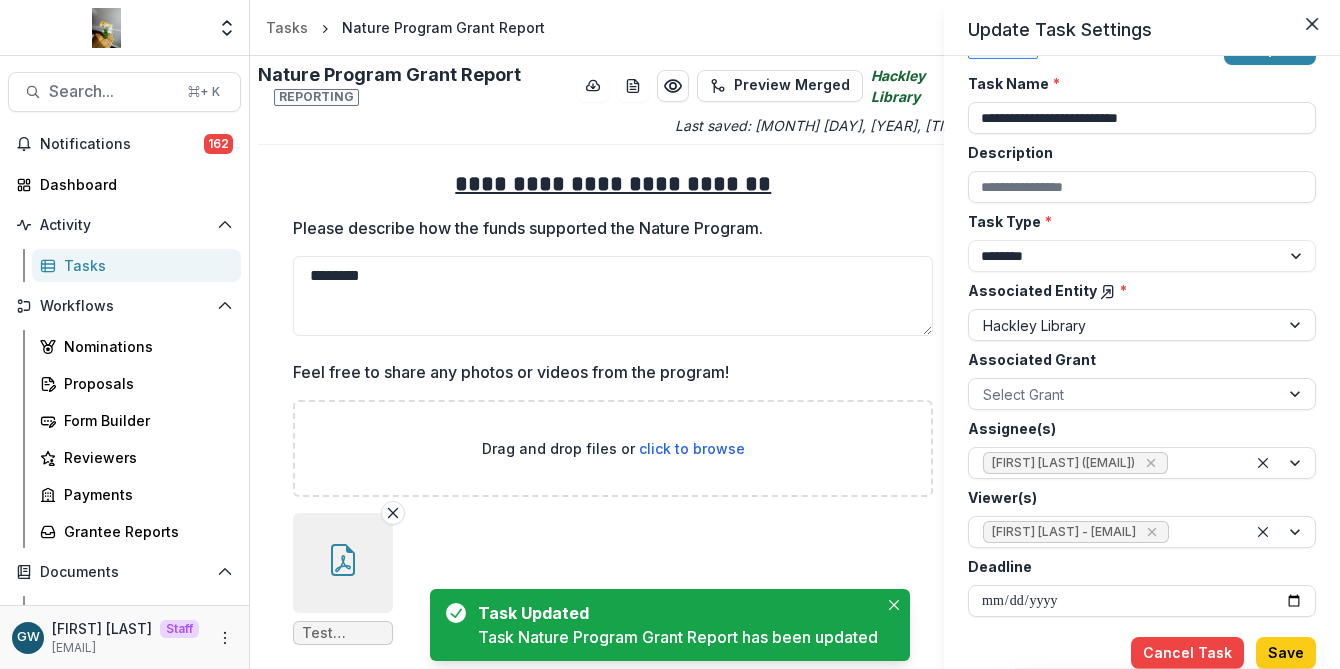 scroll, scrollTop: 97, scrollLeft: 0, axis: vertical 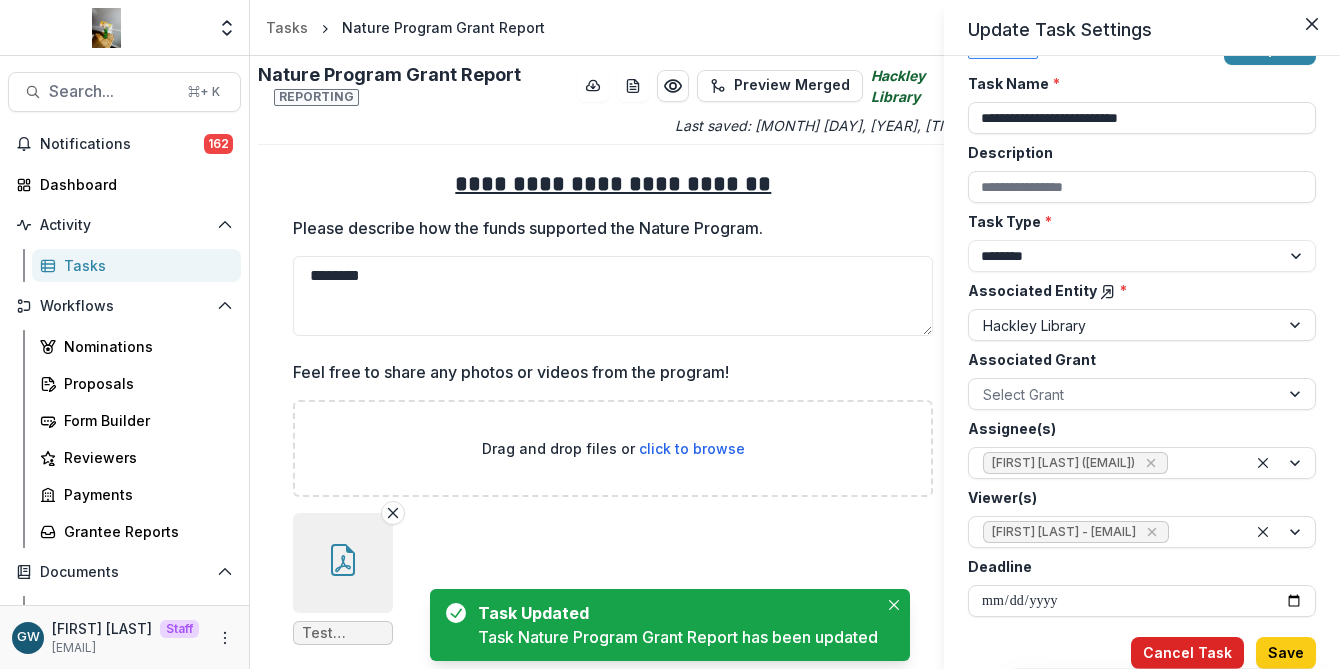 click on "Cancel Task" at bounding box center [1187, 653] 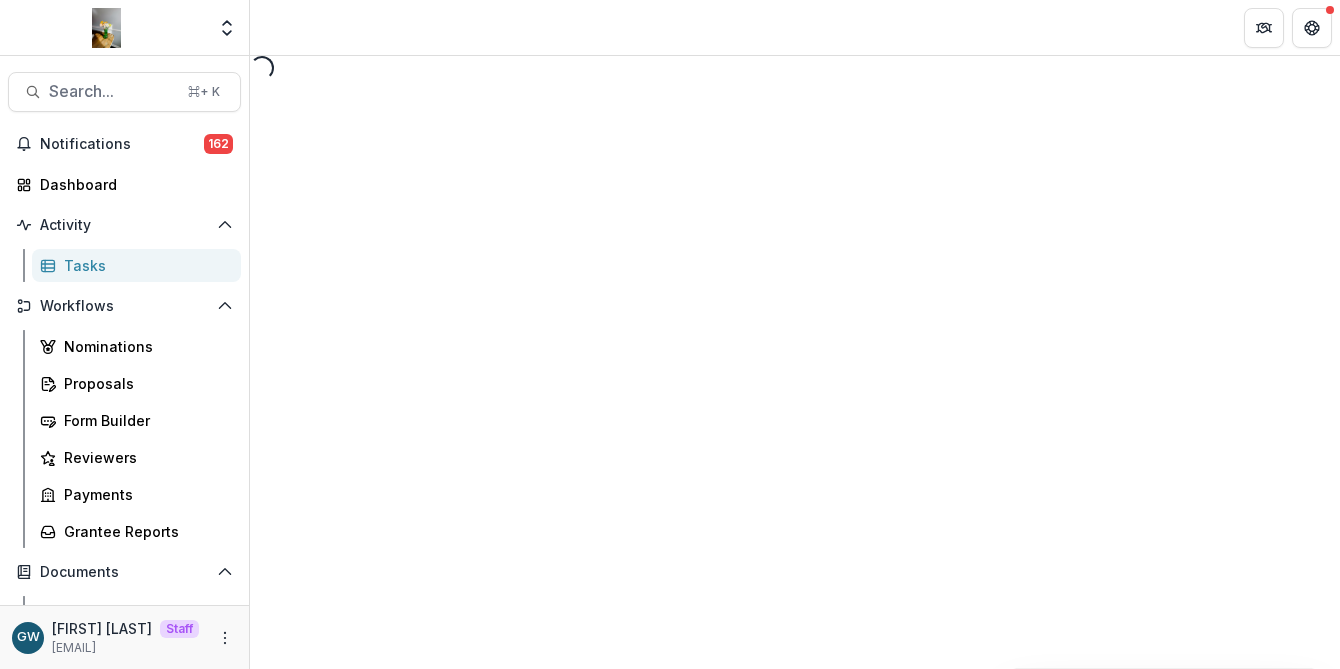 select on "********" 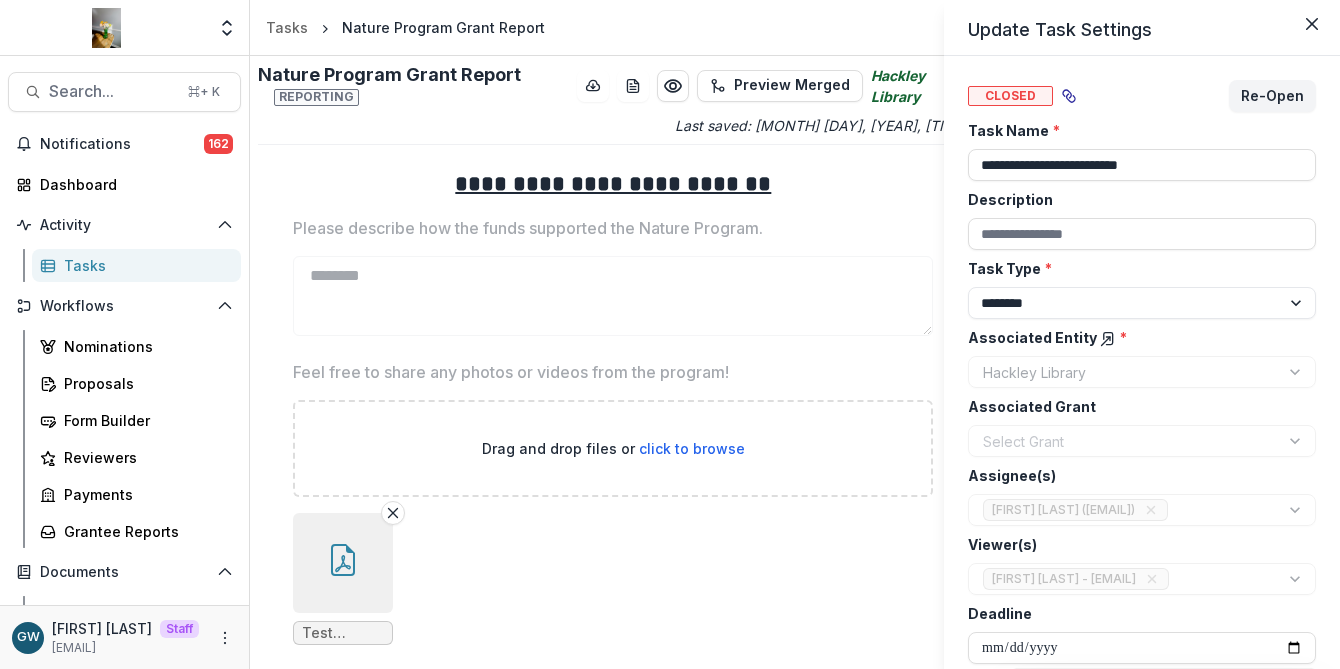 click on "**********" at bounding box center (670, 334) 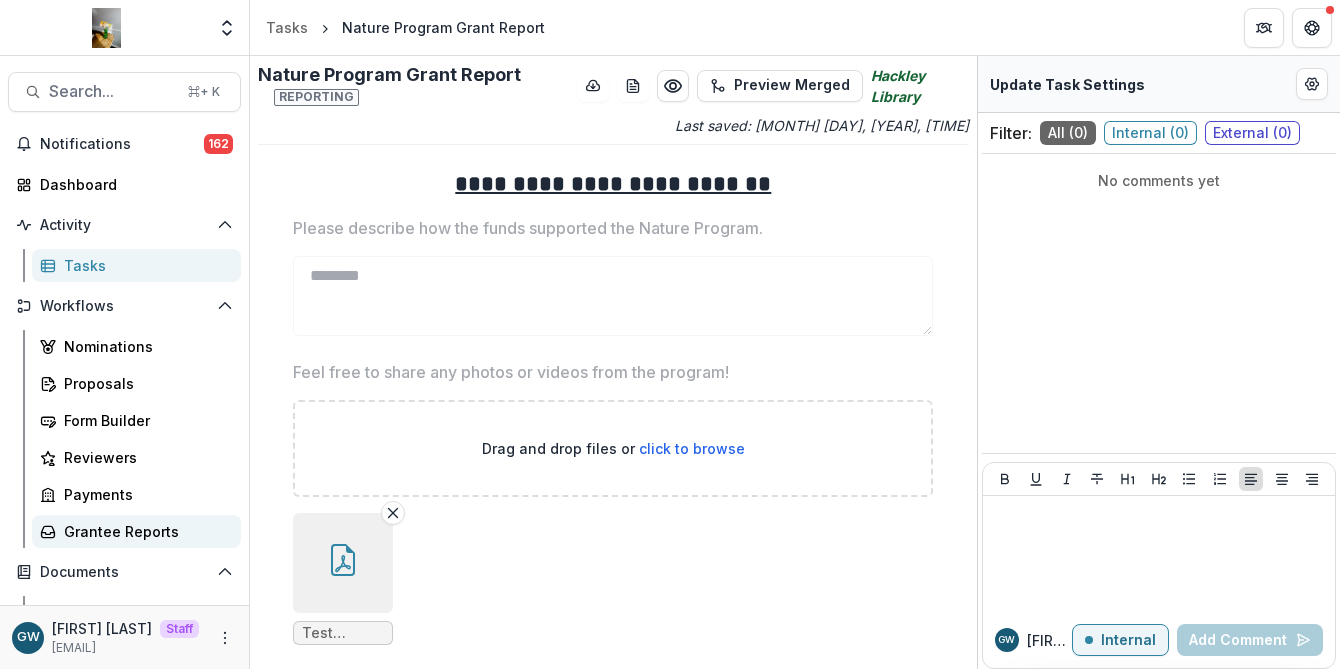 click on "Grantee Reports" at bounding box center (144, 531) 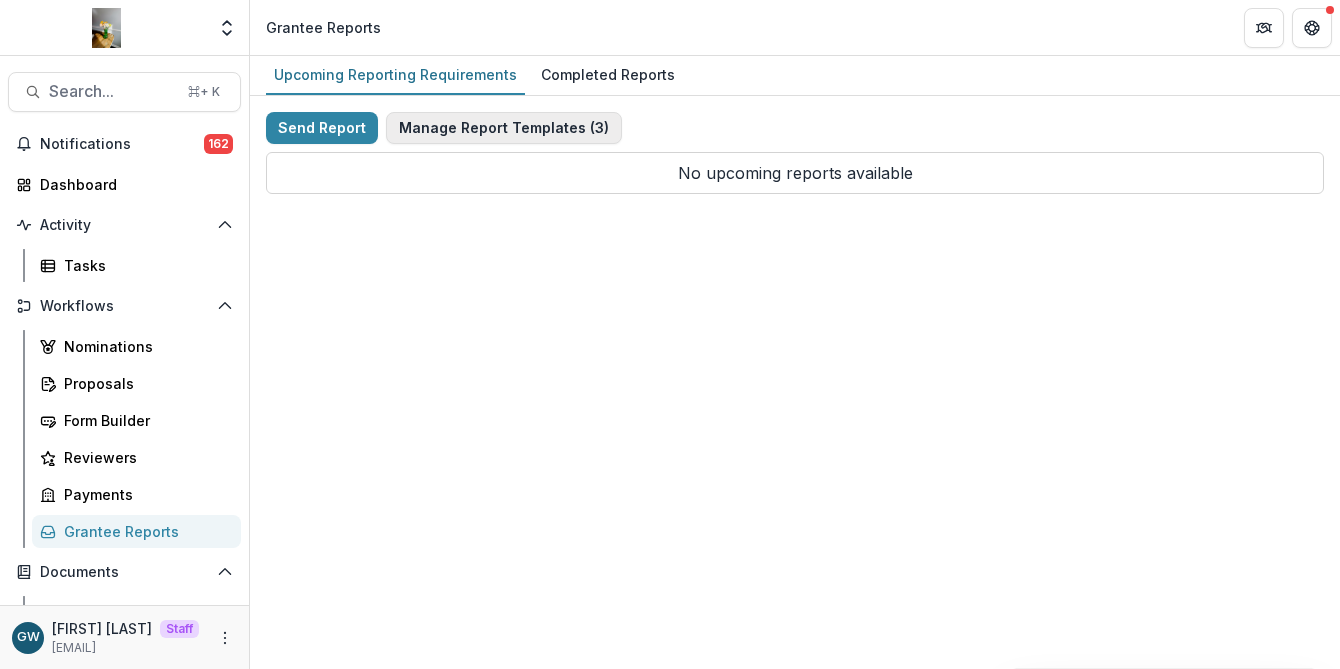 click on "Manage Report Templates ( 3 )" at bounding box center (504, 128) 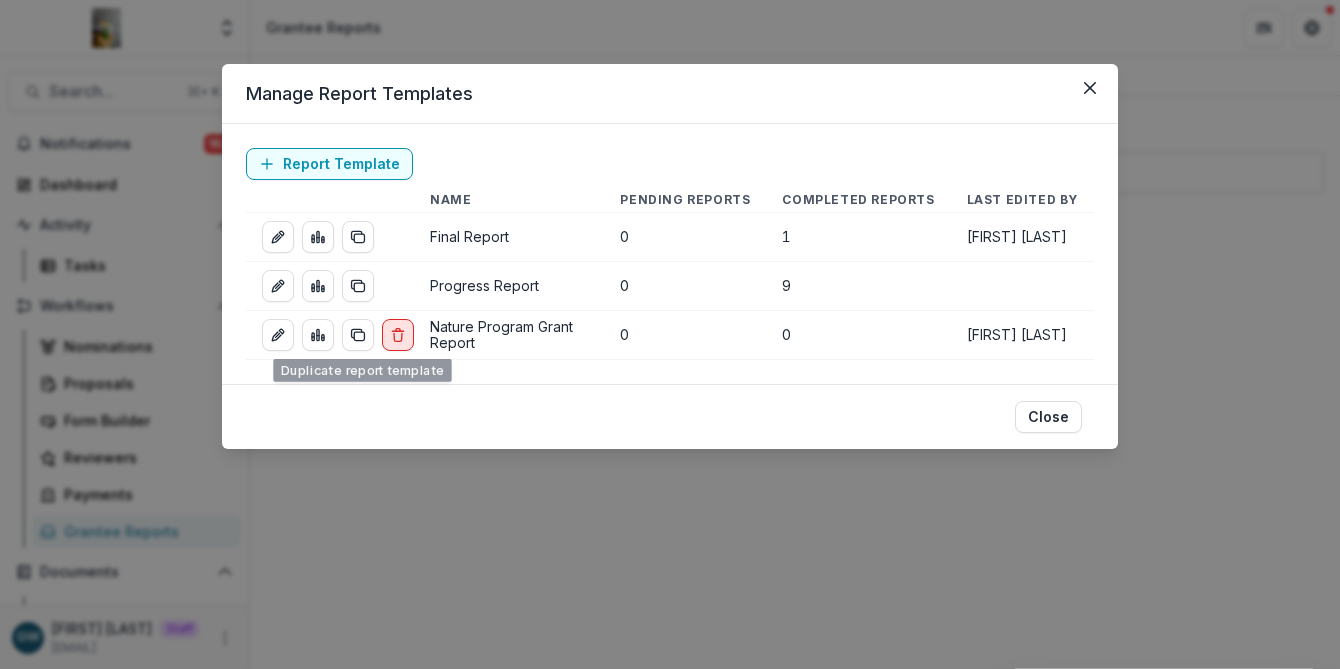 click 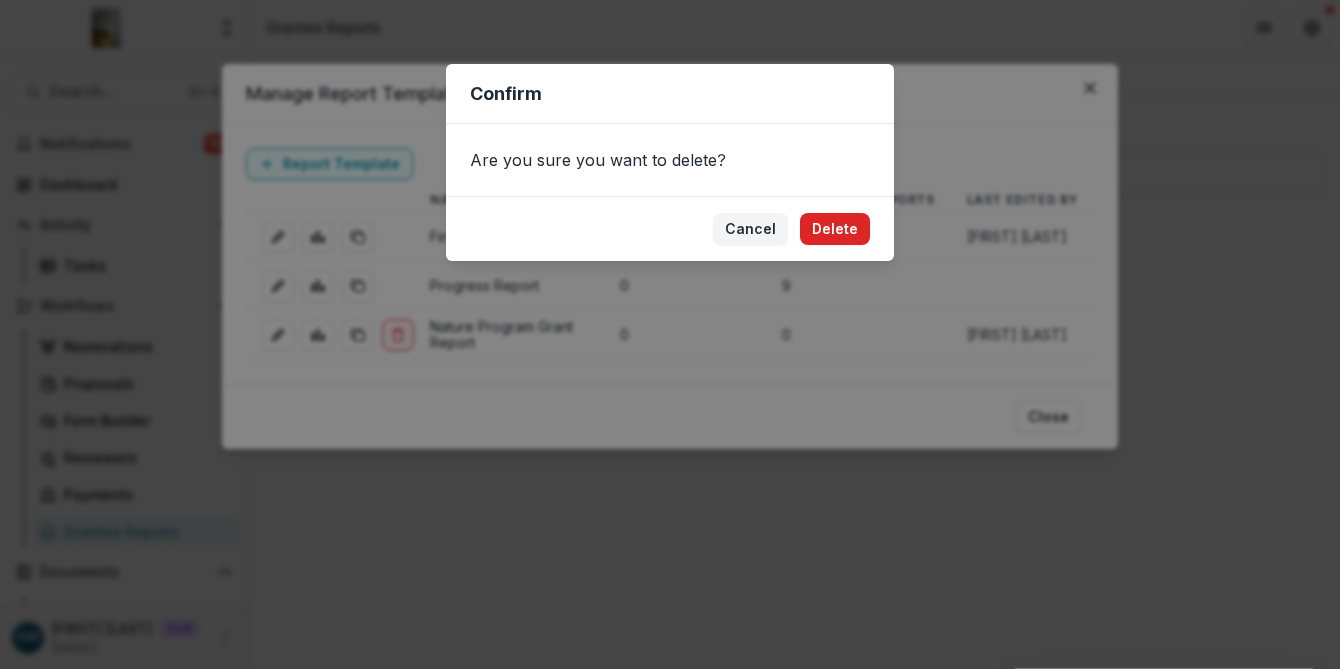 click on "Delete" at bounding box center [835, 229] 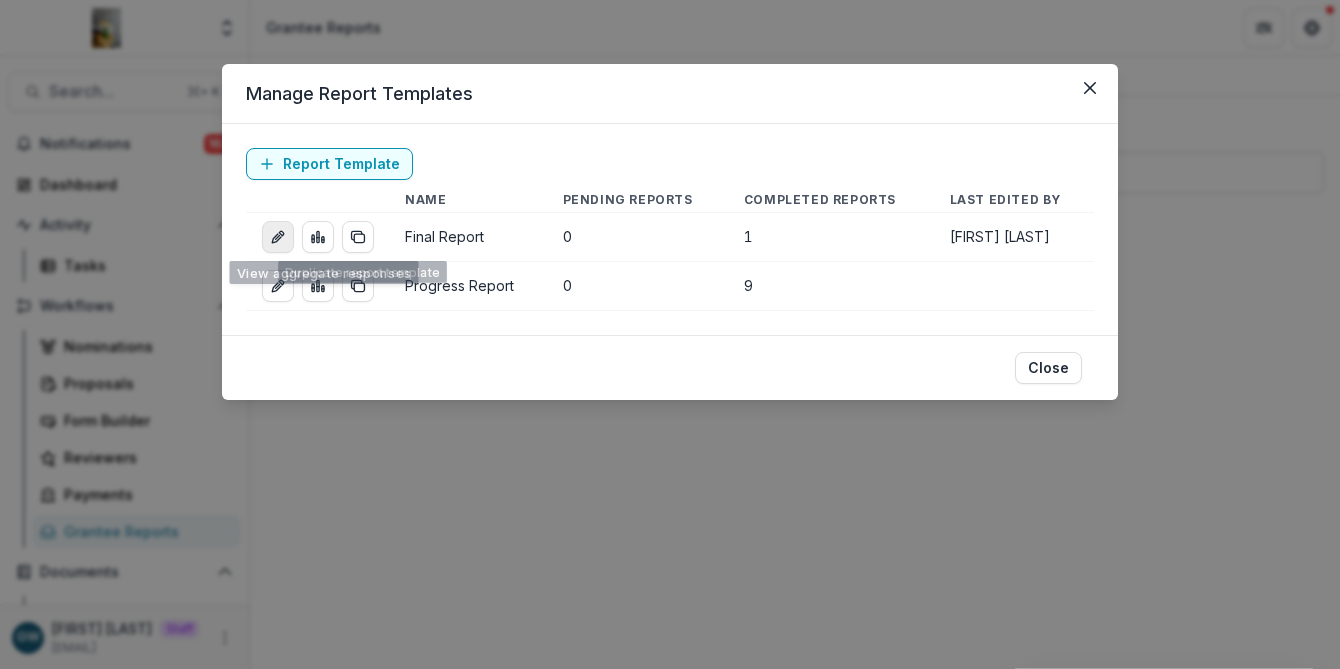 click at bounding box center [278, 237] 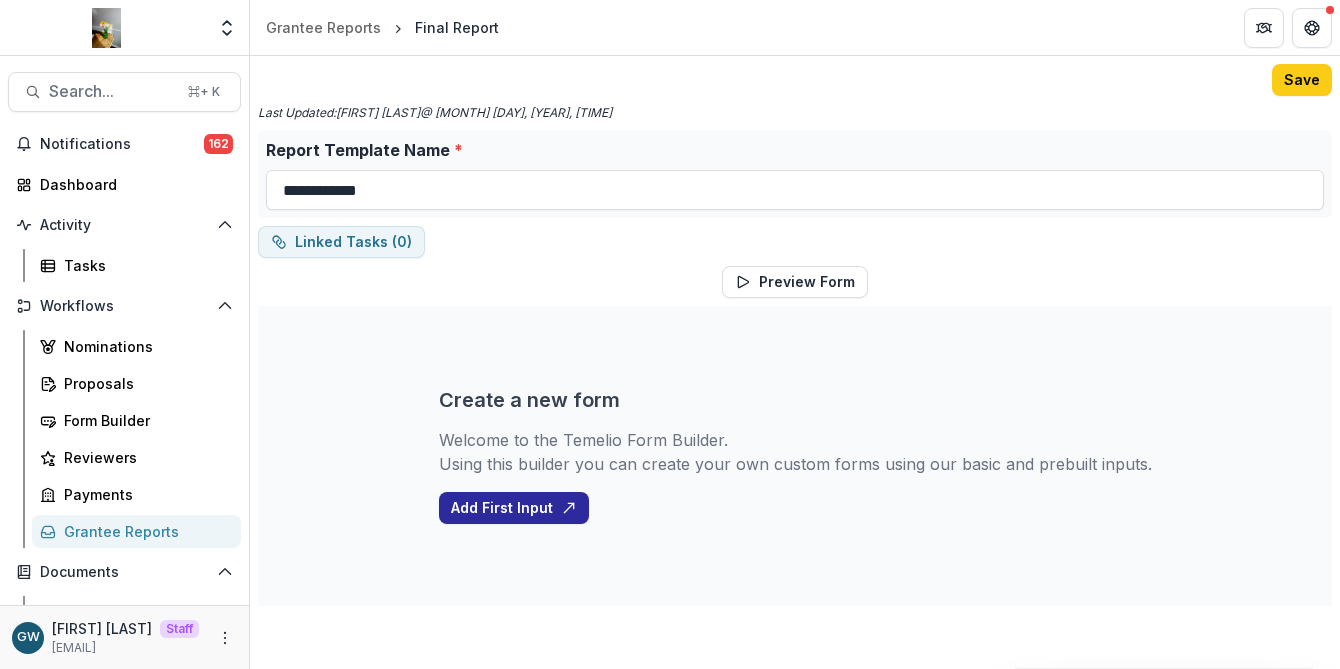 click on "Add First Input" at bounding box center [514, 508] 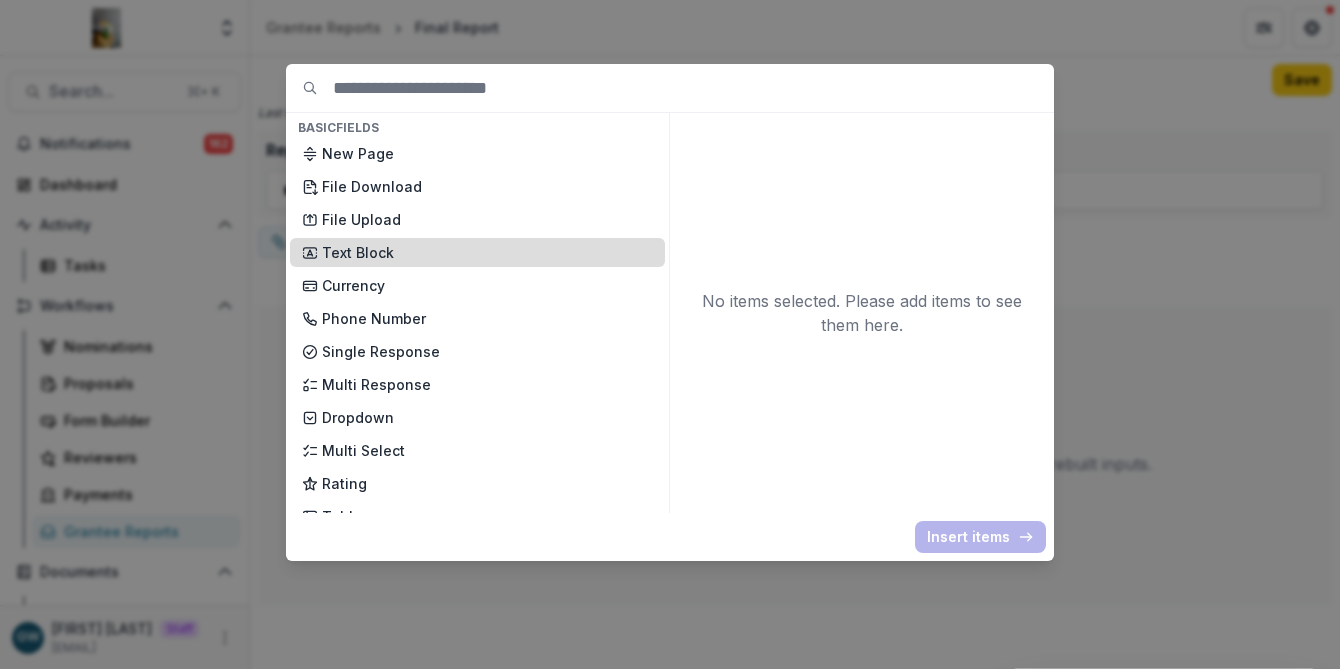 click on "Text Block" at bounding box center (487, 252) 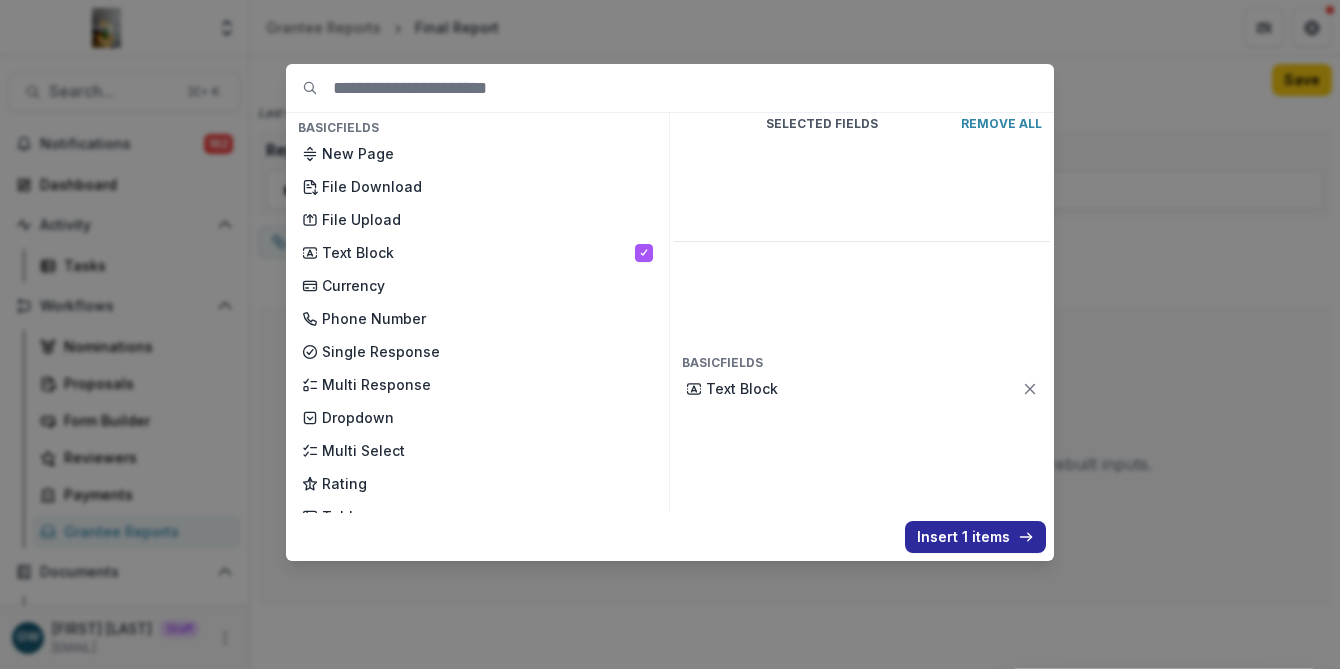 click on "Insert 1 items" at bounding box center (975, 537) 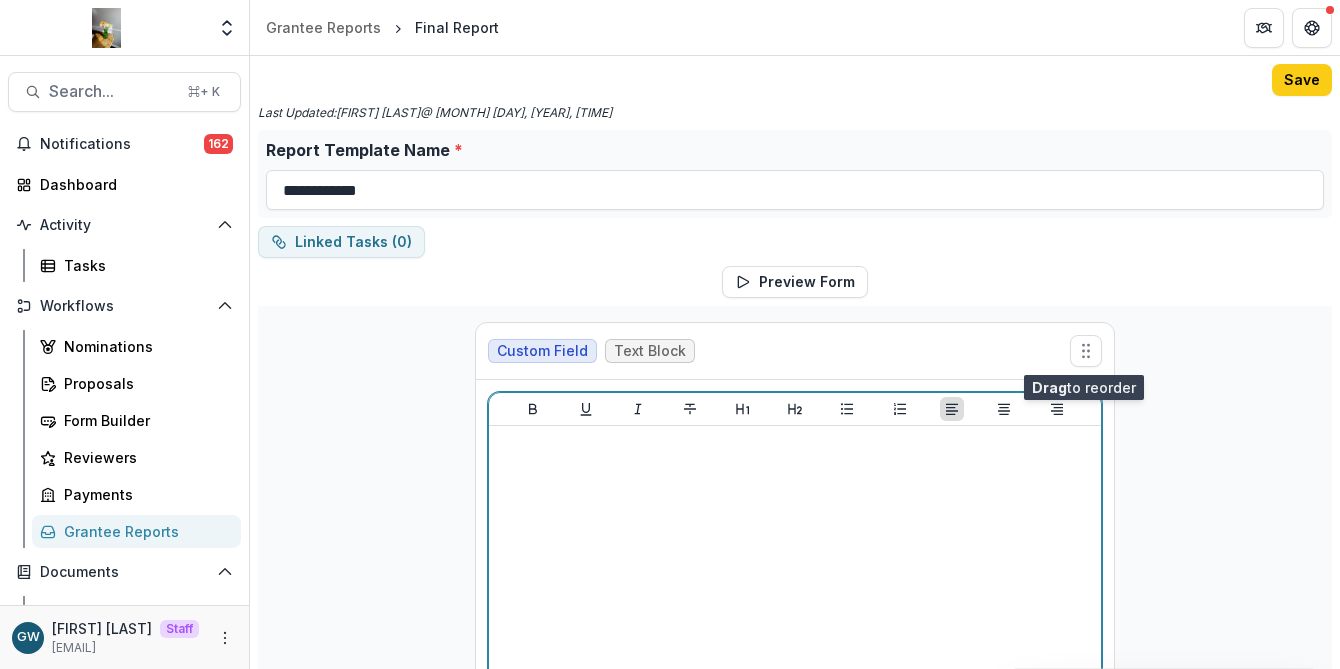 click at bounding box center (795, 584) 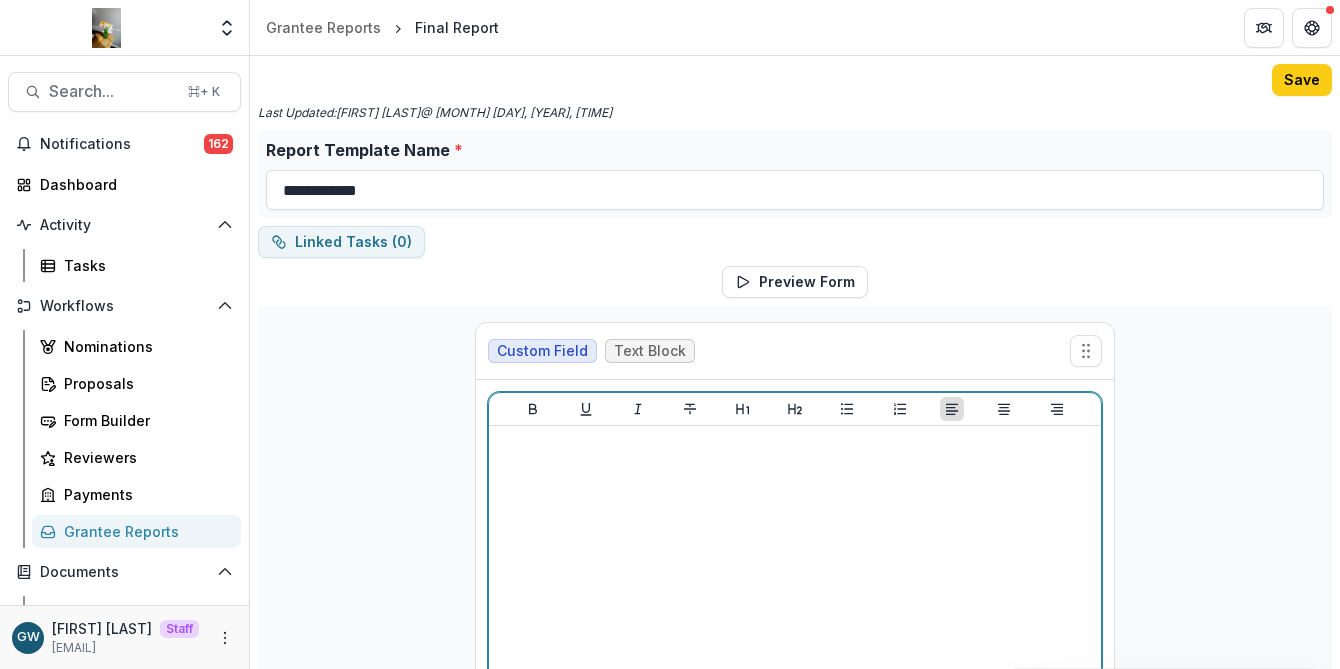 type 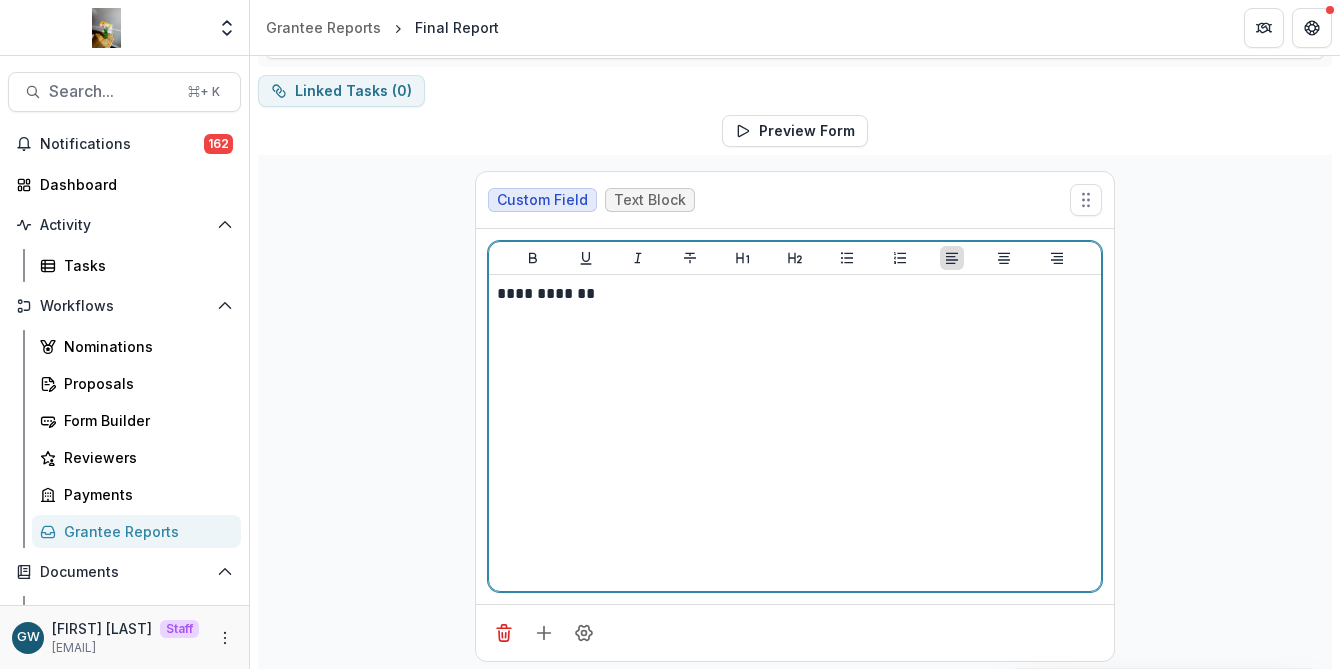 scroll, scrollTop: 168, scrollLeft: 0, axis: vertical 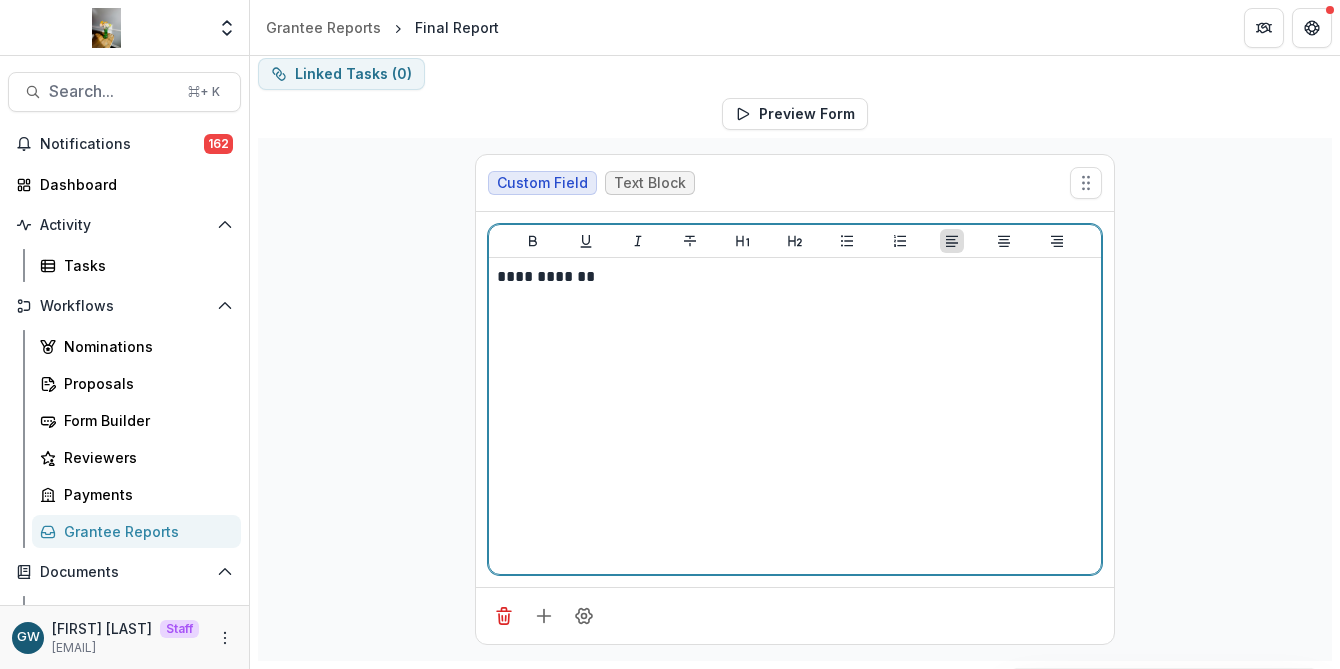click on "**********" at bounding box center [795, 277] 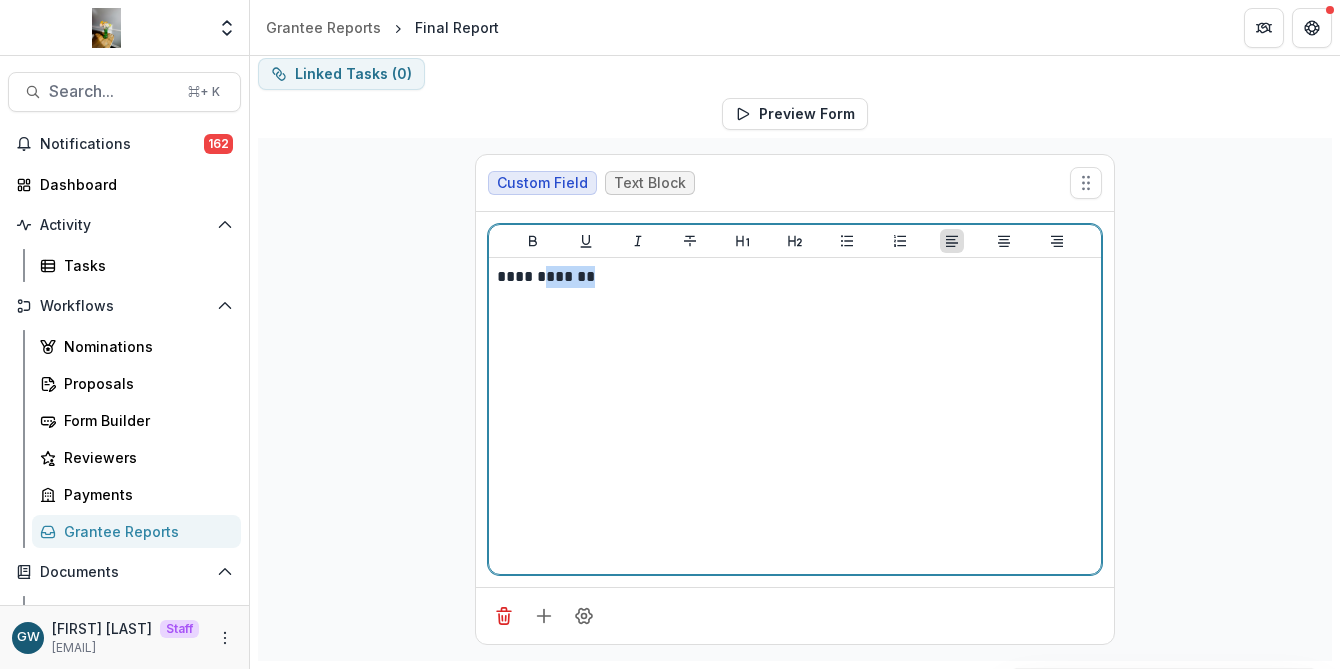click on "**********" at bounding box center [795, 277] 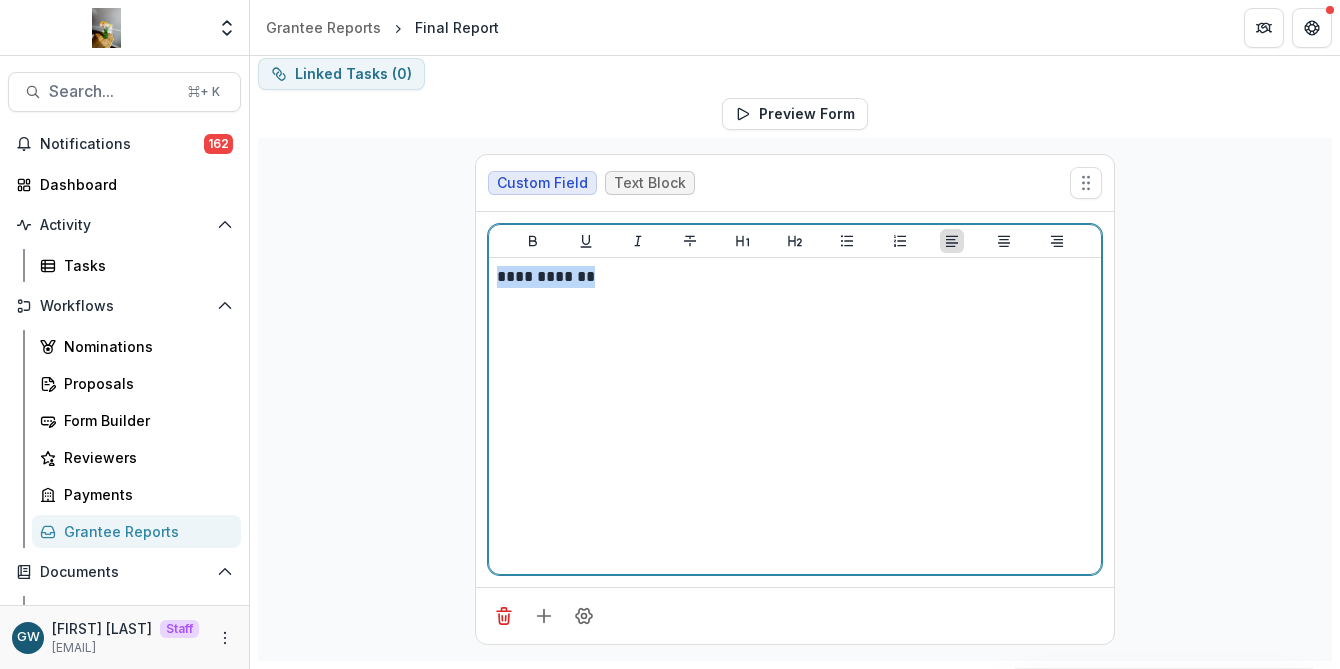 click on "**********" at bounding box center [795, 277] 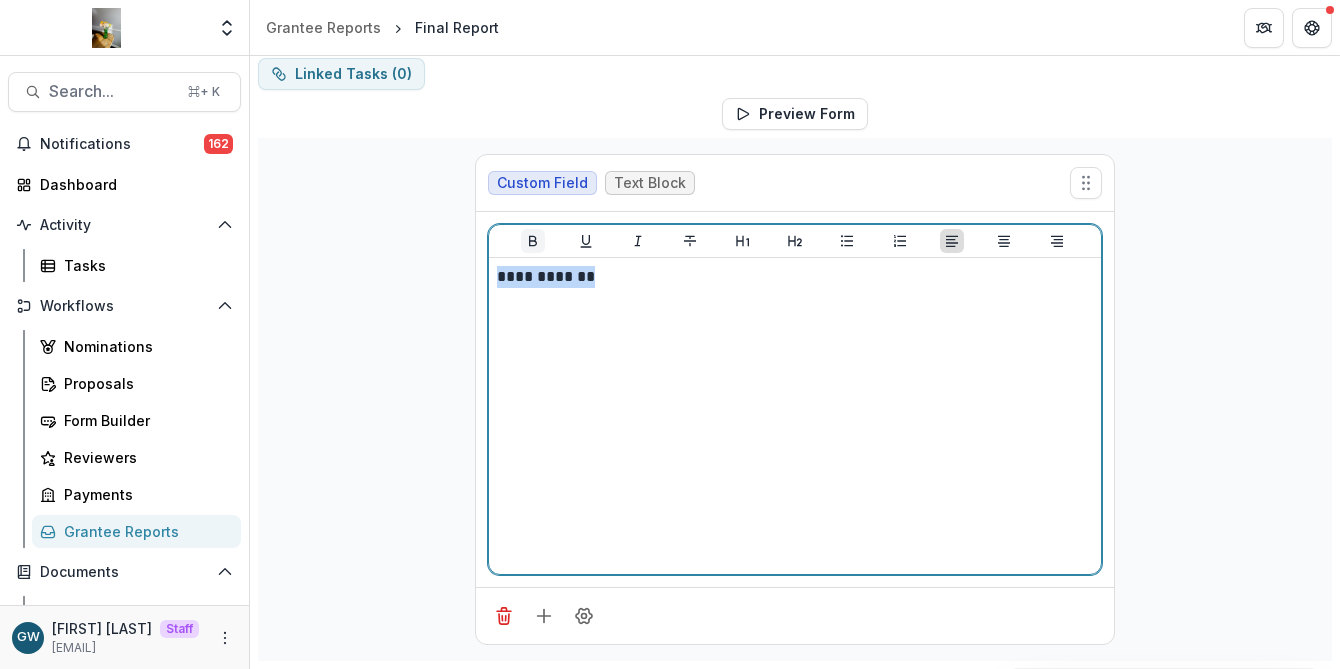 click 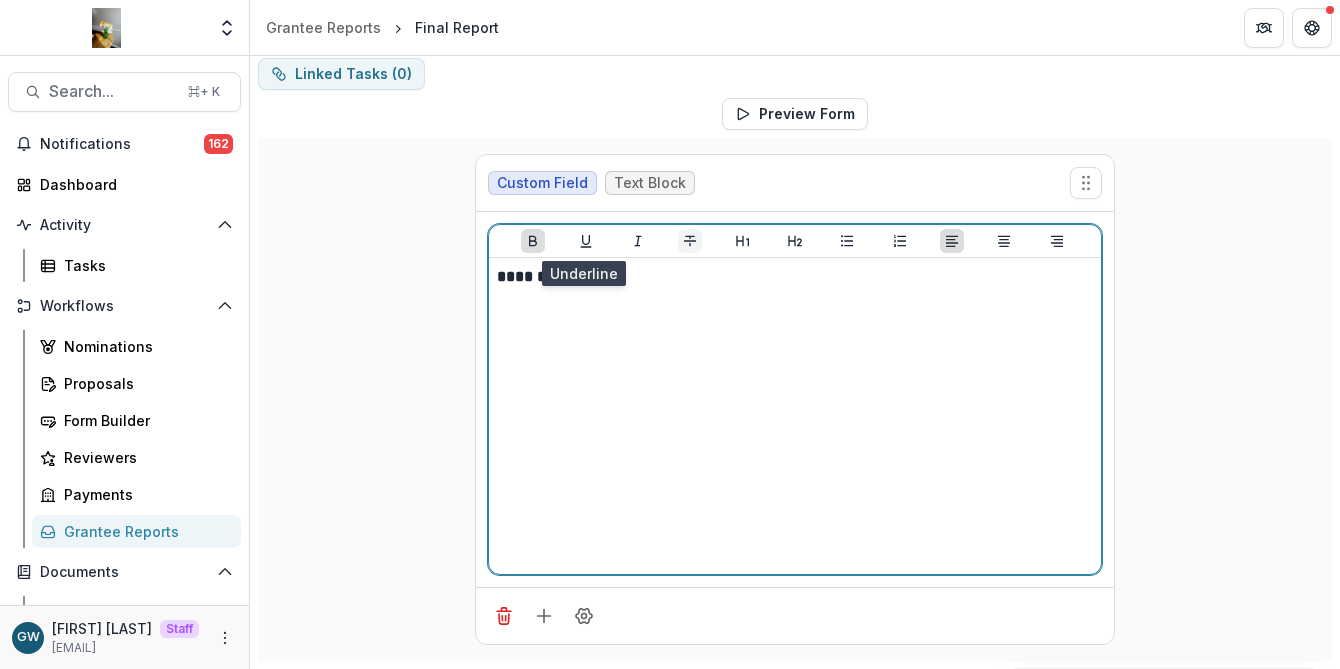 drag, startPoint x: 585, startPoint y: 237, endPoint x: 677, endPoint y: 242, distance: 92.13577 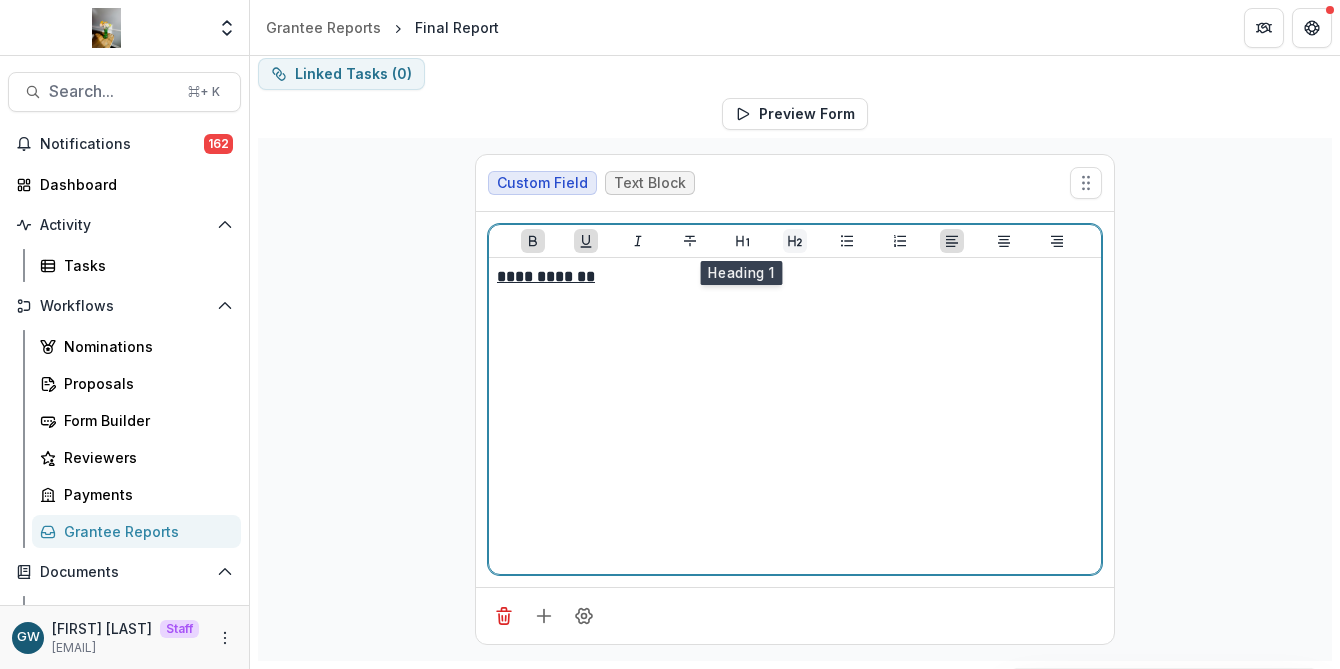 click 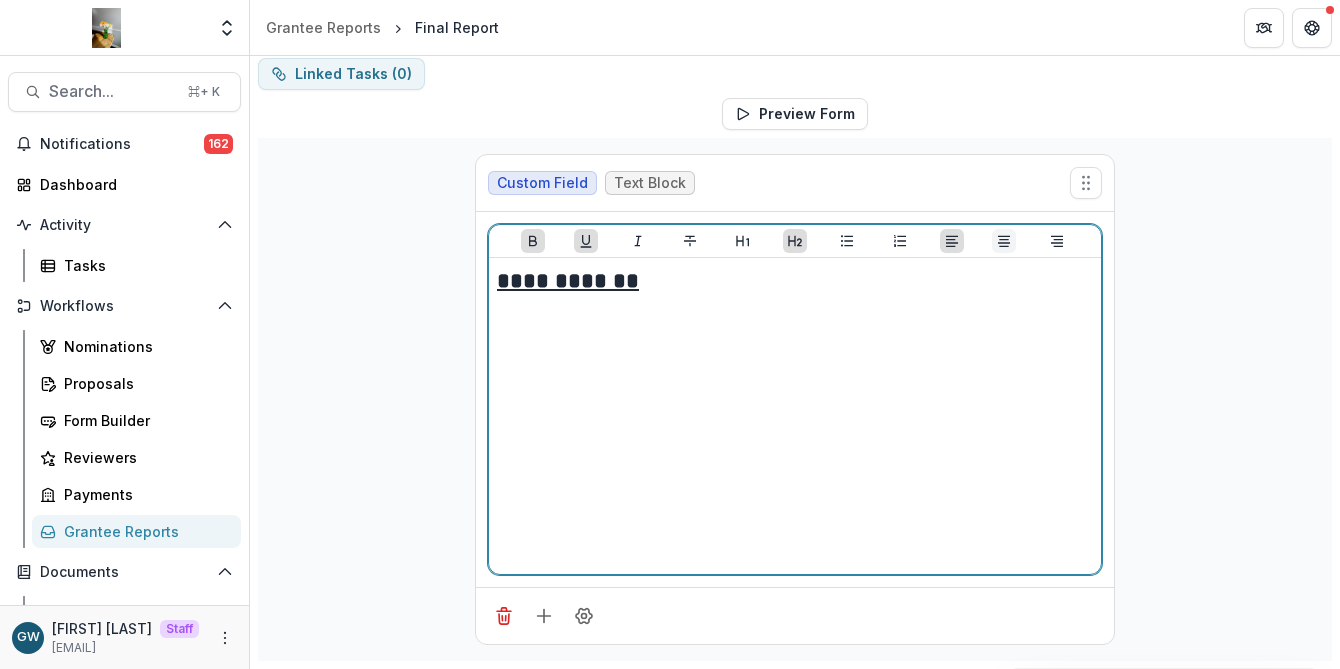 click at bounding box center [1004, 241] 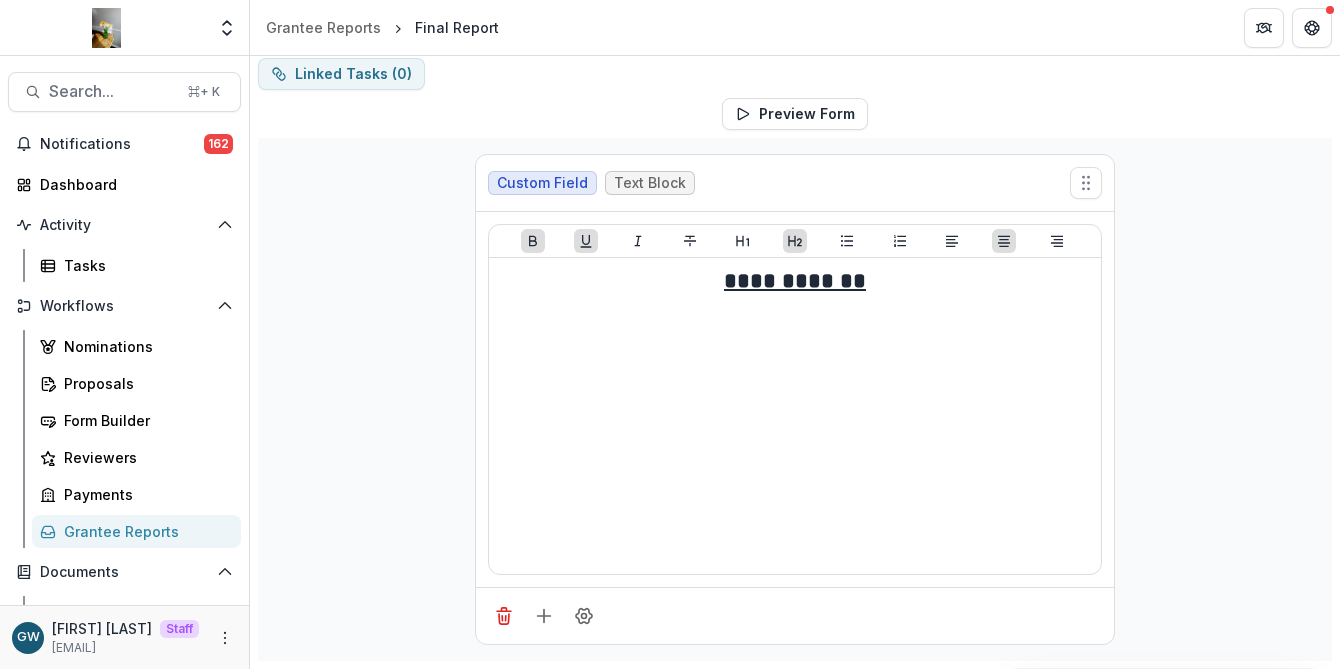 click on "**********" at bounding box center (795, 399) 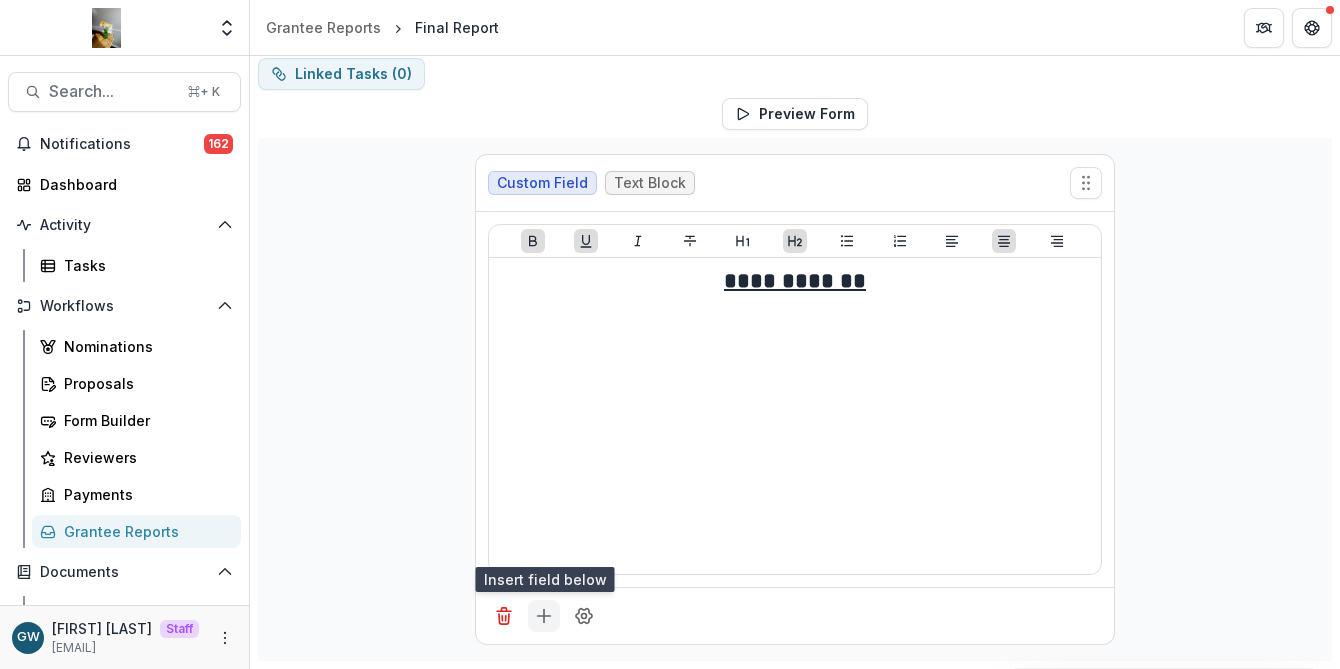 click 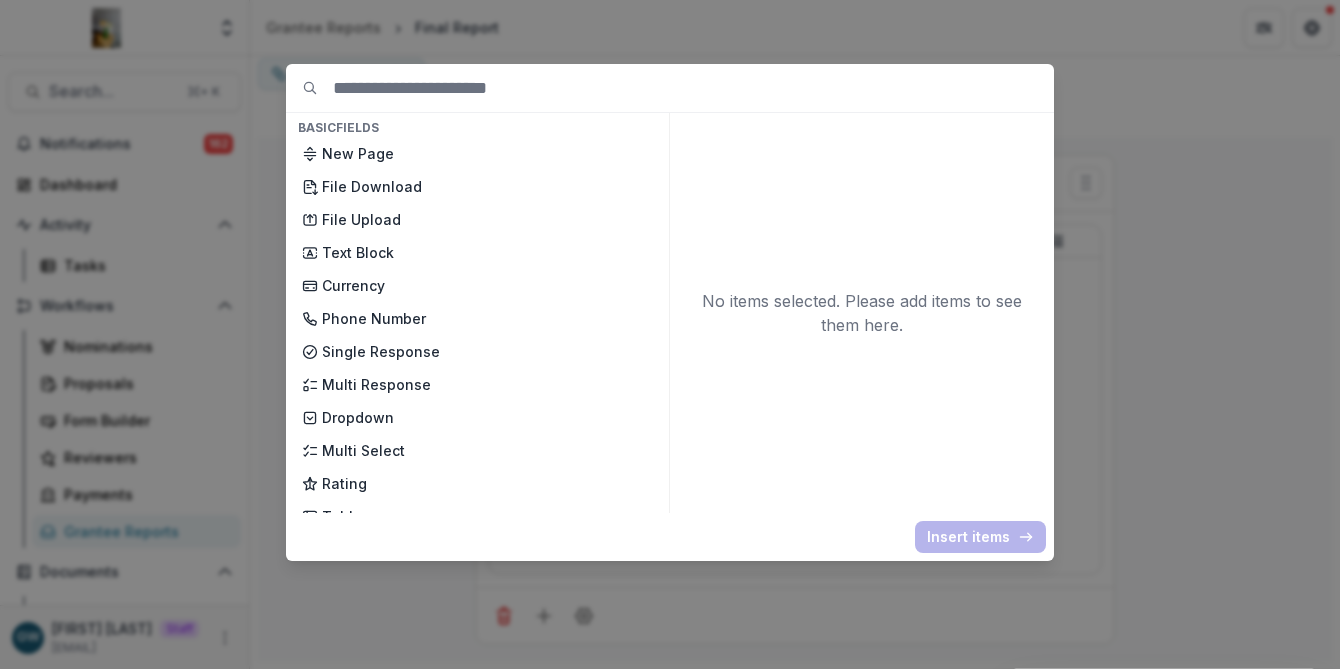 click on "Basic  Fields New Page File Download File Upload Text Block Currency Phone Number Single Response Multi Response Dropdown Multi Select Rating Table Short Answer Number Date Long answer Formatted Text Conditional Dropdown Spreadsheet Temelio  Fields External References Score Card Formula Foundation Users Foundation Tags Foundation Program Areas Grant Types Progress Report  Fields Input progress below No items selected. Please add items to see them here. Insert items" at bounding box center (670, 334) 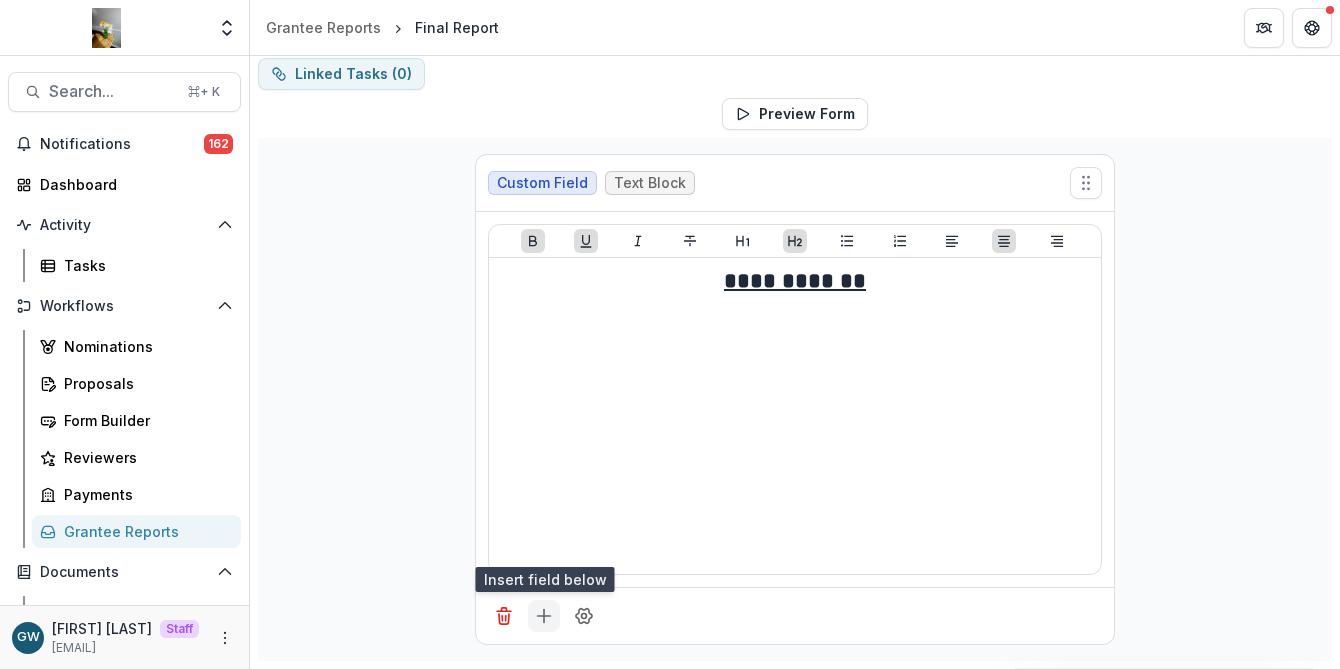 click at bounding box center (544, 616) 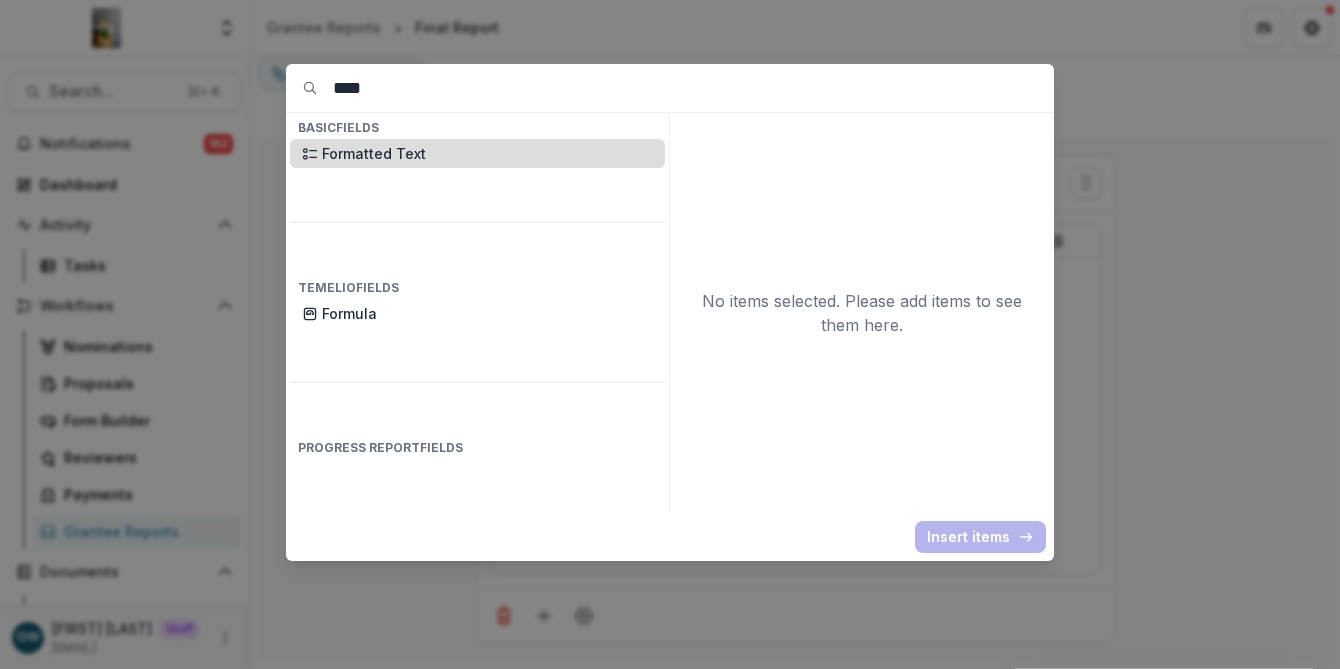 type on "****" 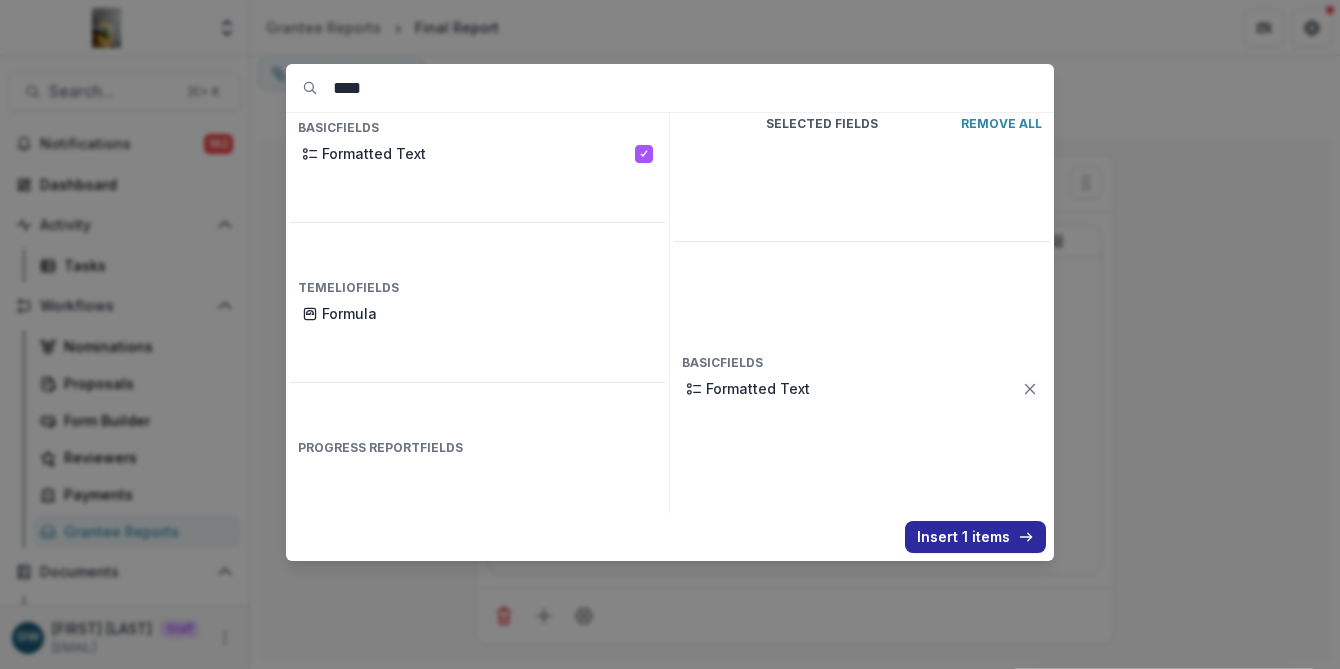 click on "Insert 1 items" at bounding box center [975, 537] 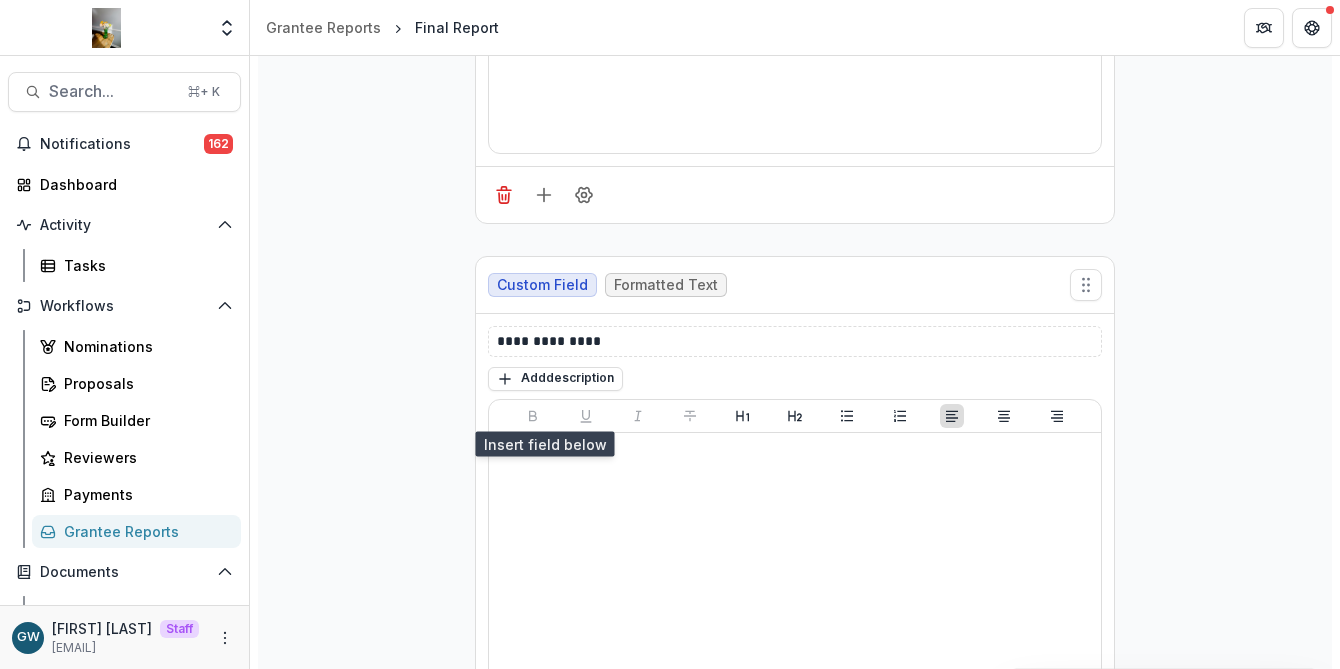 scroll, scrollTop: 625, scrollLeft: 0, axis: vertical 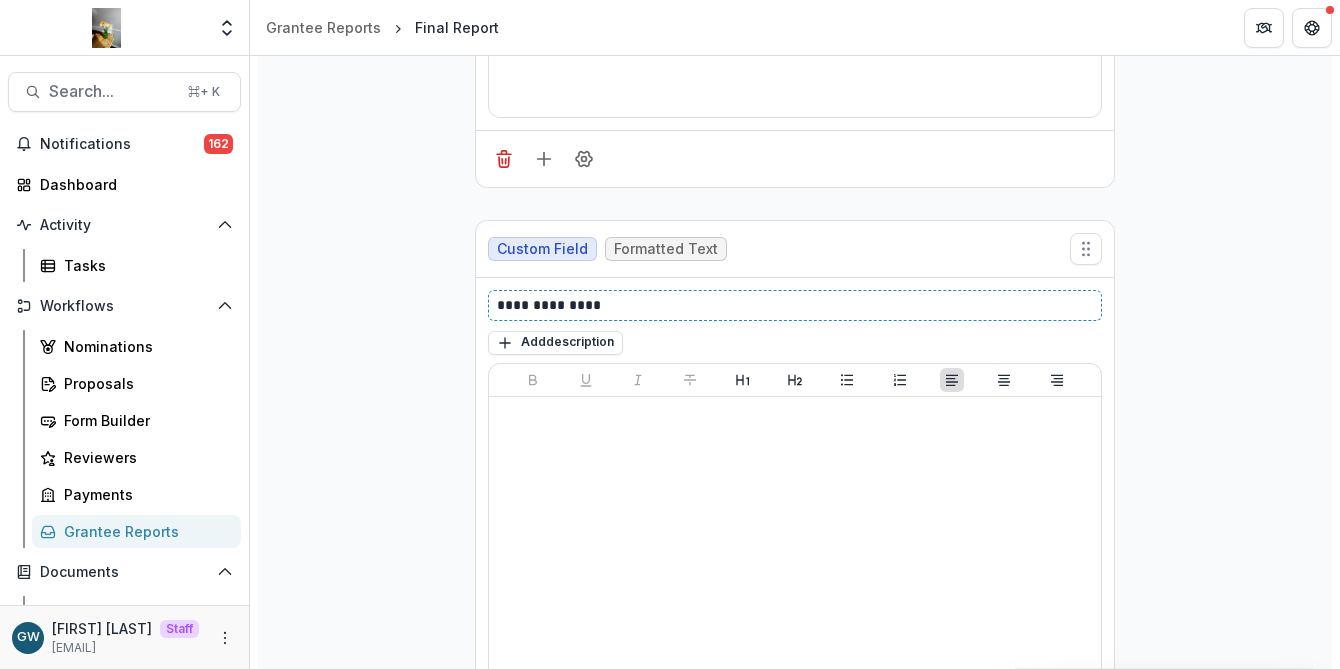 click on "**********" at bounding box center [795, 305] 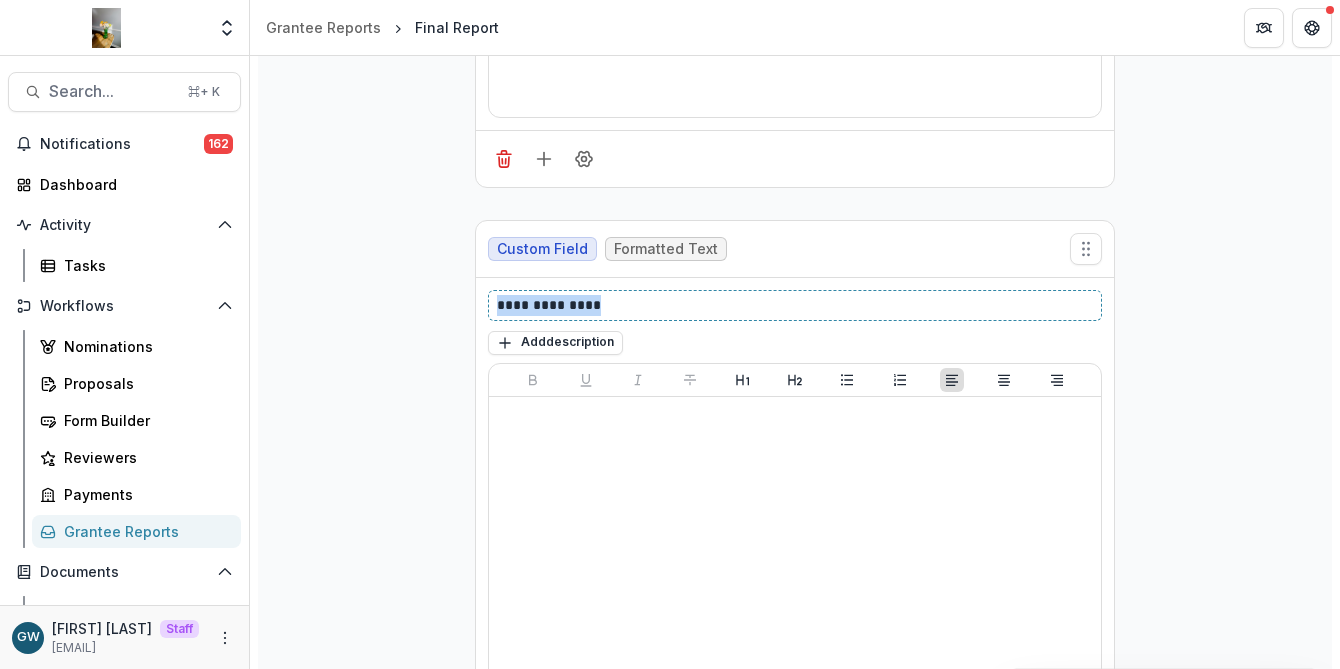click on "**********" at bounding box center (795, 305) 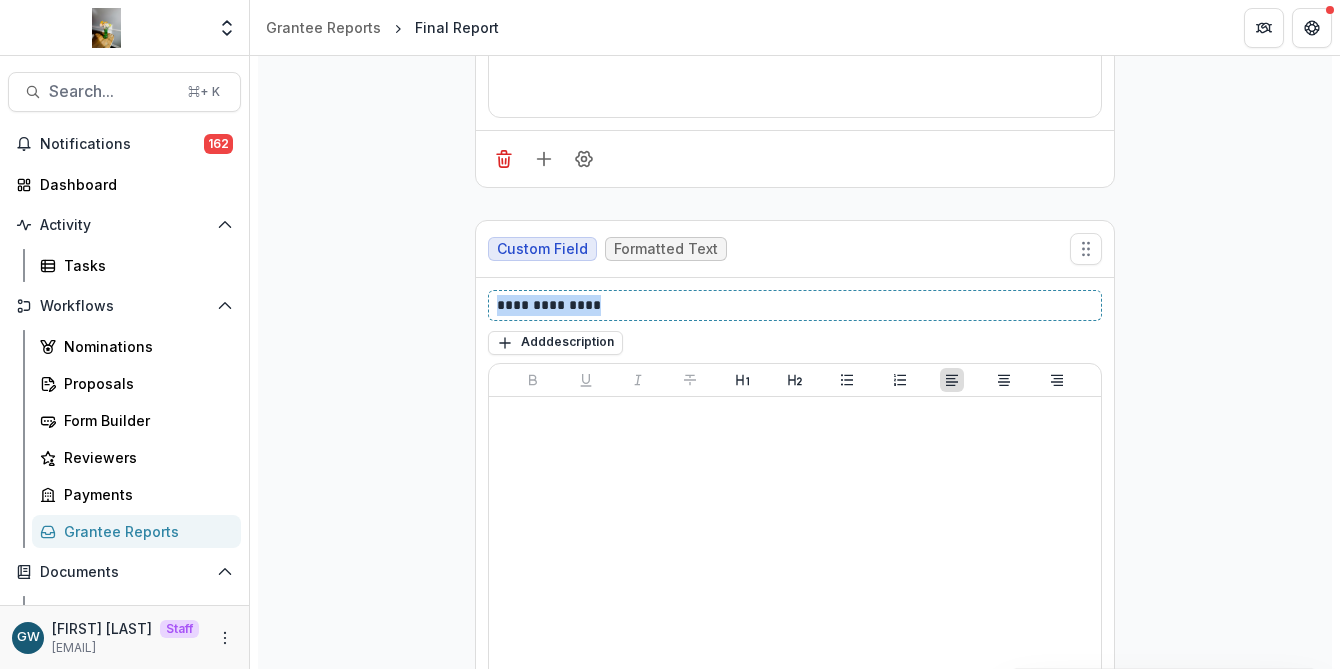click on "**********" at bounding box center [795, 305] 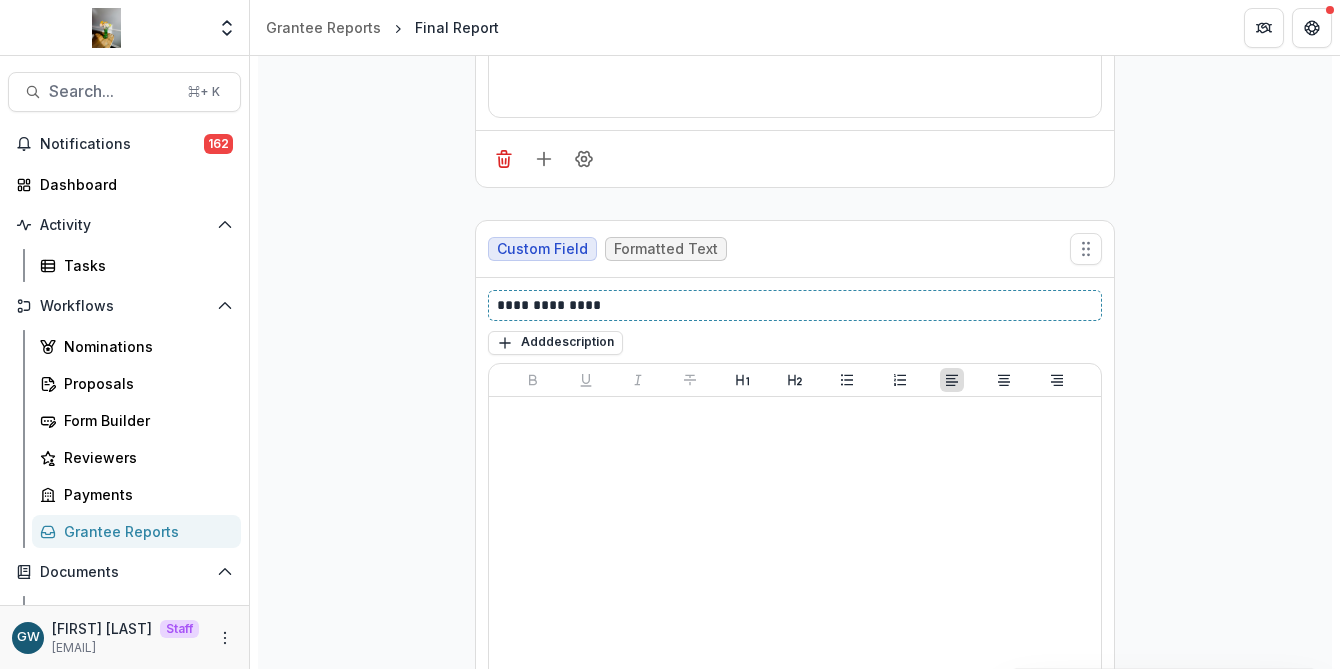 click on "**********" at bounding box center [795, 305] 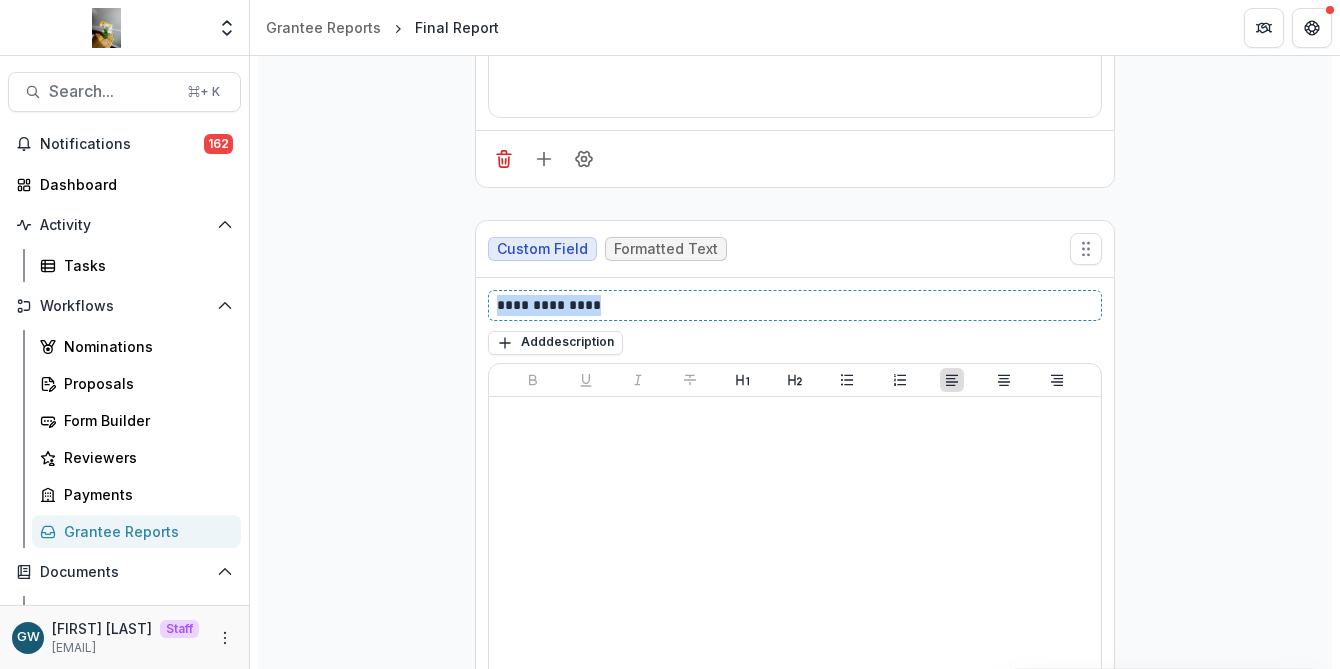 click on "**********" at bounding box center (795, 305) 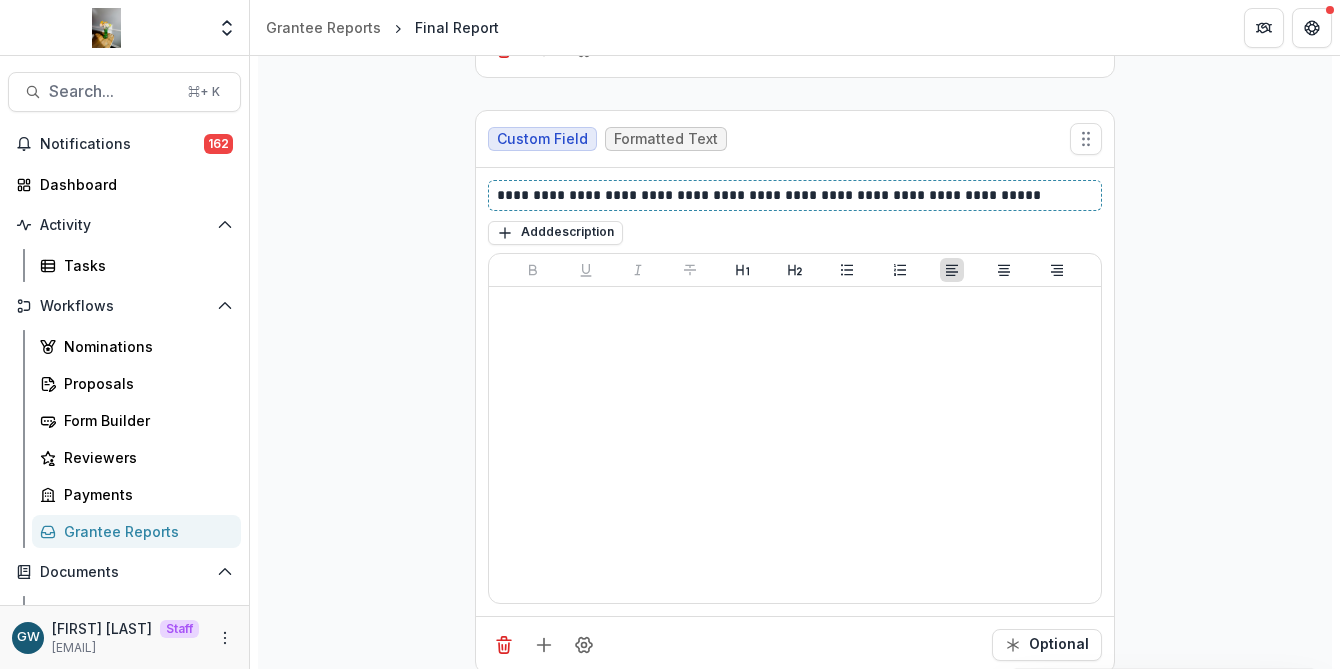 scroll, scrollTop: 763, scrollLeft: 0, axis: vertical 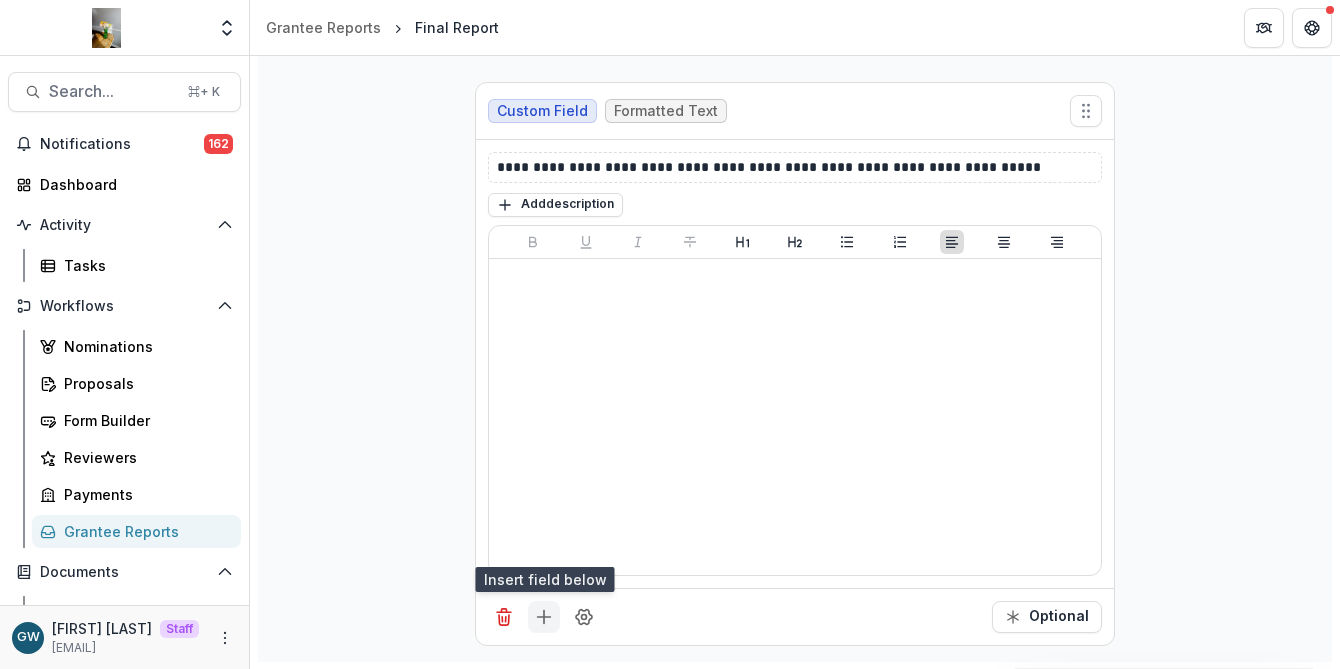 click 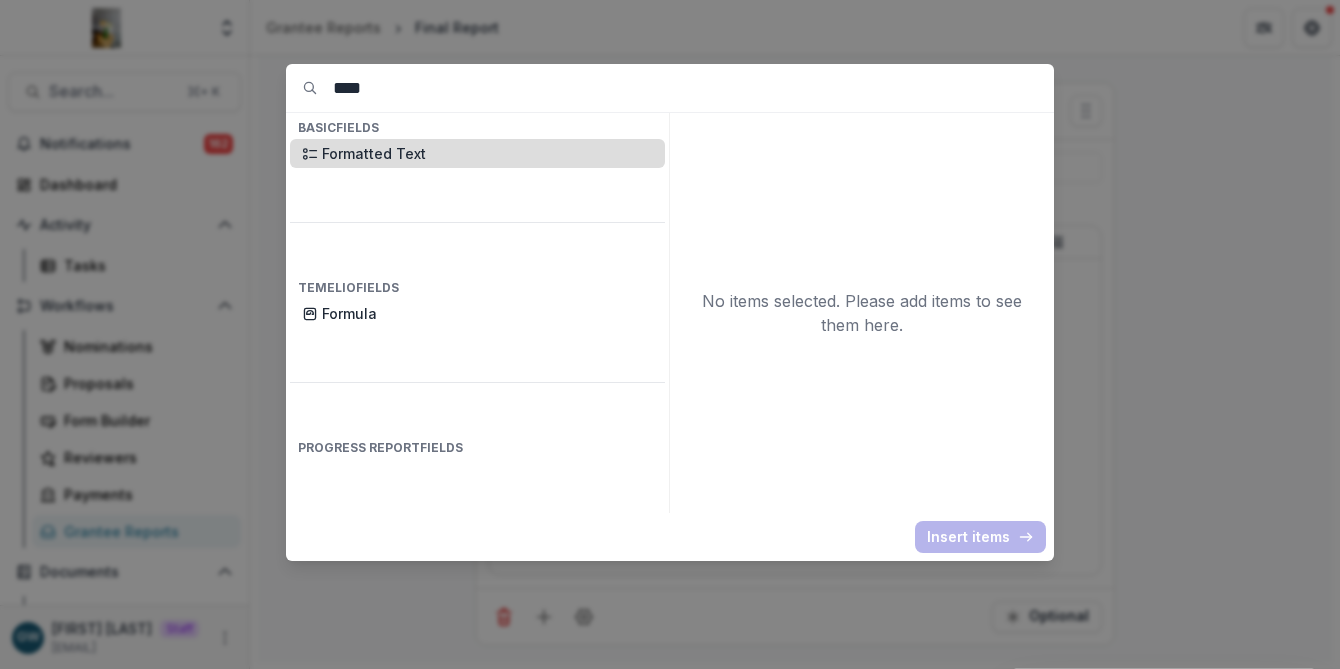click on "Formatted Text" at bounding box center [477, 153] 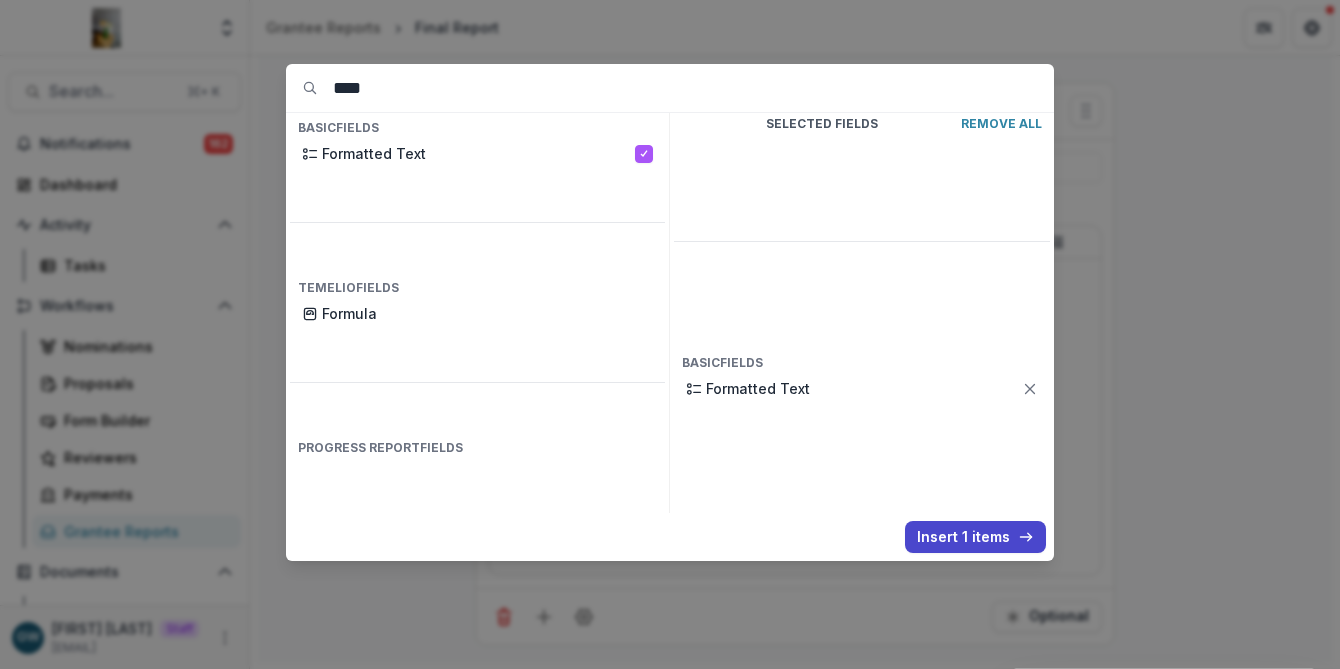 drag, startPoint x: 956, startPoint y: 533, endPoint x: 883, endPoint y: 511, distance: 76.243034 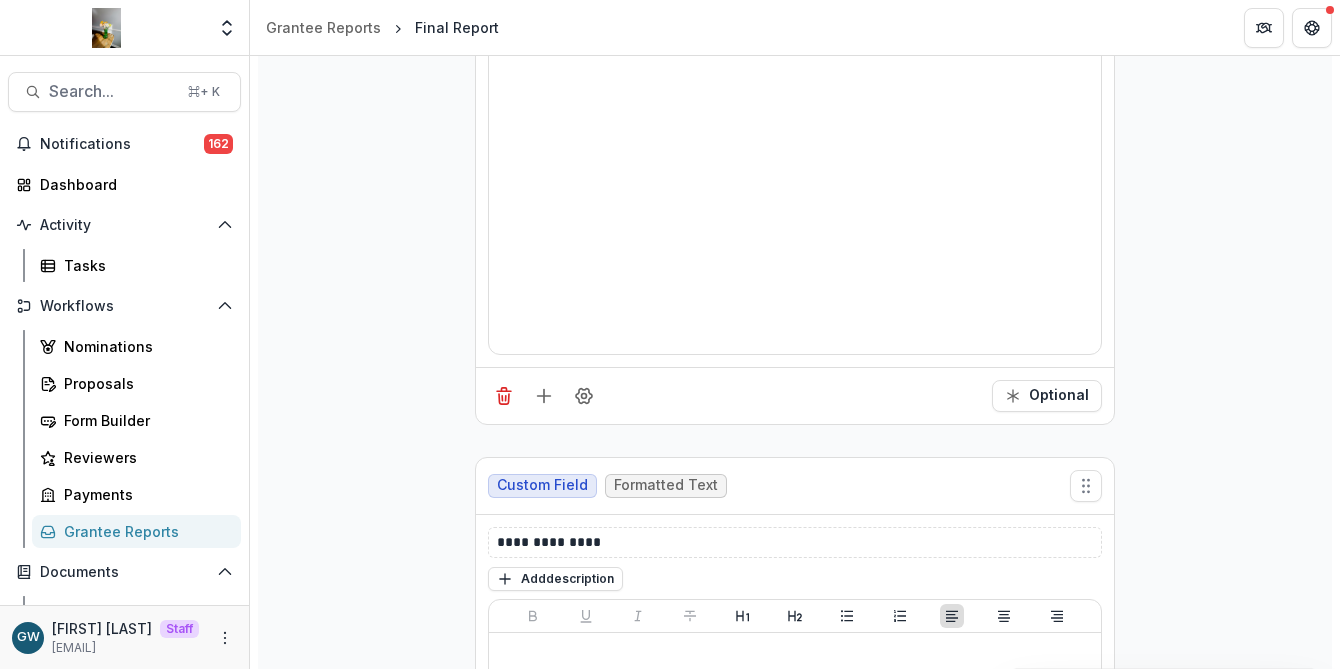 scroll, scrollTop: 985, scrollLeft: 0, axis: vertical 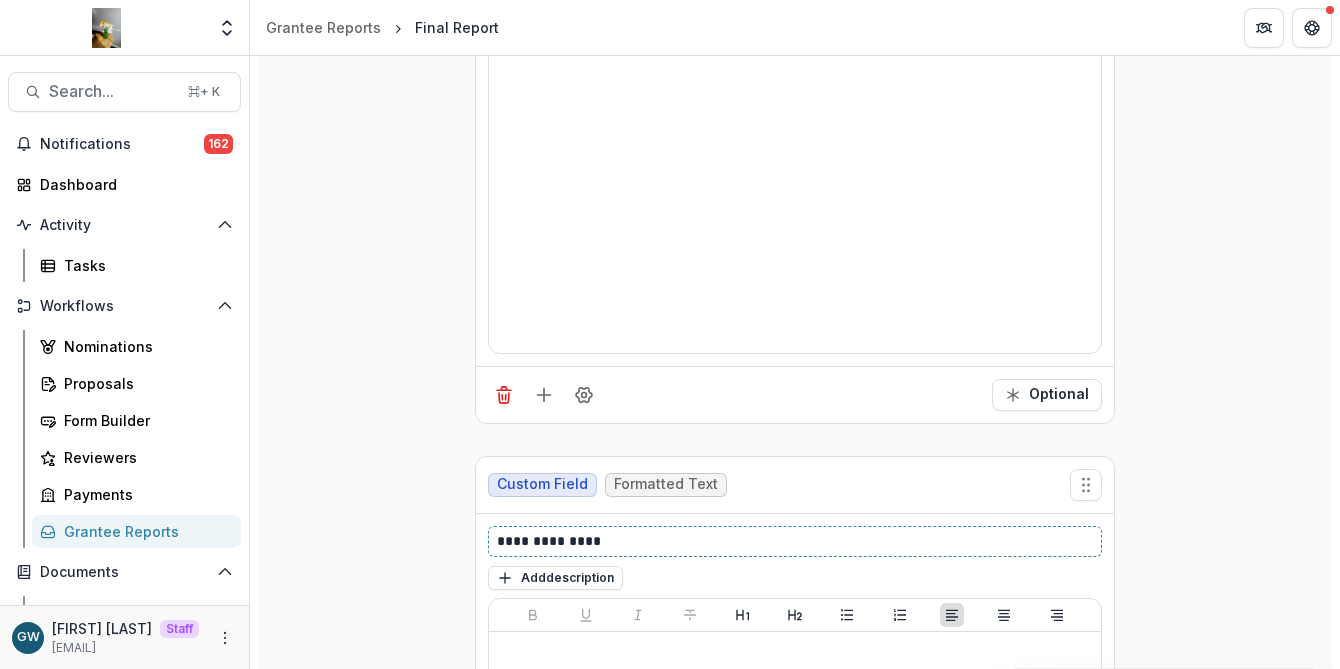 click on "**********" at bounding box center (795, 541) 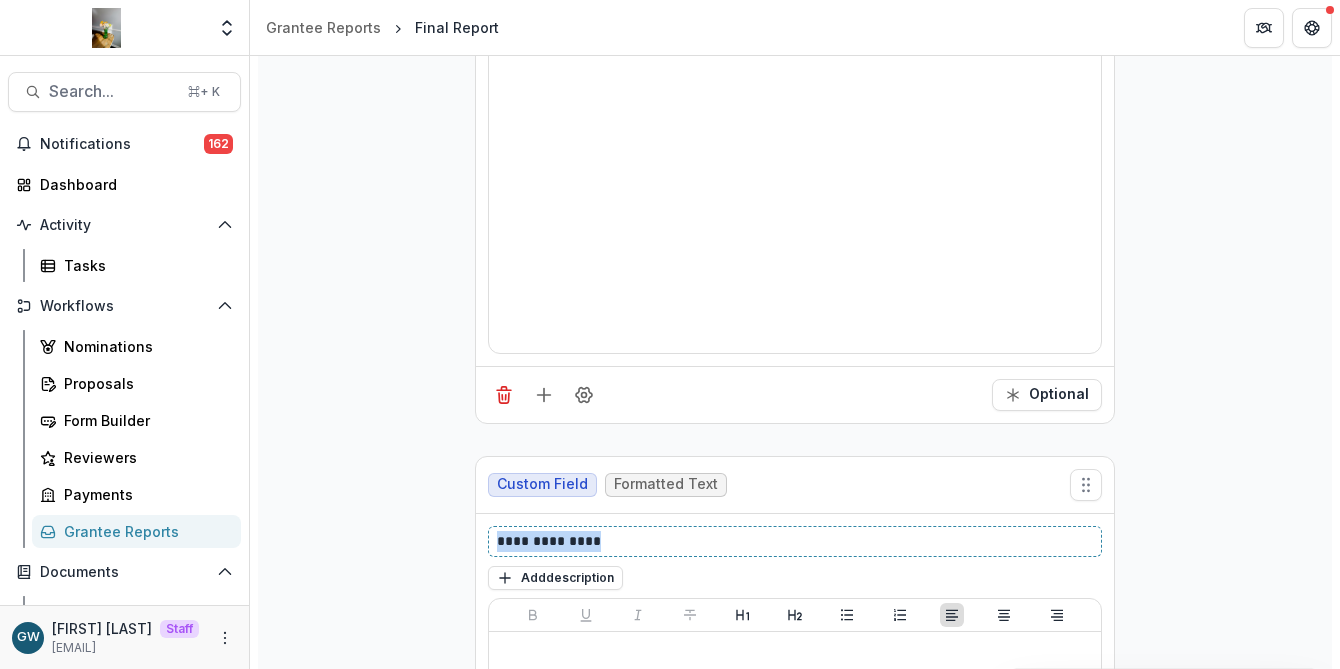click on "**********" at bounding box center (795, 541) 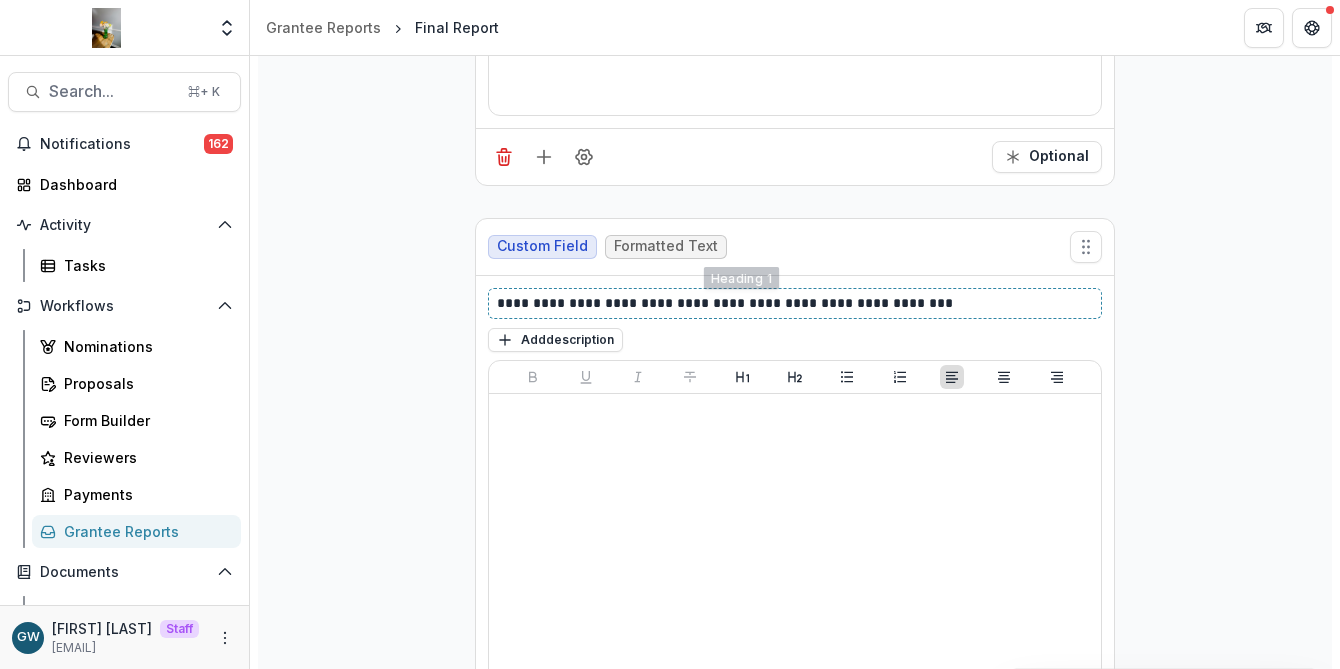 scroll, scrollTop: 1358, scrollLeft: 0, axis: vertical 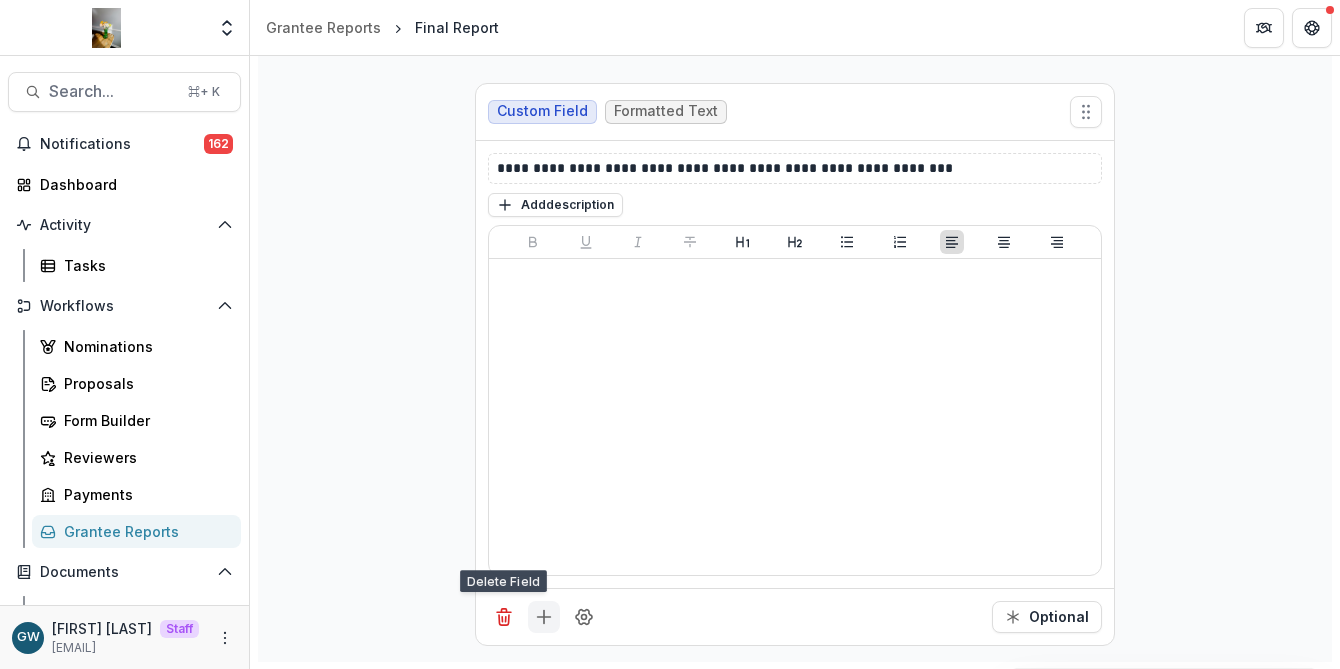 click 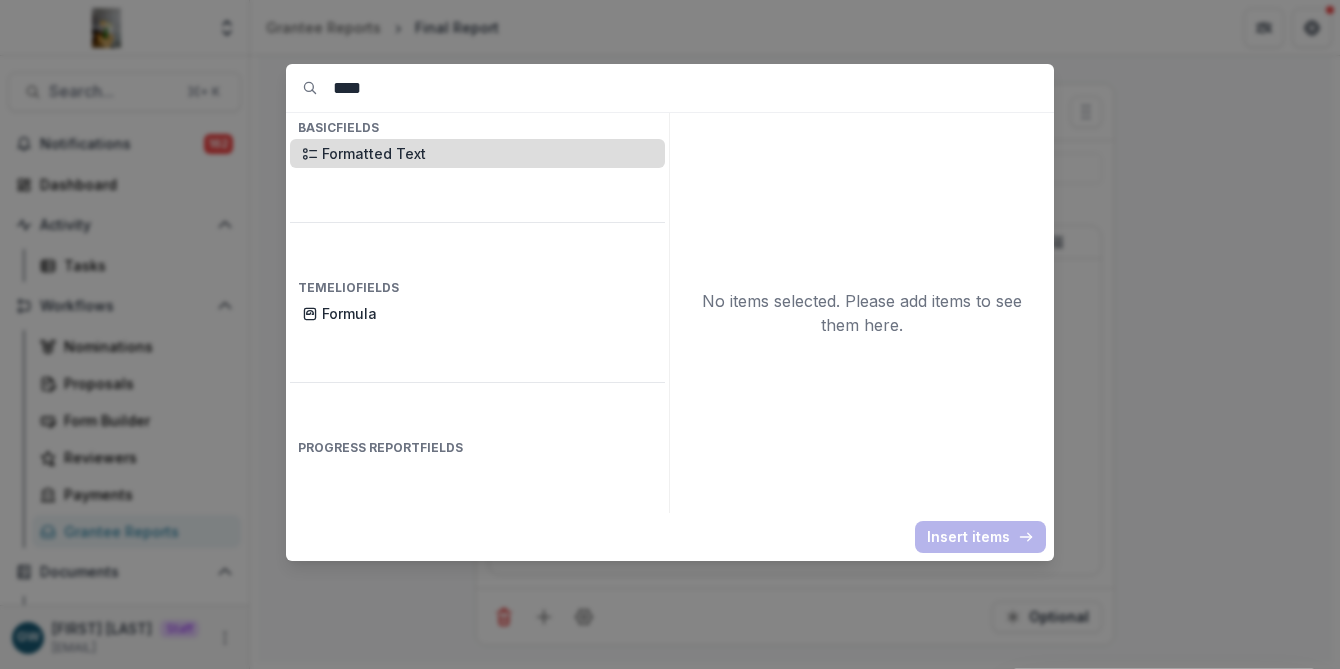 click on "Formatted Text" at bounding box center (487, 153) 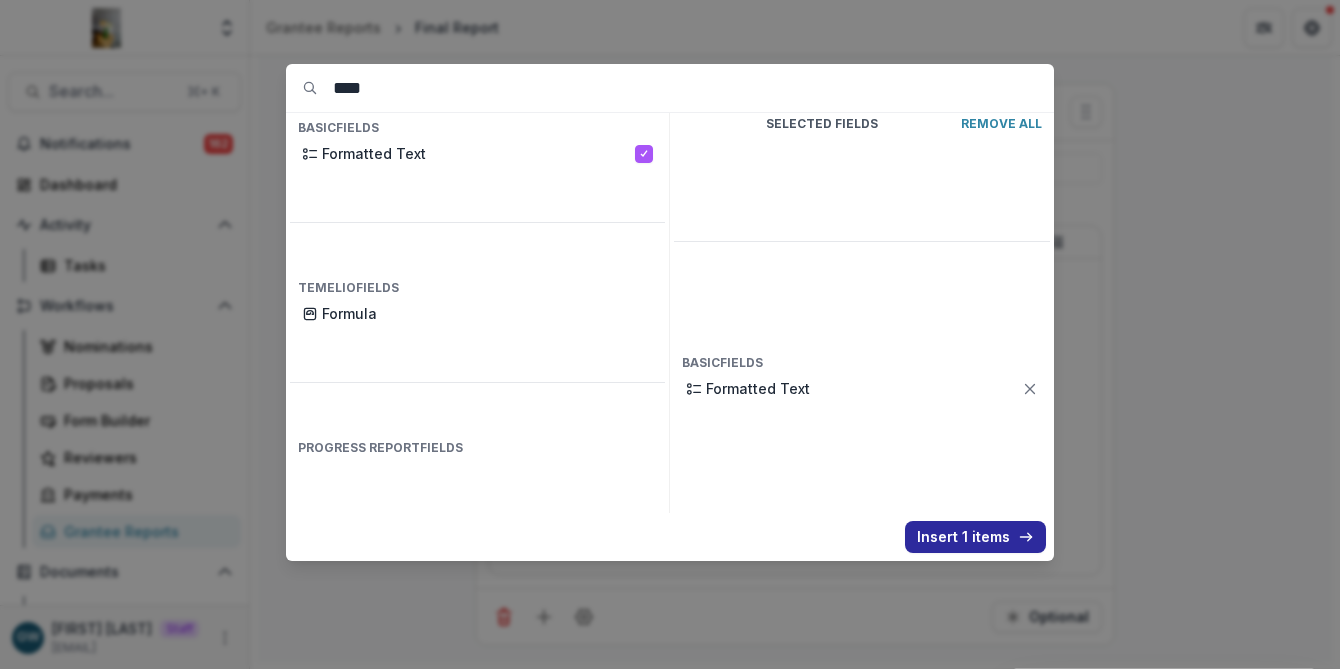 click on "Insert 1 items" at bounding box center (975, 537) 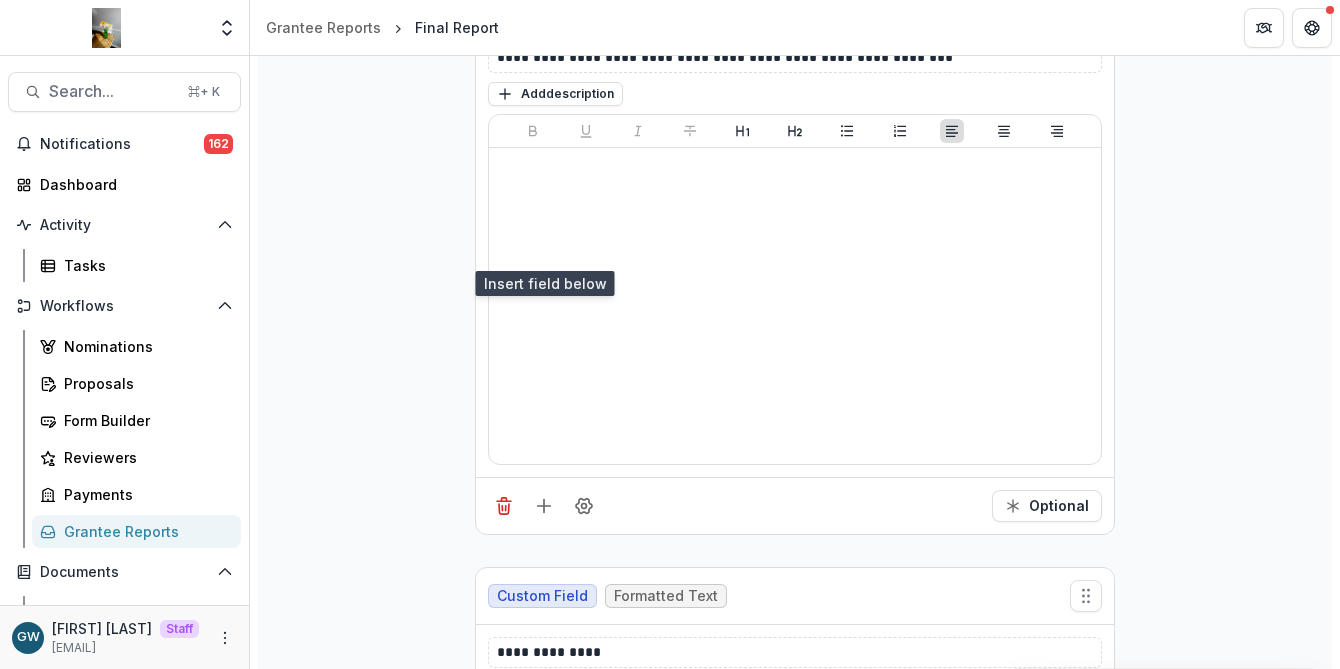 scroll, scrollTop: 1840, scrollLeft: 0, axis: vertical 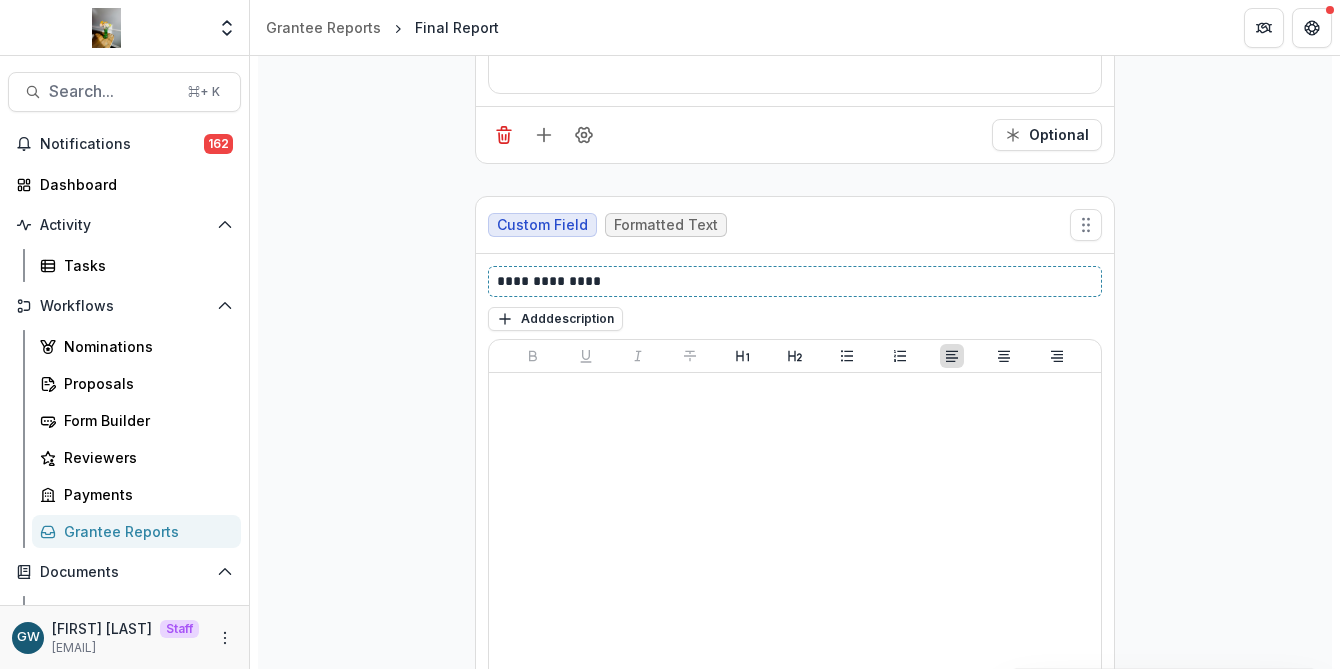 click on "**********" at bounding box center (795, 281) 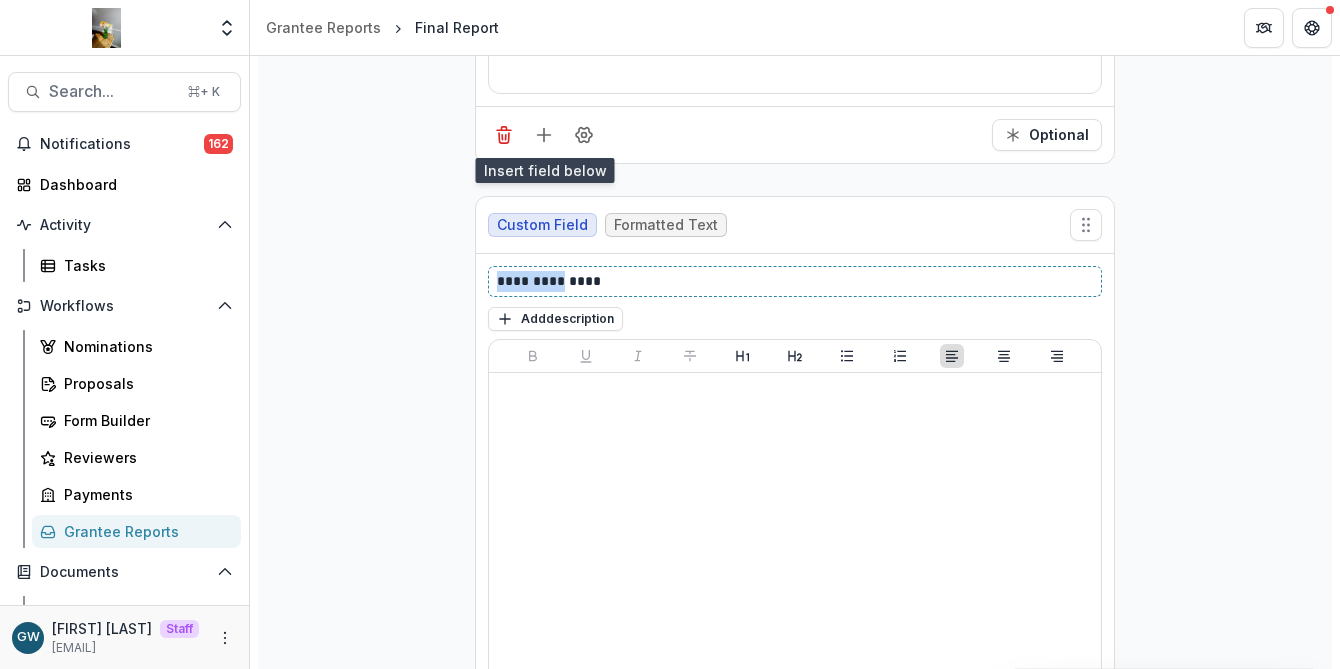 click on "**********" at bounding box center (795, 281) 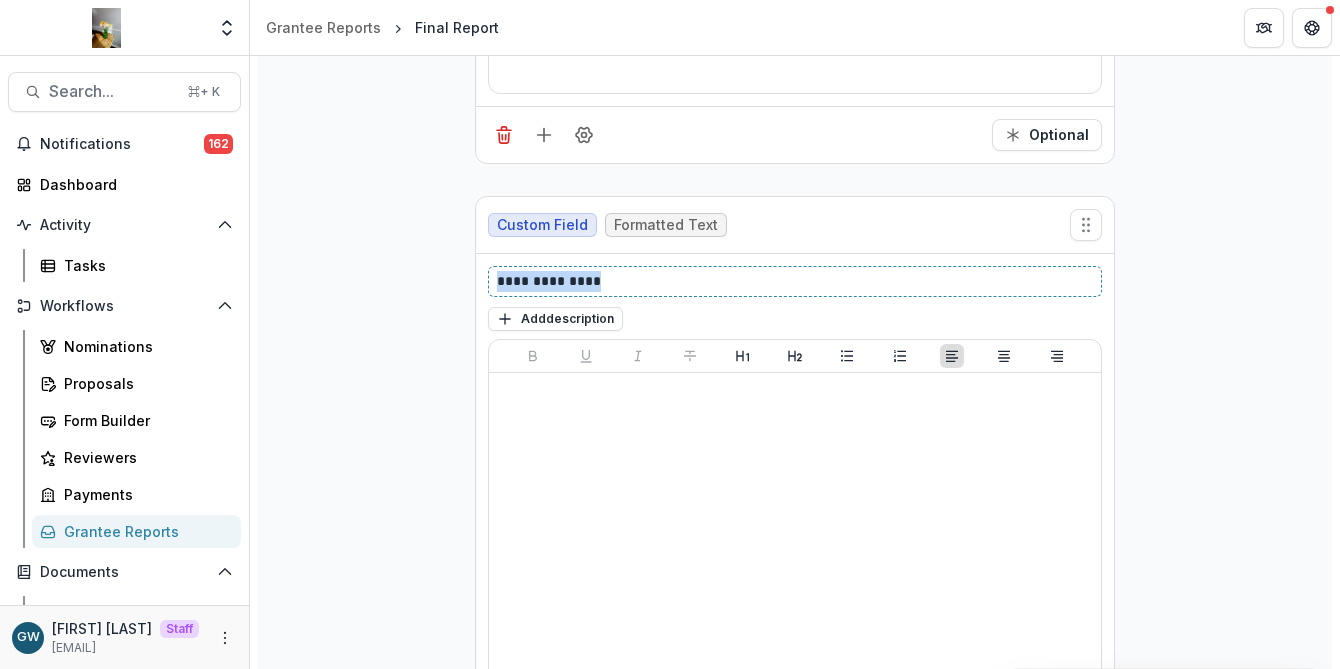 click on "**********" at bounding box center [795, 281] 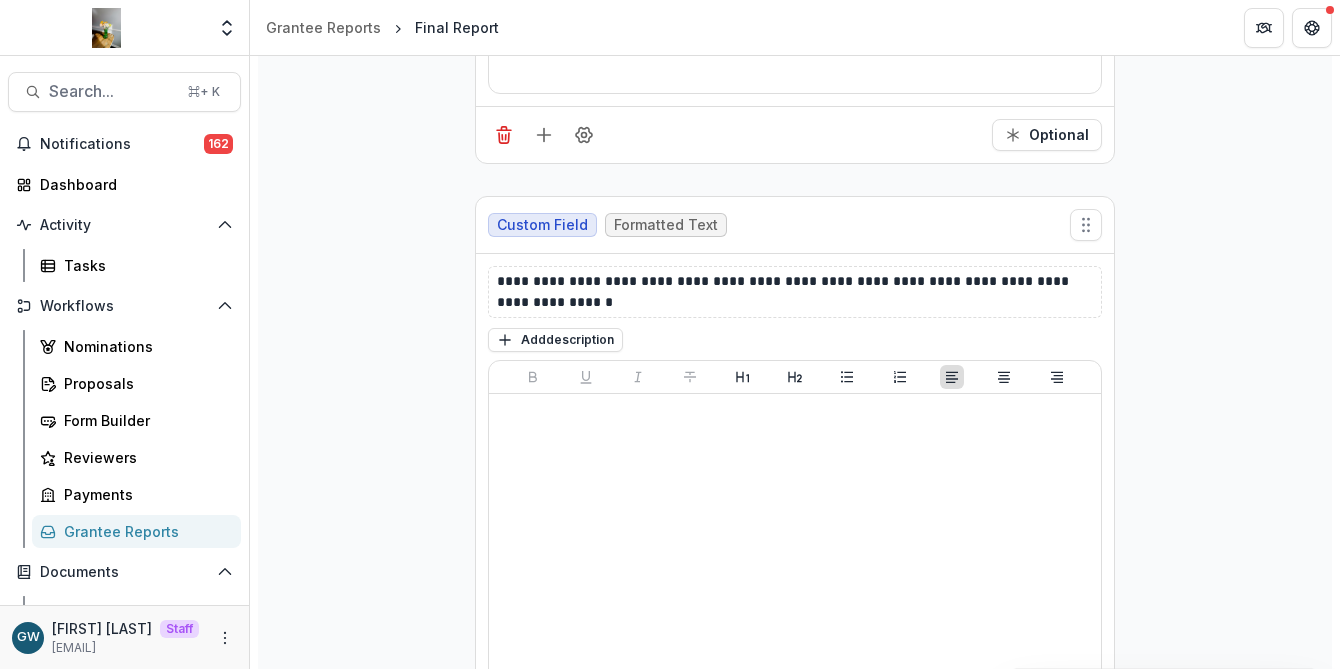click on "**********" at bounding box center (795, -369) 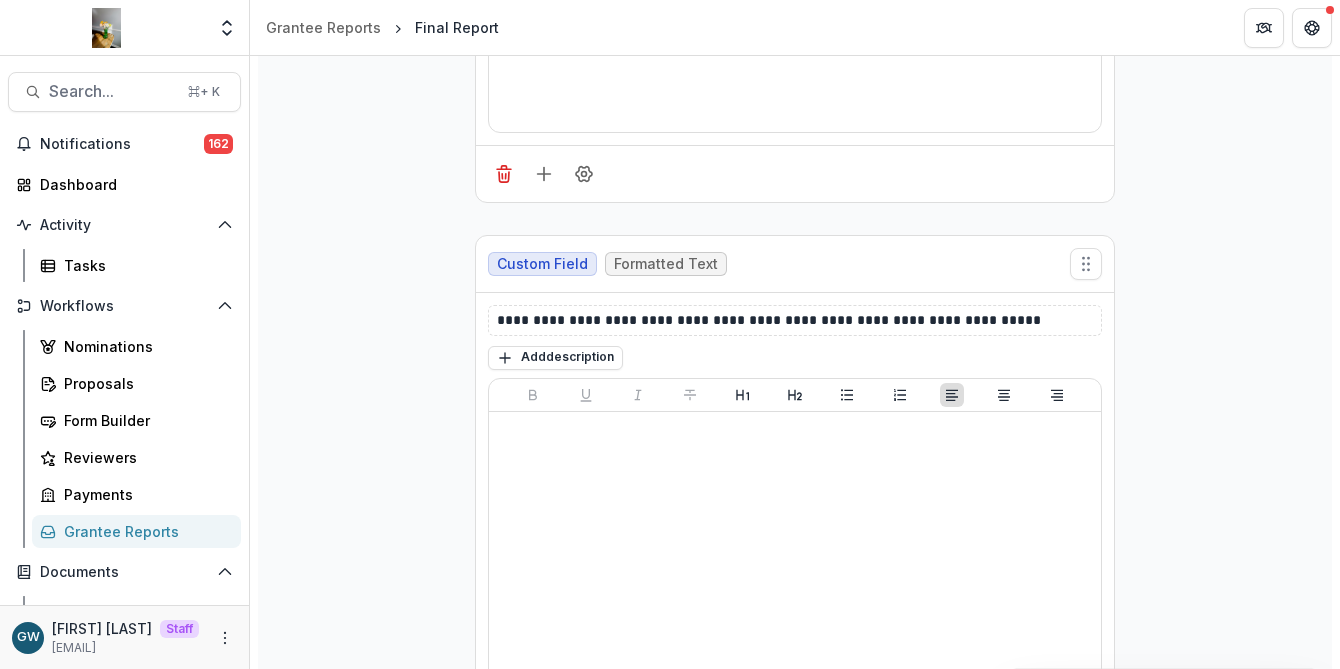 scroll, scrollTop: 0, scrollLeft: 0, axis: both 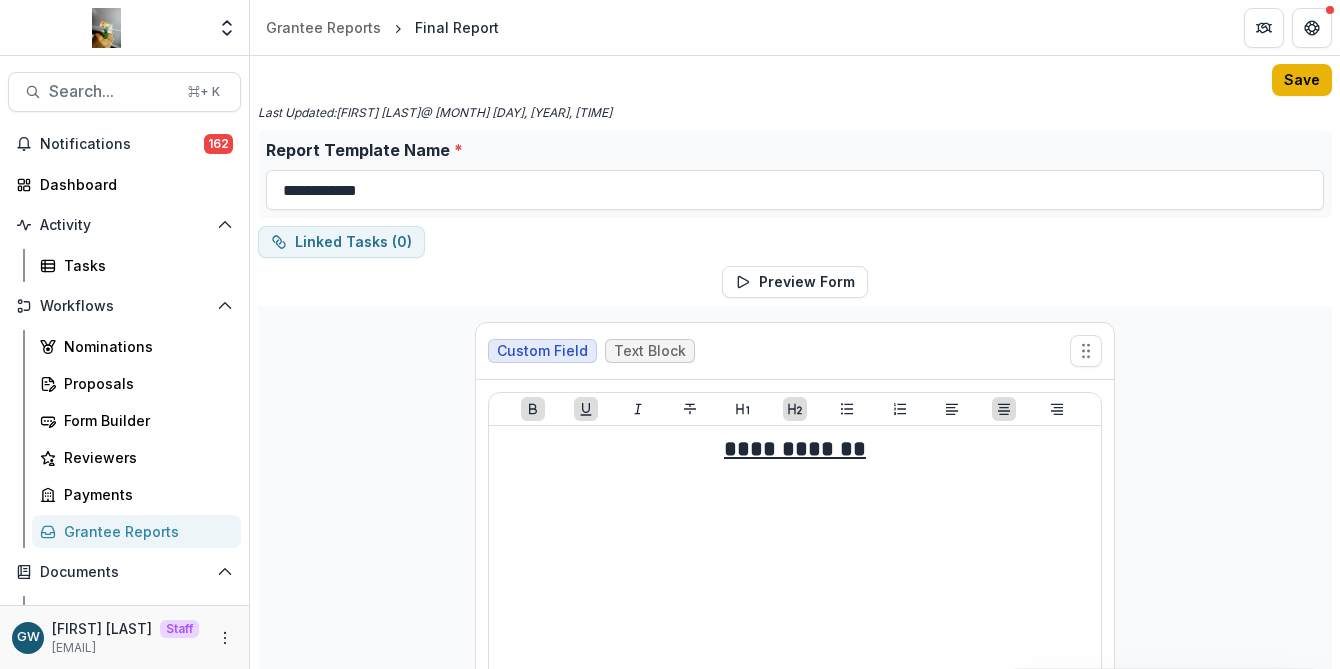 click on "Save" at bounding box center (1302, 80) 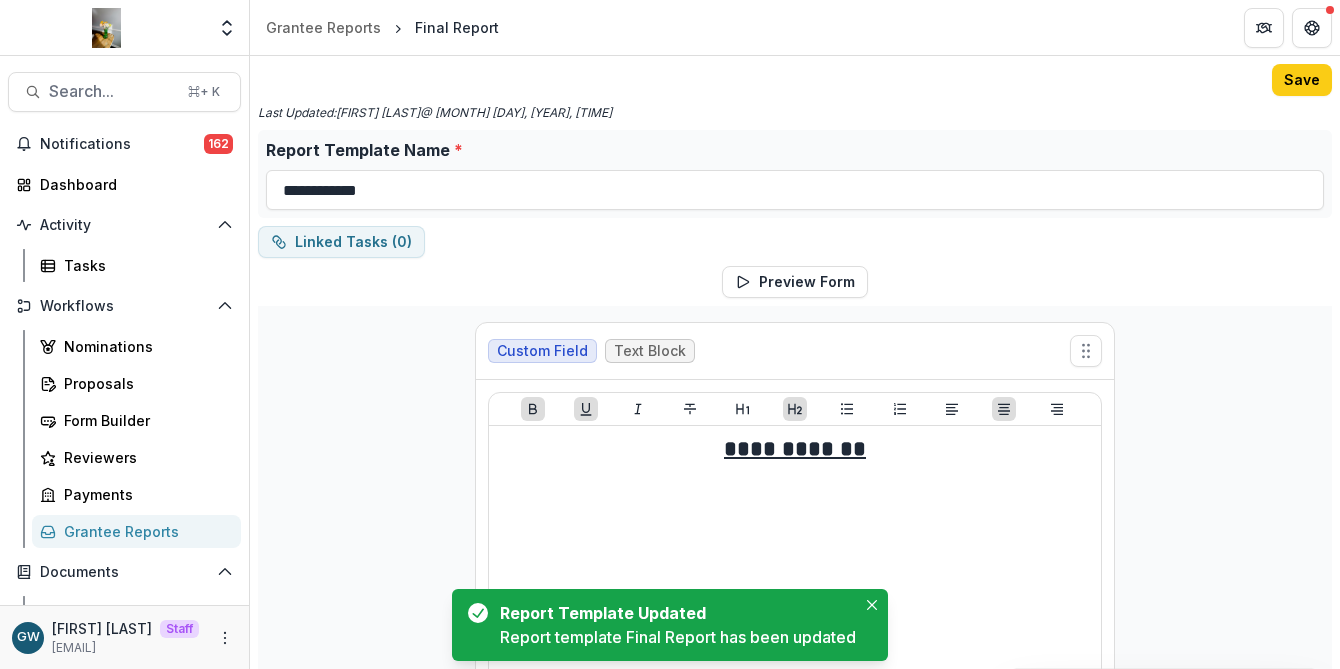 click on "Grantee Reports" at bounding box center (144, 531) 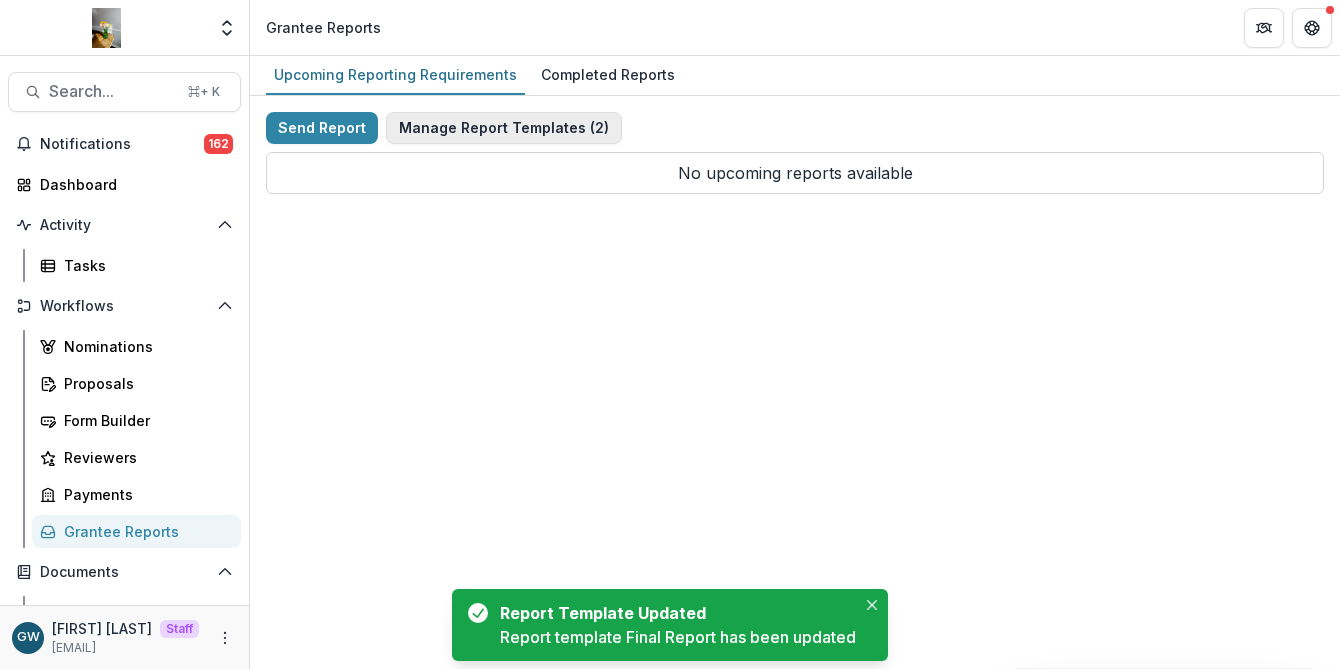 click on "Manage Report Templates ( 2 )" at bounding box center [504, 128] 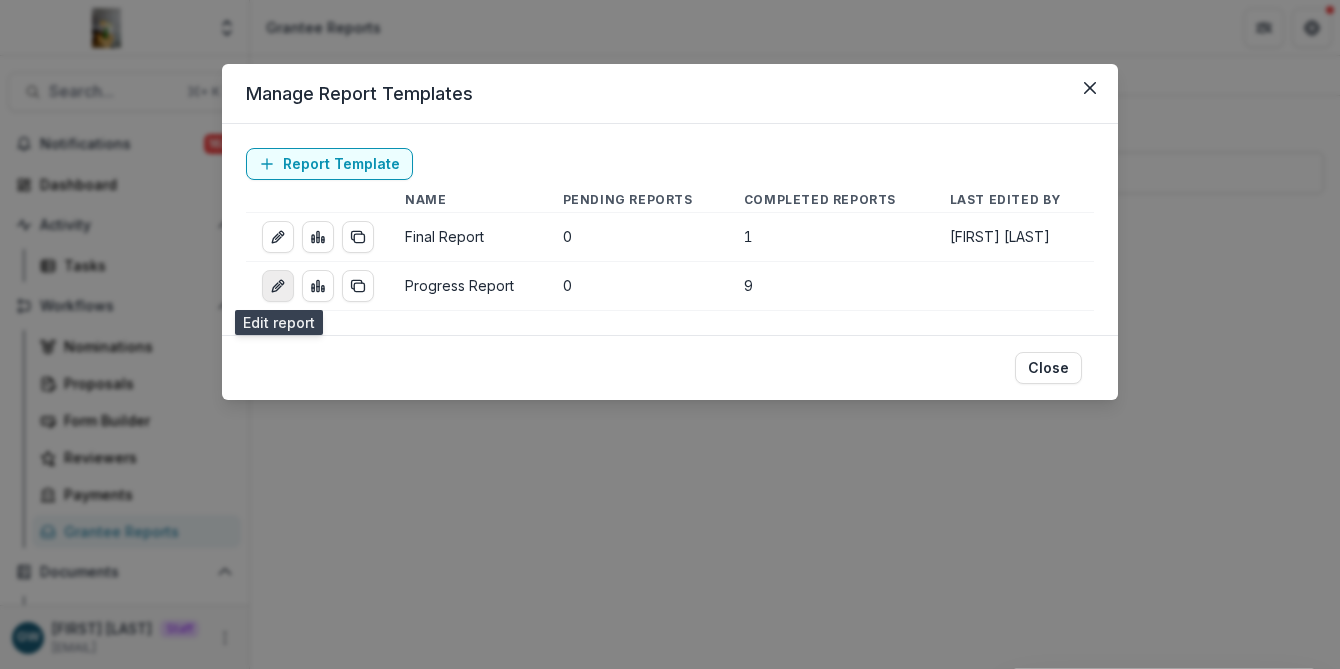 click 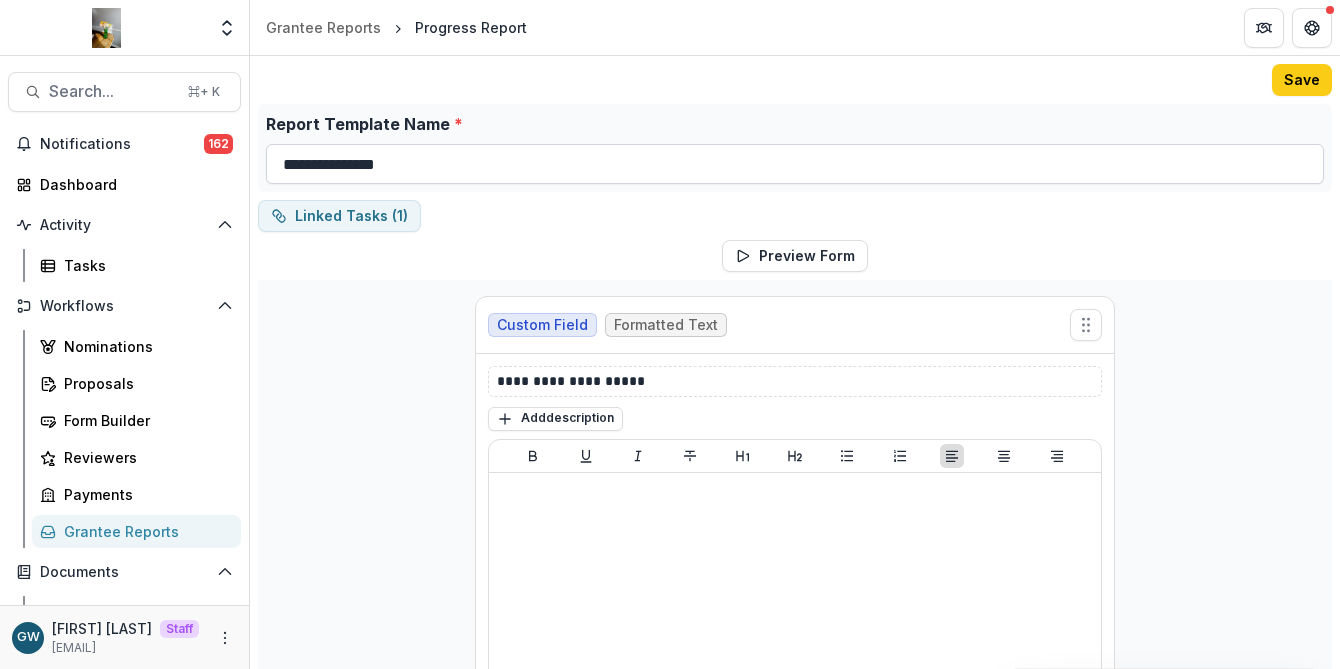 click on "**********" at bounding box center (795, 164) 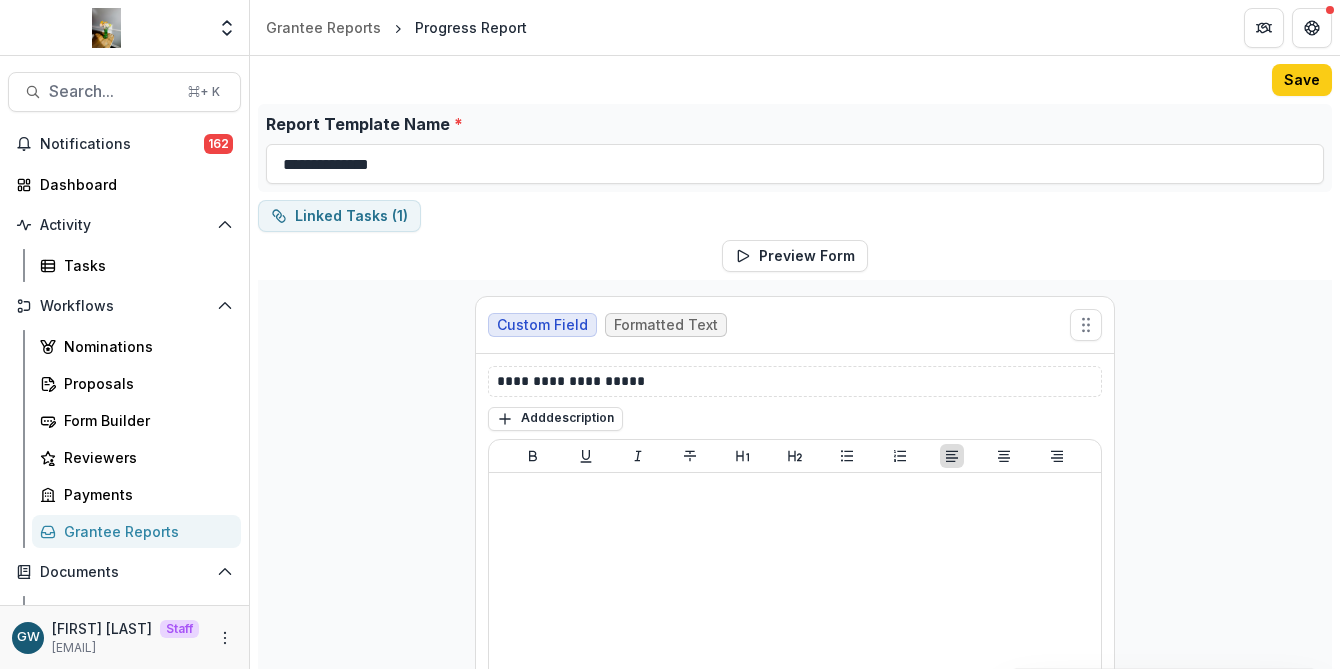 type on "**********" 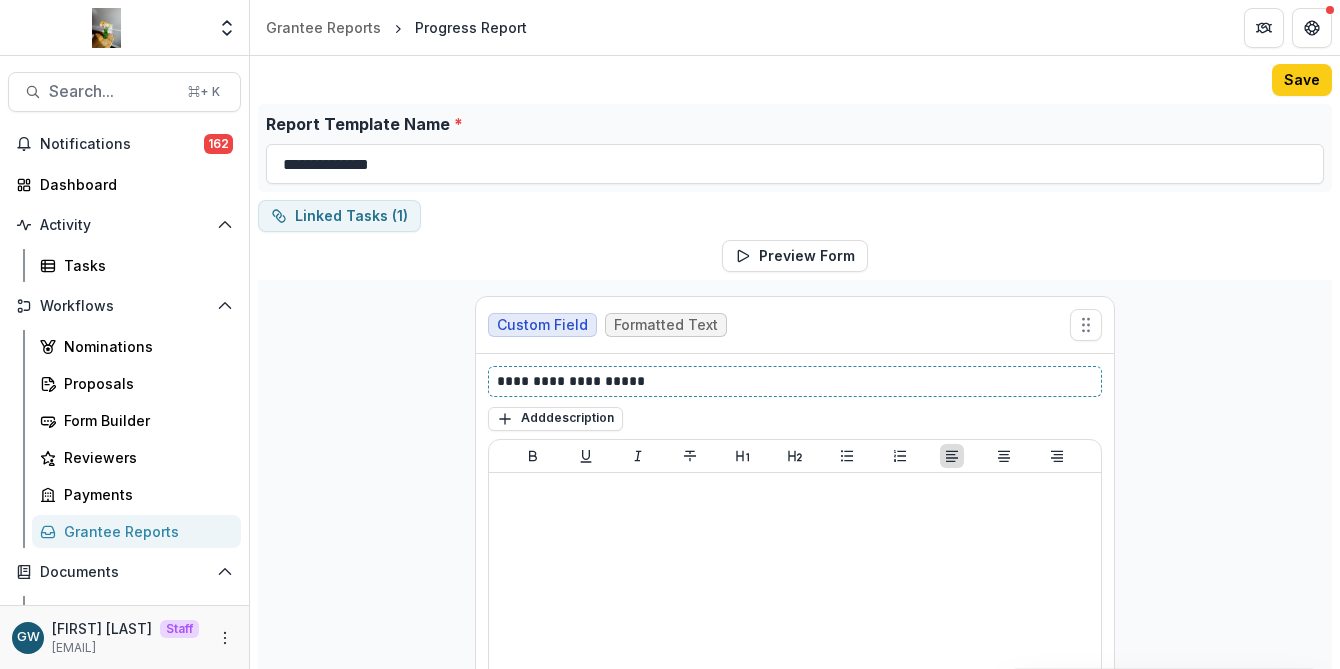 click on "**********" at bounding box center [795, 381] 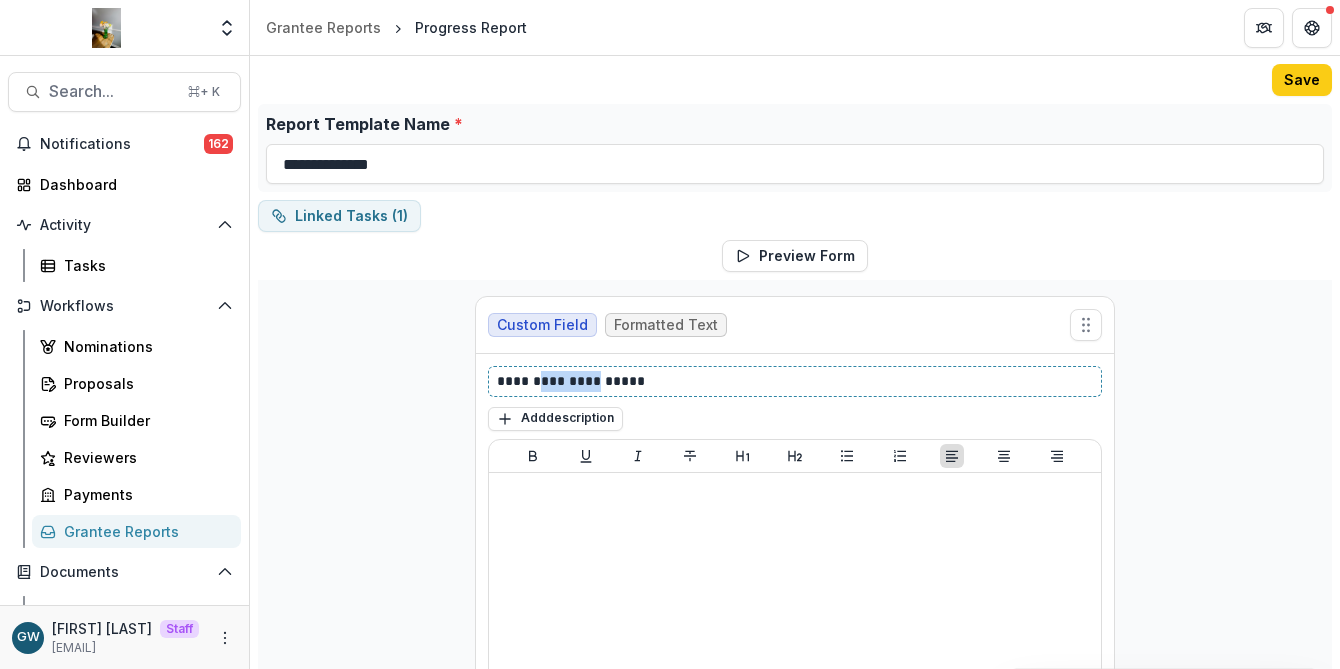 click on "**********" at bounding box center (795, 381) 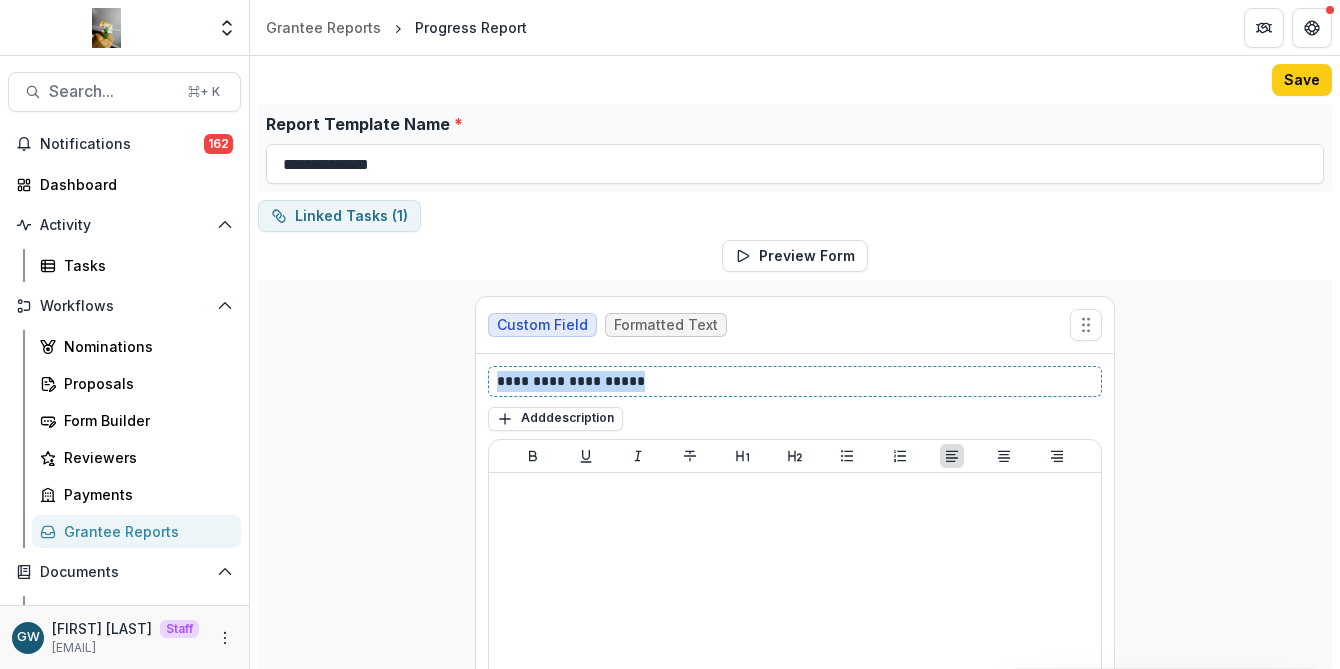 click on "**********" at bounding box center [795, 381] 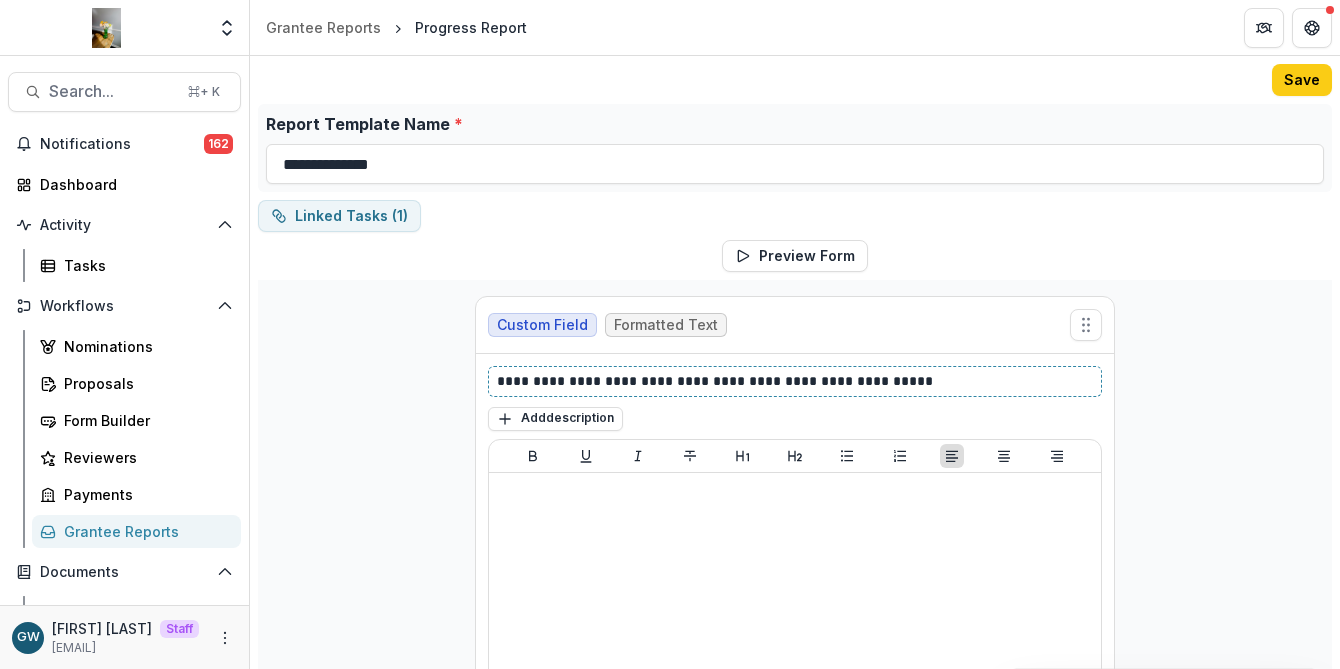 scroll, scrollTop: 214, scrollLeft: 0, axis: vertical 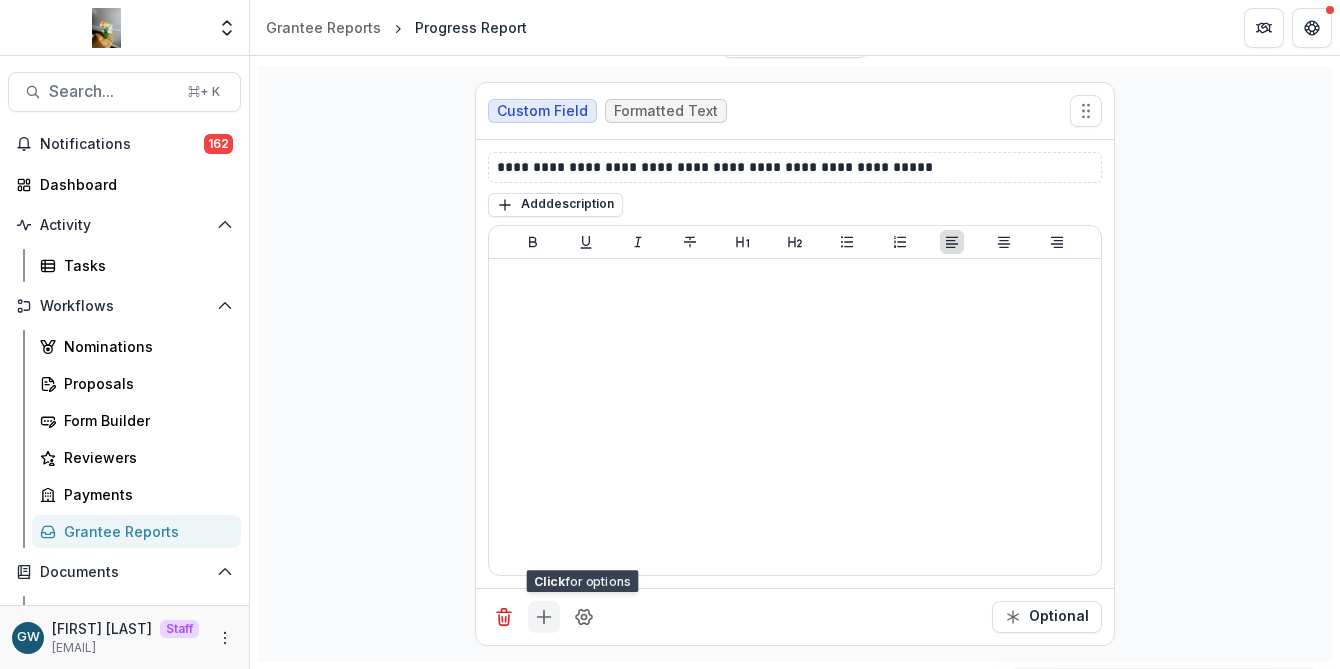 click 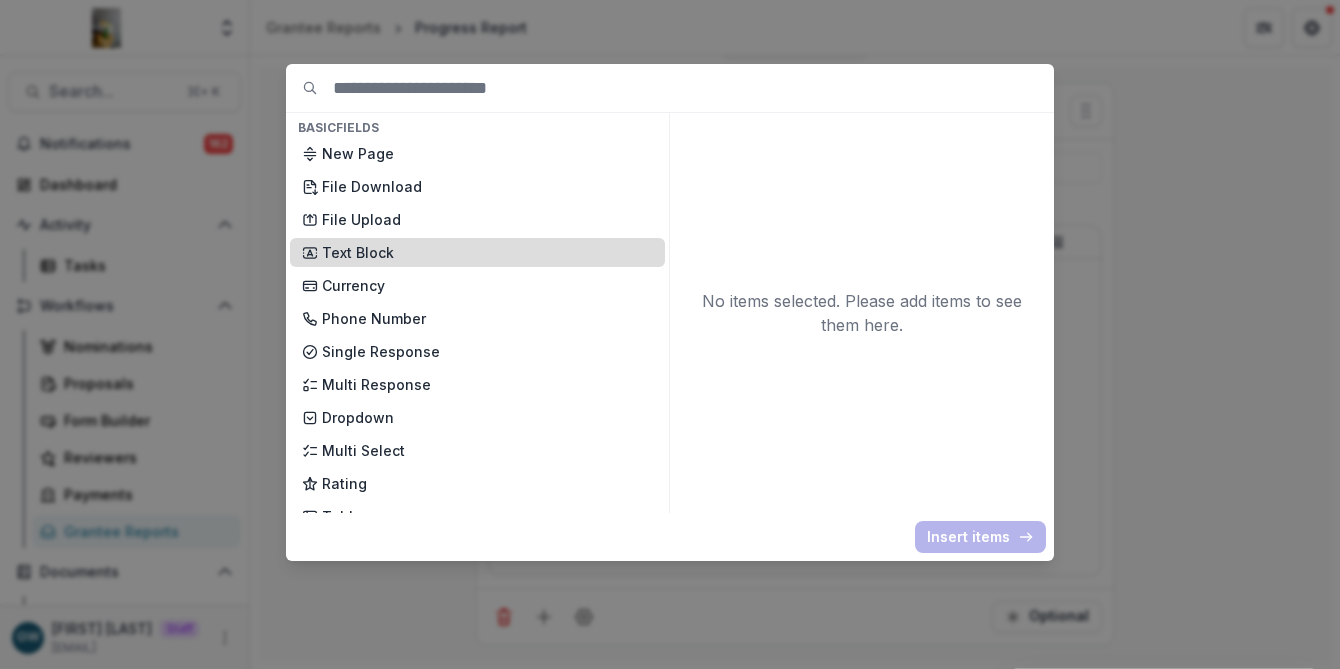 click on "Text Block" at bounding box center [487, 252] 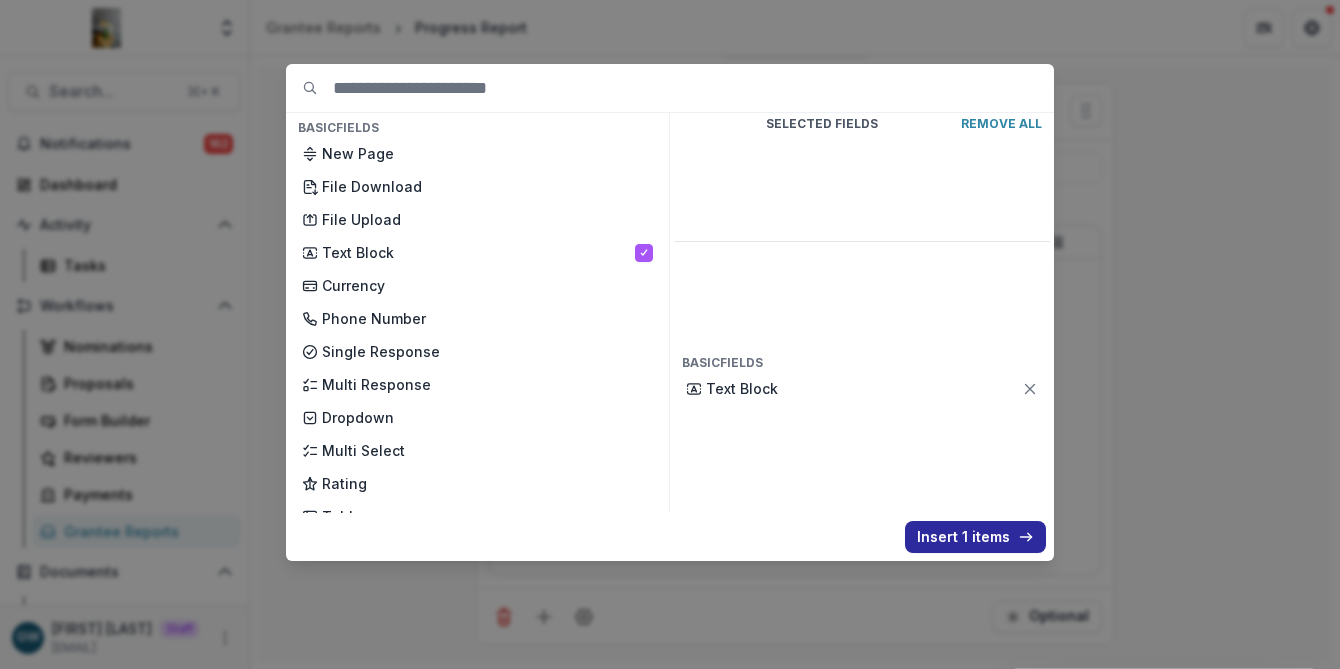 click on "Insert 1 items" at bounding box center (975, 537) 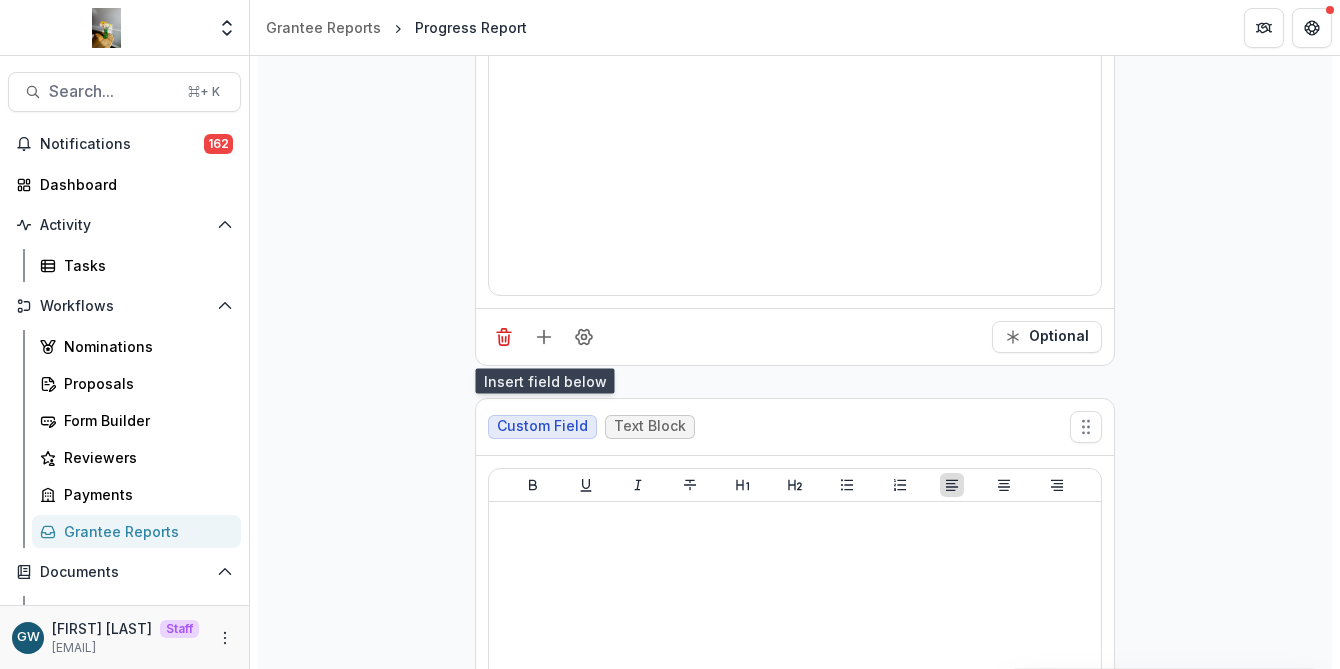 scroll, scrollTop: 485, scrollLeft: 0, axis: vertical 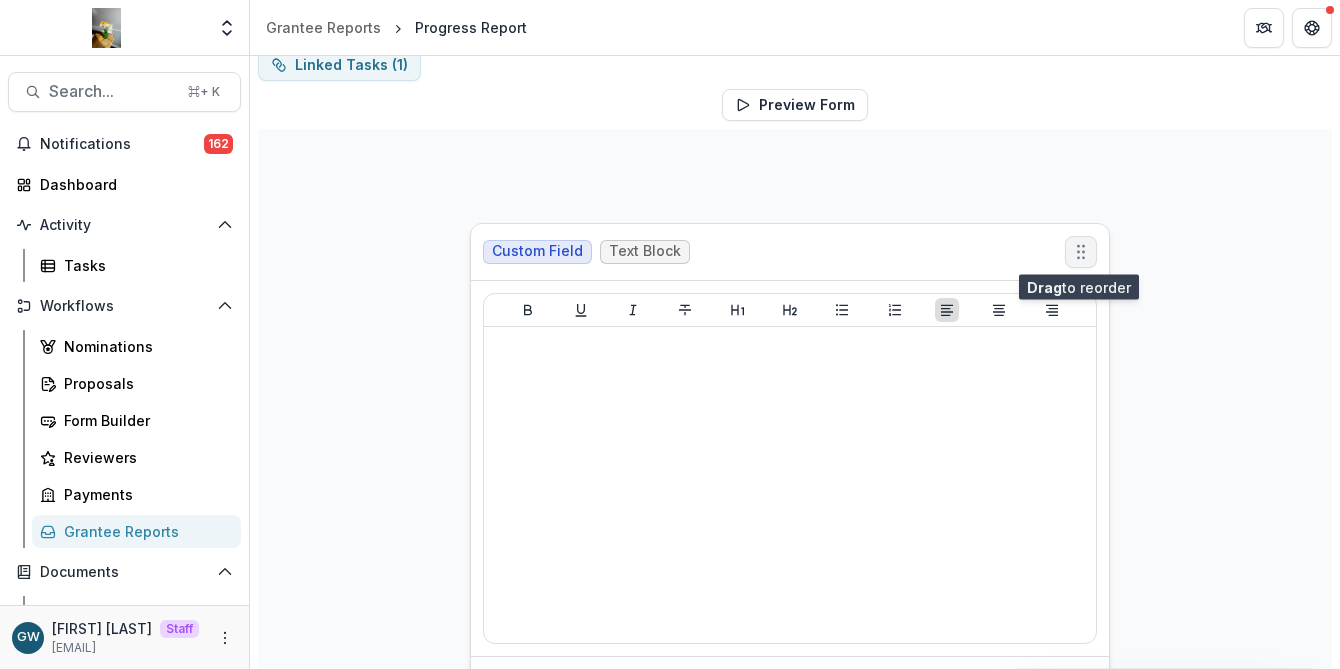 drag, startPoint x: 1076, startPoint y: 422, endPoint x: 1075, endPoint y: 221, distance: 201.00249 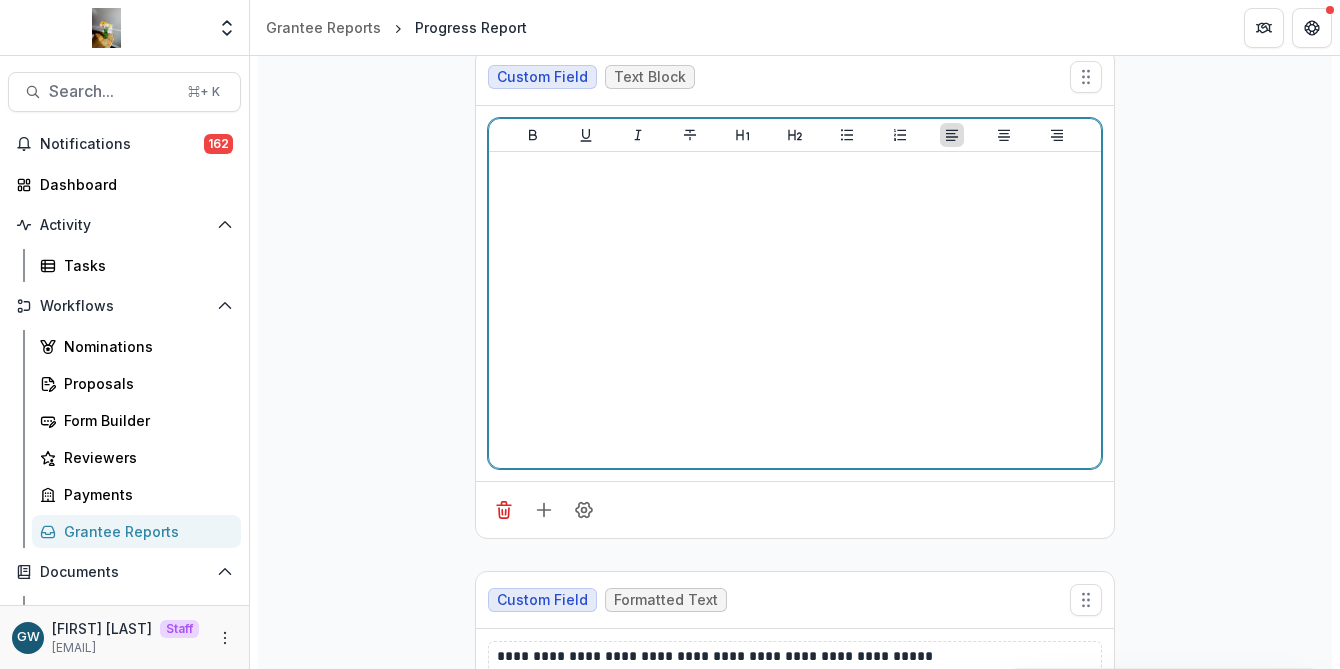 click at bounding box center (795, 310) 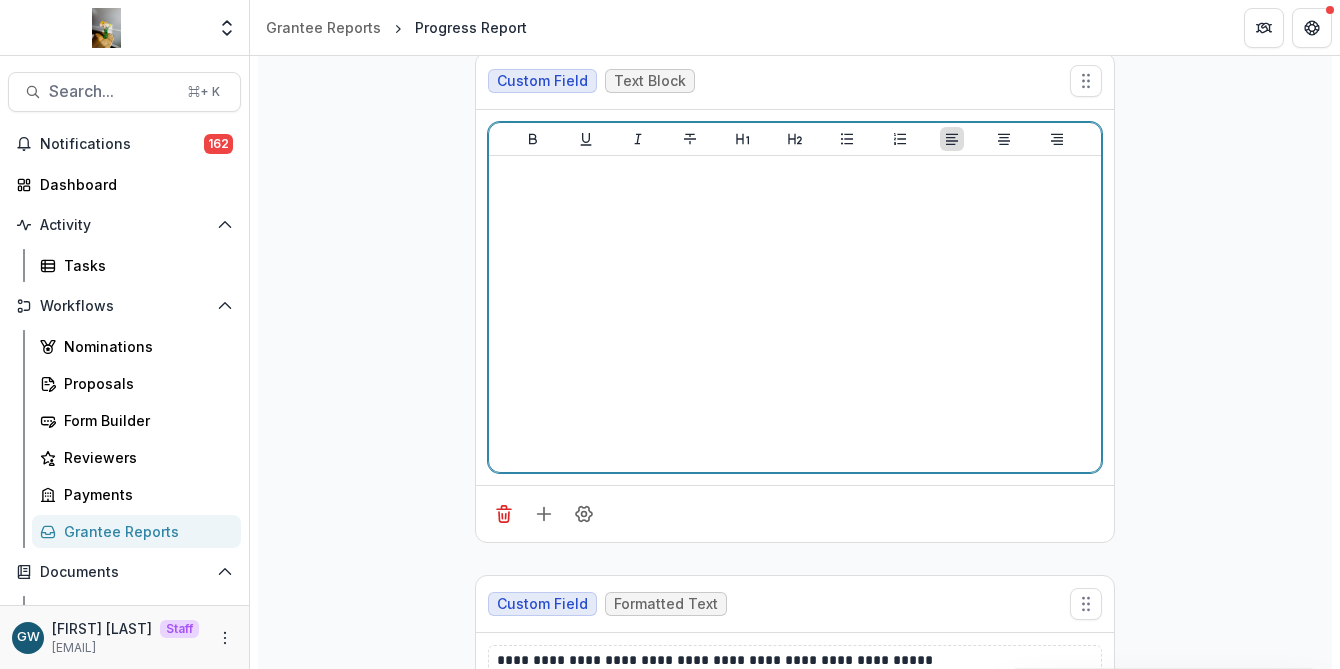type 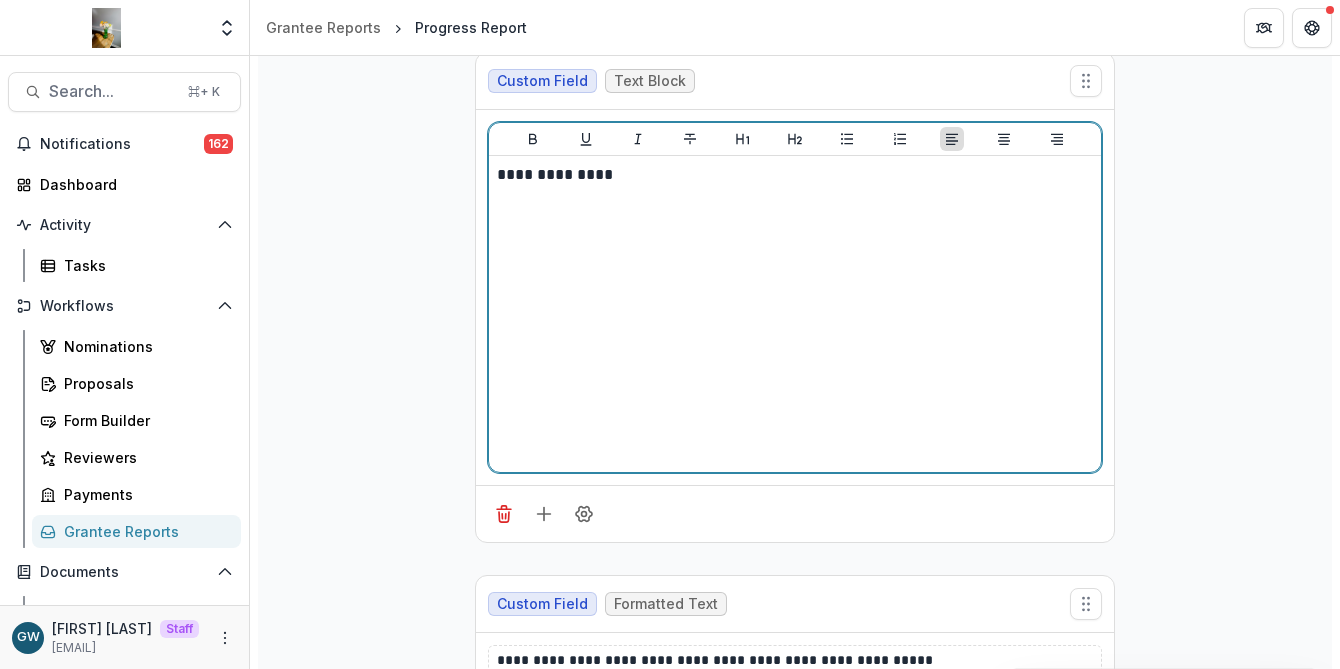 click on "**********" at bounding box center (795, 175) 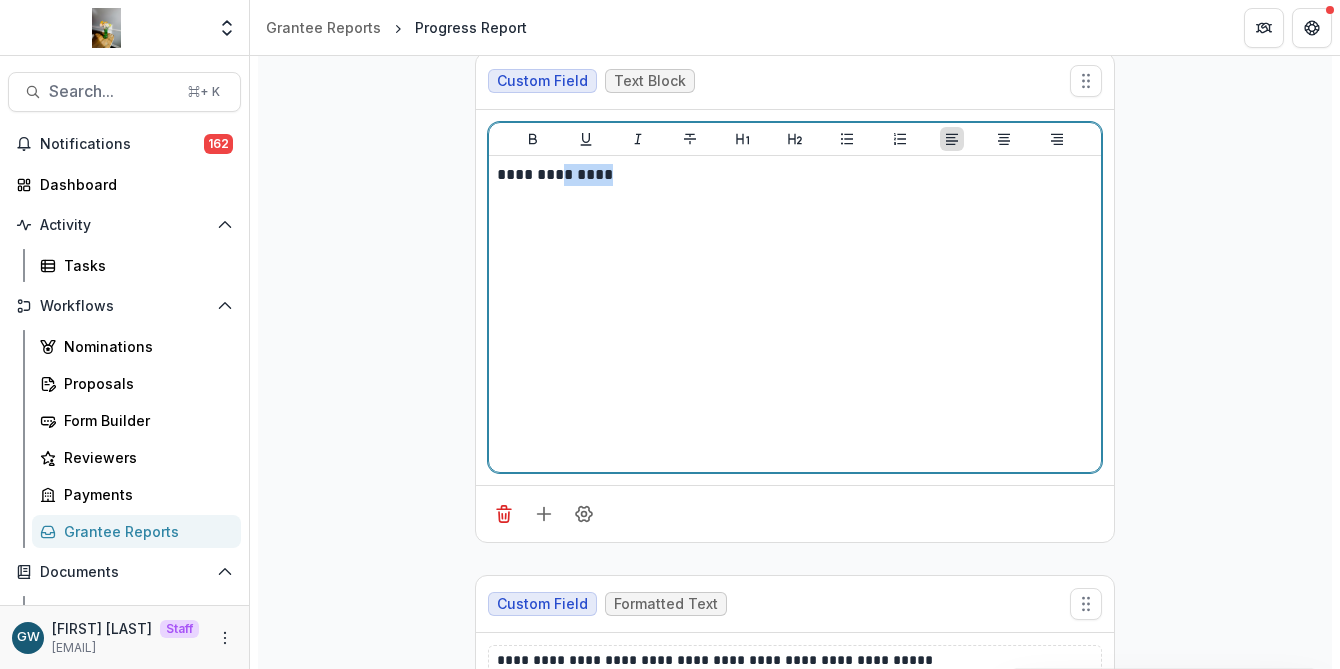 click on "**********" at bounding box center [795, 175] 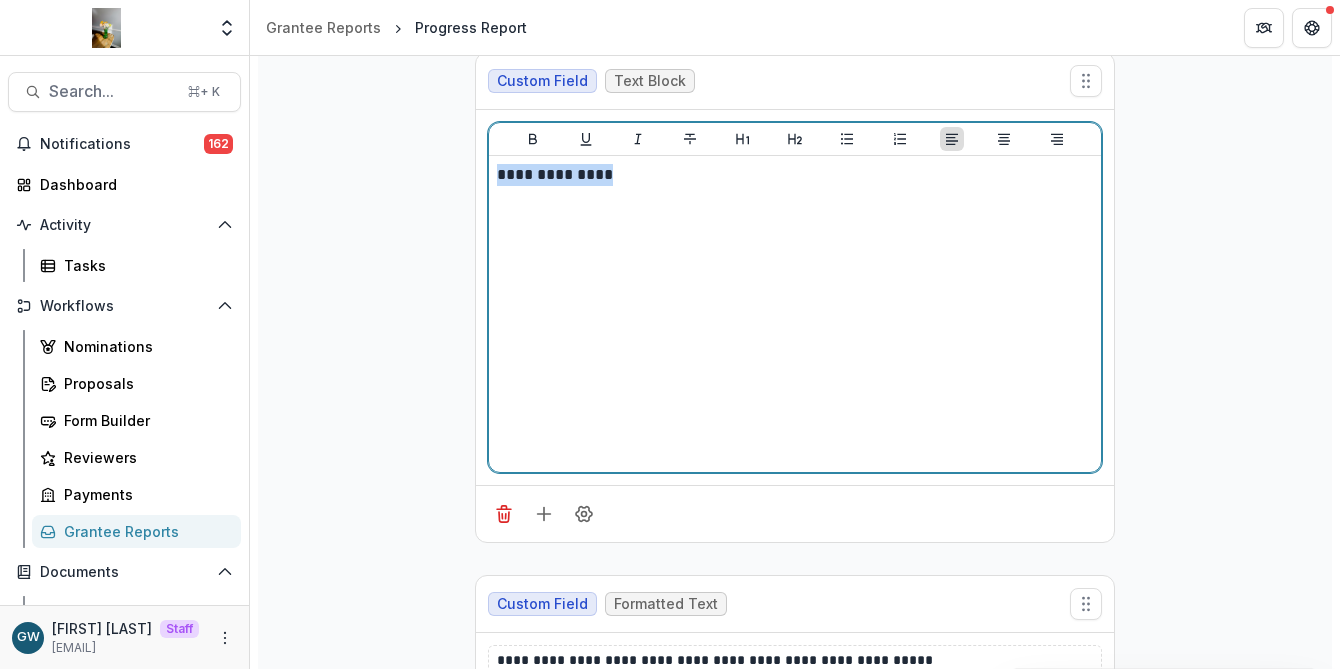 click on "**********" at bounding box center (795, 175) 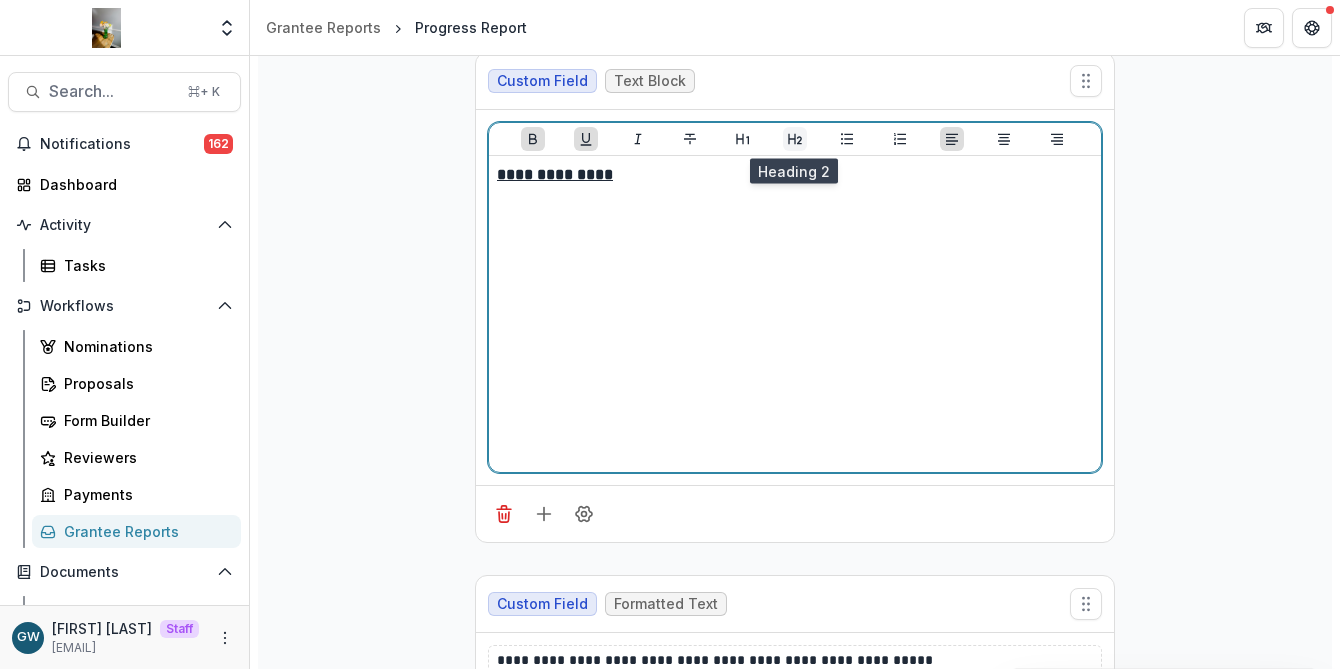 click 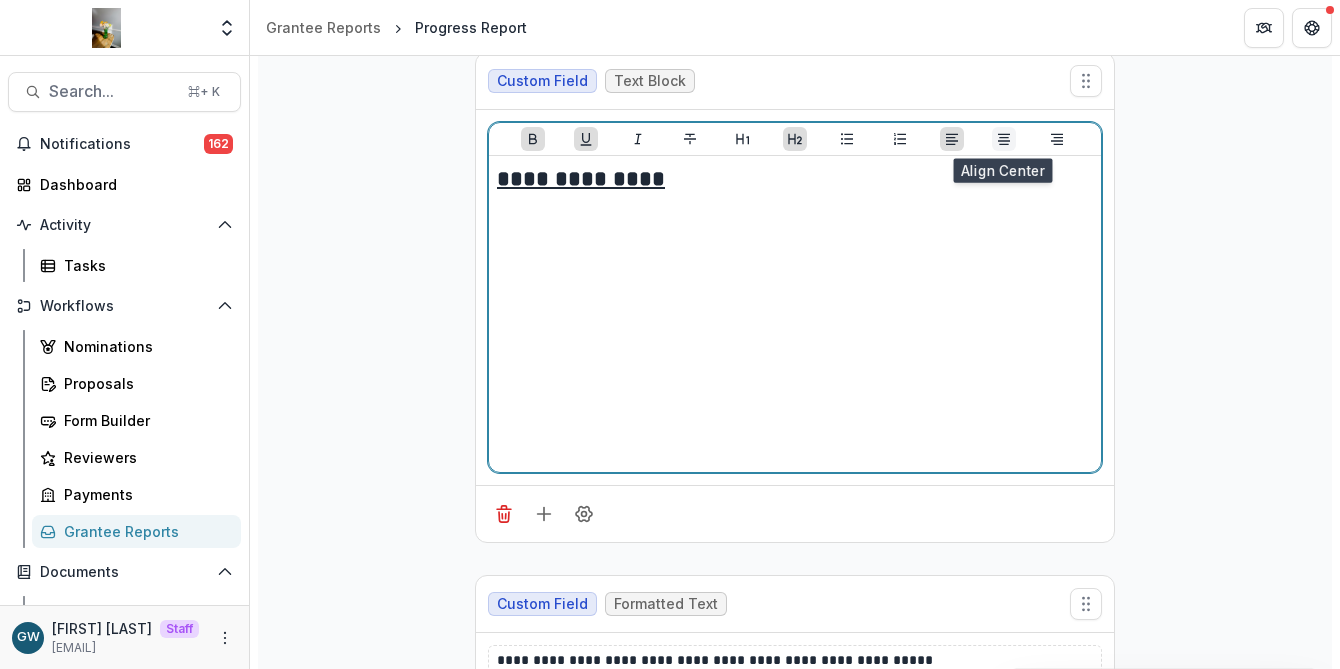 click 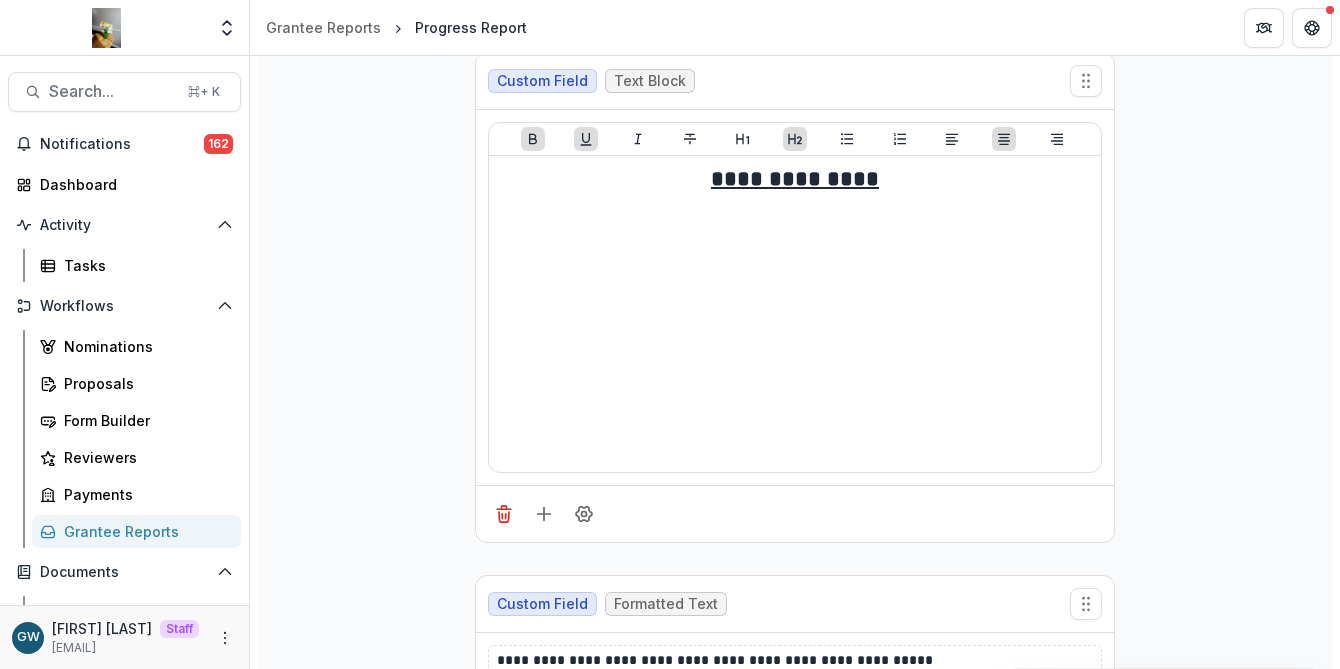 click on "**********" at bounding box center (795, 595) 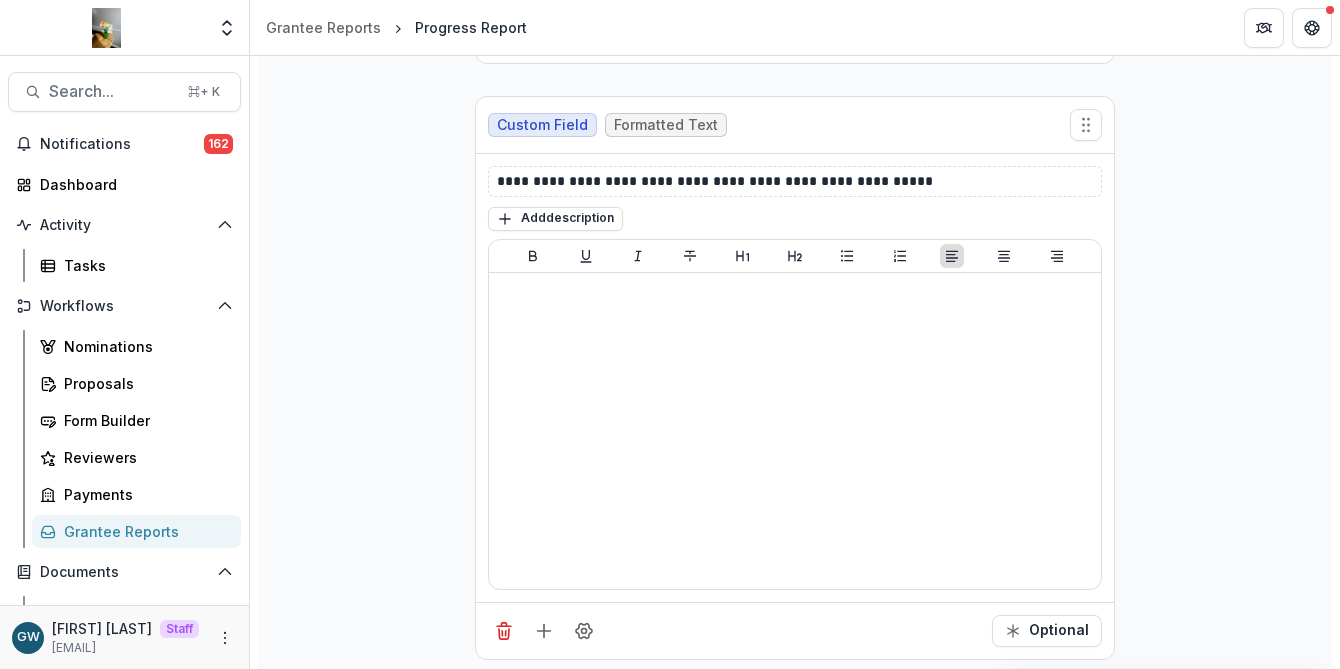 scroll, scrollTop: 737, scrollLeft: 0, axis: vertical 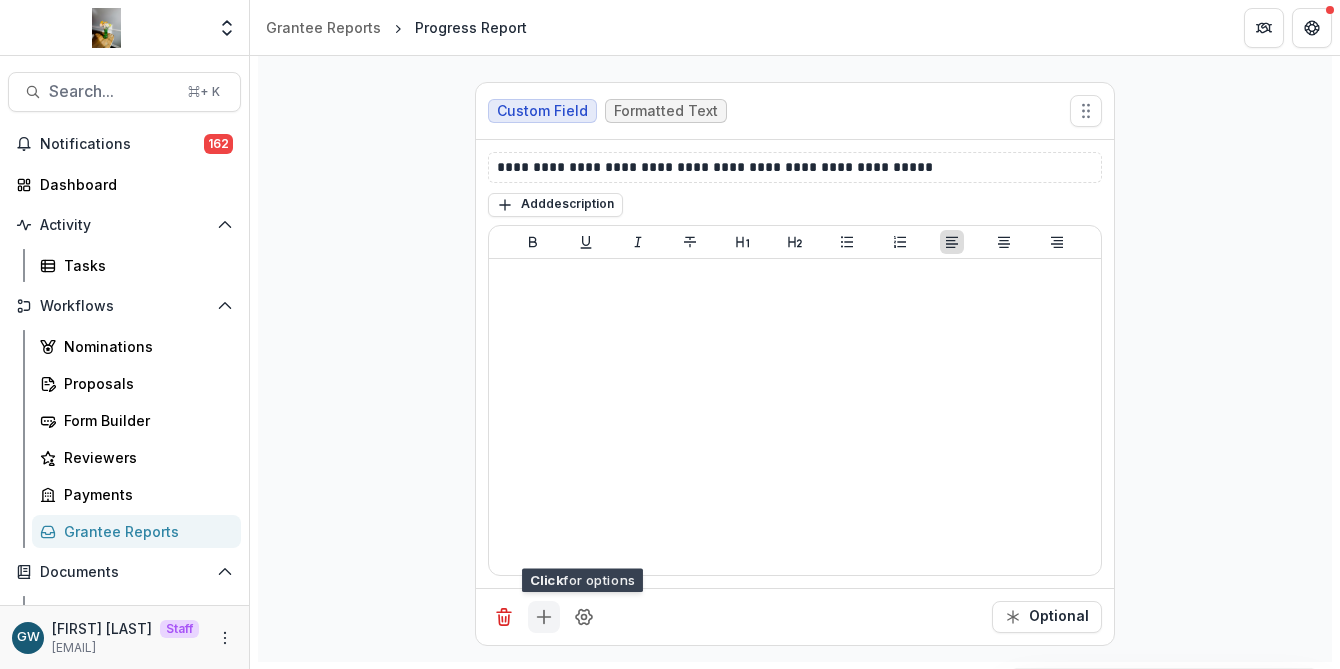 click 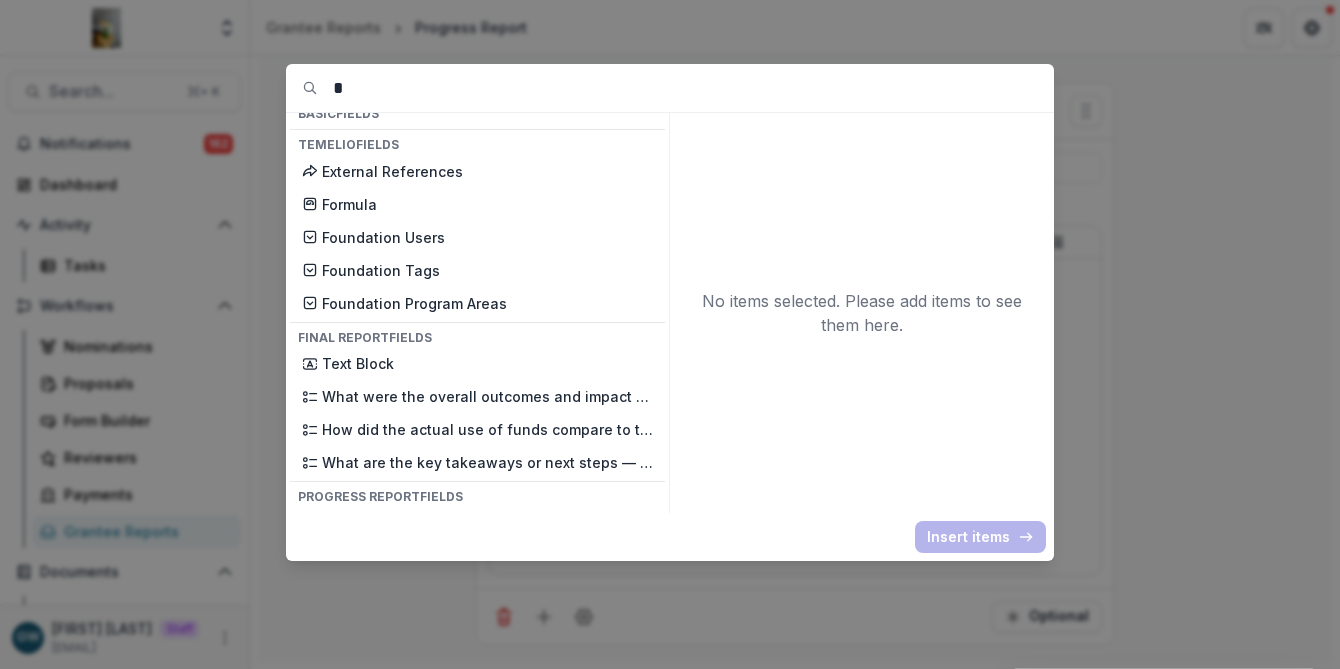 scroll, scrollTop: 0, scrollLeft: 0, axis: both 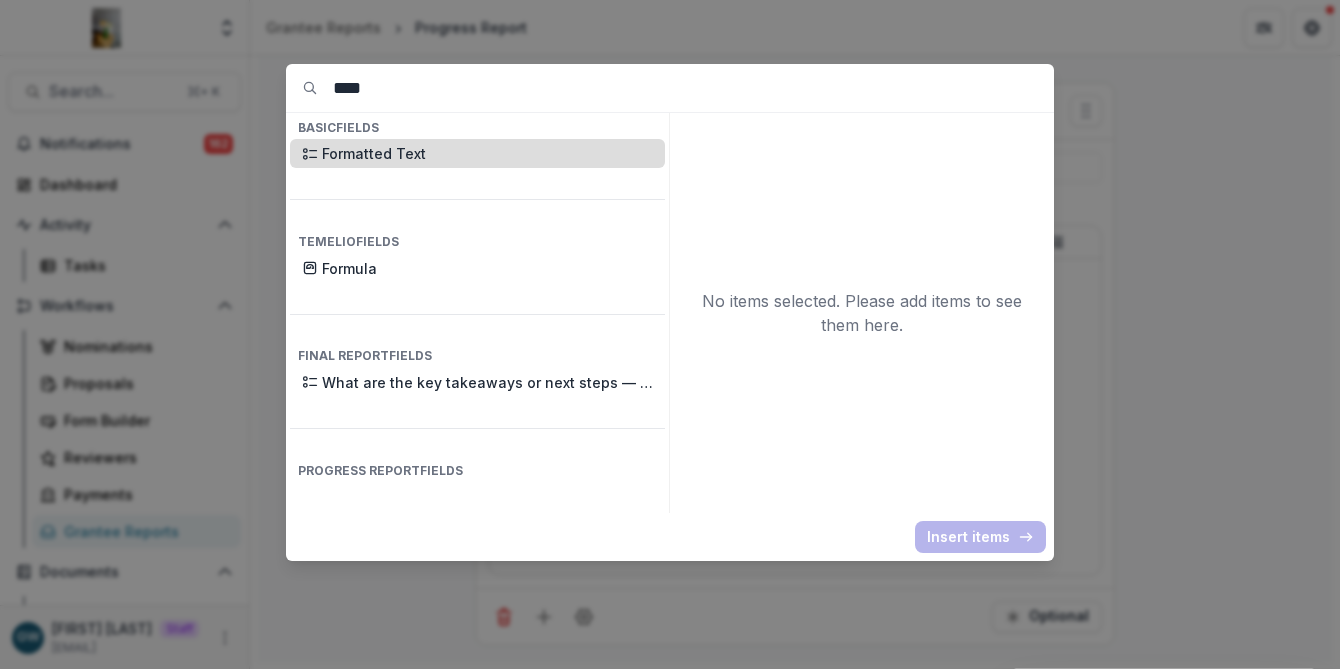 type on "****" 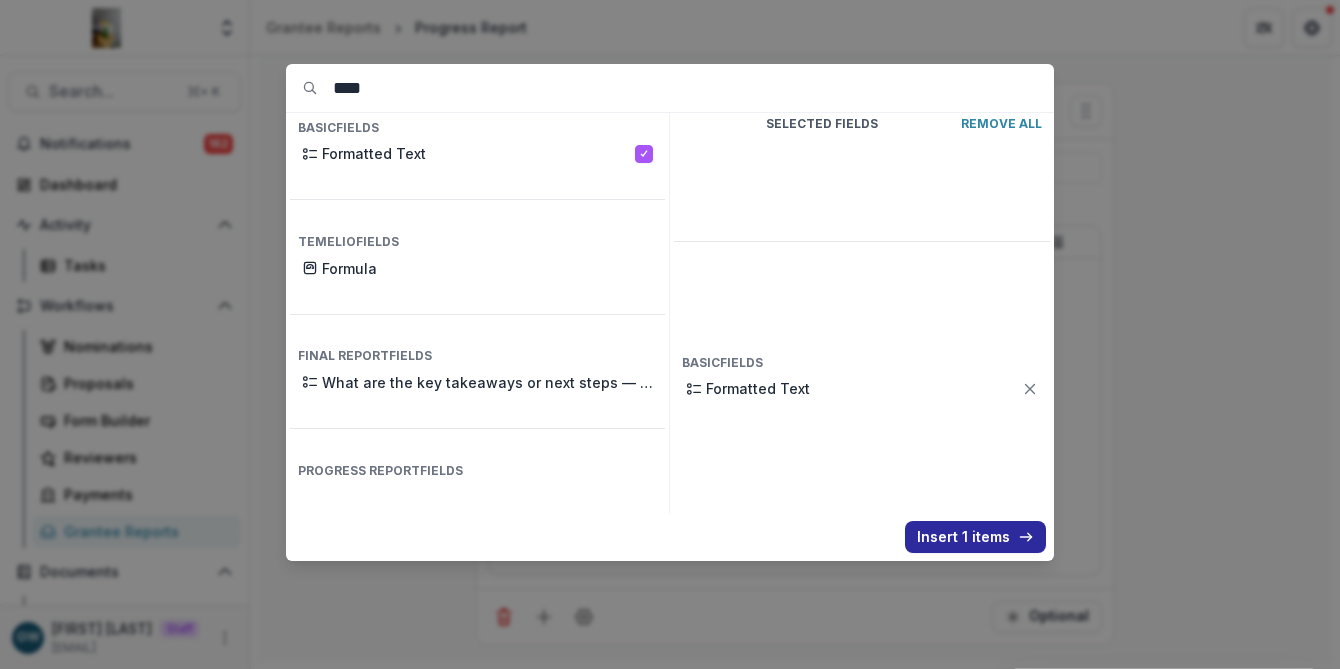 click on "Insert 1 items" at bounding box center (975, 537) 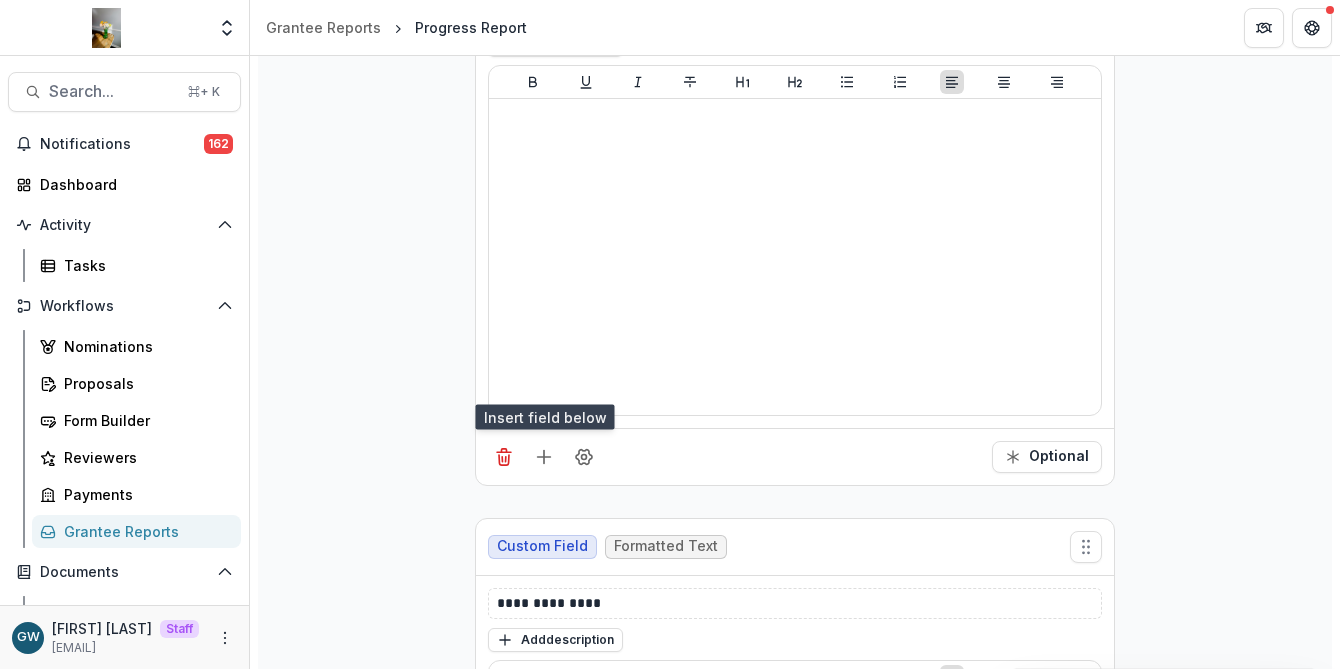 scroll, scrollTop: 981, scrollLeft: 0, axis: vertical 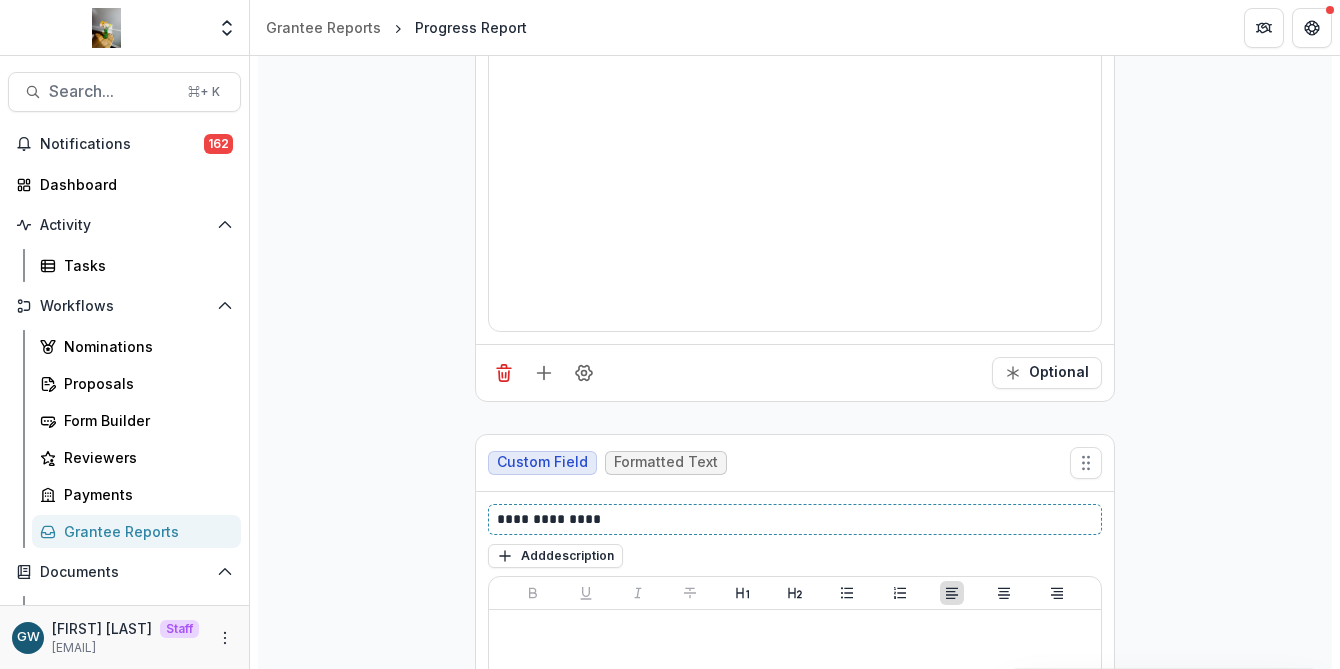 click on "**********" at bounding box center (795, 519) 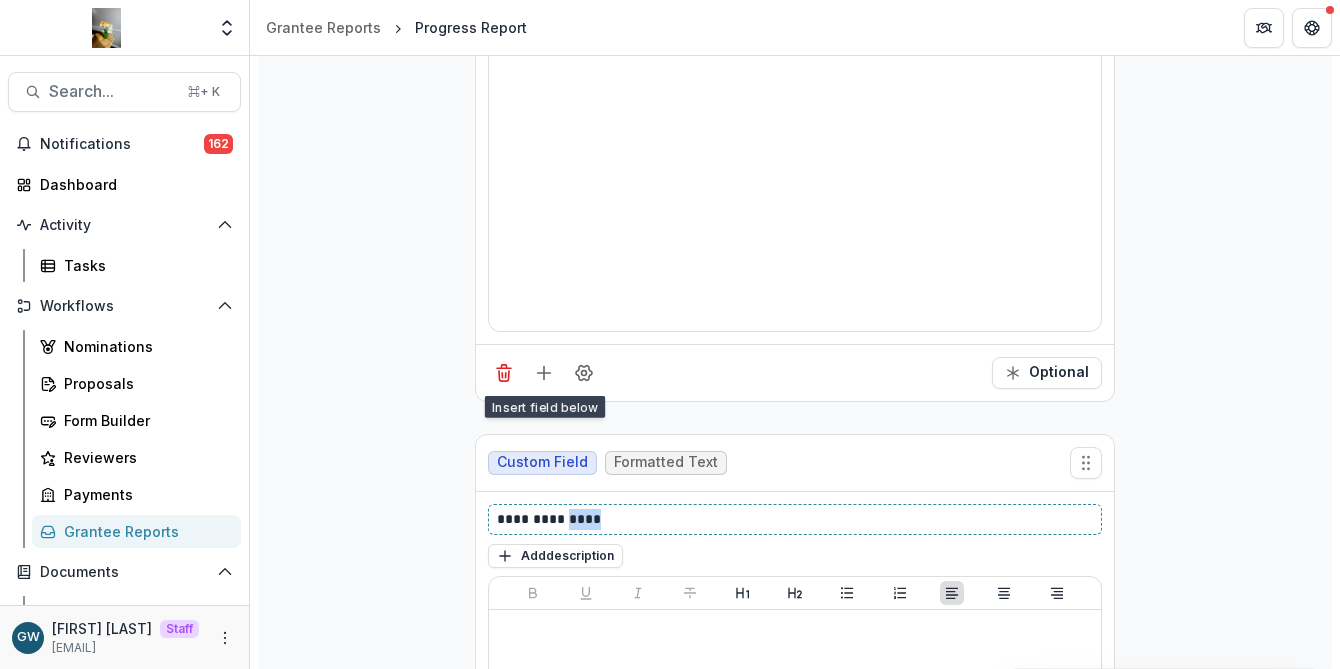 click on "**********" at bounding box center (795, 519) 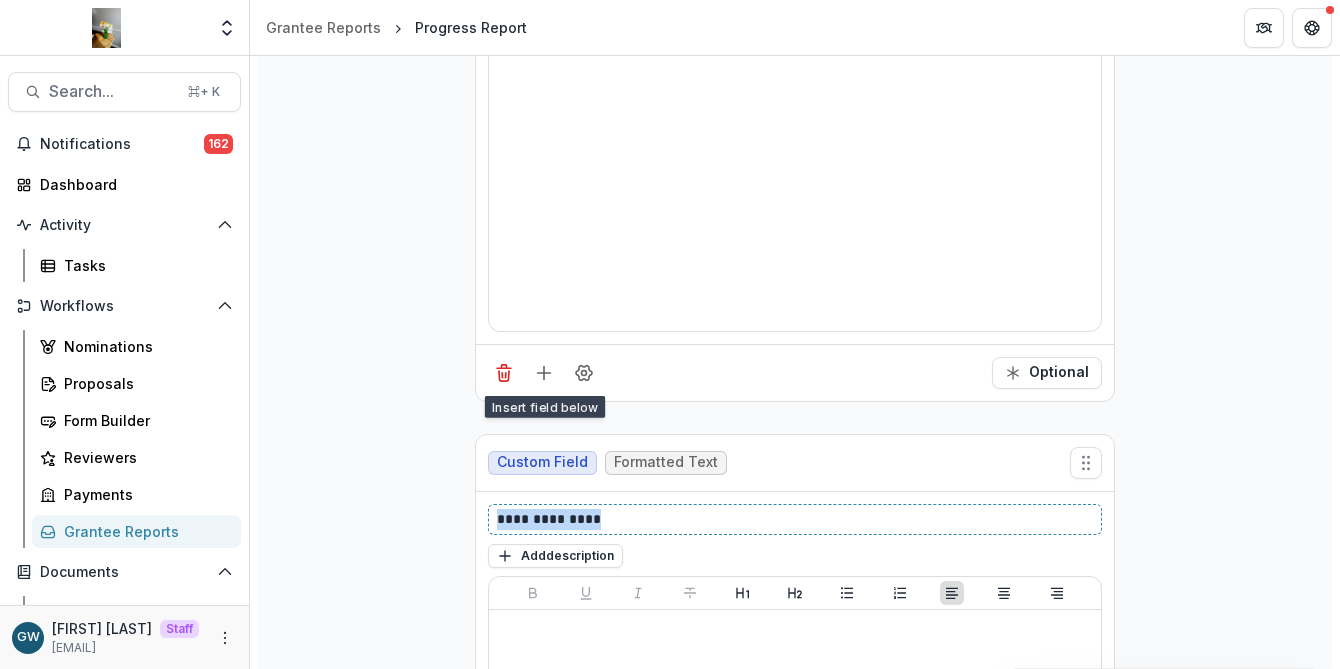 click on "**********" at bounding box center [795, 519] 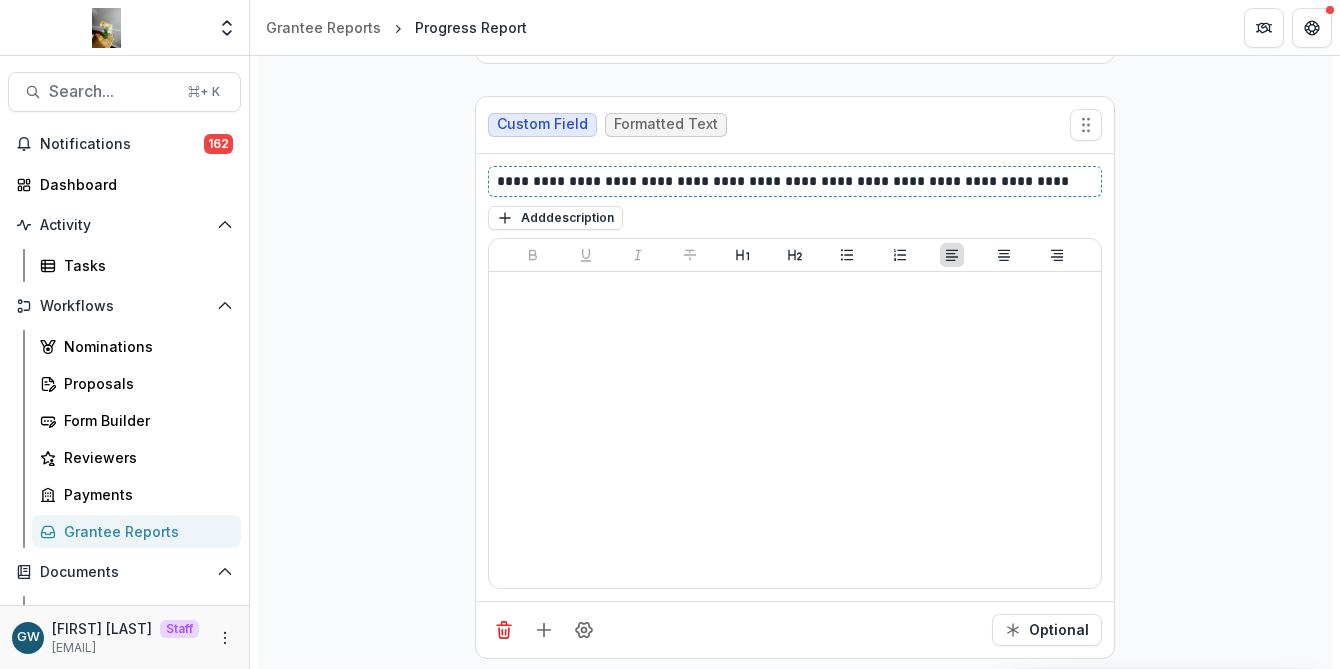 scroll, scrollTop: 1332, scrollLeft: 0, axis: vertical 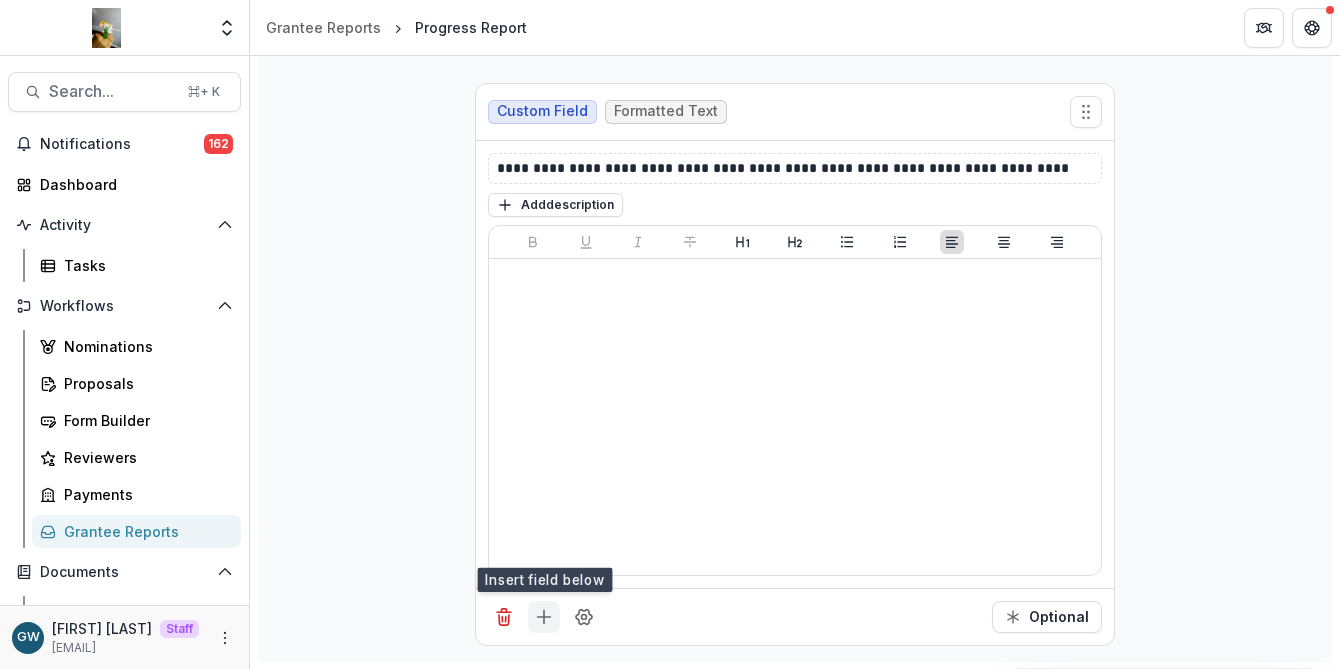 click 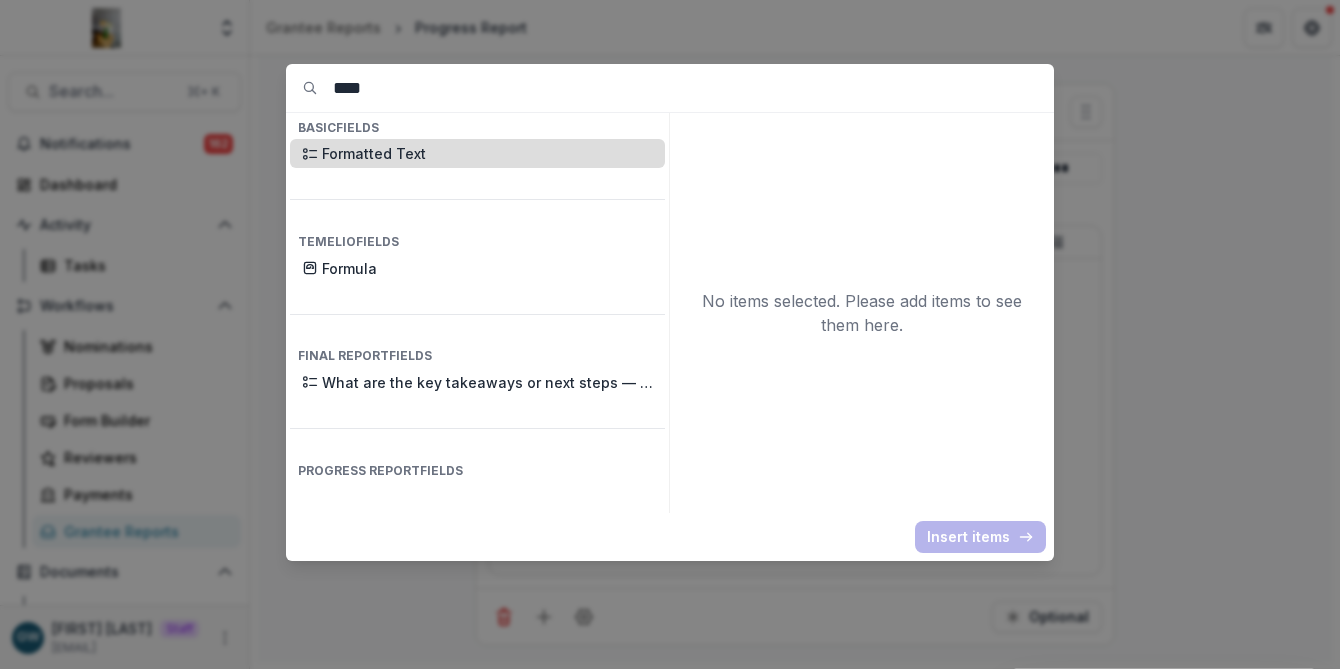click on "Formatted Text" at bounding box center (487, 153) 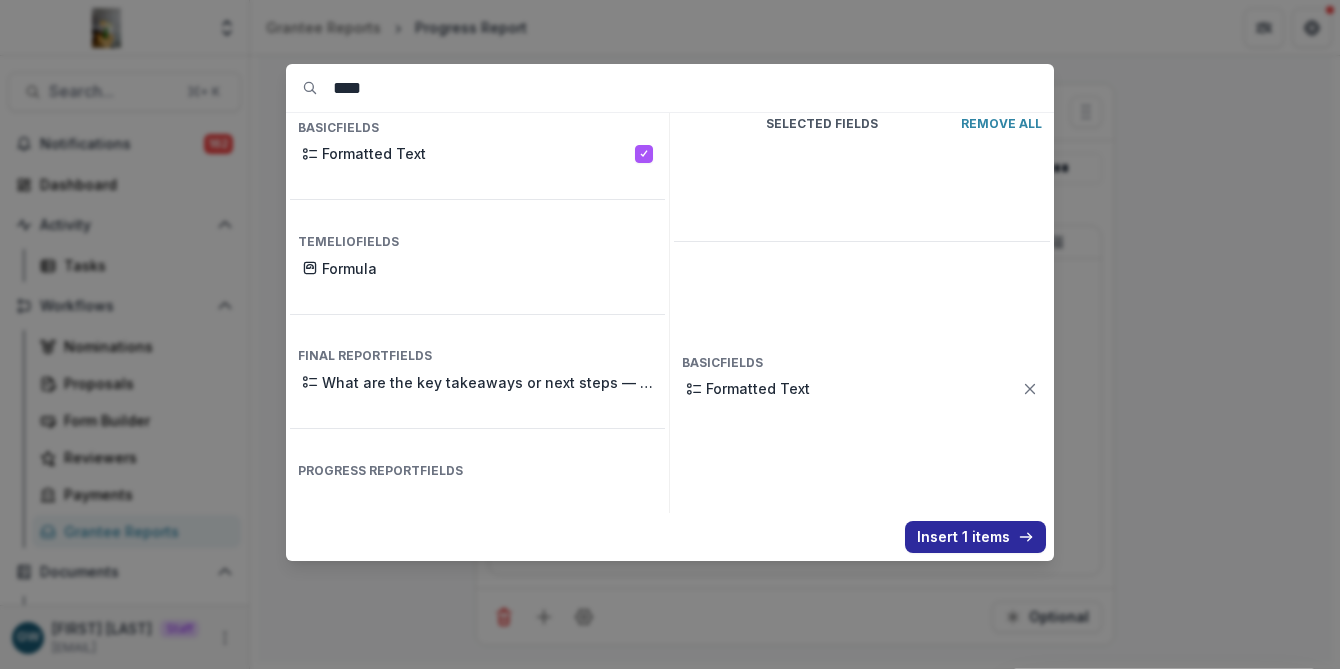 click on "Insert 1 items" at bounding box center (975, 537) 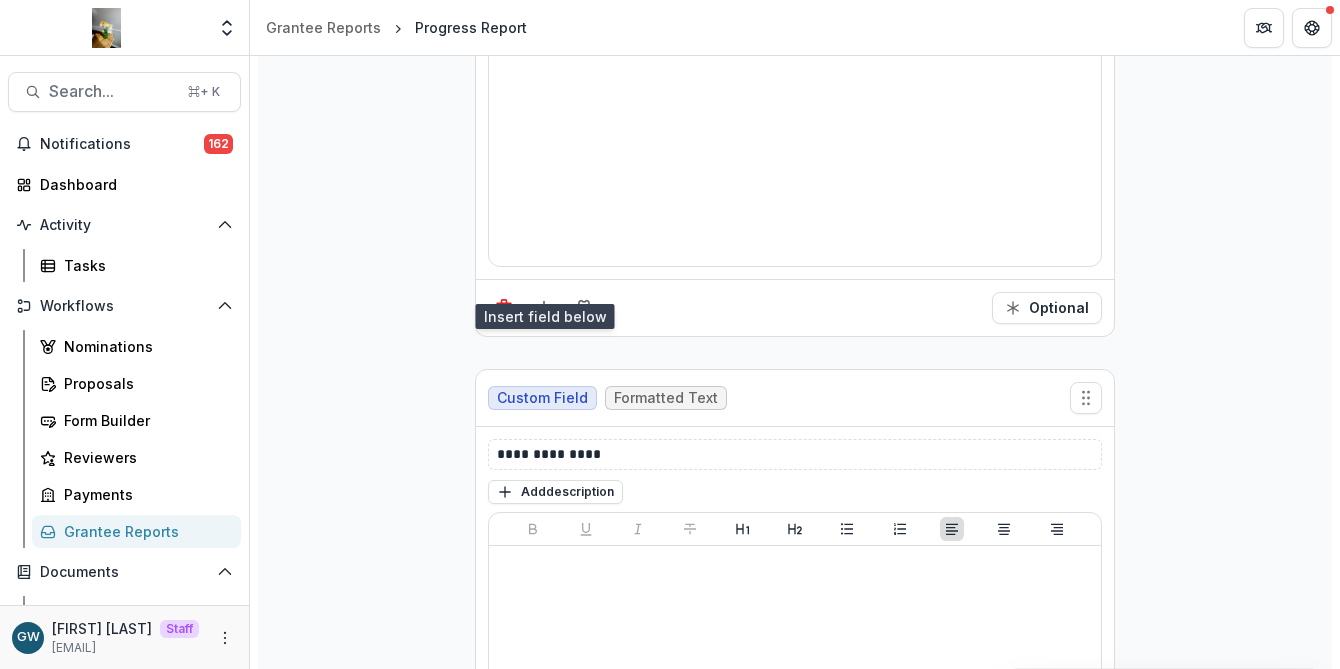 scroll, scrollTop: 1670, scrollLeft: 0, axis: vertical 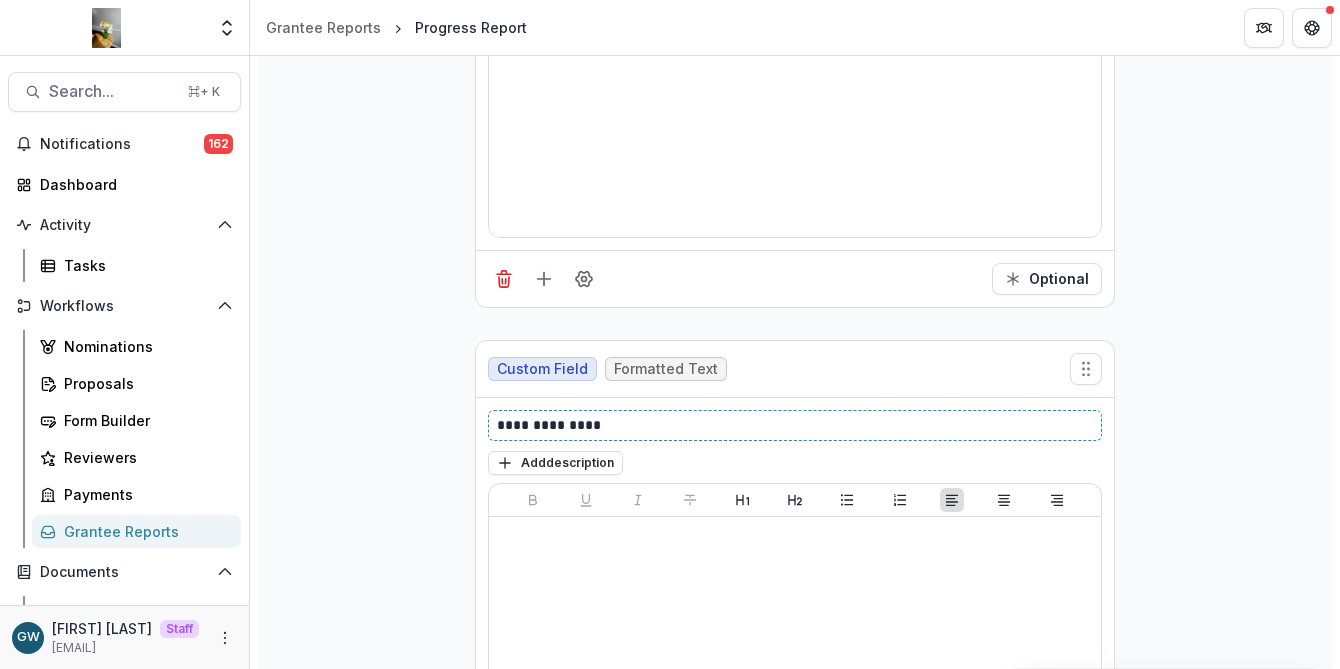 click on "**********" at bounding box center [795, 425] 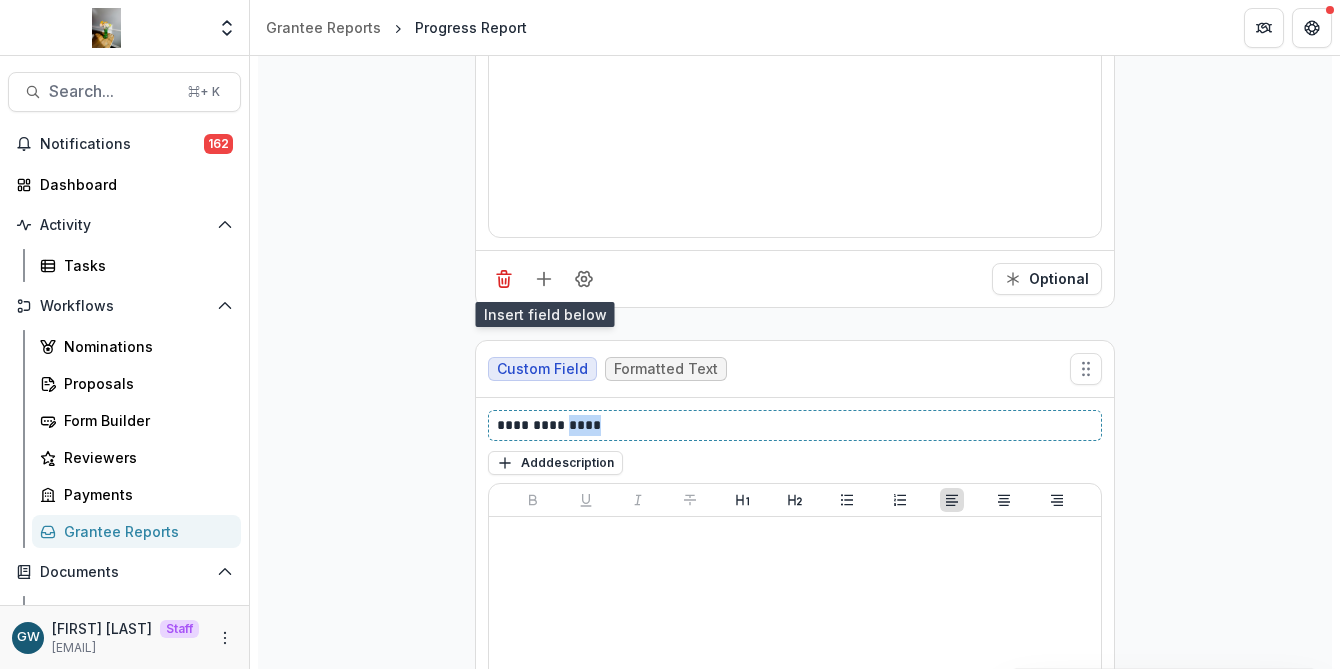 click on "**********" at bounding box center [795, 425] 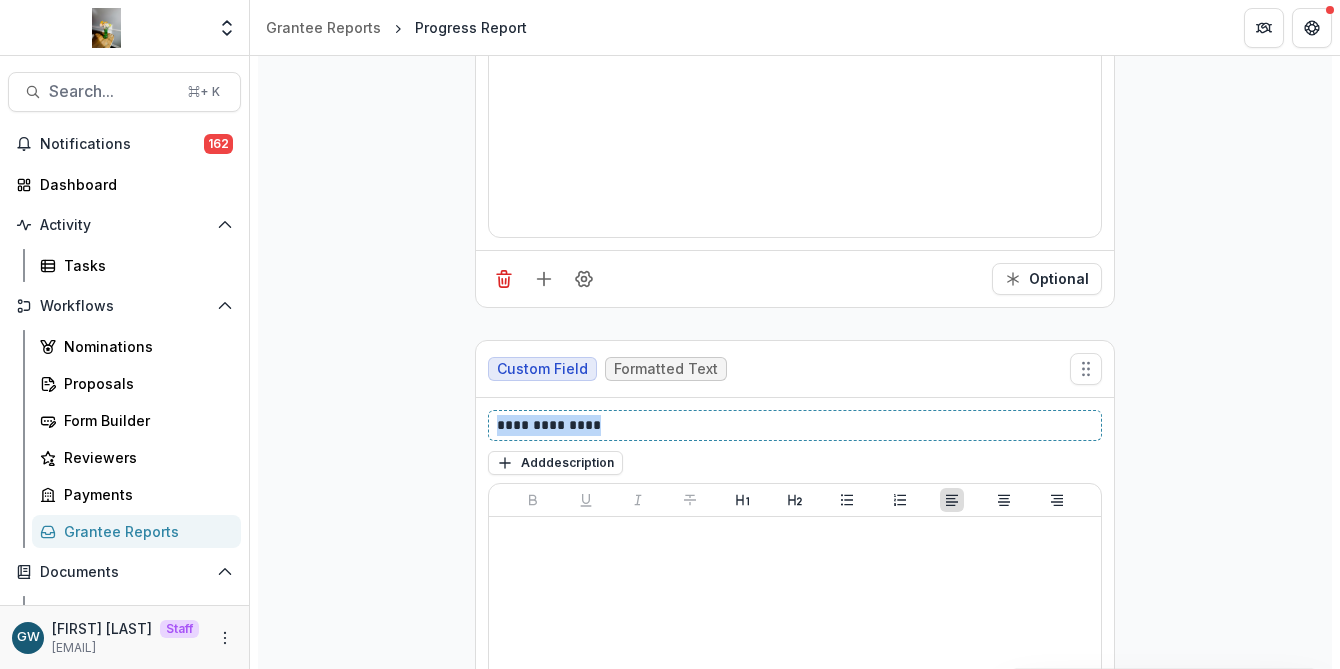 click on "**********" at bounding box center [795, 425] 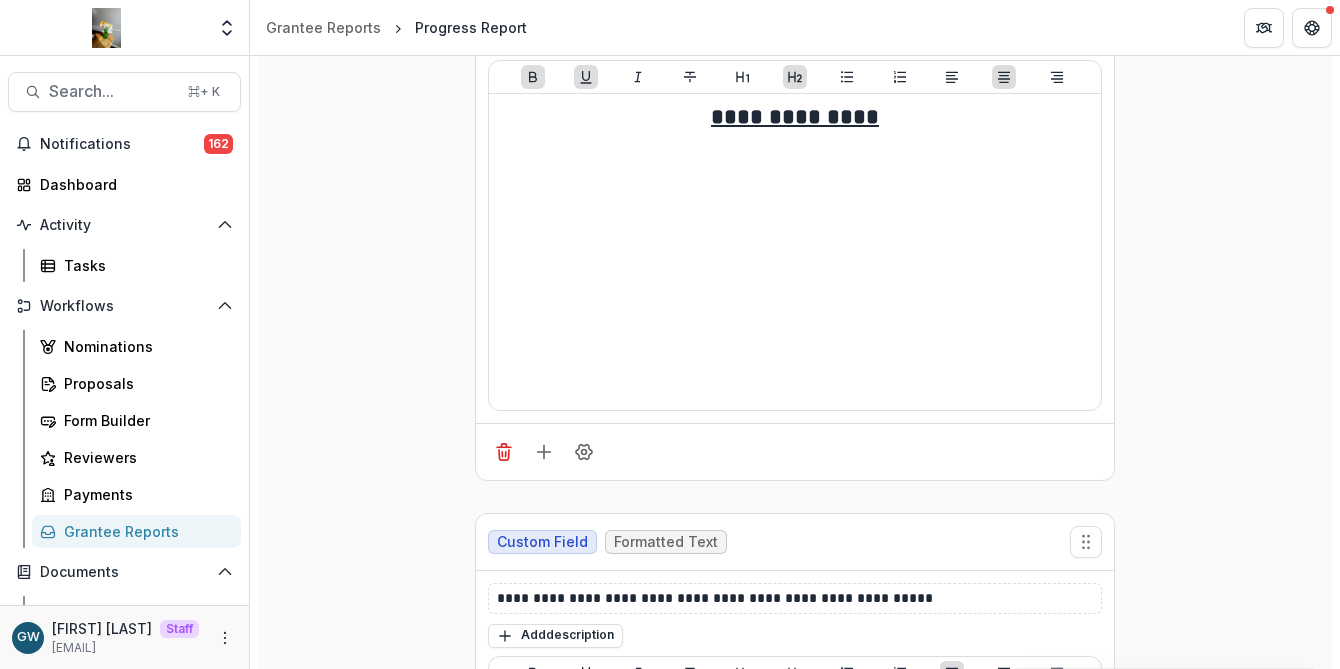 scroll, scrollTop: 0, scrollLeft: 0, axis: both 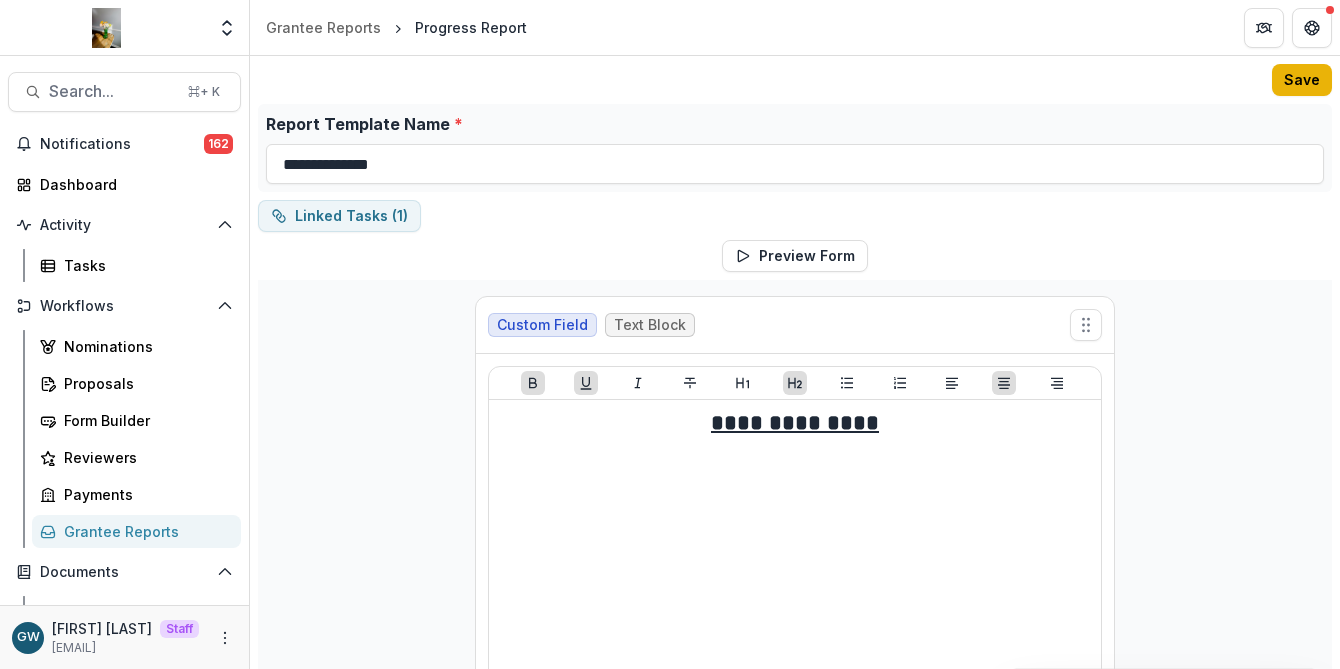click on "Save" at bounding box center [1302, 80] 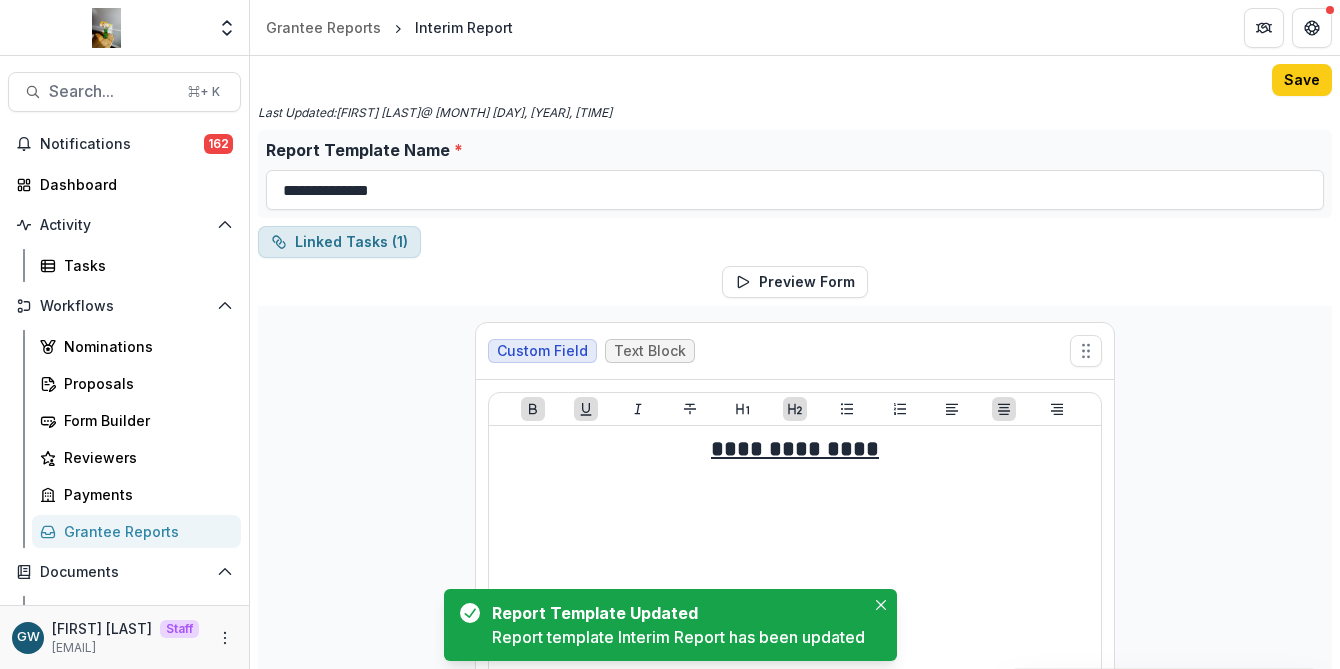 click on "Linked Tasks ( 1 )" at bounding box center (339, 242) 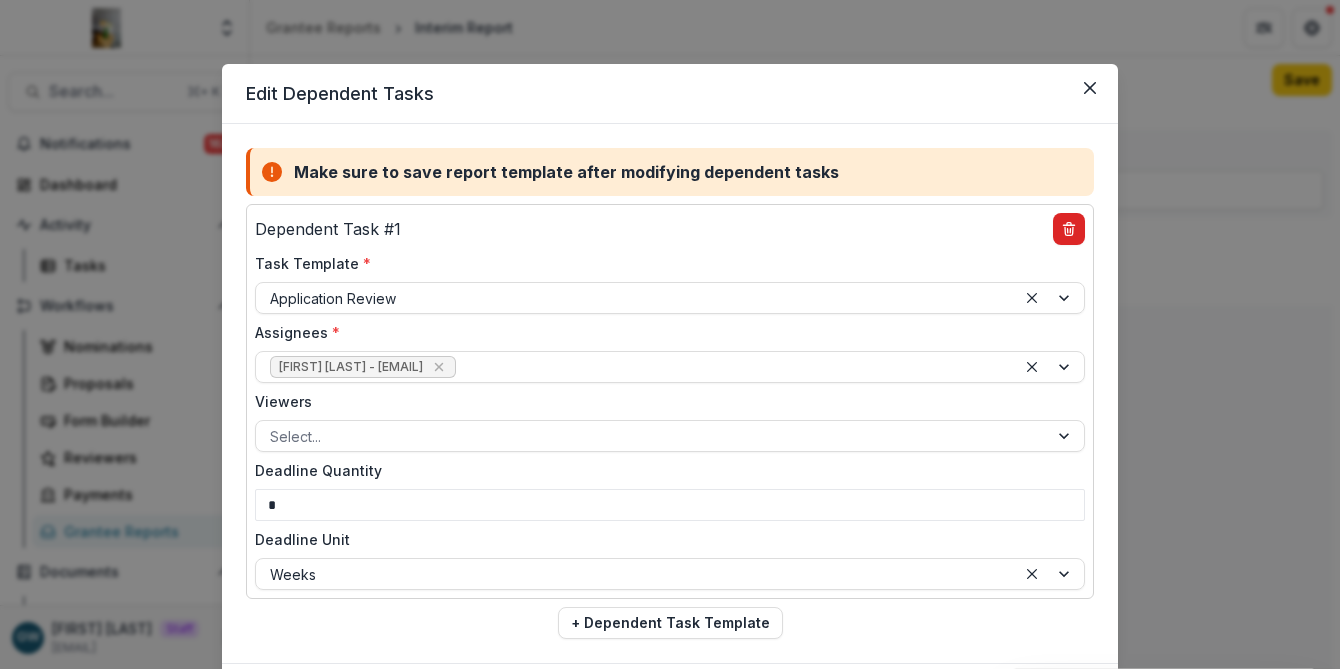 click 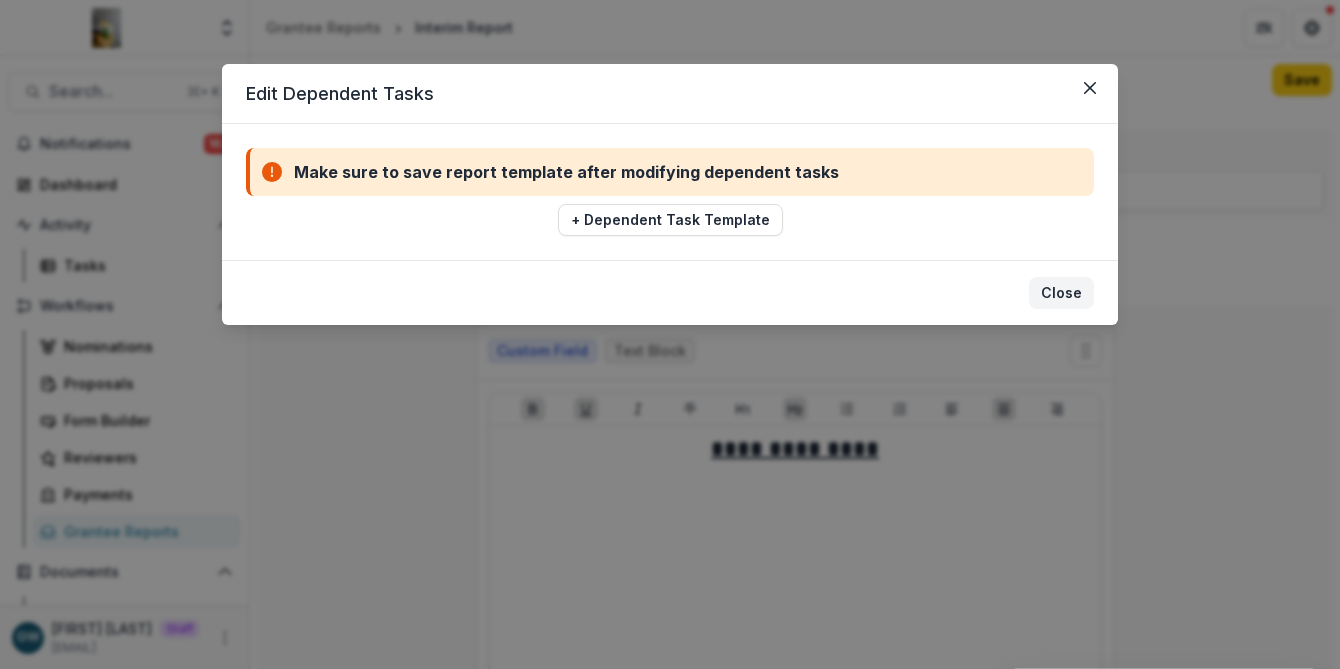 click on "Close" at bounding box center (1061, 293) 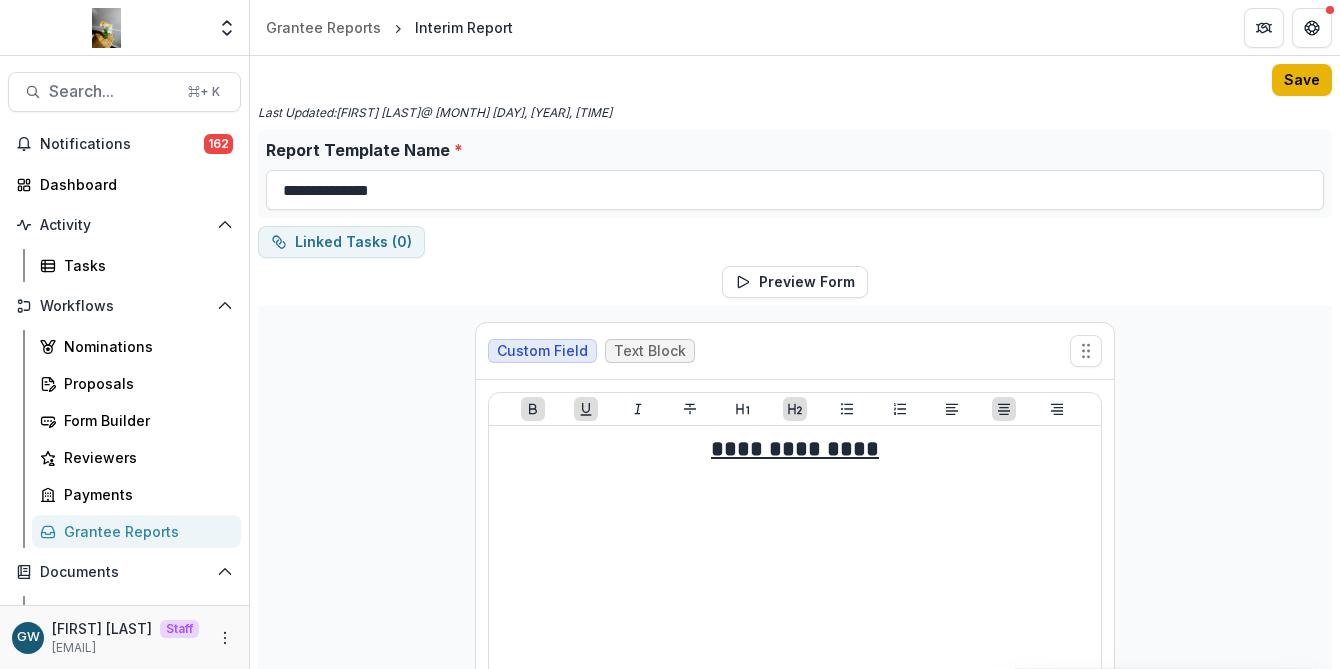 click on "Save" at bounding box center [1302, 80] 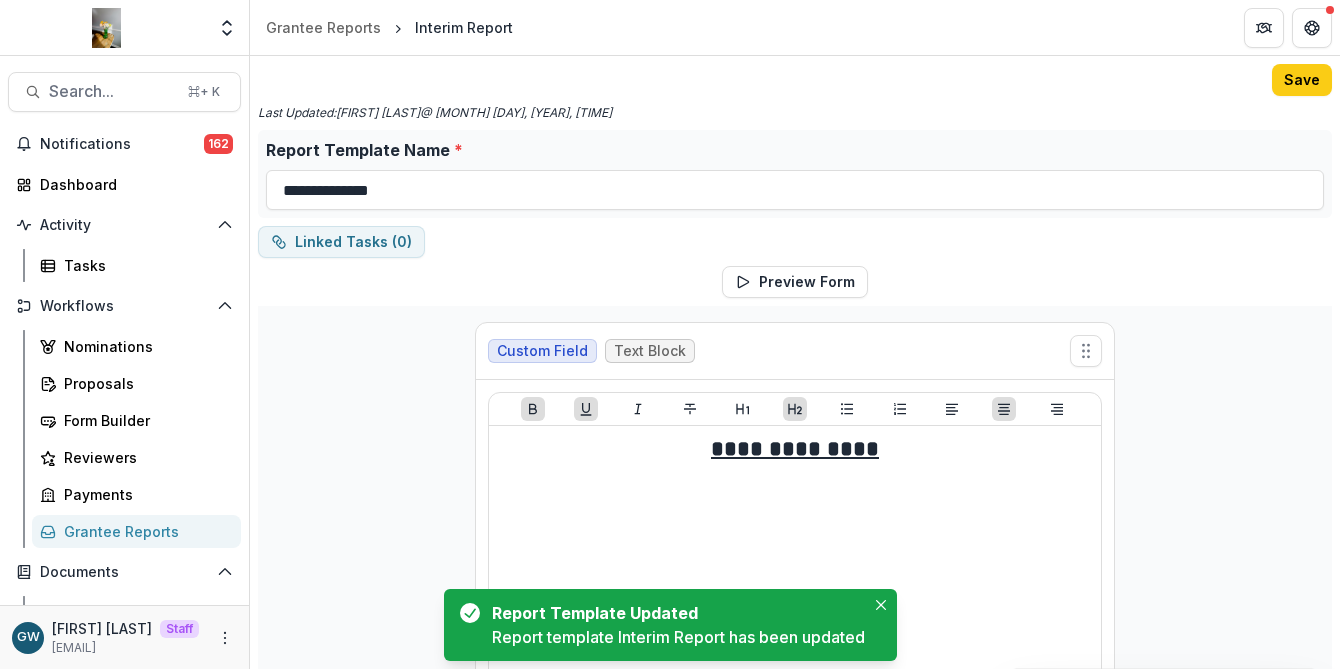 click on "Grantee Reports" at bounding box center (144, 531) 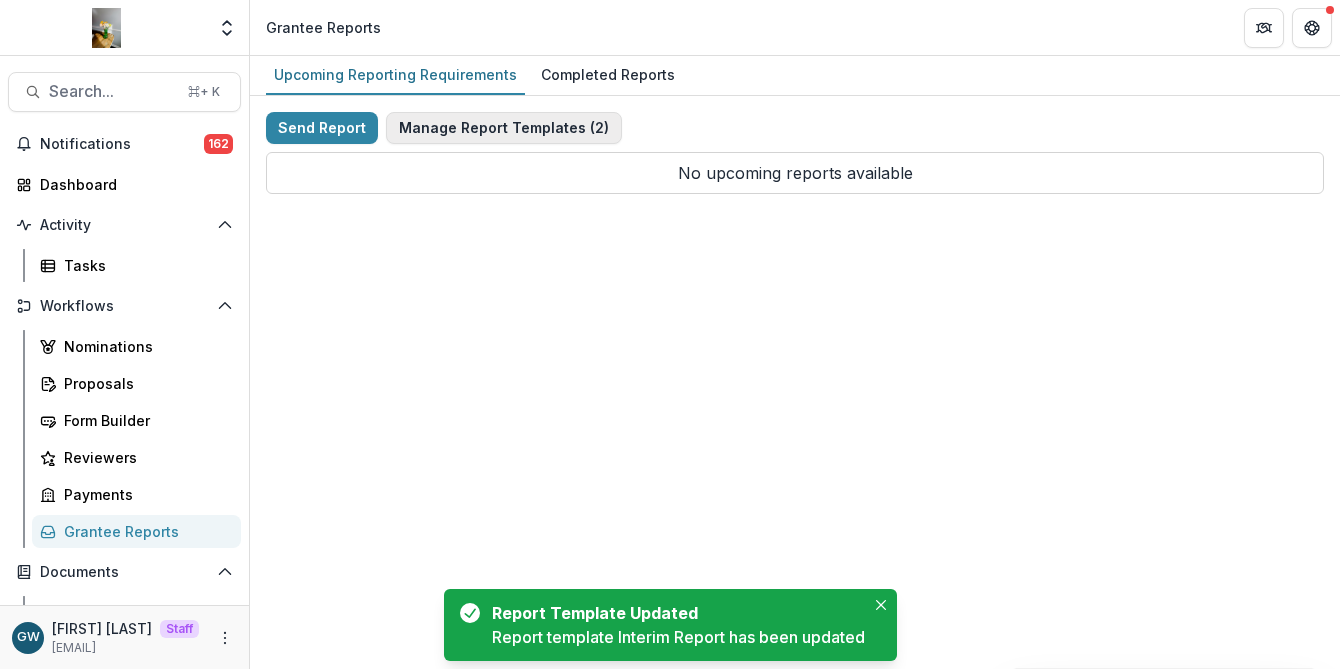 click on "Manage Report Templates ( 2 )" at bounding box center [504, 128] 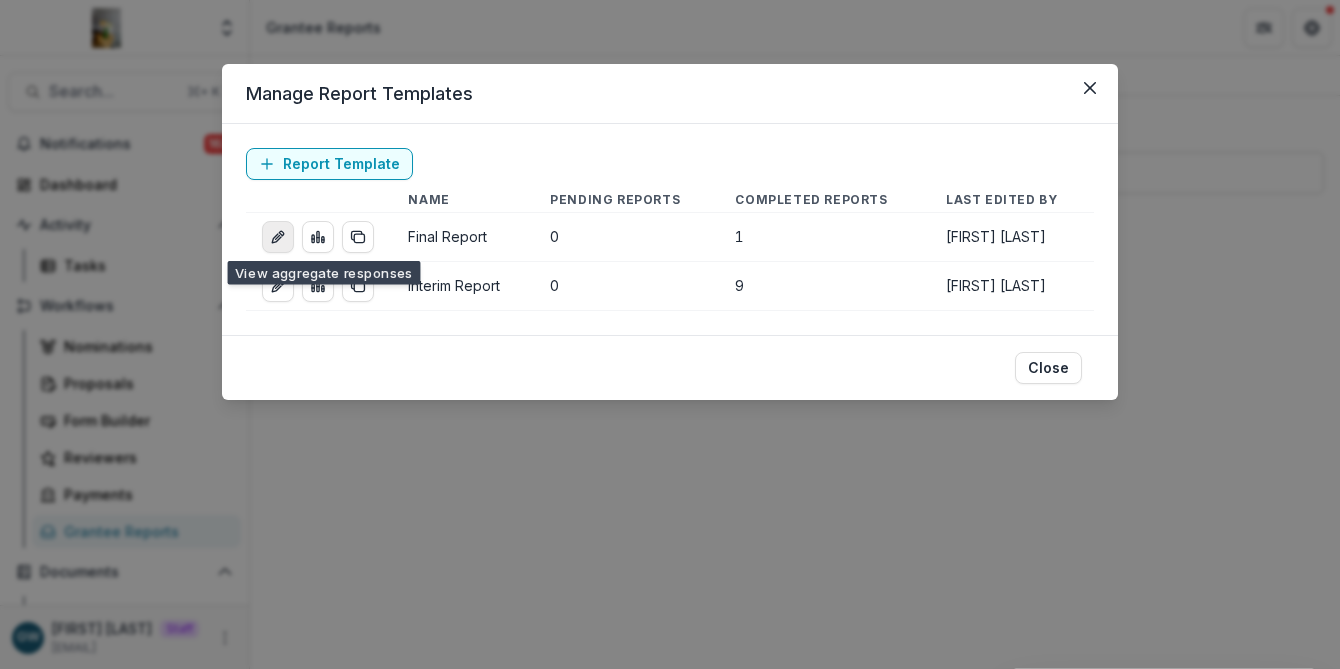 click at bounding box center [278, 237] 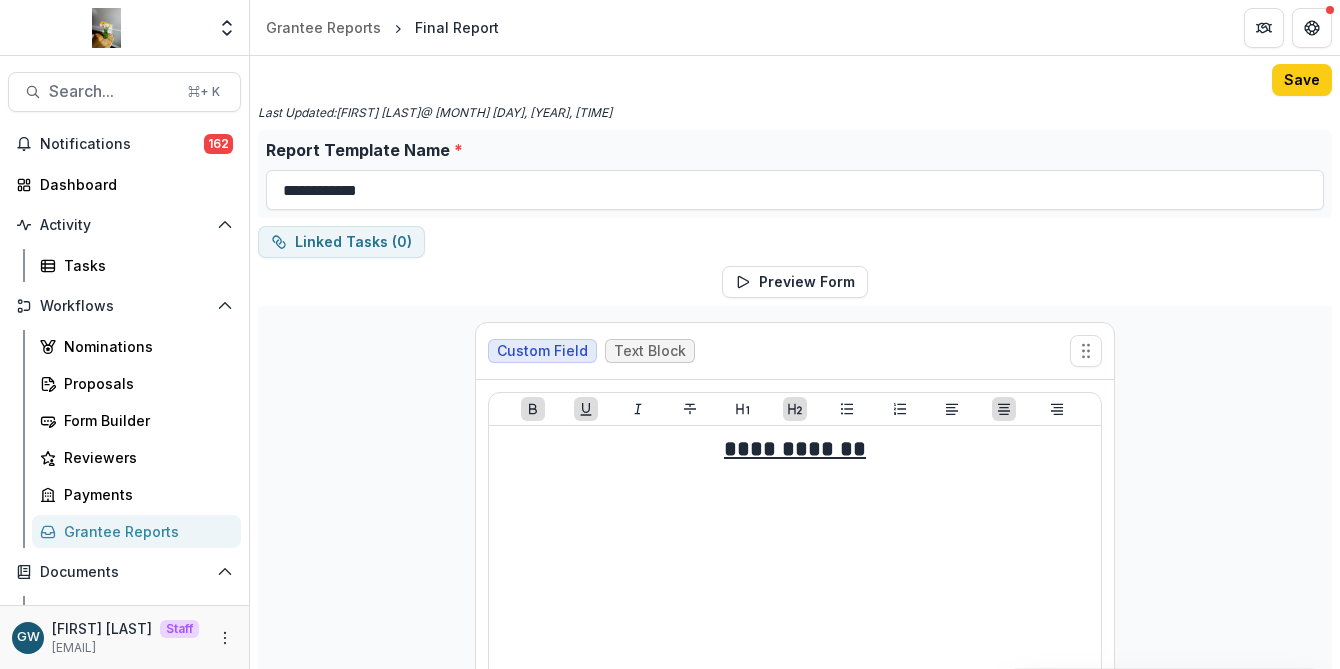 click on "Grantee Reports" at bounding box center [144, 531] 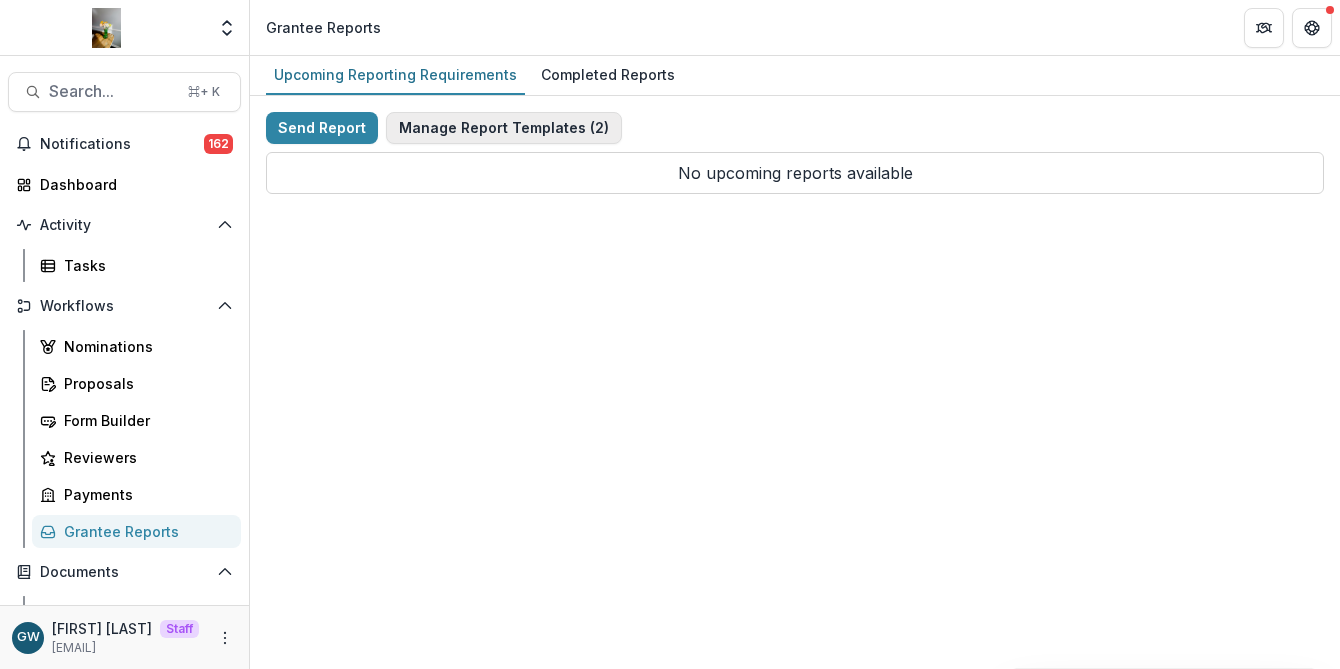 click on "Manage Report Templates ( 2 )" at bounding box center (504, 128) 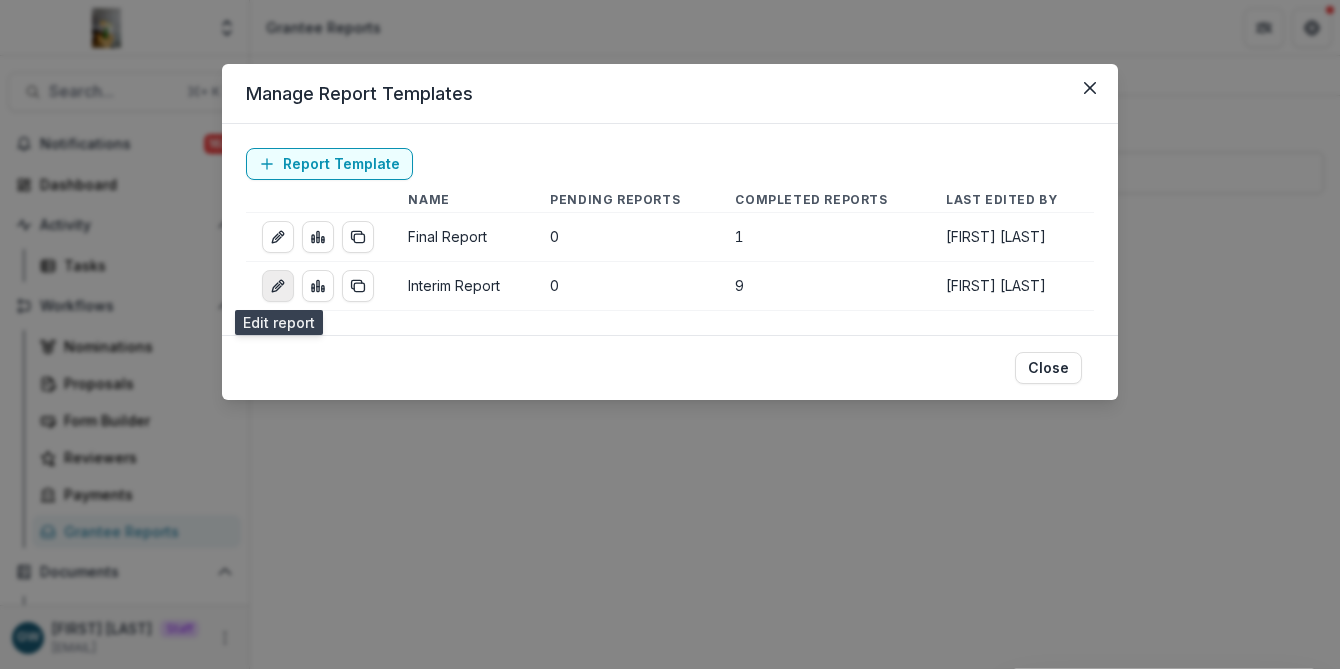click at bounding box center (278, 286) 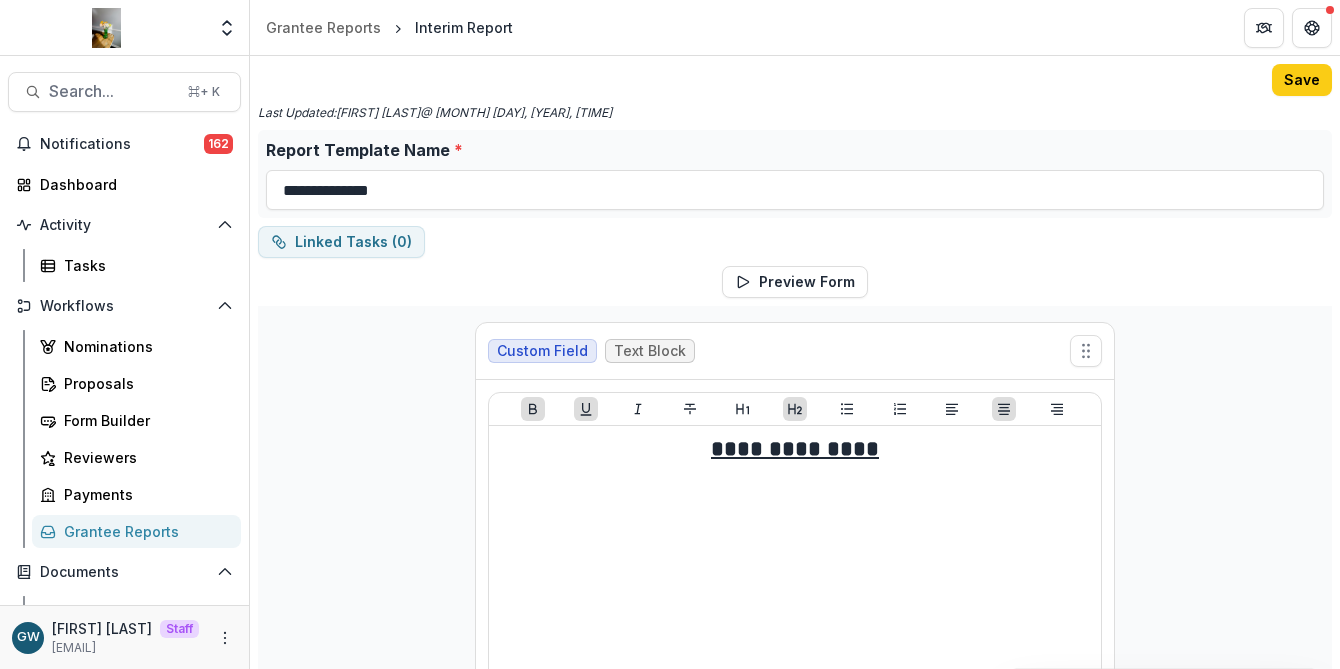 click on "Grantee Reports" at bounding box center (144, 531) 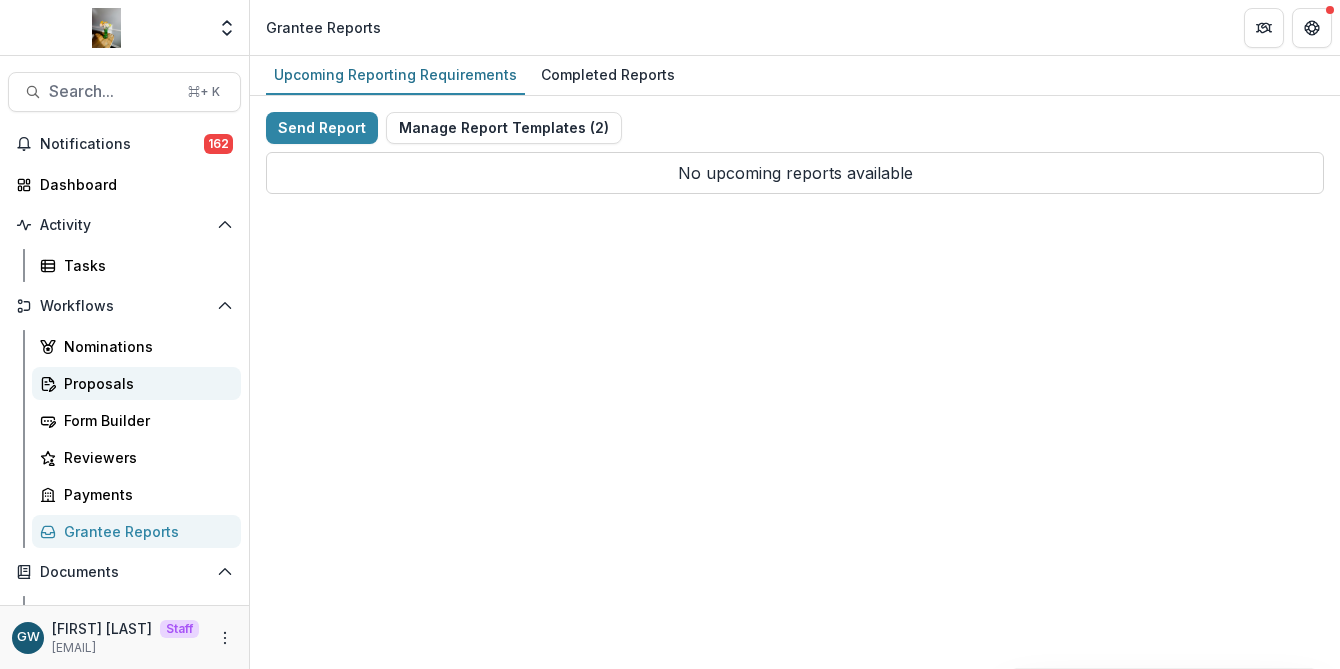 click on "Proposals" at bounding box center (144, 383) 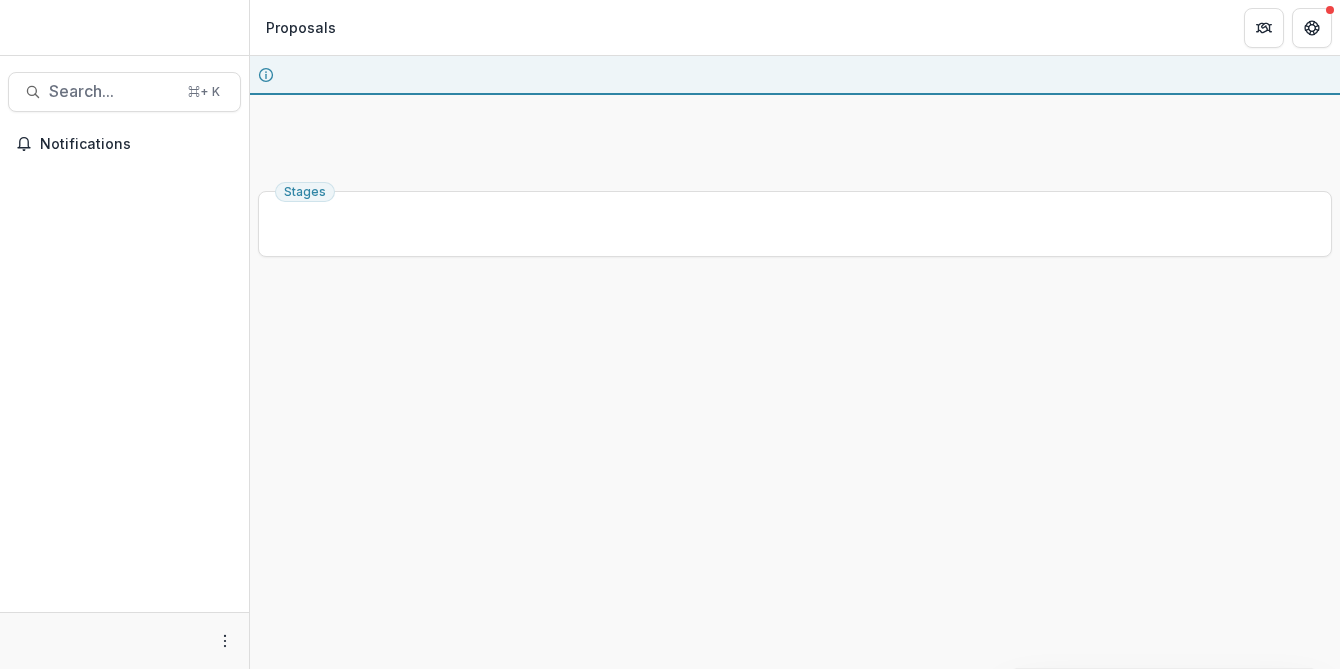 scroll, scrollTop: 0, scrollLeft: 0, axis: both 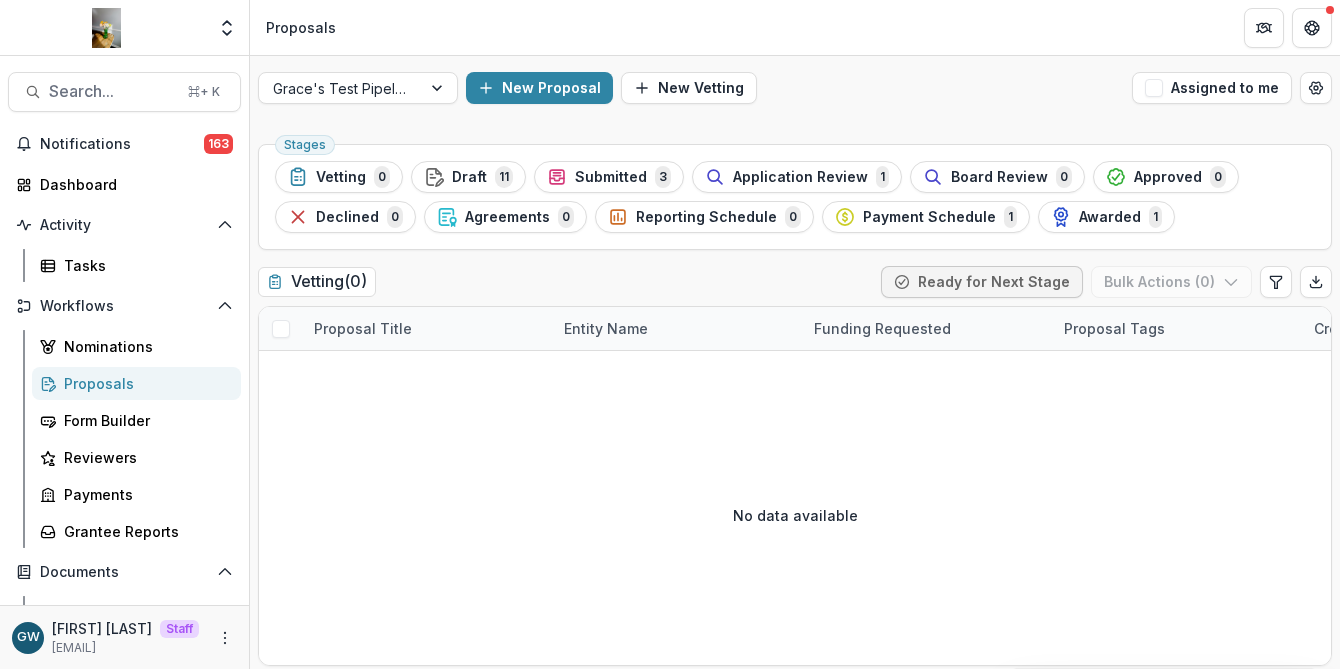 click on "Submitted" at bounding box center (611, 177) 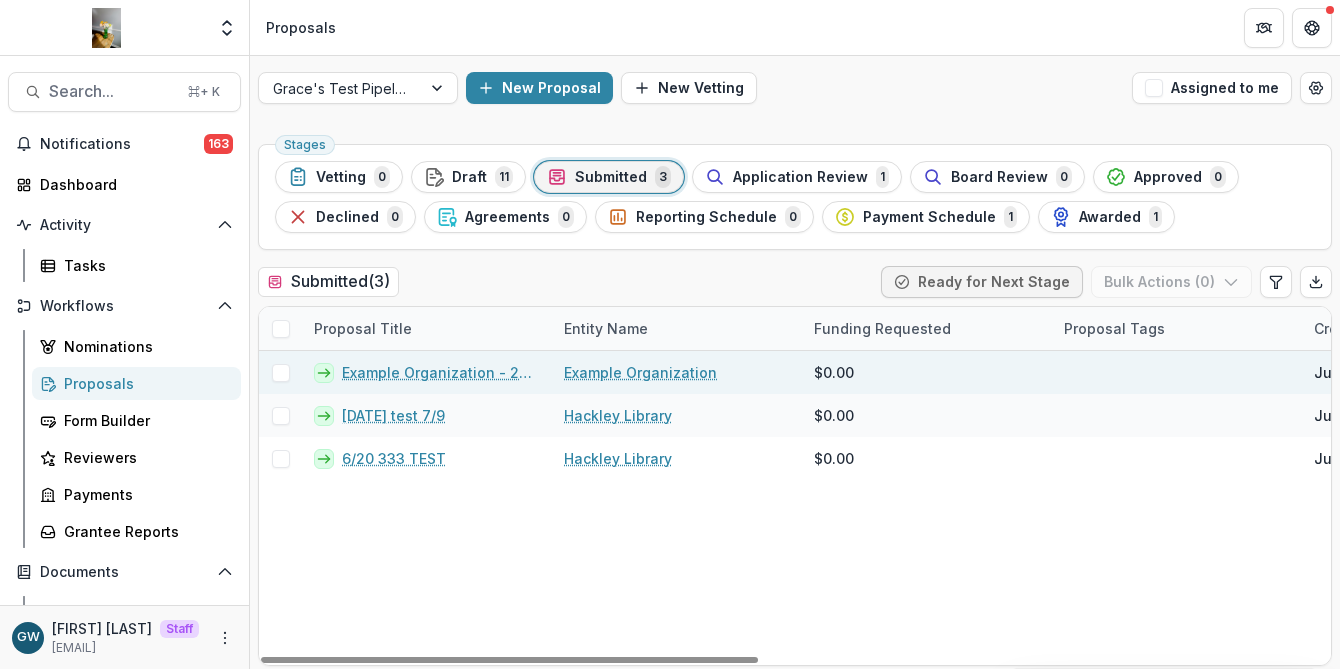 click on "Example Organization - 2025 - Example Grant Application" at bounding box center [441, 372] 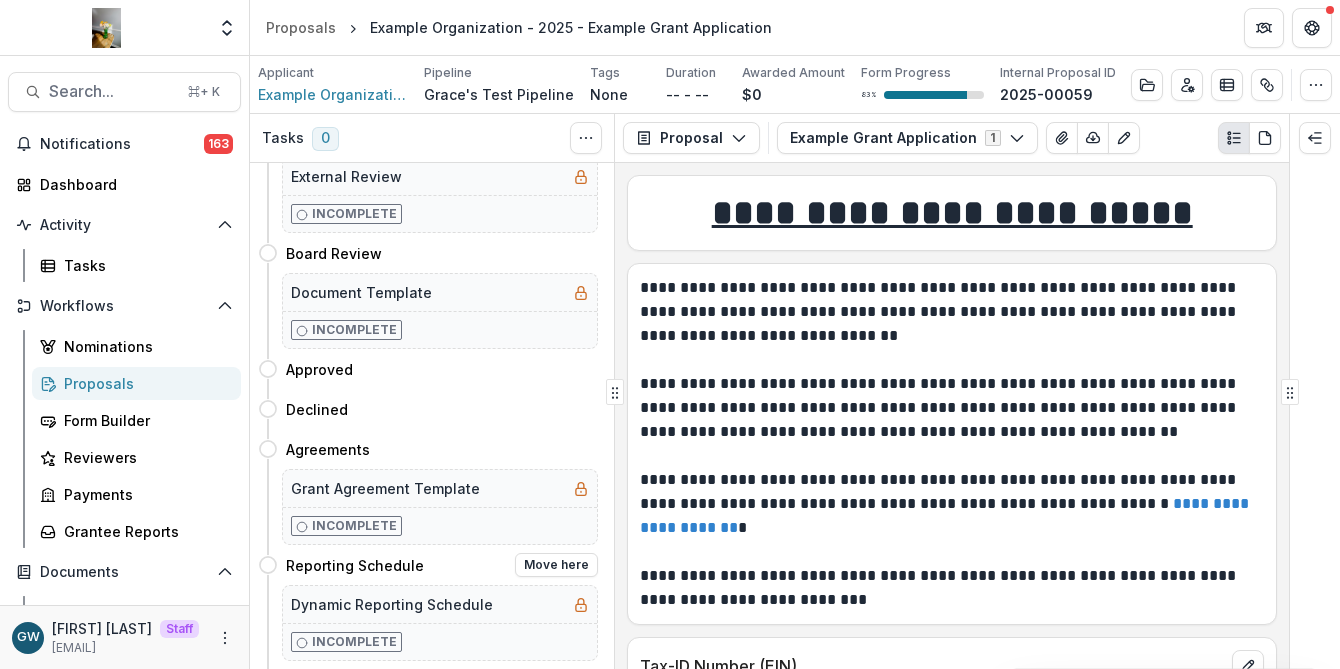 scroll, scrollTop: 379, scrollLeft: 0, axis: vertical 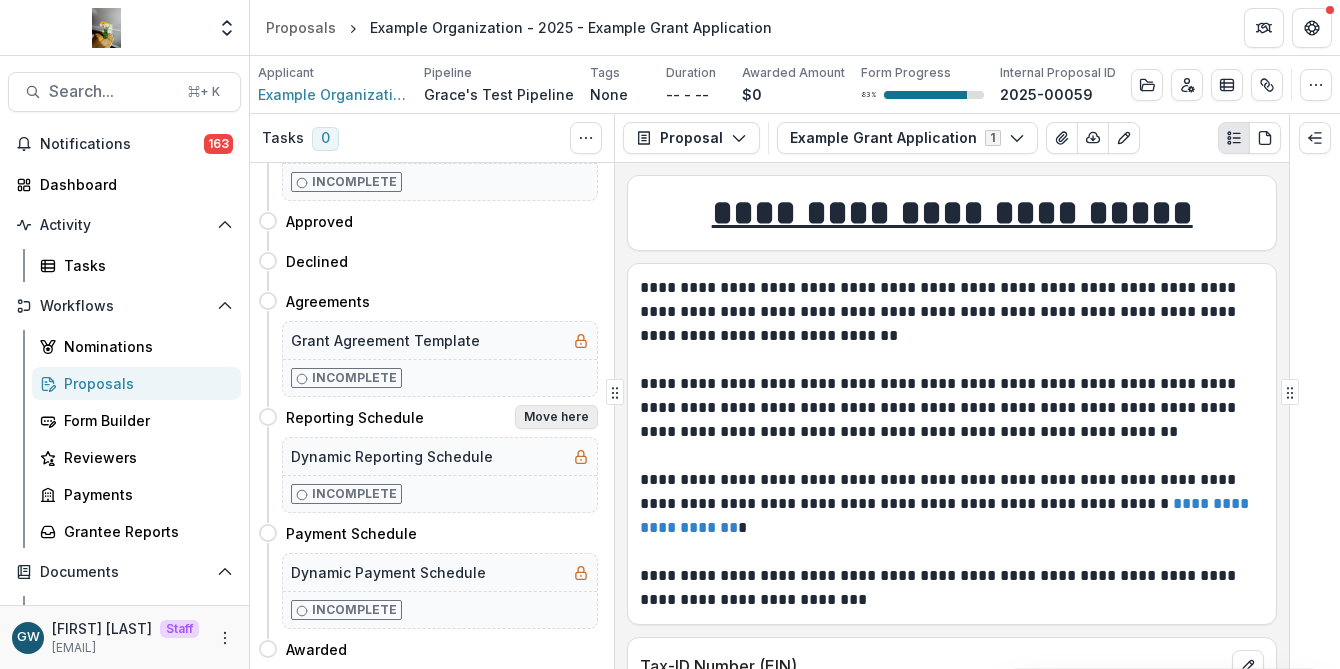 click on "Move here" at bounding box center [556, 417] 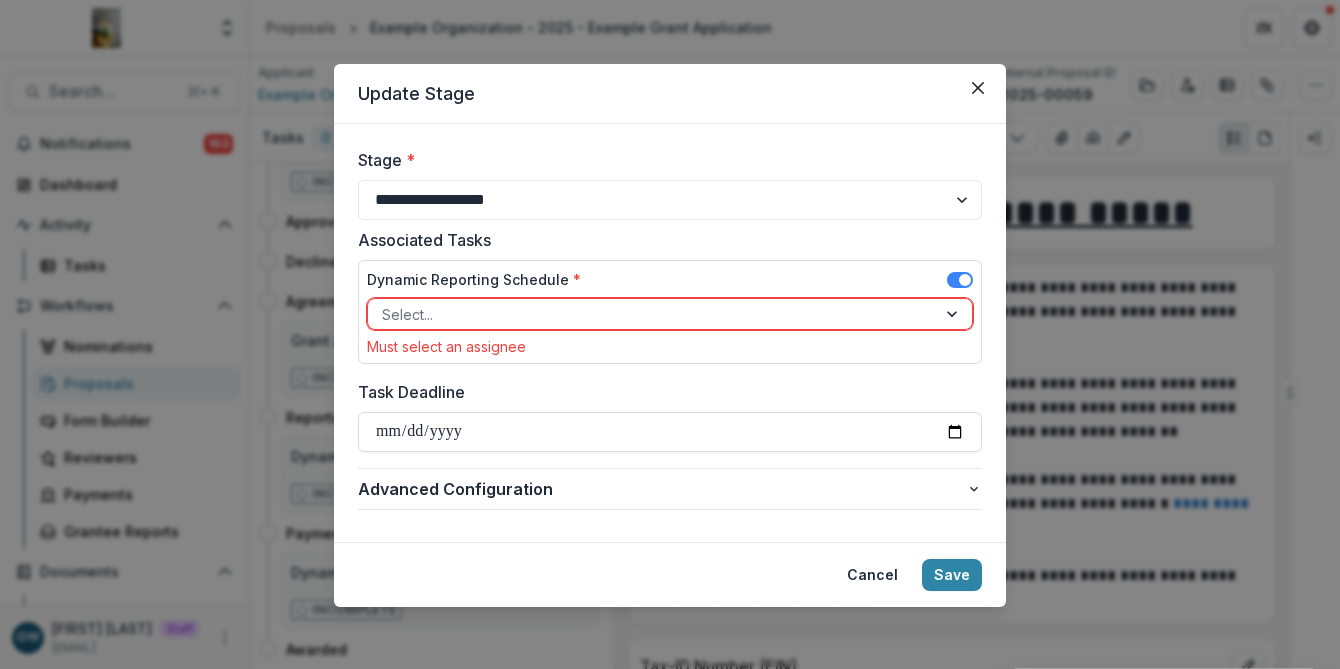 click at bounding box center [652, 314] 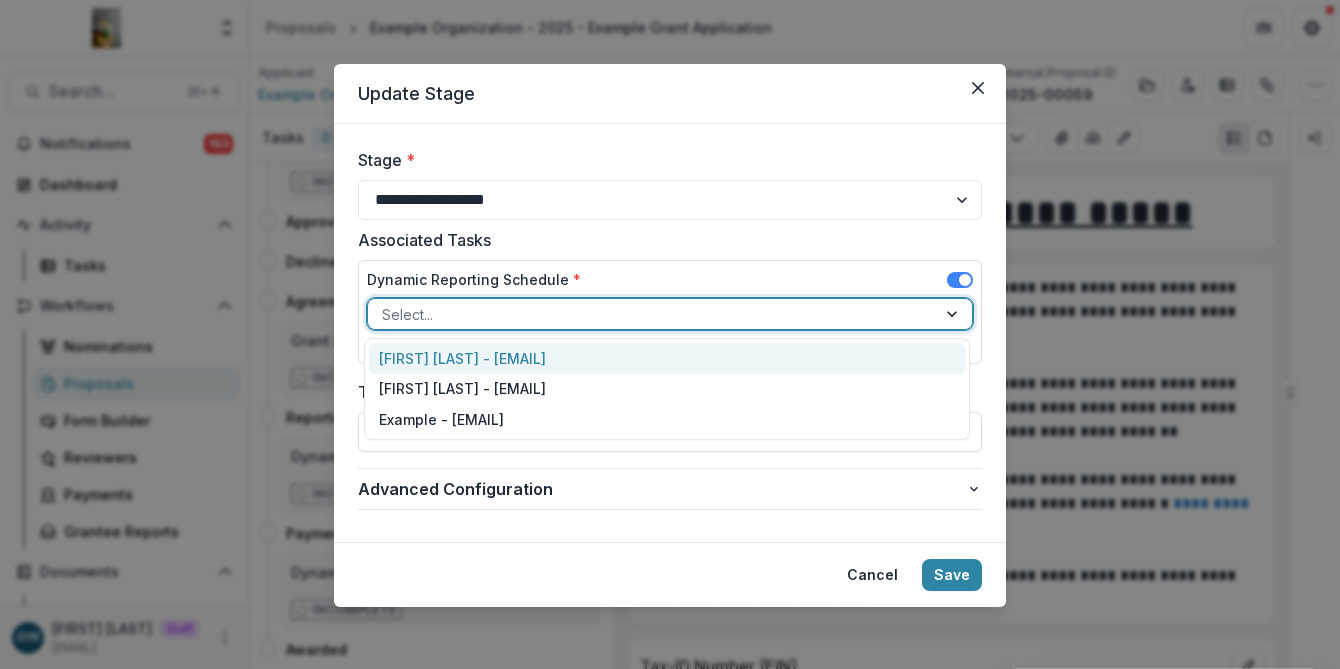 click on "[FIRST] [LAST] - [EMAIL]" at bounding box center [667, 358] 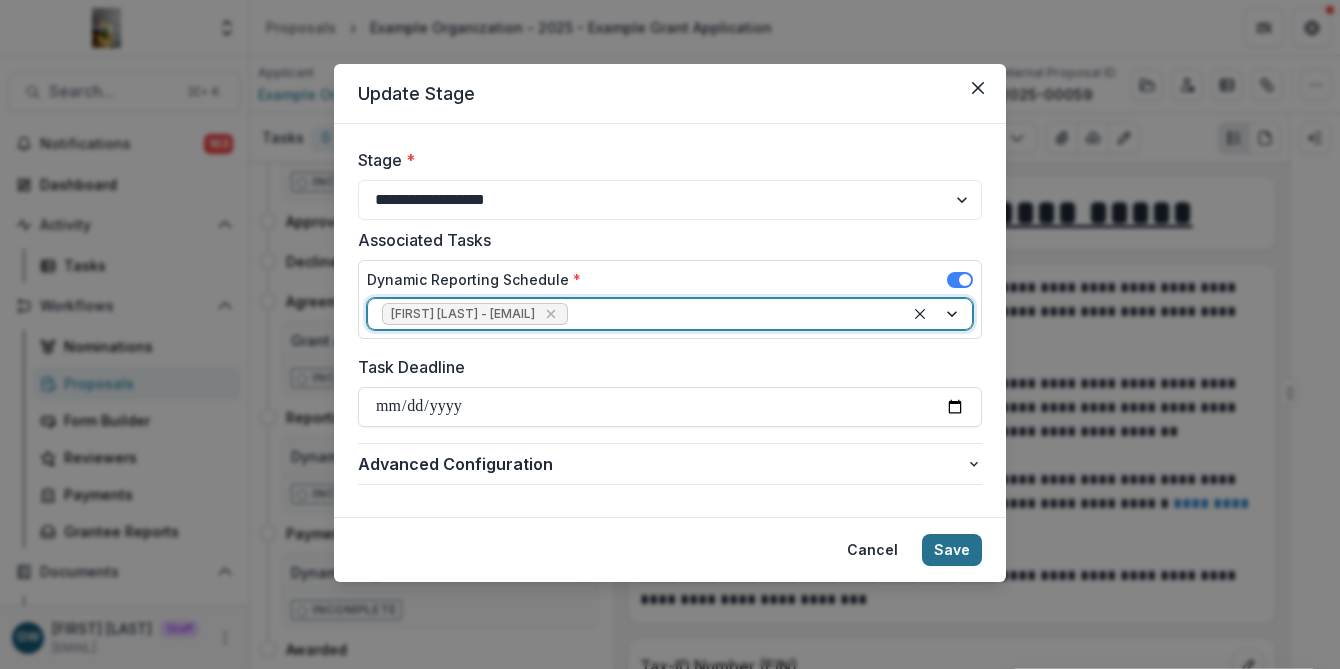 click on "Save" at bounding box center [952, 550] 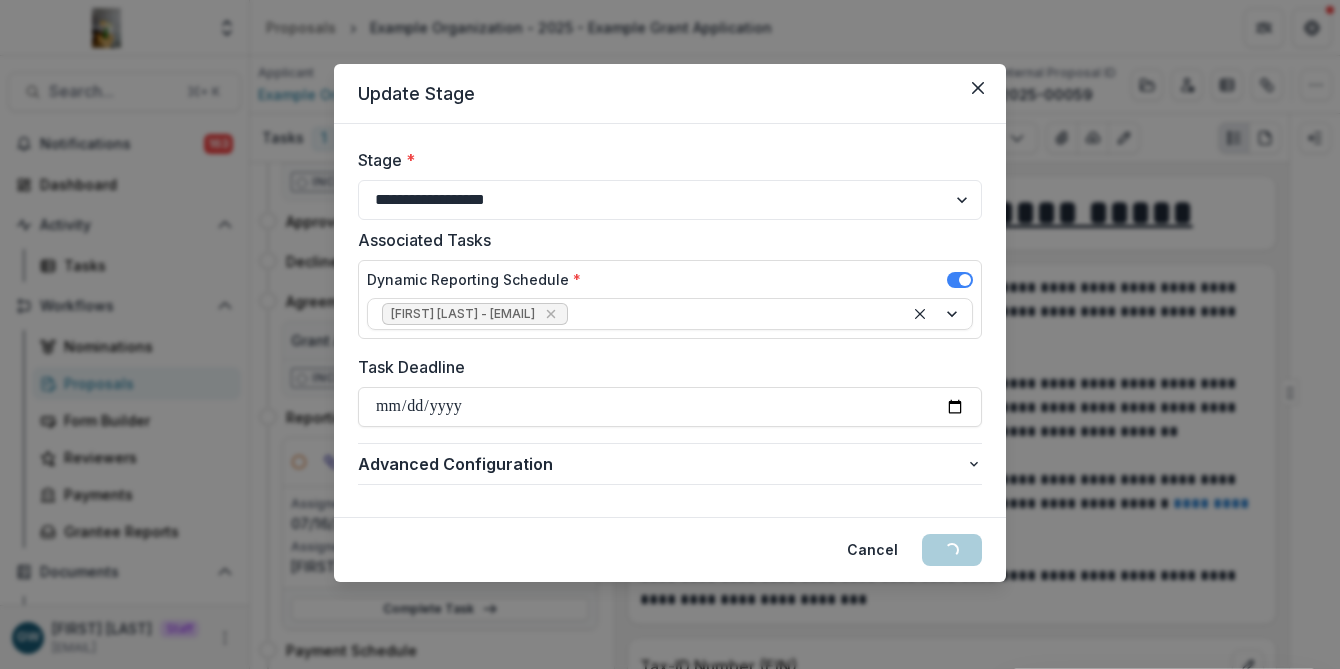 scroll, scrollTop: 0, scrollLeft: 0, axis: both 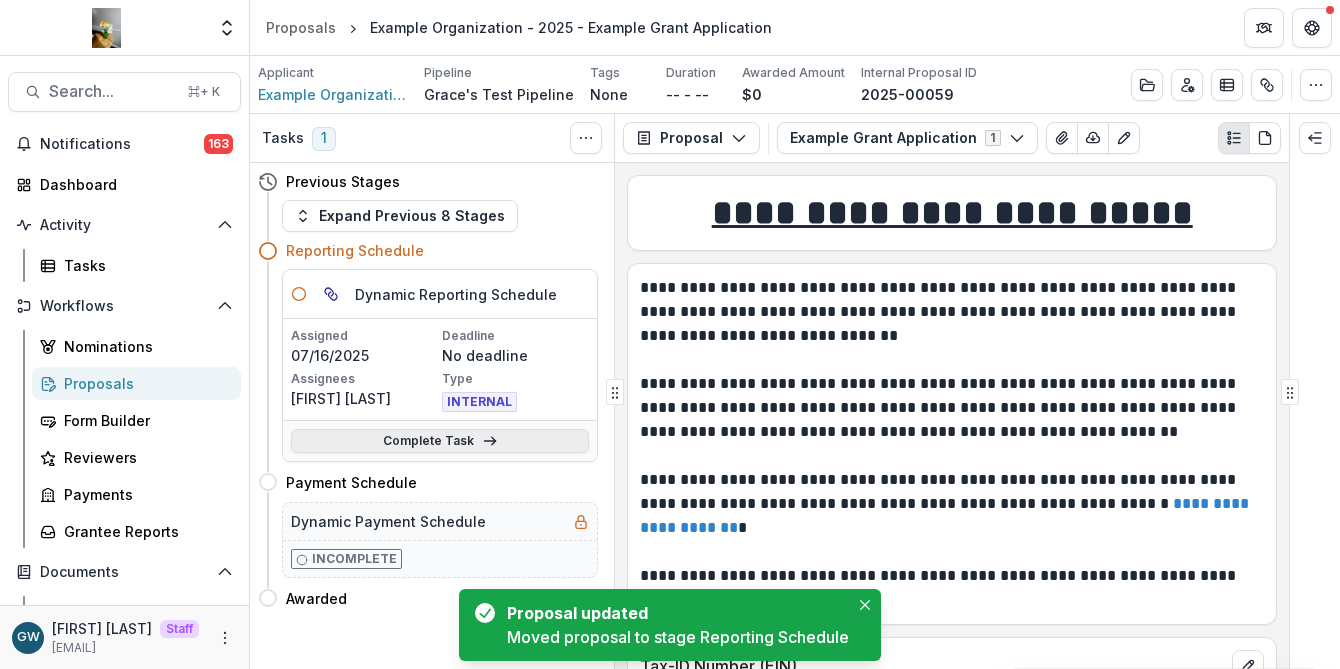 click 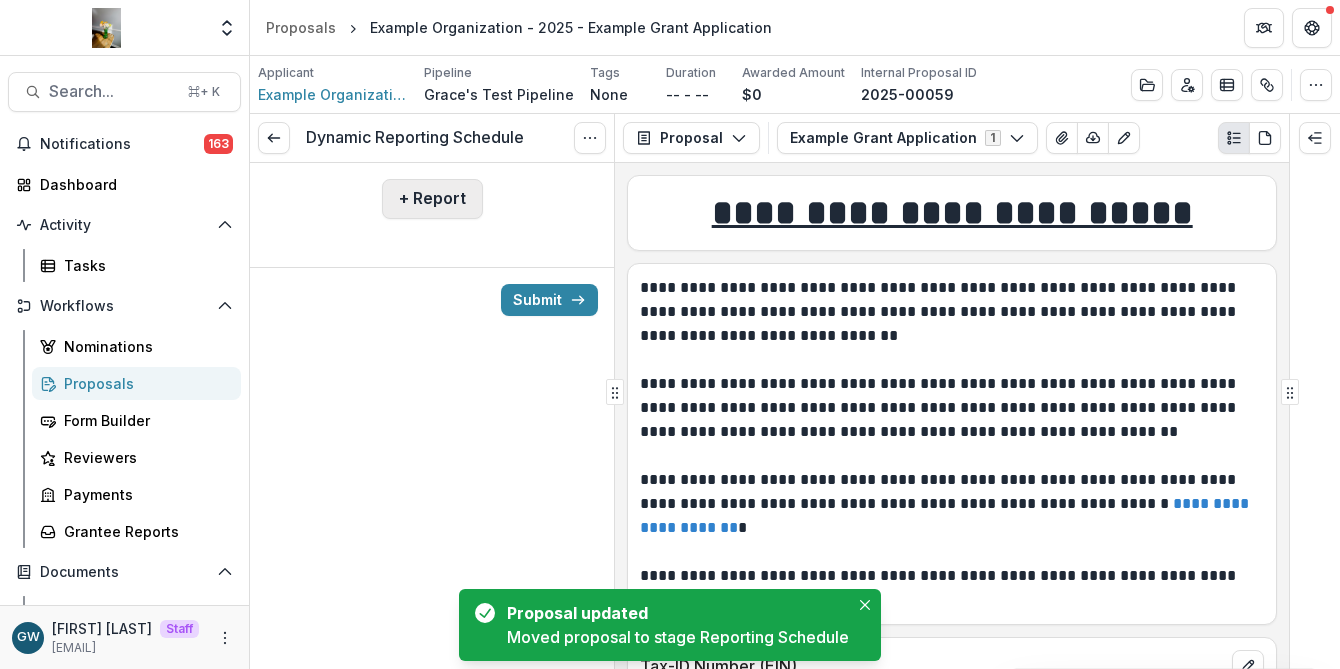 click on "+ Report" at bounding box center [432, 199] 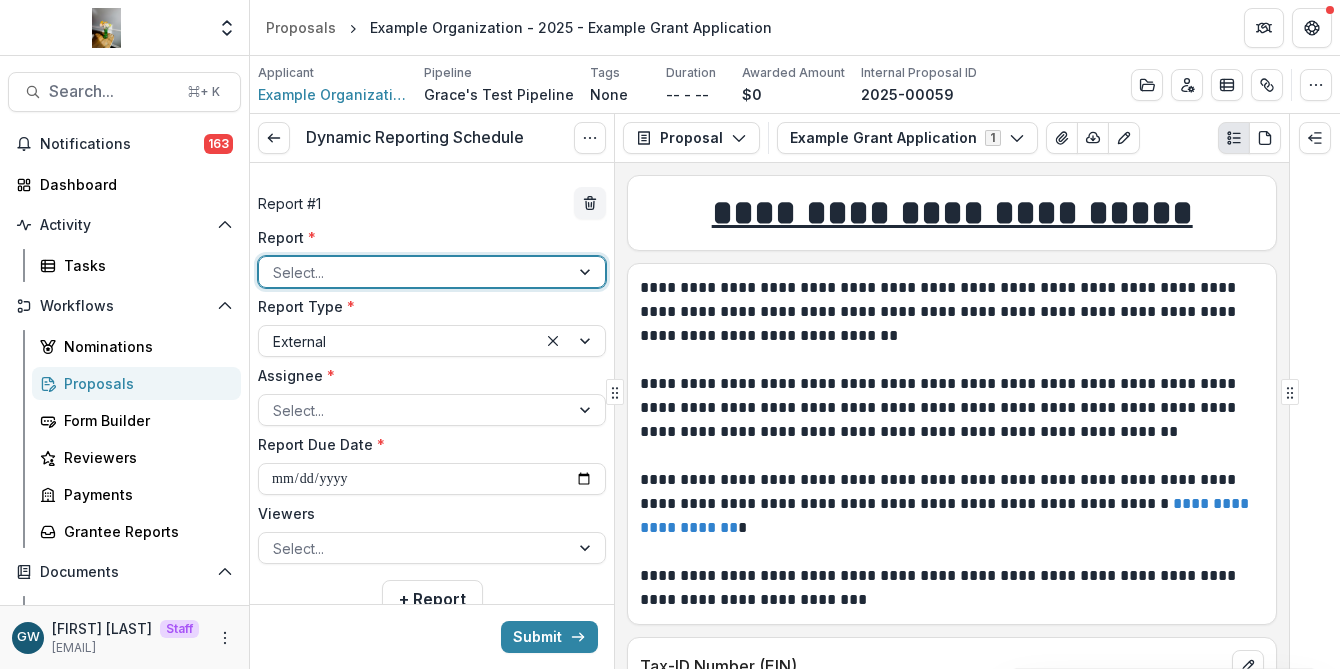 click at bounding box center [414, 272] 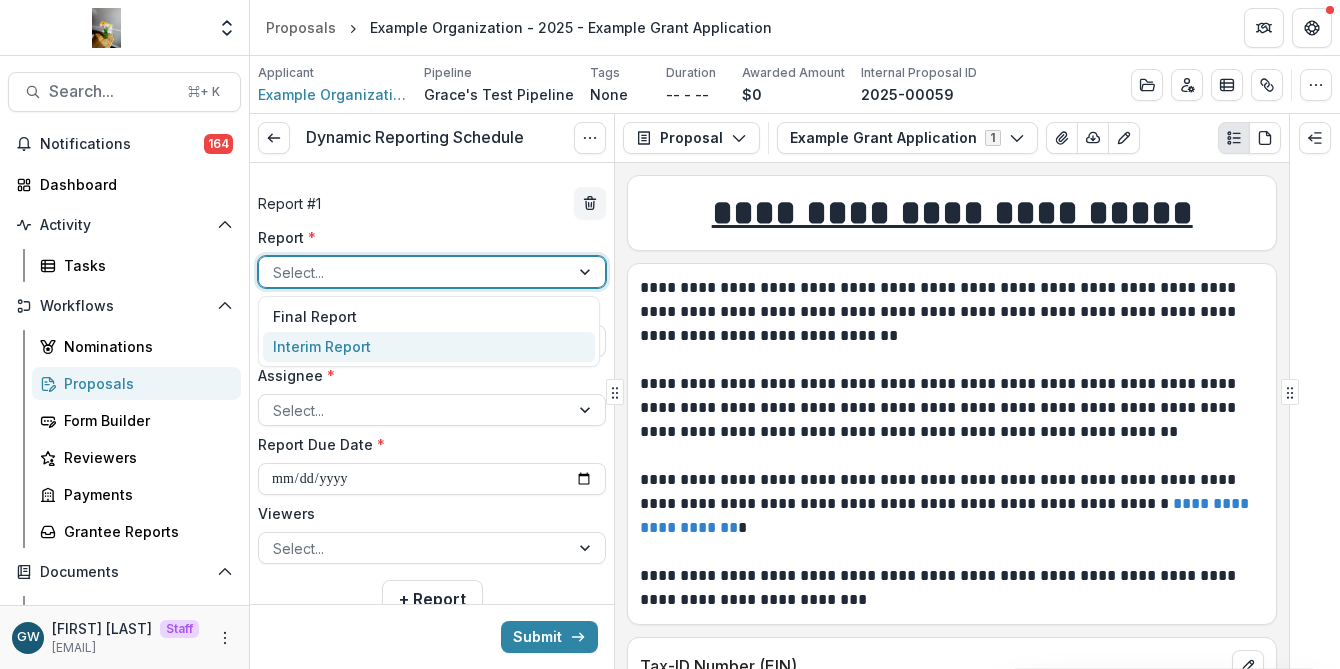 click on "Interim Report" at bounding box center [429, 347] 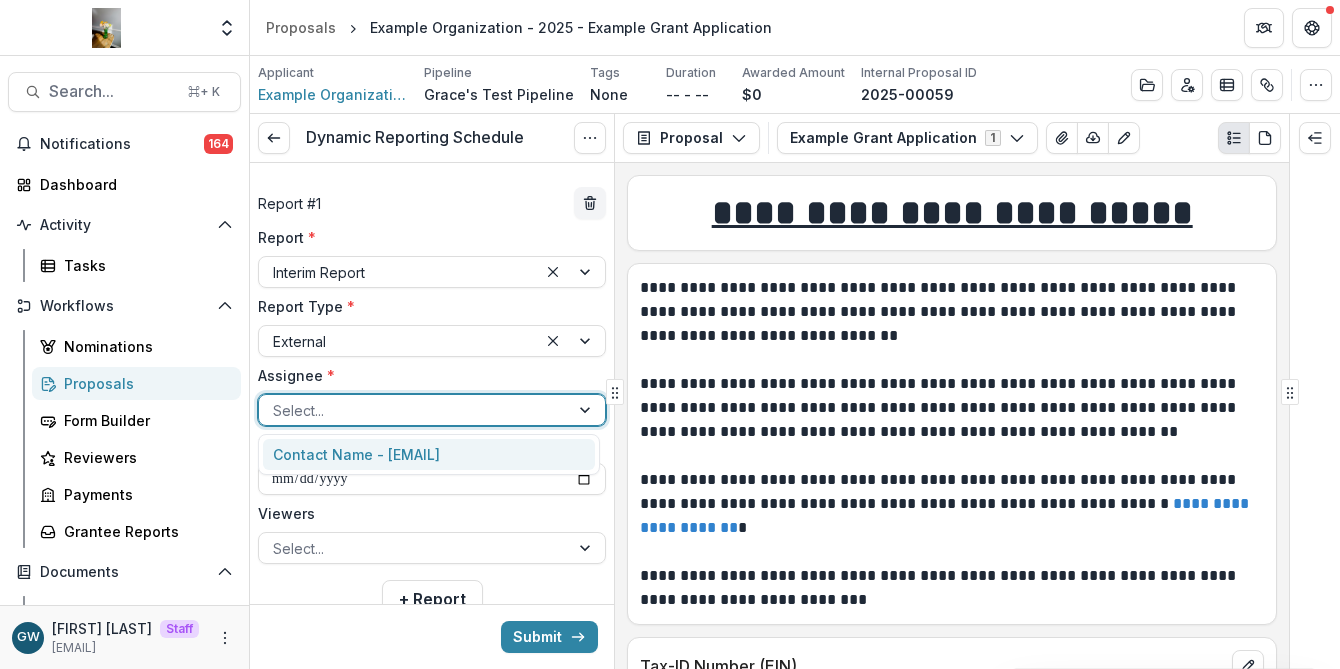 click at bounding box center (414, 410) 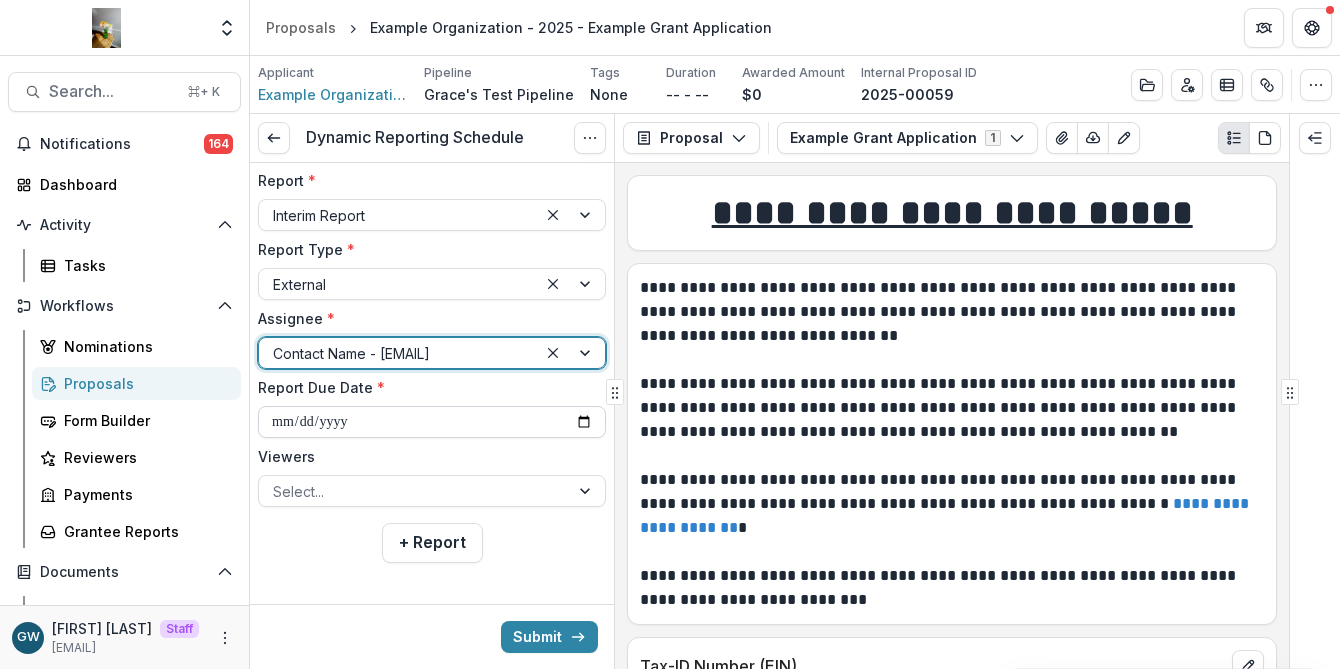 scroll, scrollTop: 64, scrollLeft: 0, axis: vertical 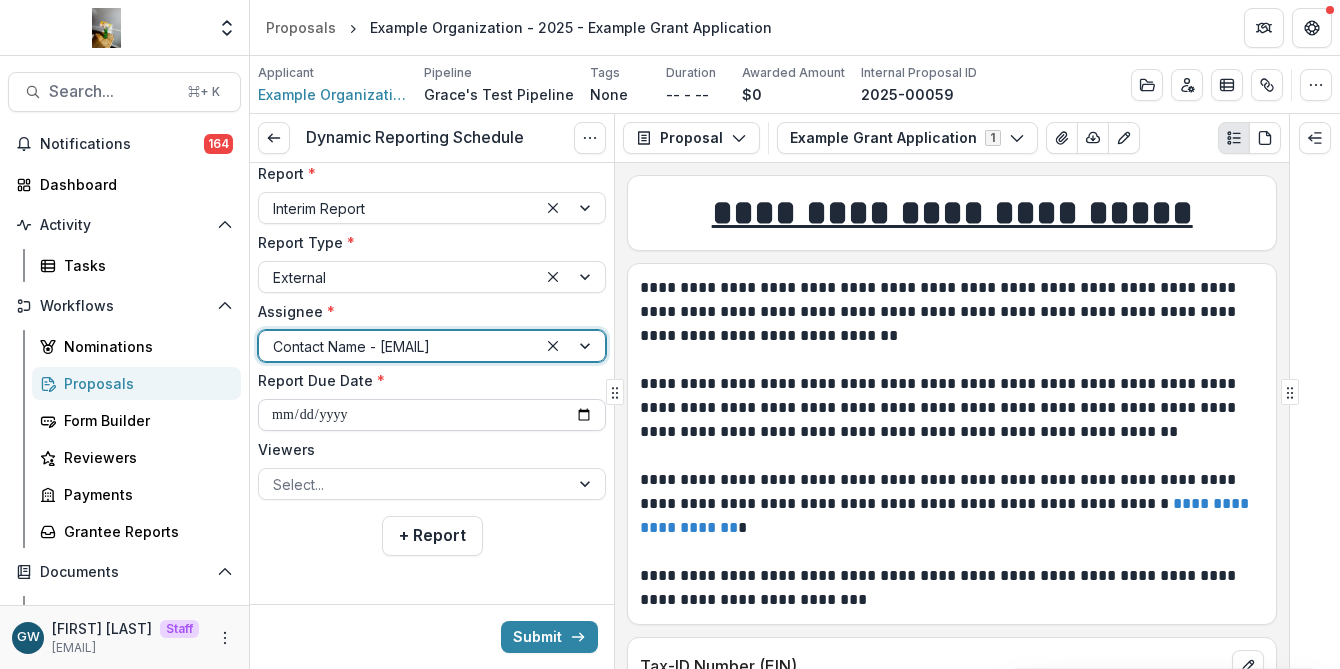 click on "**********" at bounding box center [432, 415] 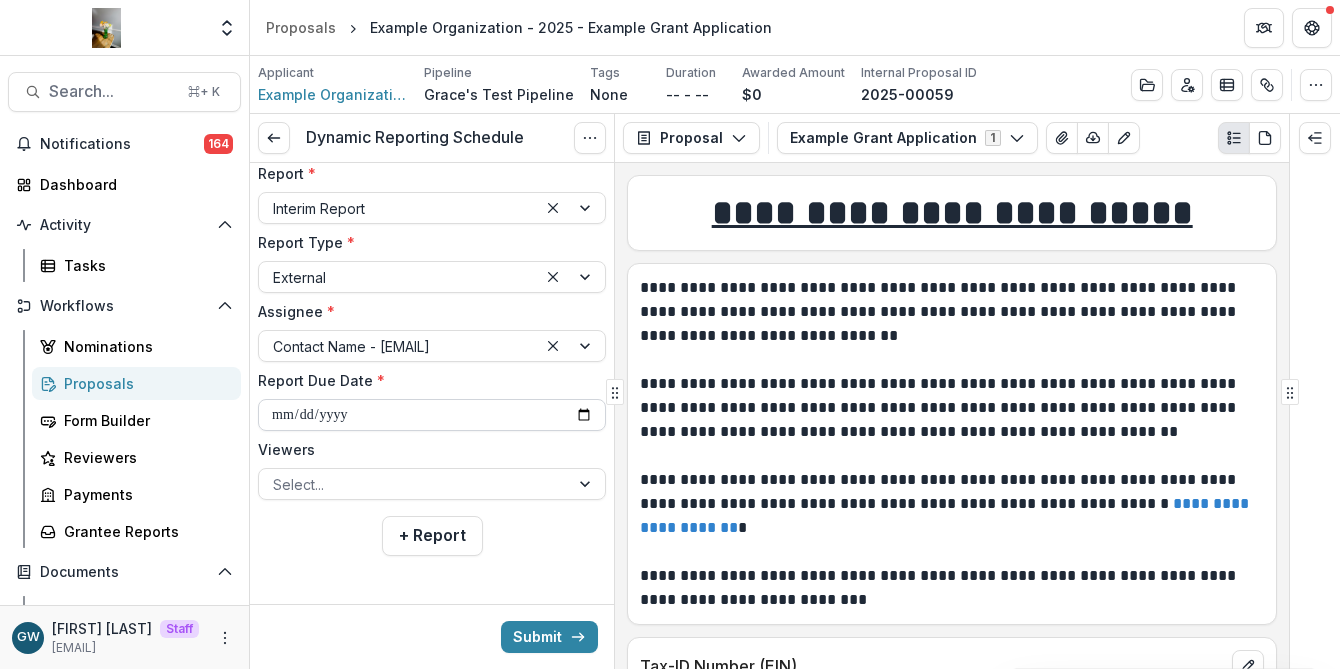 type on "**********" 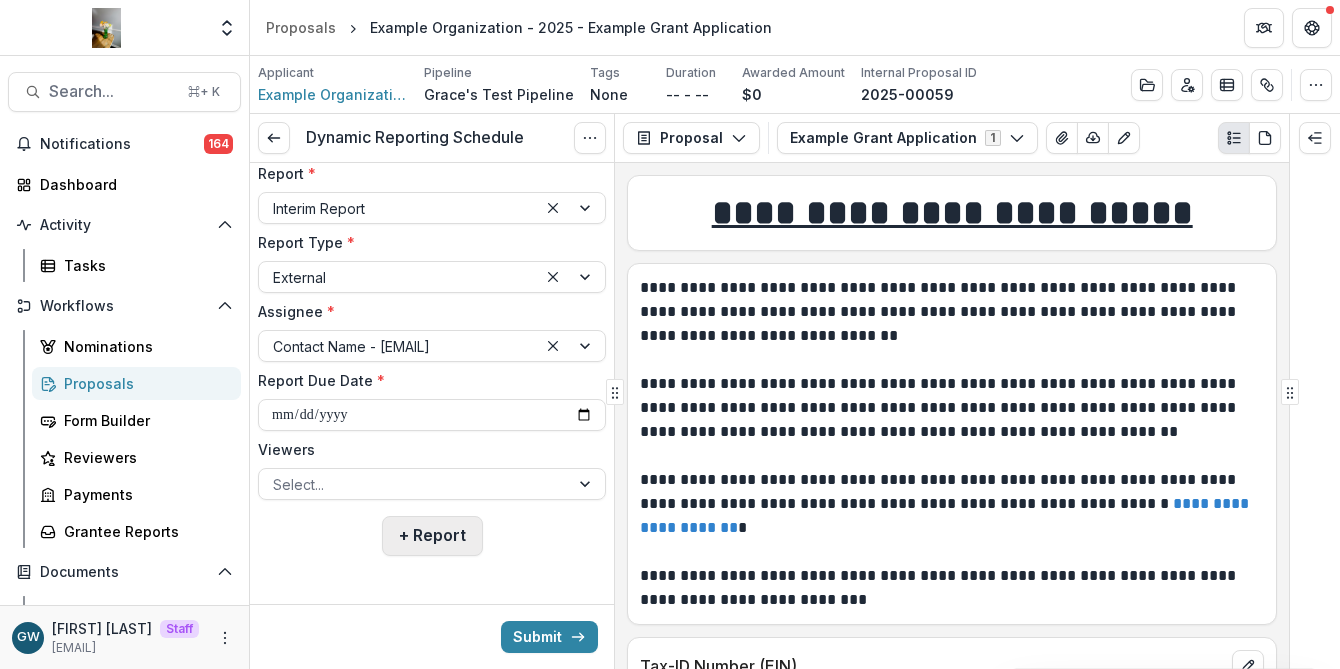 click on "+ Report" at bounding box center [432, 536] 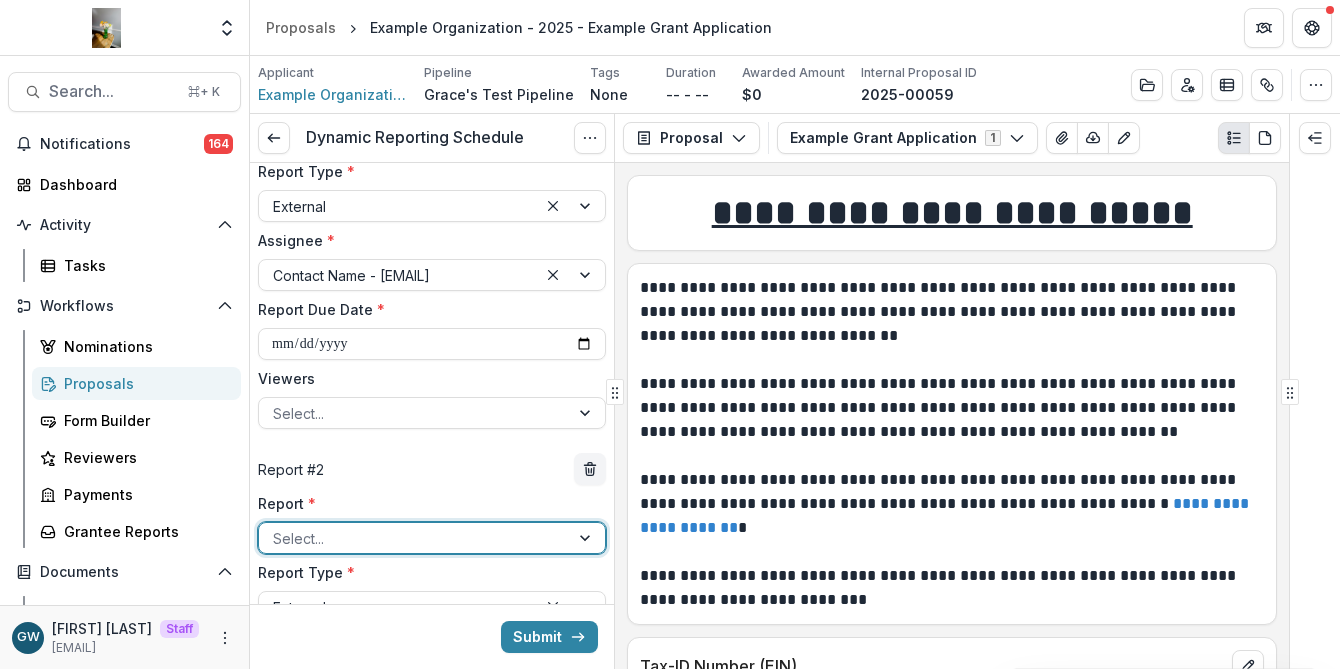 scroll, scrollTop: 199, scrollLeft: 0, axis: vertical 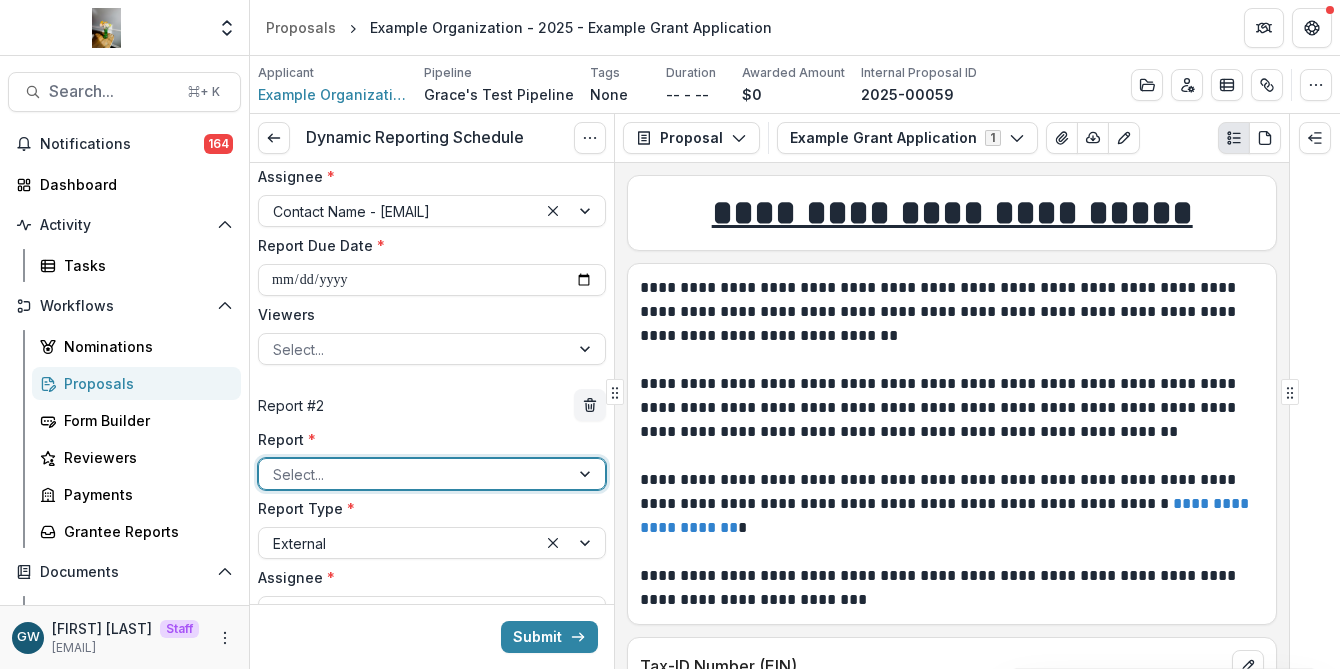 click at bounding box center (414, 474) 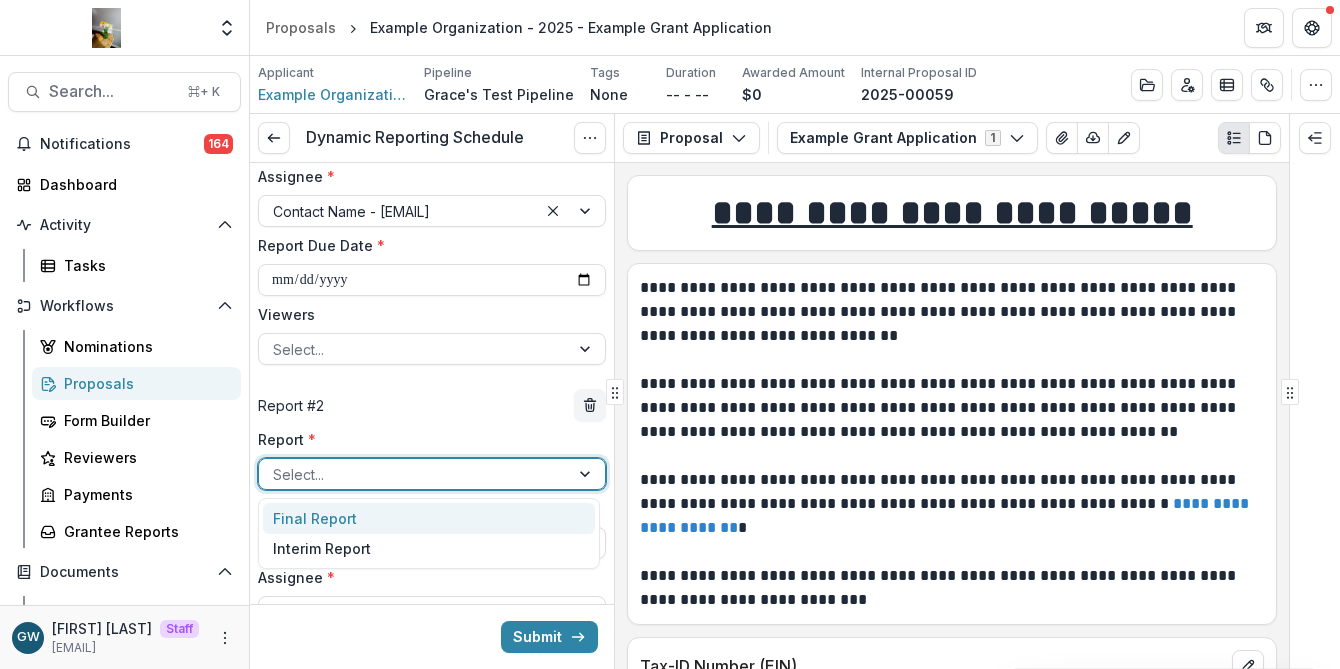 click on "Final Report" at bounding box center [429, 518] 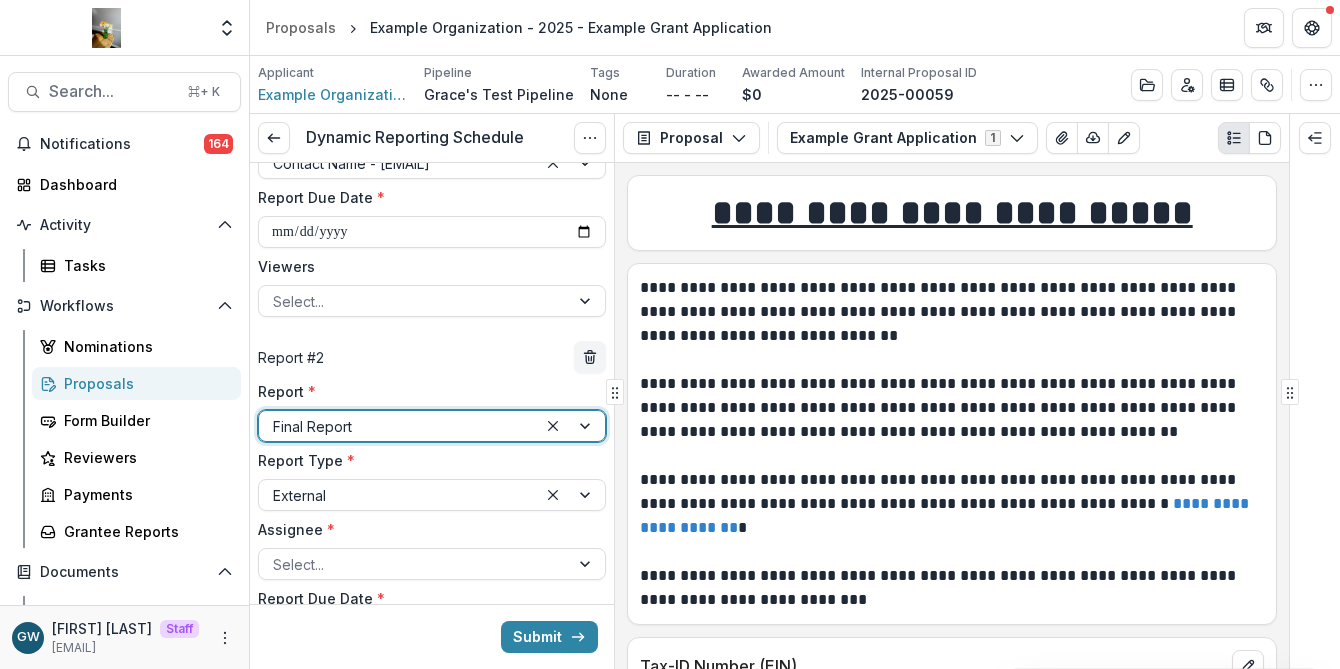 scroll, scrollTop: 313, scrollLeft: 0, axis: vertical 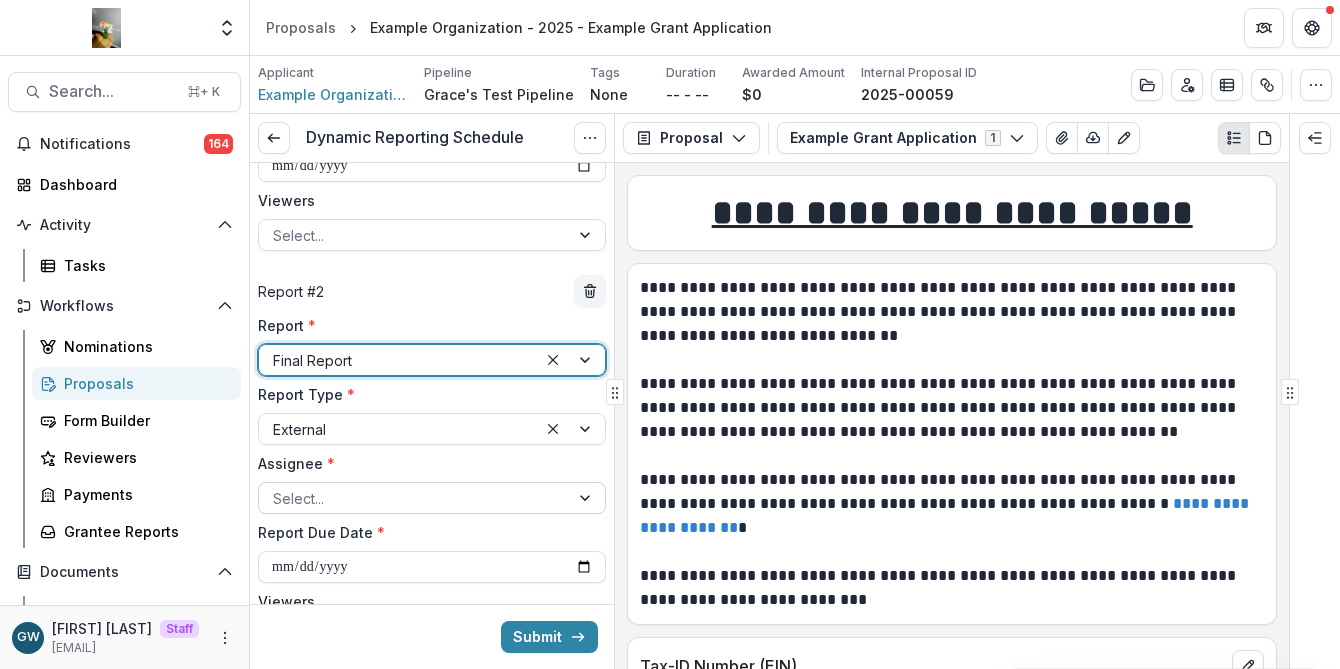 click at bounding box center [414, 498] 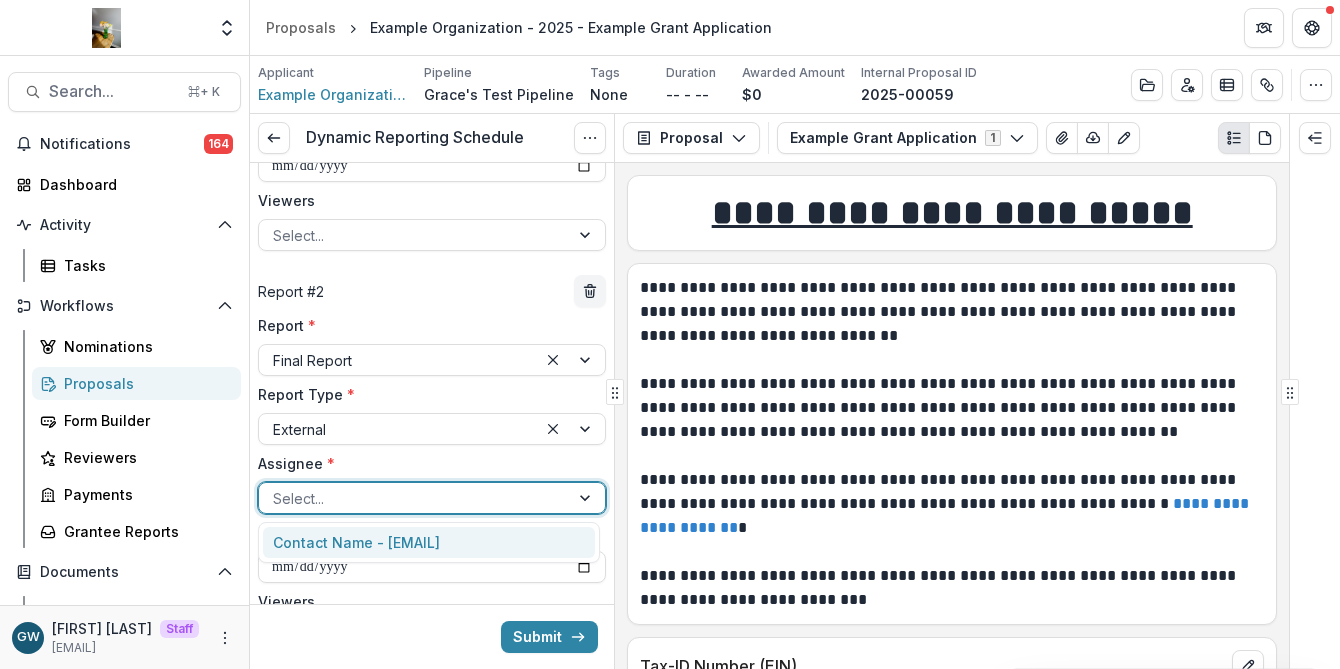 click on "Contact Name - examplecontact@yahoo.com" at bounding box center (429, 542) 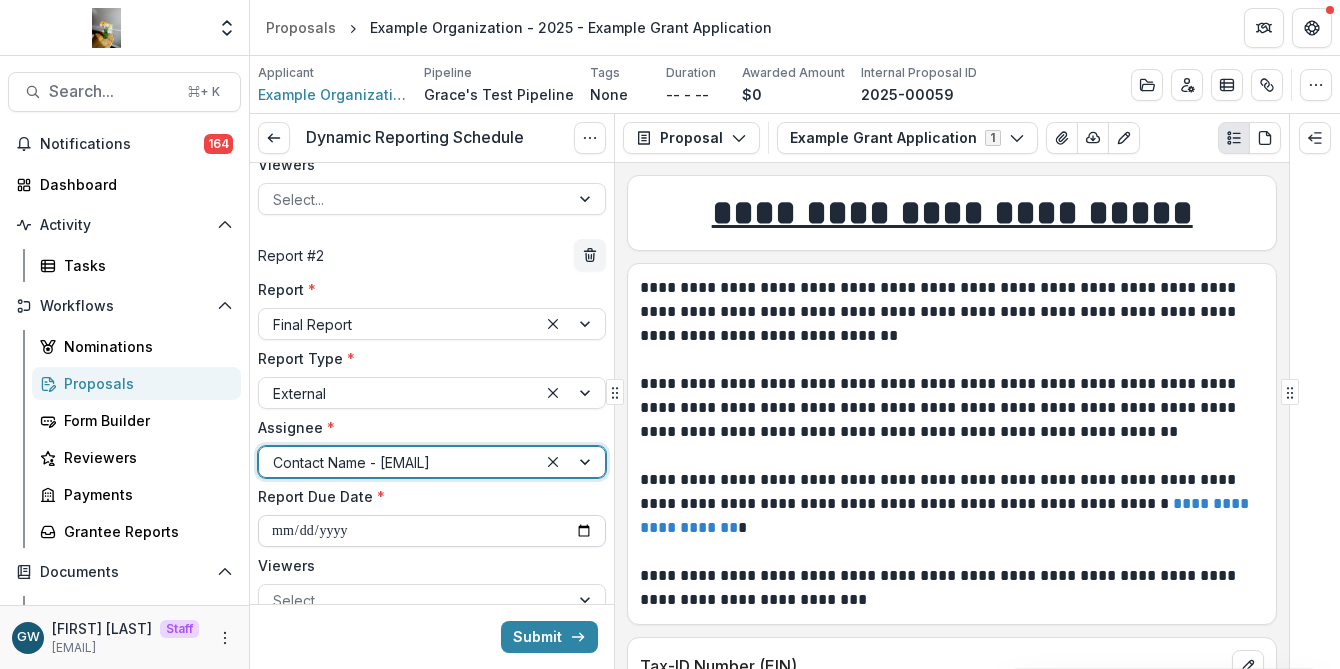 scroll, scrollTop: 431, scrollLeft: 0, axis: vertical 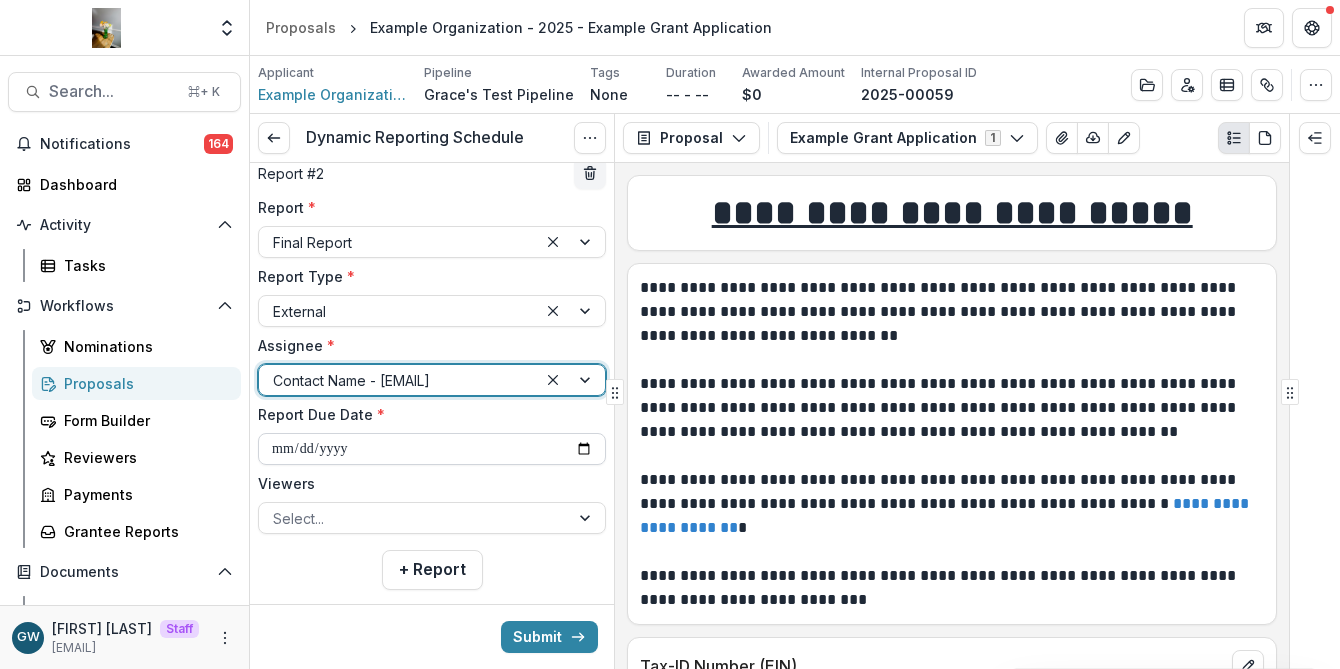 click on "**********" at bounding box center (432, 449) 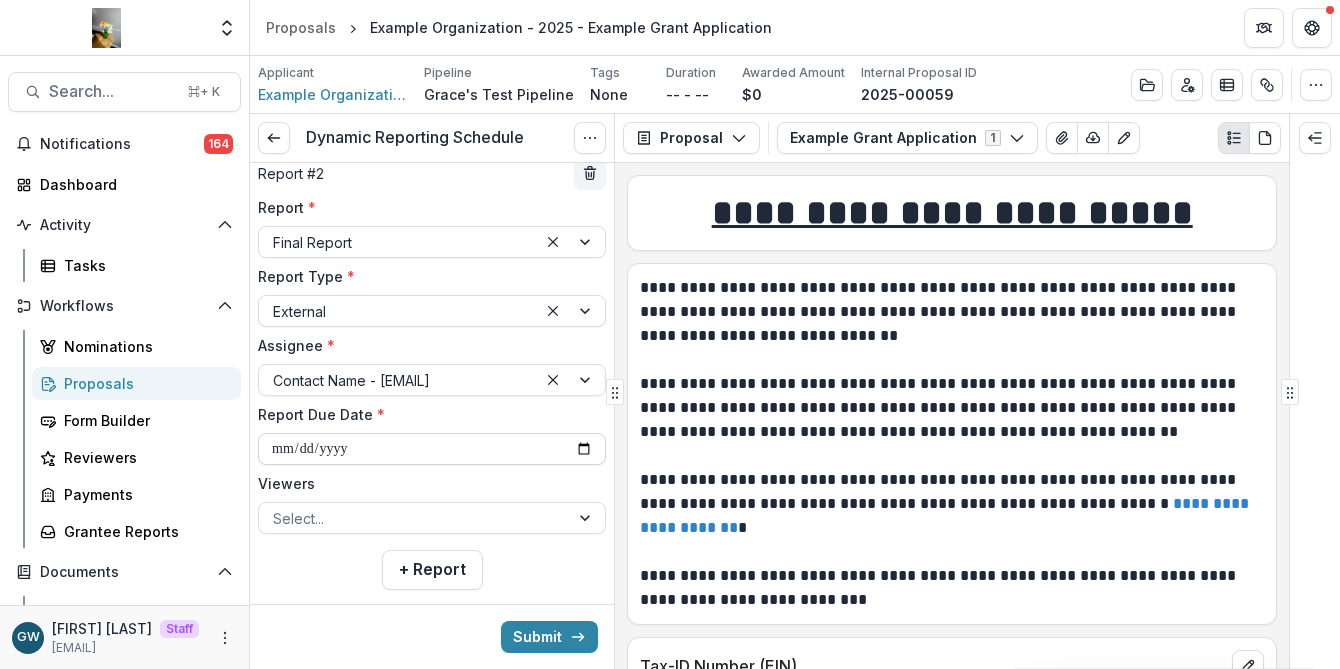 click on "**********" at bounding box center [432, 449] 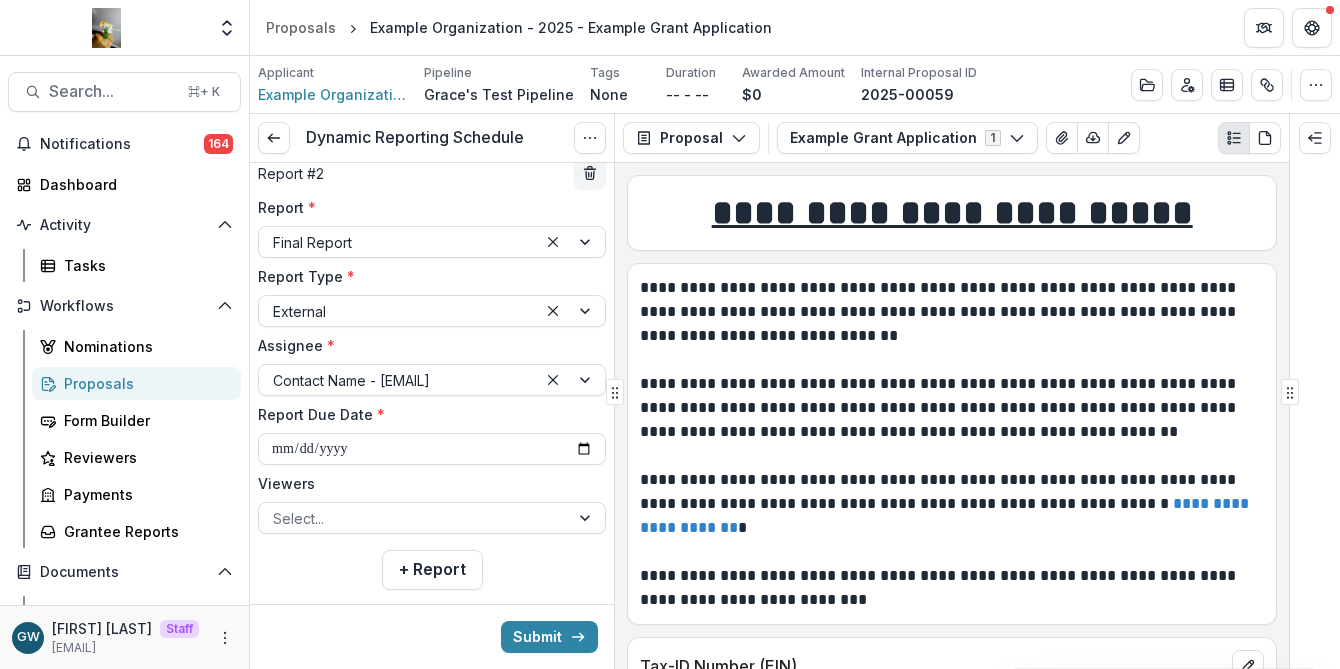 type on "**********" 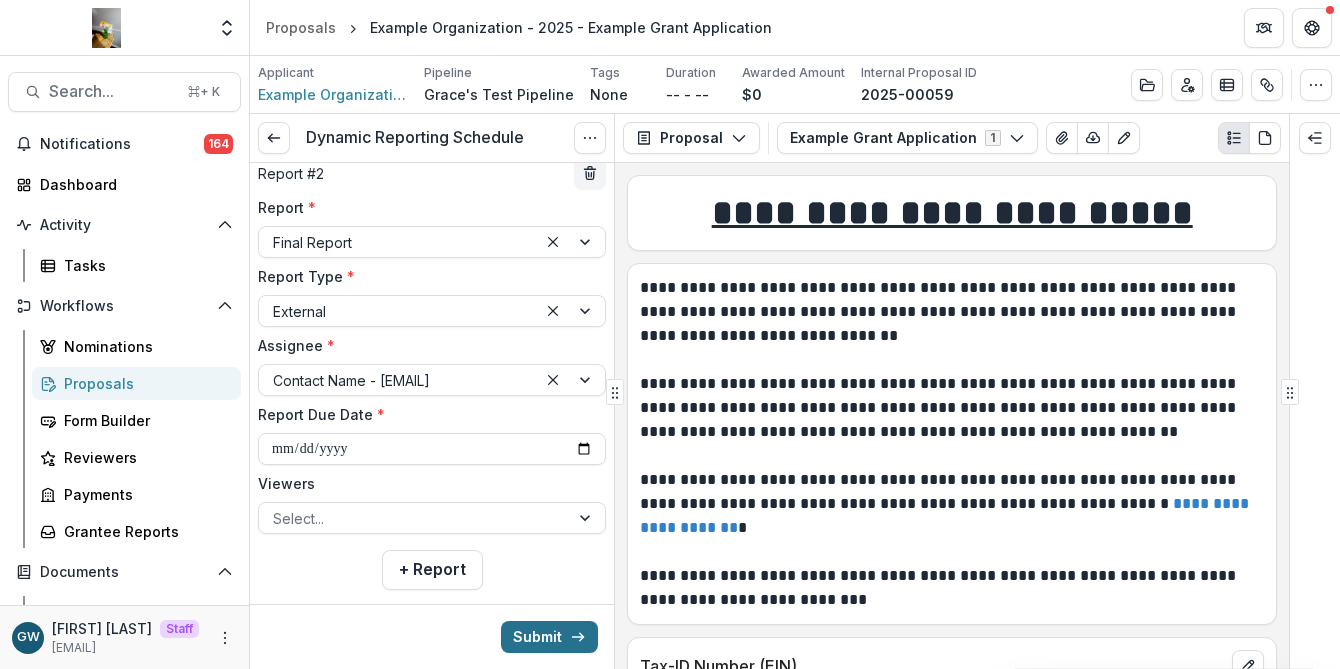 click on "Submit" at bounding box center (549, 637) 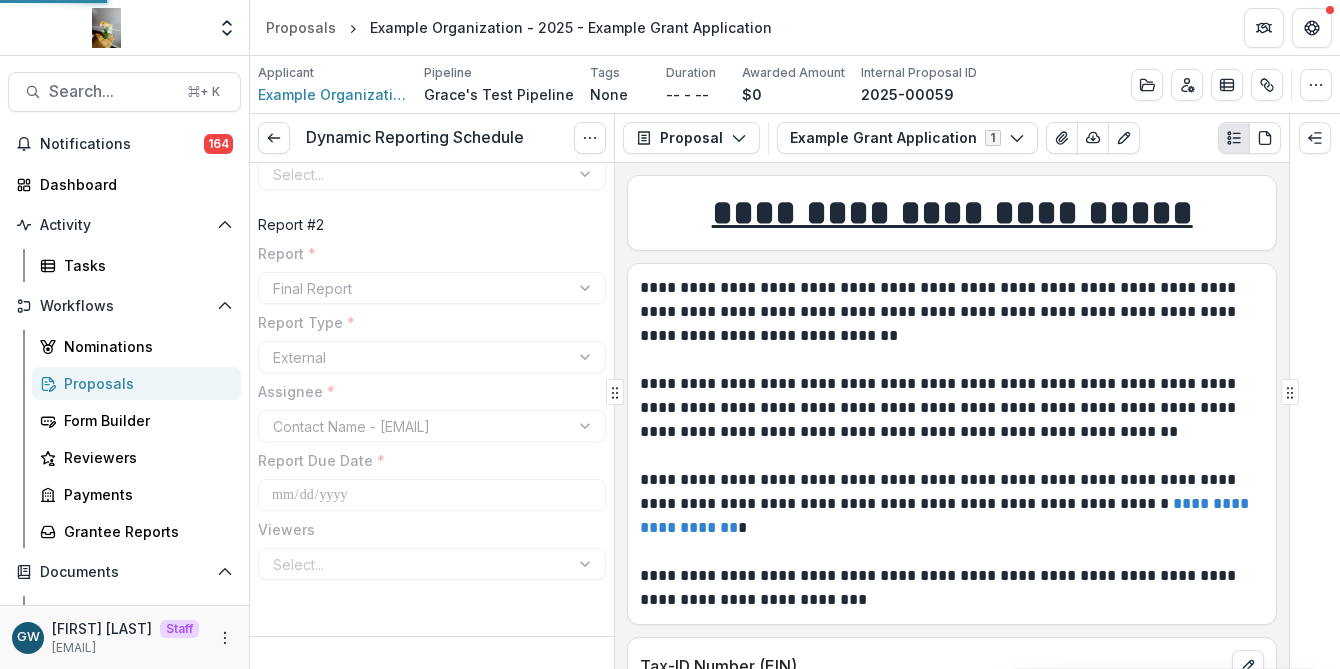 scroll, scrollTop: 363, scrollLeft: 0, axis: vertical 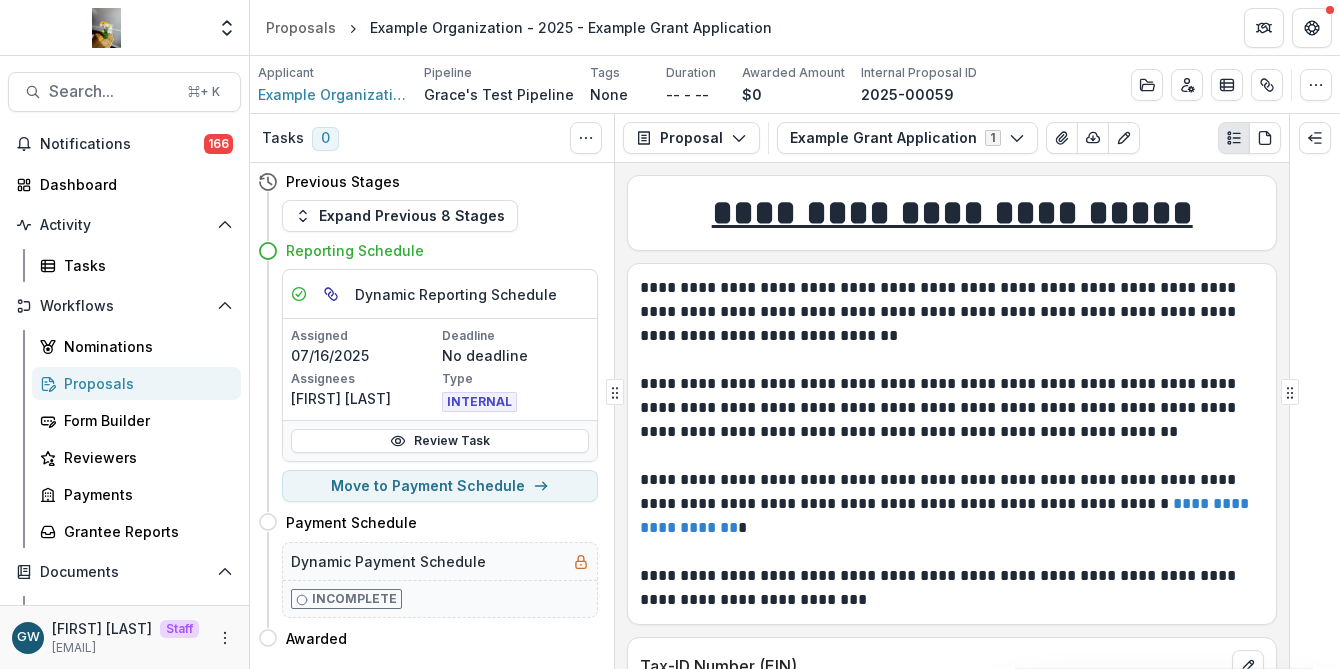 click on "Proposals" at bounding box center (144, 383) 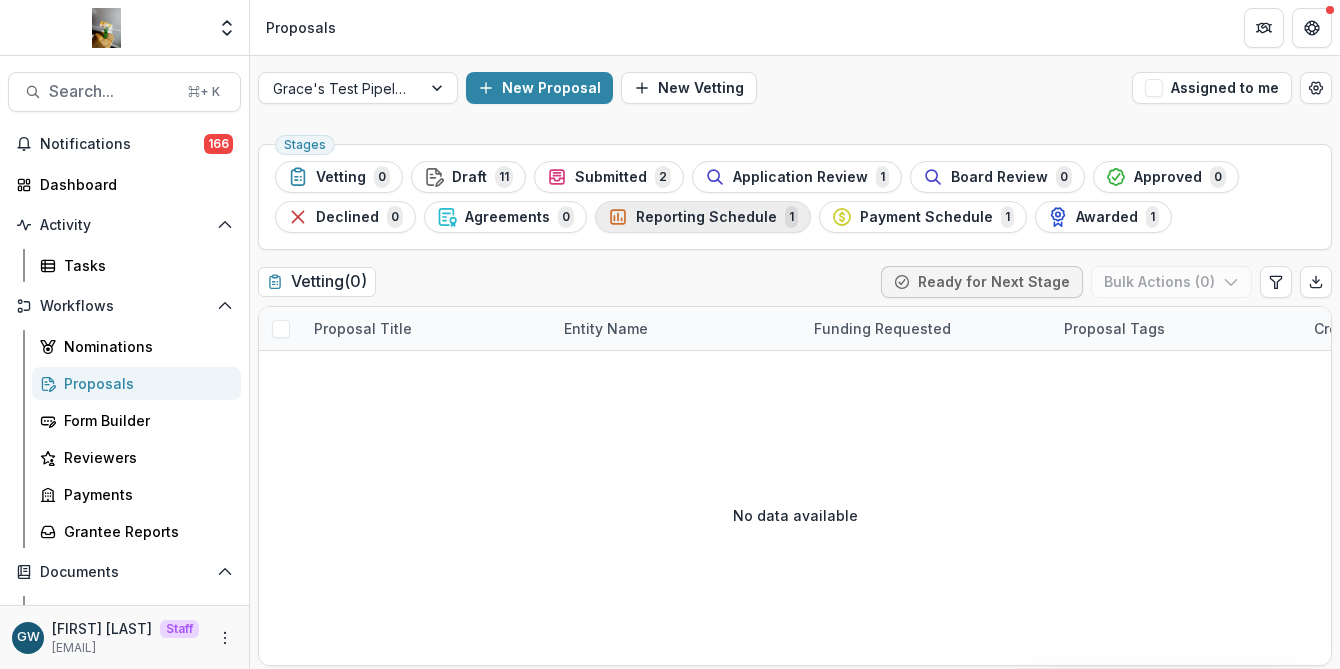 click on "Reporting Schedule" at bounding box center (706, 217) 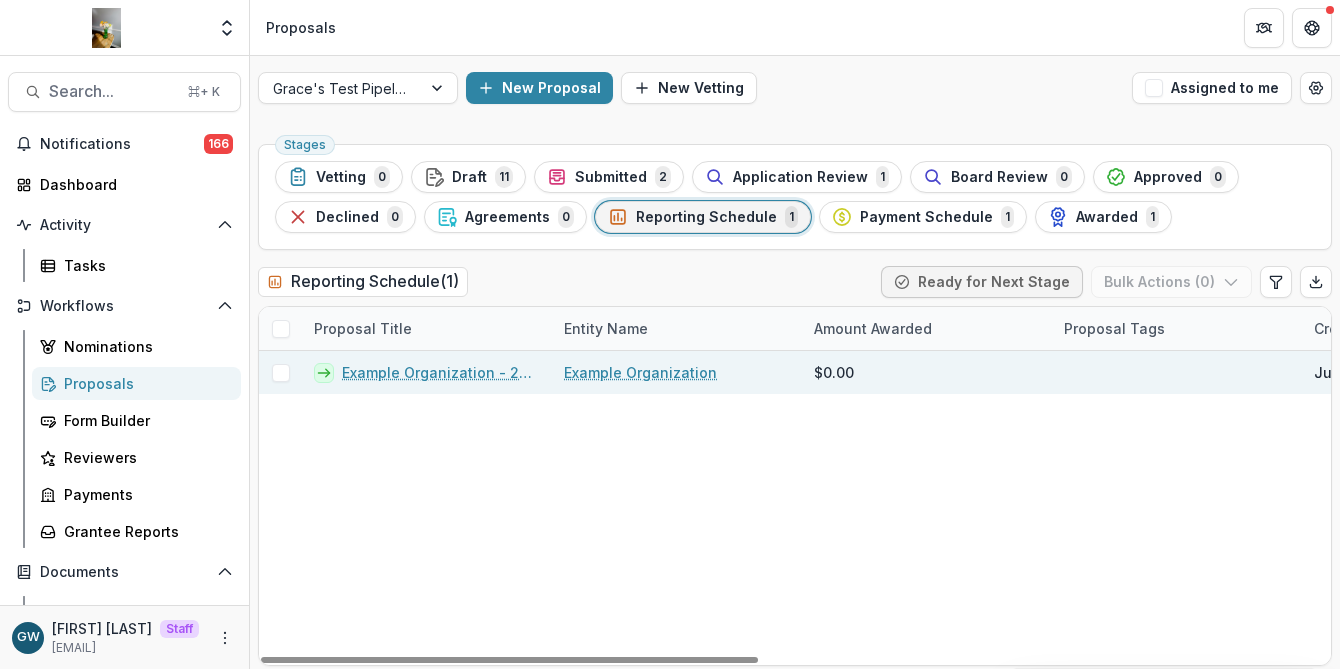 click on "Example Organization - 2025 - Example Grant Application" at bounding box center [441, 372] 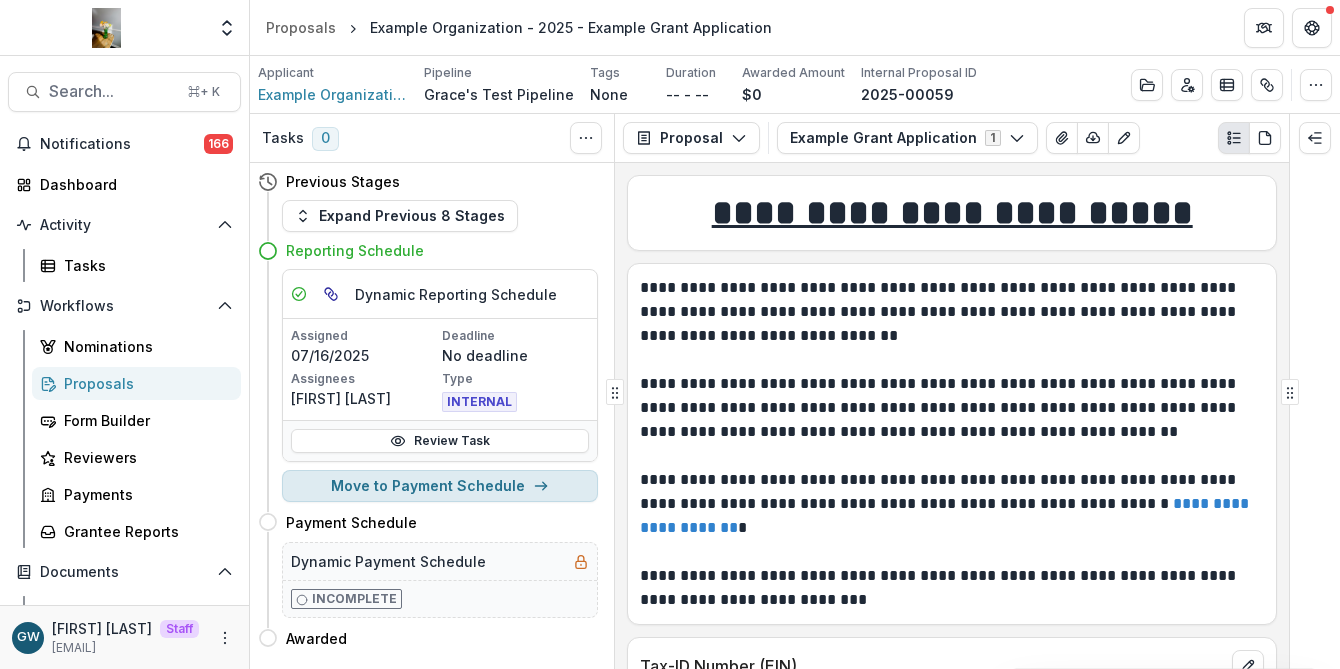 click on "Move to Payment Schedule" at bounding box center [440, 486] 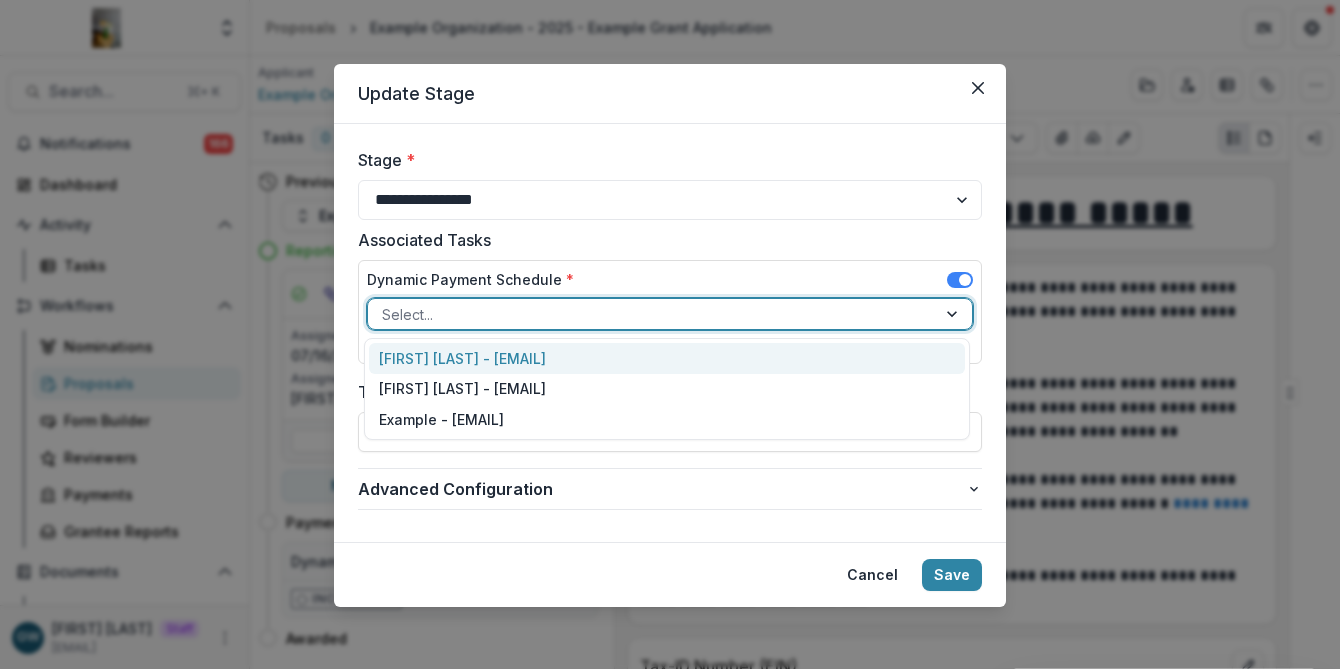 click at bounding box center [652, 314] 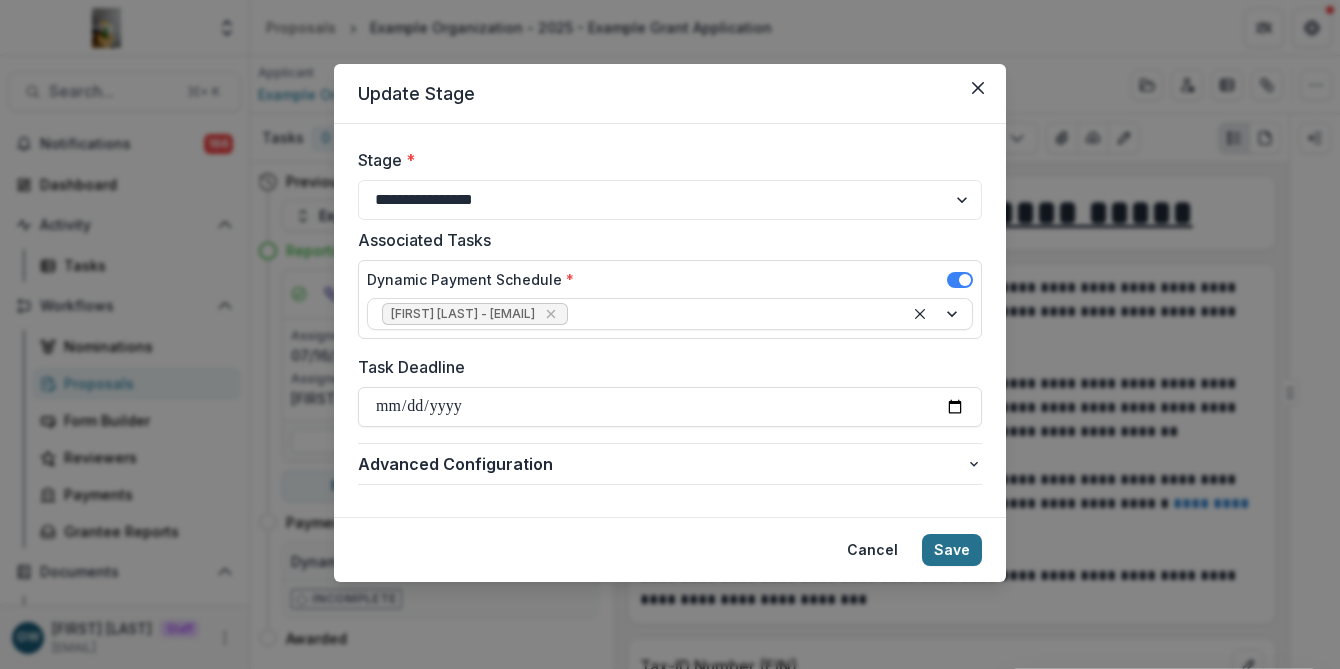 click on "Save" at bounding box center [952, 550] 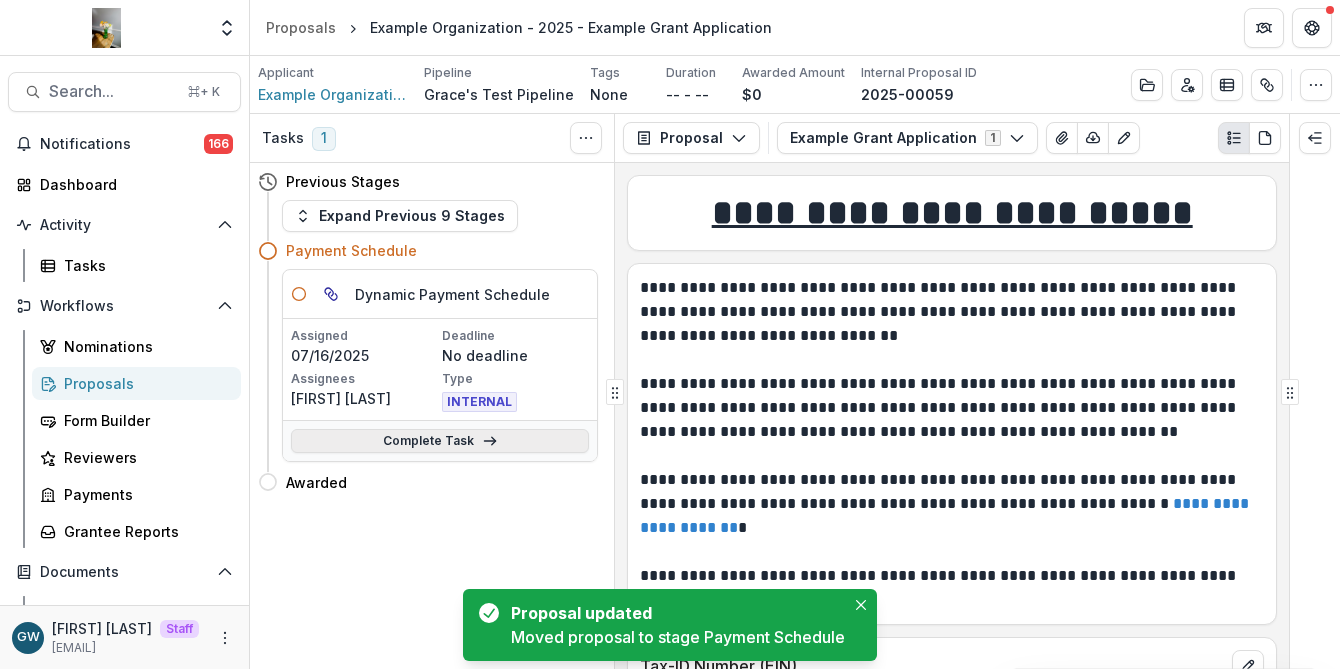 click on "Complete Task" at bounding box center [440, 441] 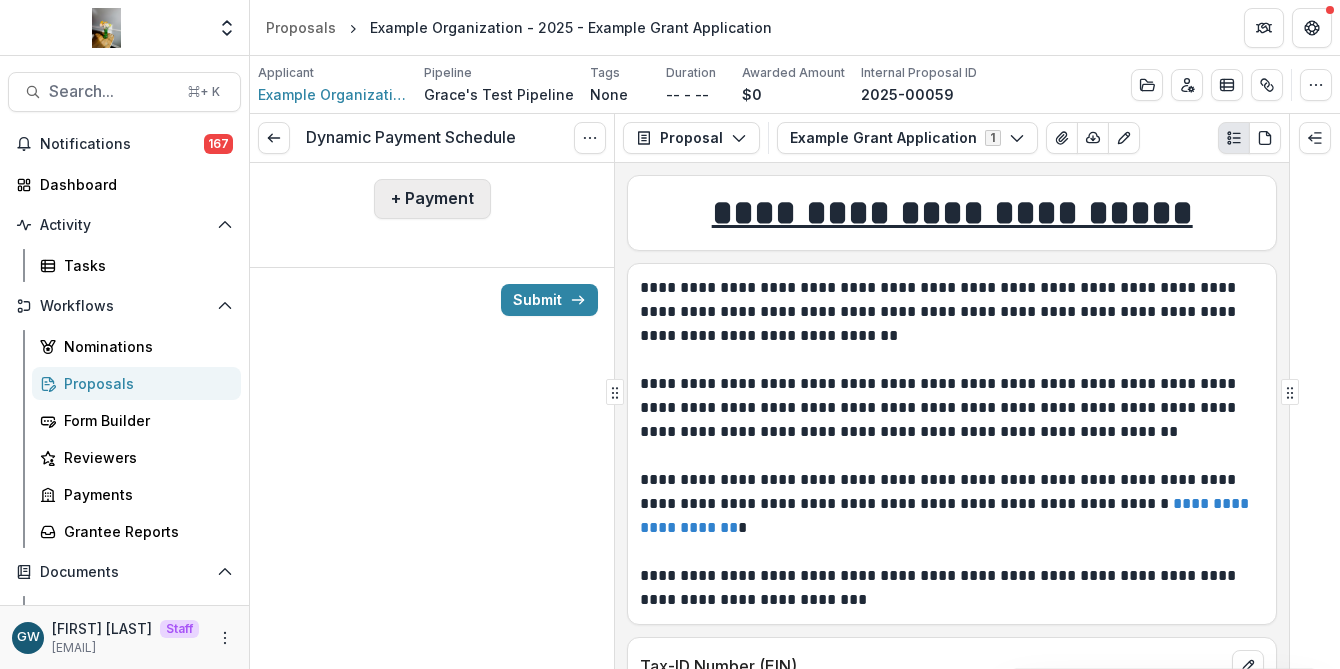 click on "+ Payment" at bounding box center (432, 199) 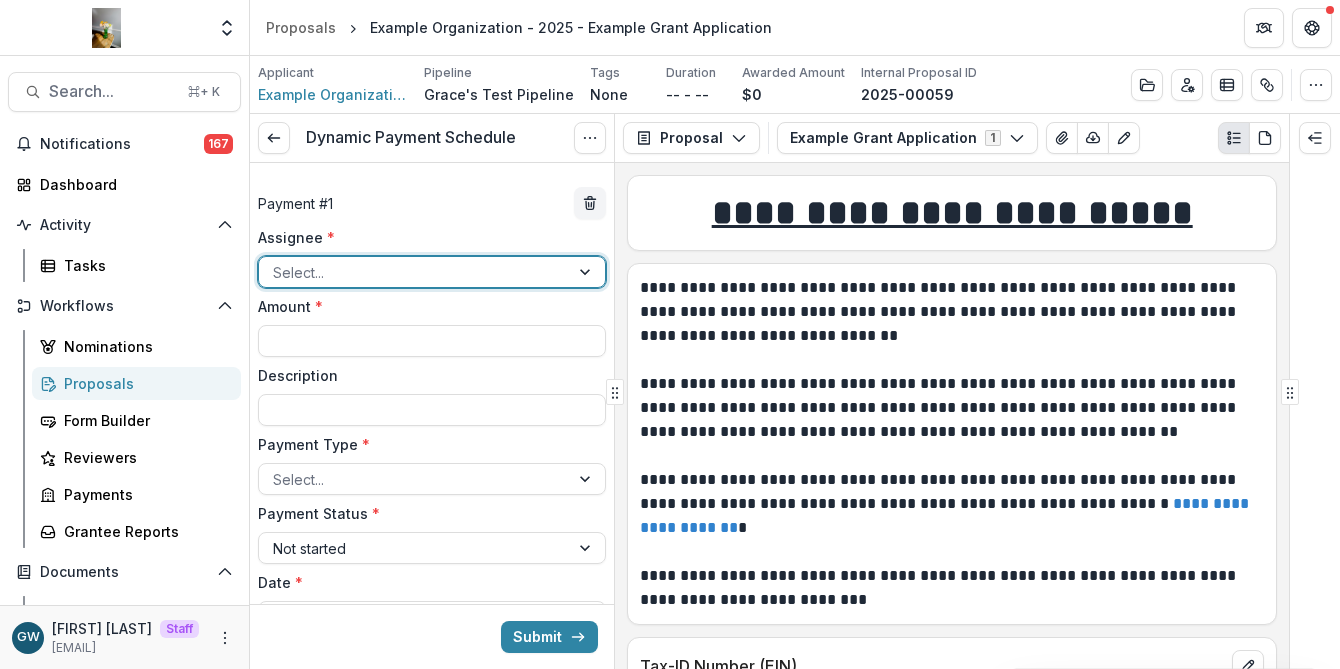 click at bounding box center [414, 272] 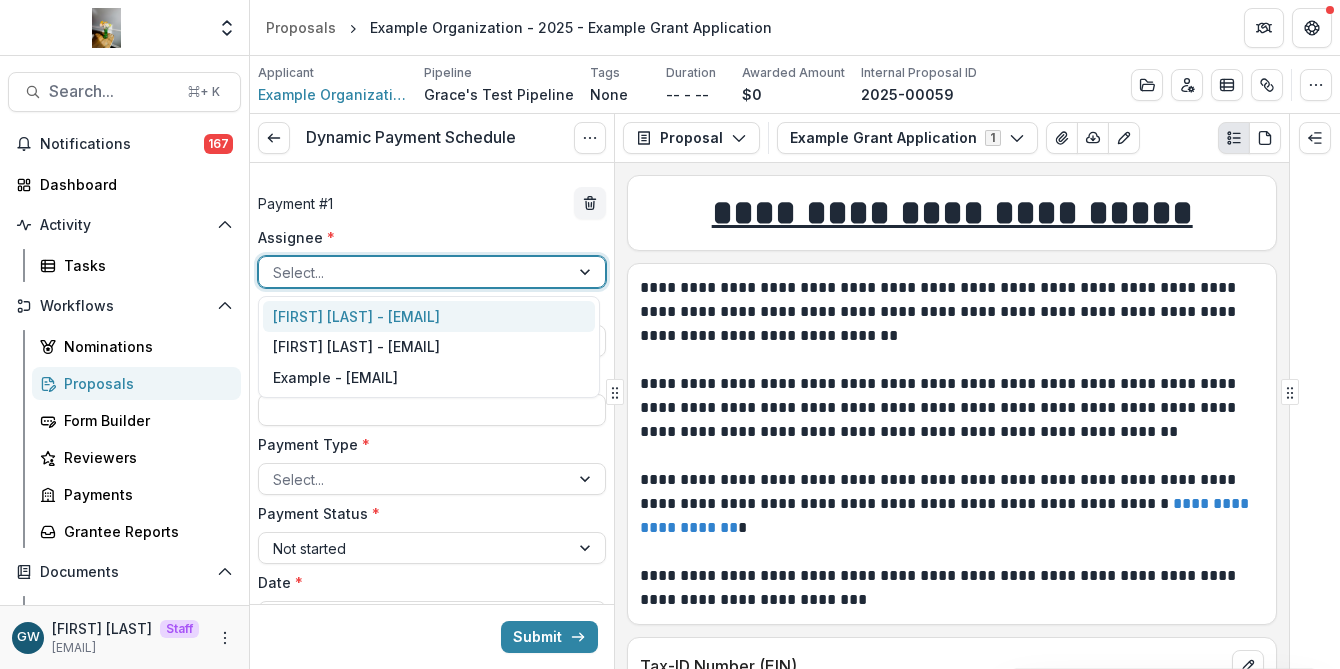 click on "Grace Willig - grace@trytemelio.com" at bounding box center (429, 316) 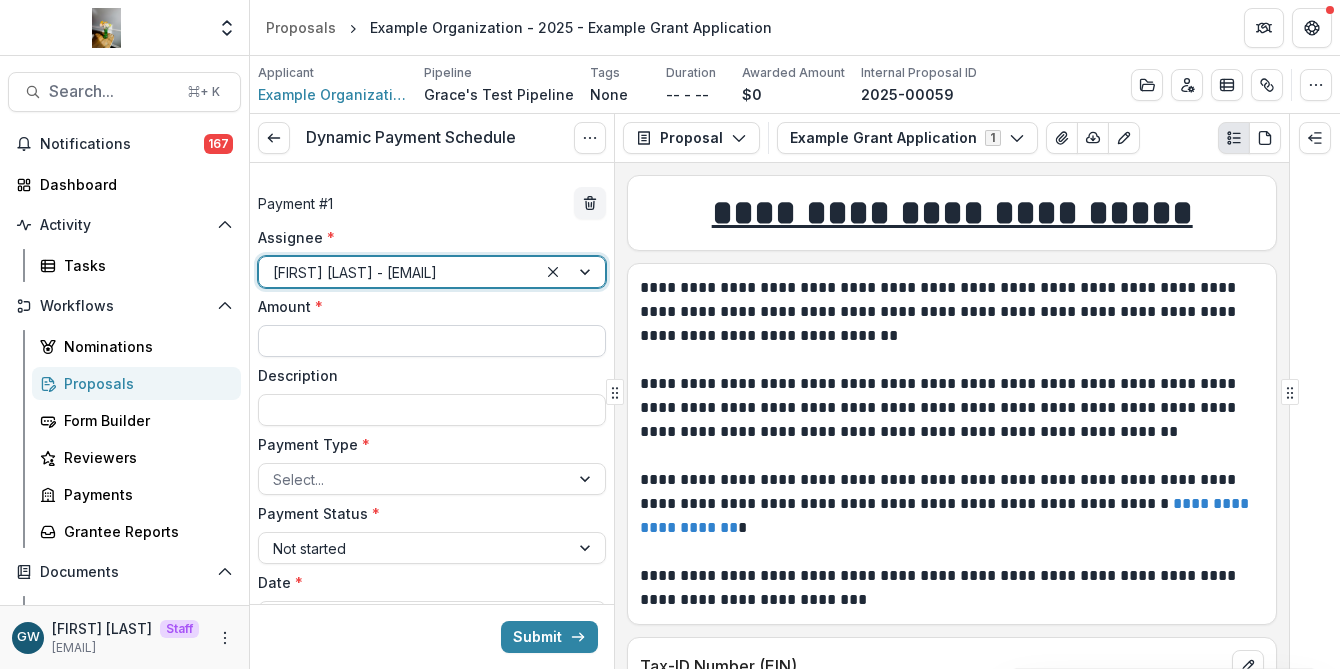 click on "Amount *" at bounding box center [432, 341] 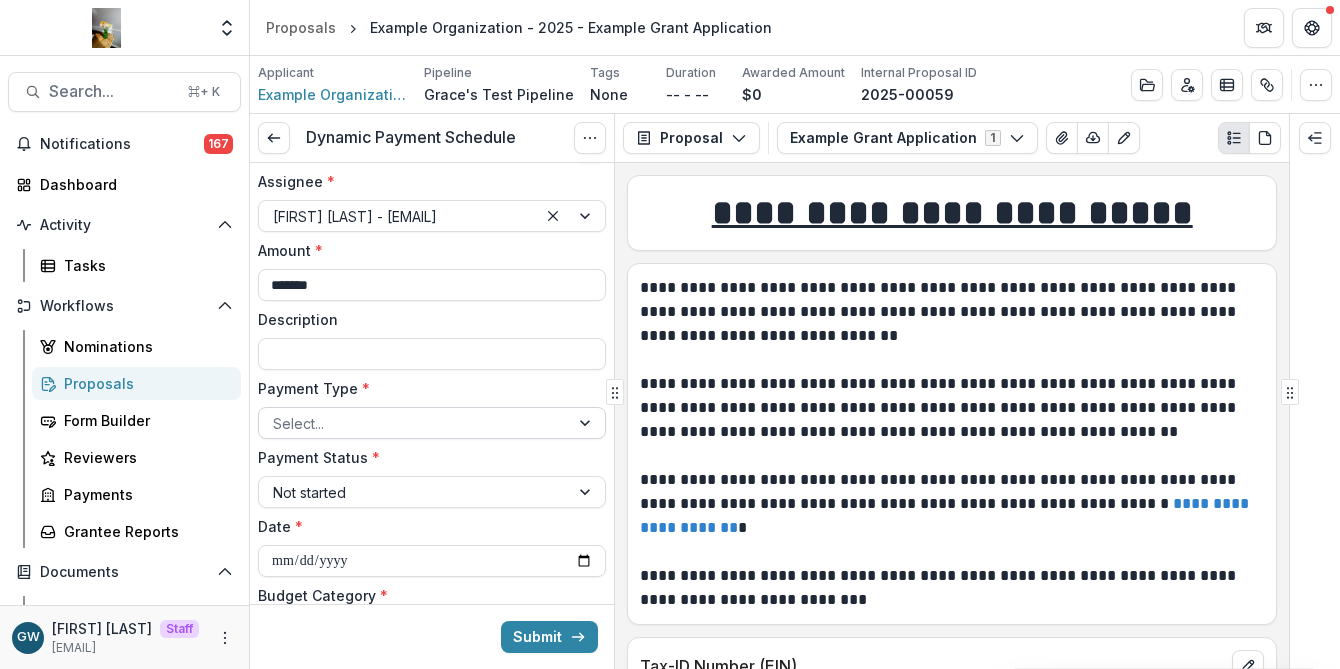 scroll, scrollTop: 60, scrollLeft: 0, axis: vertical 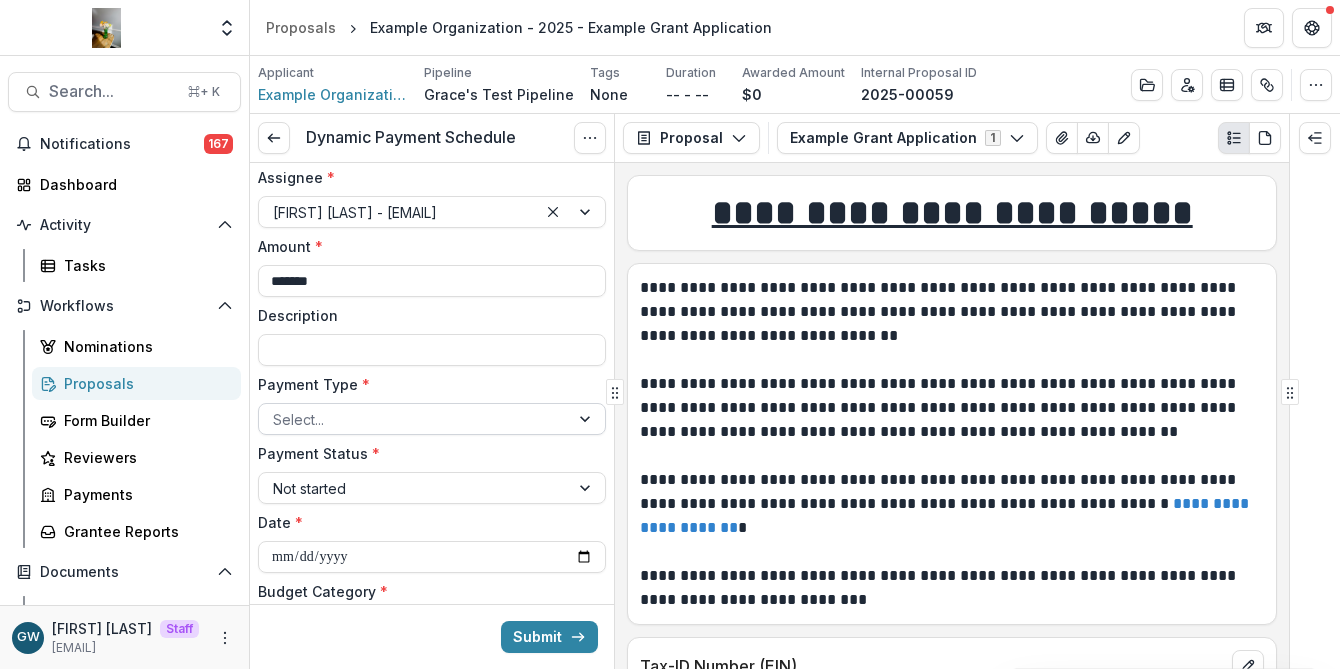 type on "*******" 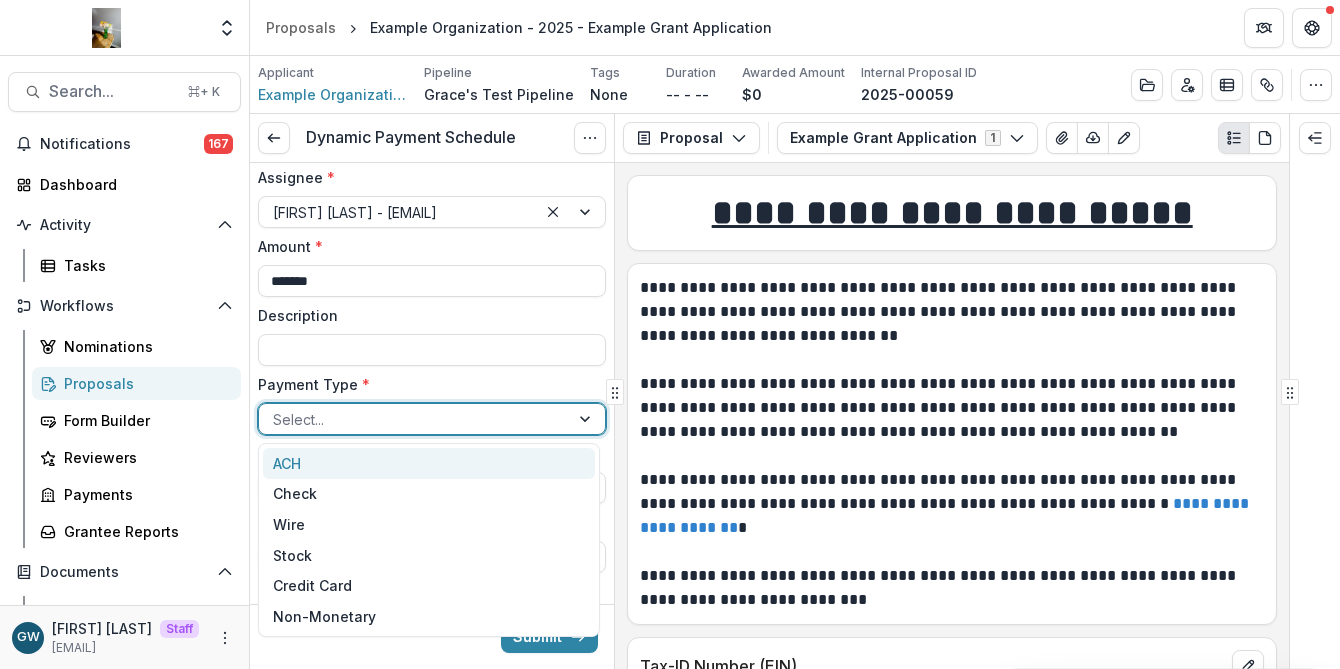 click on "ACH" at bounding box center (429, 463) 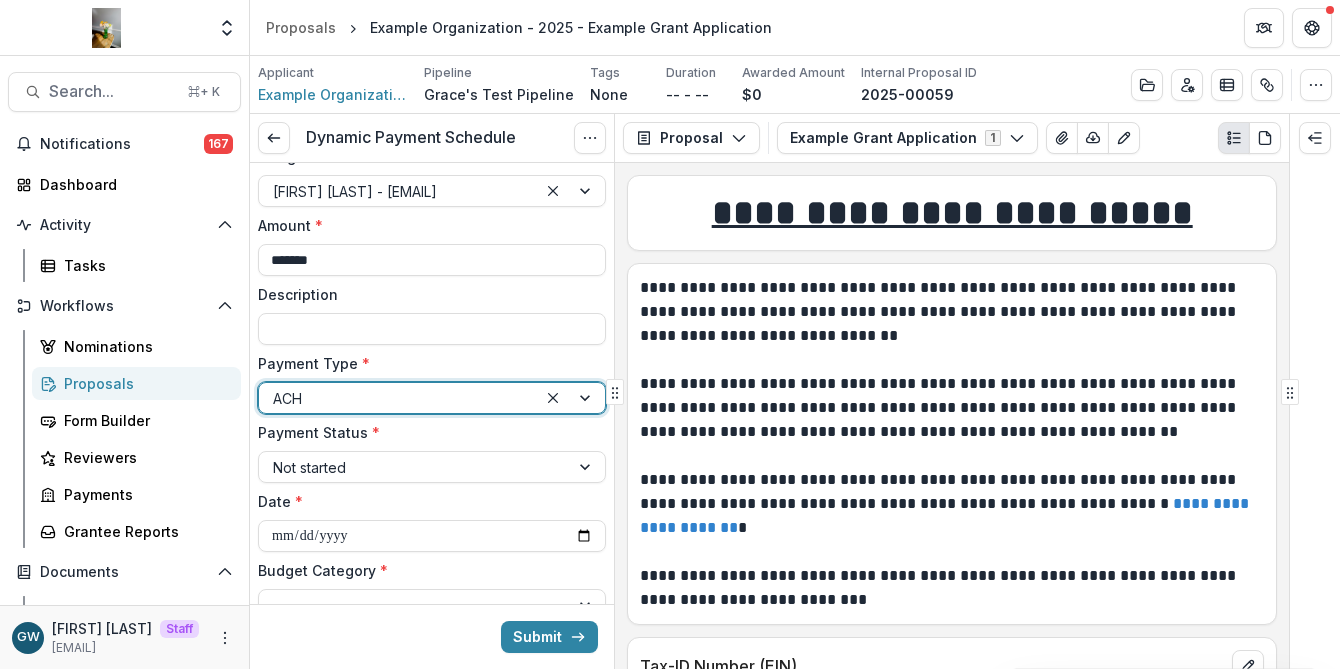 scroll, scrollTop: 87, scrollLeft: 0, axis: vertical 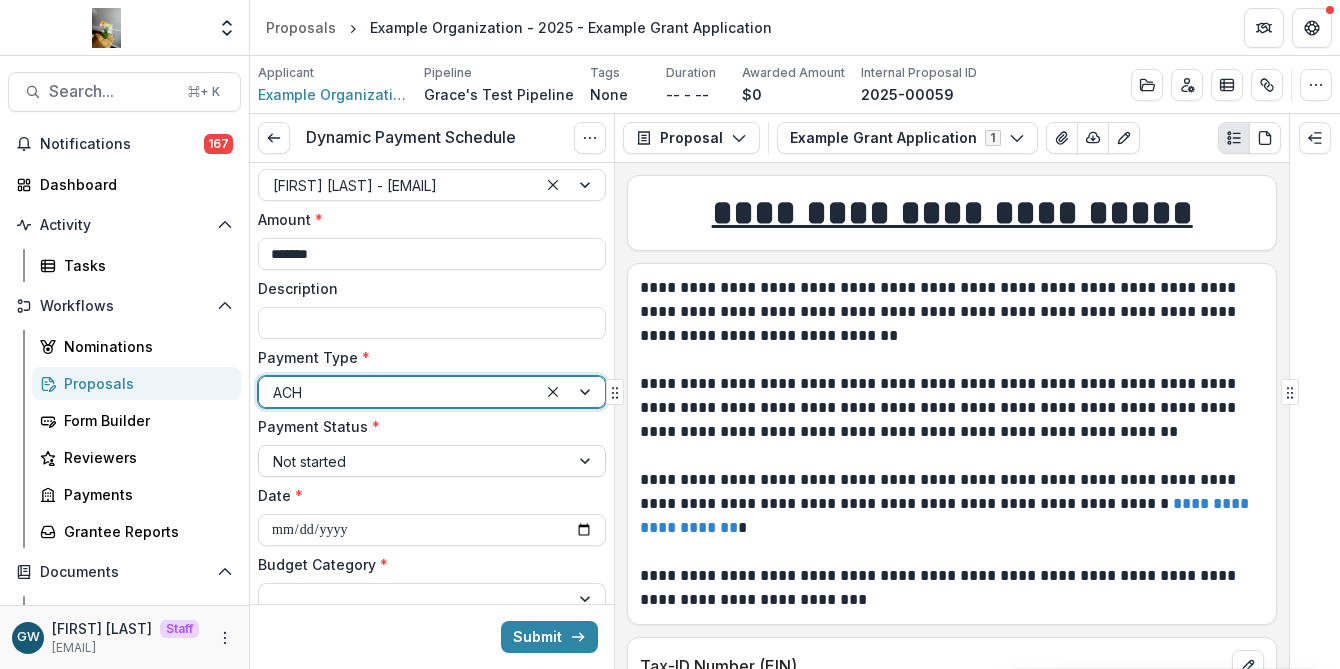 click at bounding box center (414, 461) 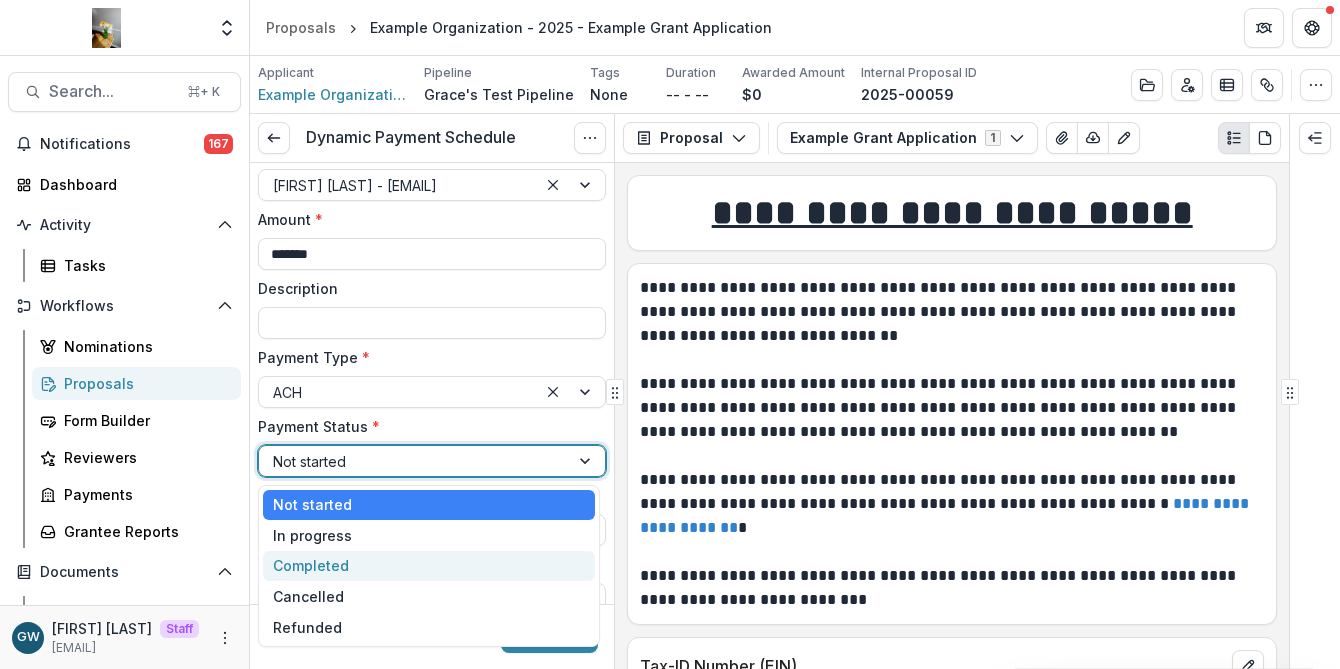 click on "Completed" at bounding box center (429, 566) 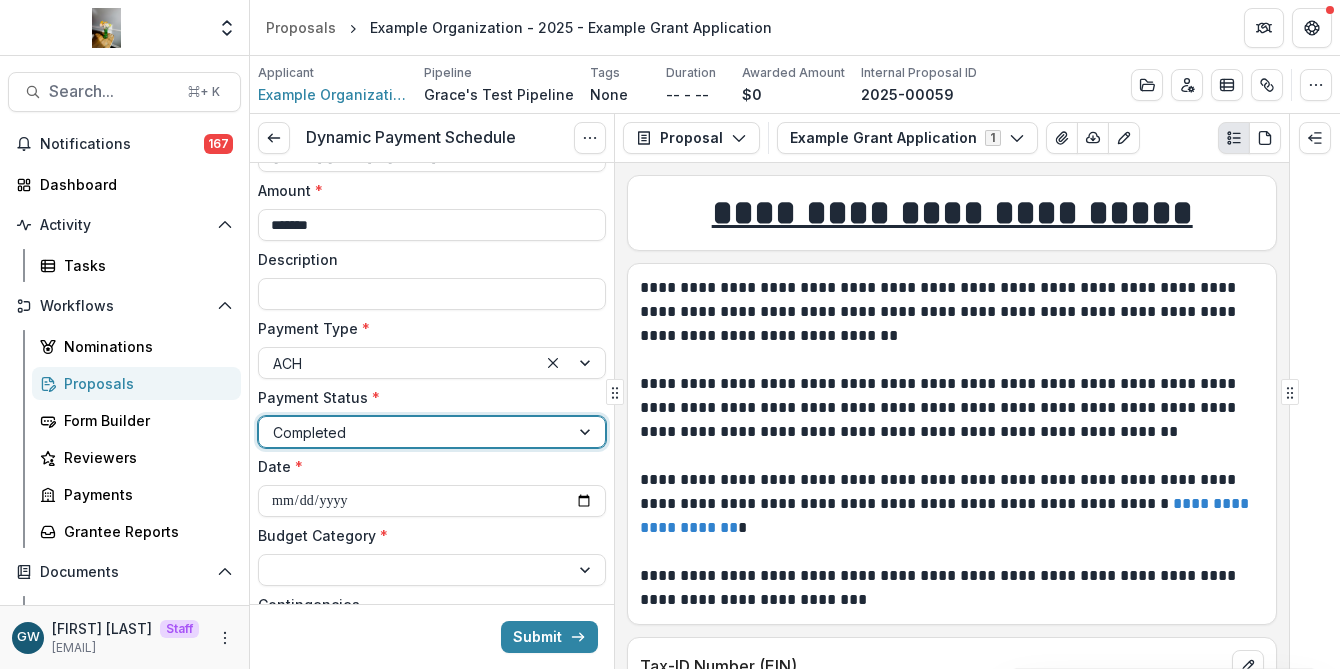 scroll, scrollTop: 144, scrollLeft: 0, axis: vertical 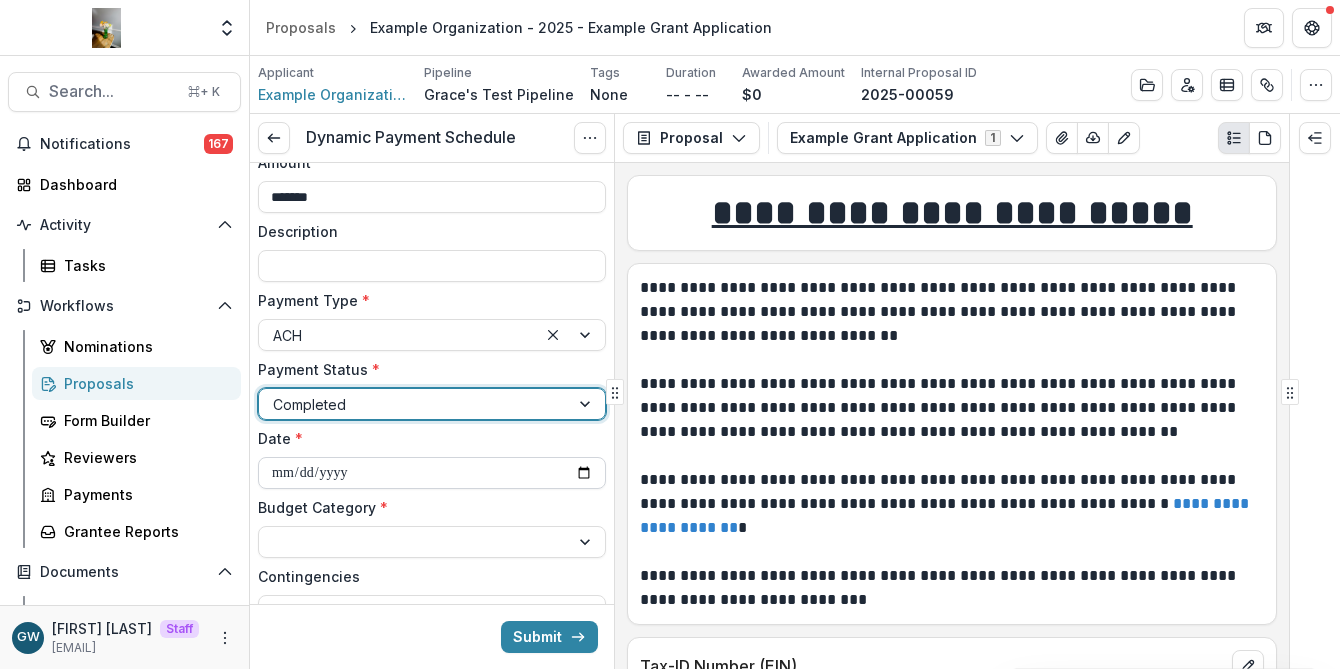 click on "**********" at bounding box center [432, 473] 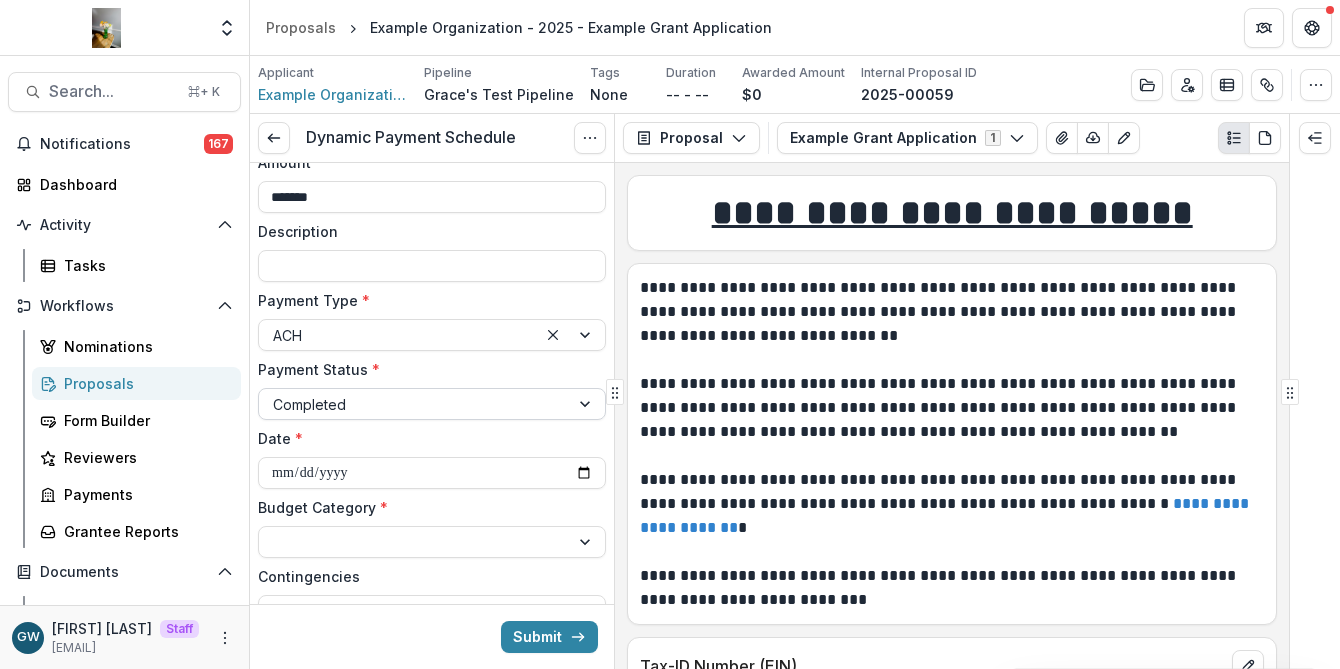 type on "**********" 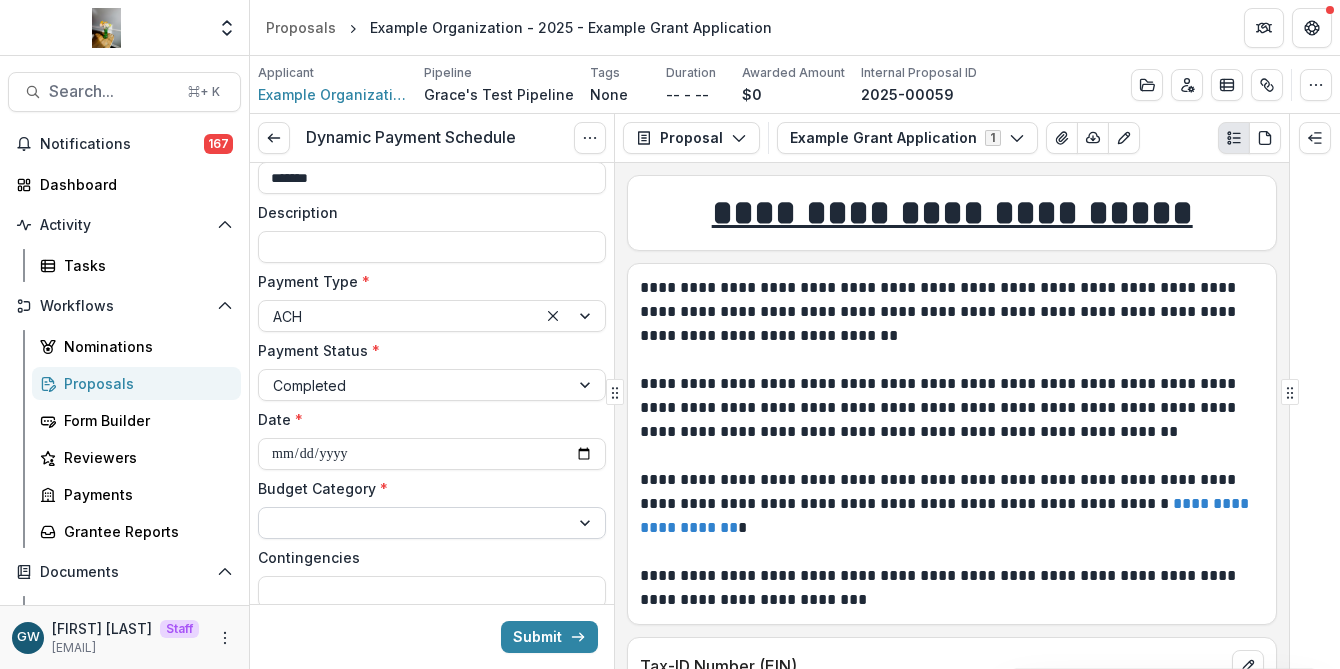scroll, scrollTop: 174, scrollLeft: 0, axis: vertical 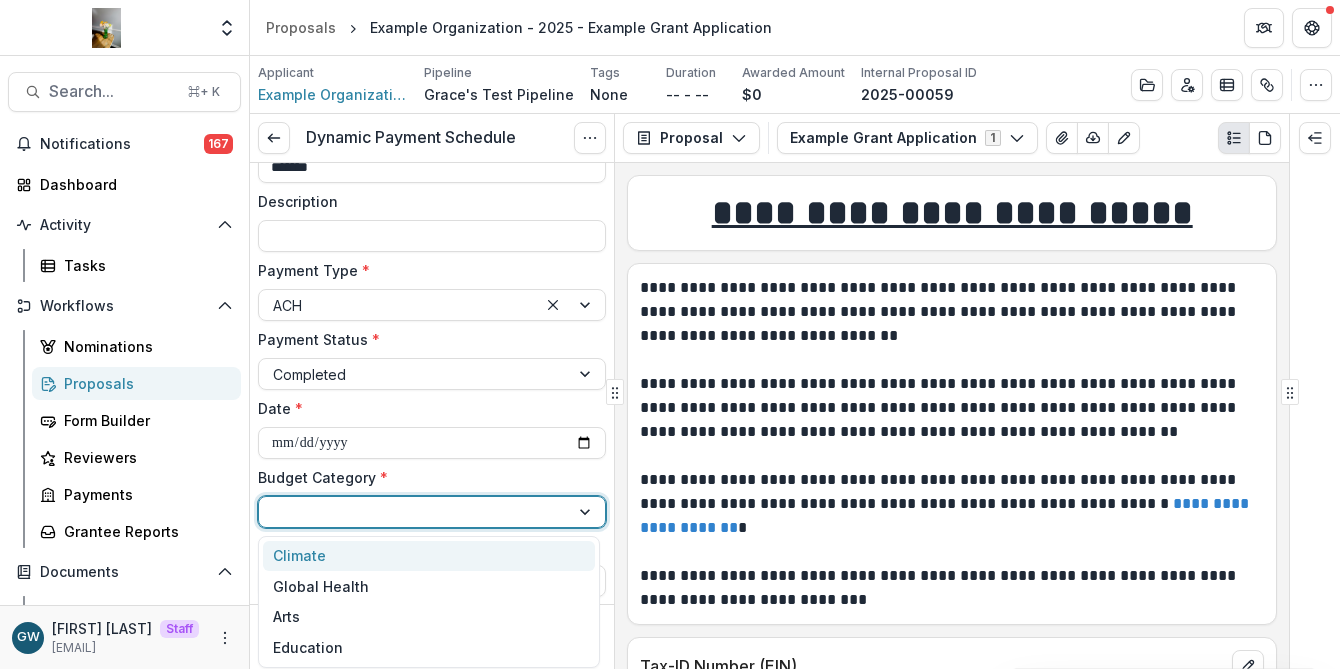 click at bounding box center (414, 512) 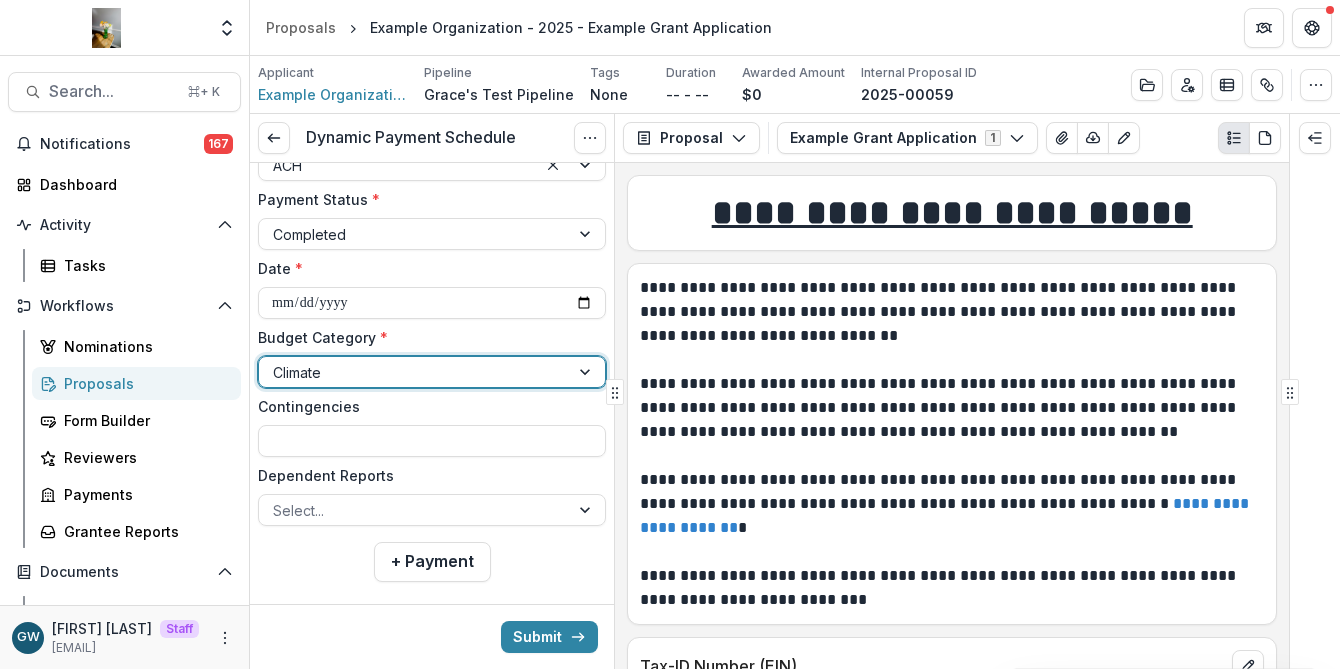 scroll, scrollTop: 317, scrollLeft: 0, axis: vertical 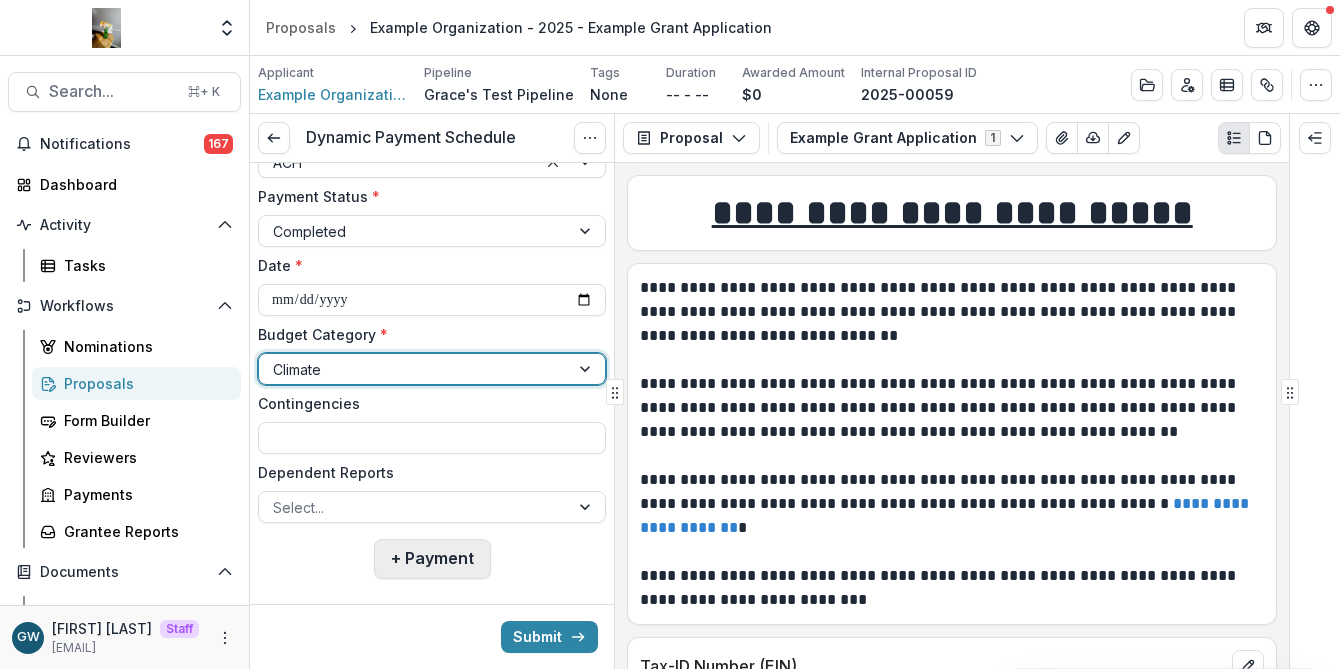 click on "+ Payment" at bounding box center (432, 559) 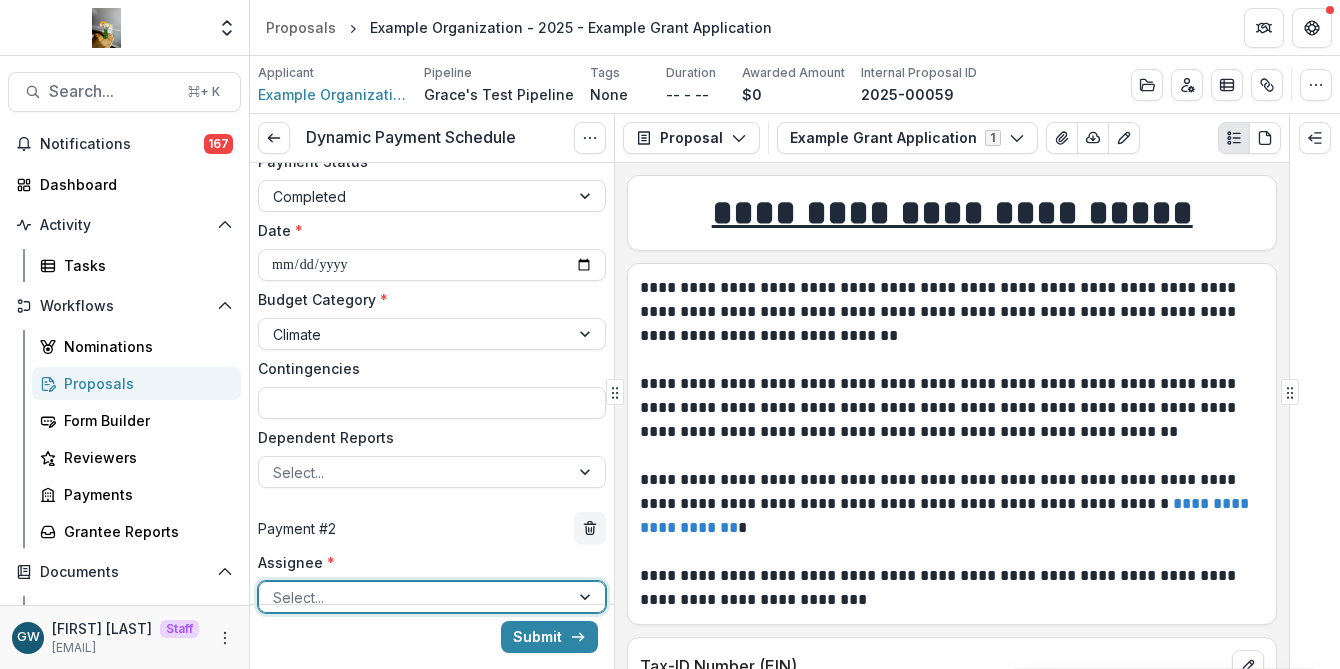 scroll, scrollTop: 420, scrollLeft: 0, axis: vertical 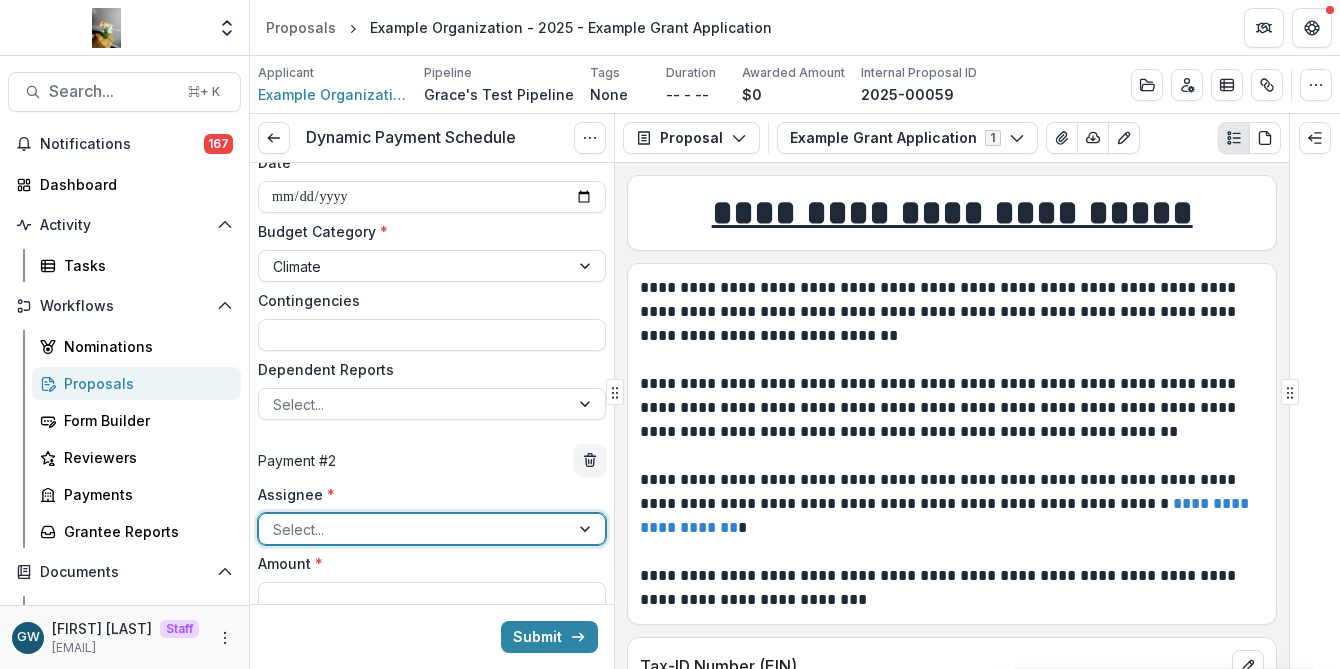 click at bounding box center (414, 529) 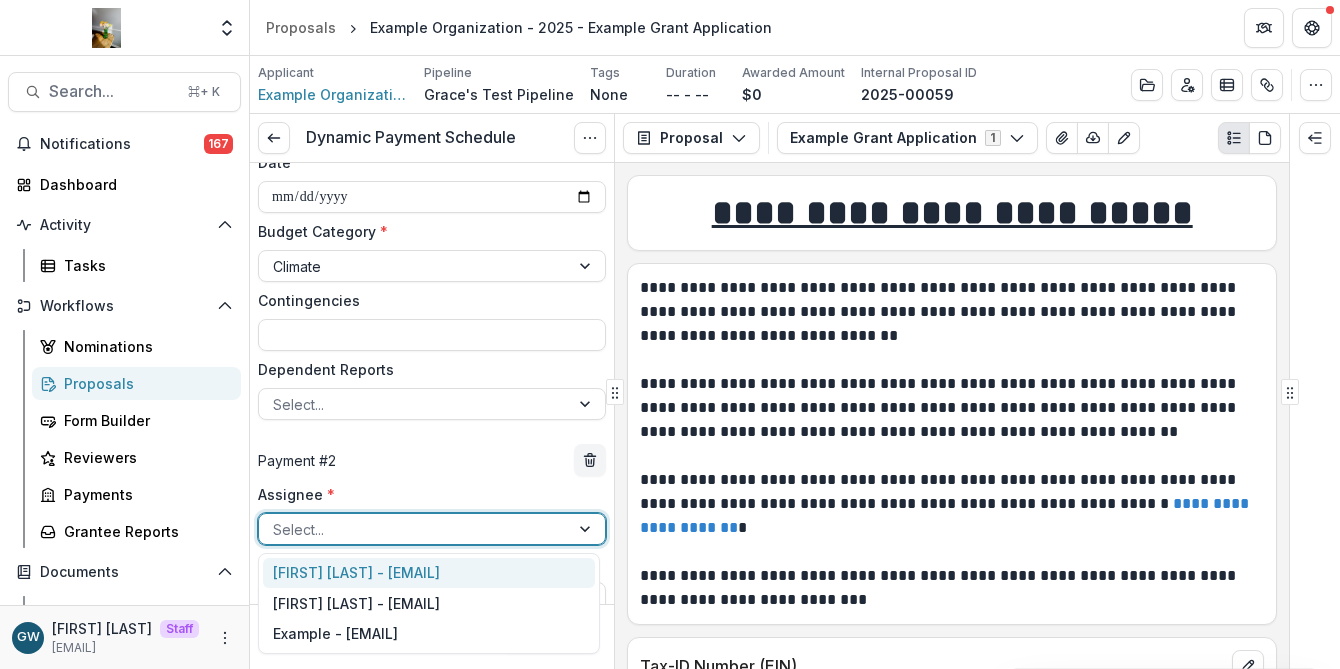 click on "Grace Willig - grace@trytemelio.com" at bounding box center [429, 573] 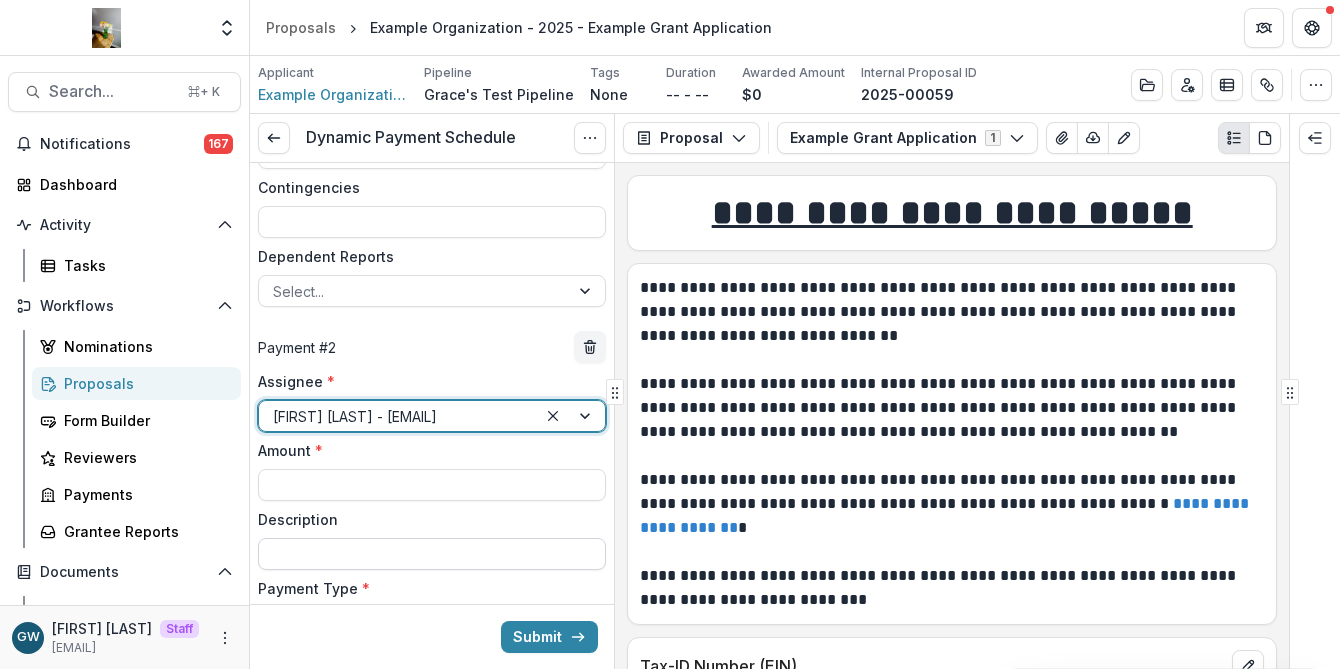 scroll, scrollTop: 584, scrollLeft: 0, axis: vertical 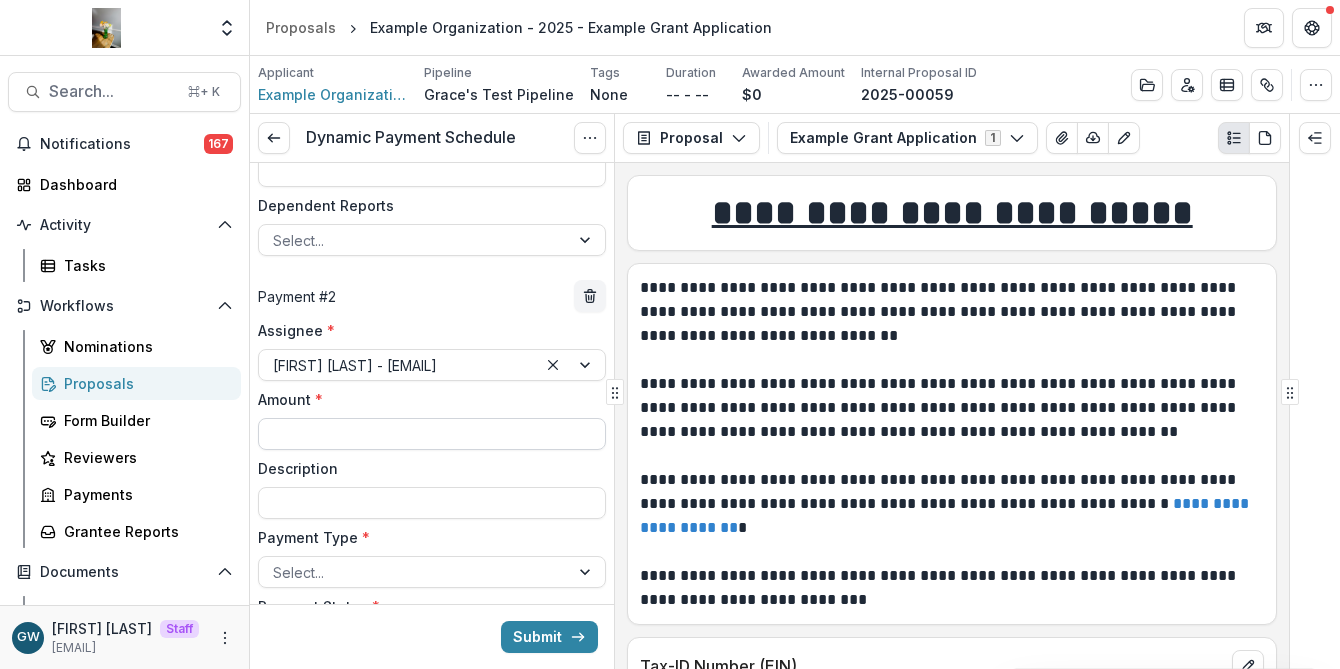 click on "Amount *" at bounding box center [432, 434] 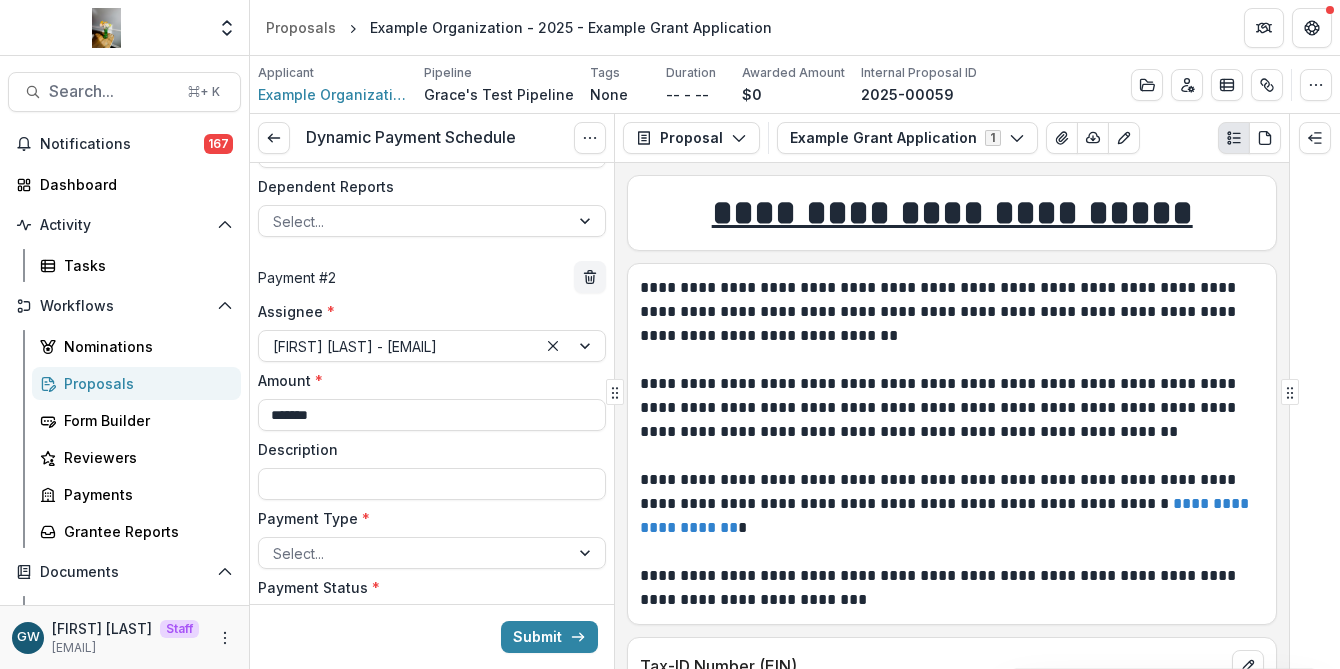 scroll, scrollTop: 729, scrollLeft: 0, axis: vertical 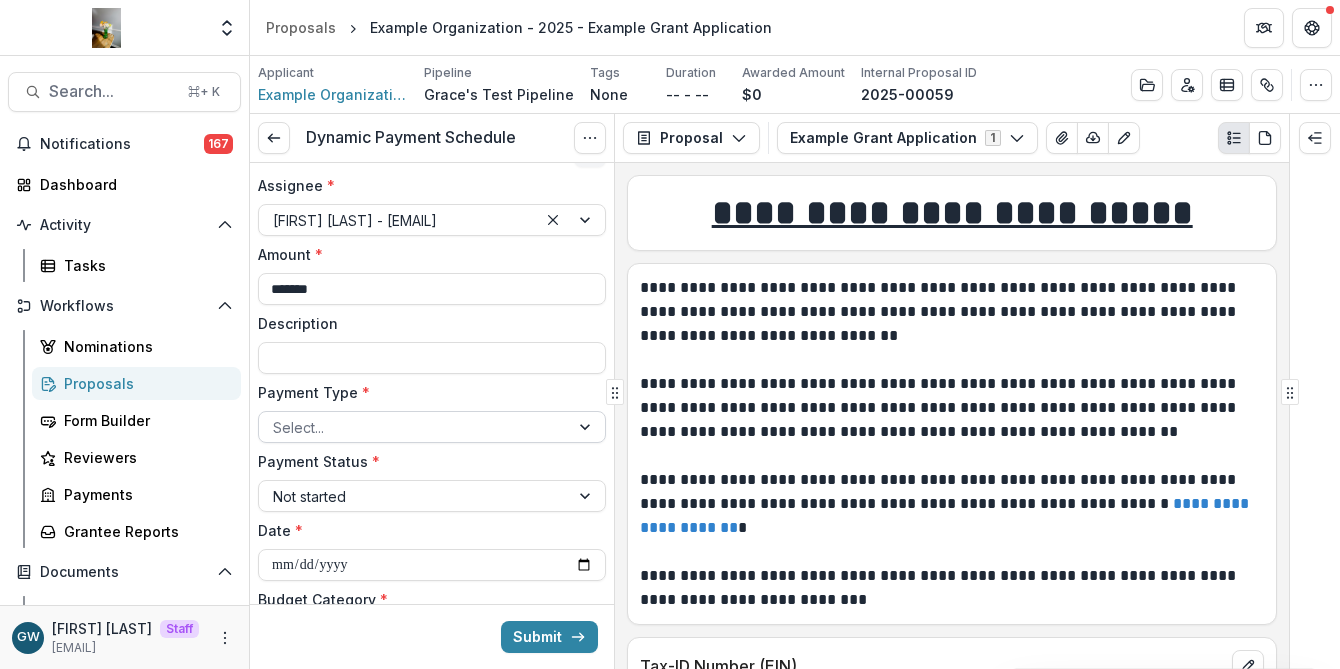 type on "*******" 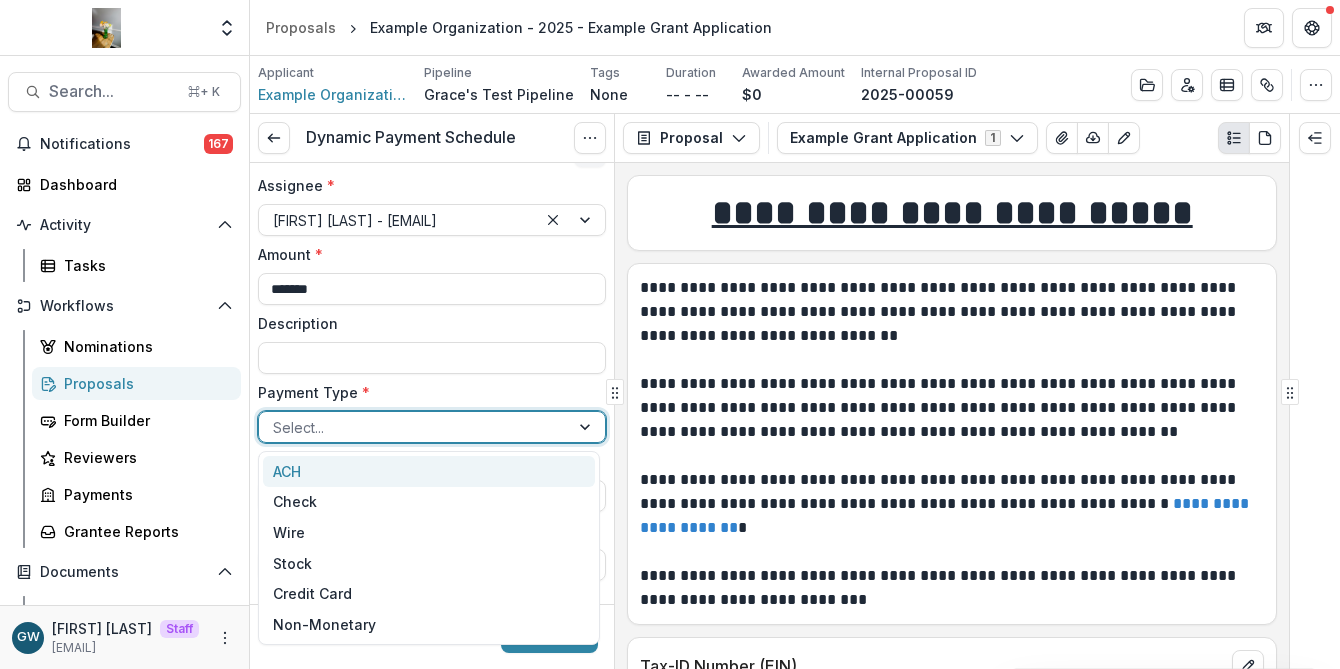 click on "ACH" at bounding box center [429, 471] 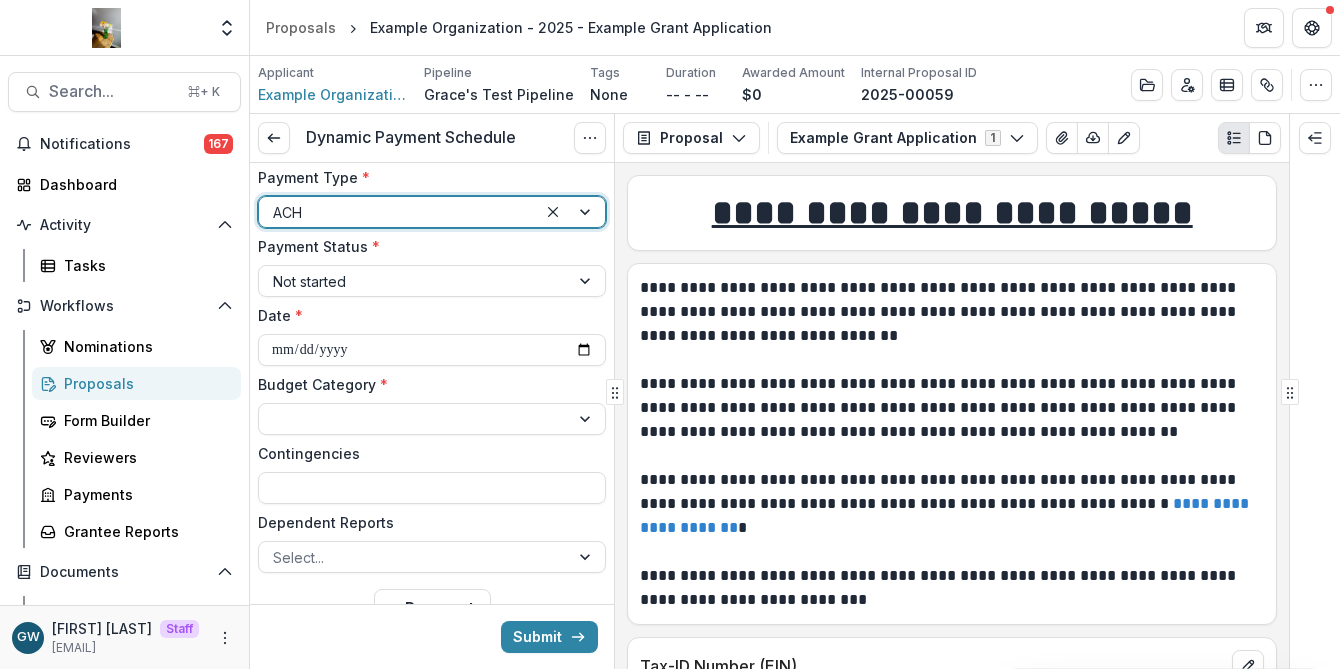 scroll, scrollTop: 948, scrollLeft: 0, axis: vertical 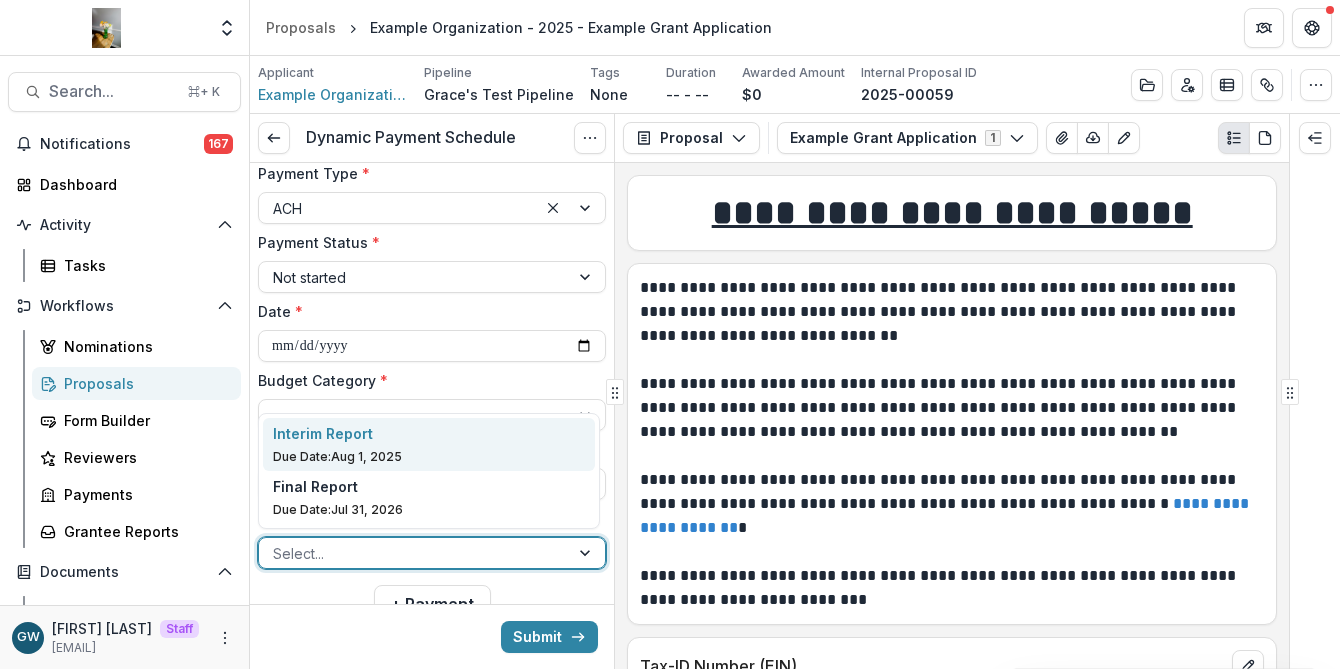 click at bounding box center [414, 553] 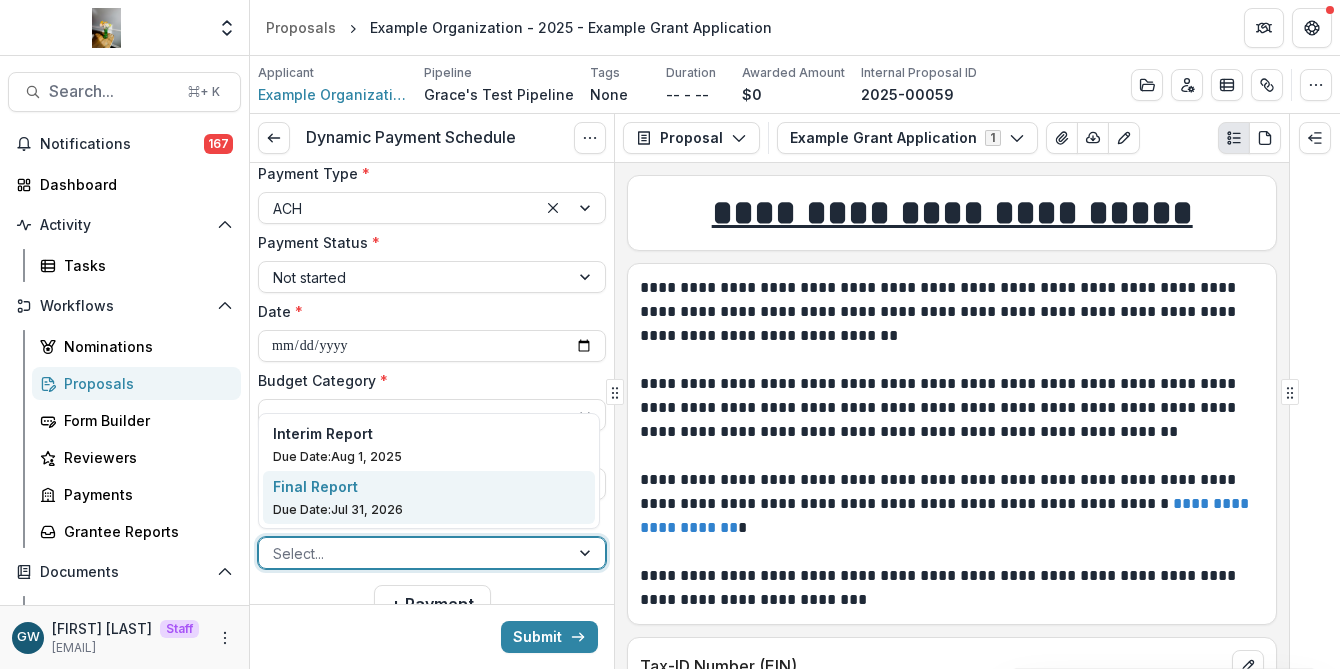 click on "Due Date:  Jul 31, 2026" at bounding box center [429, 510] 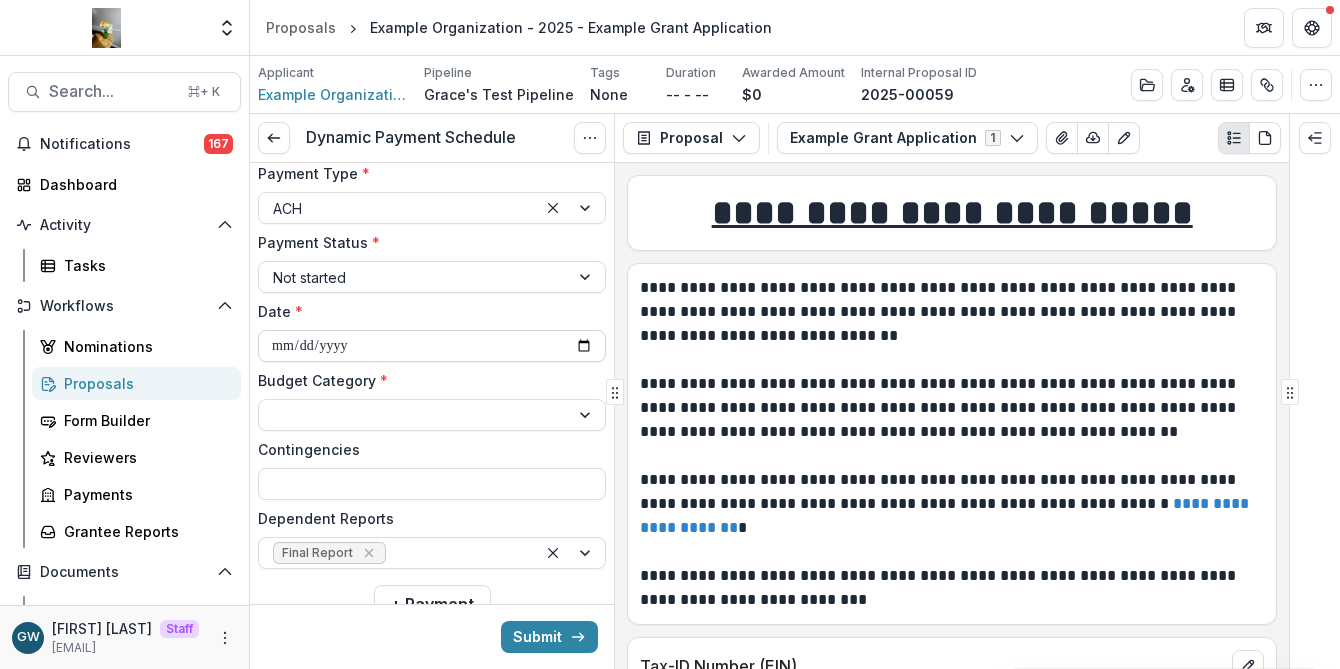 click on "**********" at bounding box center (432, 346) 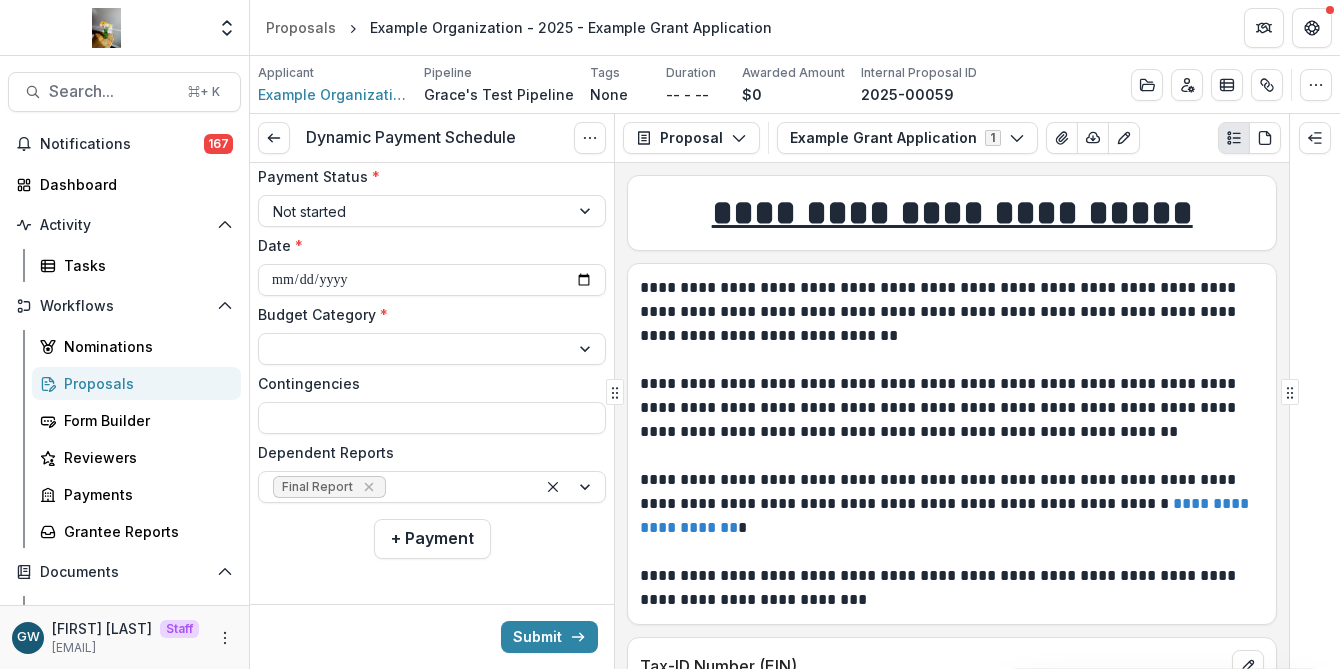 scroll, scrollTop: 1013, scrollLeft: 0, axis: vertical 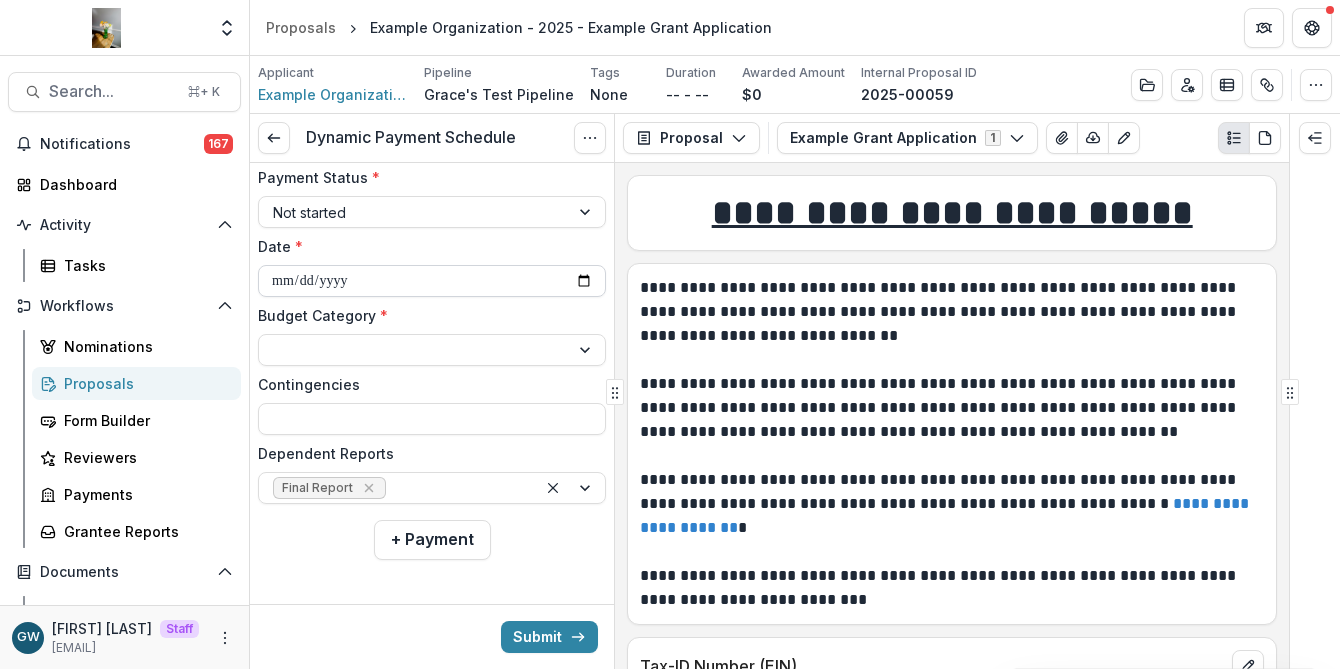 click on "**********" at bounding box center (432, 281) 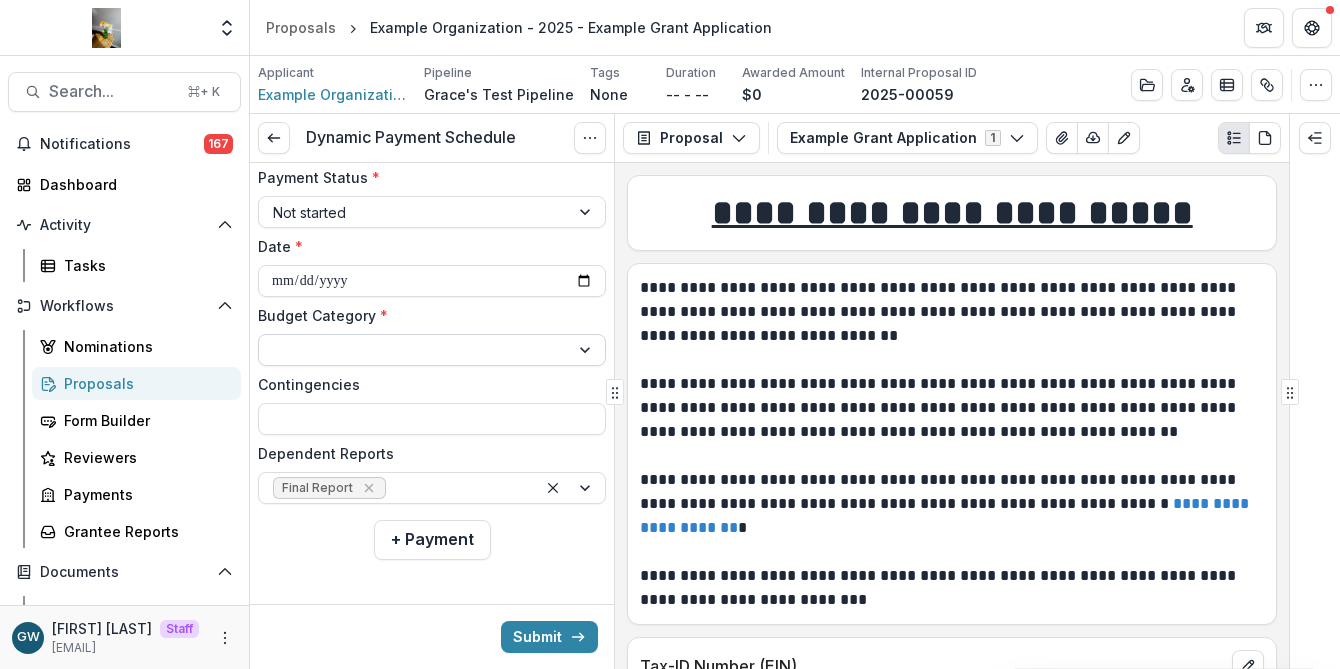 click at bounding box center (414, 350) 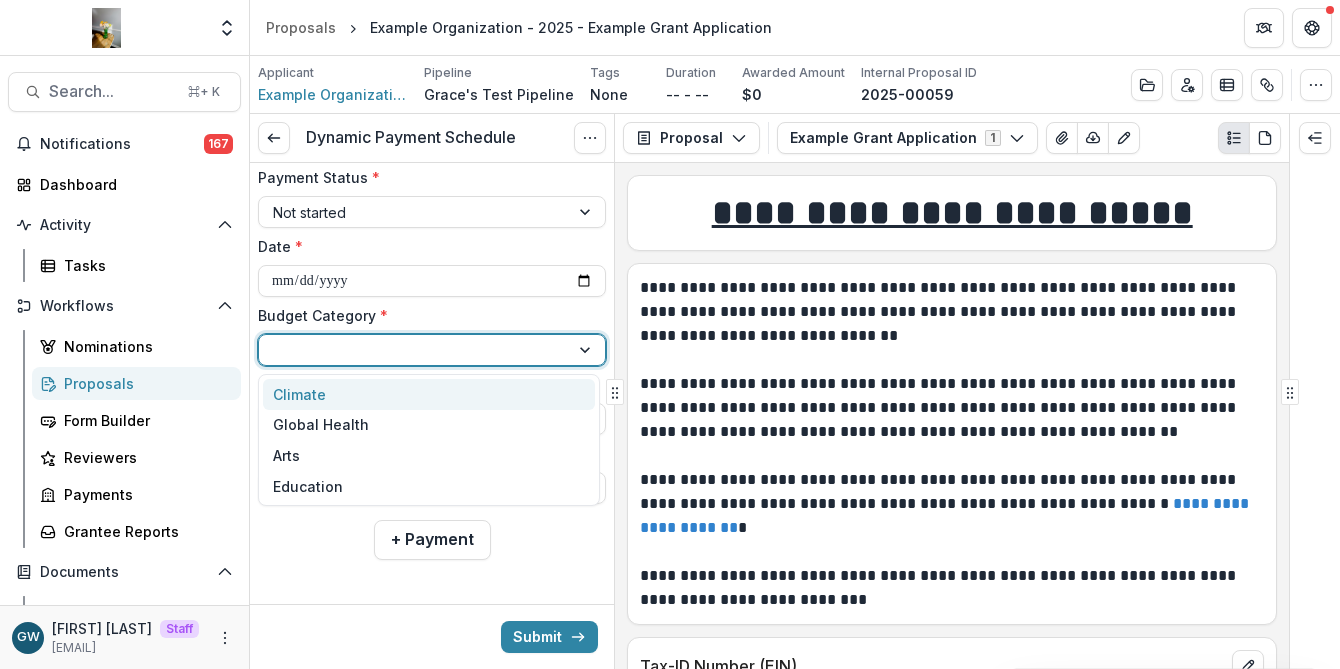 click on "Climate" at bounding box center [429, 394] 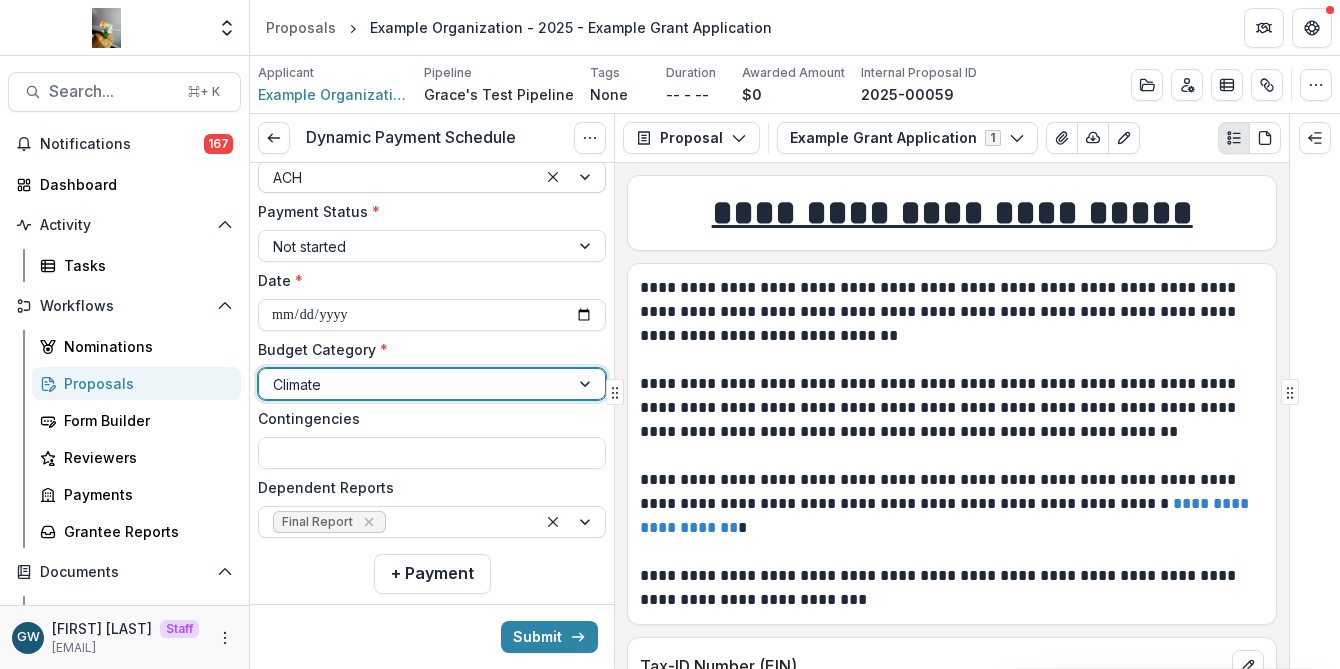 scroll, scrollTop: 1017, scrollLeft: 0, axis: vertical 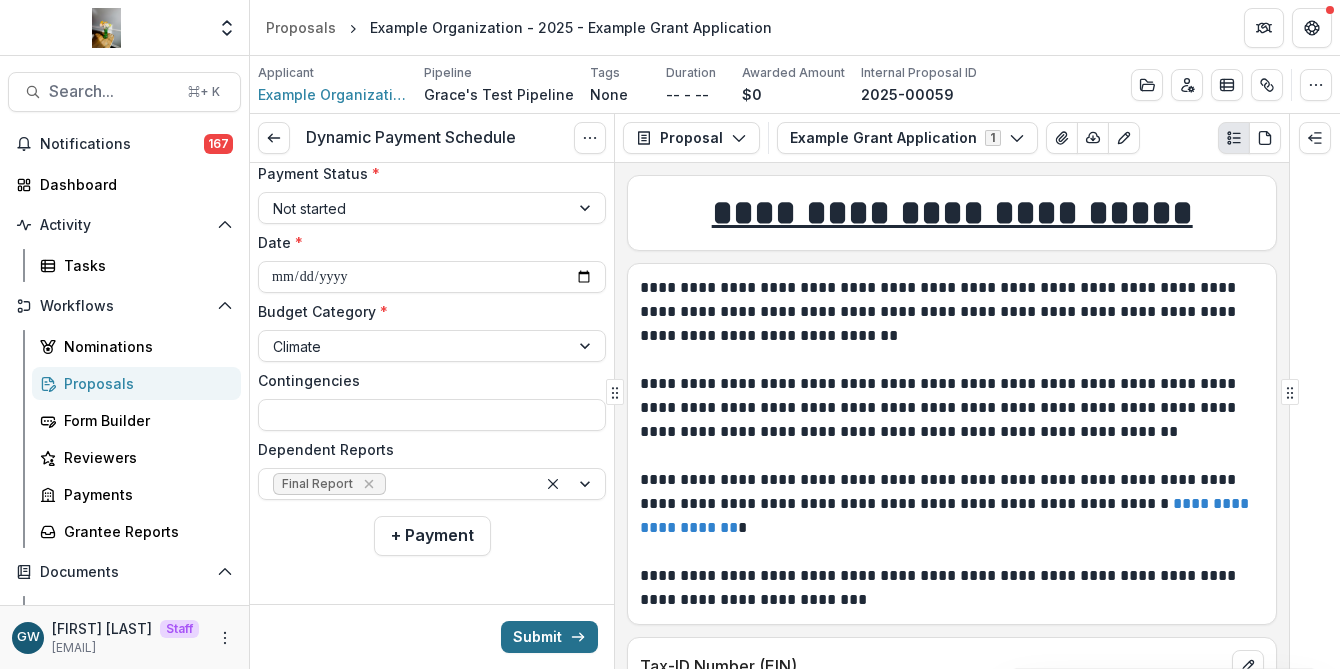 drag, startPoint x: 536, startPoint y: 632, endPoint x: 543, endPoint y: 621, distance: 13.038404 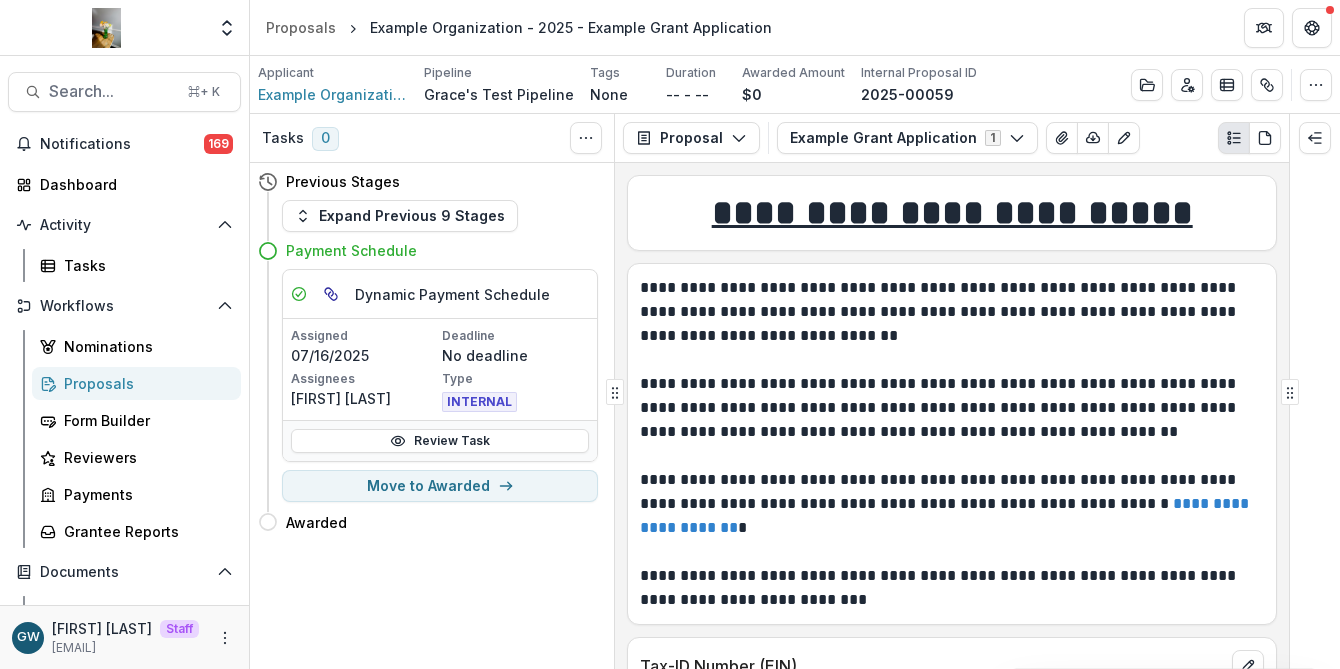 click on "Proposals" at bounding box center (144, 383) 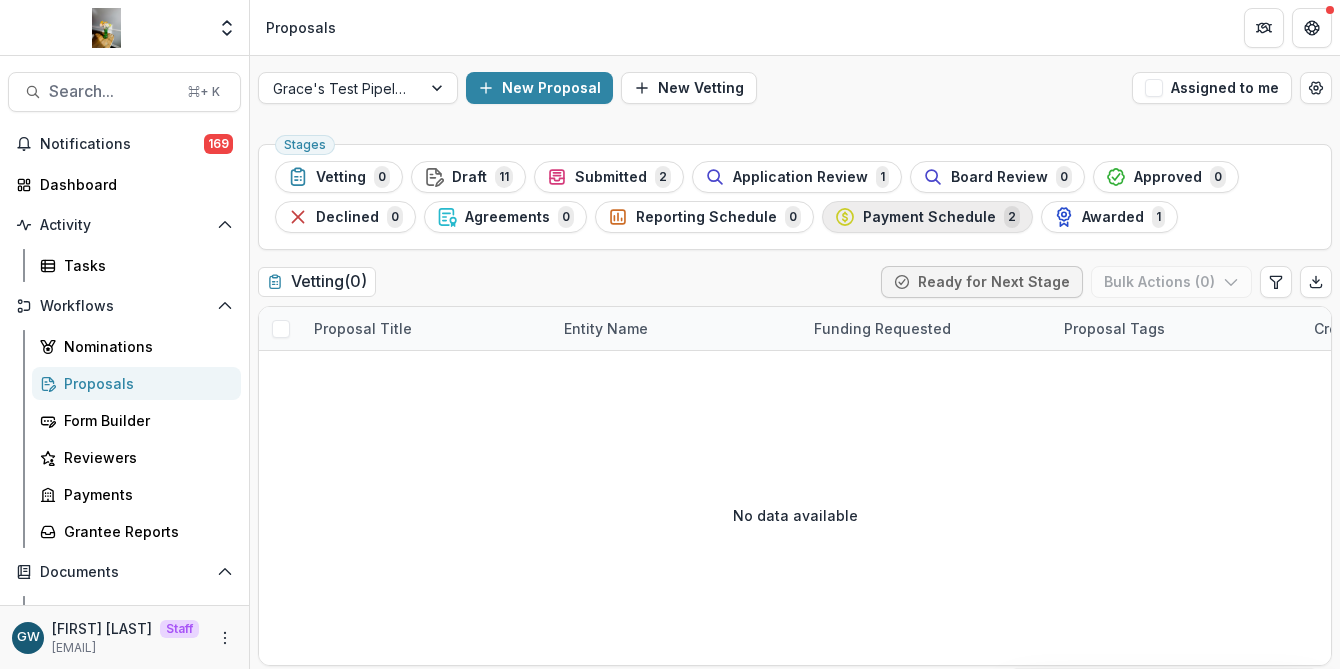 click on "Payment Schedule" at bounding box center (929, 217) 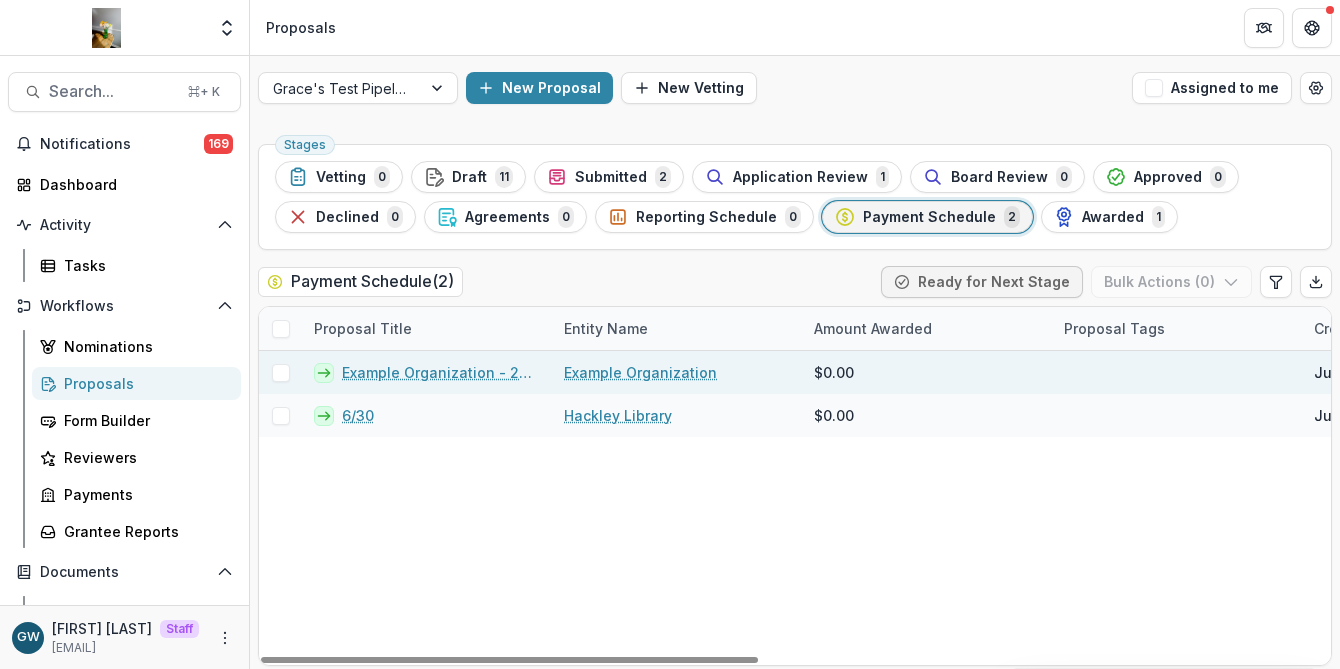 click on "$0.00" at bounding box center [834, 372] 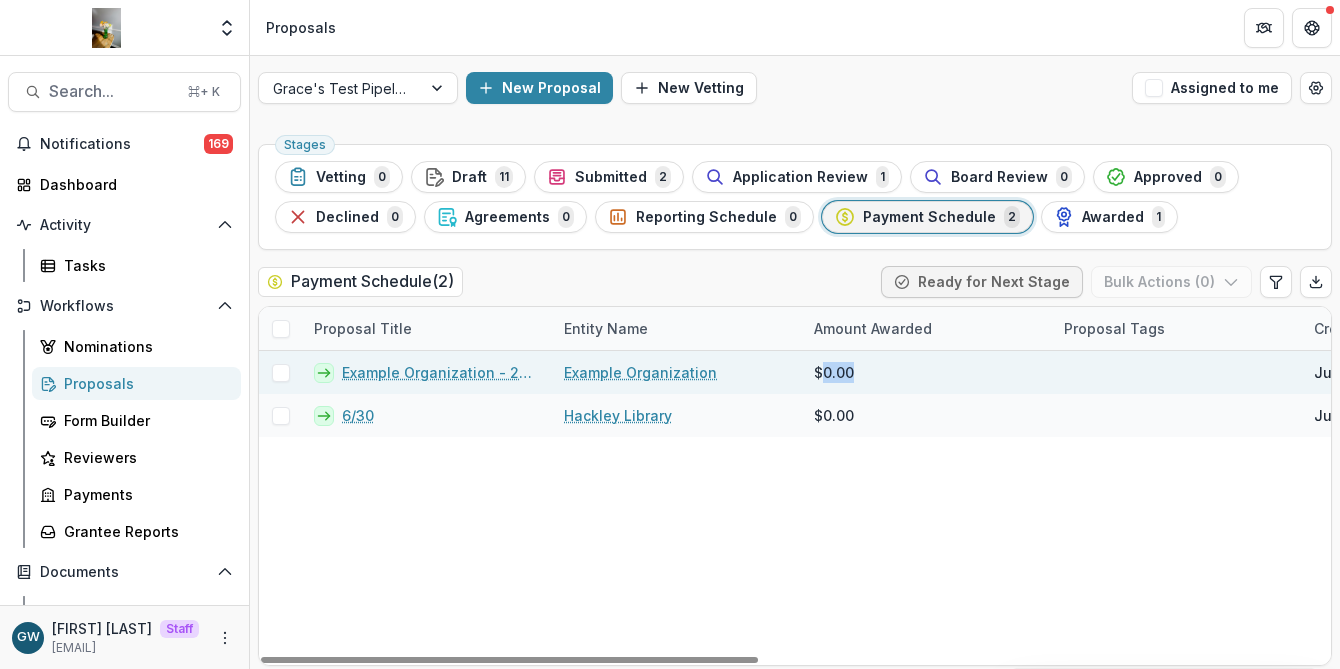 click on "$0.00" at bounding box center [834, 372] 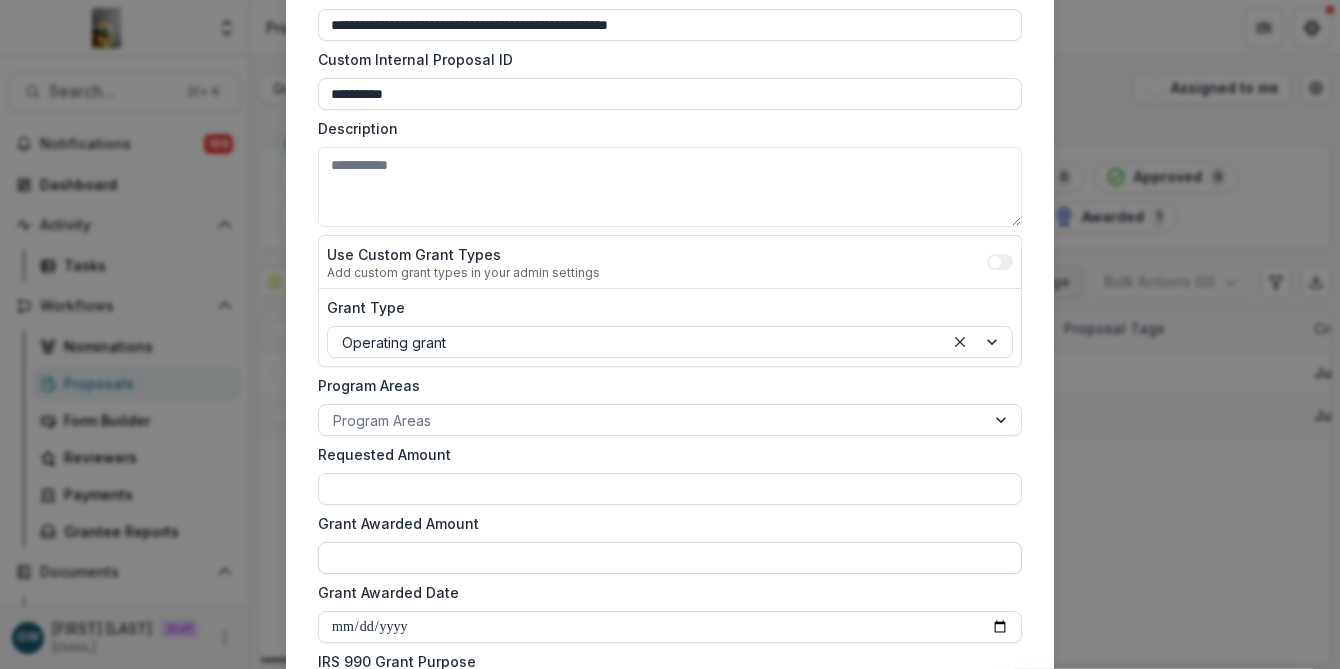 scroll, scrollTop: 348, scrollLeft: 0, axis: vertical 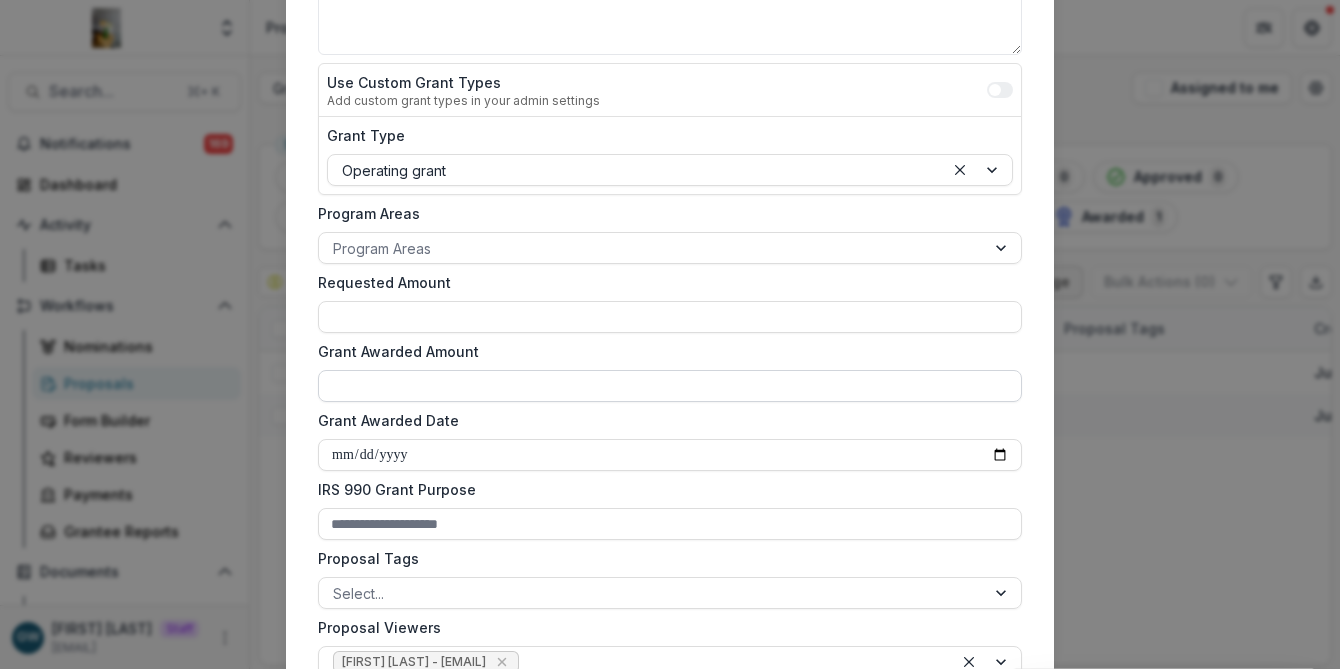 click on "Grant Awarded Amount" at bounding box center [670, 386] 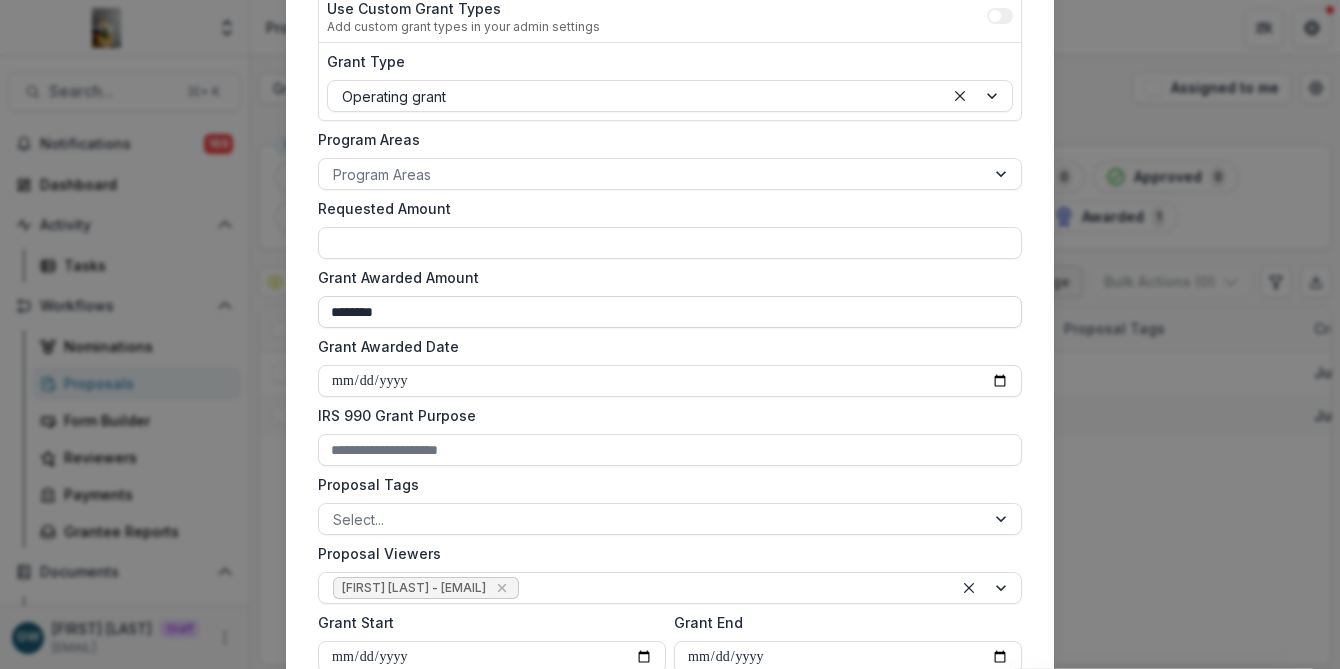 scroll, scrollTop: 423, scrollLeft: 0, axis: vertical 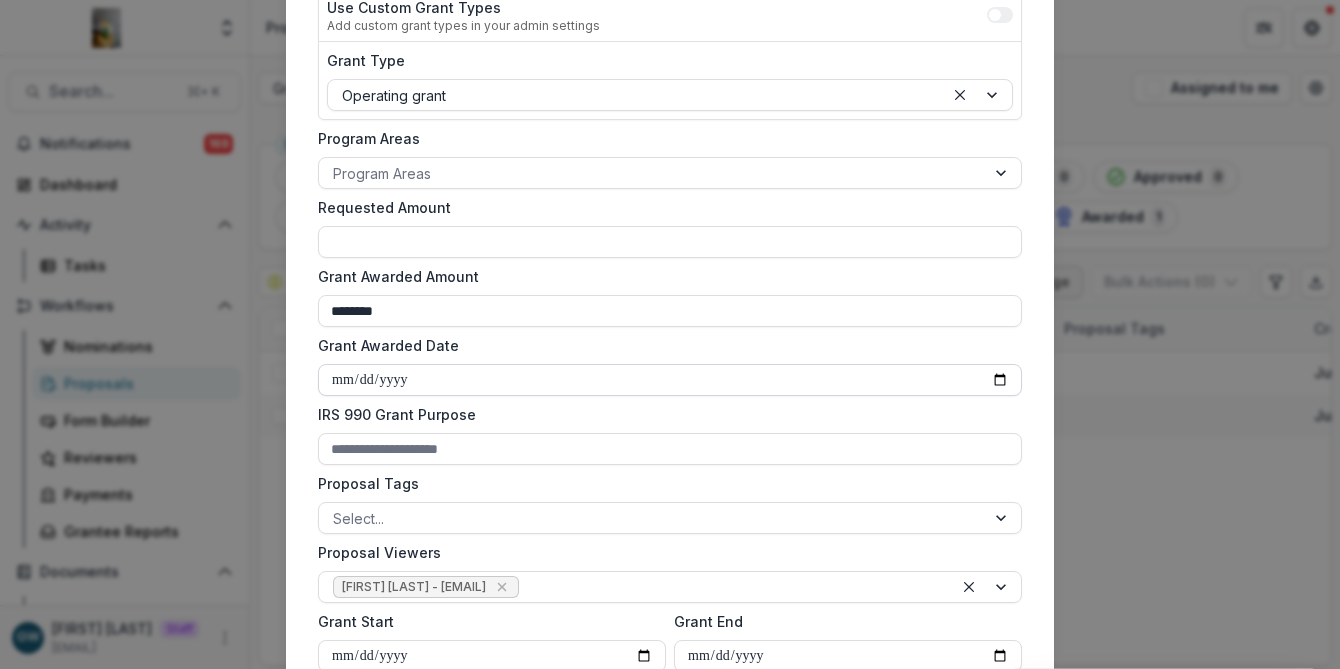 type on "********" 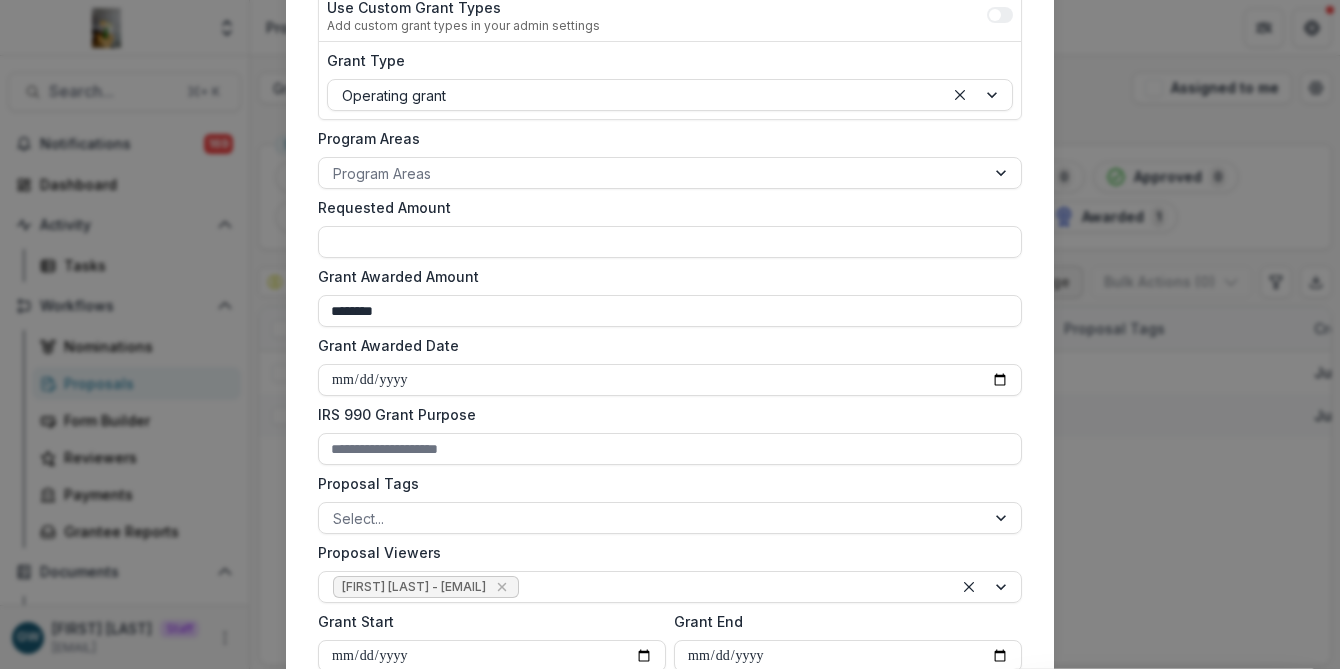 type on "**********" 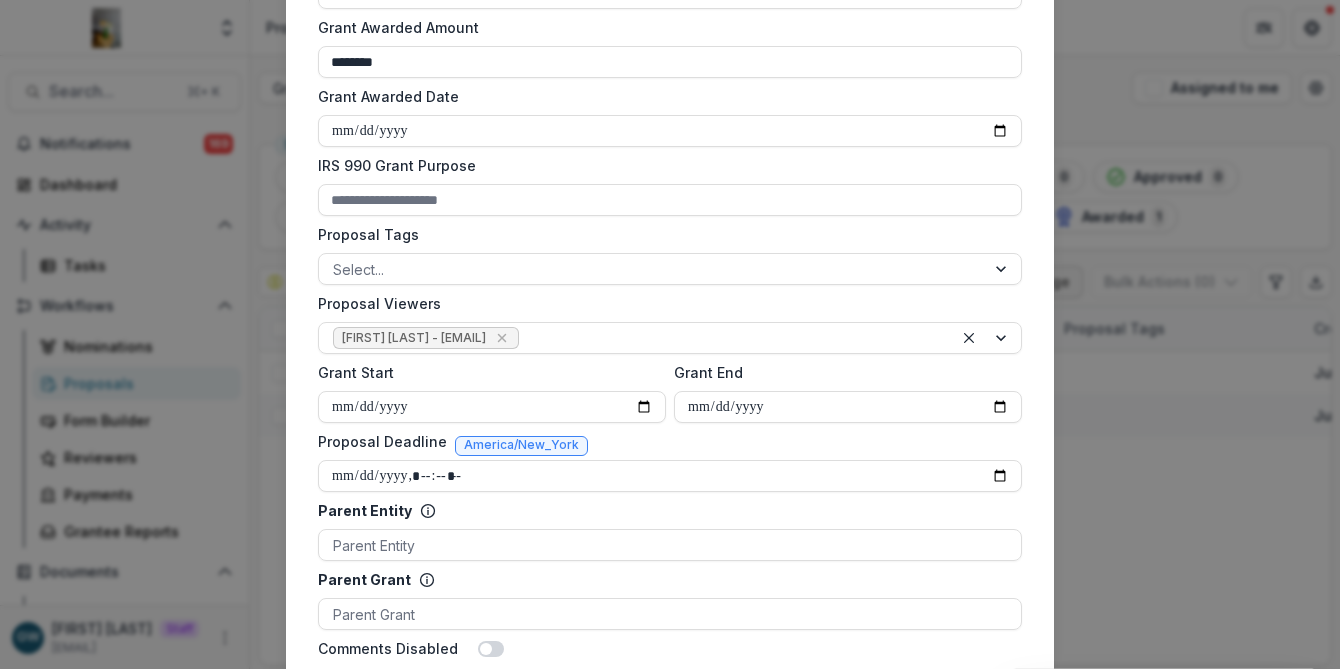 scroll, scrollTop: 738, scrollLeft: 0, axis: vertical 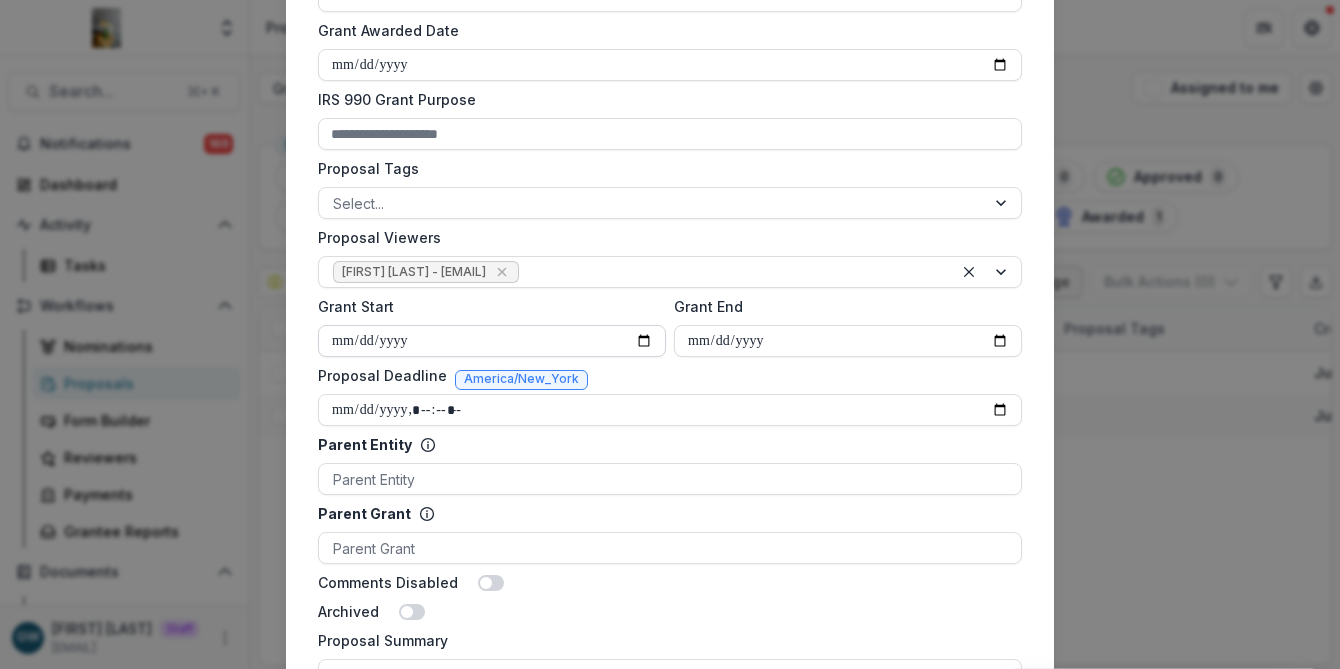click on "Grant Start" at bounding box center (492, 341) 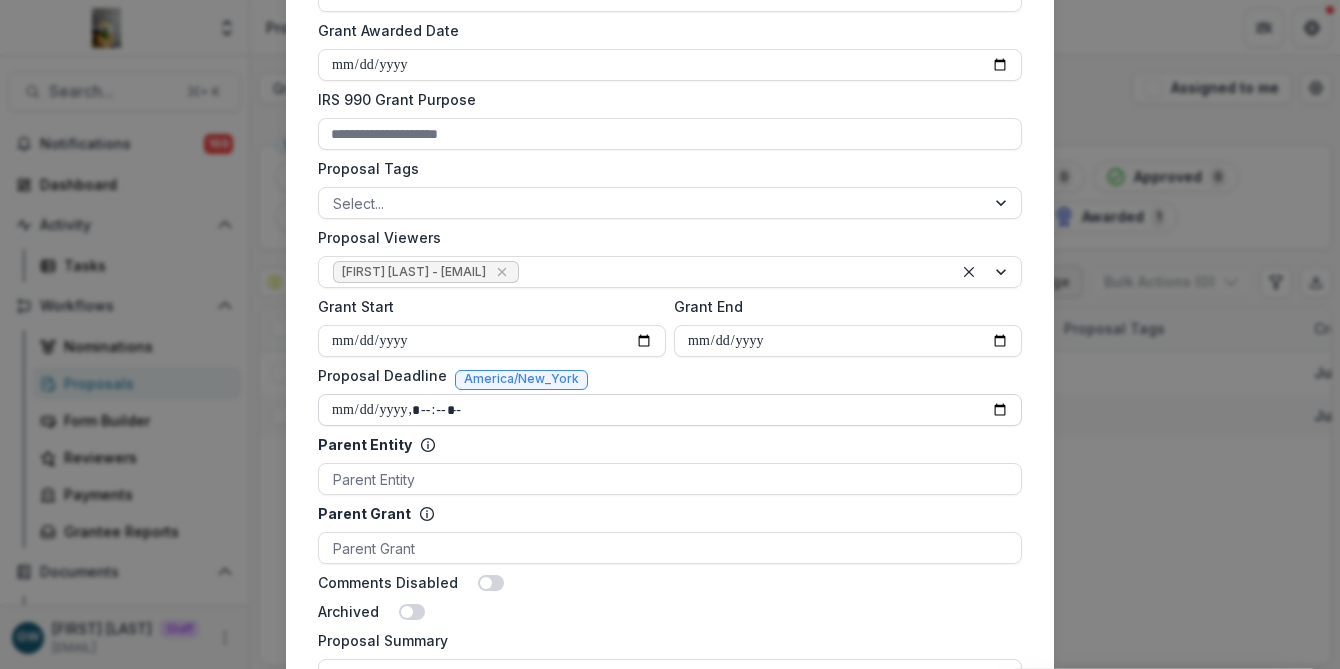 type on "**********" 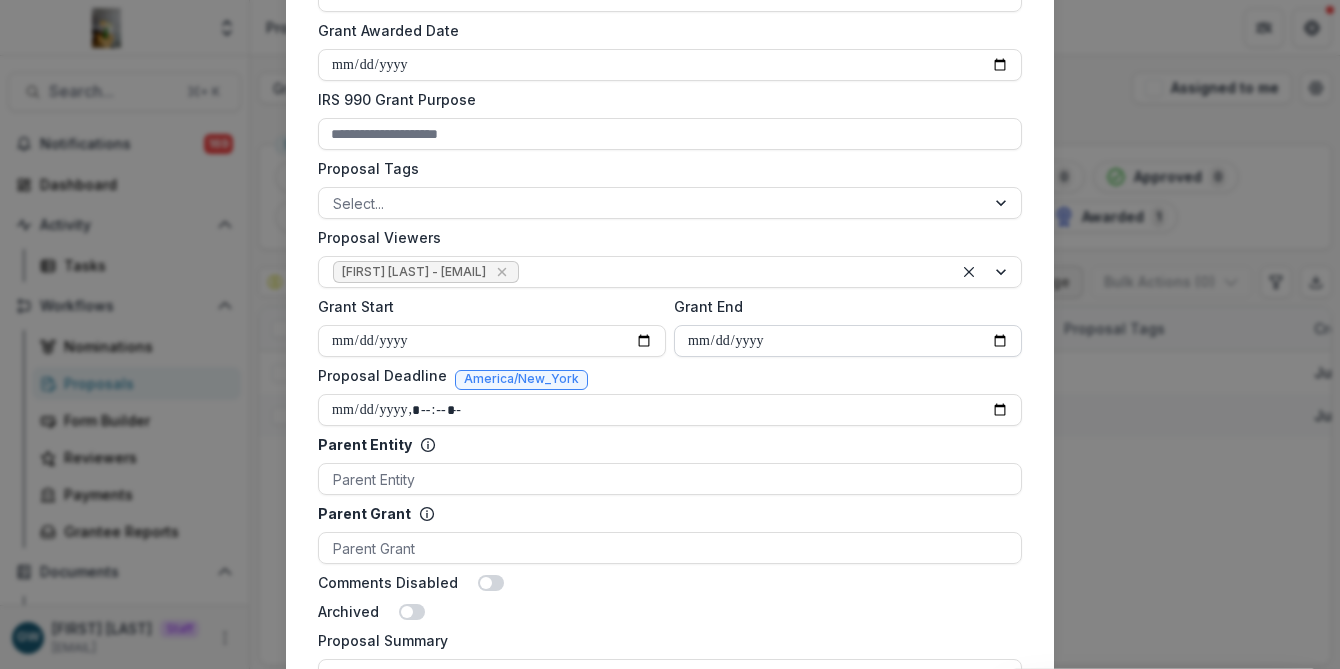 click on "Grant End" at bounding box center [848, 341] 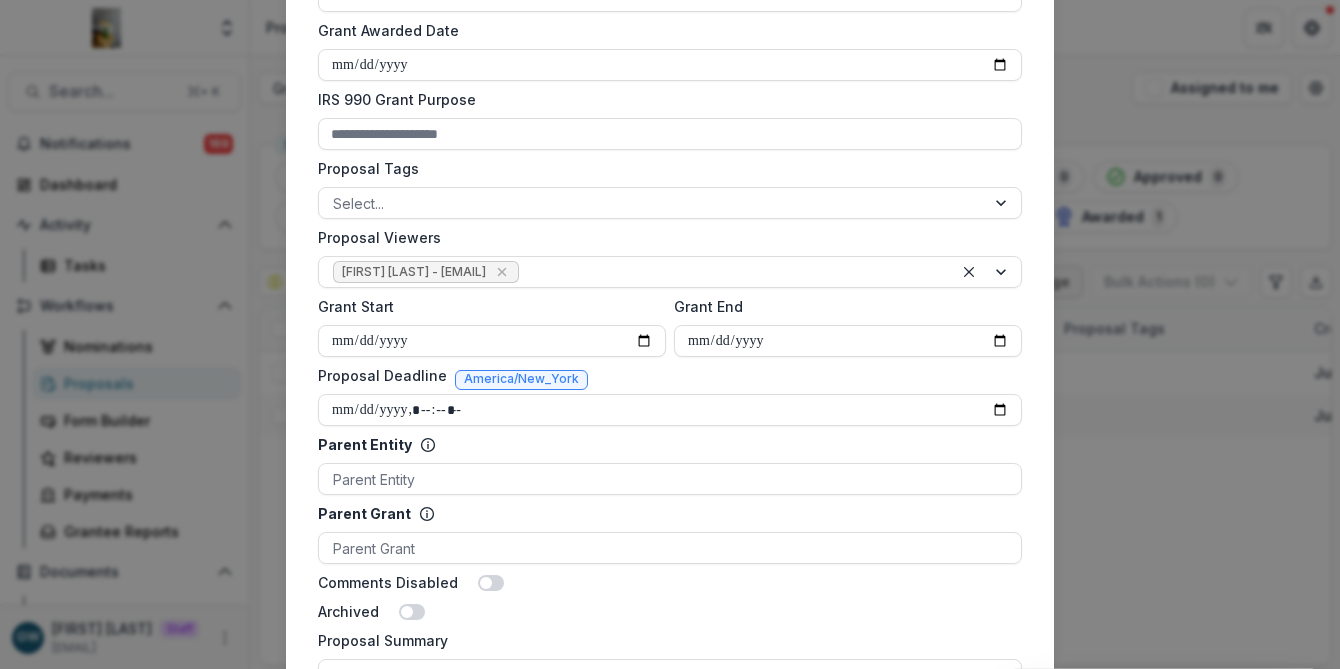 type on "**********" 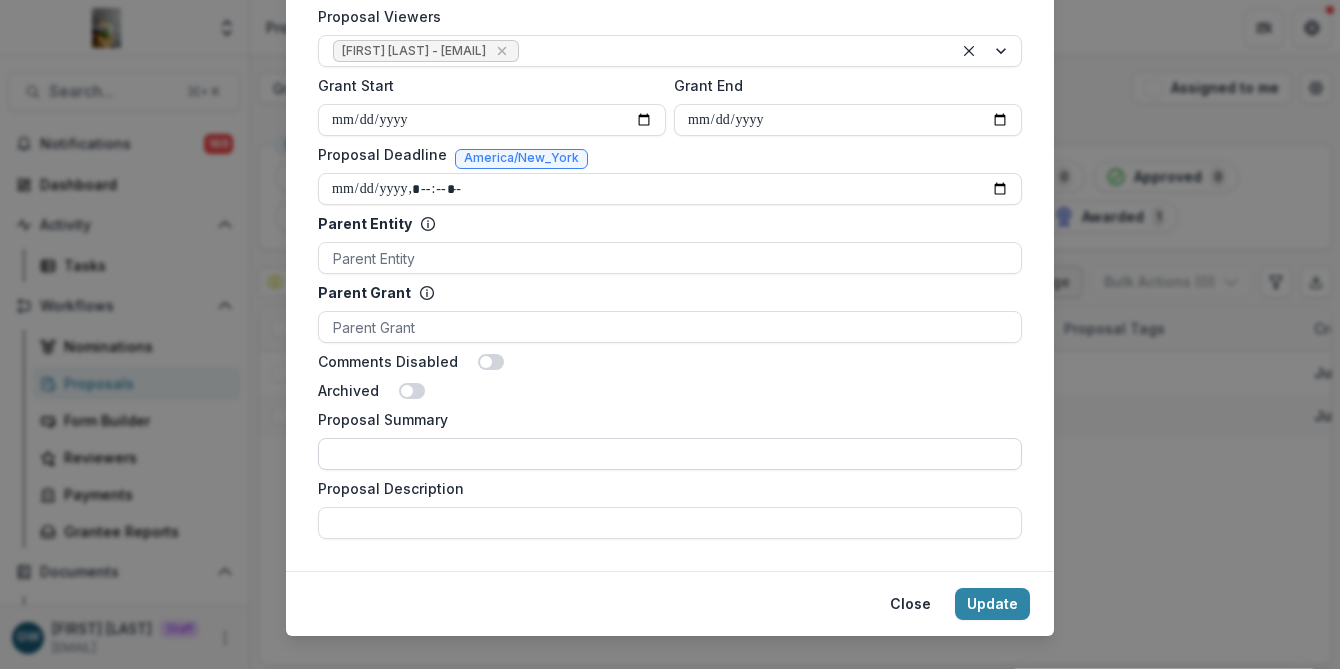 scroll, scrollTop: 964, scrollLeft: 0, axis: vertical 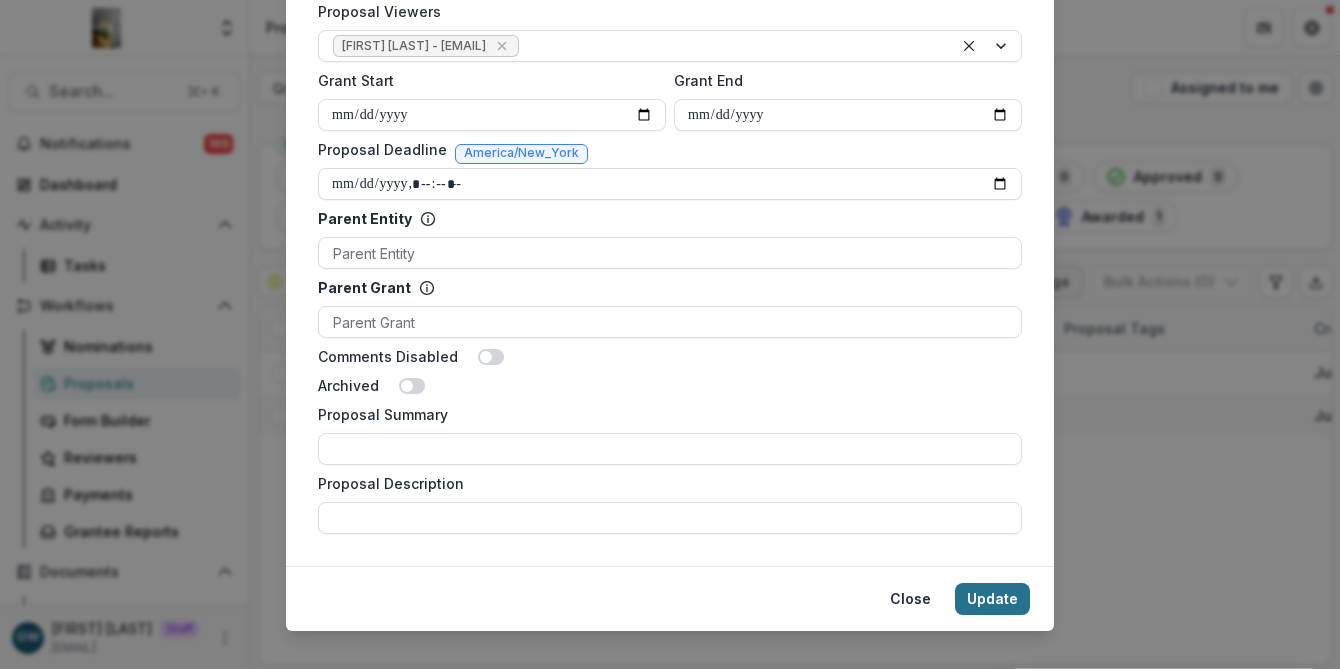 click on "Update" at bounding box center (992, 599) 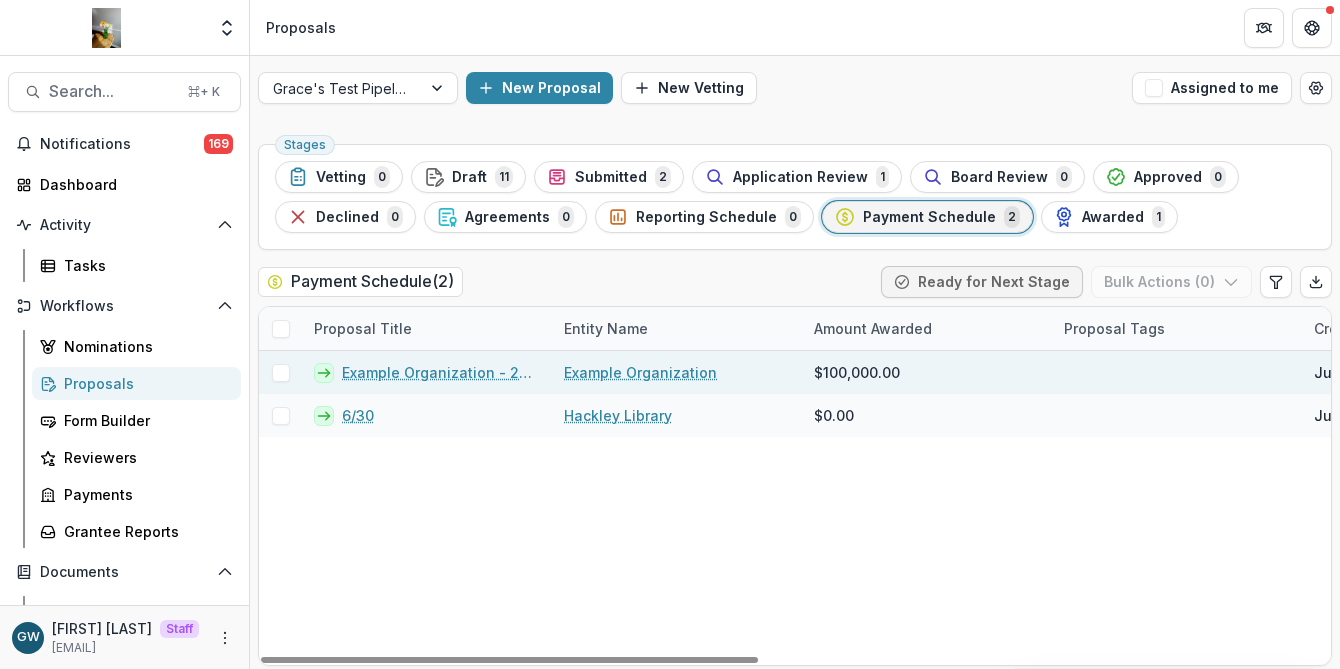 click on "Example Organization - 2025 - Example Grant Application" at bounding box center (441, 372) 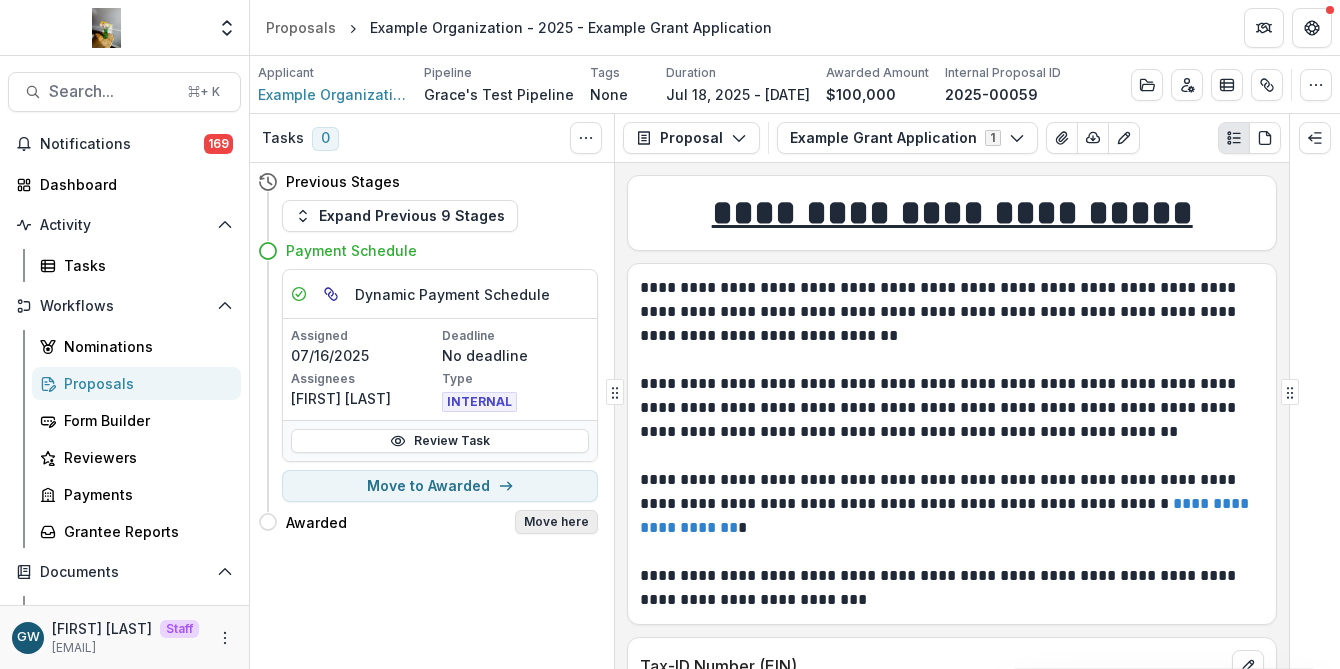click on "Move here" at bounding box center (556, 522) 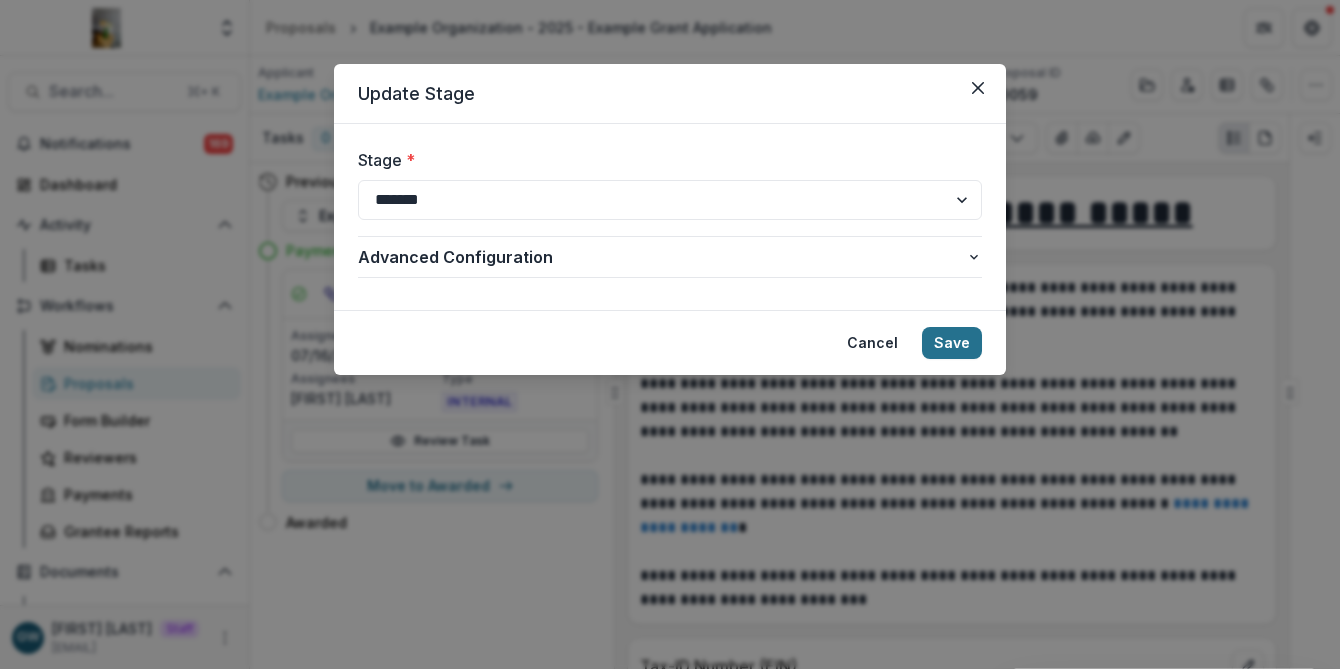 click on "Save" at bounding box center [952, 343] 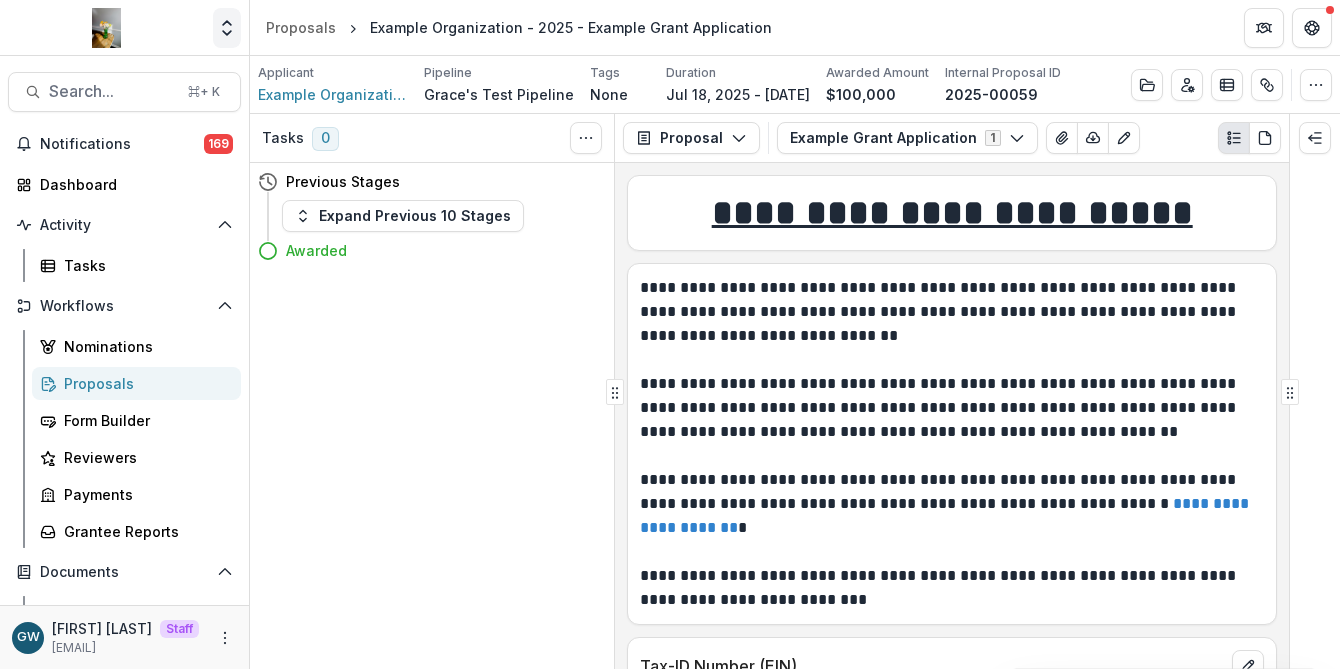 click at bounding box center (227, 28) 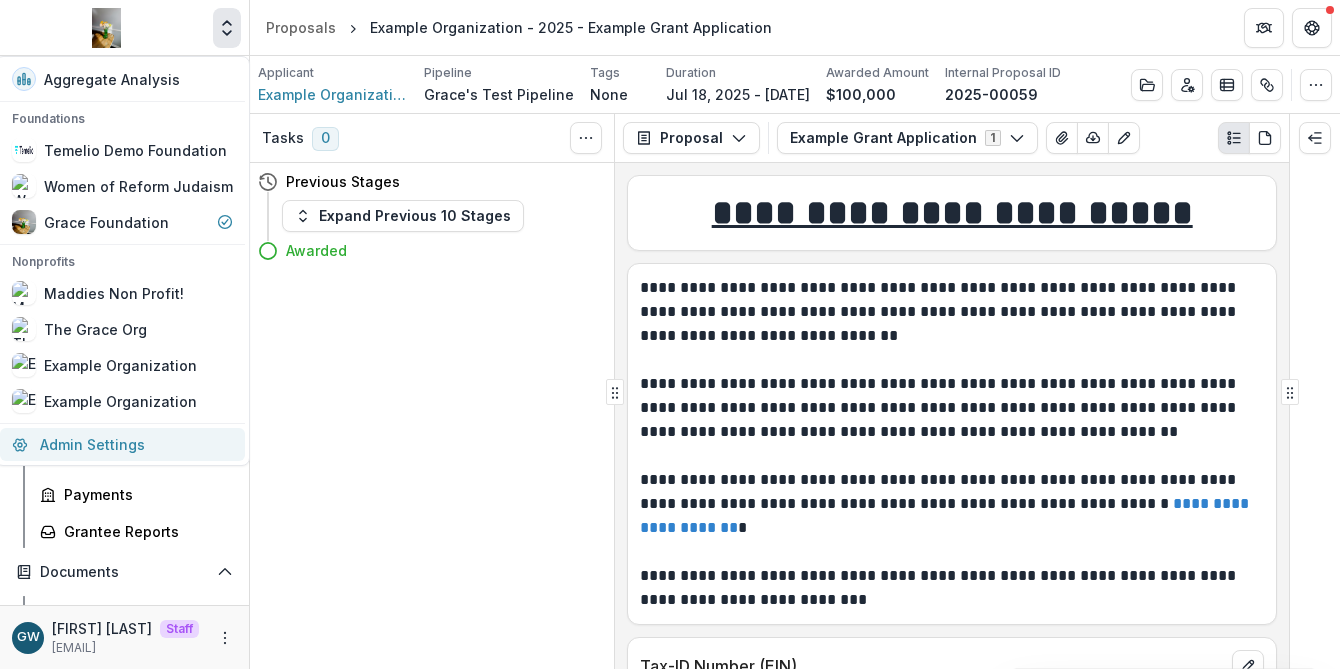 click on "Admin Settings" at bounding box center (122, 444) 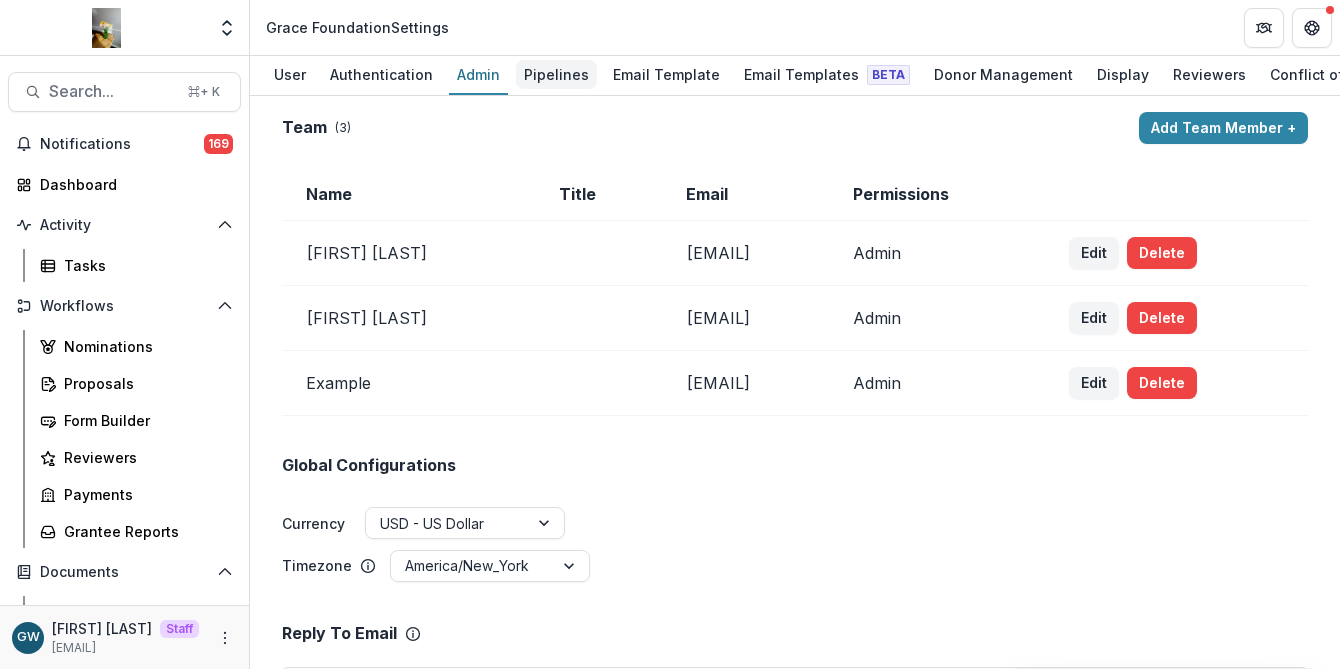 click on "Pipelines" at bounding box center (556, 74) 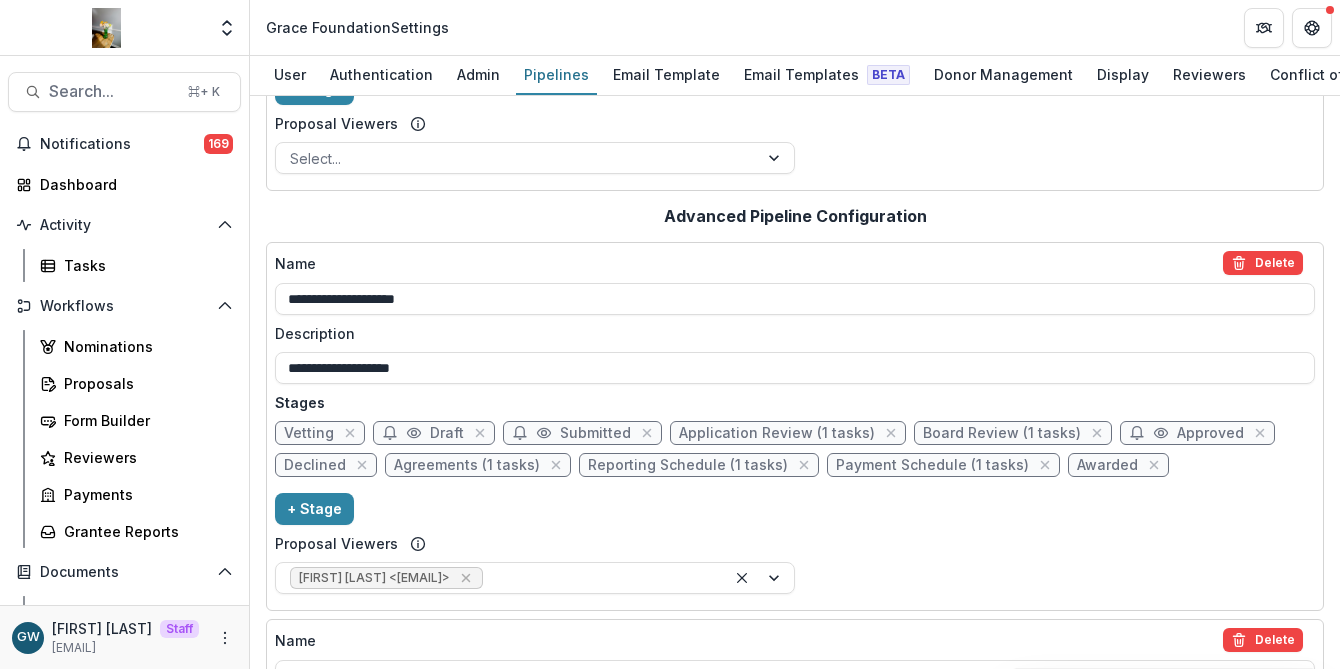 scroll, scrollTop: 231, scrollLeft: 0, axis: vertical 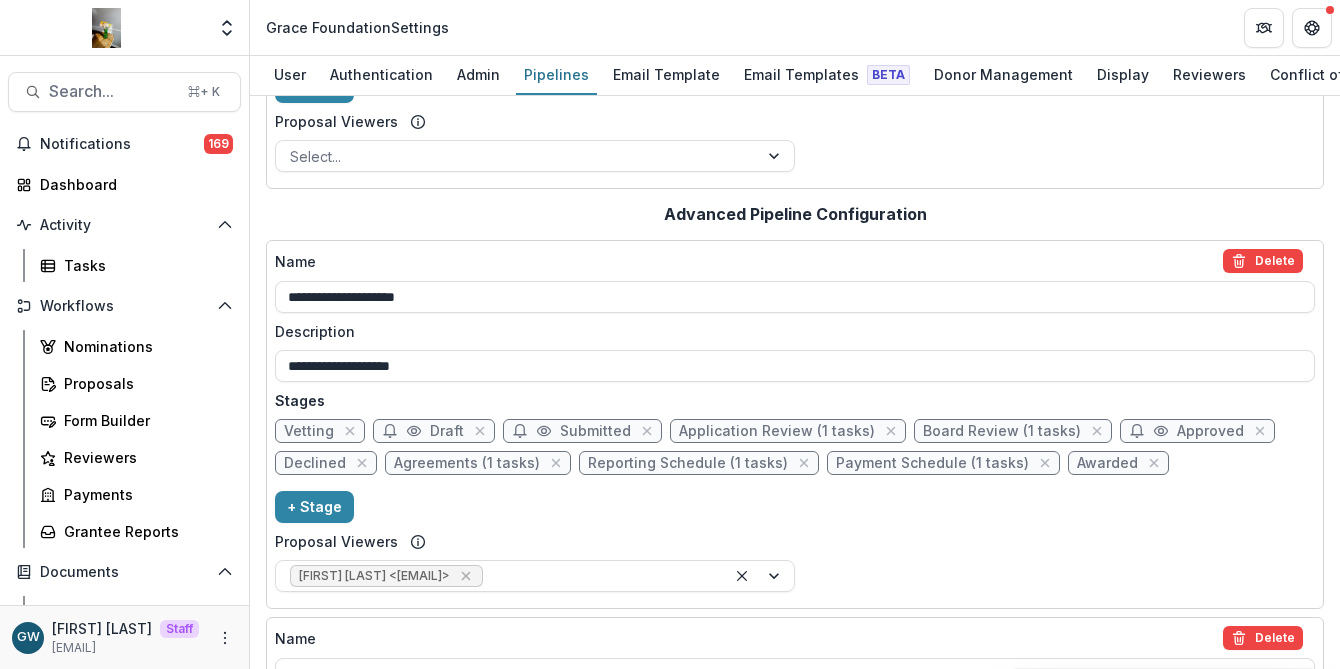 click on "Awarded" at bounding box center [1107, 463] 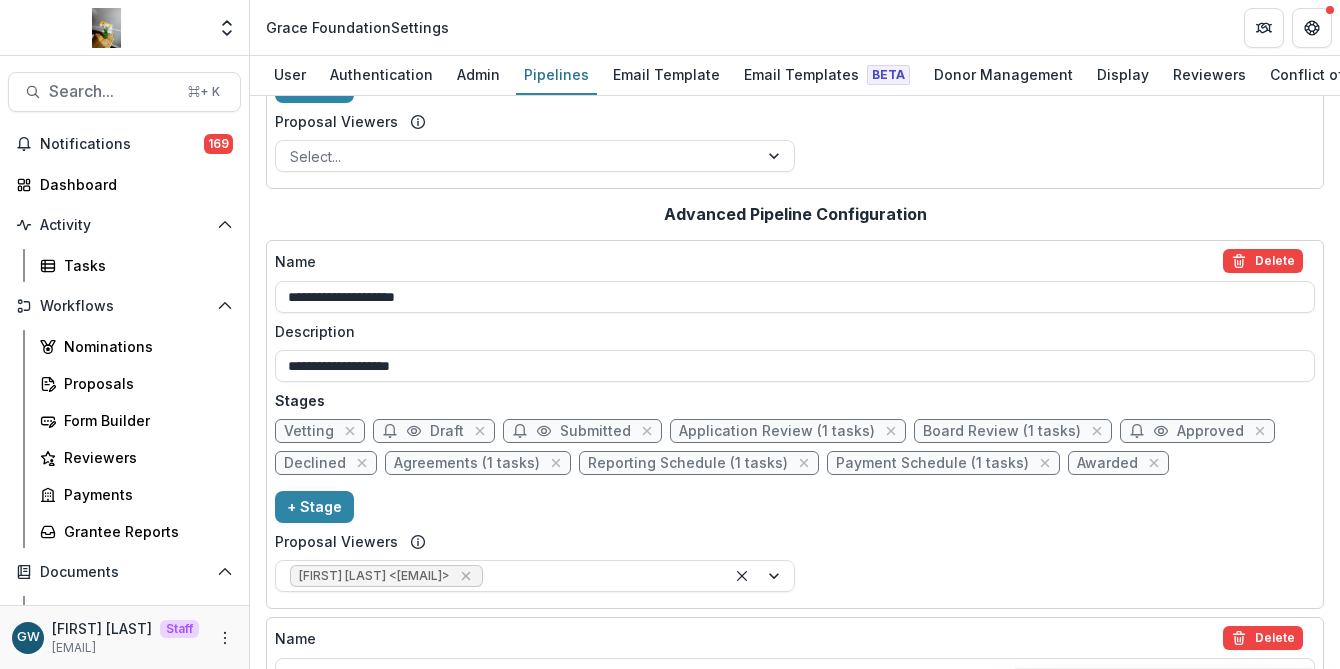 select on "*******" 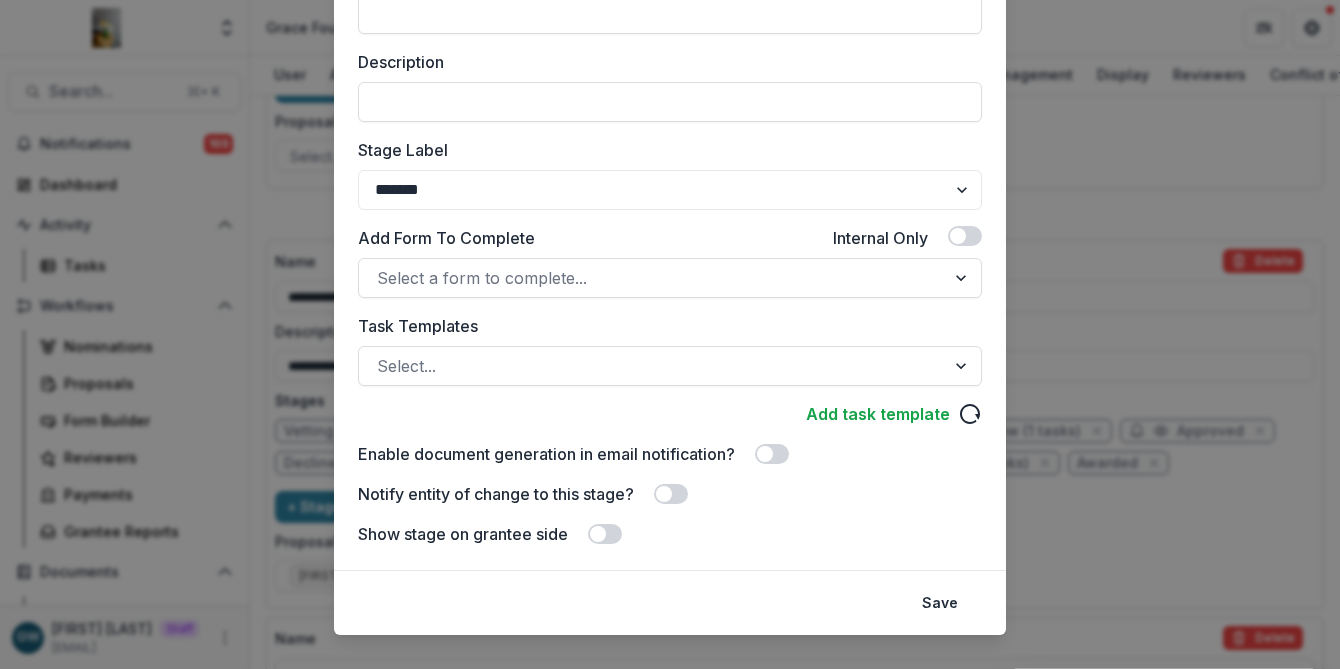 scroll, scrollTop: 277, scrollLeft: 0, axis: vertical 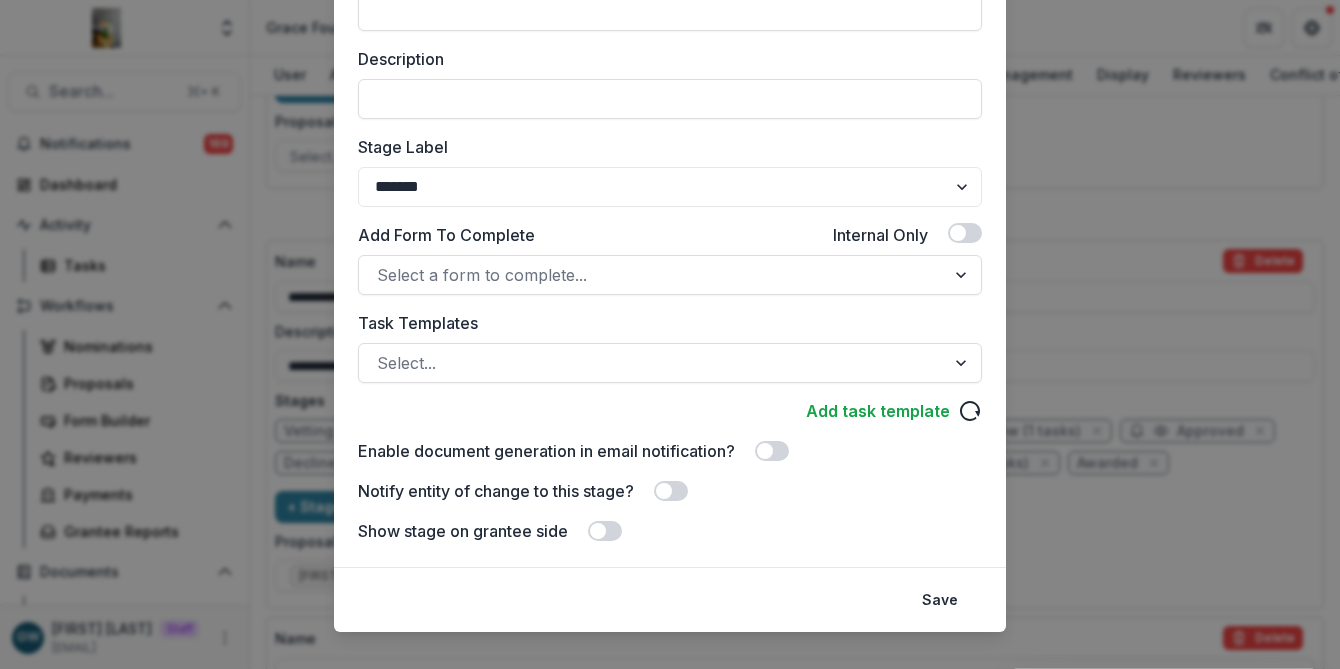 click at bounding box center [598, 531] 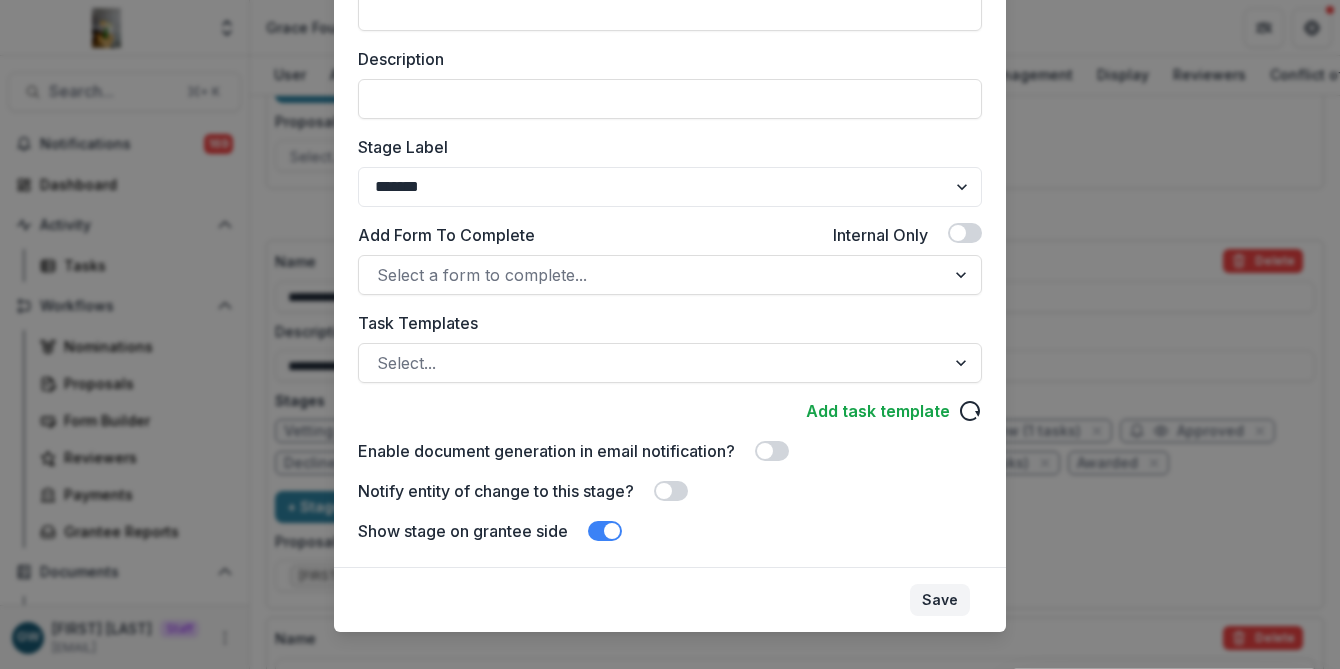 click on "Save" at bounding box center [940, 600] 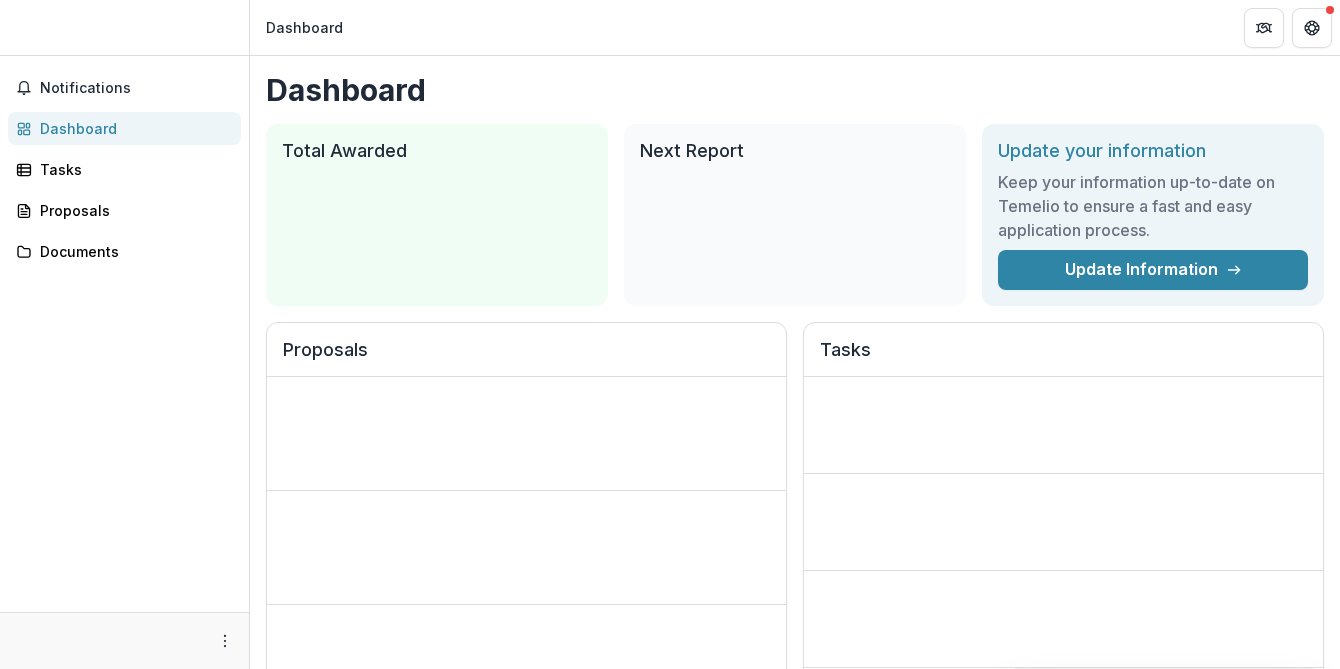 scroll, scrollTop: 0, scrollLeft: 0, axis: both 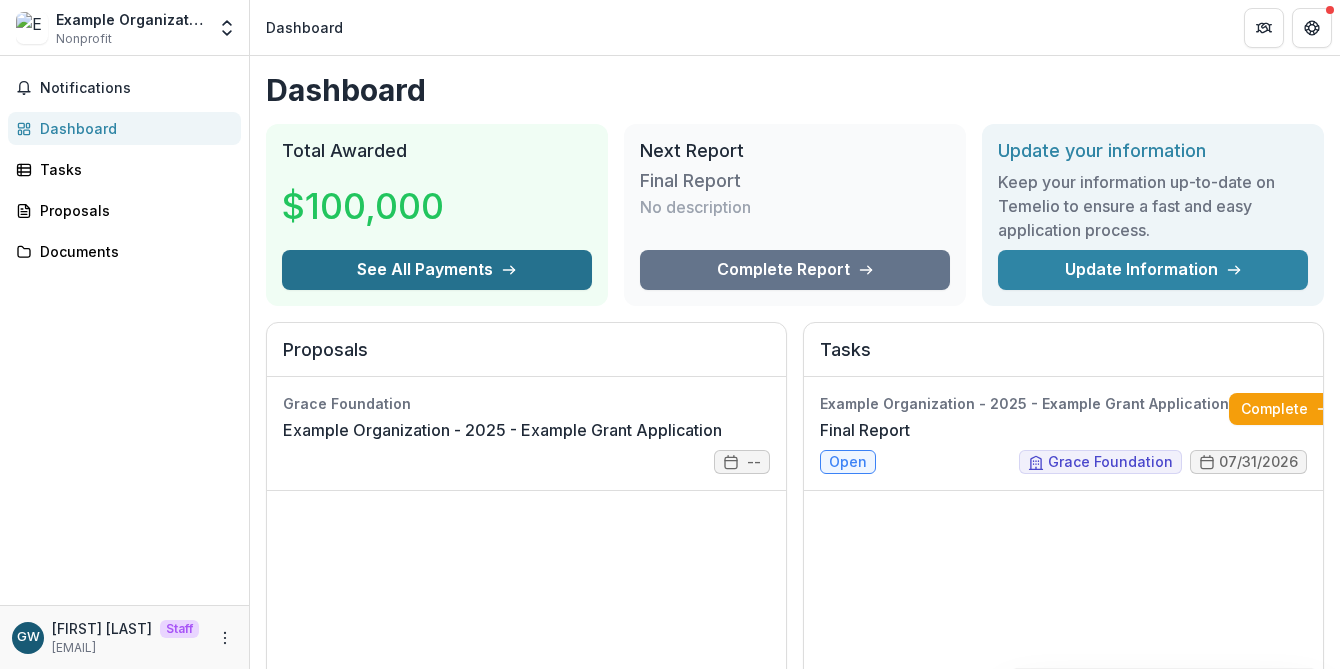 click on "See All Payments" at bounding box center [437, 270] 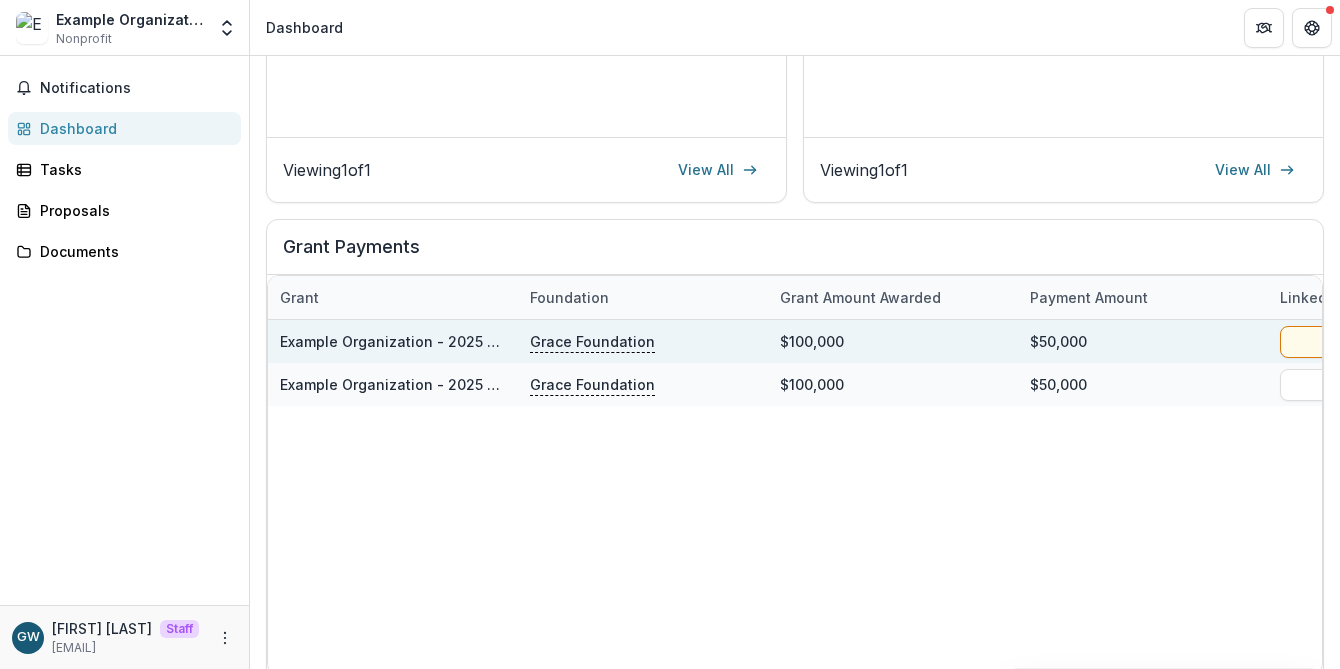 scroll, scrollTop: 604, scrollLeft: 0, axis: vertical 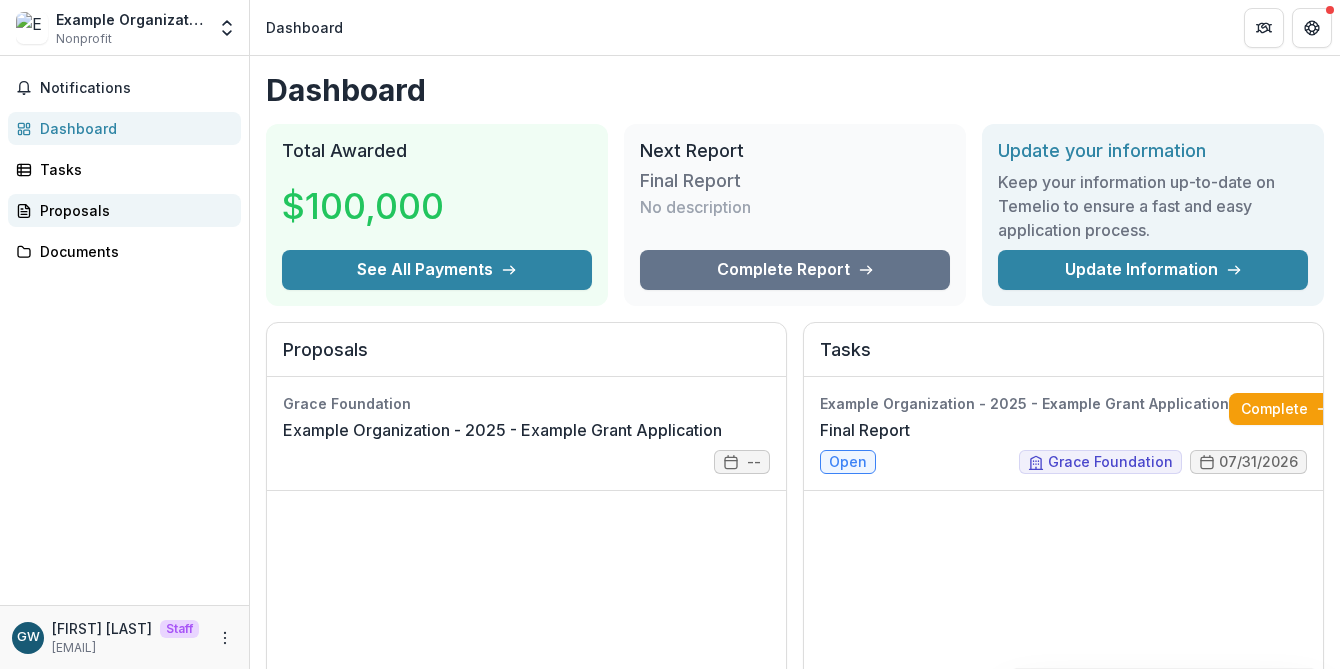click on "Proposals" at bounding box center [132, 210] 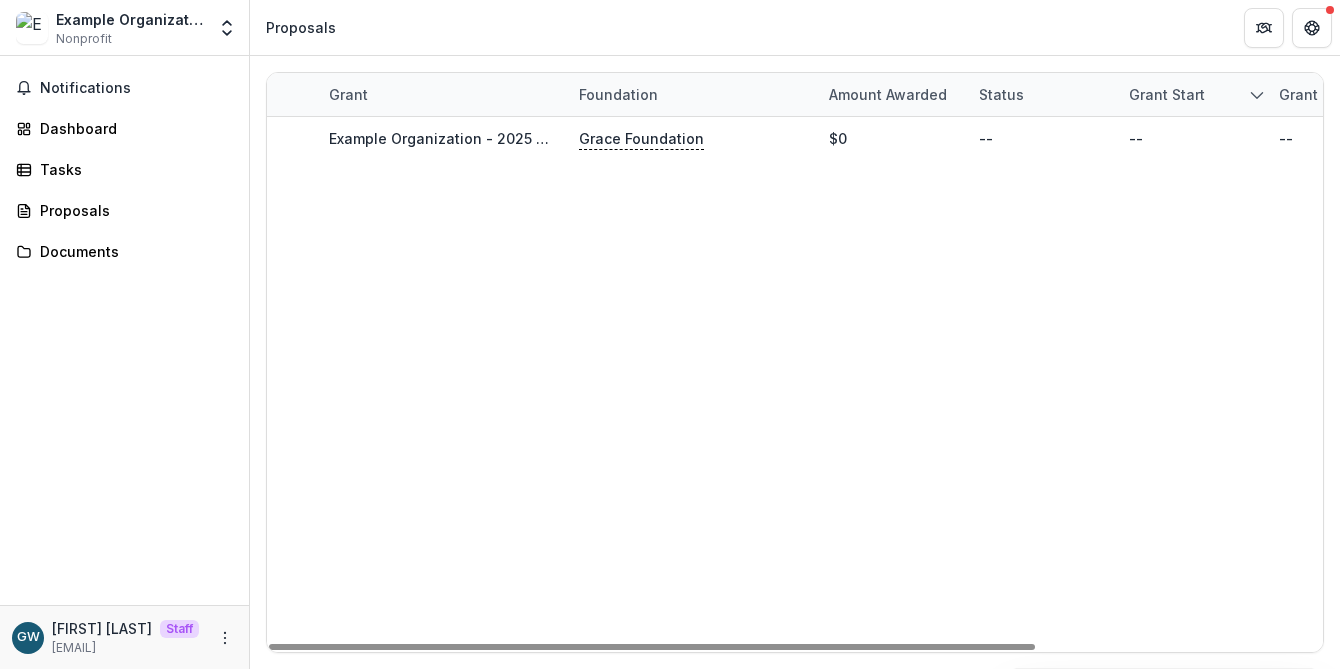 click on "[ORGANIZATION] - [YEAR] - [APPLICATION_NAME] [ORGANIZATION] [DATE]" at bounding box center [992, 384] 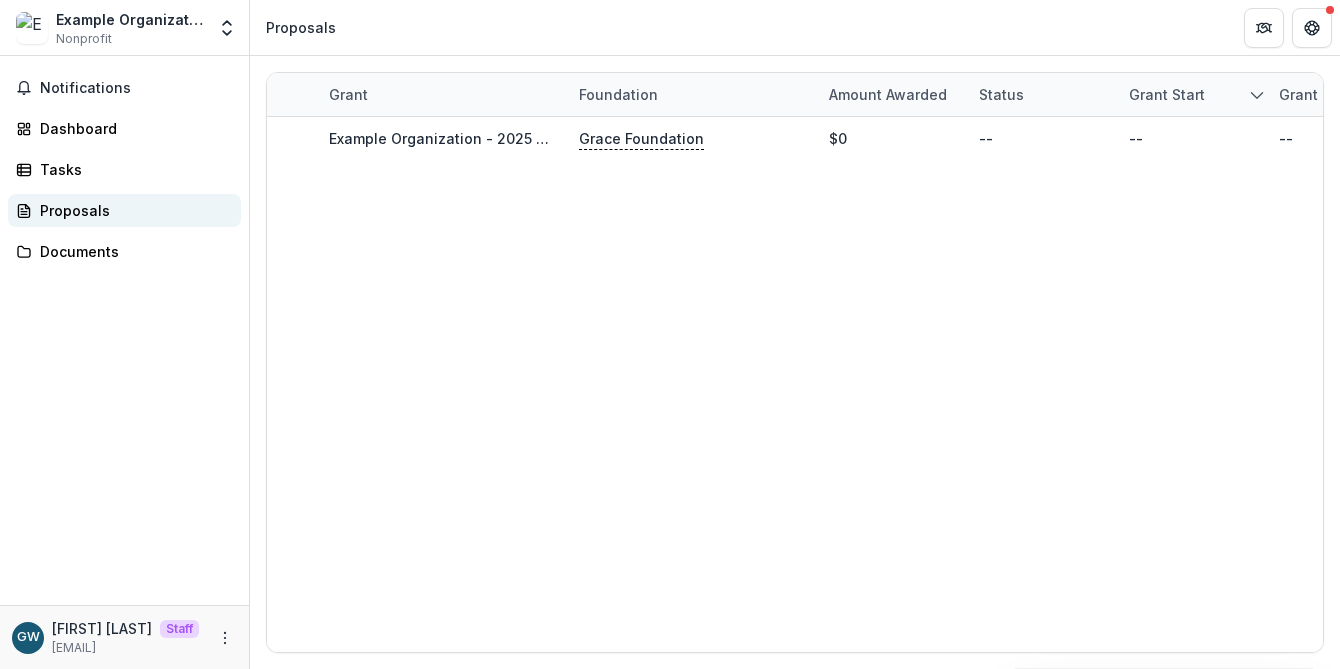 click on "Proposals" at bounding box center (132, 210) 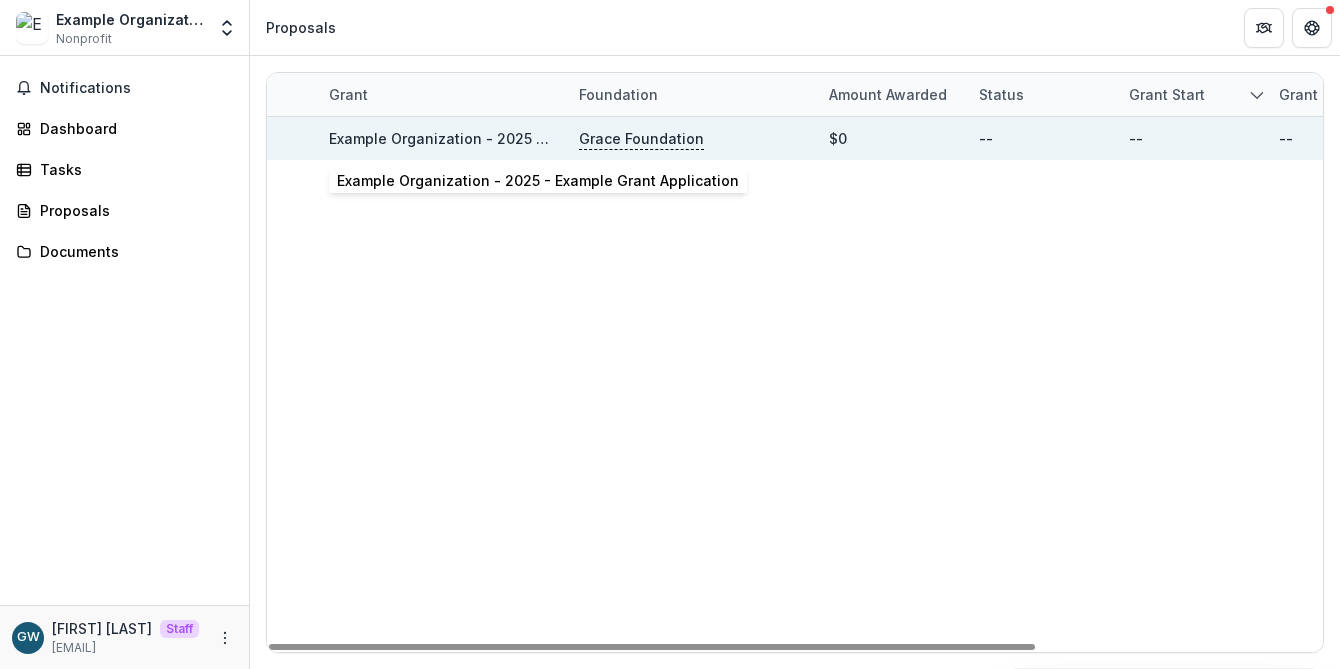 click on "Example Organization - 2025 - Example Grant Application" at bounding box center [530, 138] 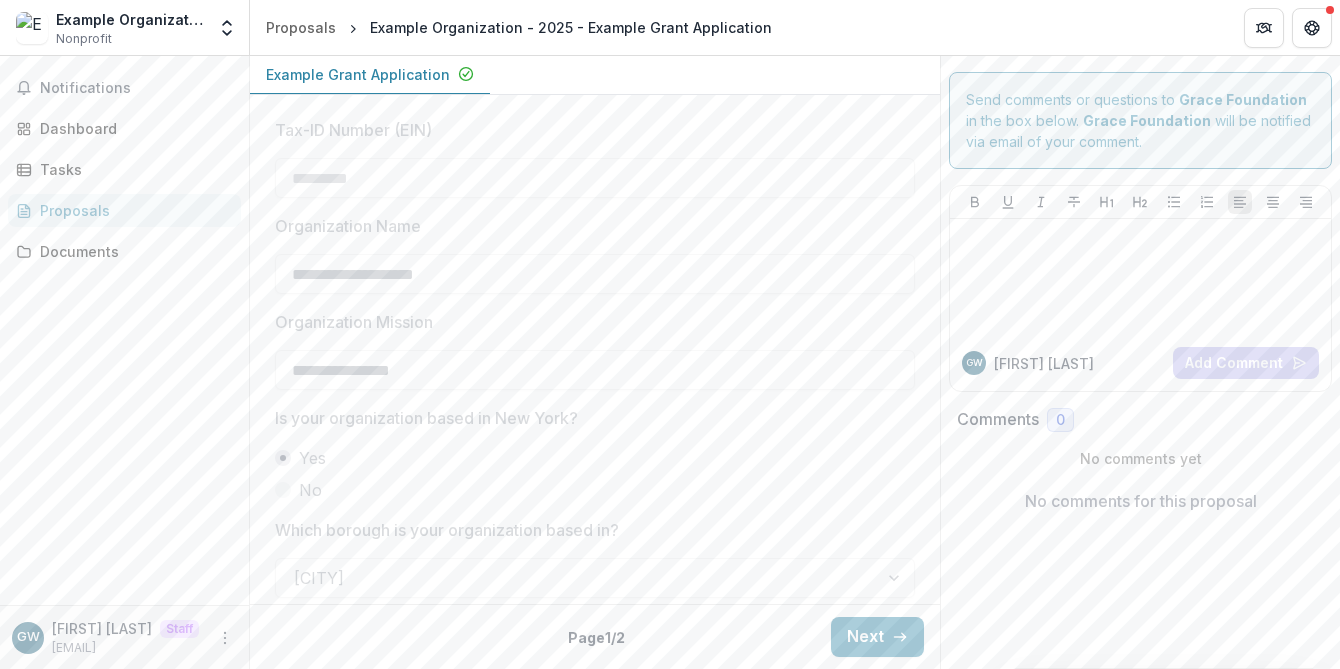 scroll, scrollTop: 1041, scrollLeft: 0, axis: vertical 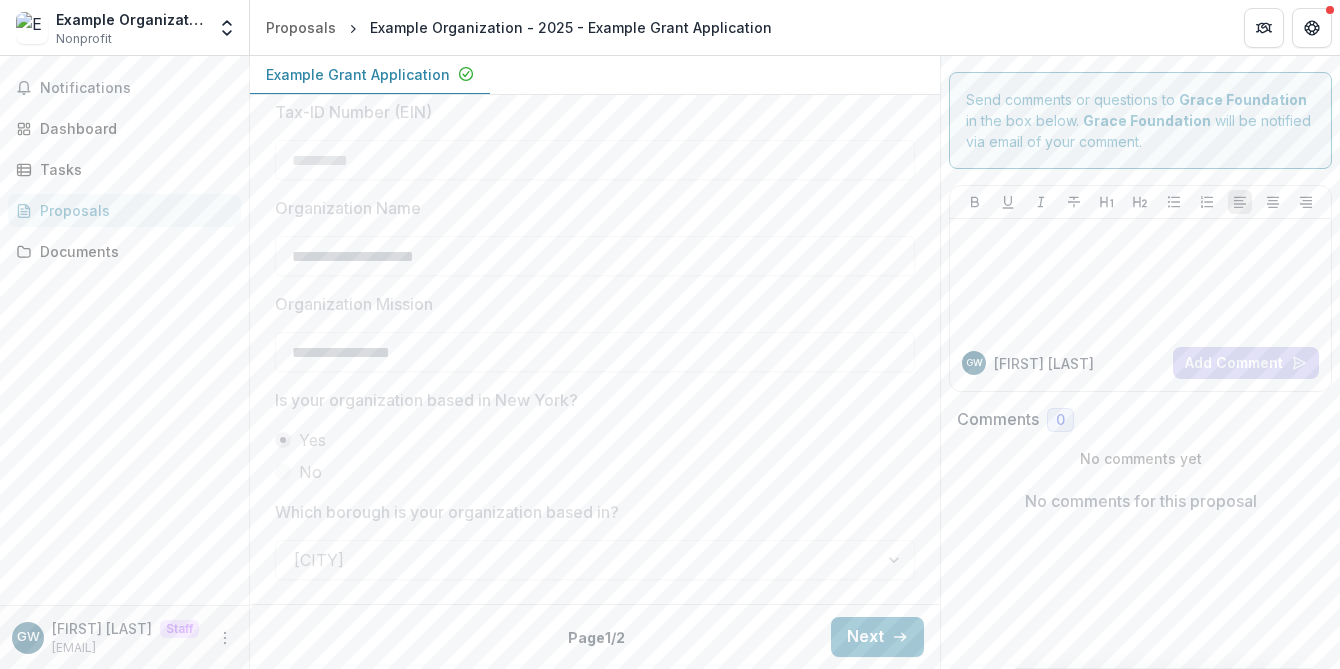 click on "Proposals" at bounding box center (132, 210) 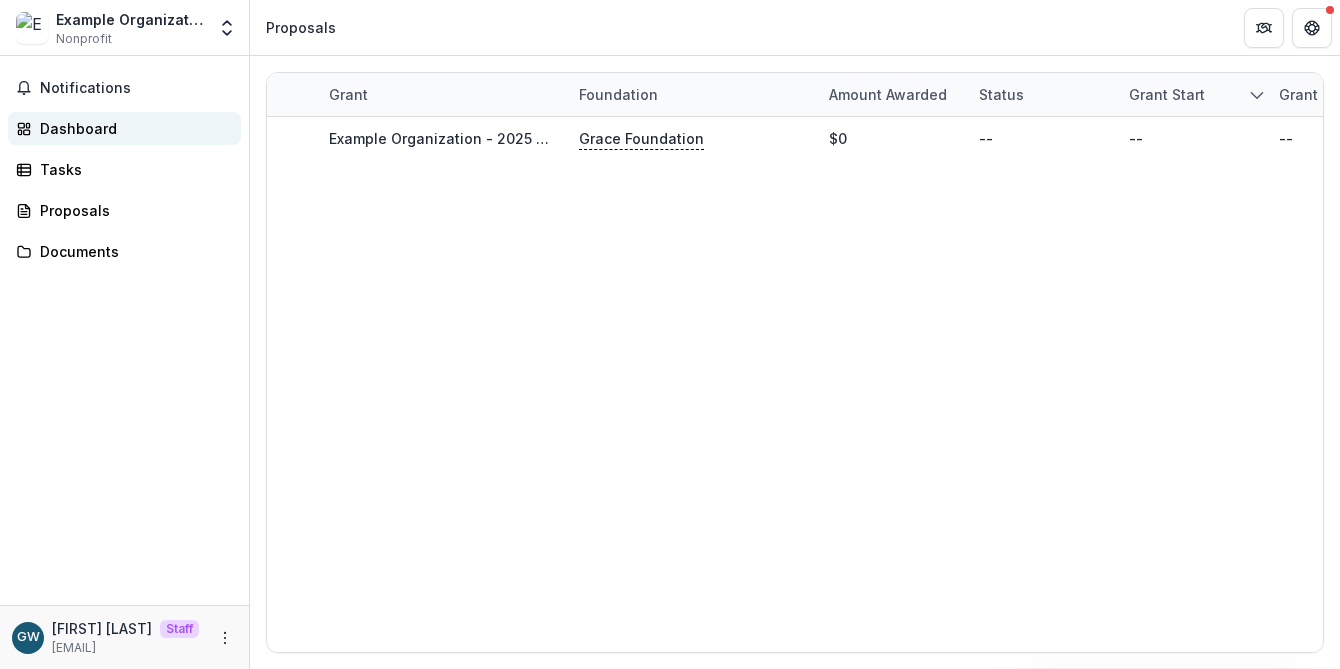 click on "Dashboard" at bounding box center [124, 128] 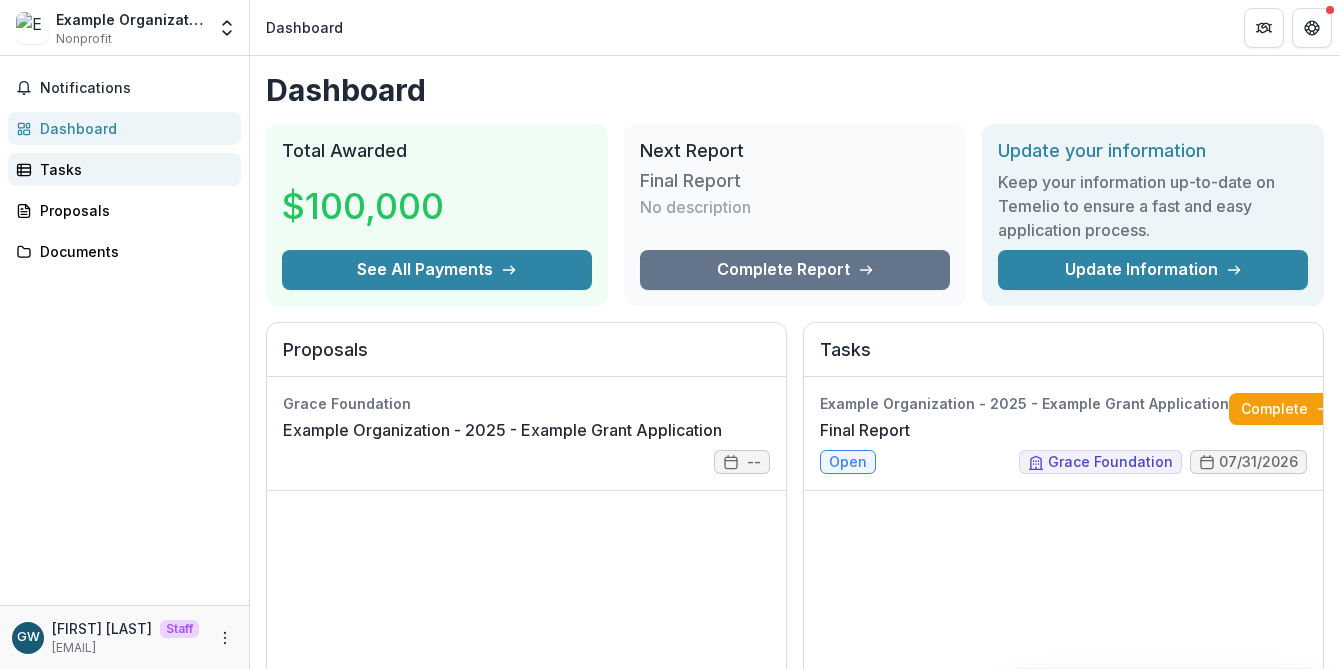 click on "Tasks" at bounding box center [132, 169] 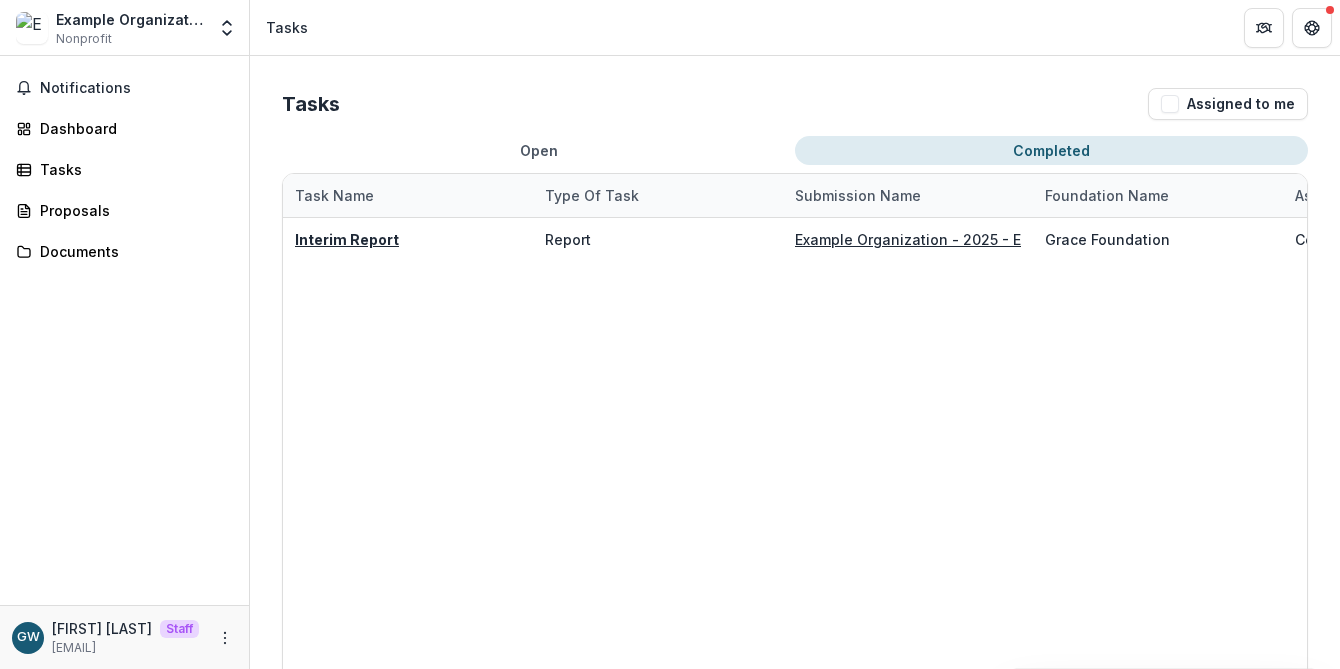click on "Completed" at bounding box center [1051, 150] 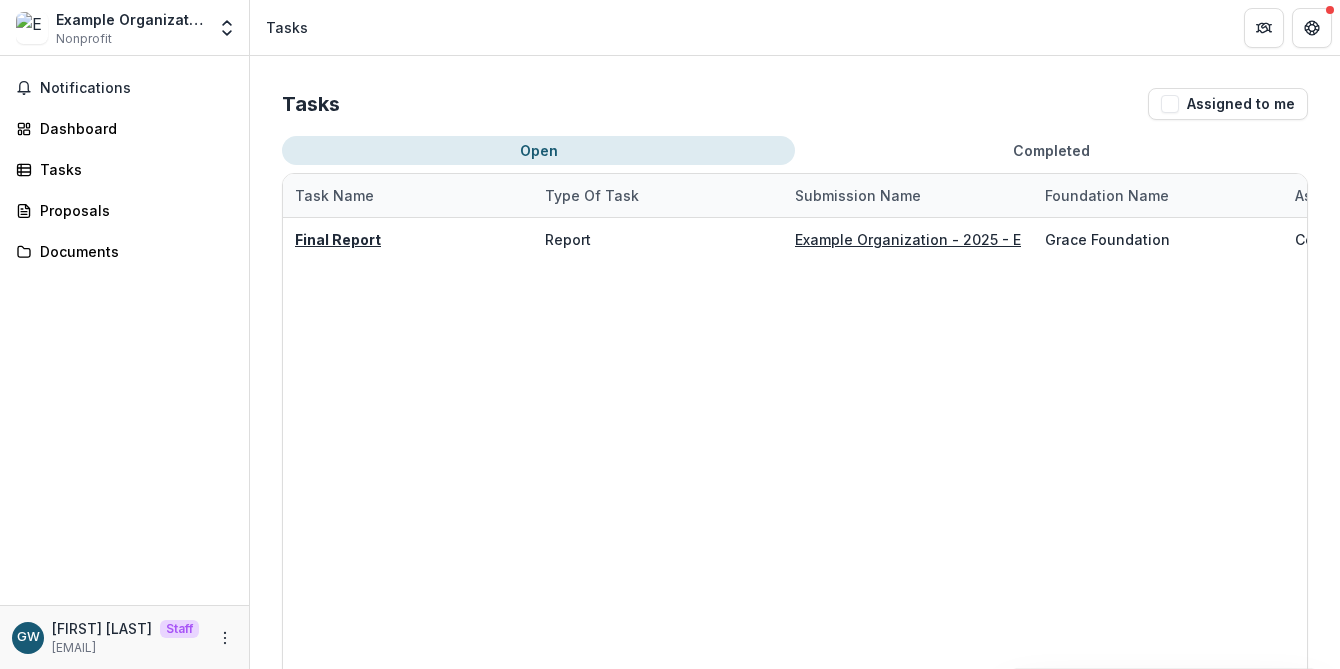 click on "Open" at bounding box center [538, 150] 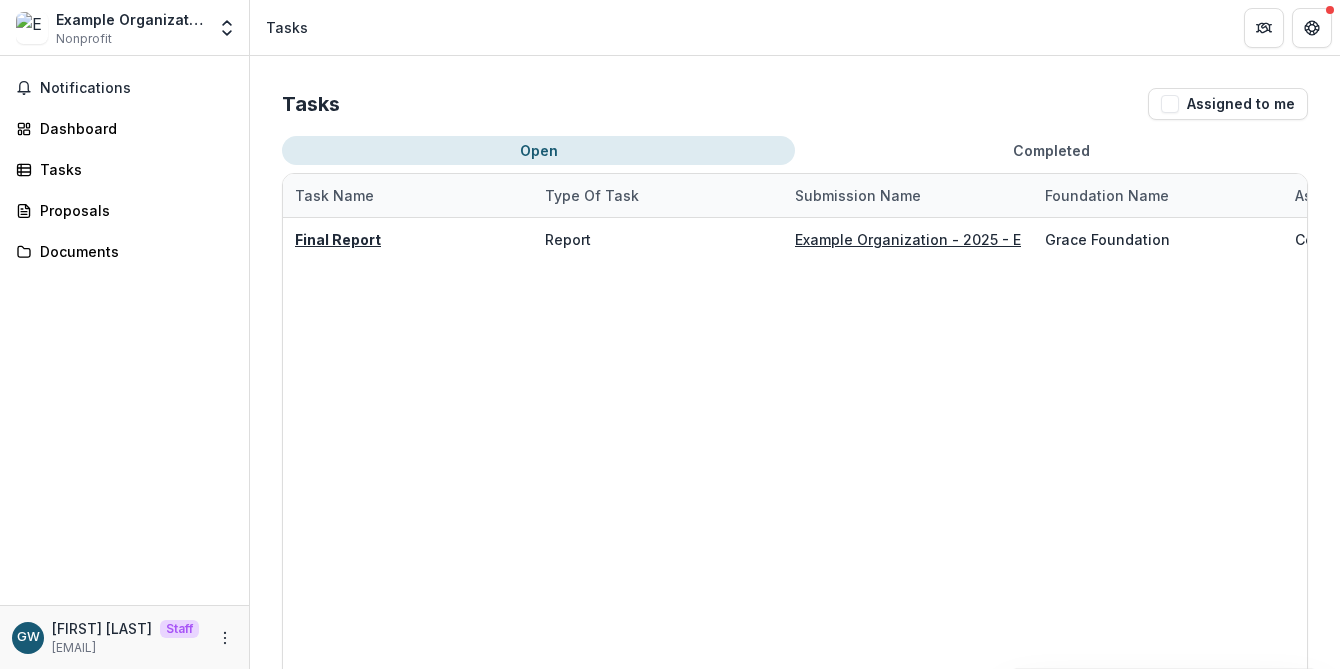 click on "Completed" at bounding box center [1051, 150] 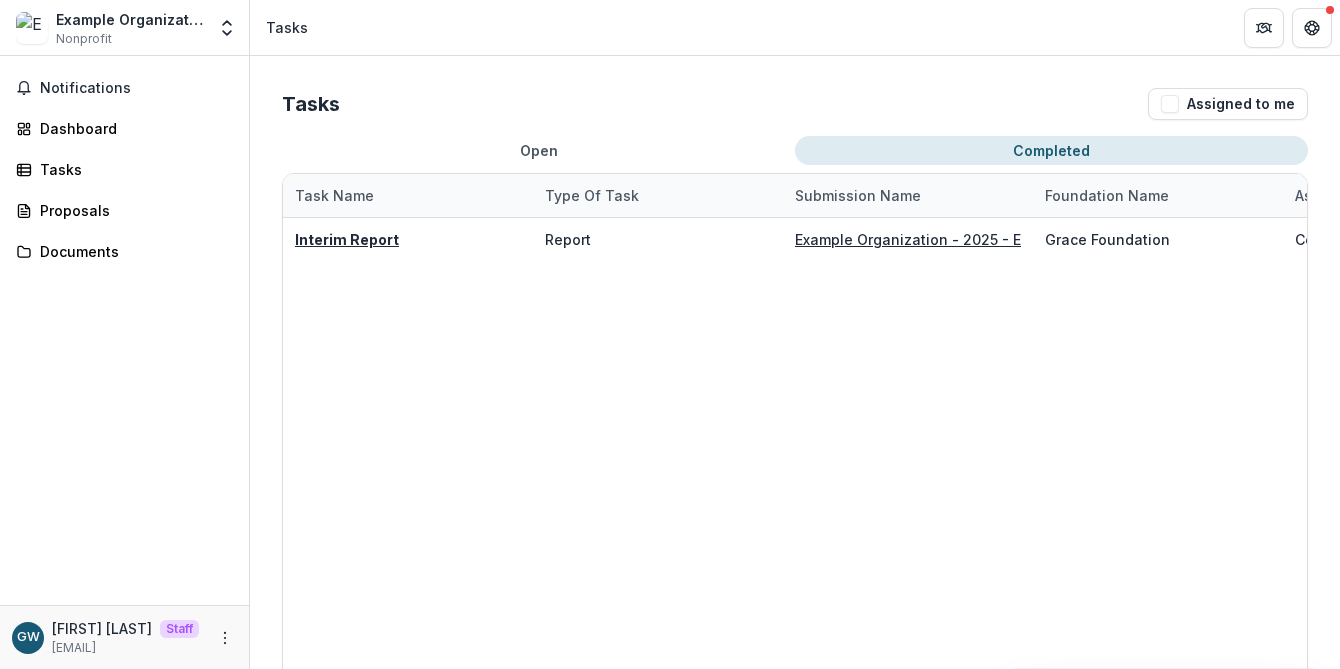 click on "Open" at bounding box center [538, 150] 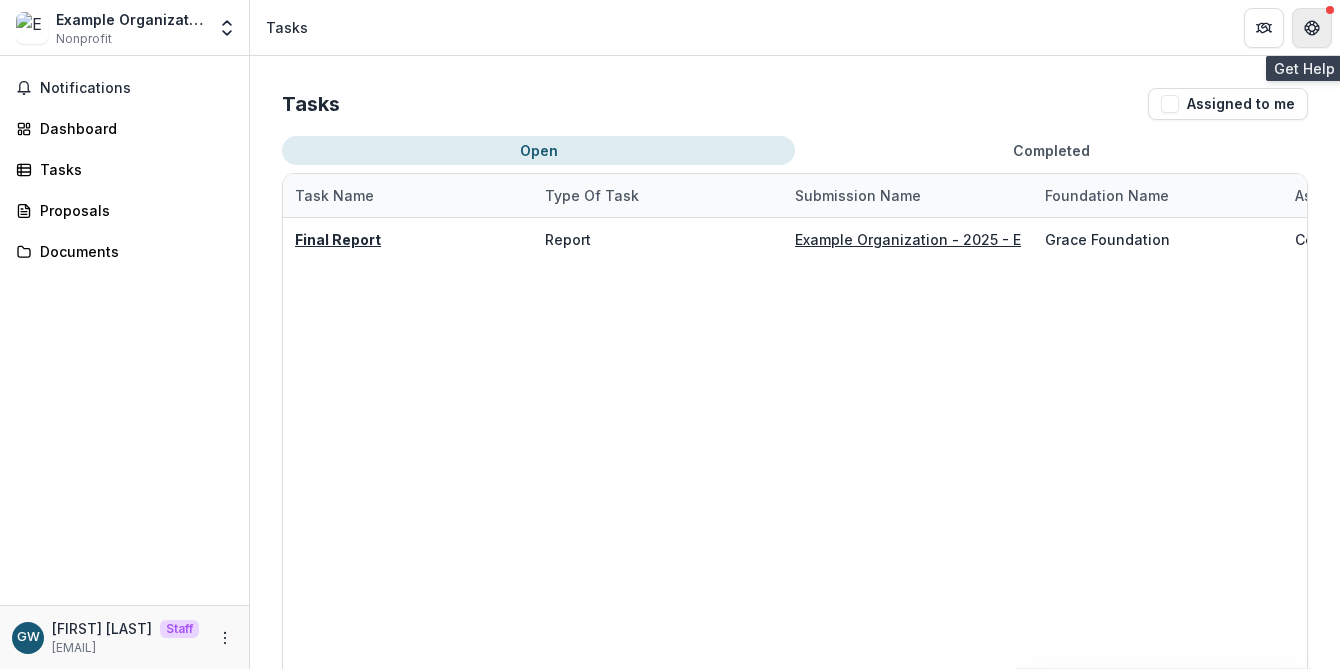click 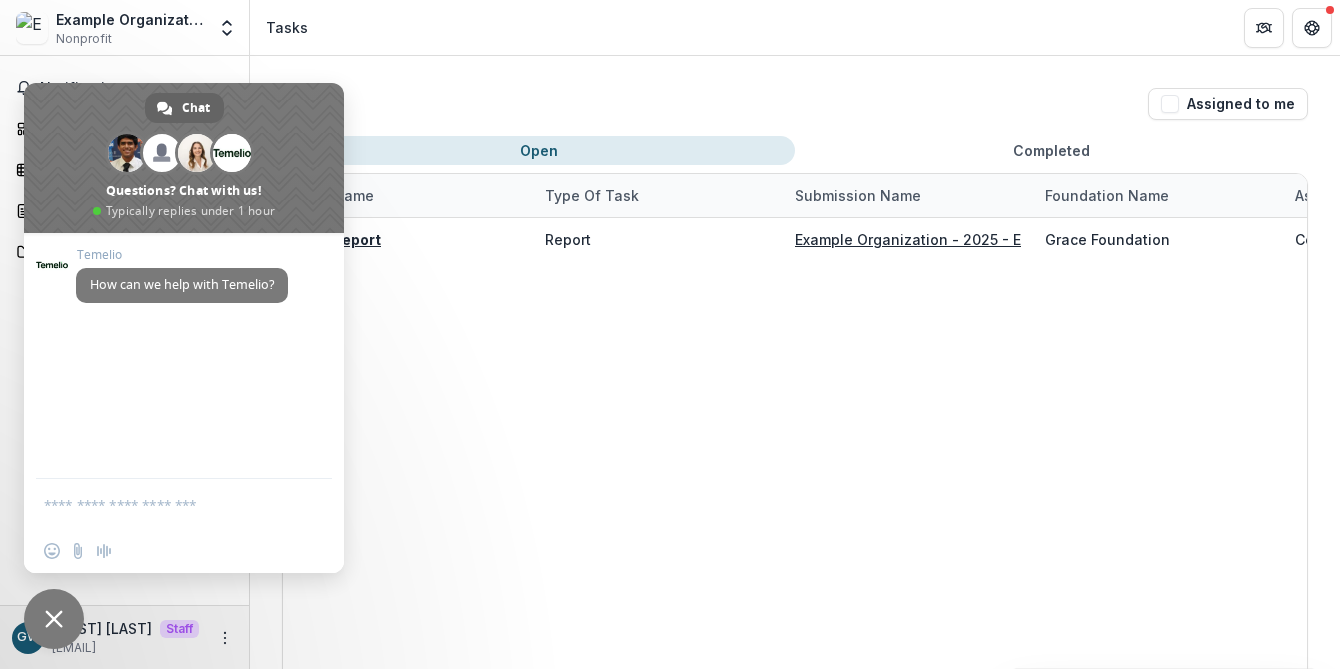 click at bounding box center [54, 619] 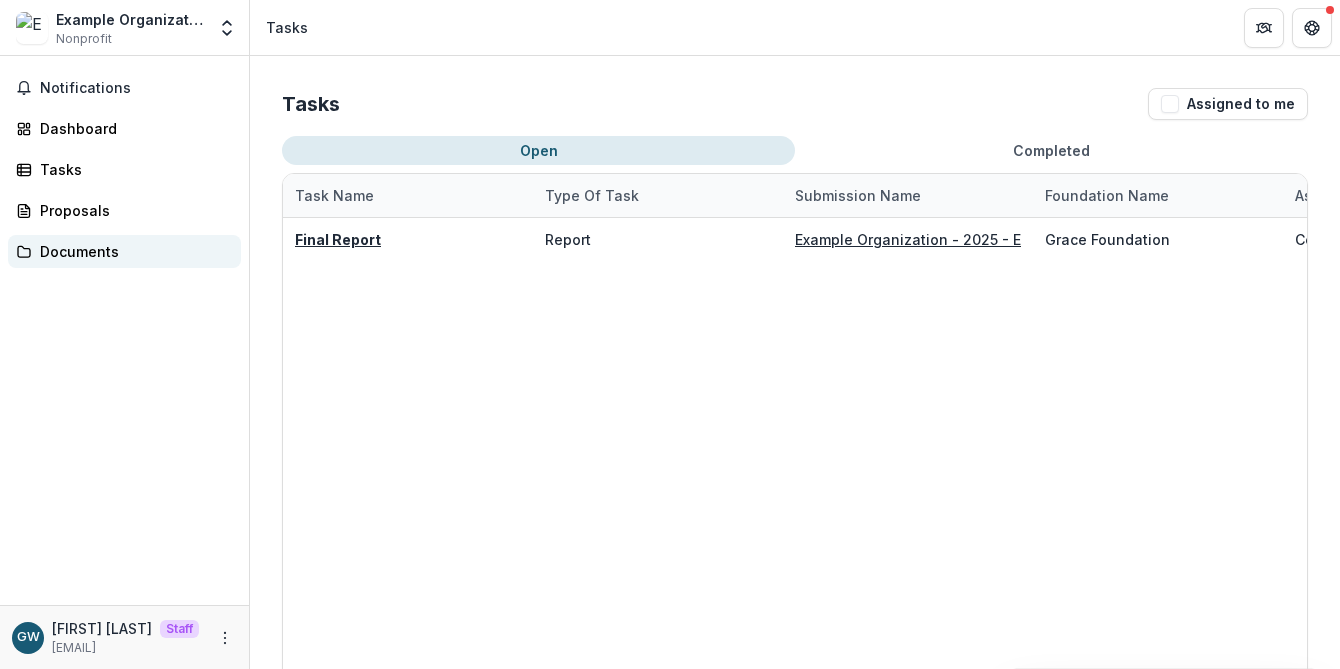 click on "Documents" at bounding box center [132, 251] 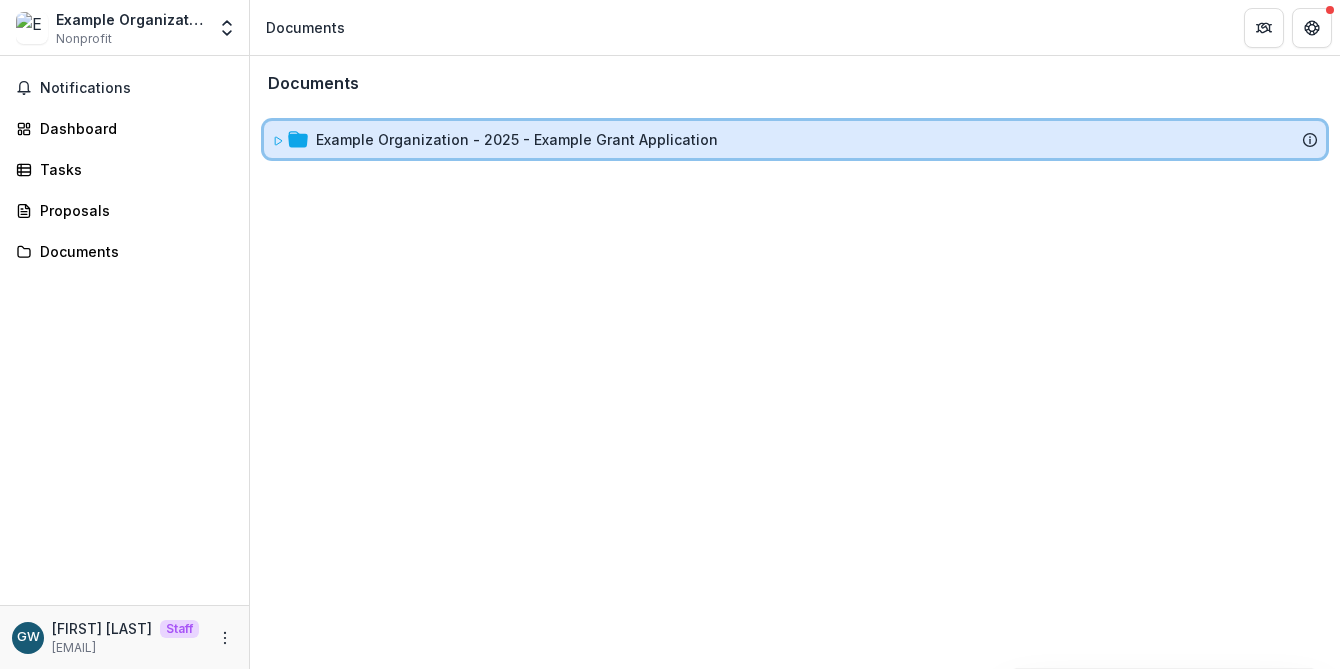 click 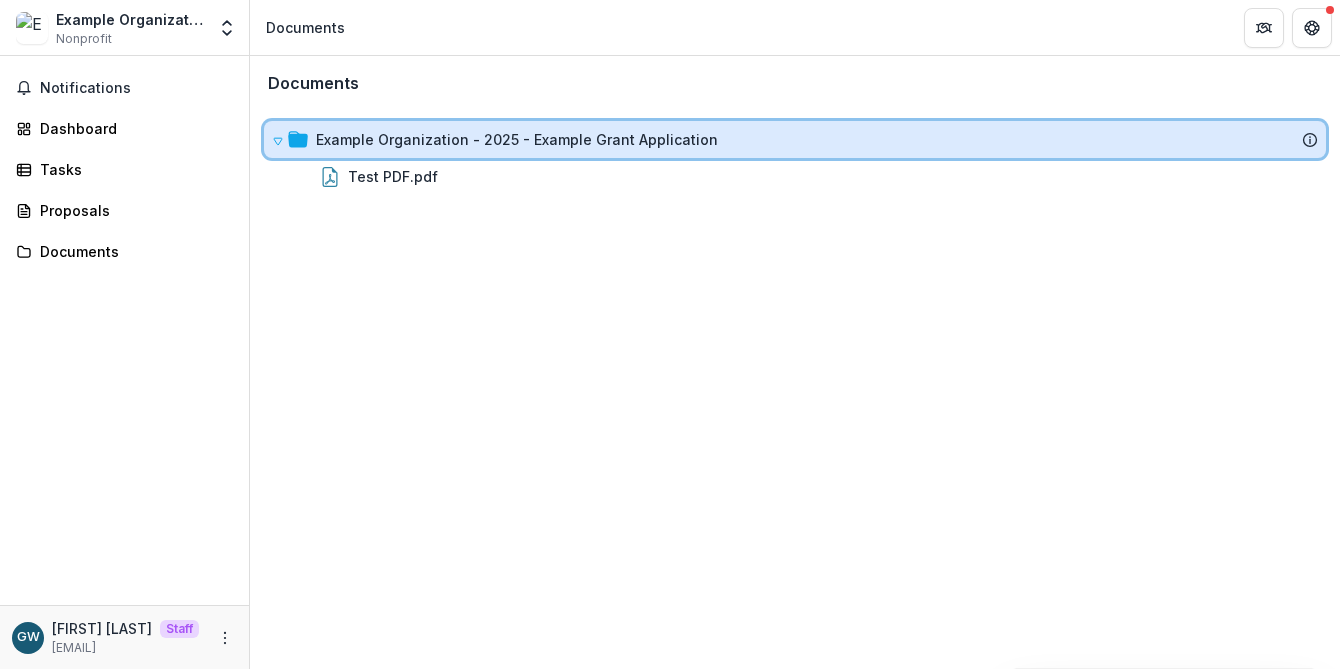 click 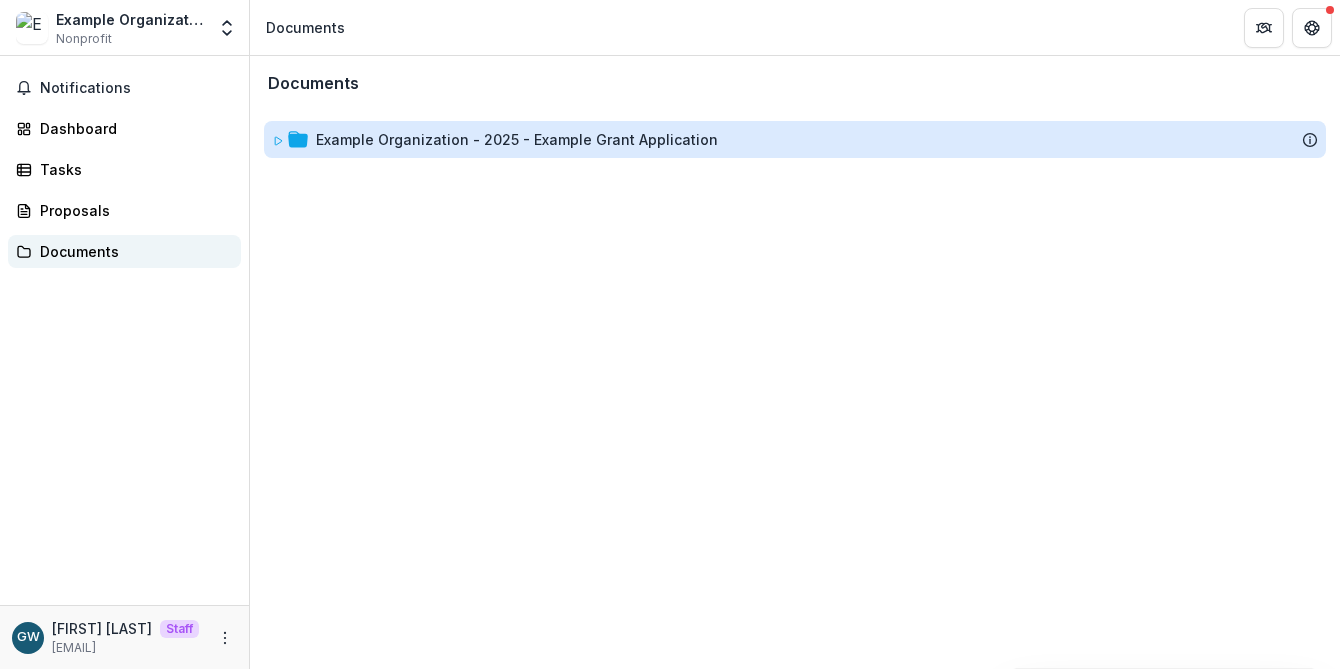 click on "Documents" at bounding box center [132, 251] 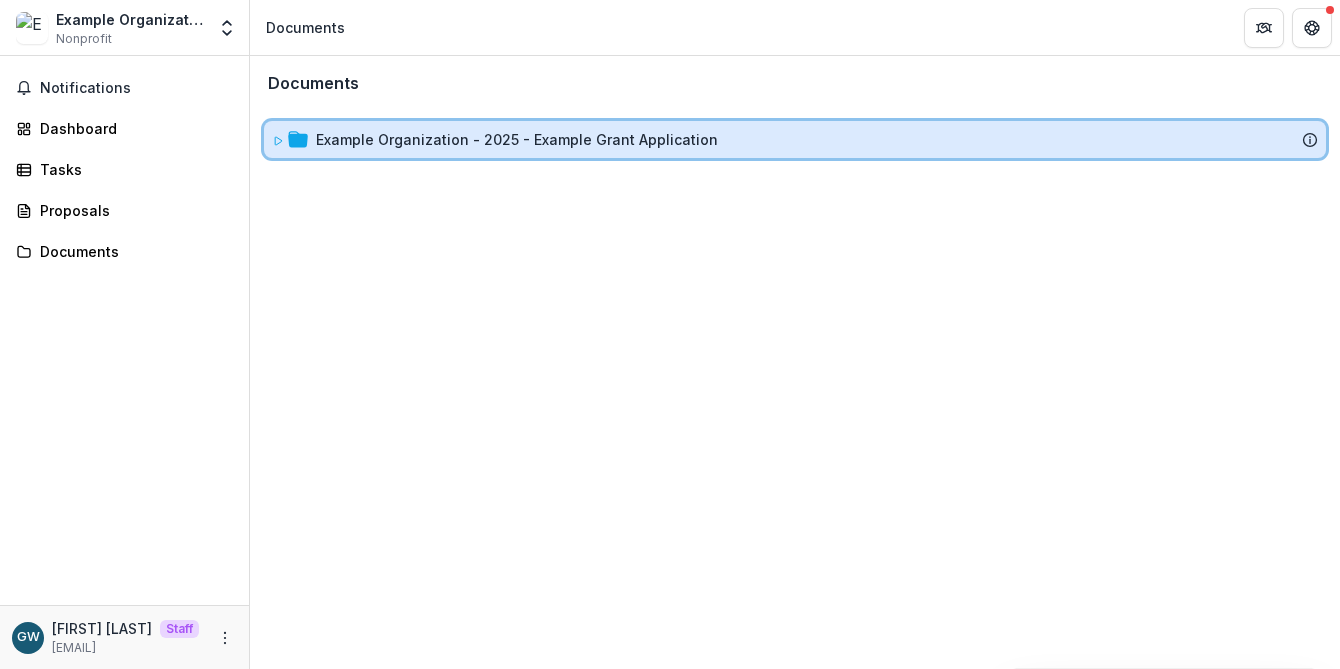 click on "Example Organization - 2025 - Example Grant Application" at bounding box center [795, 139] 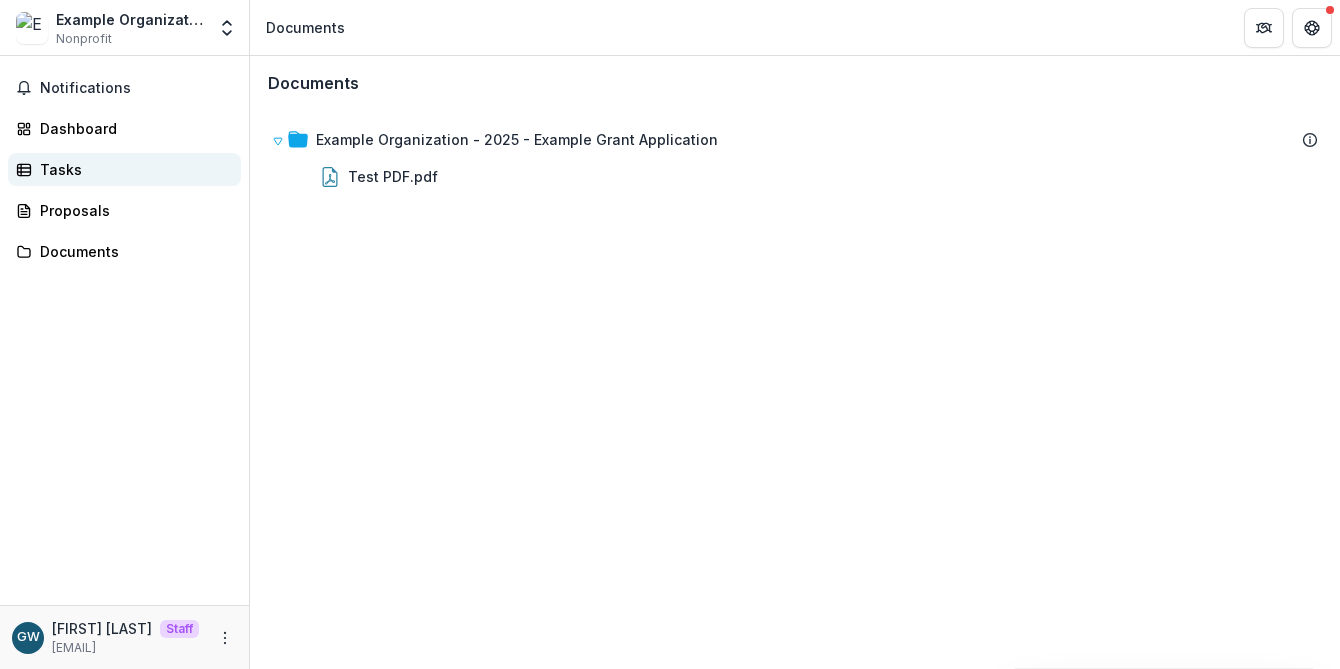 click on "Tasks" at bounding box center [132, 169] 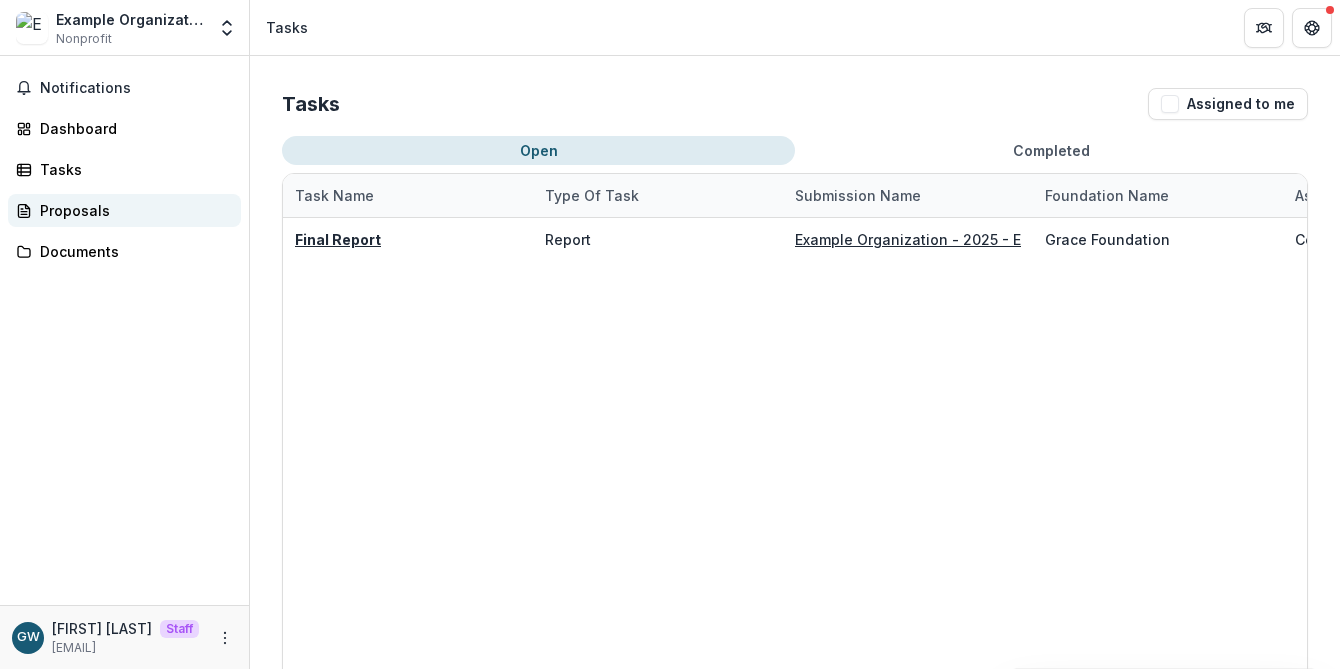 click on "Proposals" at bounding box center [124, 210] 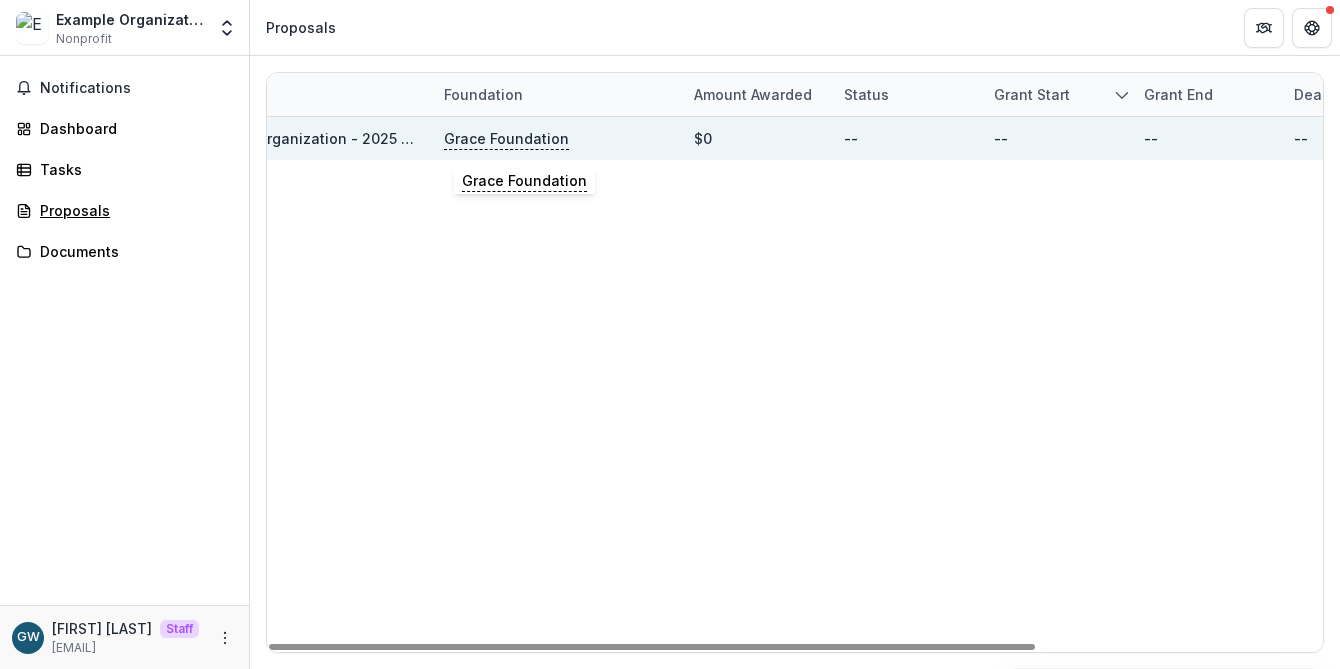 scroll, scrollTop: 0, scrollLeft: 164, axis: horizontal 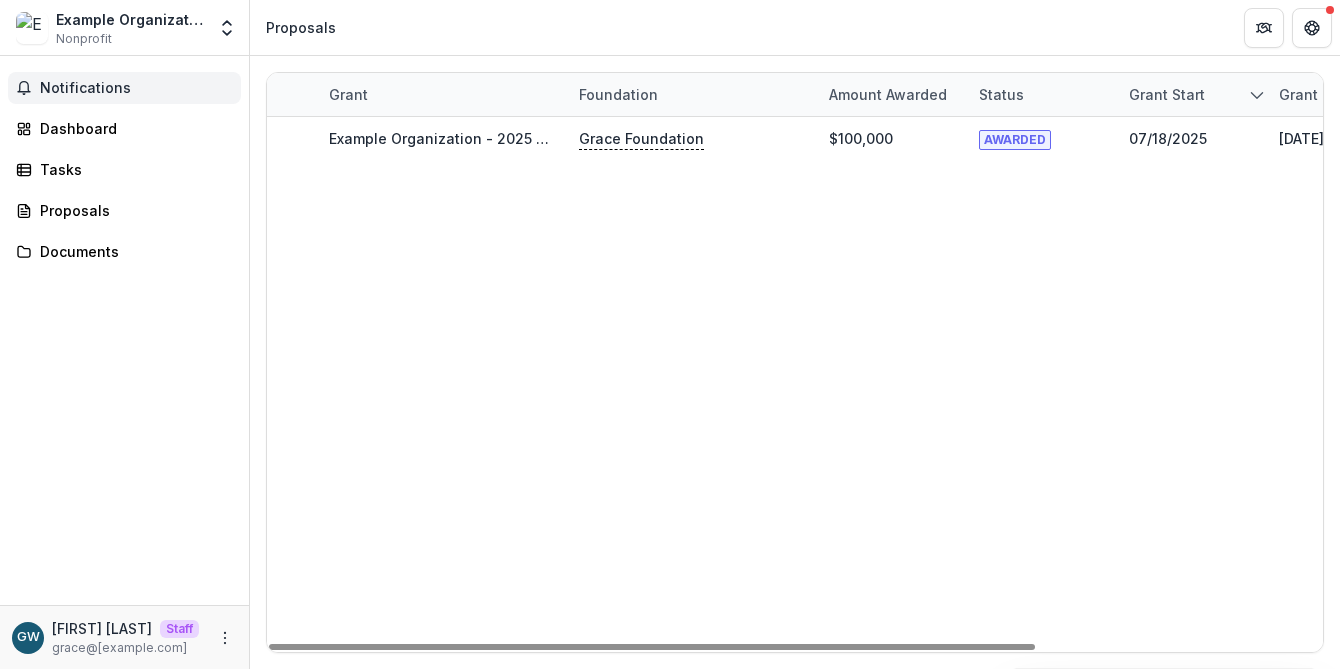 click on "Notifications" at bounding box center [136, 88] 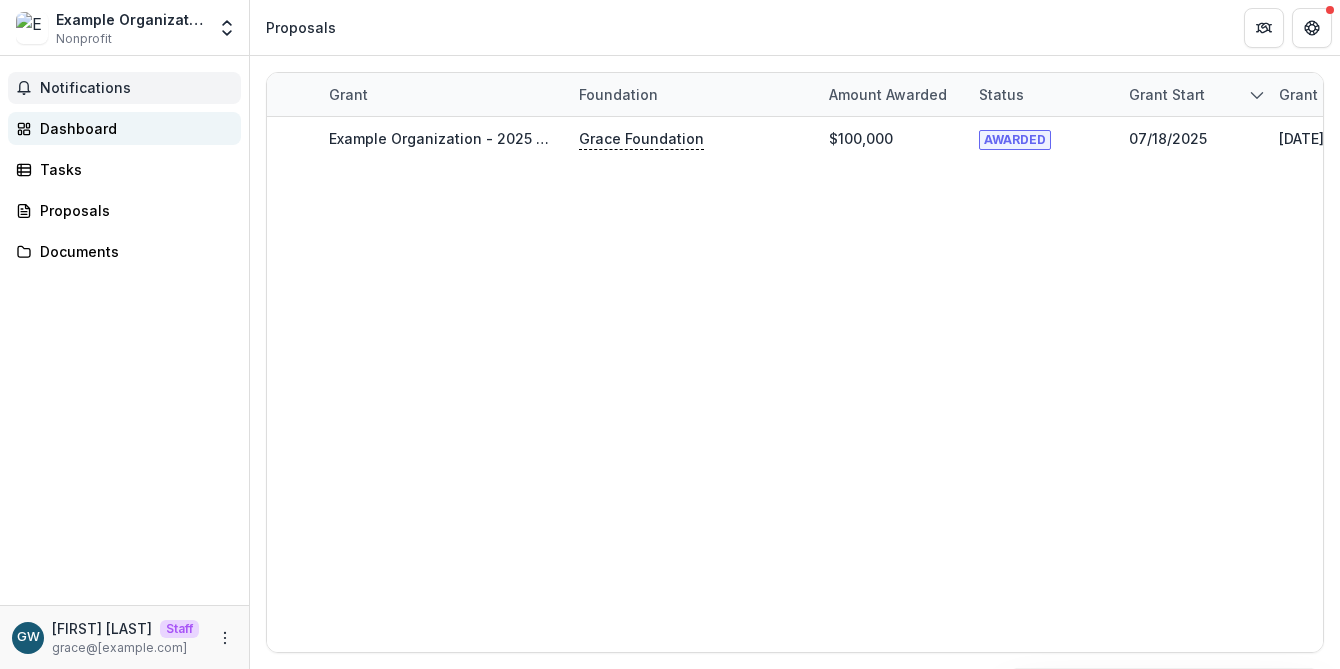 click on "Dashboard" at bounding box center (124, 128) 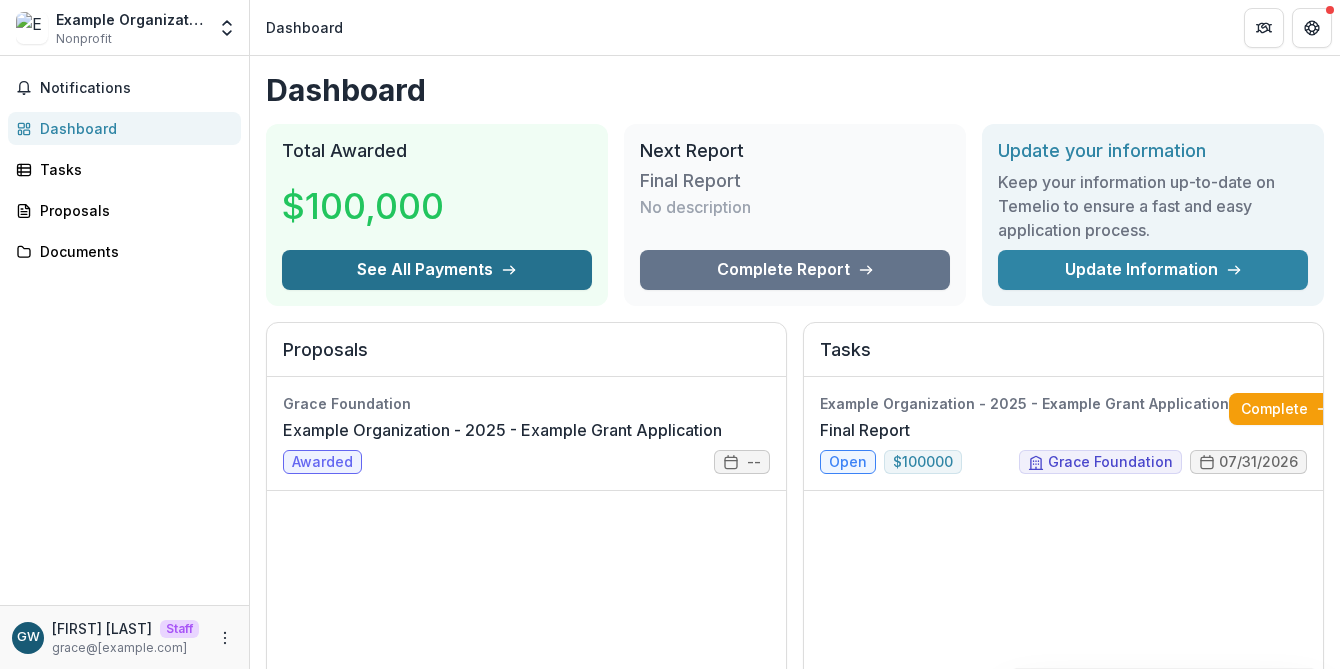 click on "See All Payments" at bounding box center [437, 270] 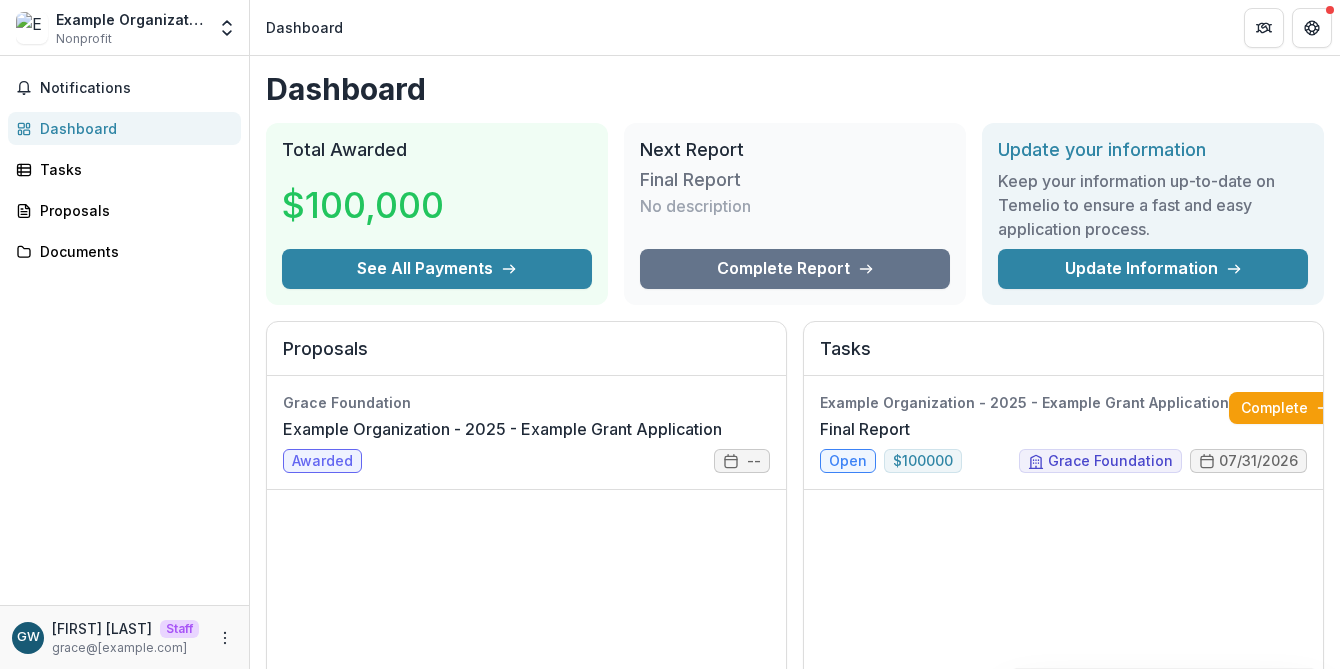 scroll, scrollTop: 0, scrollLeft: 0, axis: both 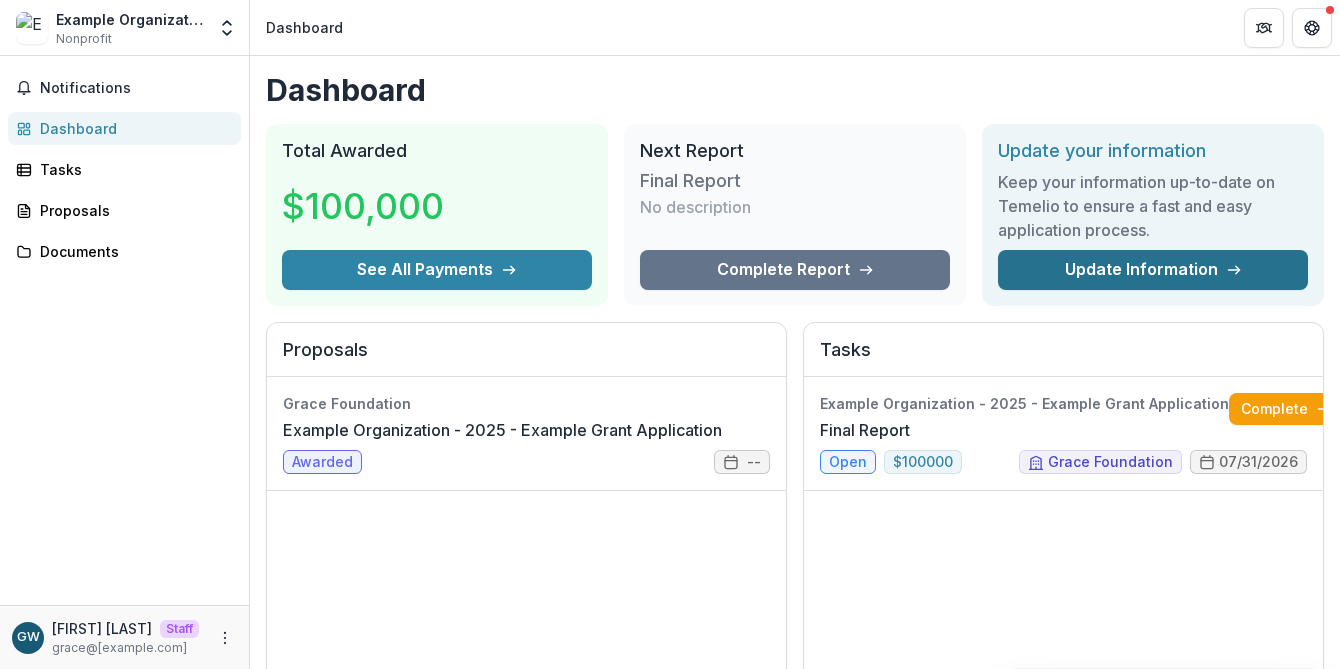 click on "Update Information" at bounding box center (1153, 270) 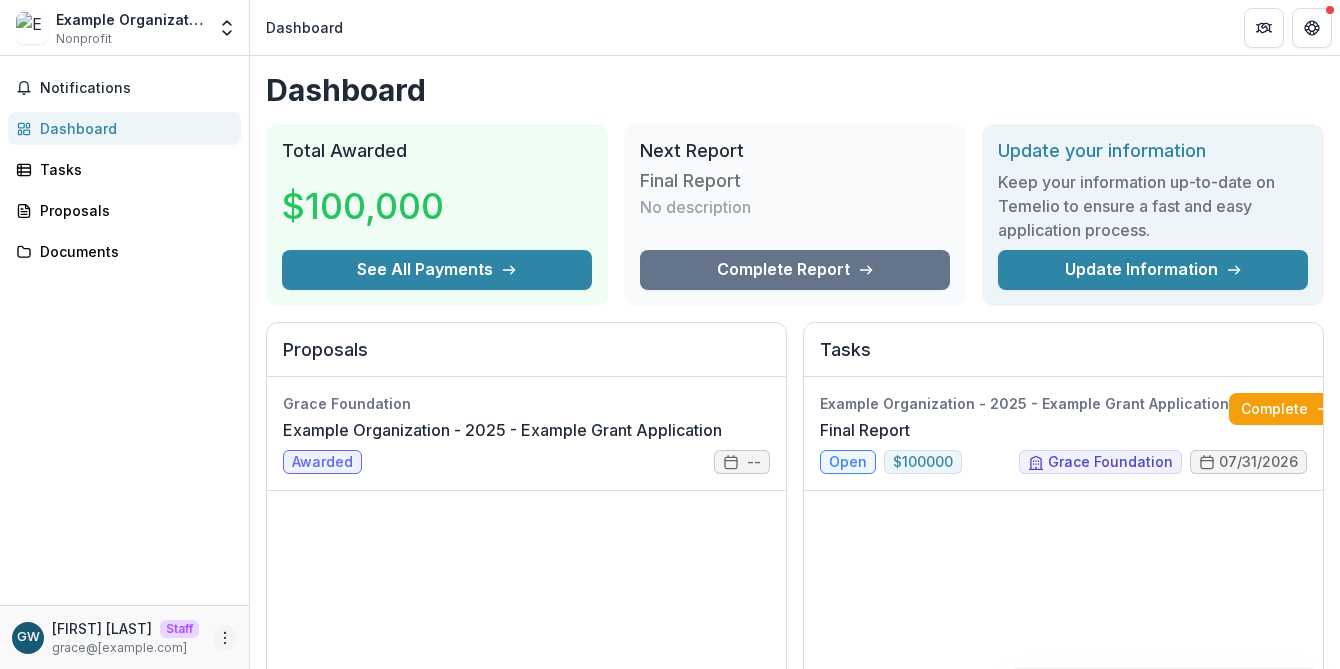 click at bounding box center (225, 638) 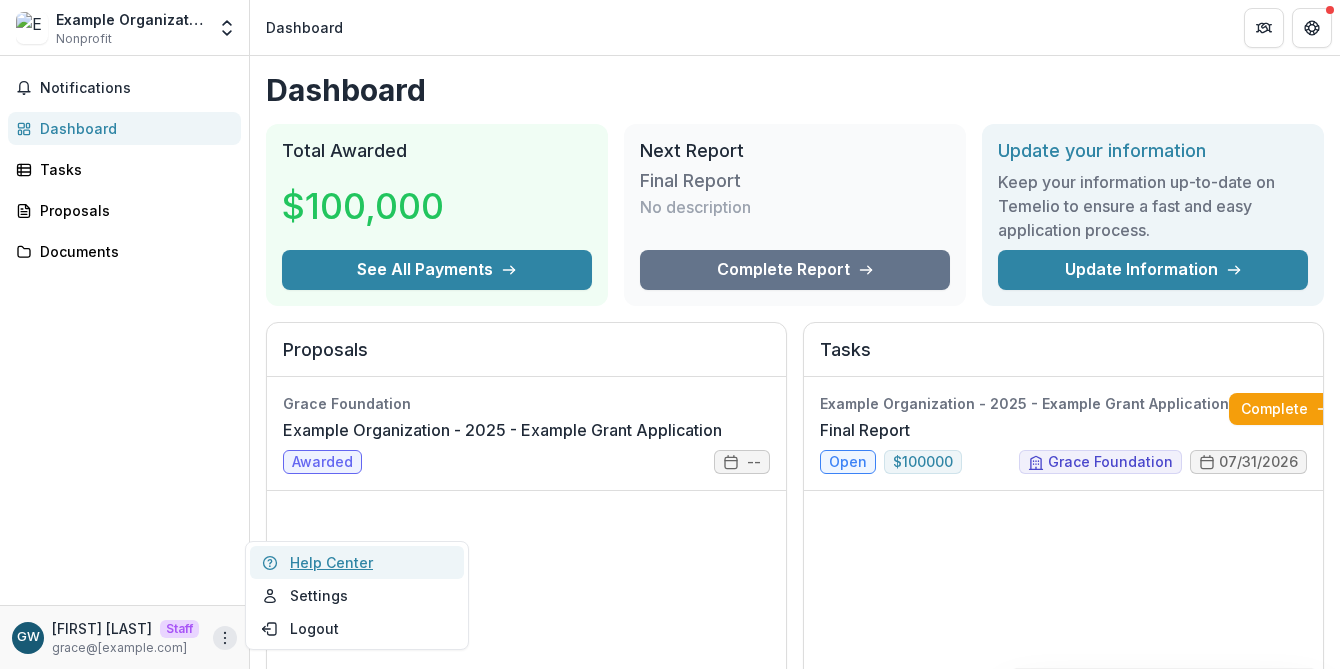 click on "Help Center" at bounding box center [357, 562] 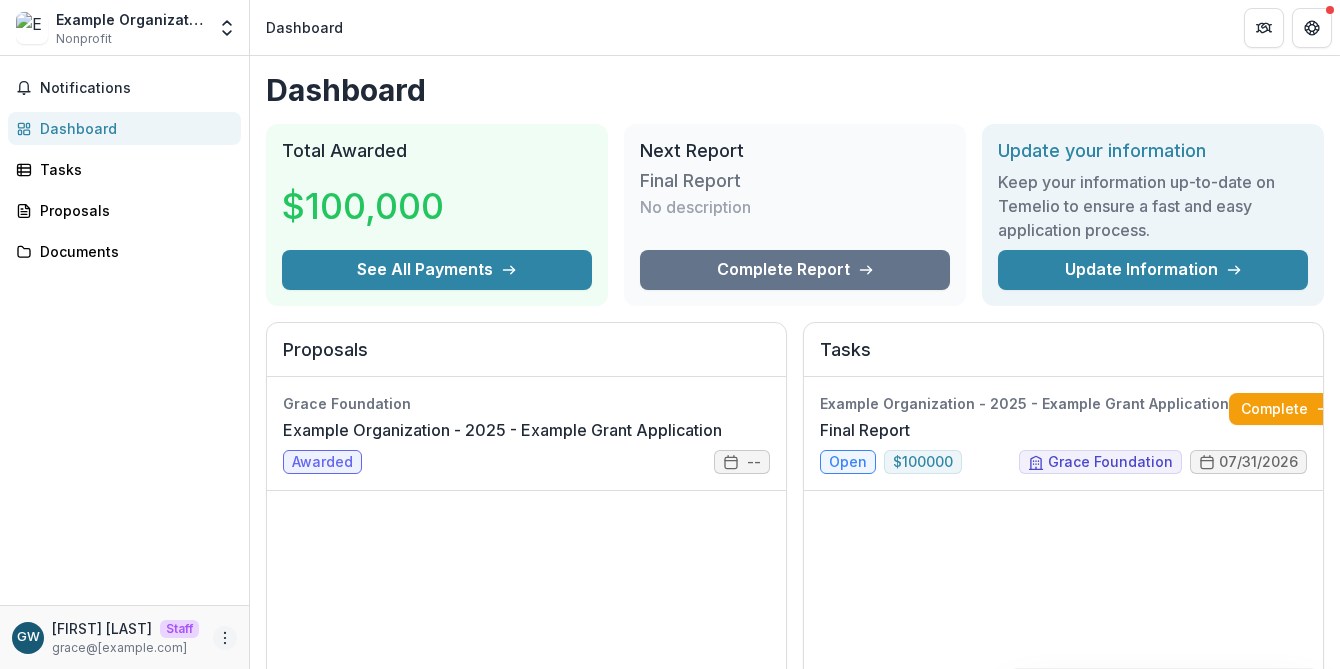 click 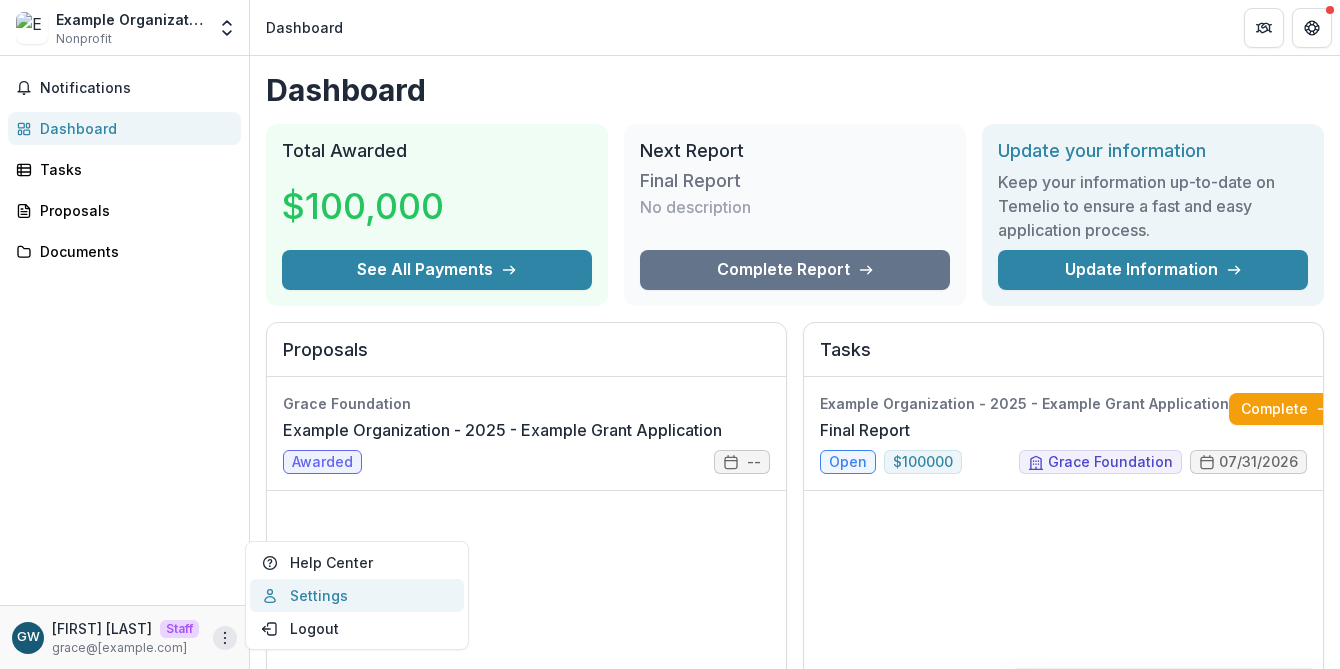 click on "Settings" at bounding box center (357, 595) 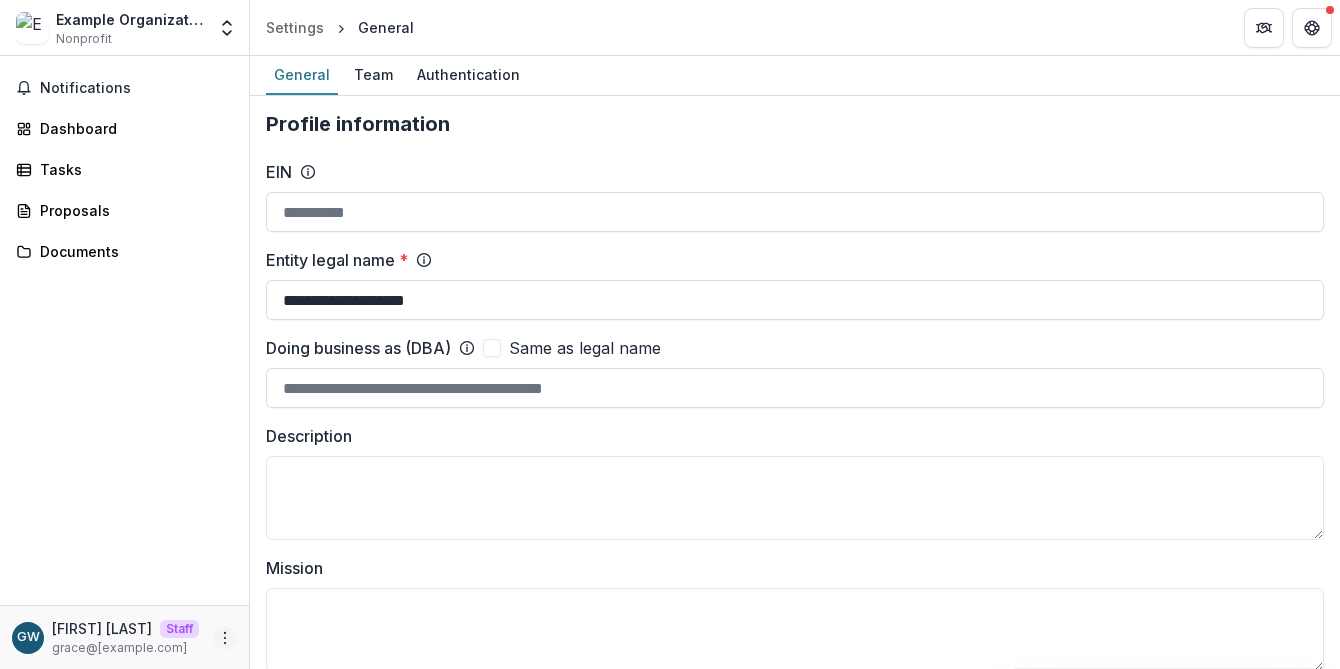 click 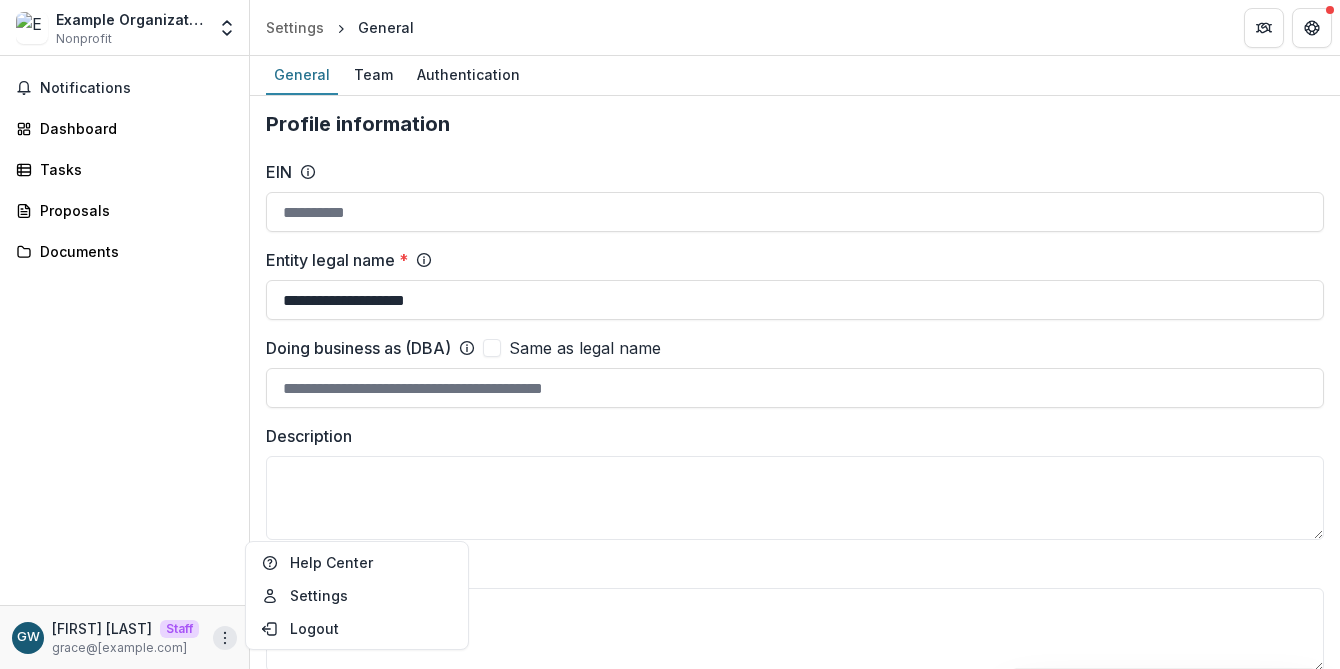 click on "Description" at bounding box center [789, 436] 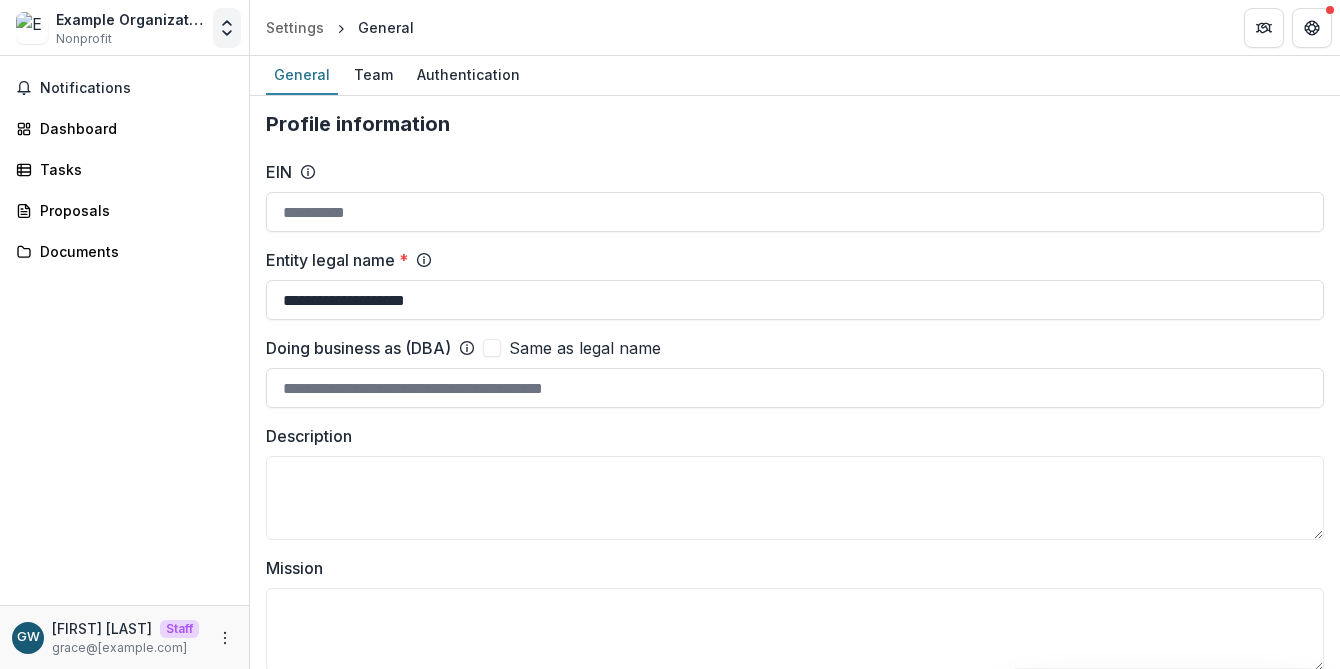 click 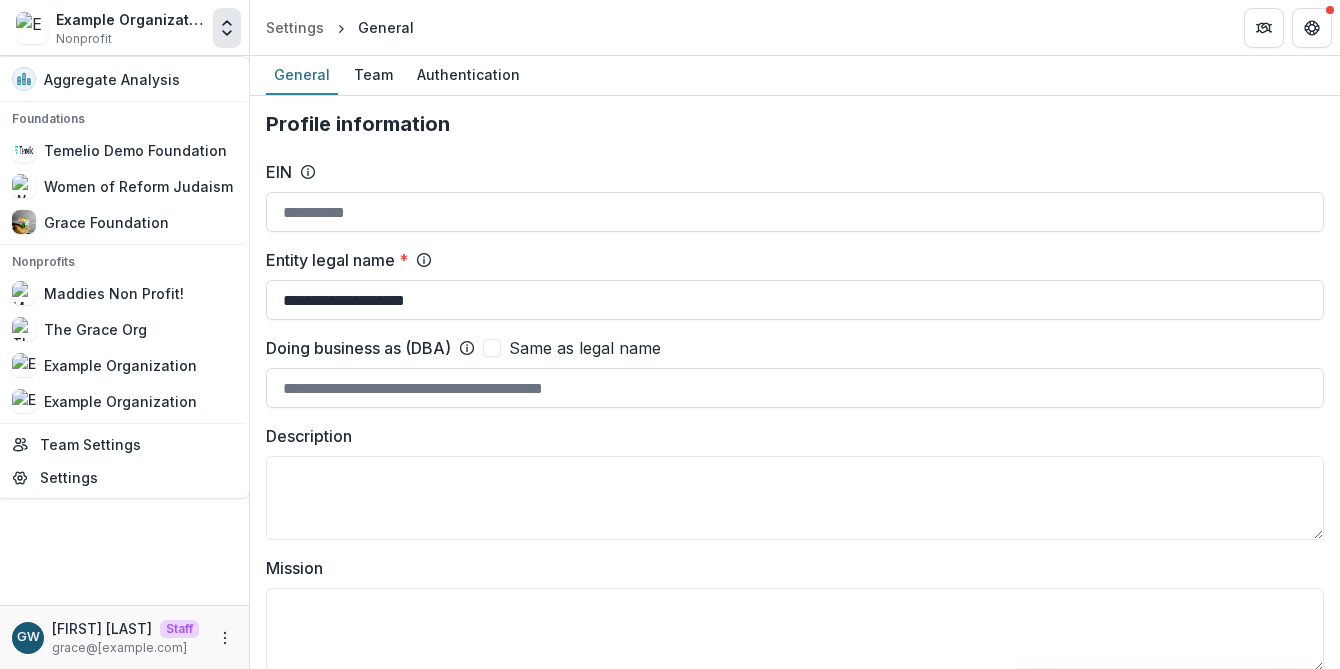 click on "Profile information" at bounding box center (795, 124) 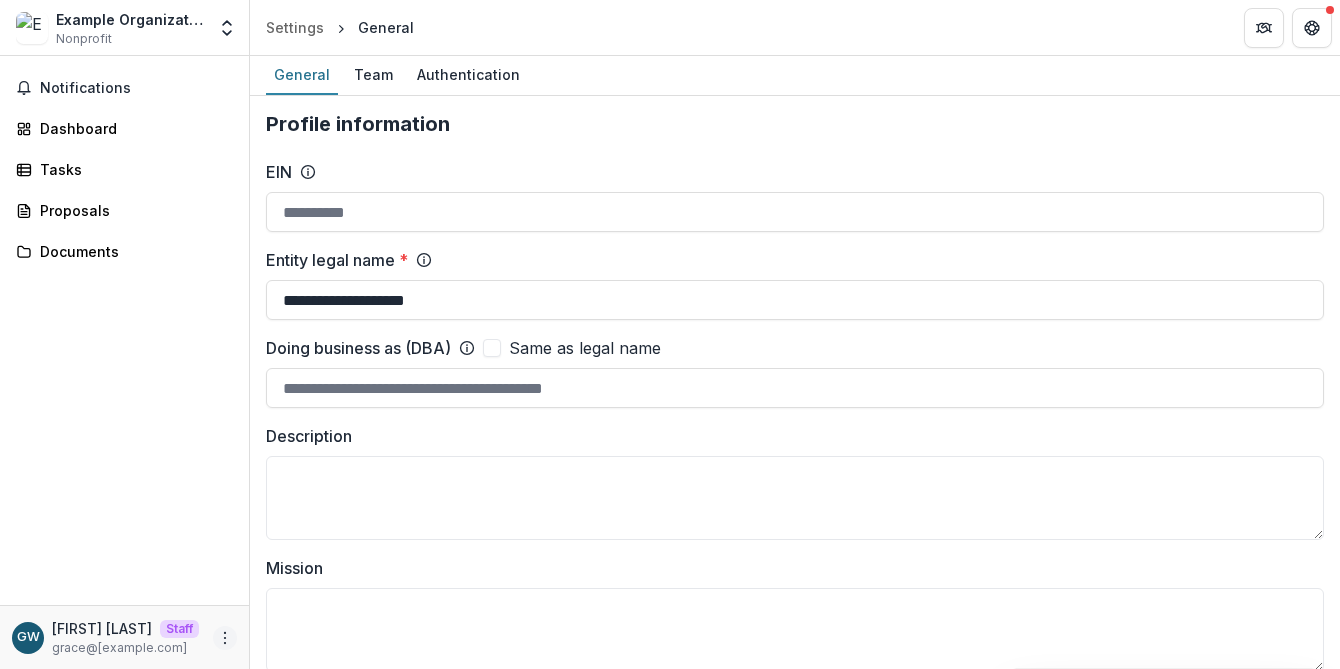 click at bounding box center [225, 638] 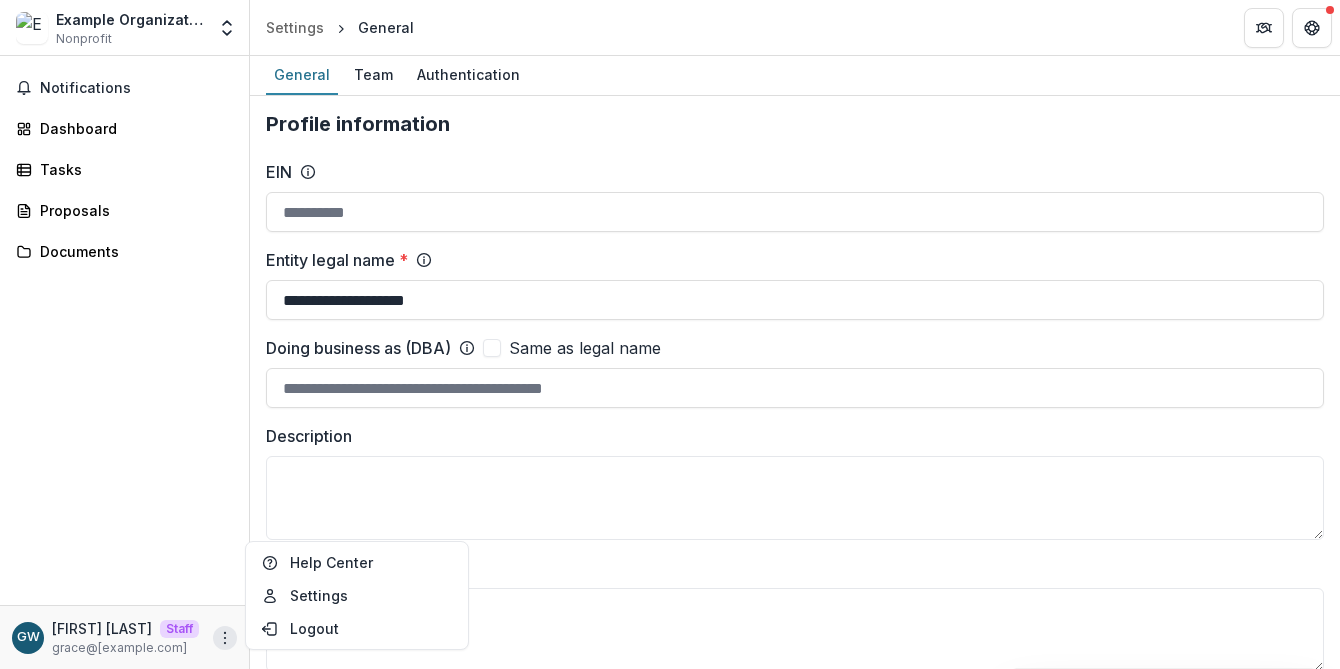click on "Mission" at bounding box center (789, 568) 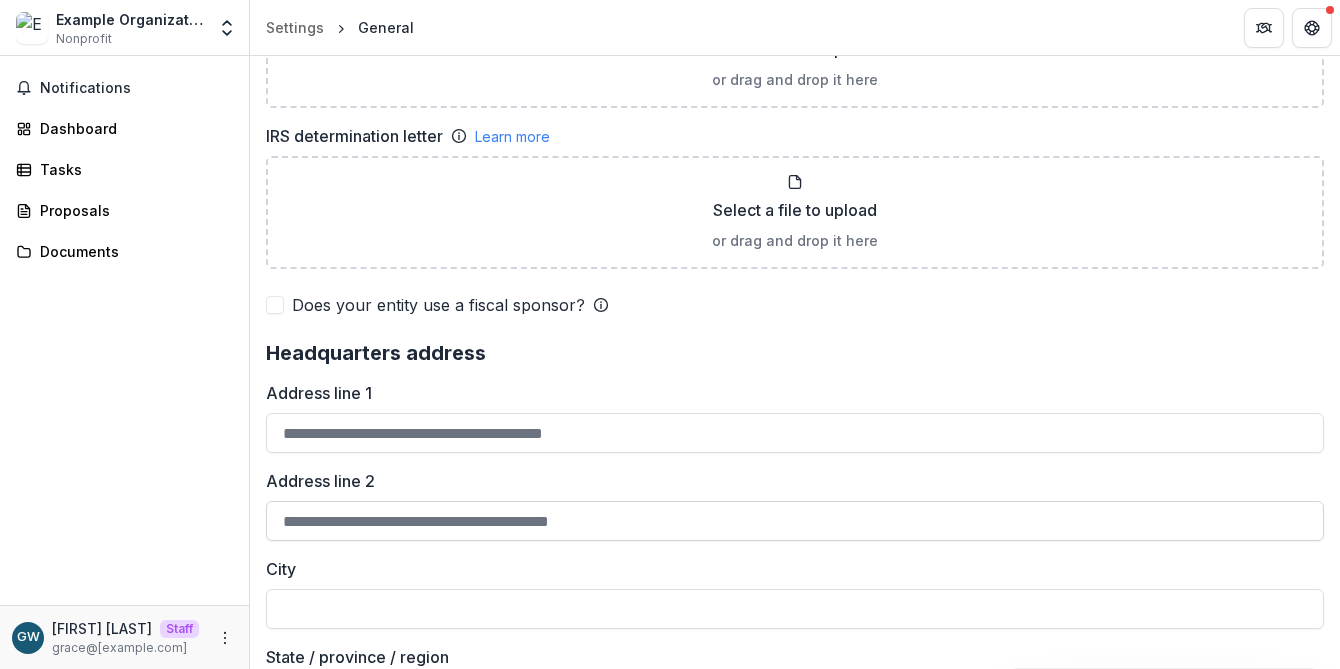 scroll, scrollTop: 0, scrollLeft: 0, axis: both 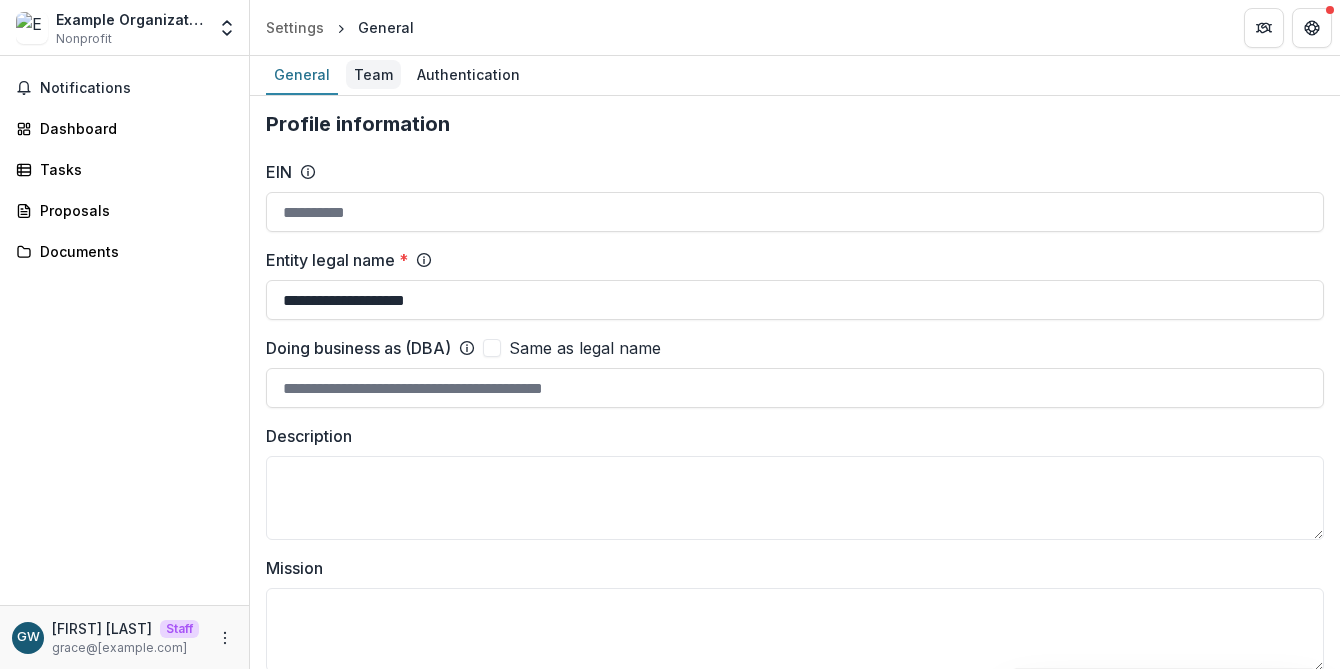 click on "Team" at bounding box center [373, 74] 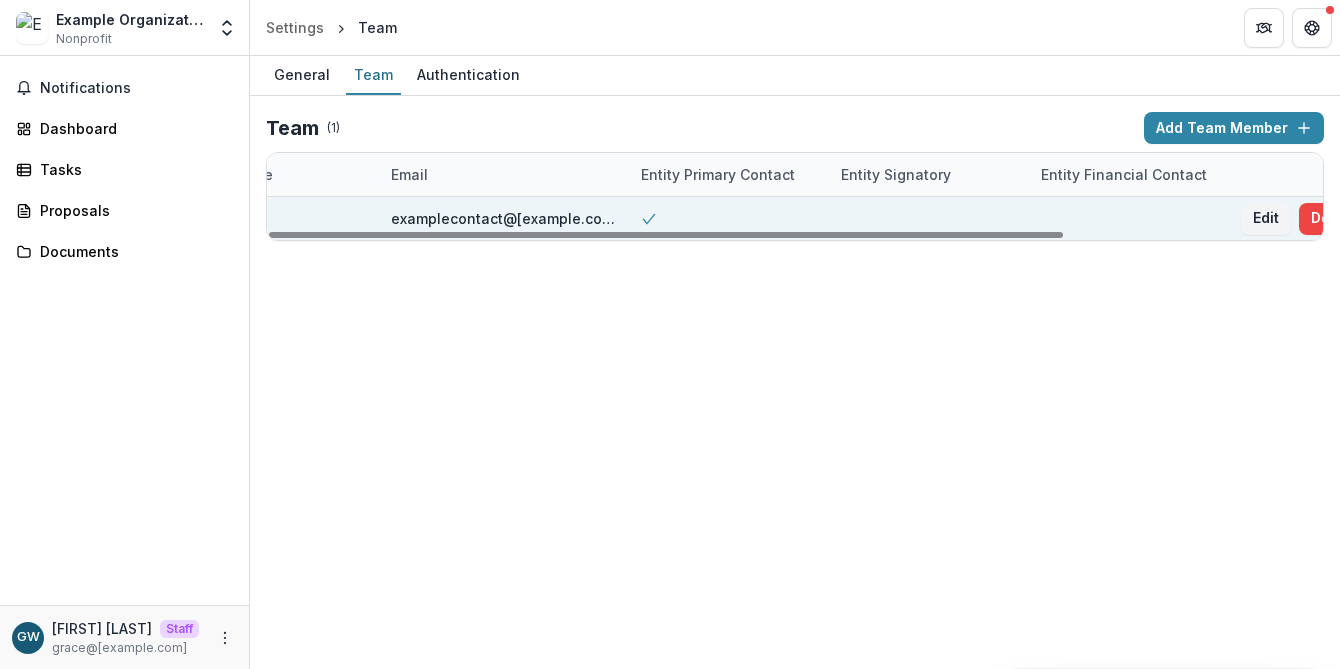 scroll, scrollTop: 0, scrollLeft: 344, axis: horizontal 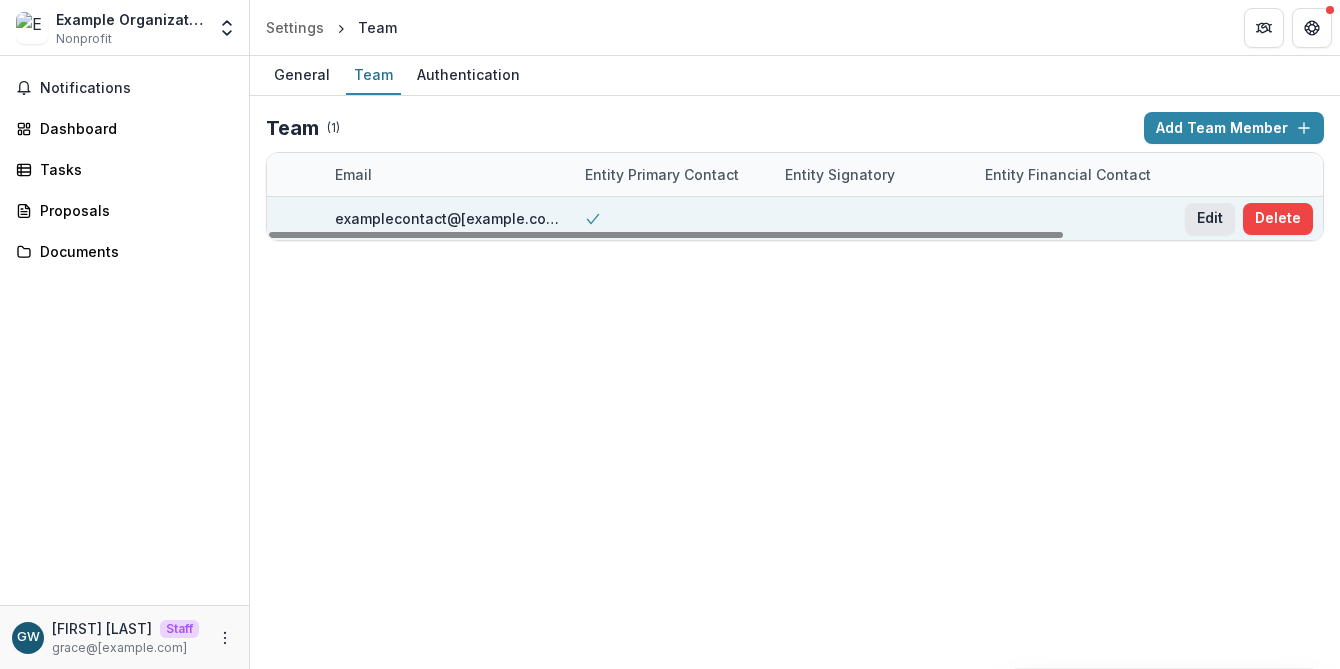 click on "Edit" at bounding box center (1210, 219) 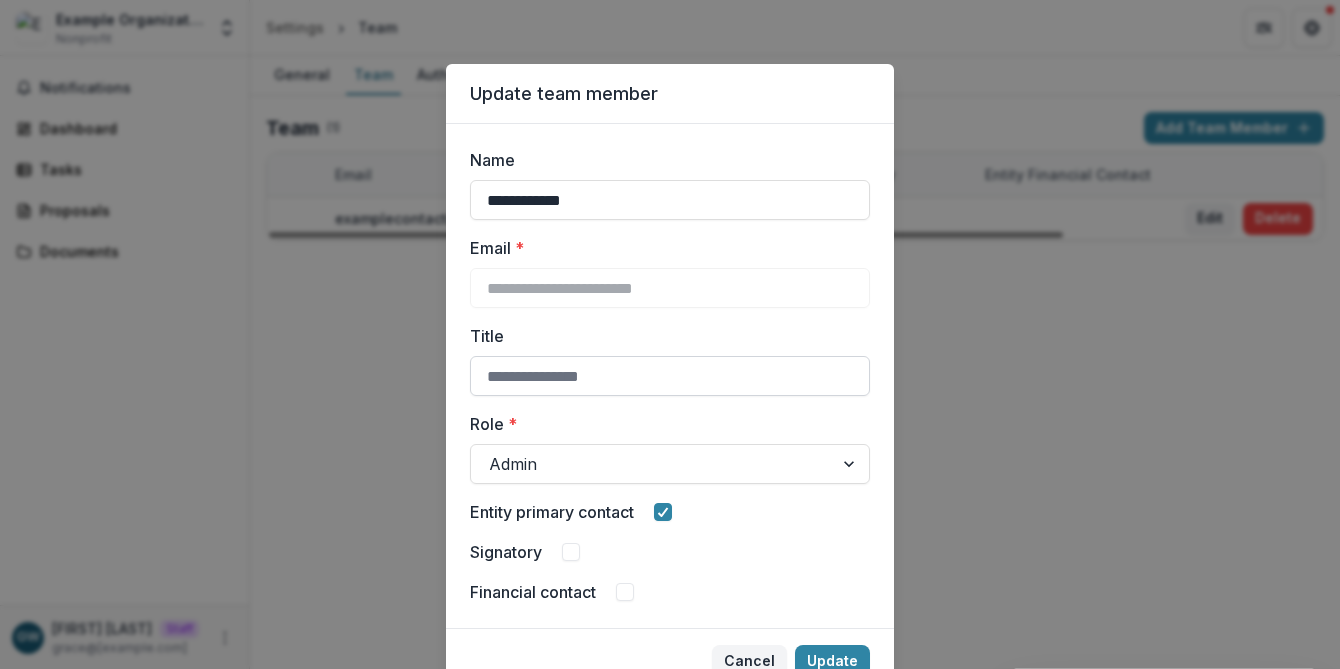 click on "Title" at bounding box center [670, 376] 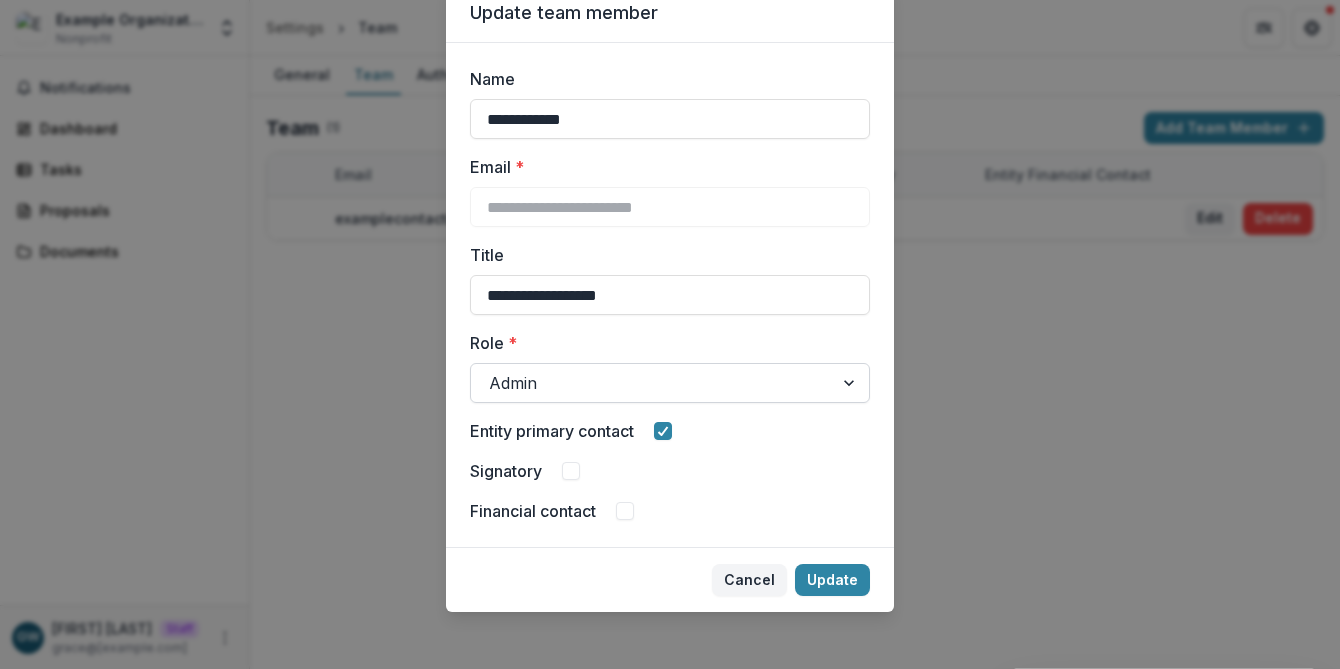 scroll, scrollTop: 88, scrollLeft: 0, axis: vertical 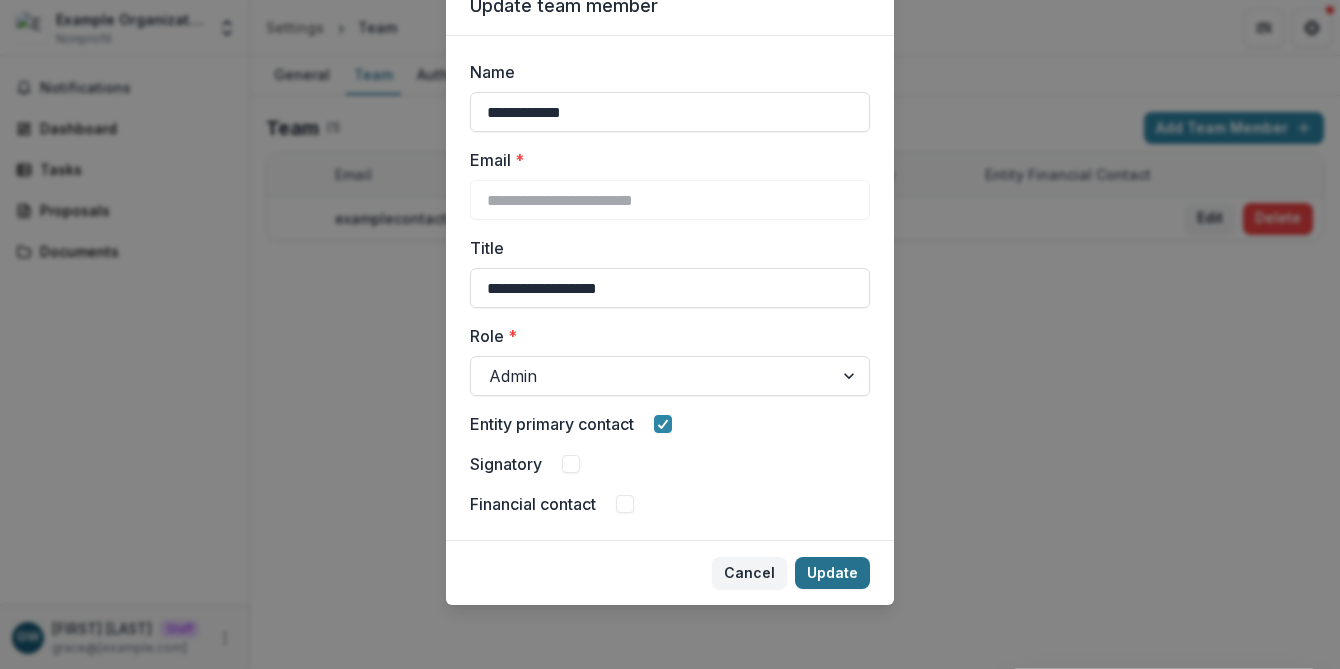 type on "**********" 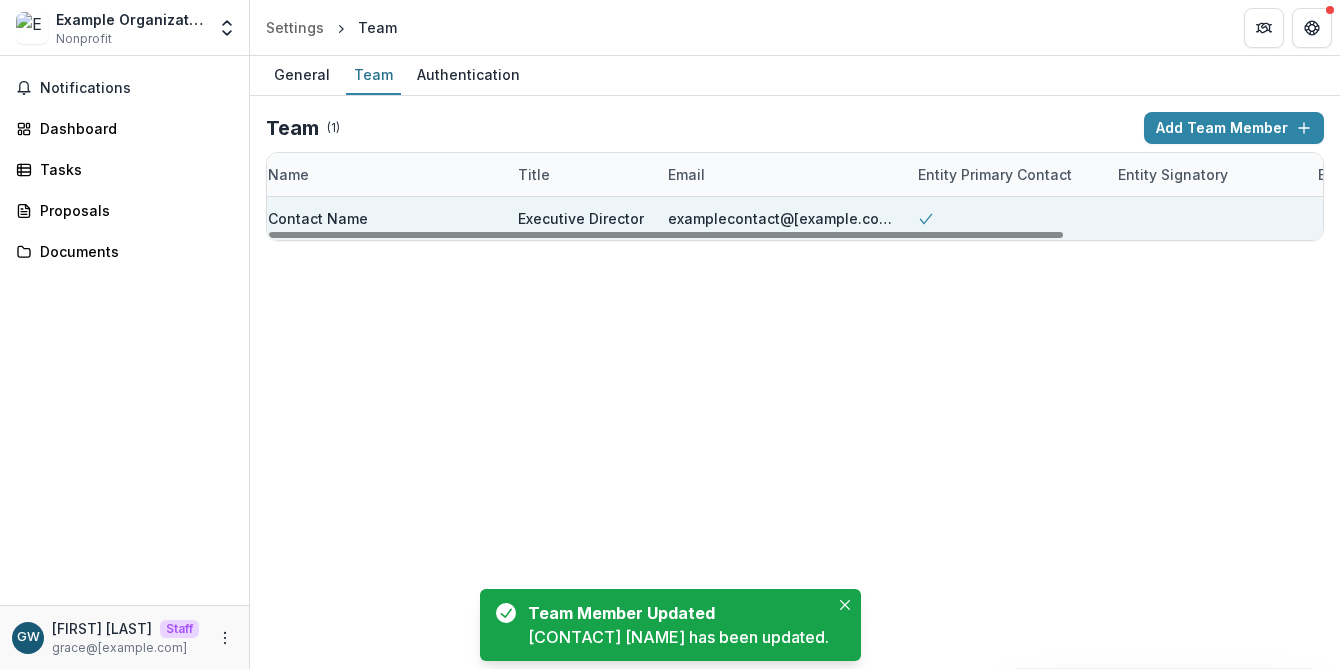 scroll, scrollTop: 0, scrollLeft: 0, axis: both 